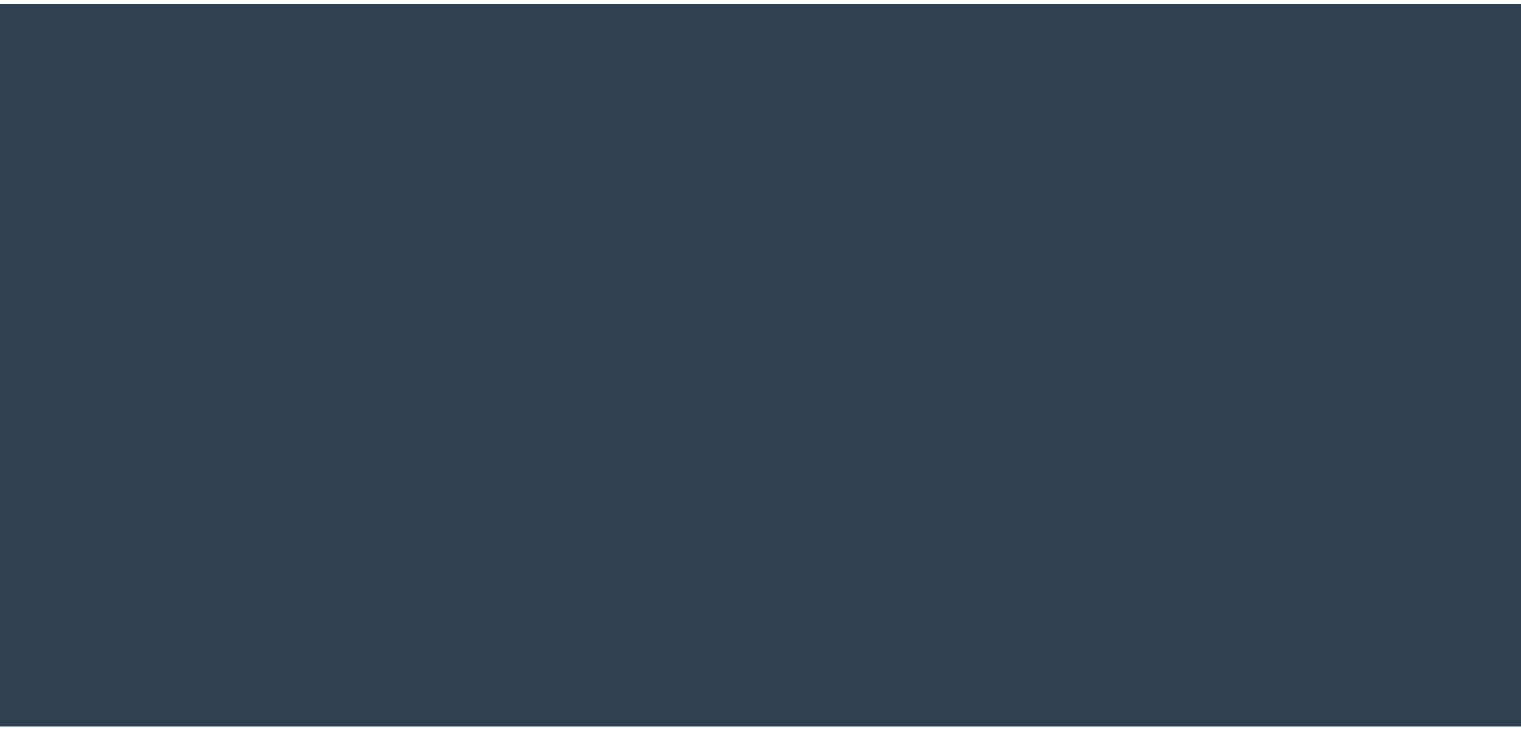 scroll, scrollTop: 0, scrollLeft: 0, axis: both 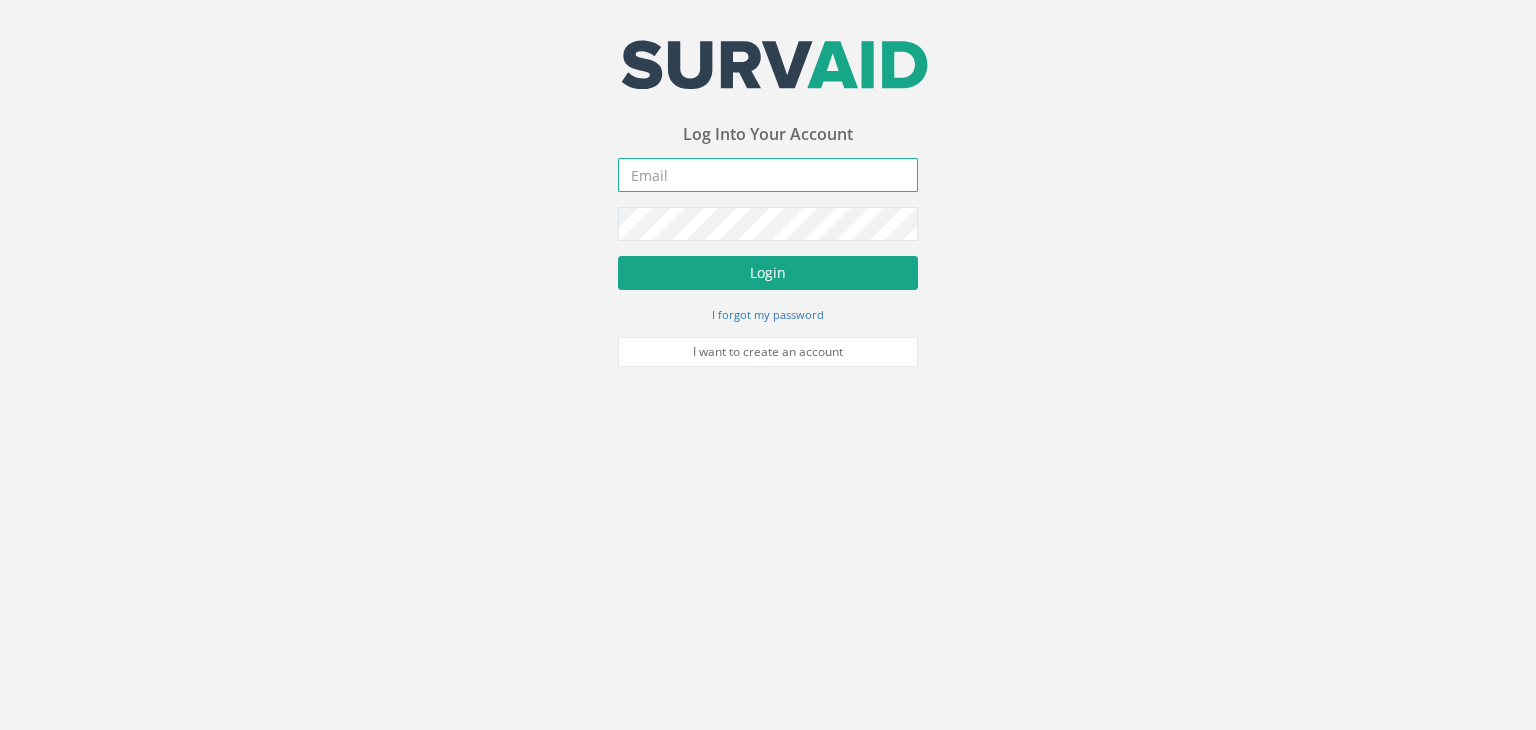 type on "[PERSON_NAME][EMAIL_ADDRESS][DOMAIN_NAME]" 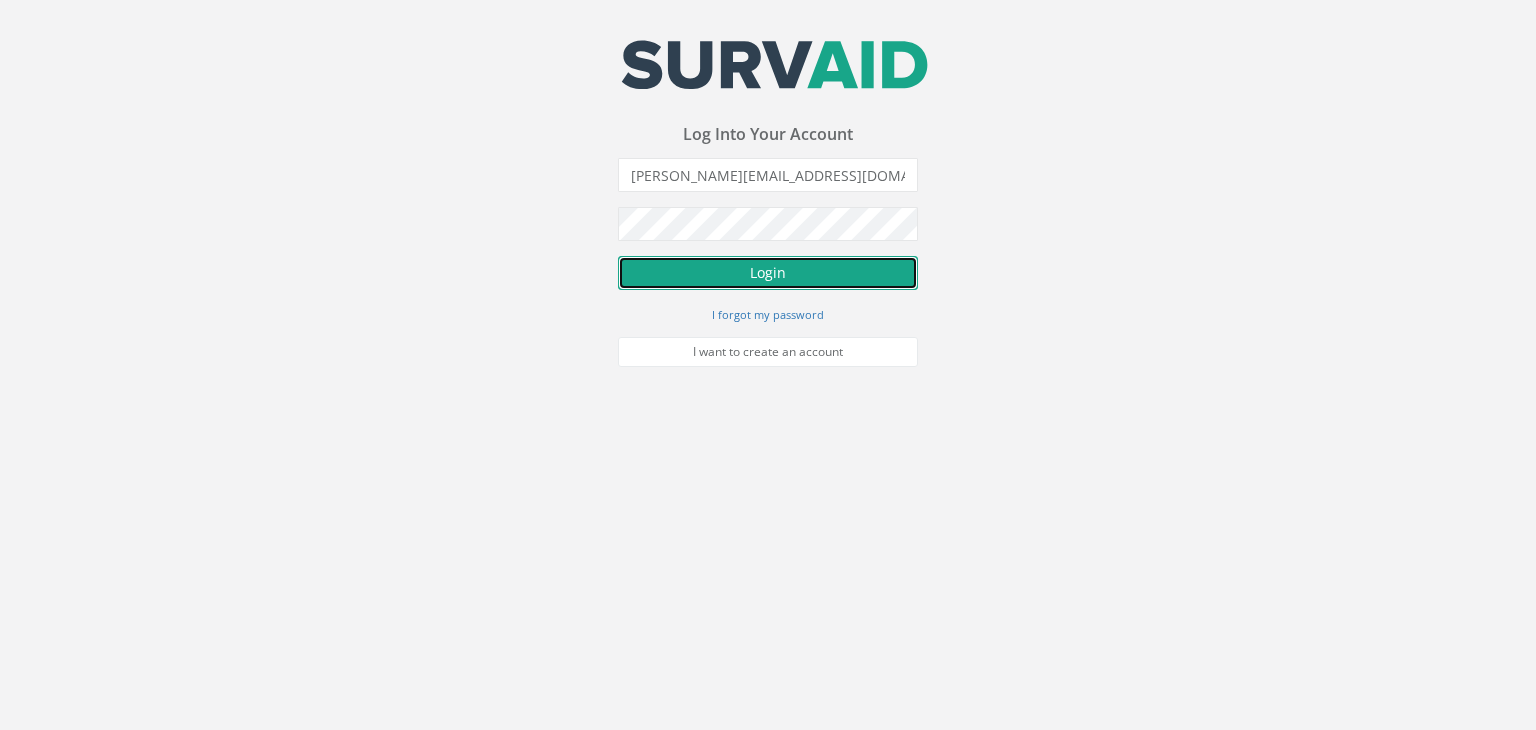 click on "Login" at bounding box center (768, 273) 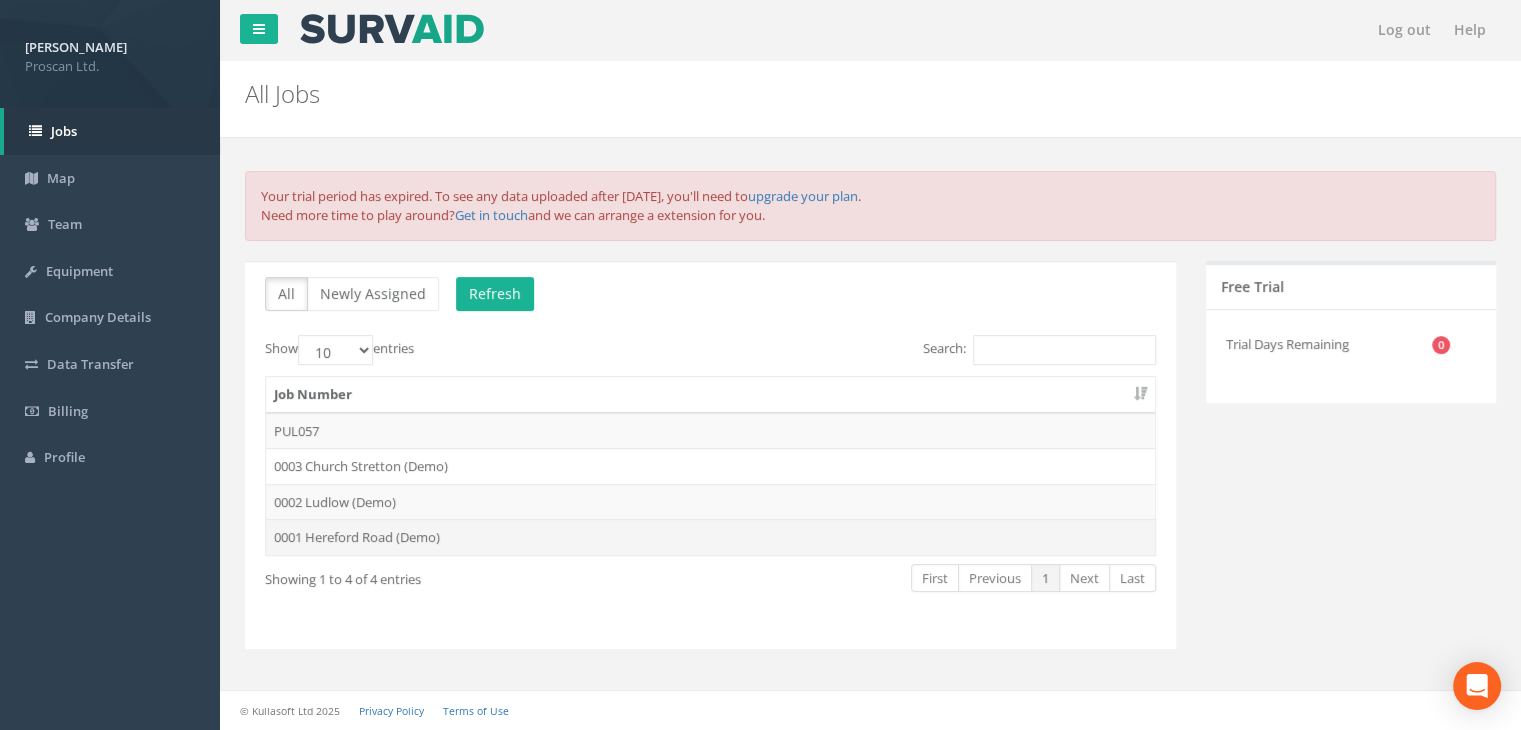 scroll, scrollTop: 0, scrollLeft: 0, axis: both 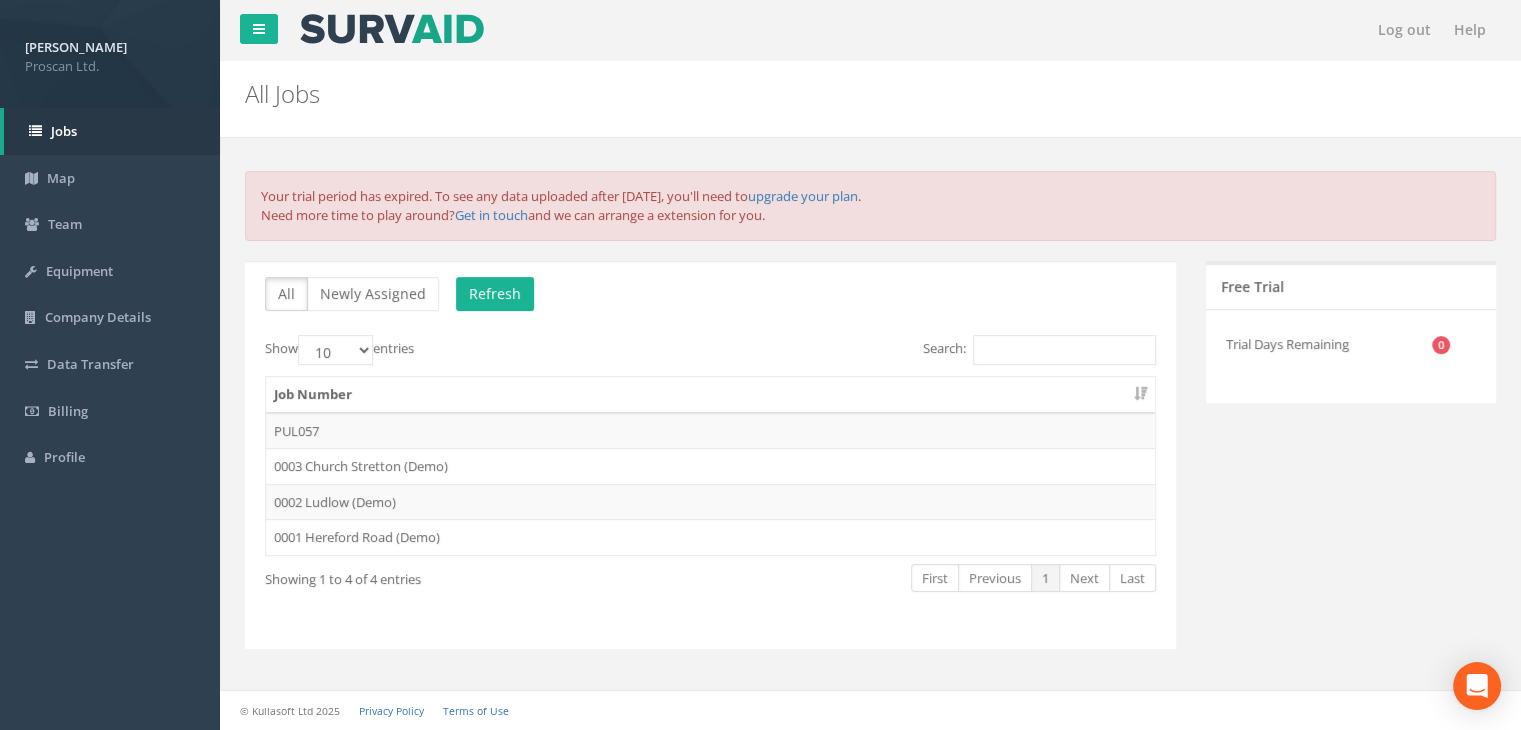 click on "[PERSON_NAME]" at bounding box center (76, 47) 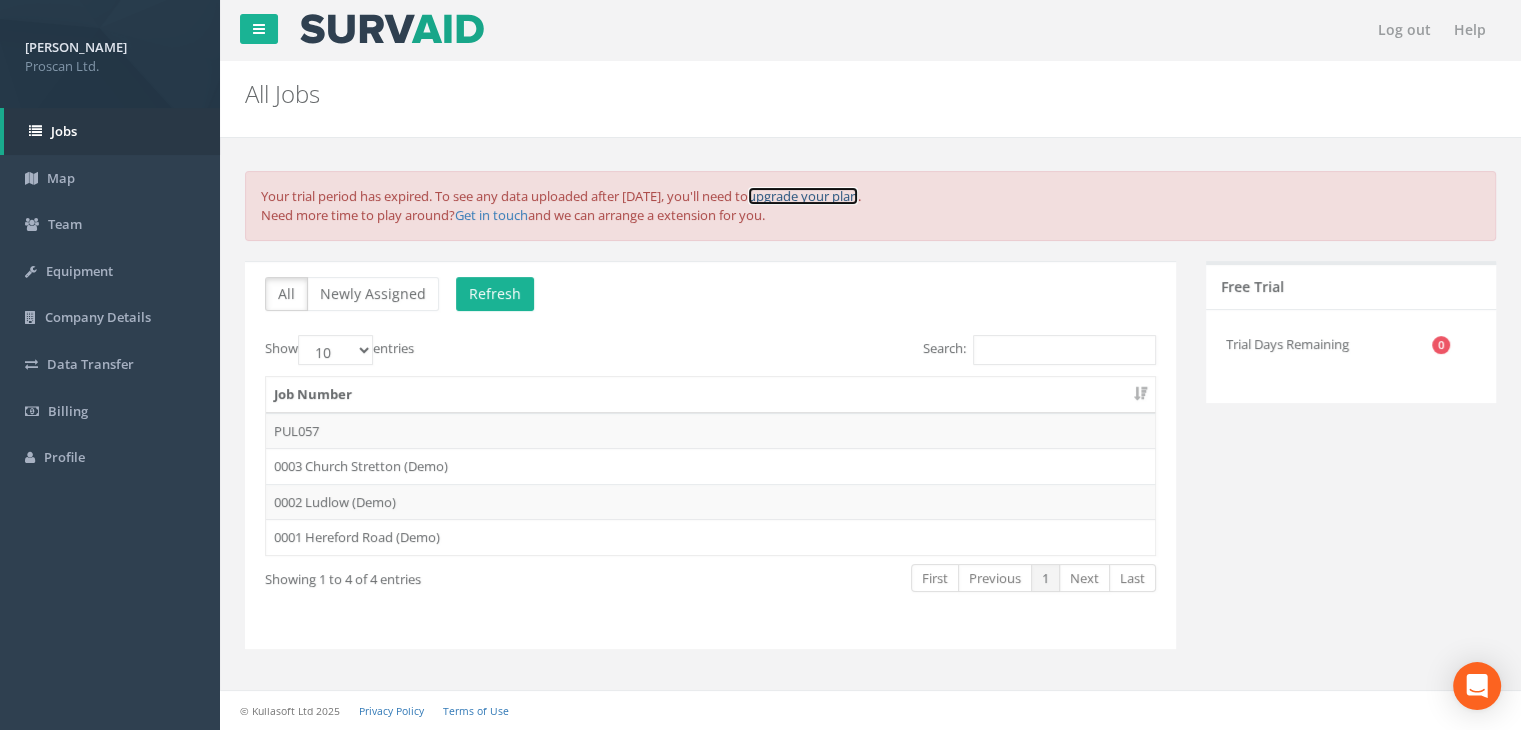 click on "upgrade your plan" at bounding box center (803, 196) 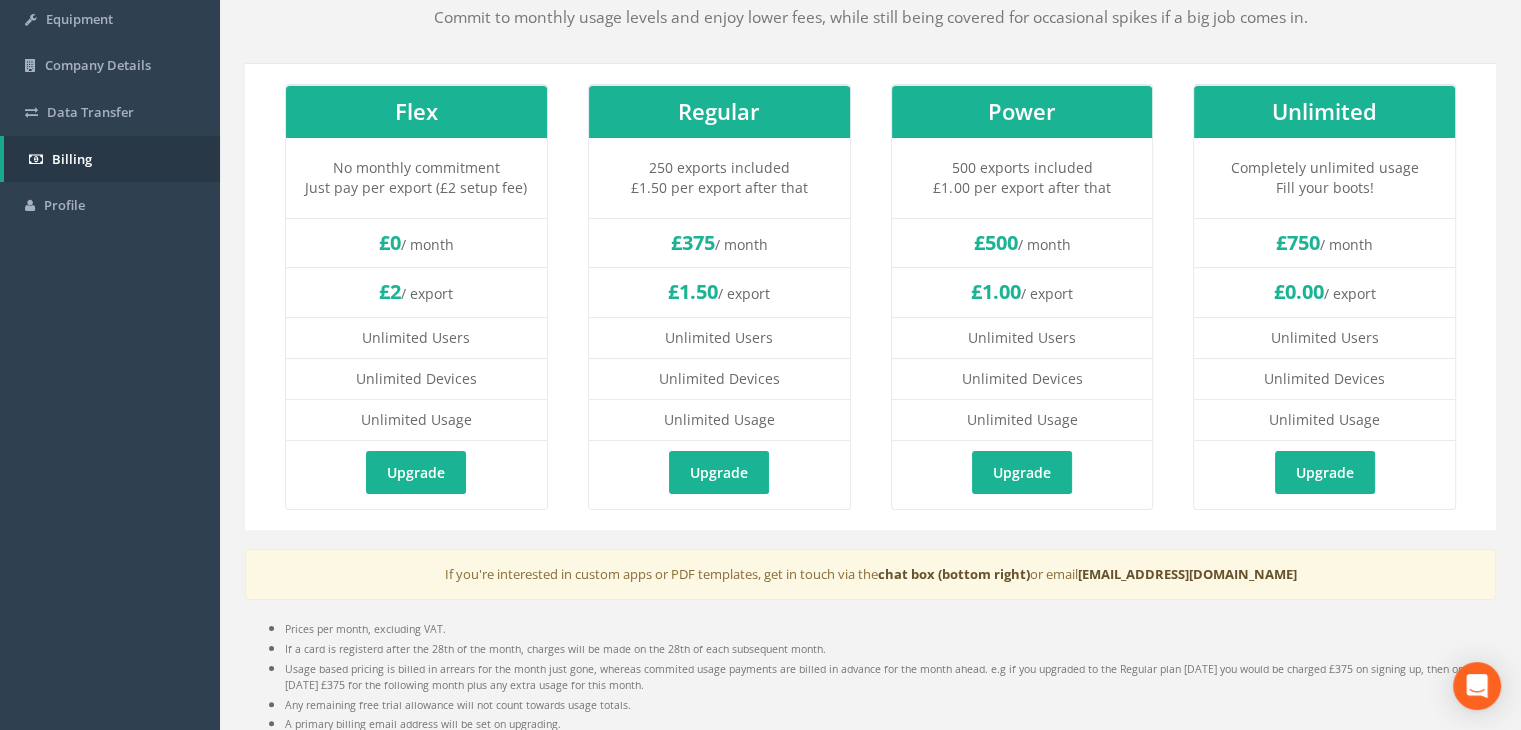 scroll, scrollTop: 267, scrollLeft: 0, axis: vertical 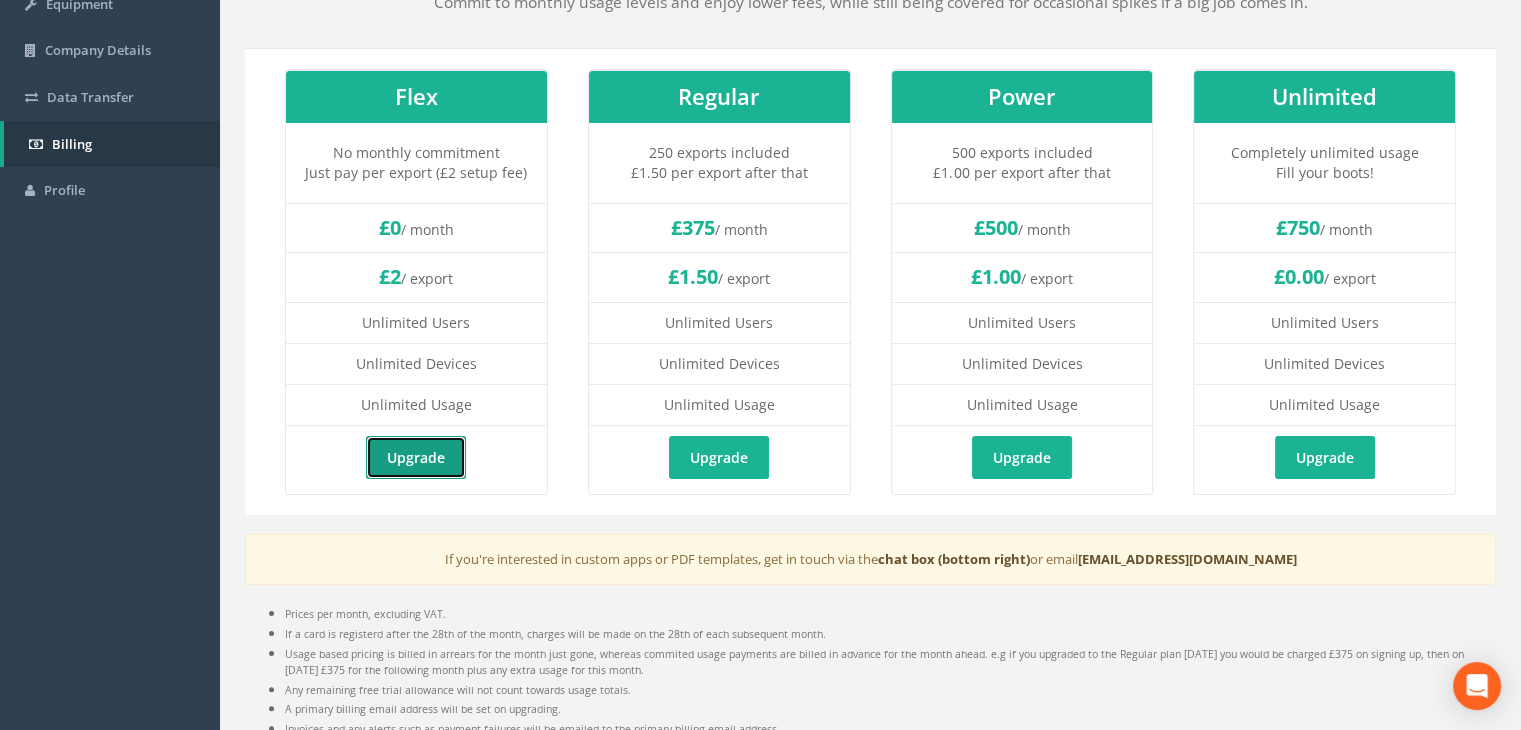 click on "Upgrade" at bounding box center [416, 457] 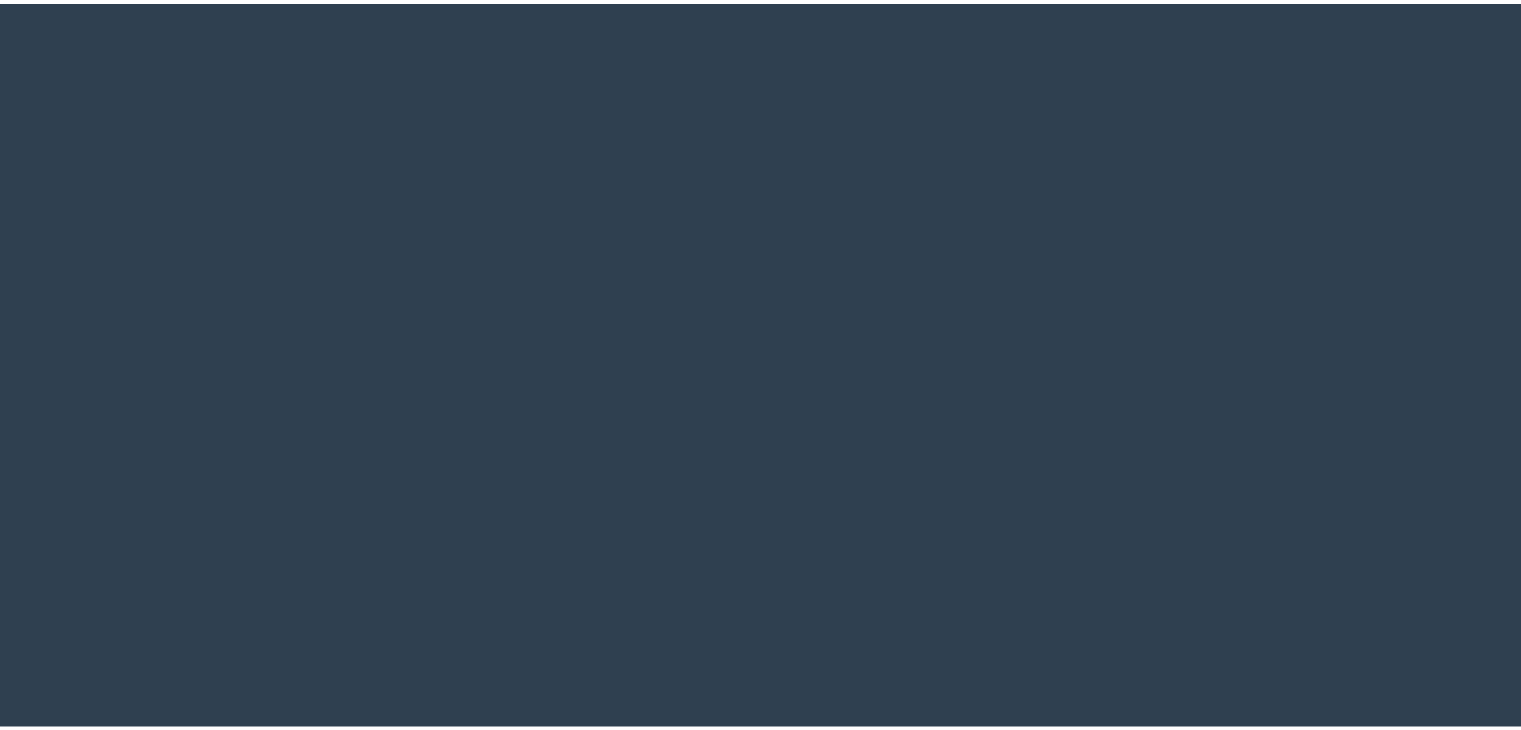 scroll, scrollTop: 0, scrollLeft: 0, axis: both 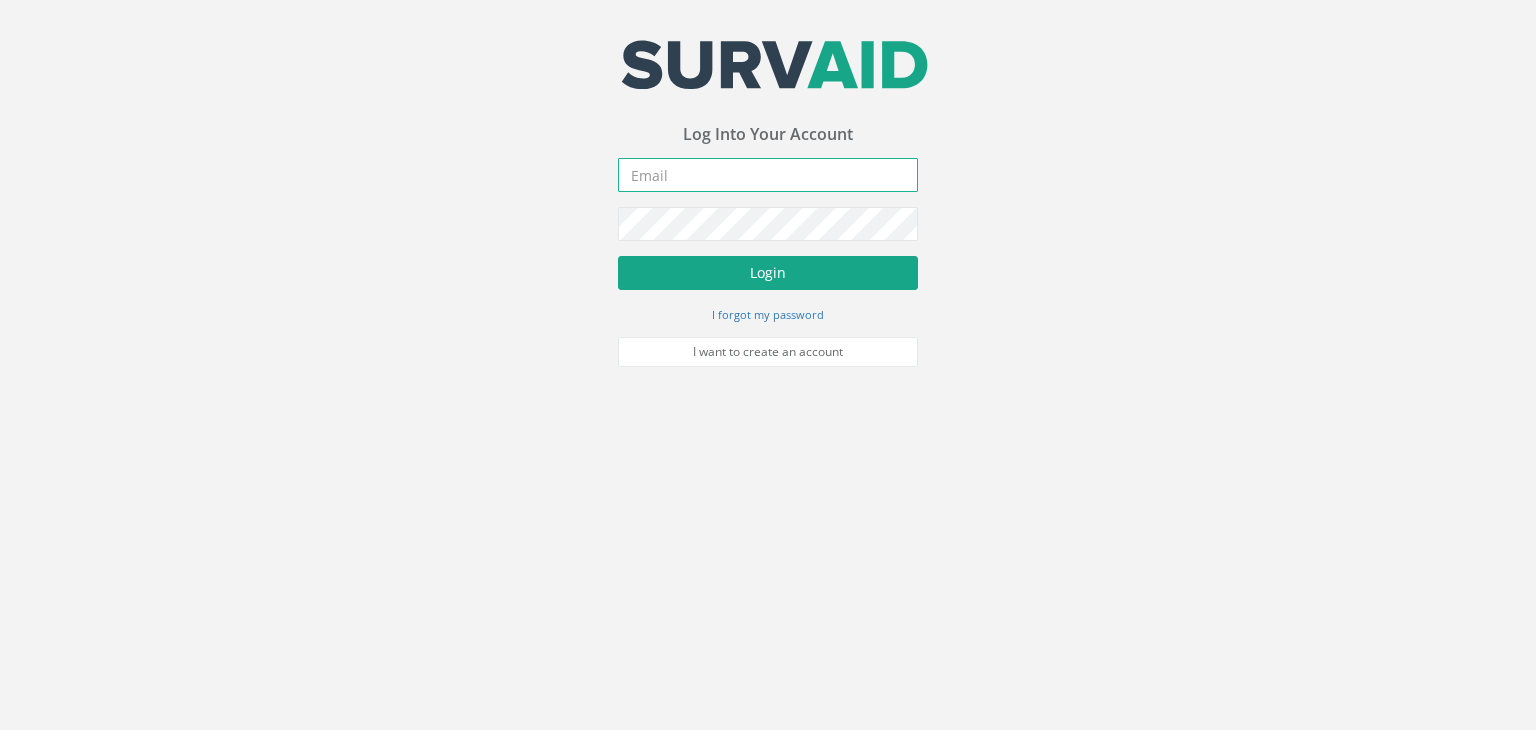 type on "[PERSON_NAME][EMAIL_ADDRESS][DOMAIN_NAME]" 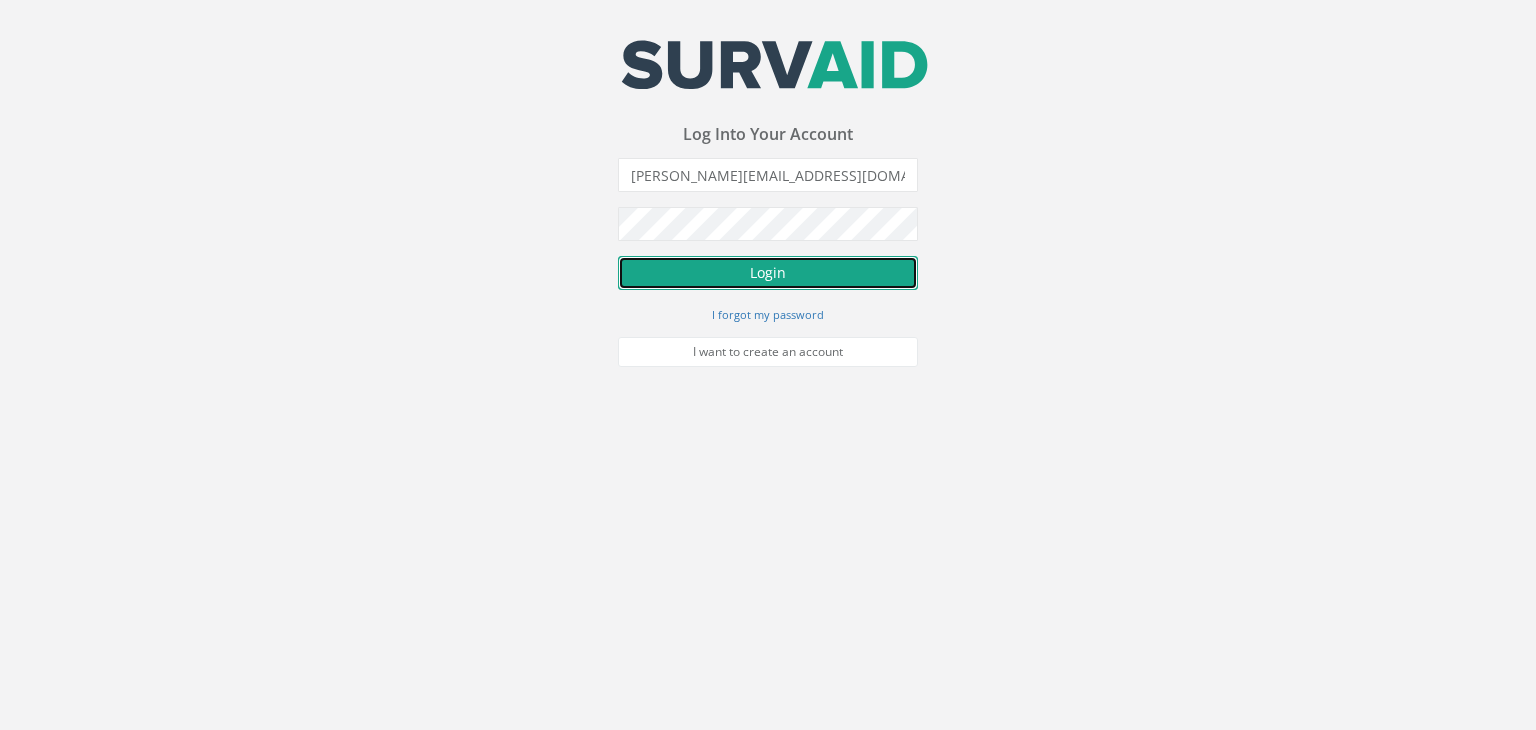 click on "Login" at bounding box center [768, 273] 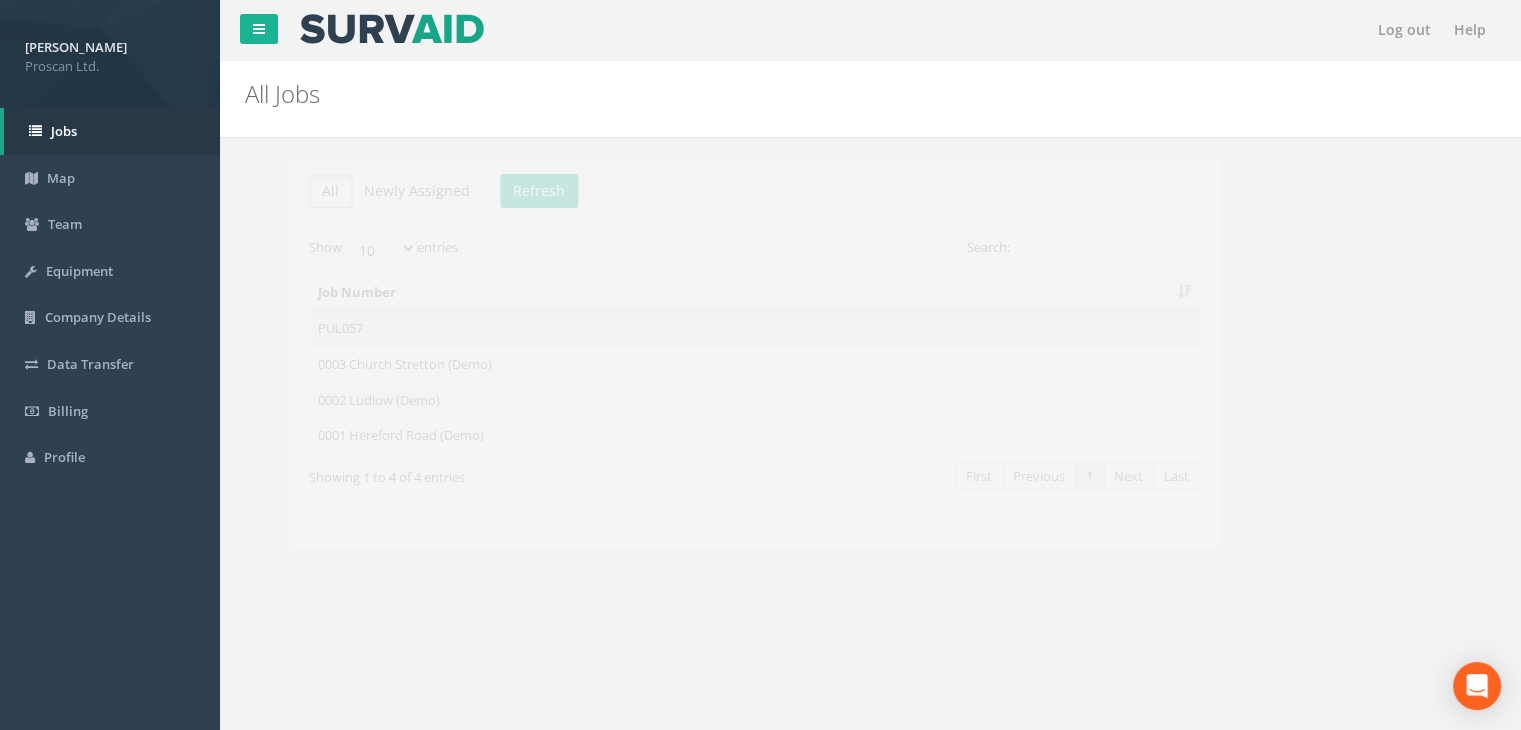 click on "PUL057" at bounding box center [710, 328] 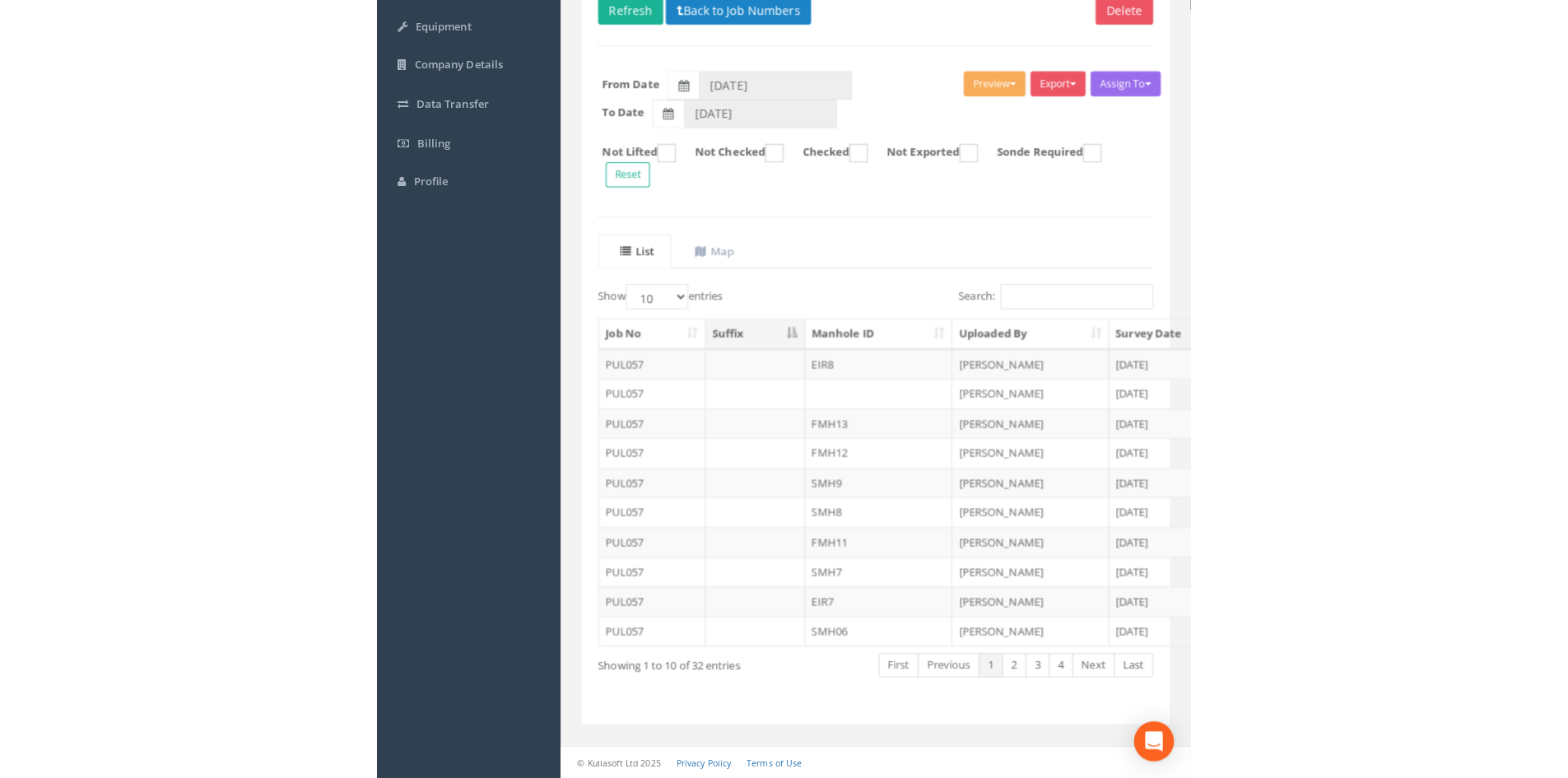scroll, scrollTop: 140, scrollLeft: 0, axis: vertical 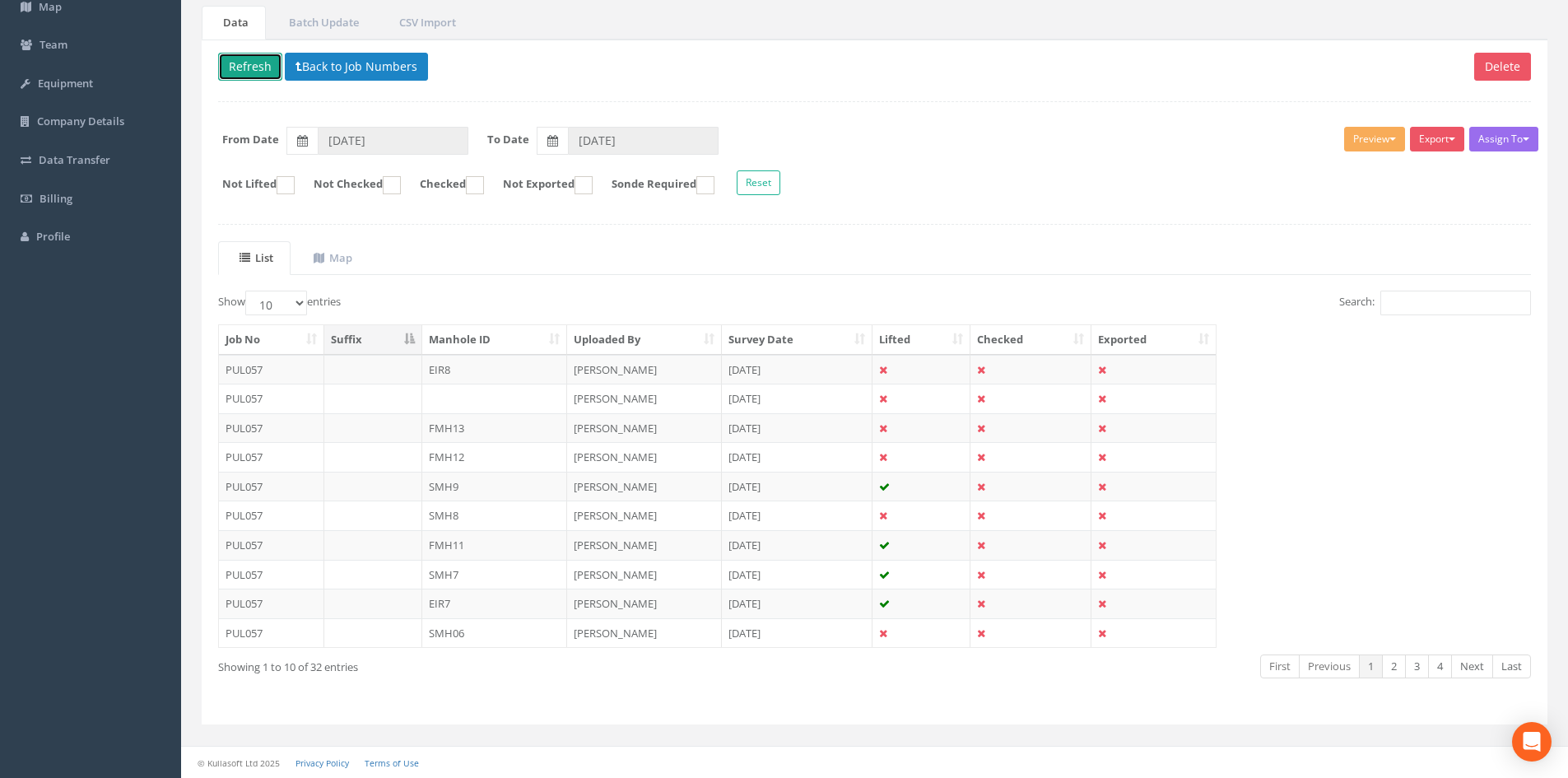 click on "Refresh" at bounding box center (250, 67) 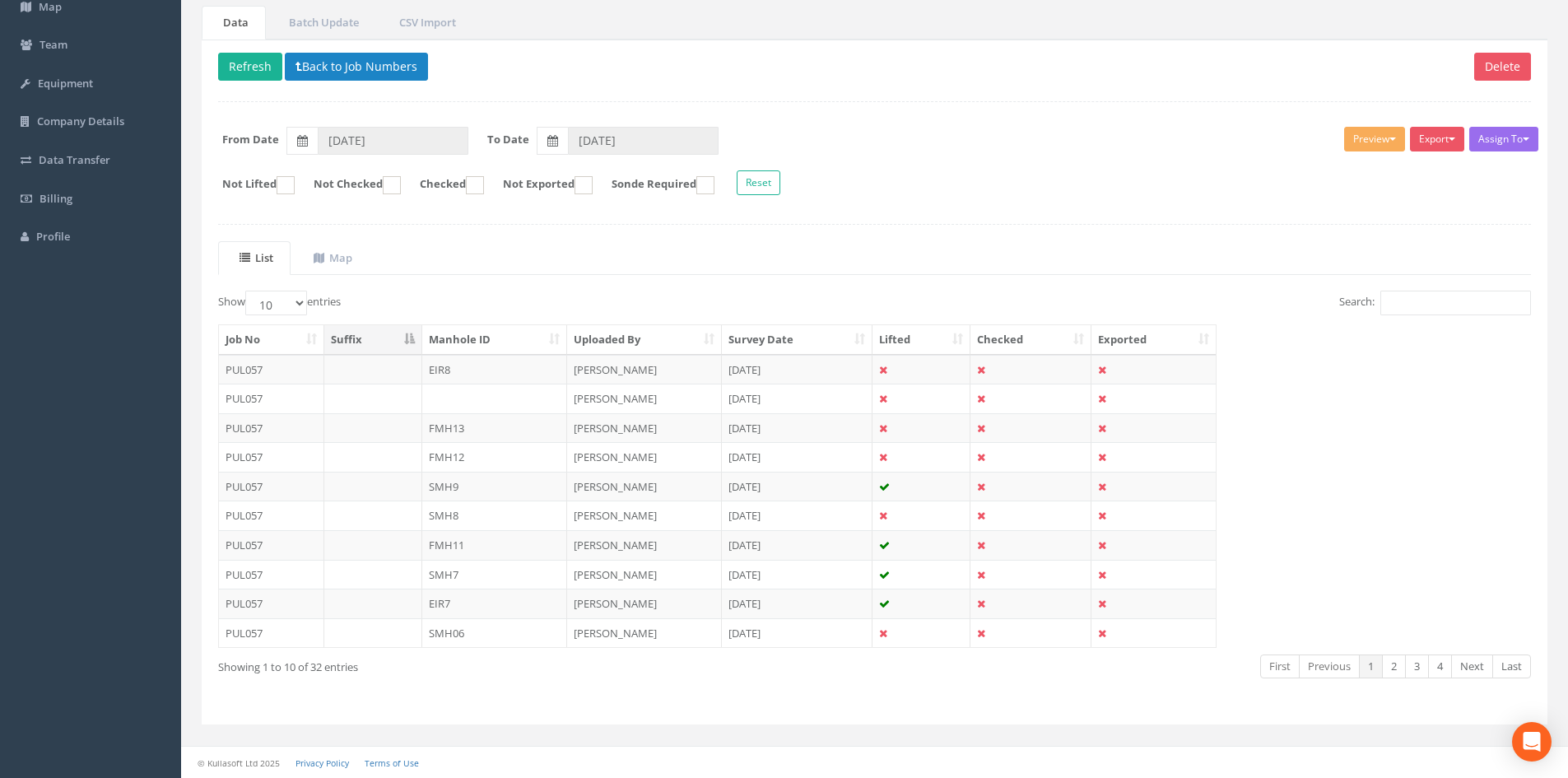 click on "Show  10 25 50 100  entries" at bounding box center [279, 303] 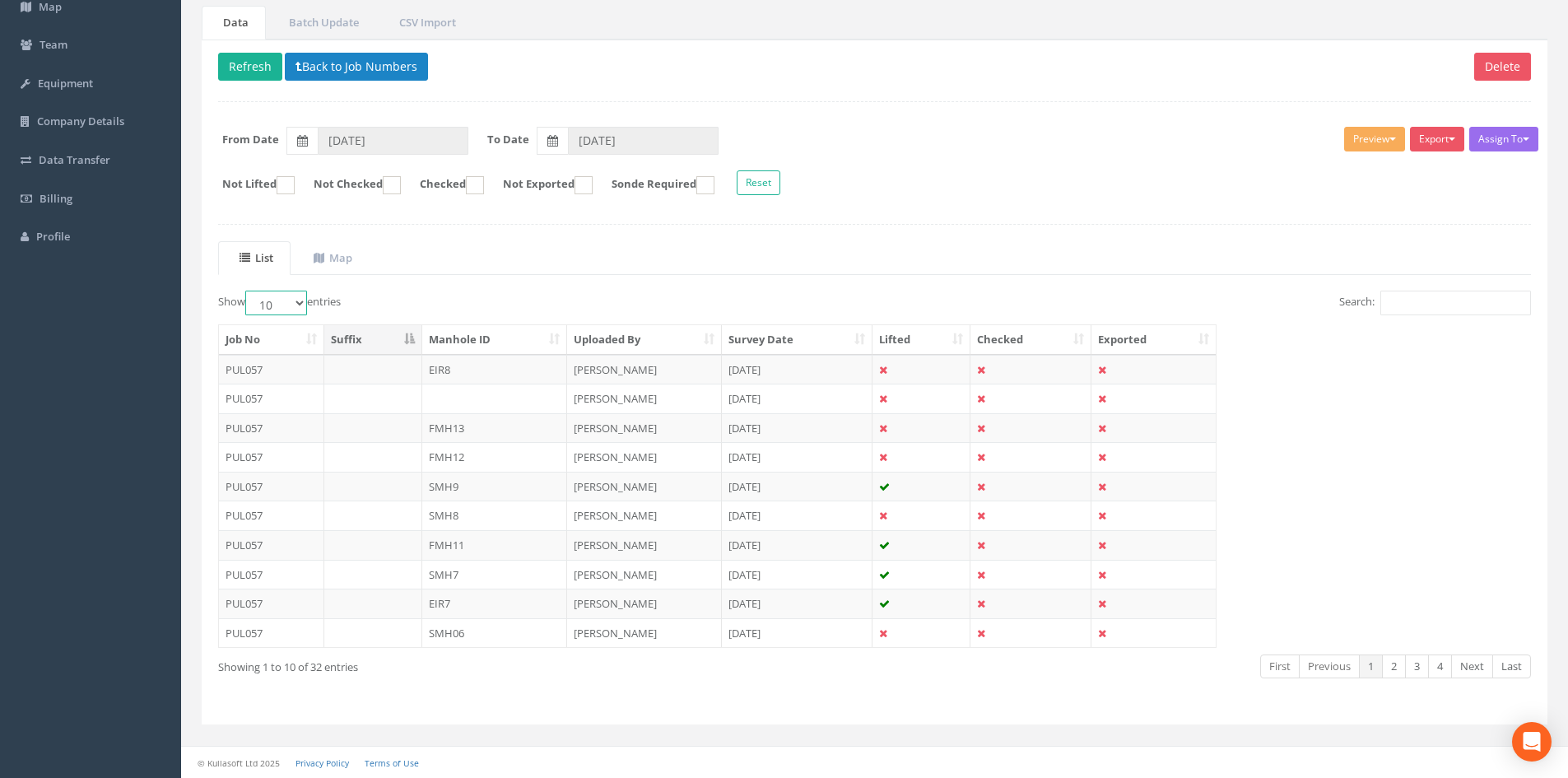 click on "10 25 50 100" at bounding box center (276, 303) 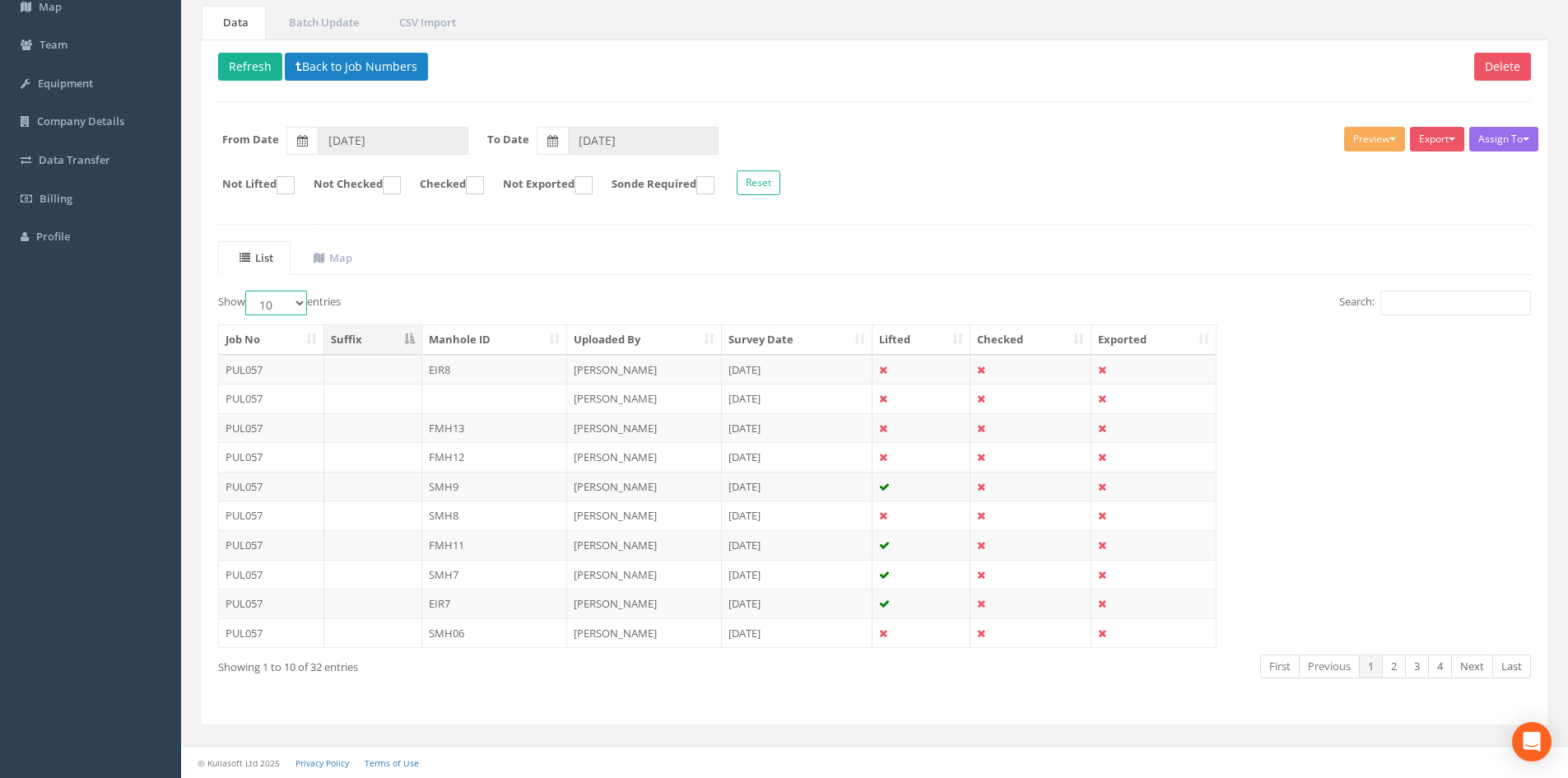 click on "10 25 50 100" at bounding box center (276, 303) 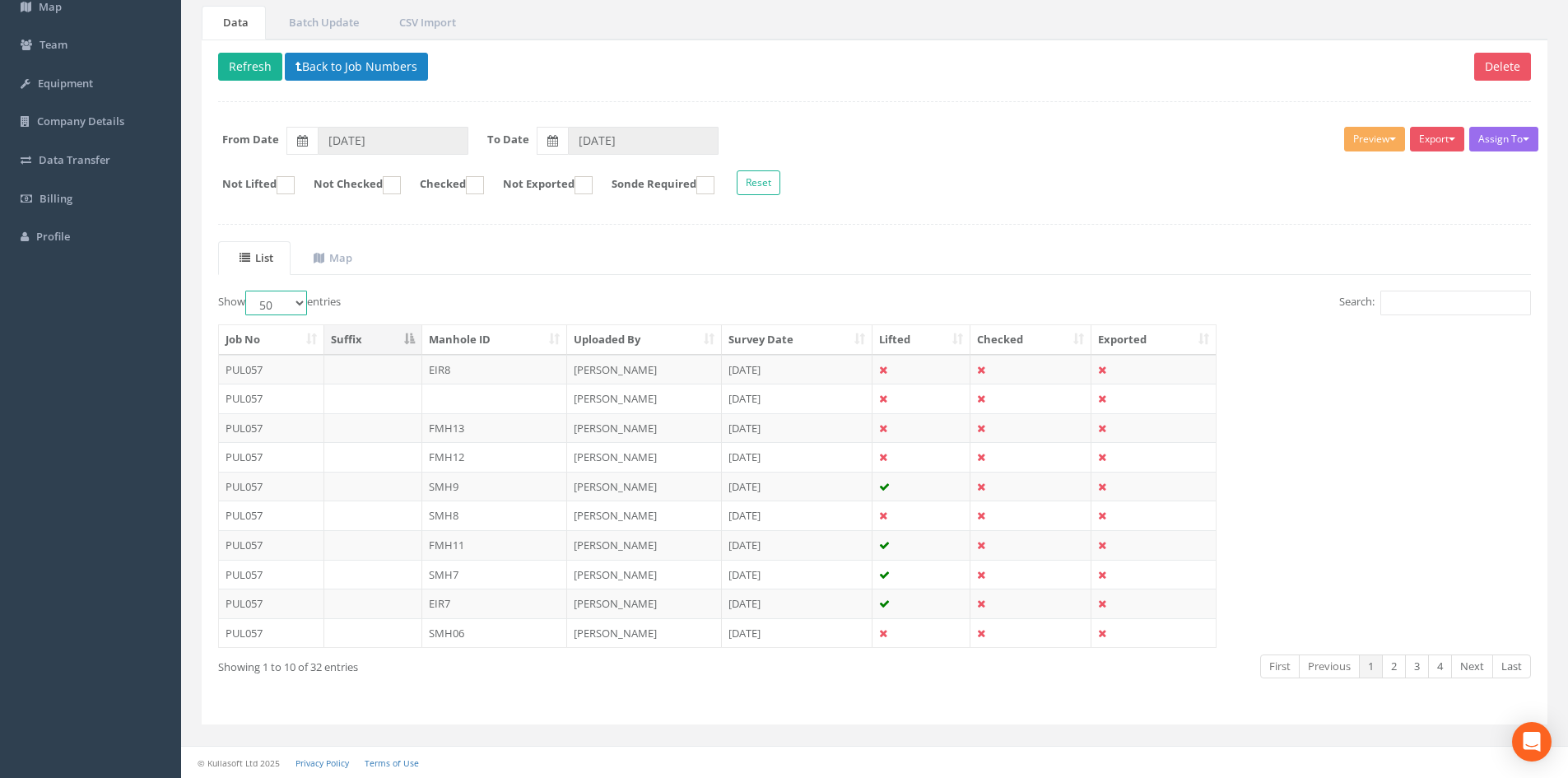 click on "10 25 50 100" at bounding box center (276, 303) 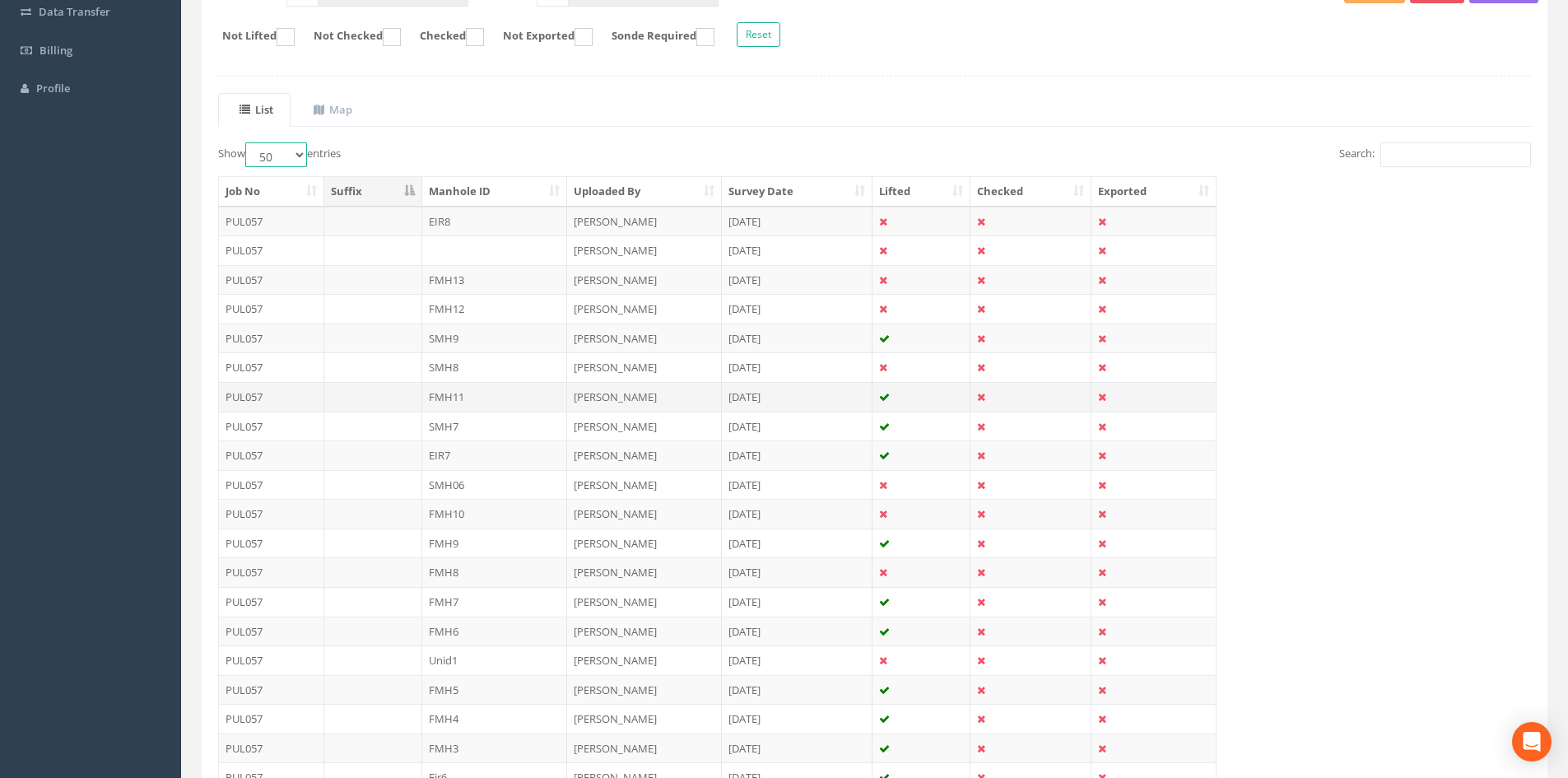 scroll, scrollTop: 0, scrollLeft: 0, axis: both 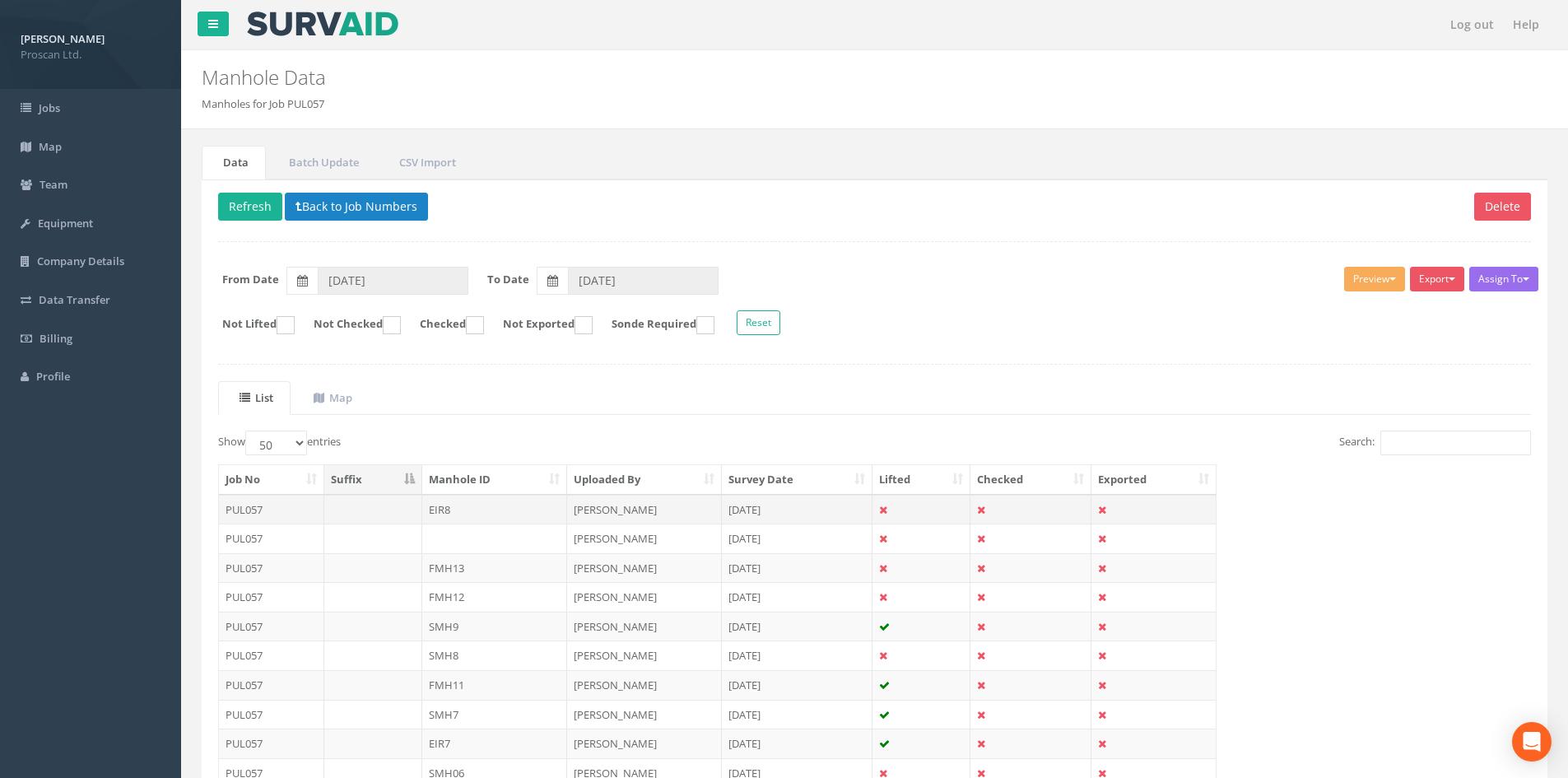 click at bounding box center [883, 510] 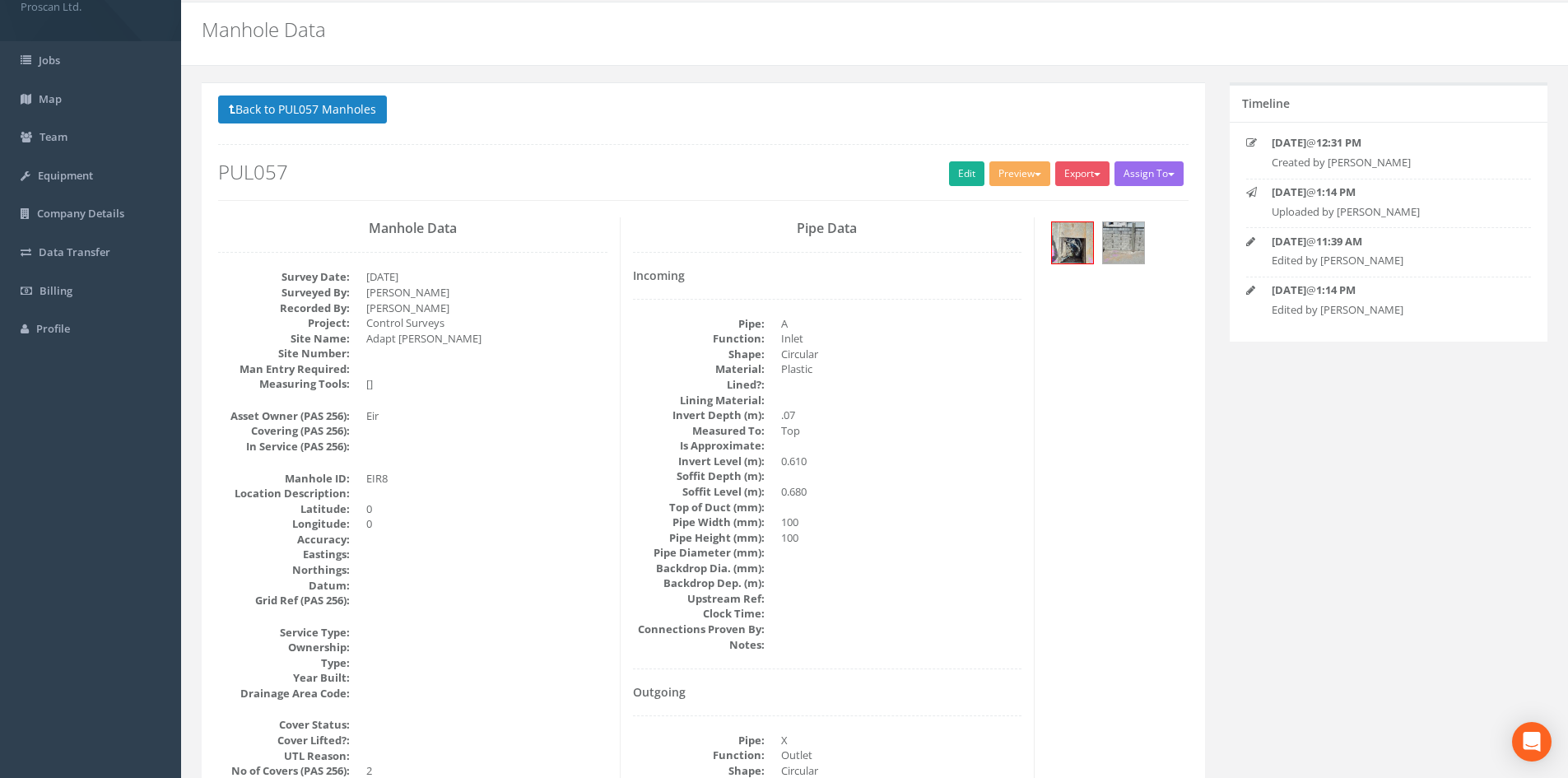 scroll, scrollTop: 0, scrollLeft: 0, axis: both 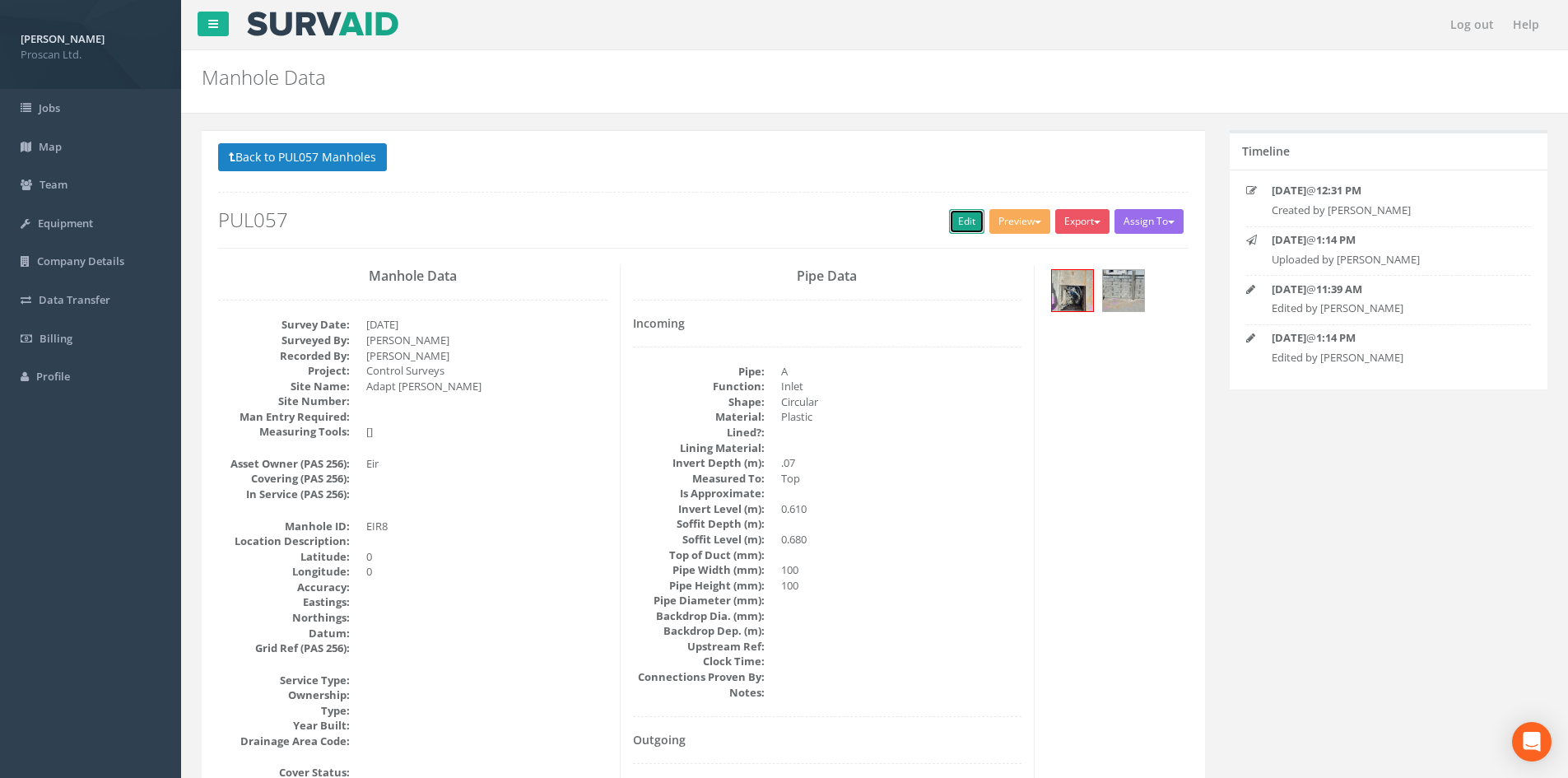 click on "Edit" at bounding box center (966, 221) 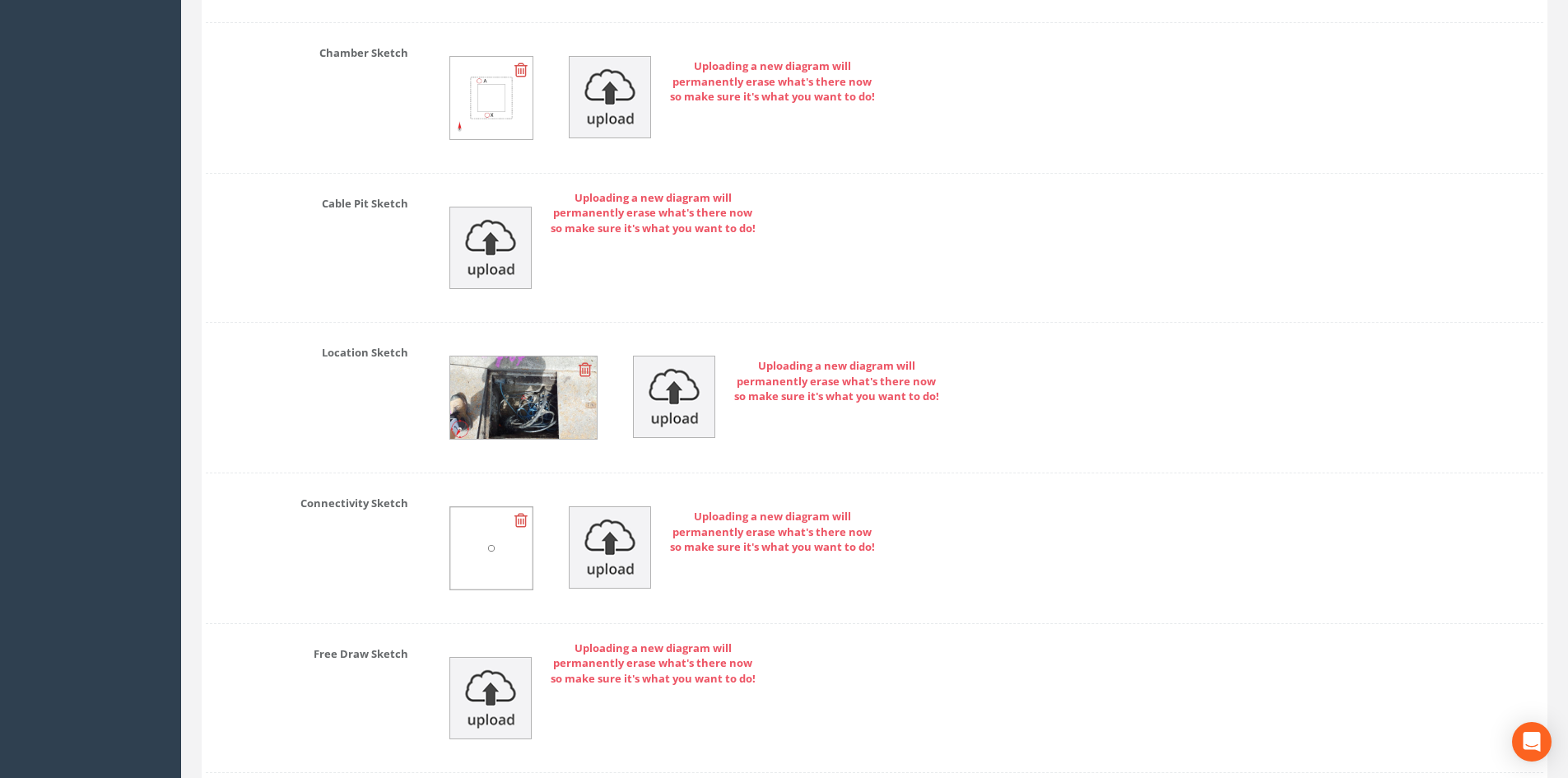 scroll, scrollTop: 3184, scrollLeft: 0, axis: vertical 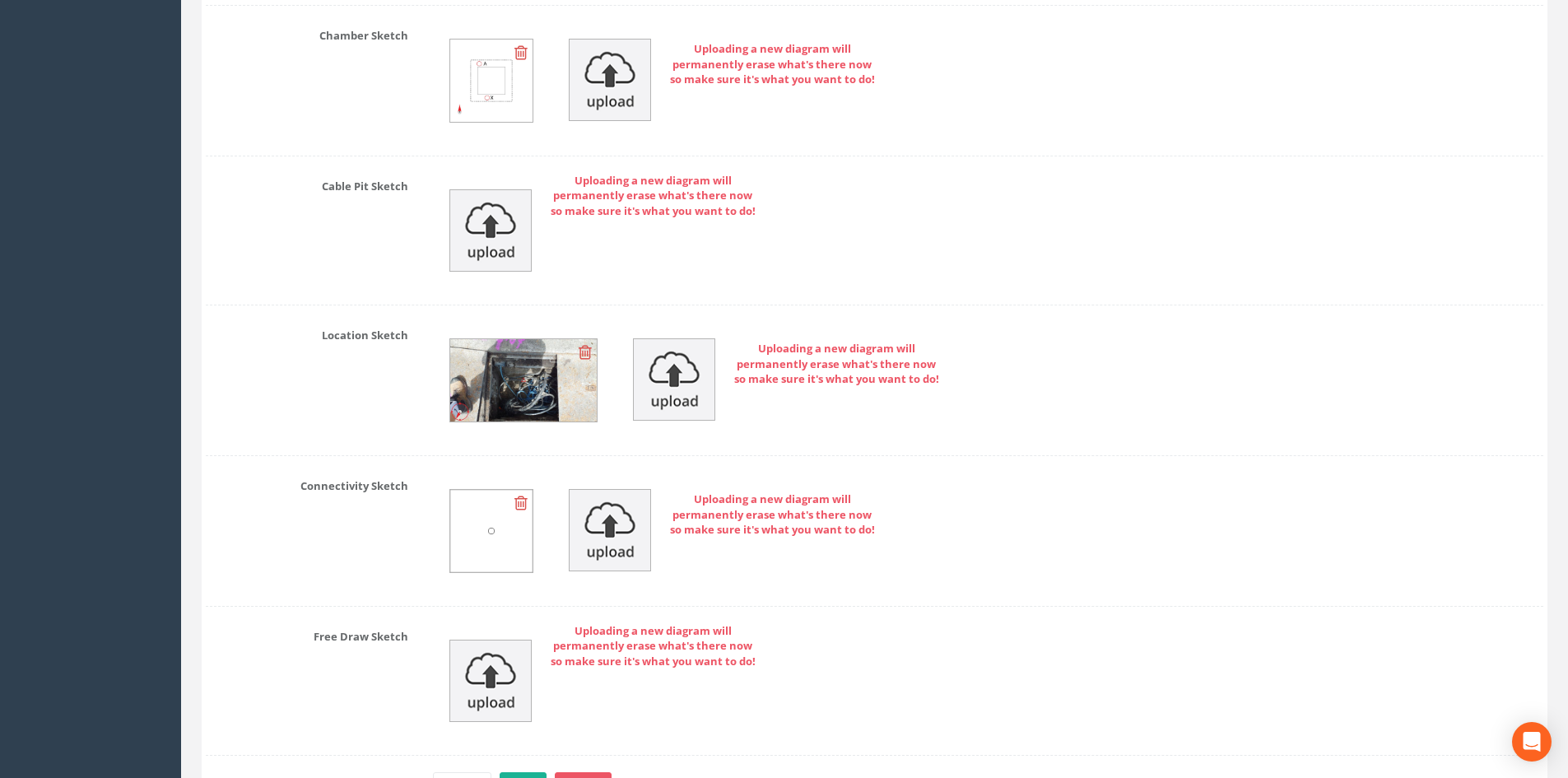 click at bounding box center (523, 380) 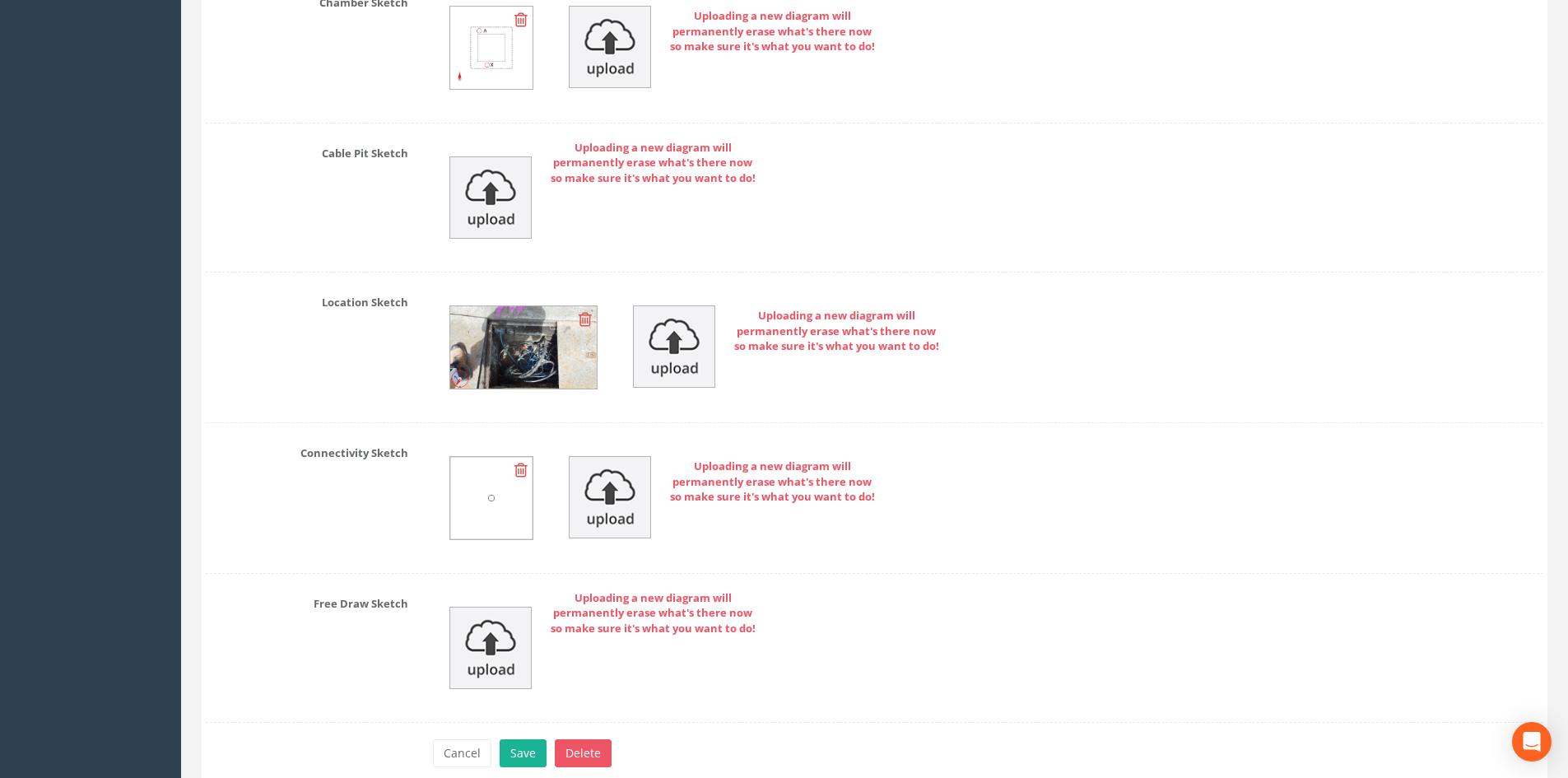 scroll, scrollTop: 3292, scrollLeft: 0, axis: vertical 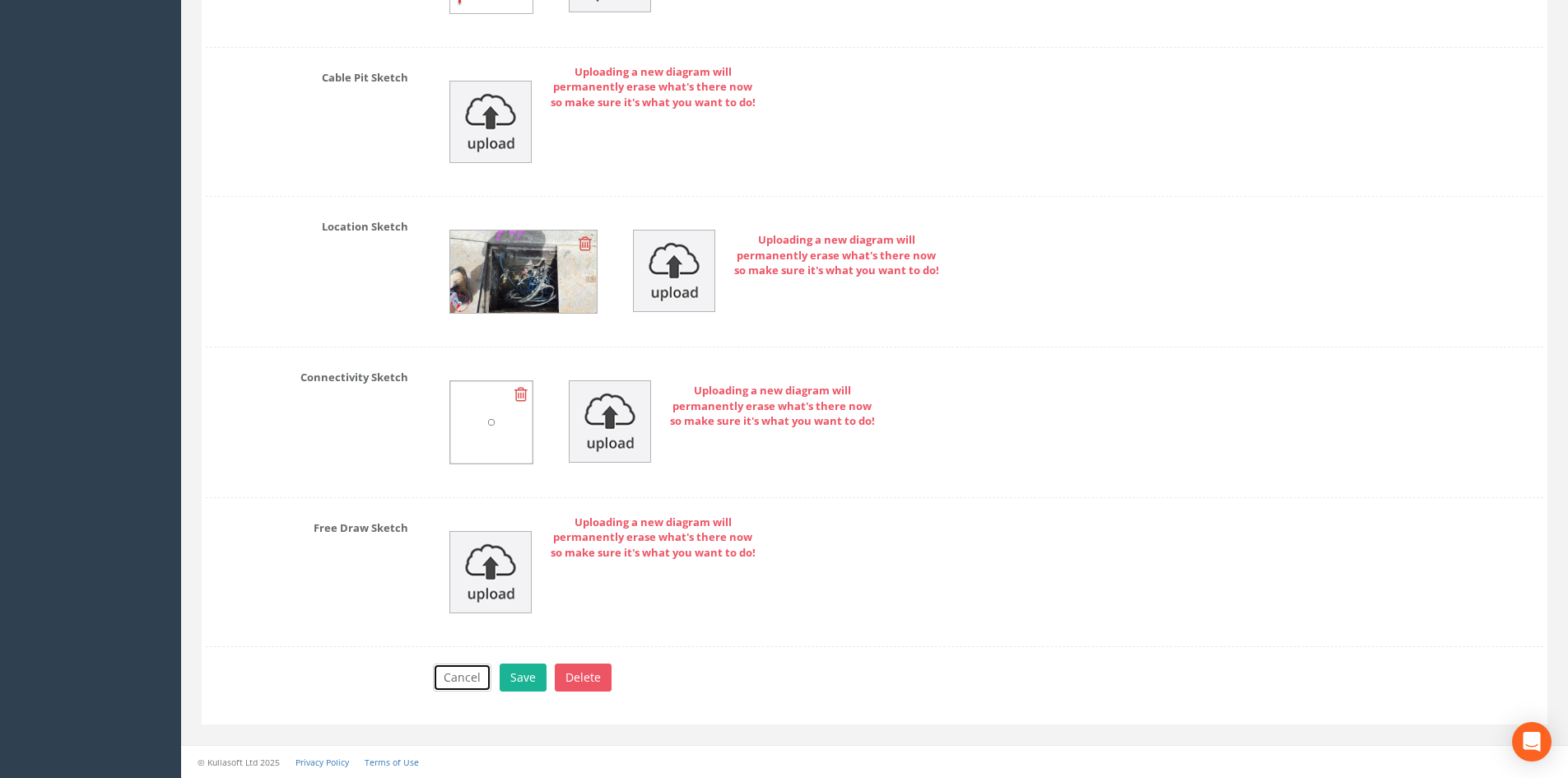 click on "Cancel" at bounding box center (462, 678) 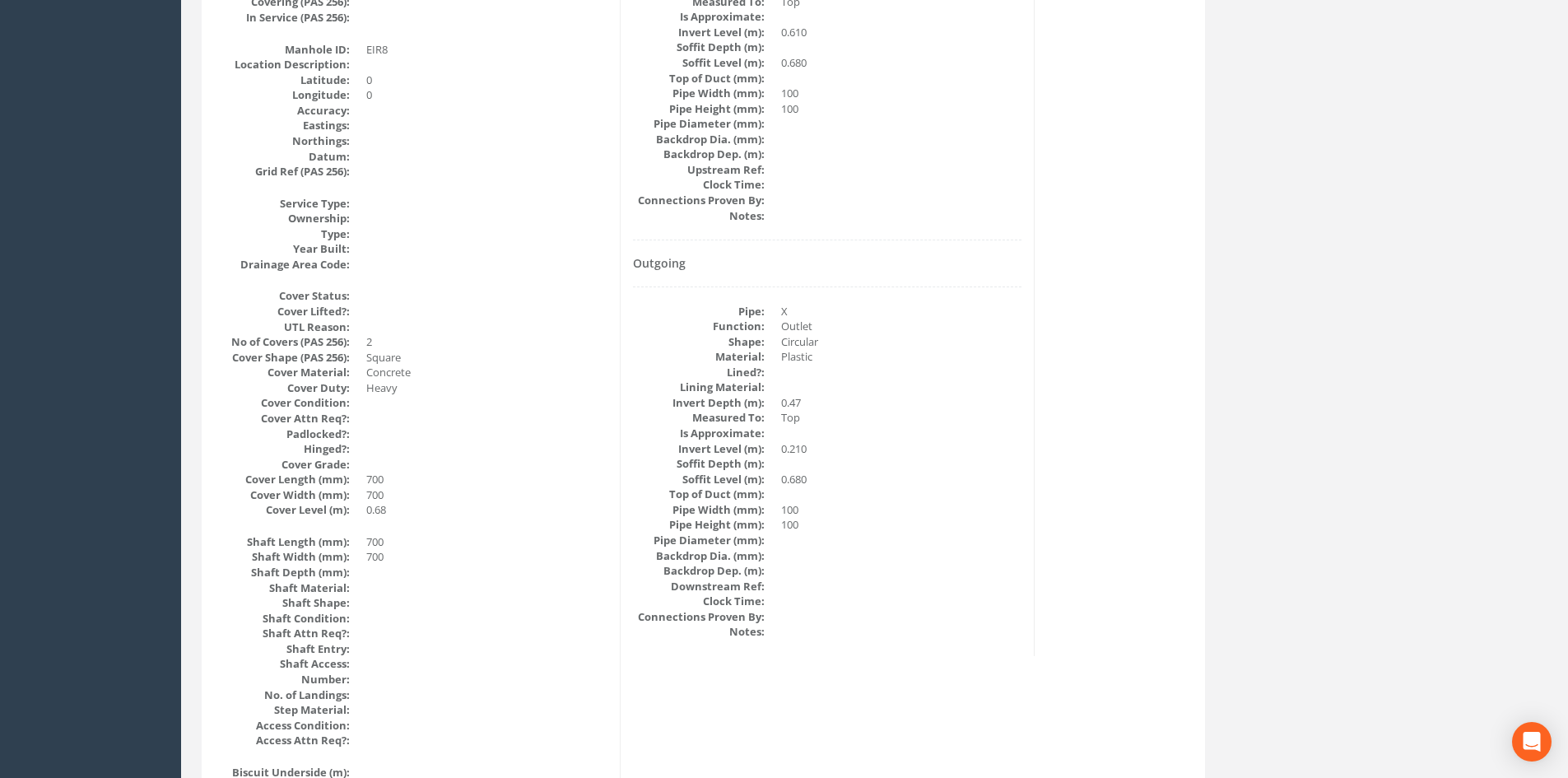 scroll, scrollTop: 0, scrollLeft: 0, axis: both 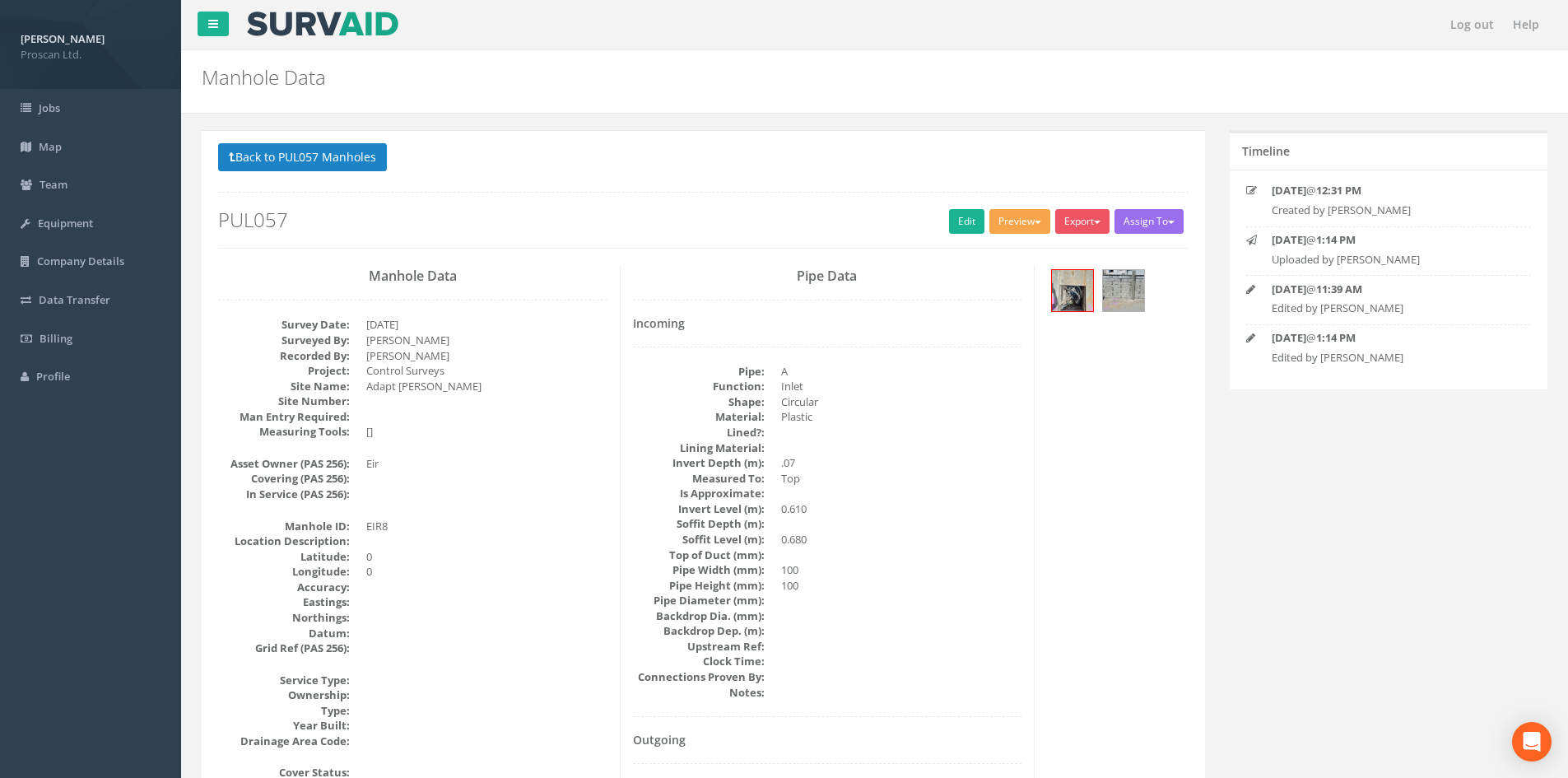 click on "Preview" at bounding box center (1020, 221) 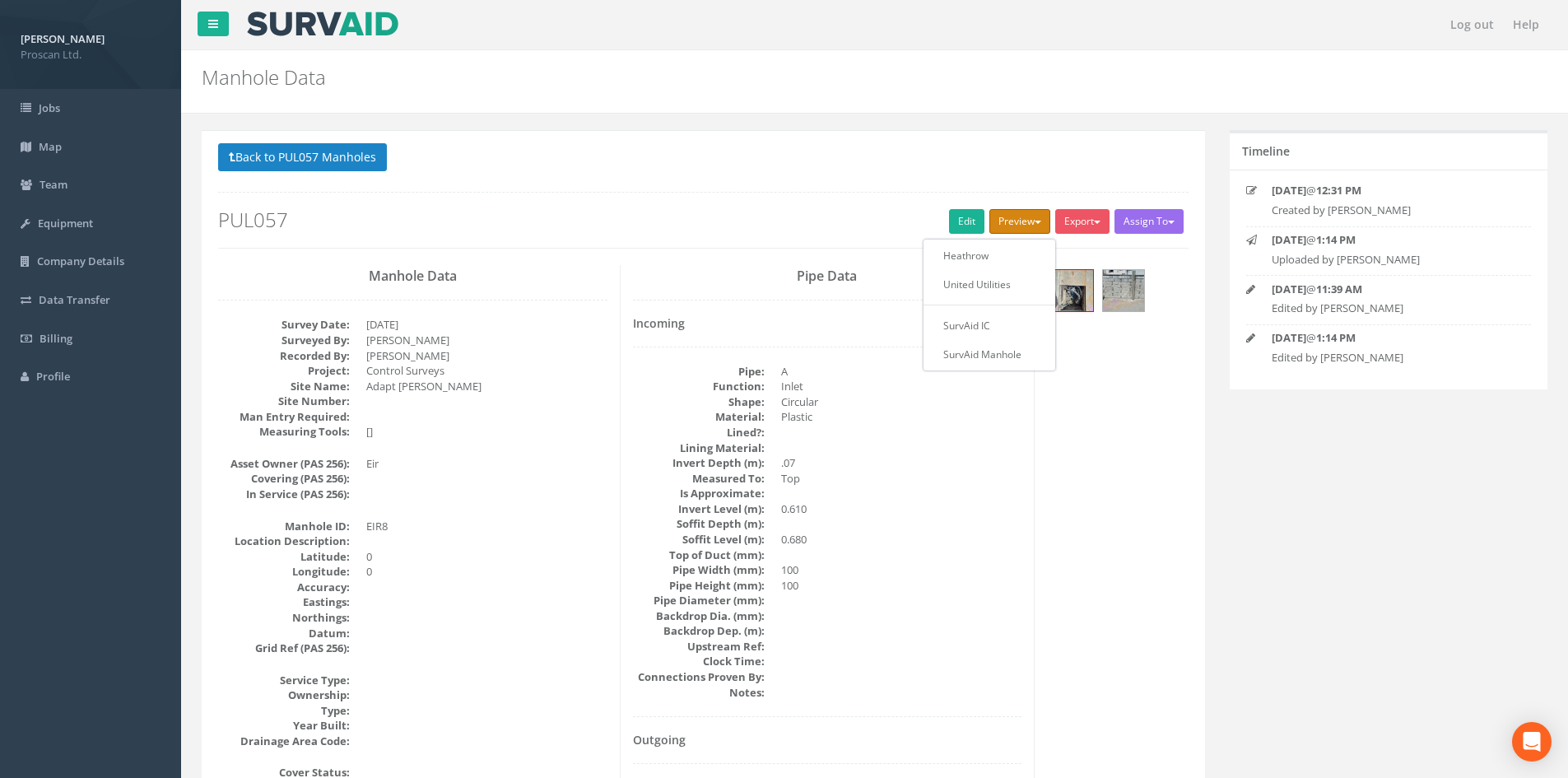 type 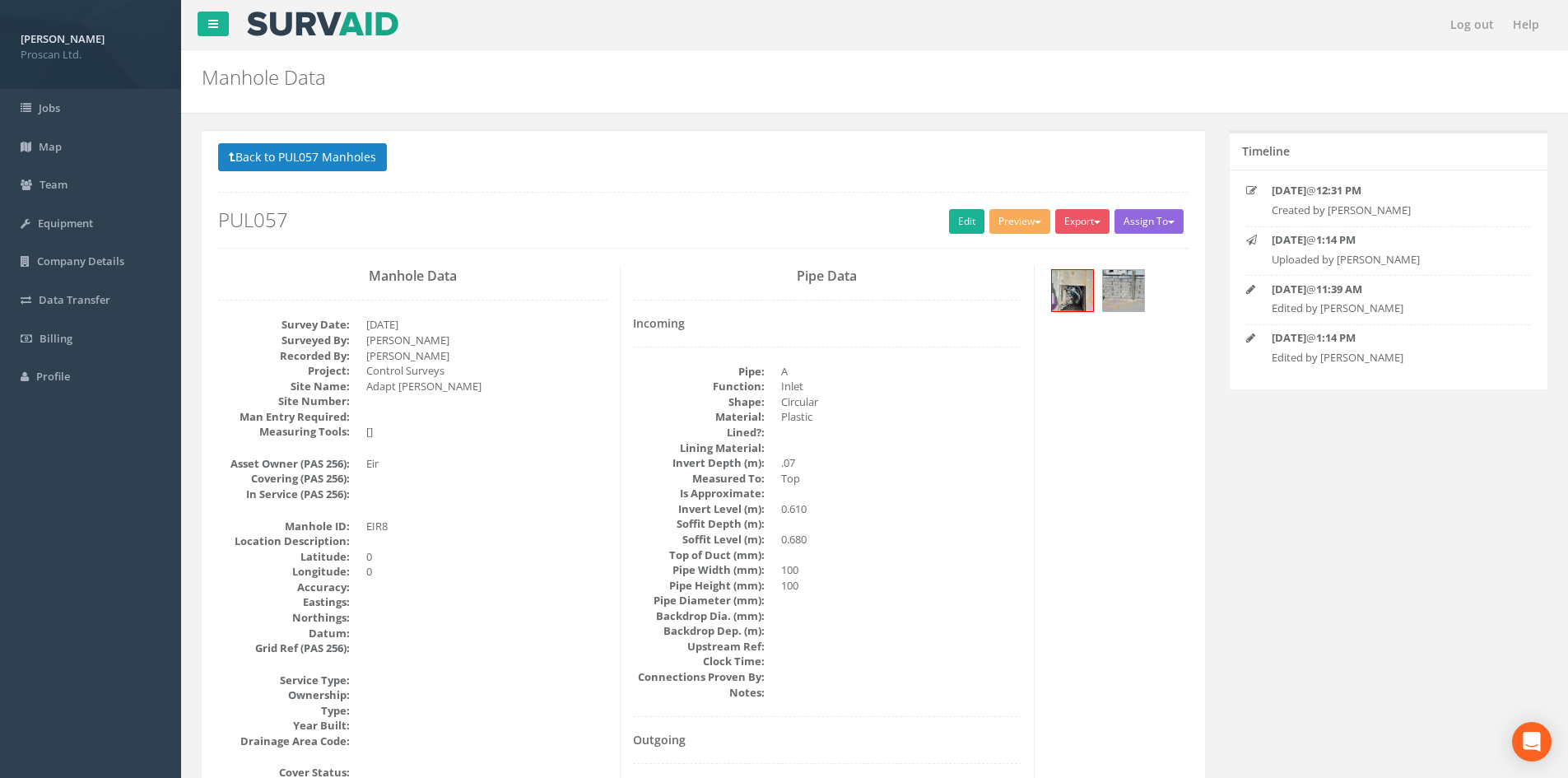 click on "Assign To" at bounding box center [1149, 221] 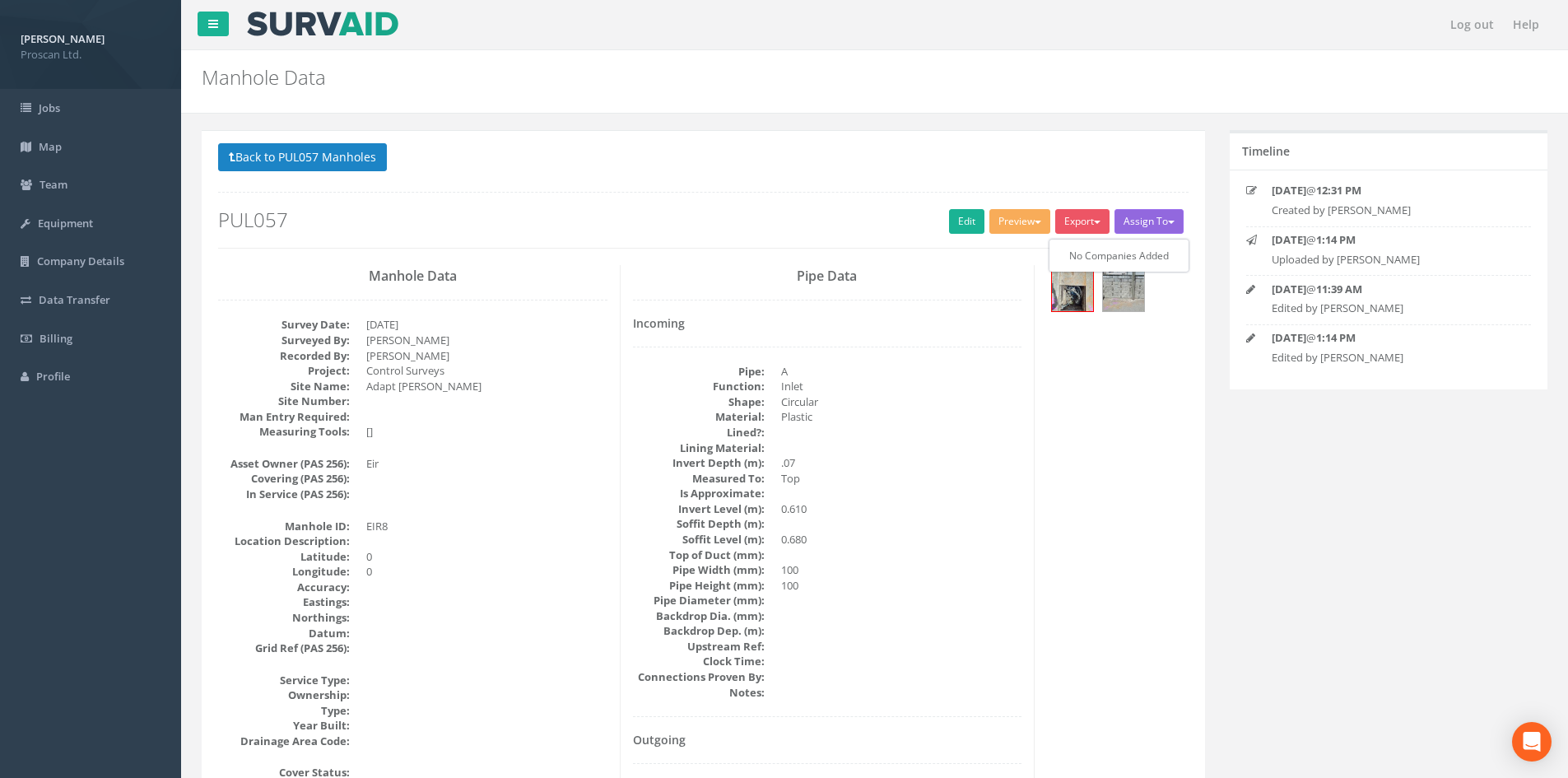 click on "Back to PUL057 Manholes       Back to Map" at bounding box center (703, 159) 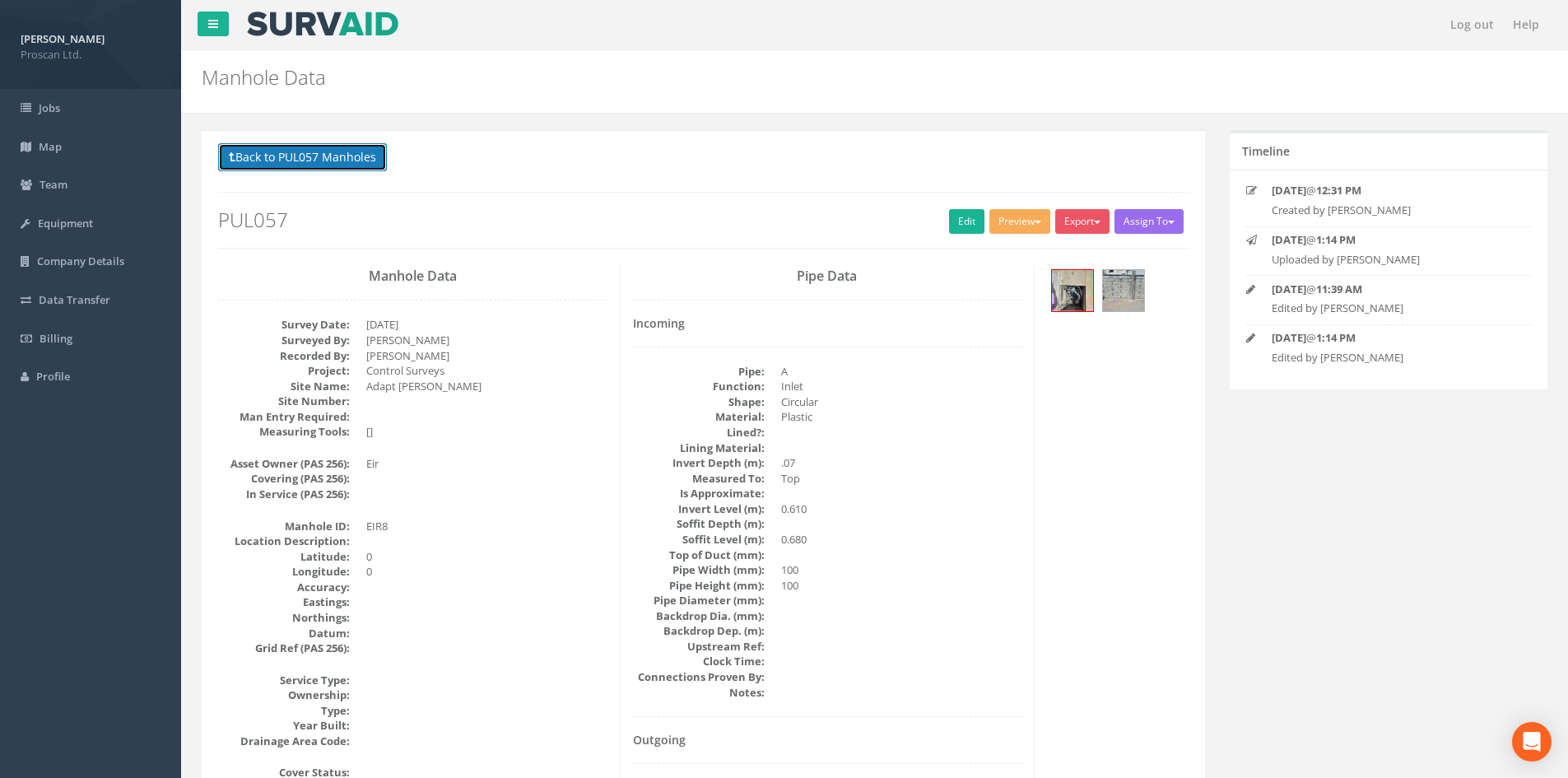 click on "Back to PUL057 Manholes" at bounding box center (302, 157) 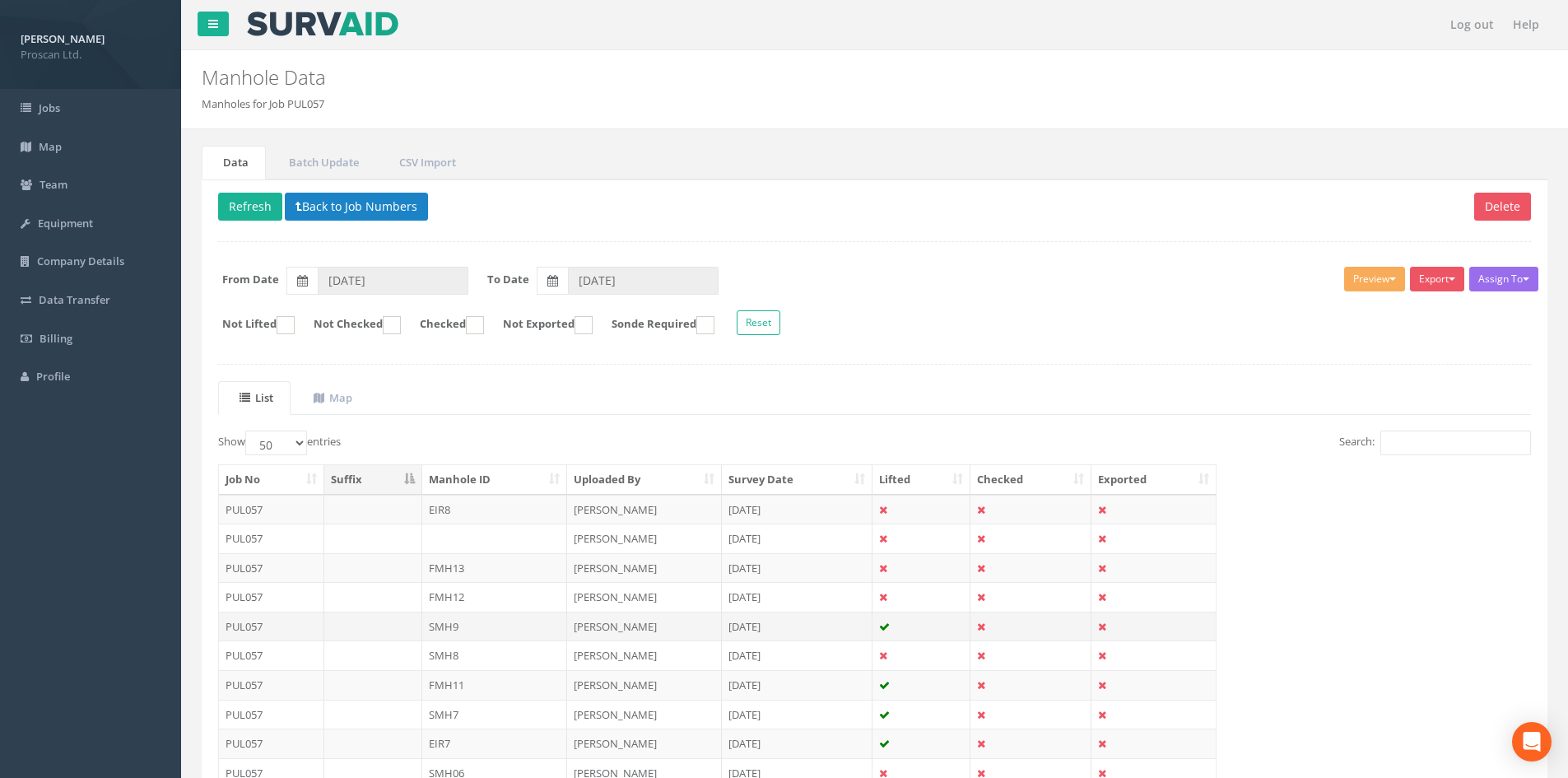 click on "[DATE]" at bounding box center [797, 627] 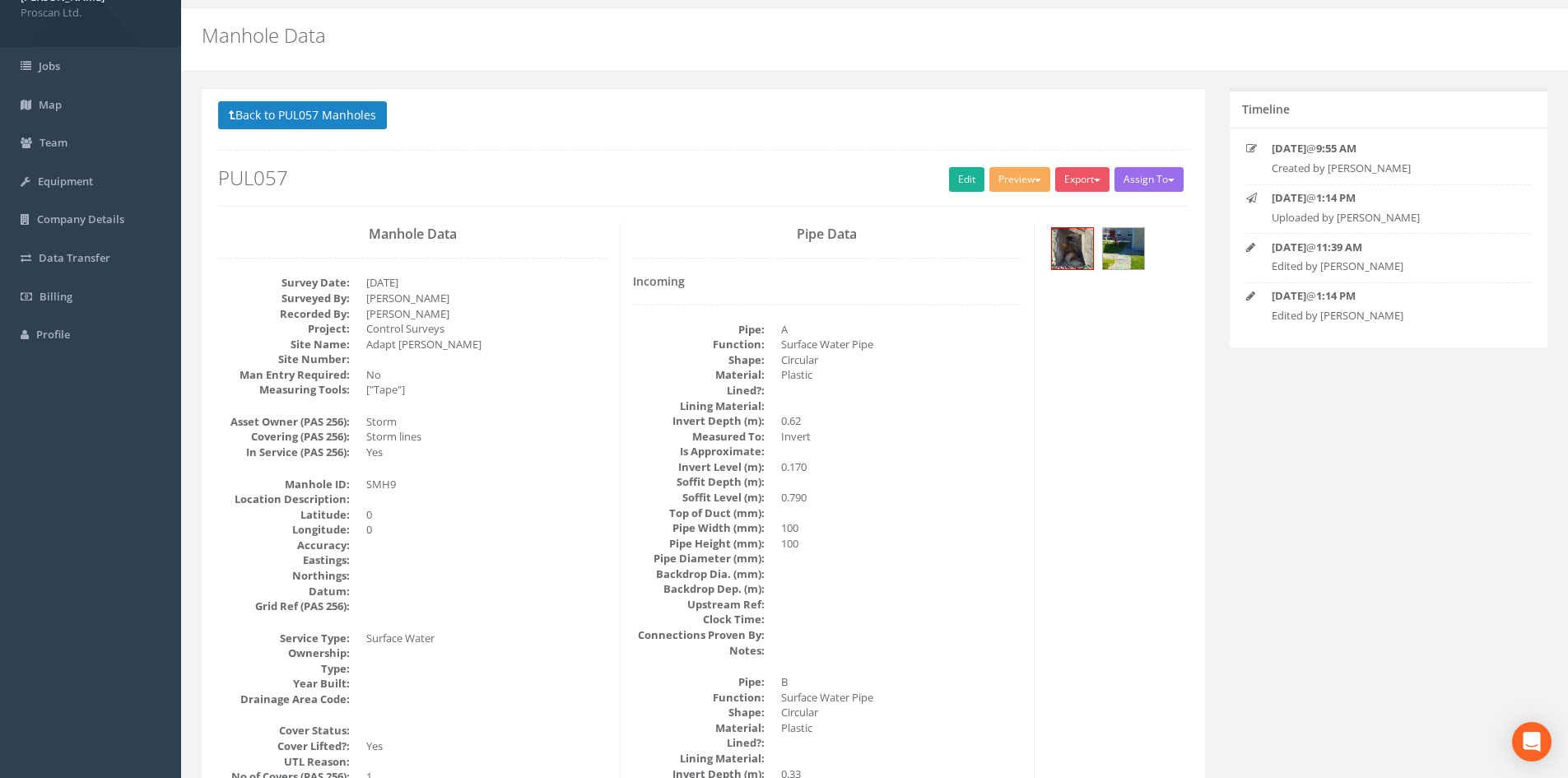 scroll, scrollTop: 5, scrollLeft: 0, axis: vertical 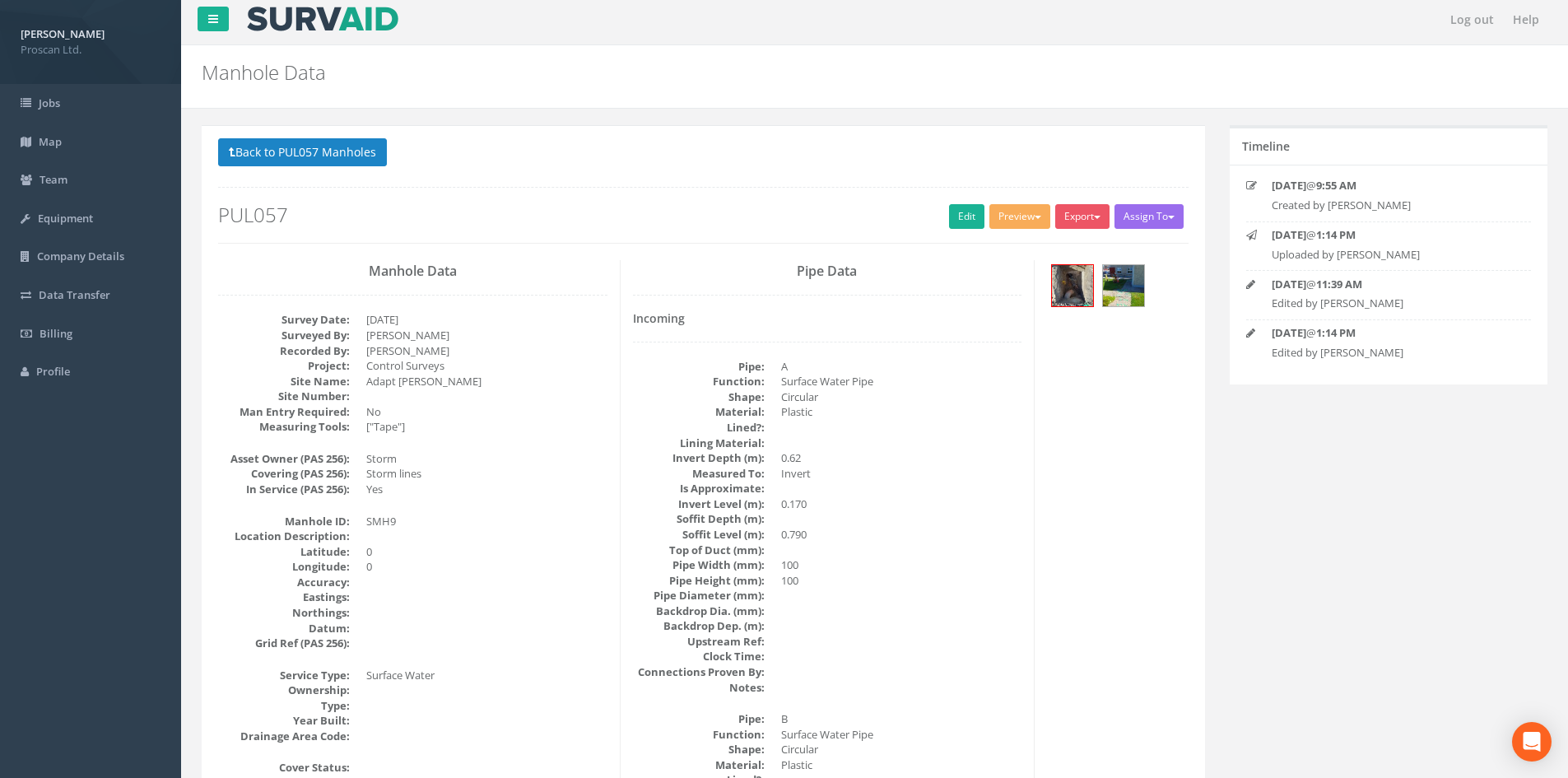 click on "Back to PUL057 Manholes       Back to Map           Assign To            No Companies Added          Export            Heathrow   United Utilities       SurvAid IC   SurvAid Manhole            Preview            Heathrow   United Utilities       SurvAid IC   SurvAid Manhole         Edit   PUL057" at bounding box center [703, 190] 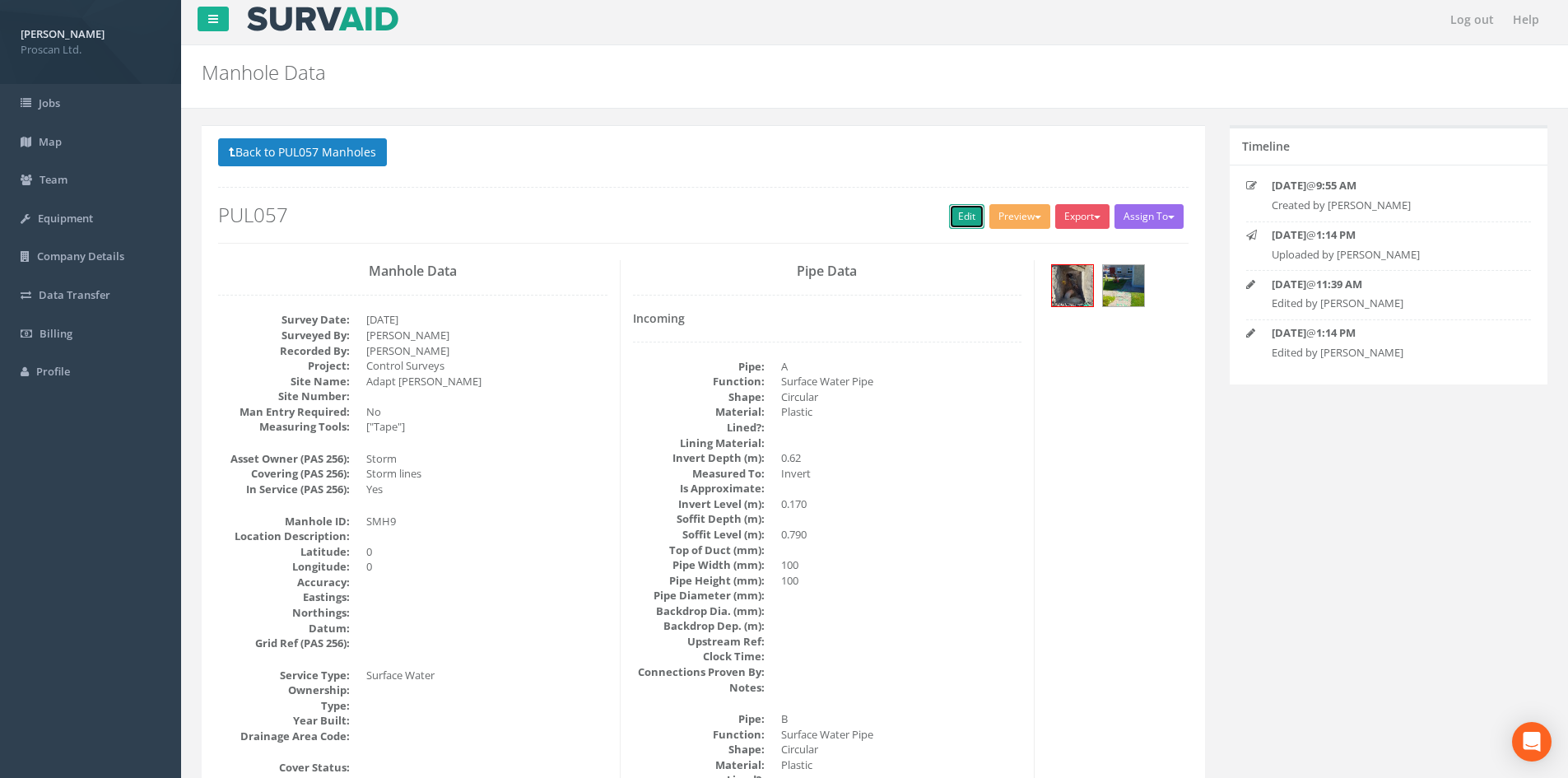 click on "Edit" at bounding box center (966, 217) 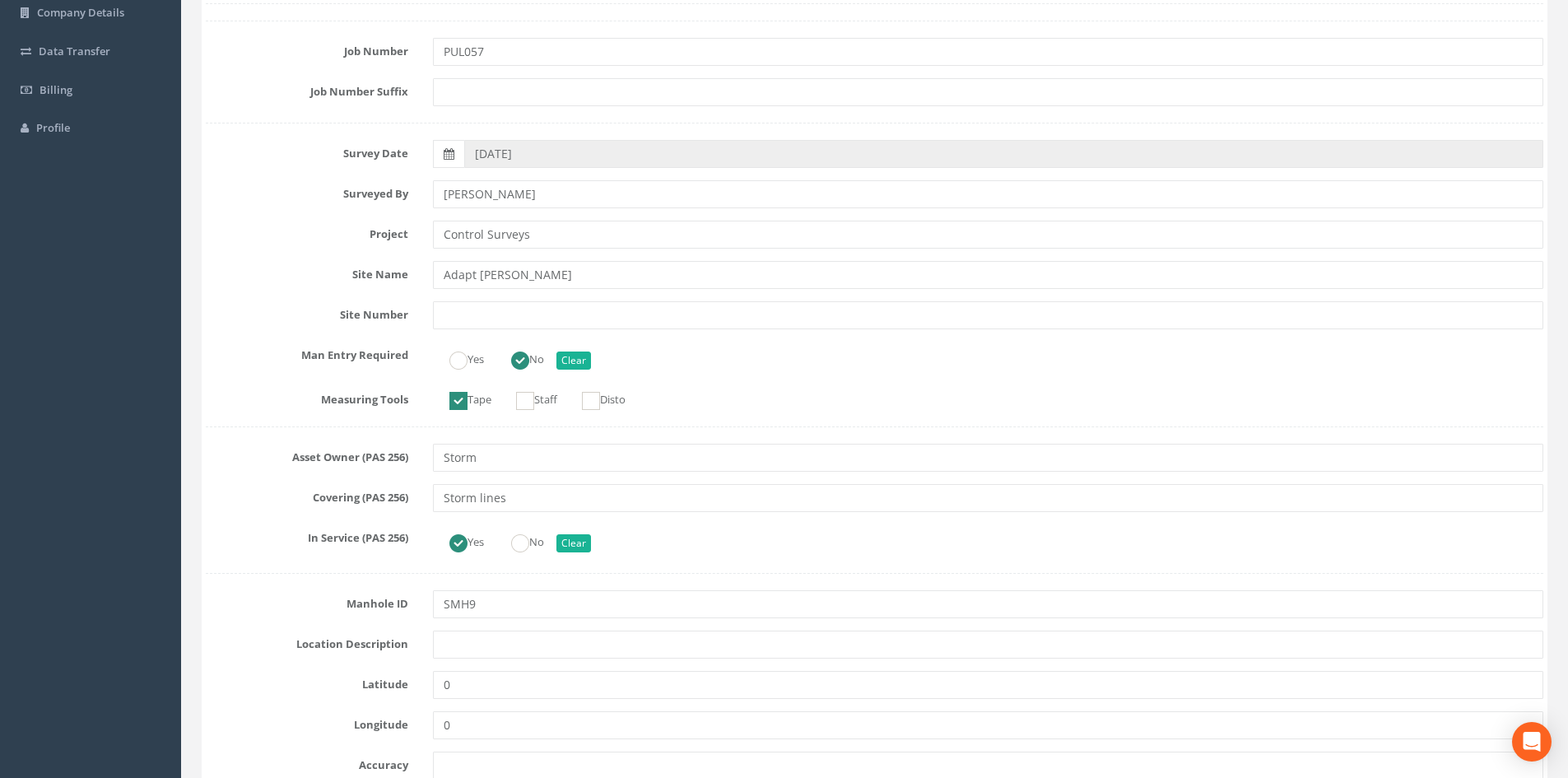 scroll, scrollTop: 0, scrollLeft: 0, axis: both 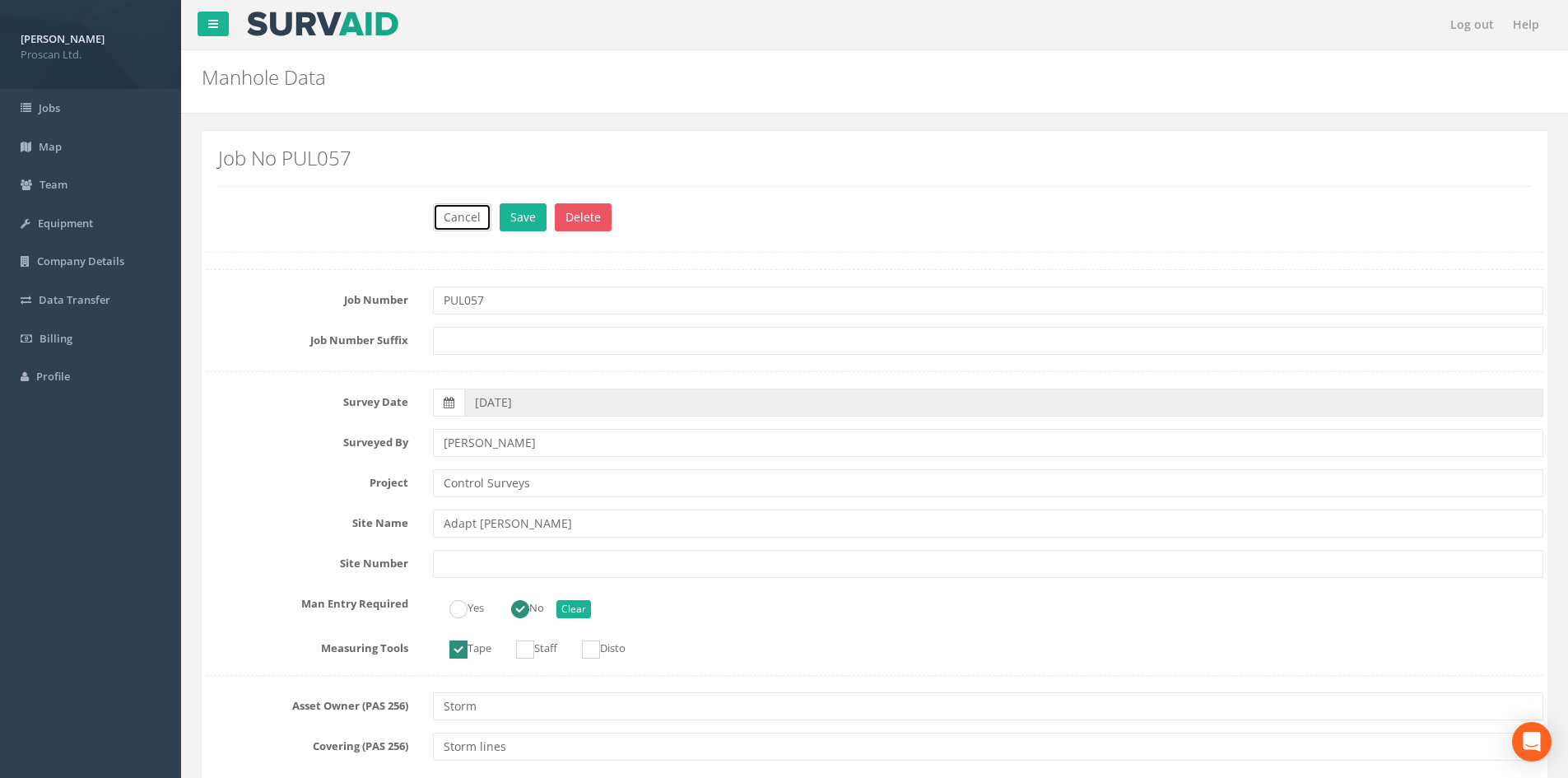 click on "Cancel" at bounding box center [462, 217] 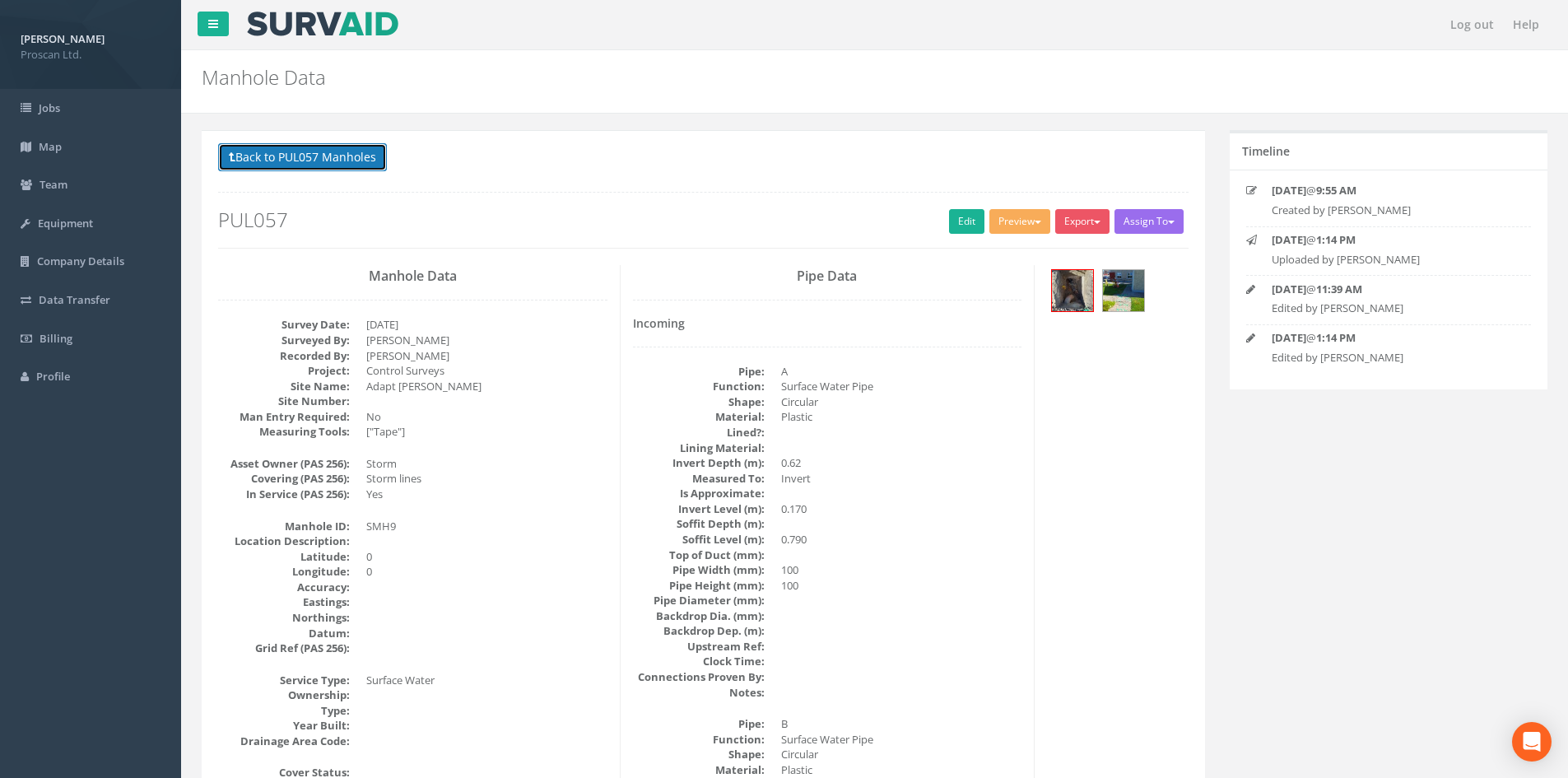 click on "Back to PUL057 Manholes" at bounding box center [302, 157] 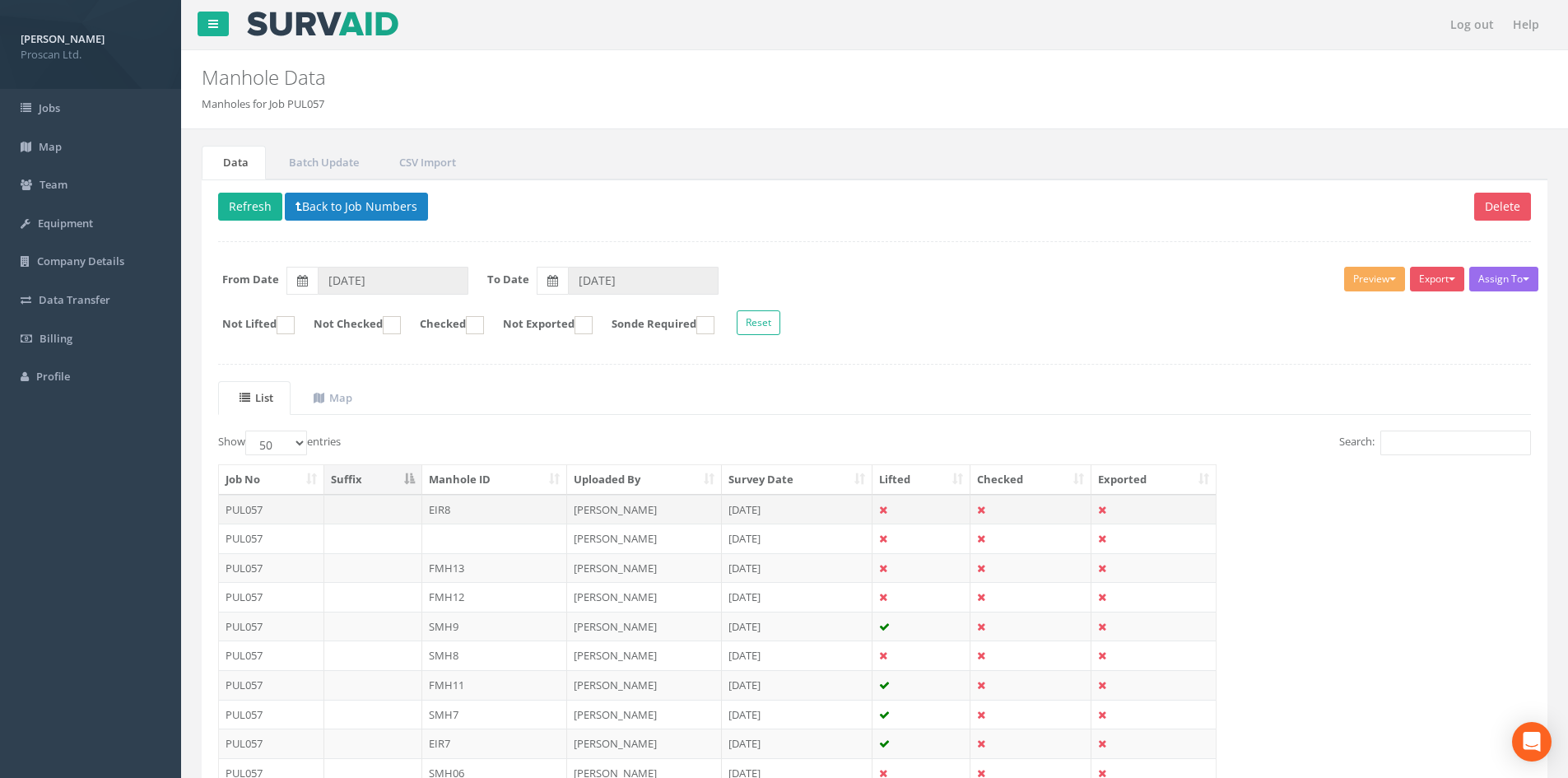 click at bounding box center [922, 510] 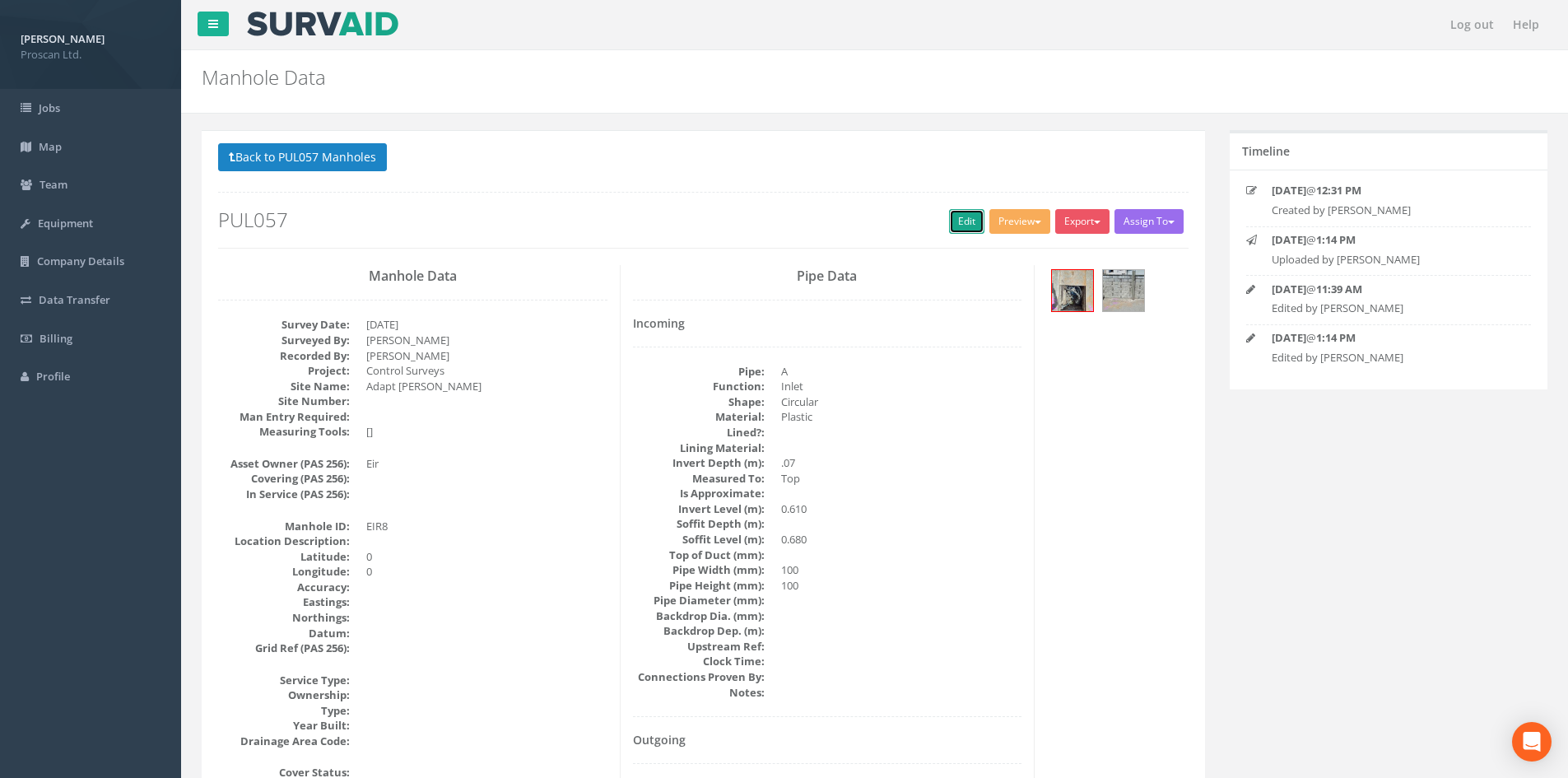 click on "Edit" at bounding box center [966, 221] 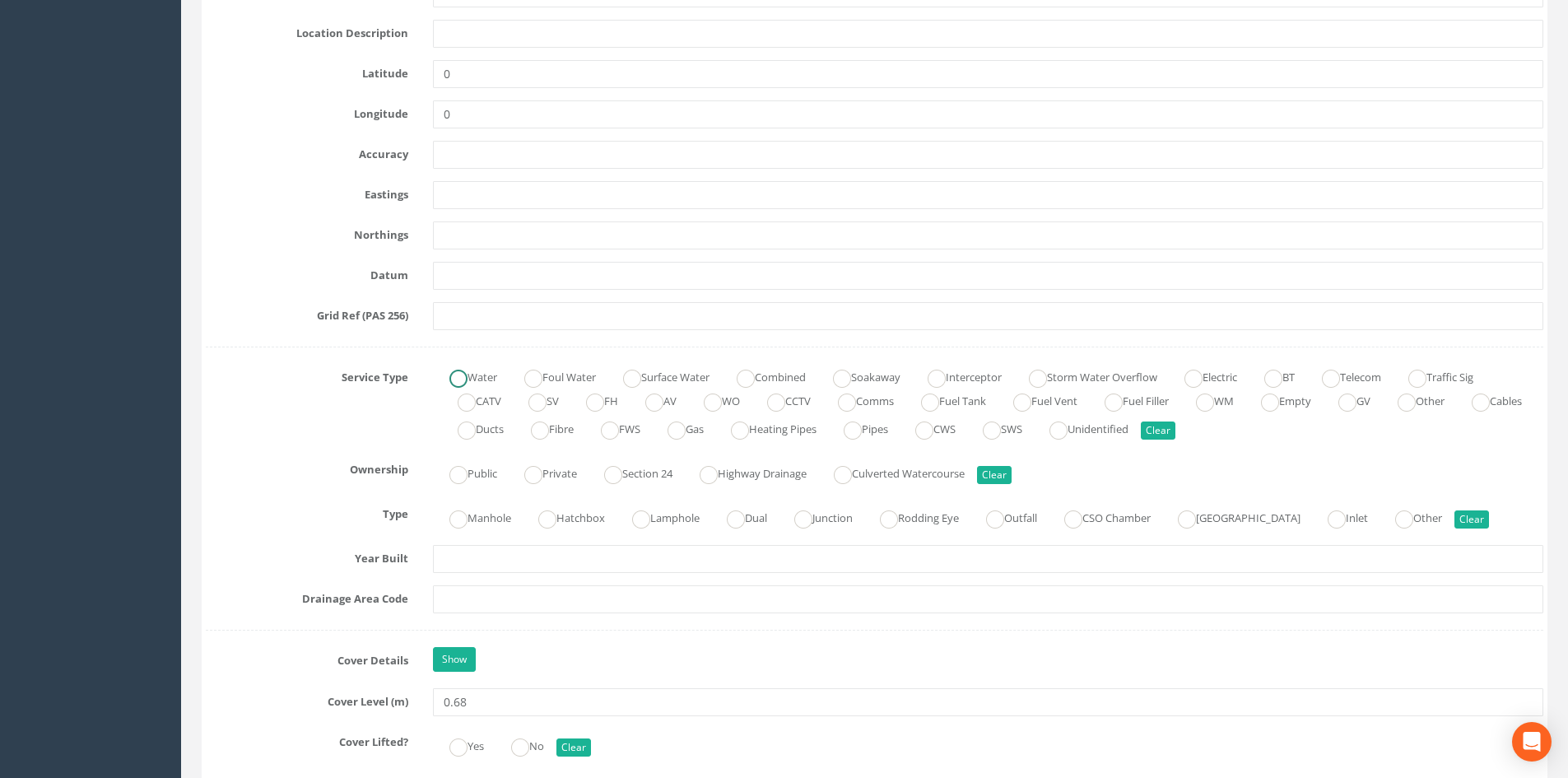 scroll, scrollTop: 878, scrollLeft: 0, axis: vertical 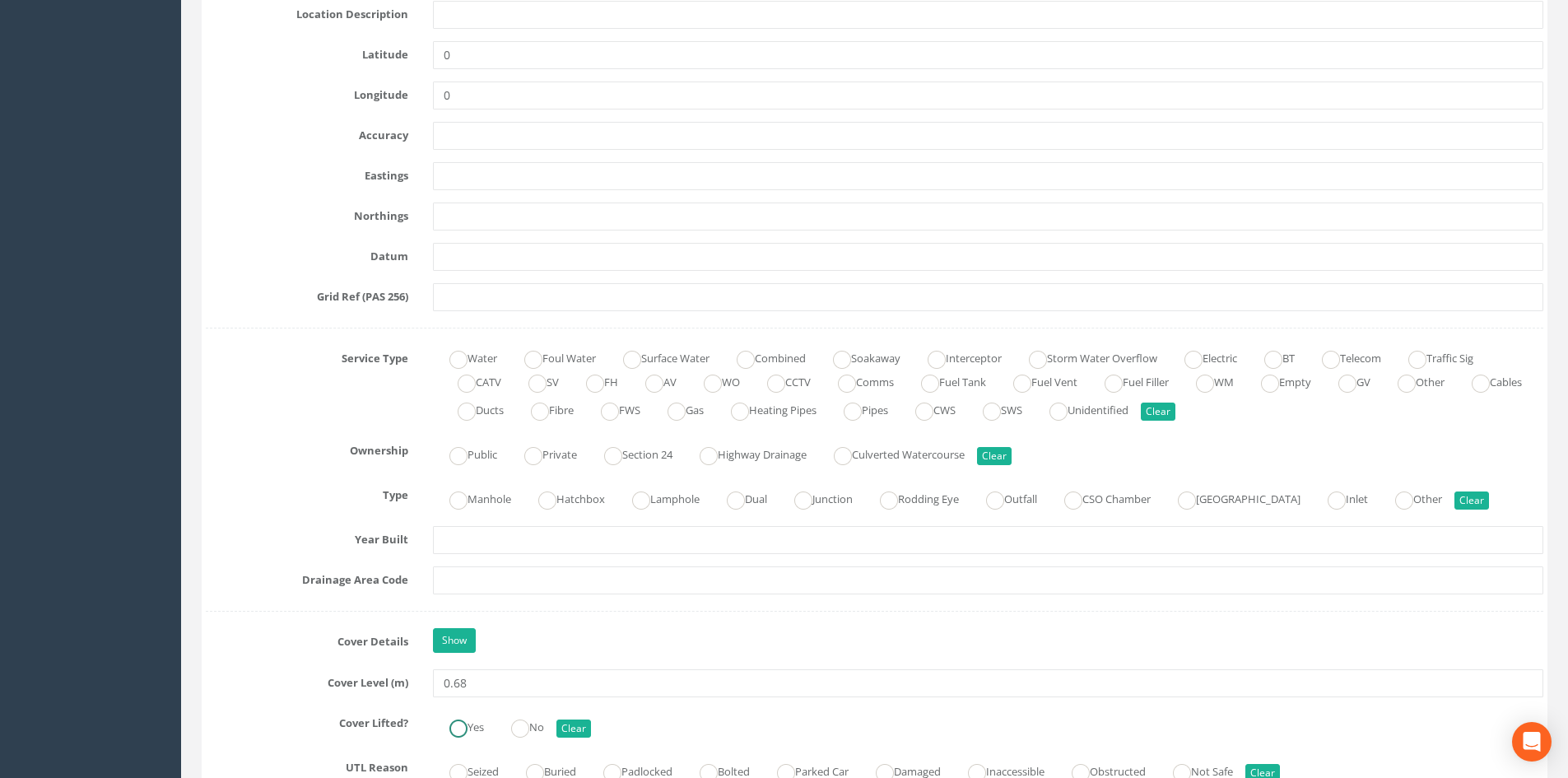 click at bounding box center [458, 729] 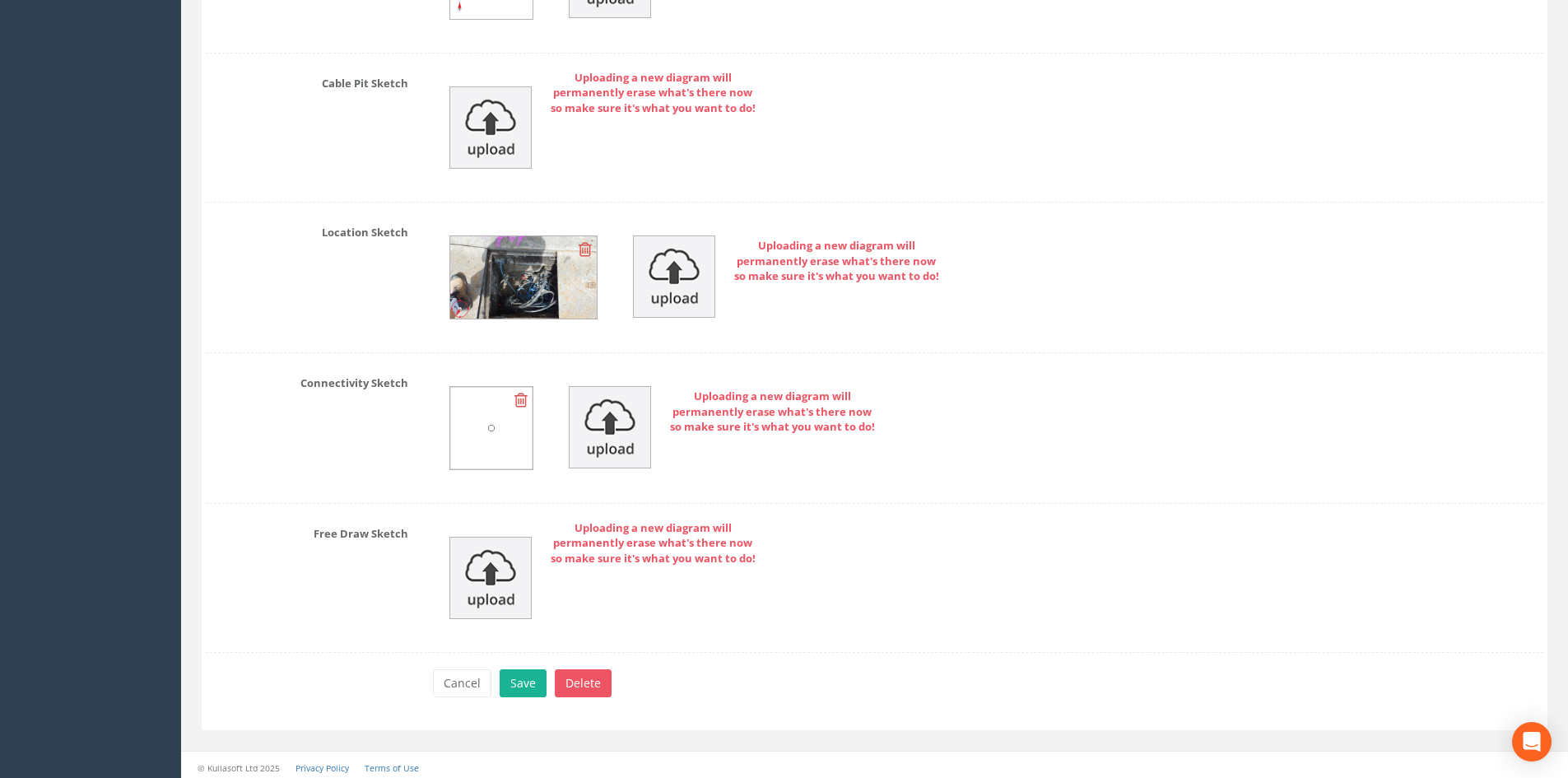 scroll, scrollTop: 3292, scrollLeft: 0, axis: vertical 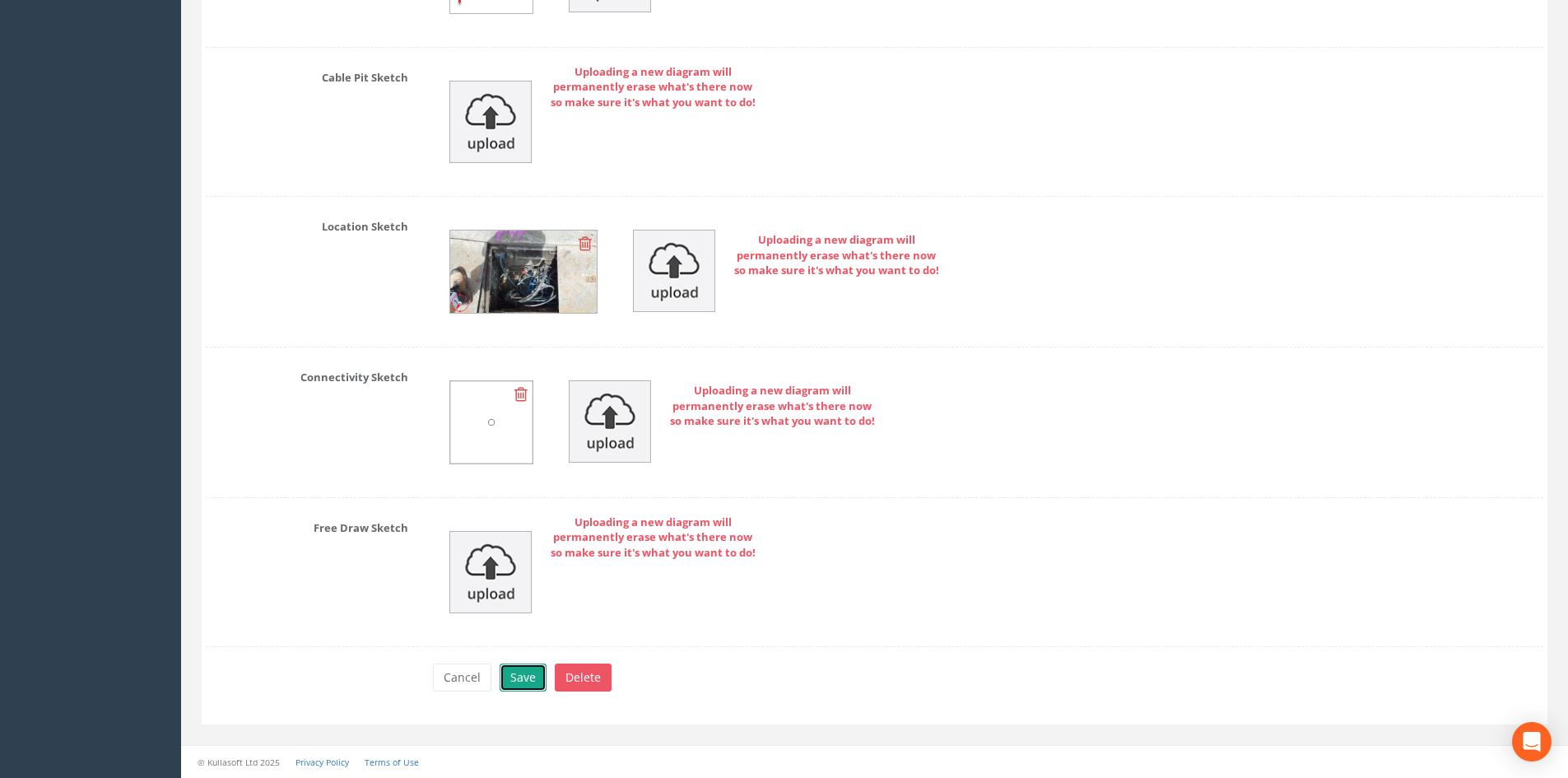 click on "Save" at bounding box center (523, 678) 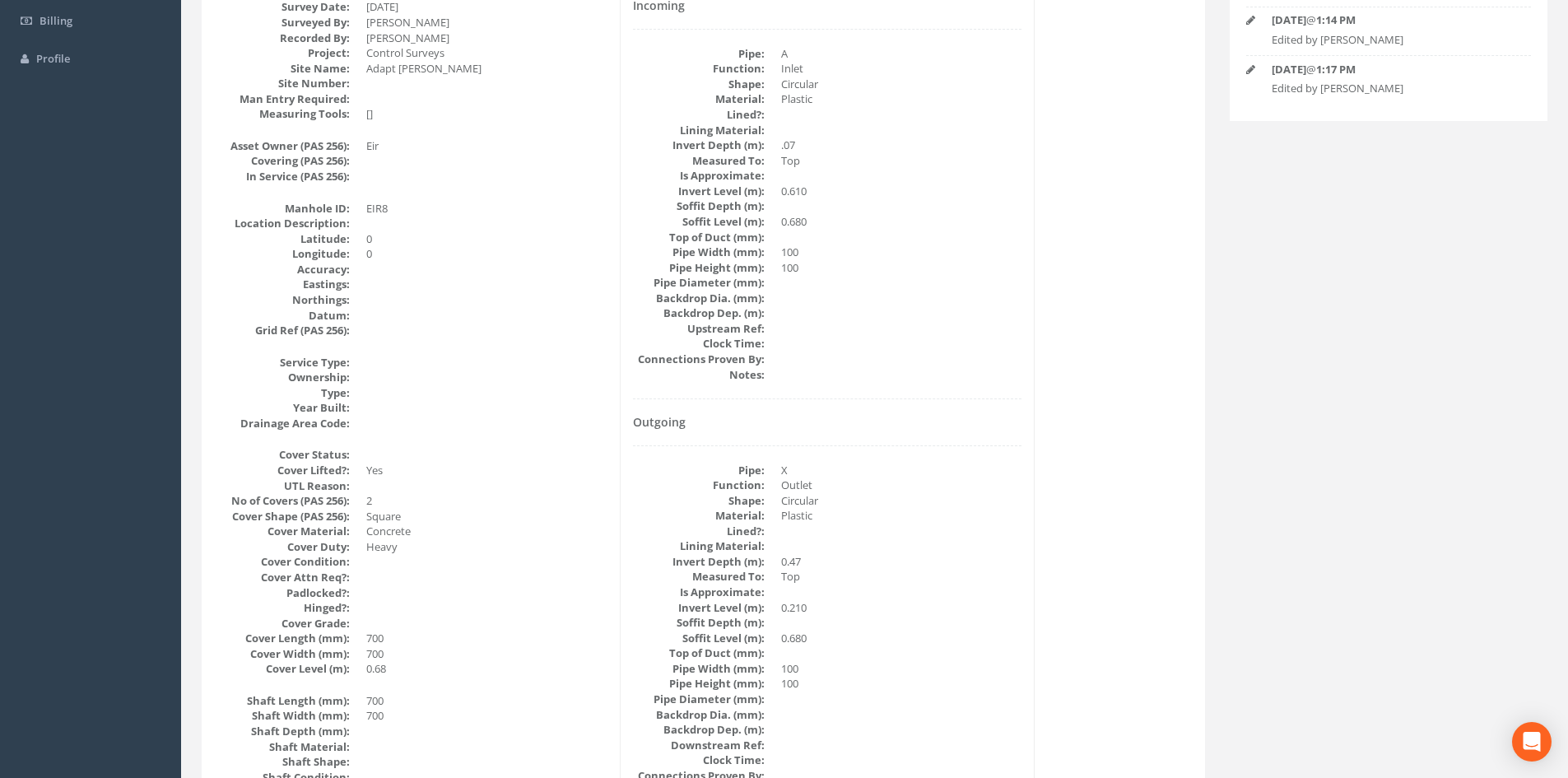 scroll, scrollTop: 0, scrollLeft: 0, axis: both 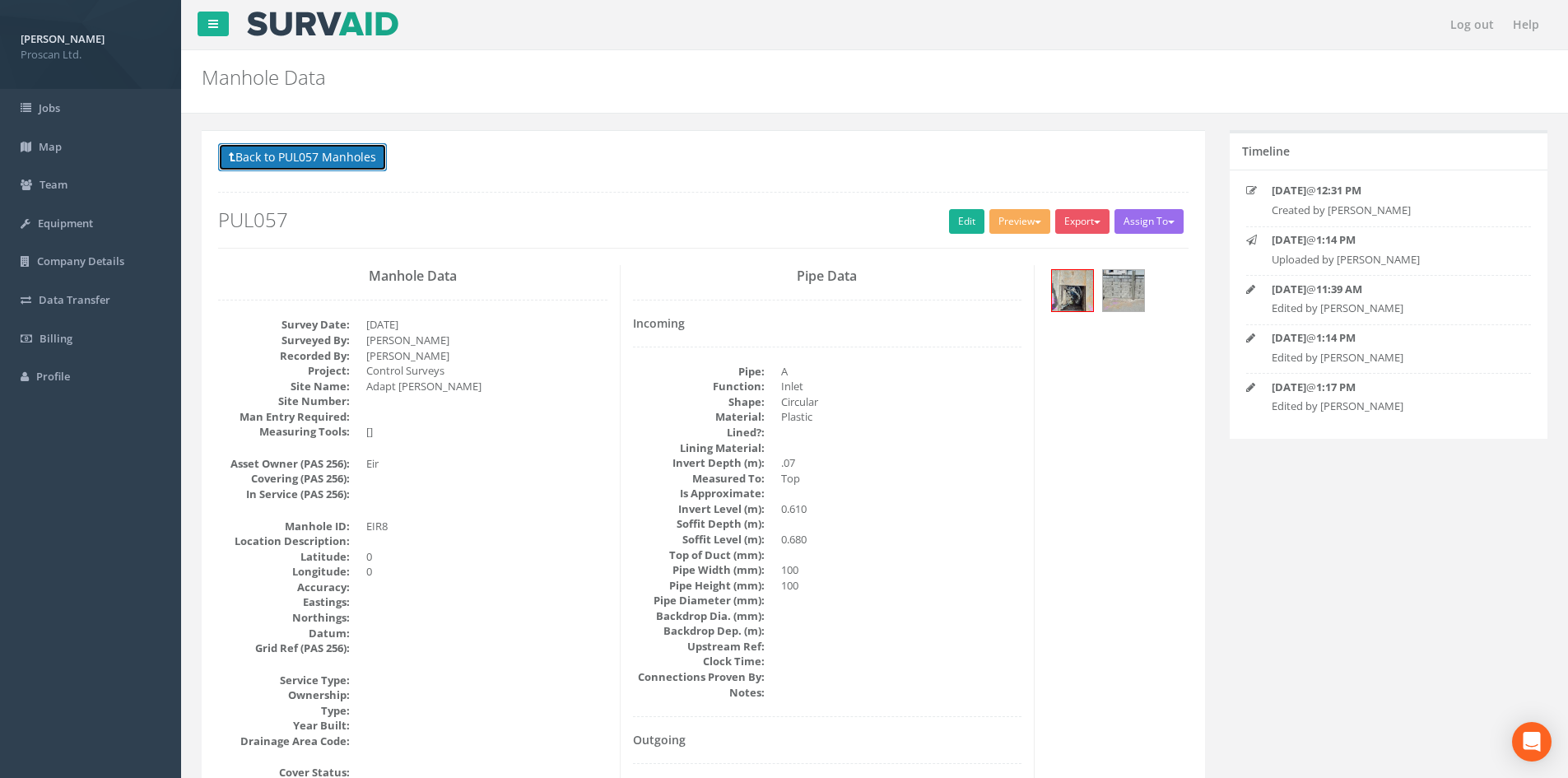 click on "Back to PUL057 Manholes" at bounding box center (302, 157) 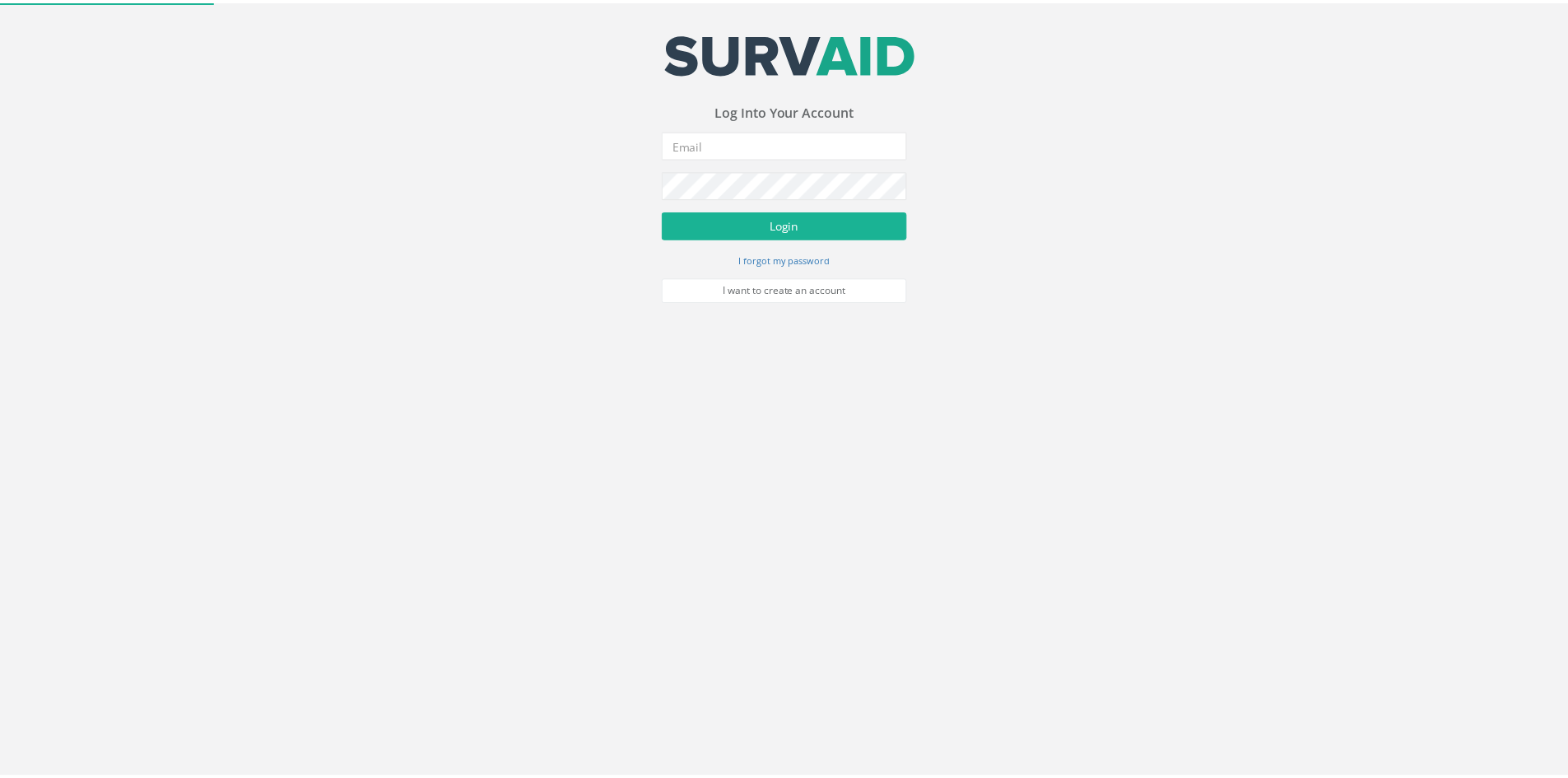 scroll, scrollTop: 0, scrollLeft: 0, axis: both 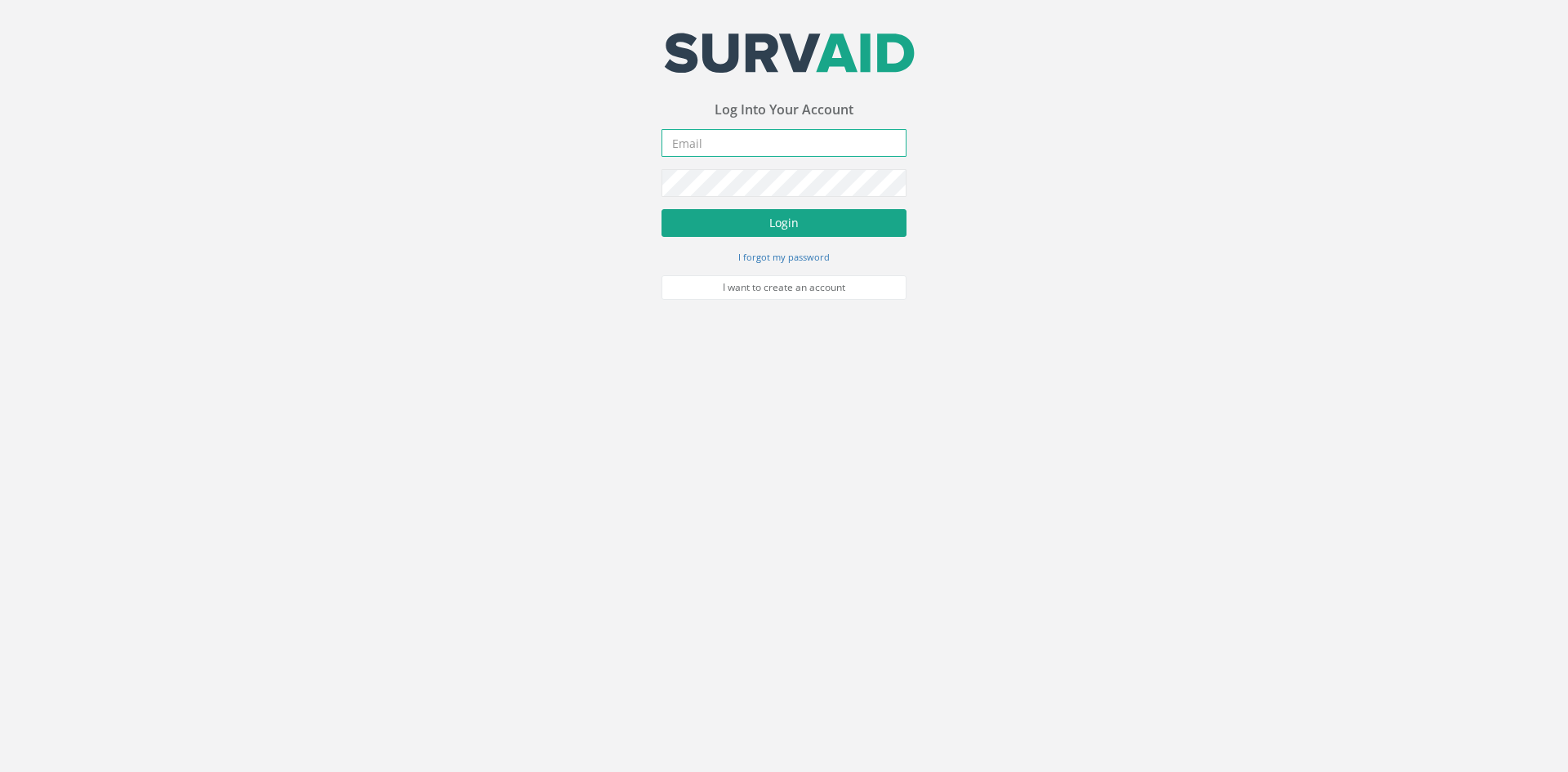 type on "[PERSON_NAME][EMAIL_ADDRESS][DOMAIN_NAME]" 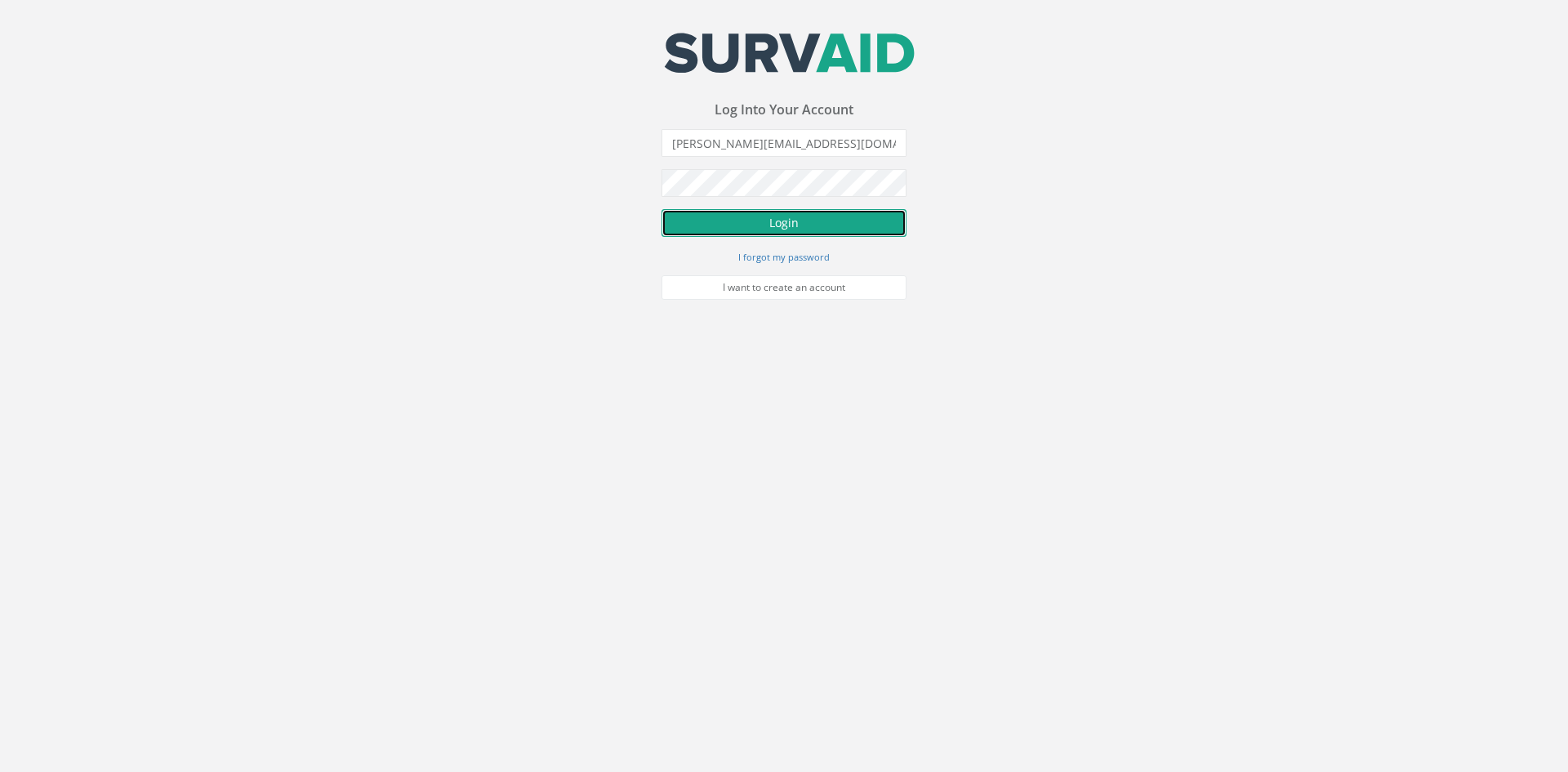 click on "Login" at bounding box center [784, 223] 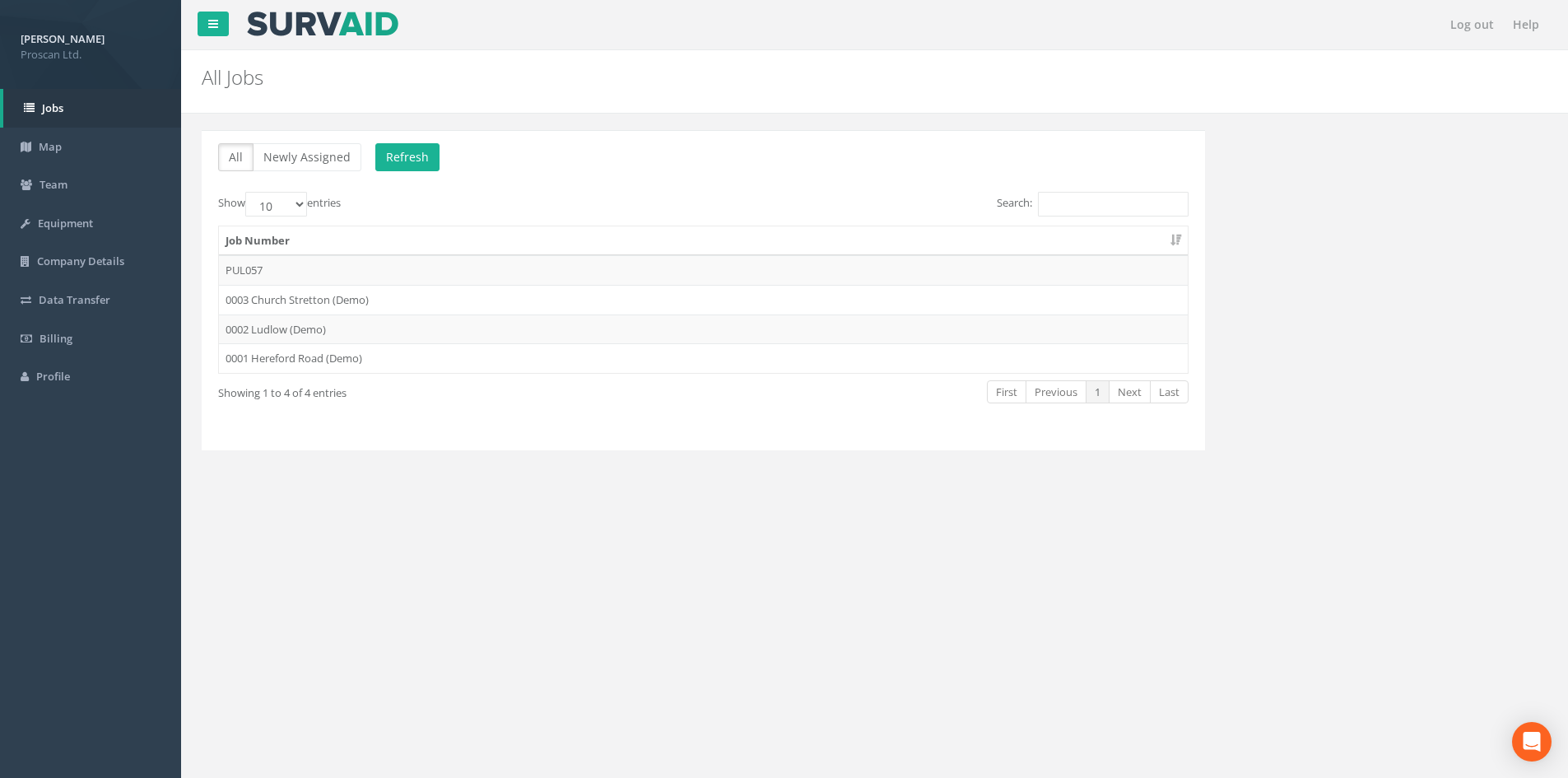 click on "Job Number" at bounding box center [703, 241] 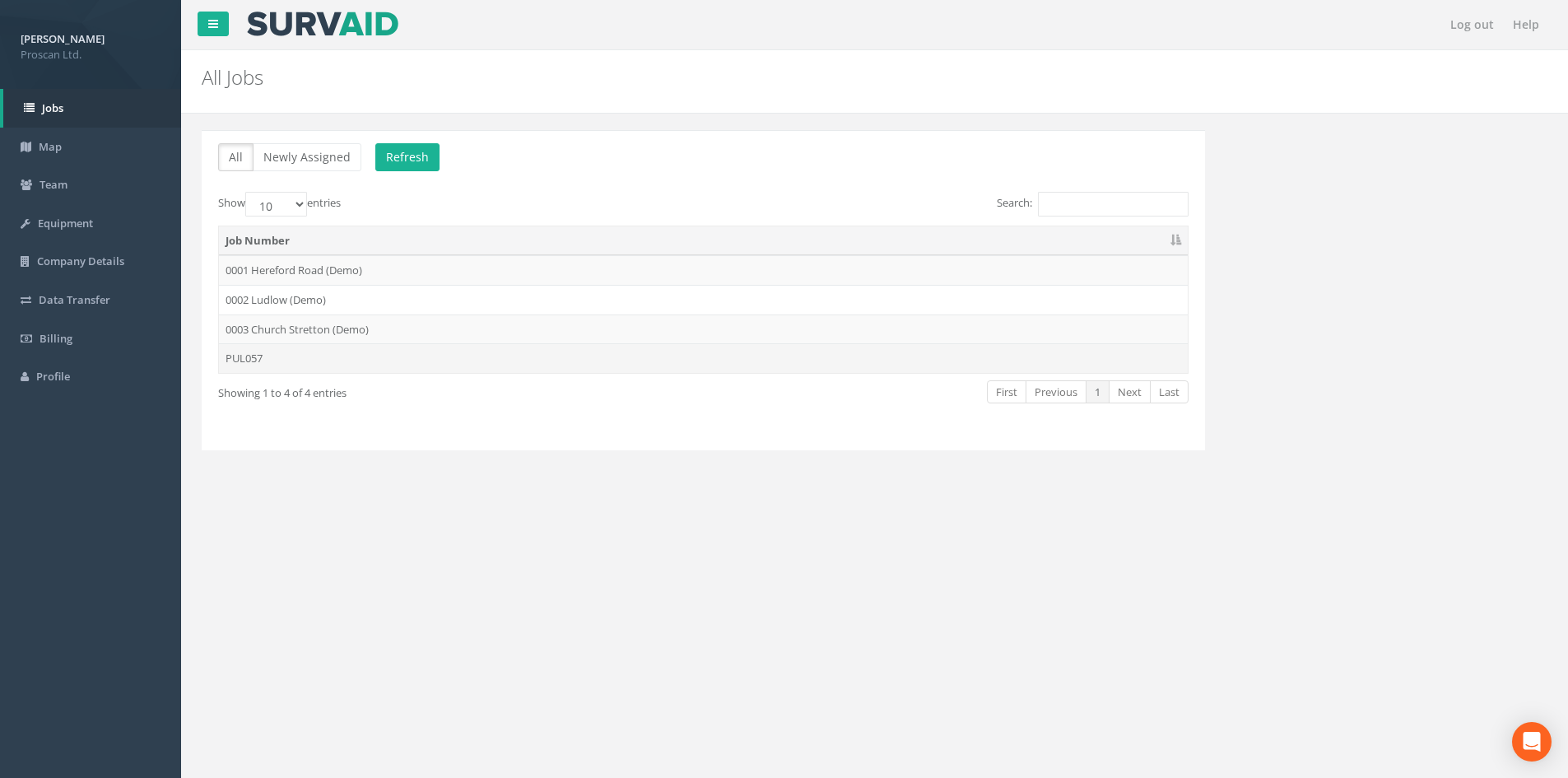click on "PUL057" at bounding box center [703, 358] 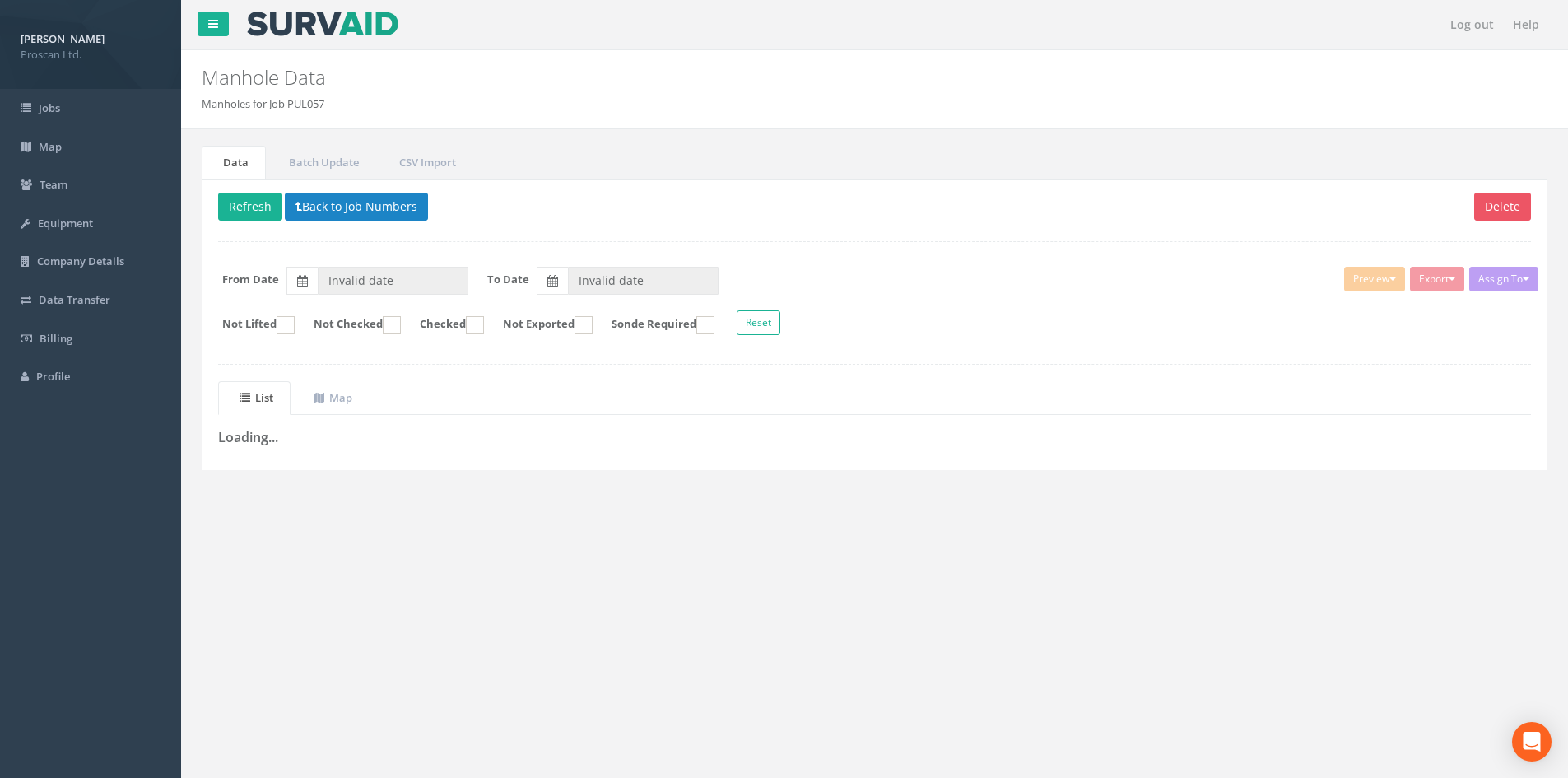 type on "[DATE]" 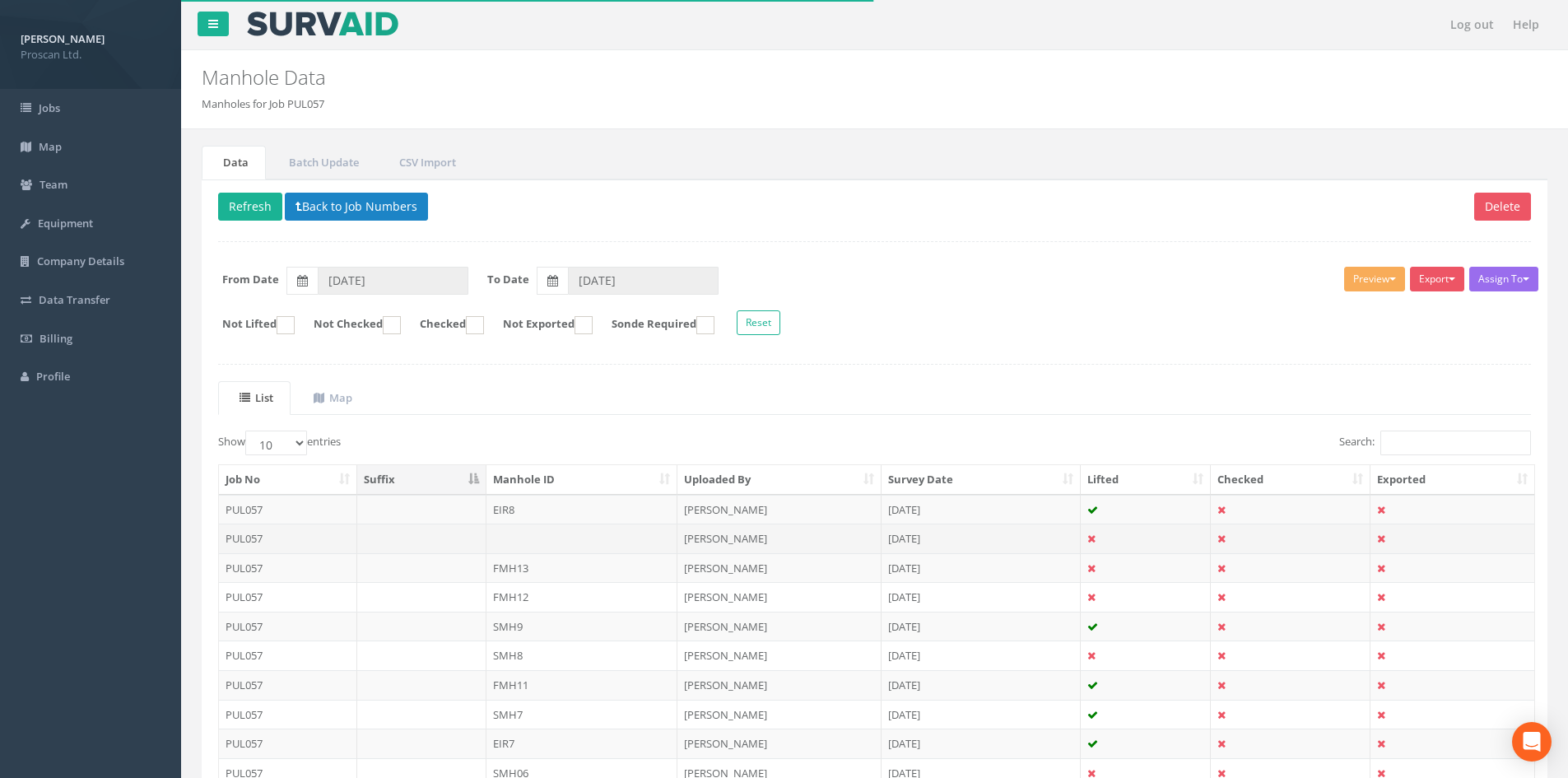 click at bounding box center [1146, 538] 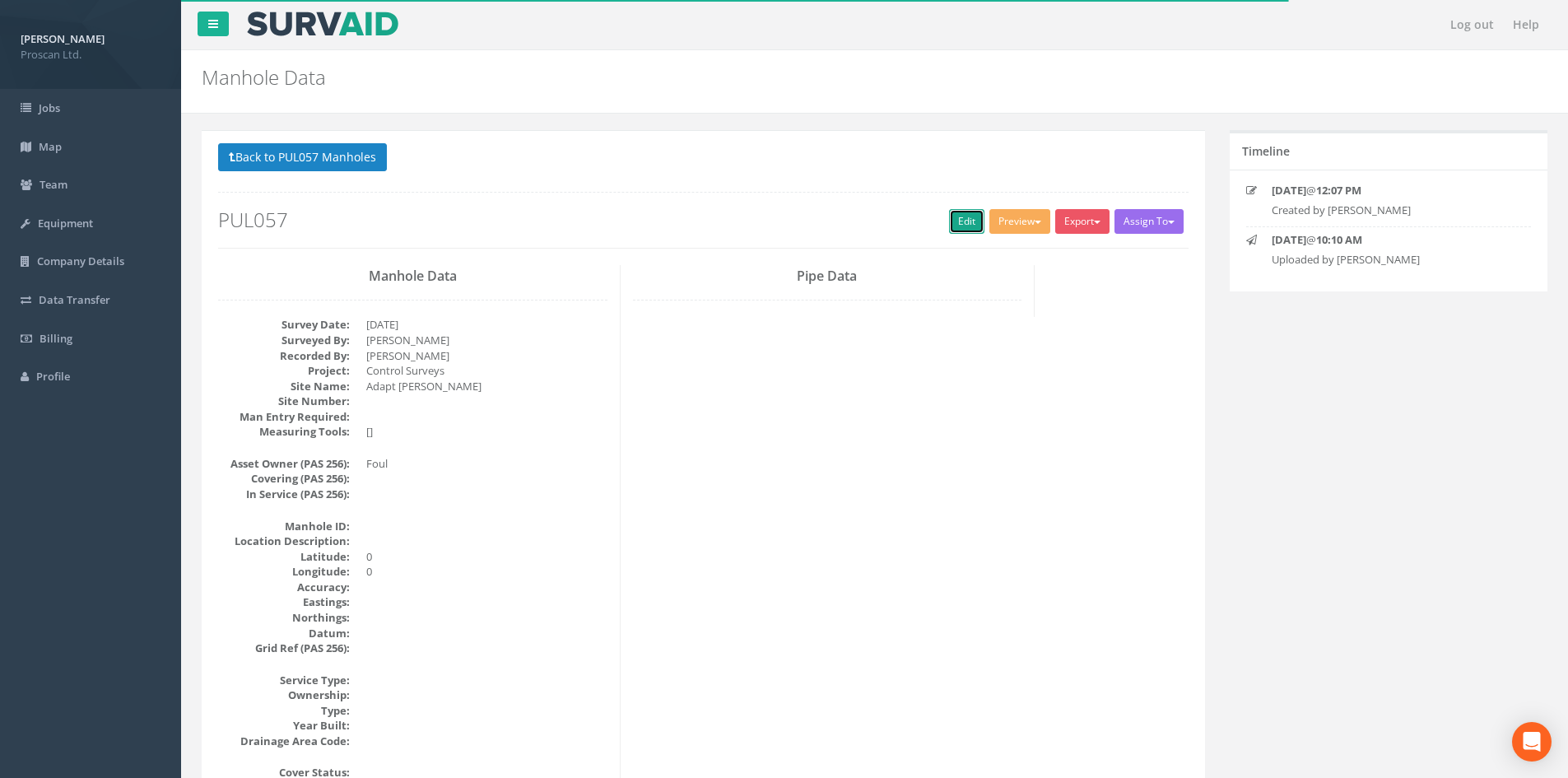 click on "Edit" at bounding box center (966, 221) 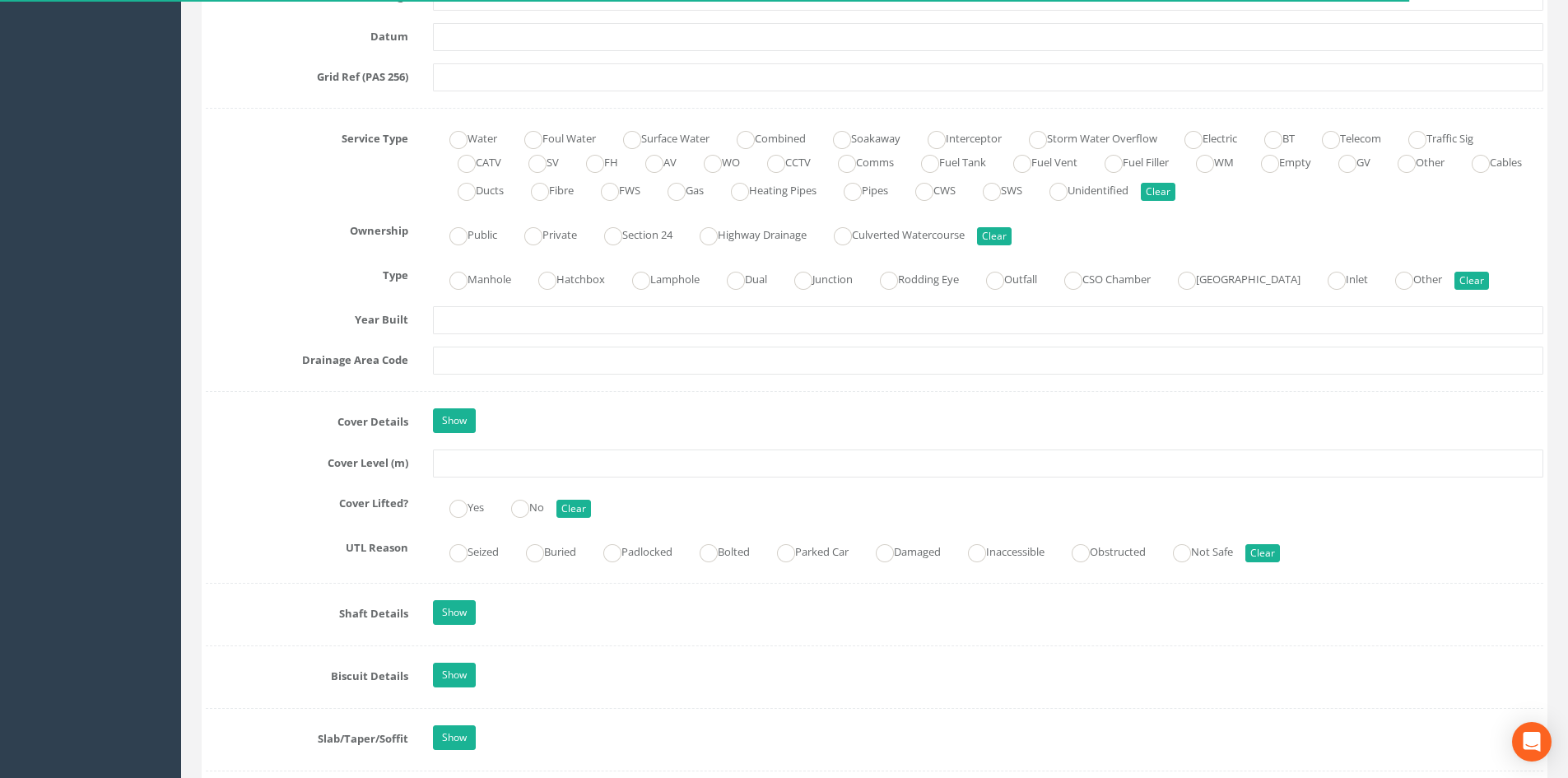 scroll, scrollTop: 1208, scrollLeft: 0, axis: vertical 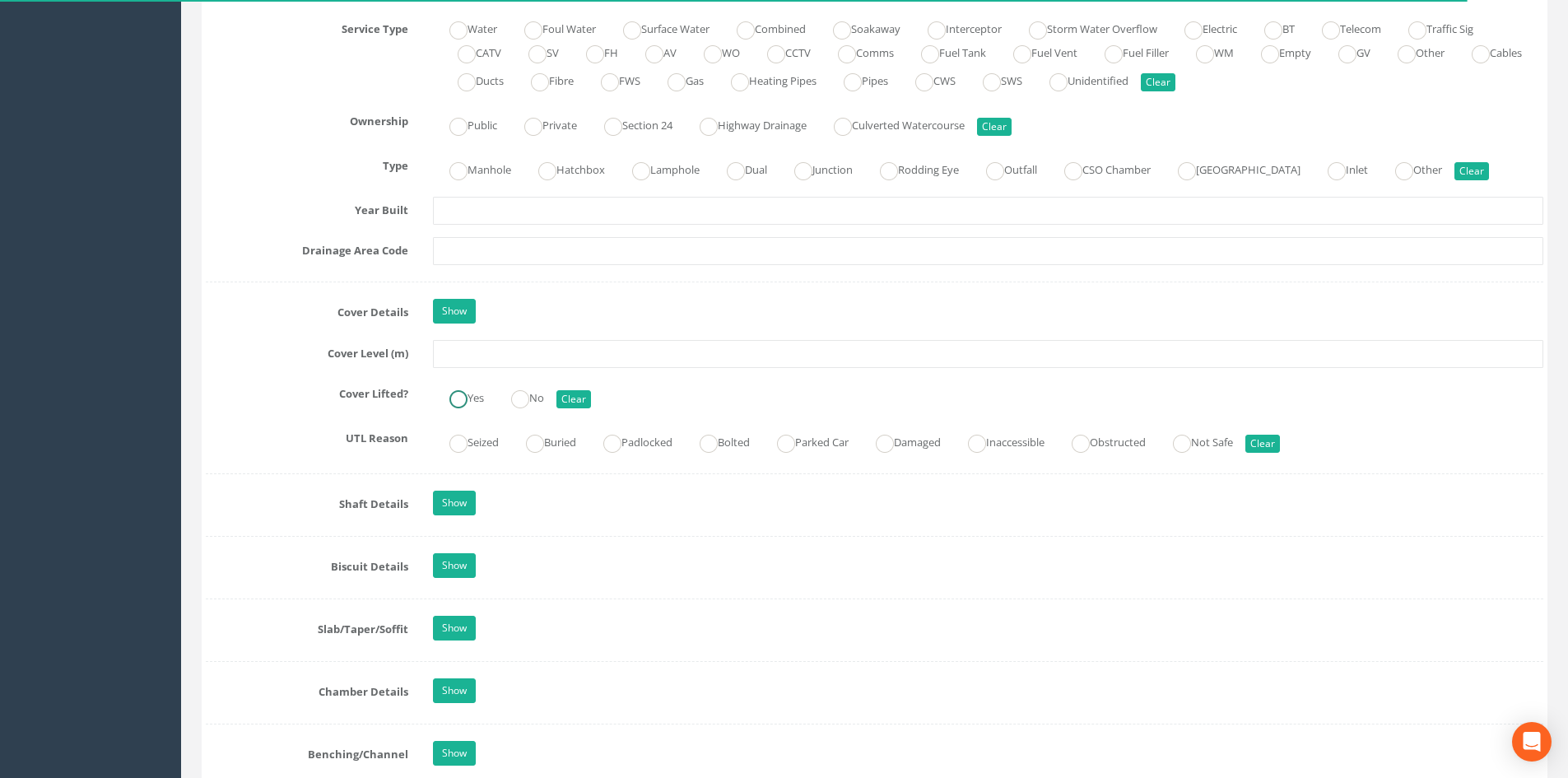 click on "Yes" at bounding box center [458, 396] 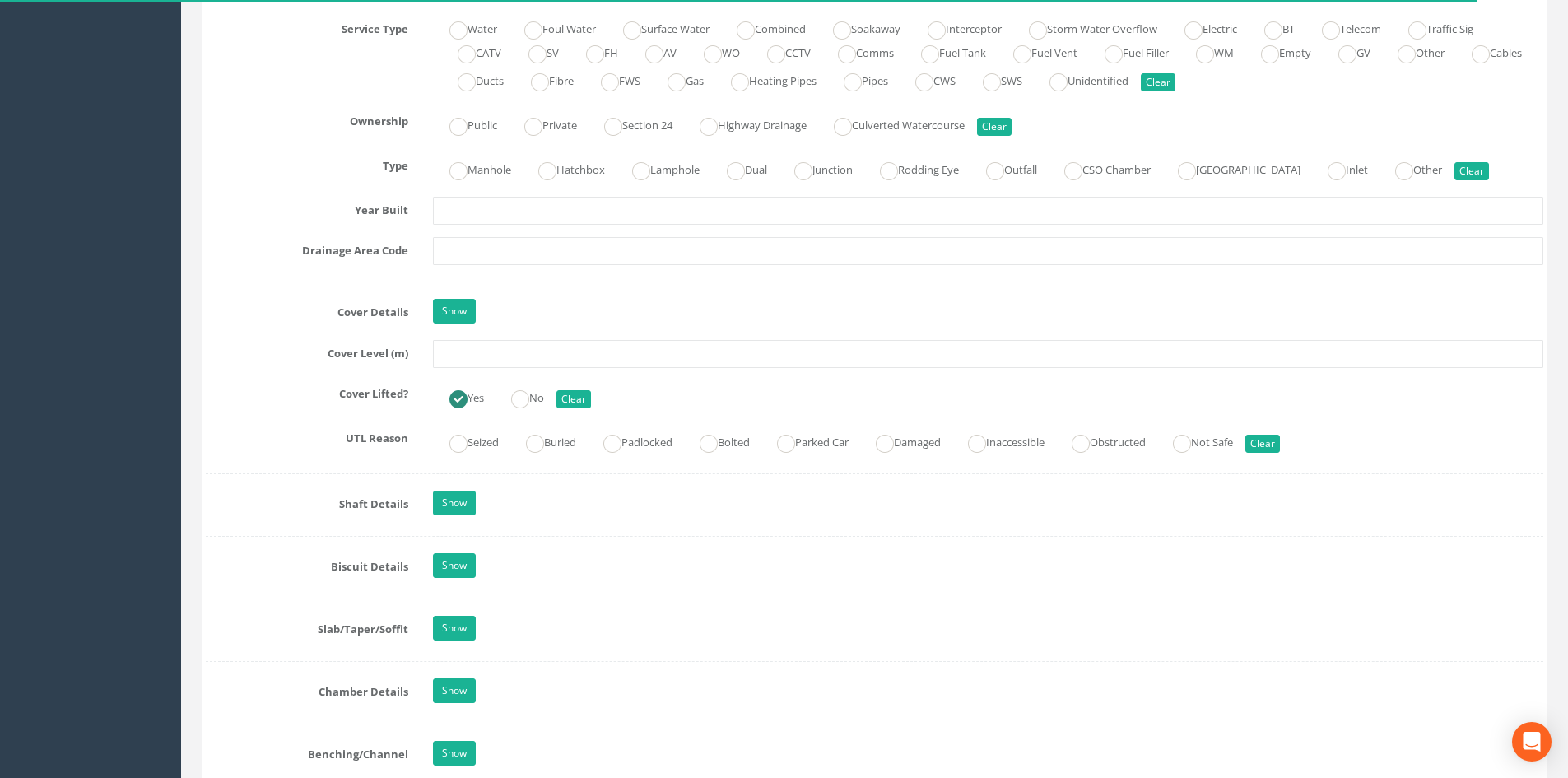 radio on "true" 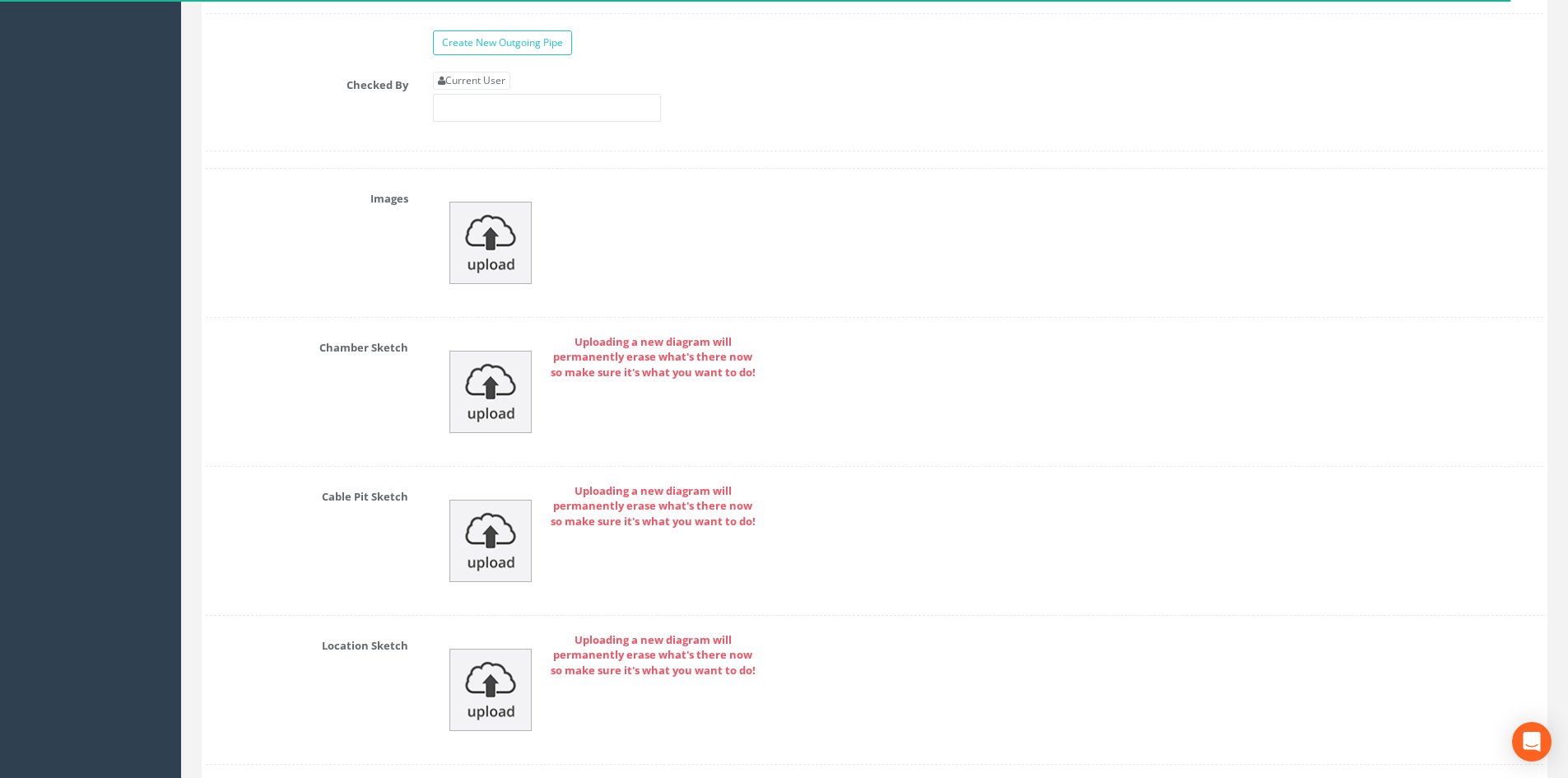 scroll, scrollTop: 3135, scrollLeft: 0, axis: vertical 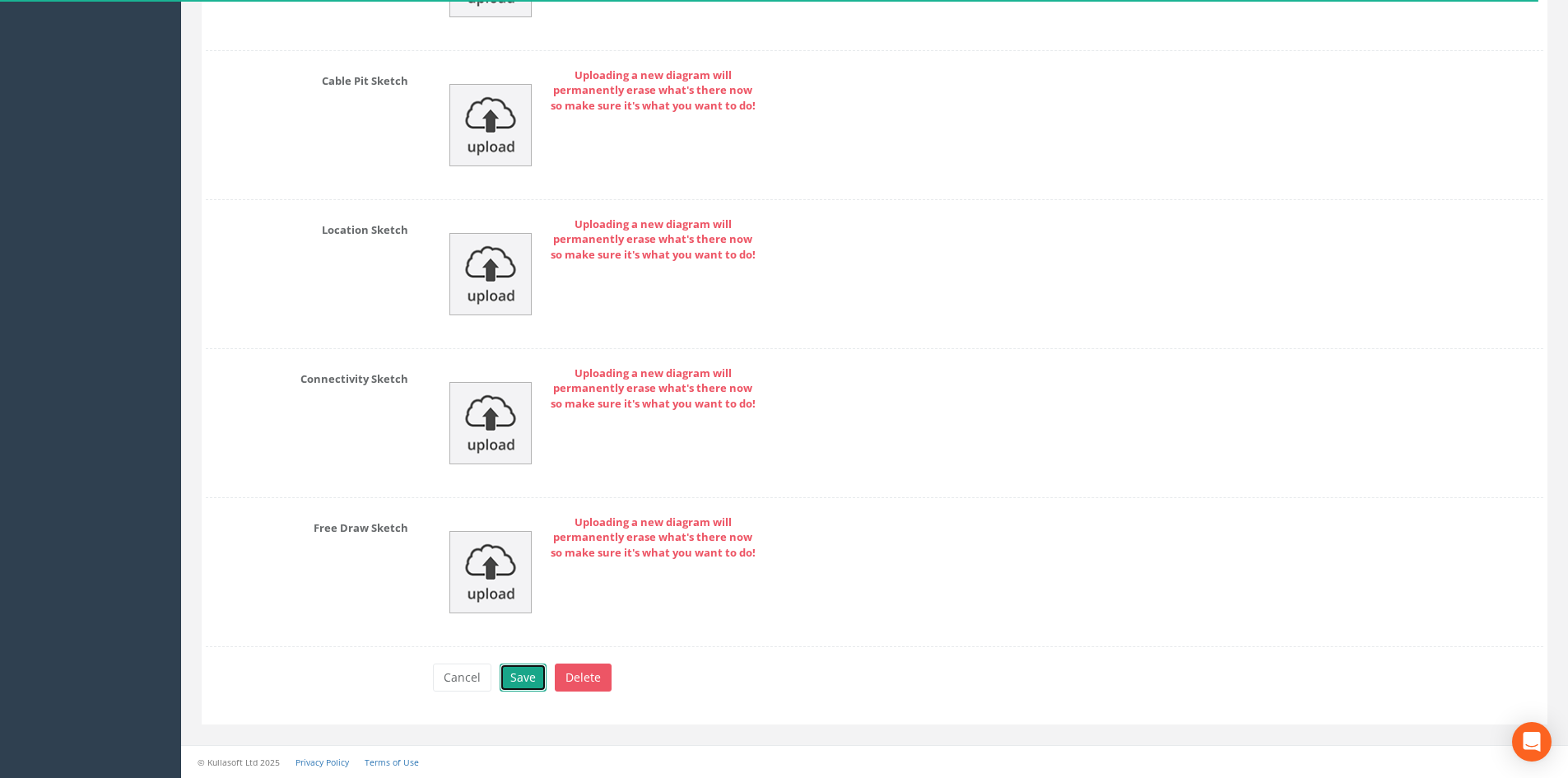 click on "Save" at bounding box center (523, 678) 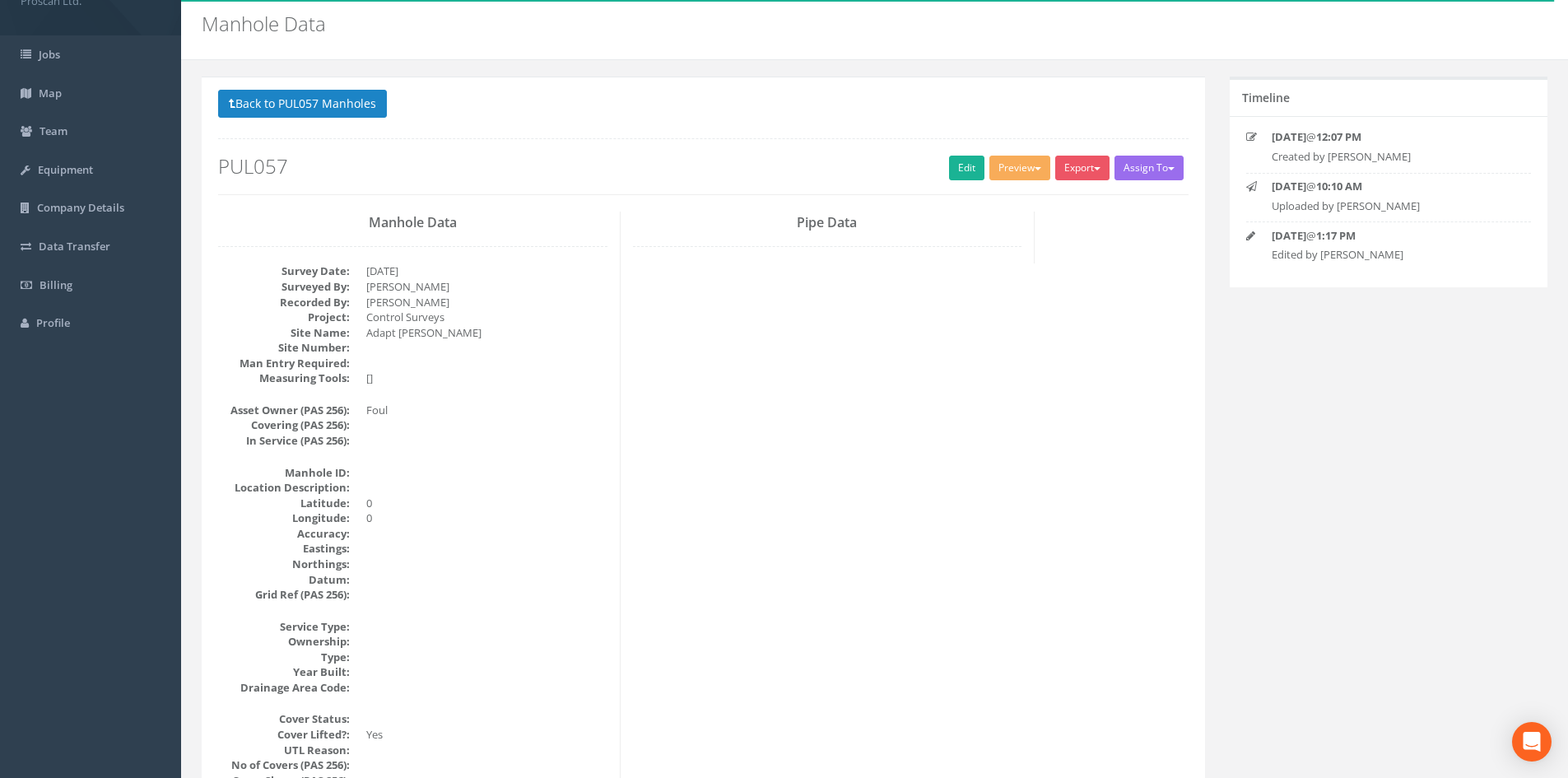 scroll, scrollTop: 0, scrollLeft: 0, axis: both 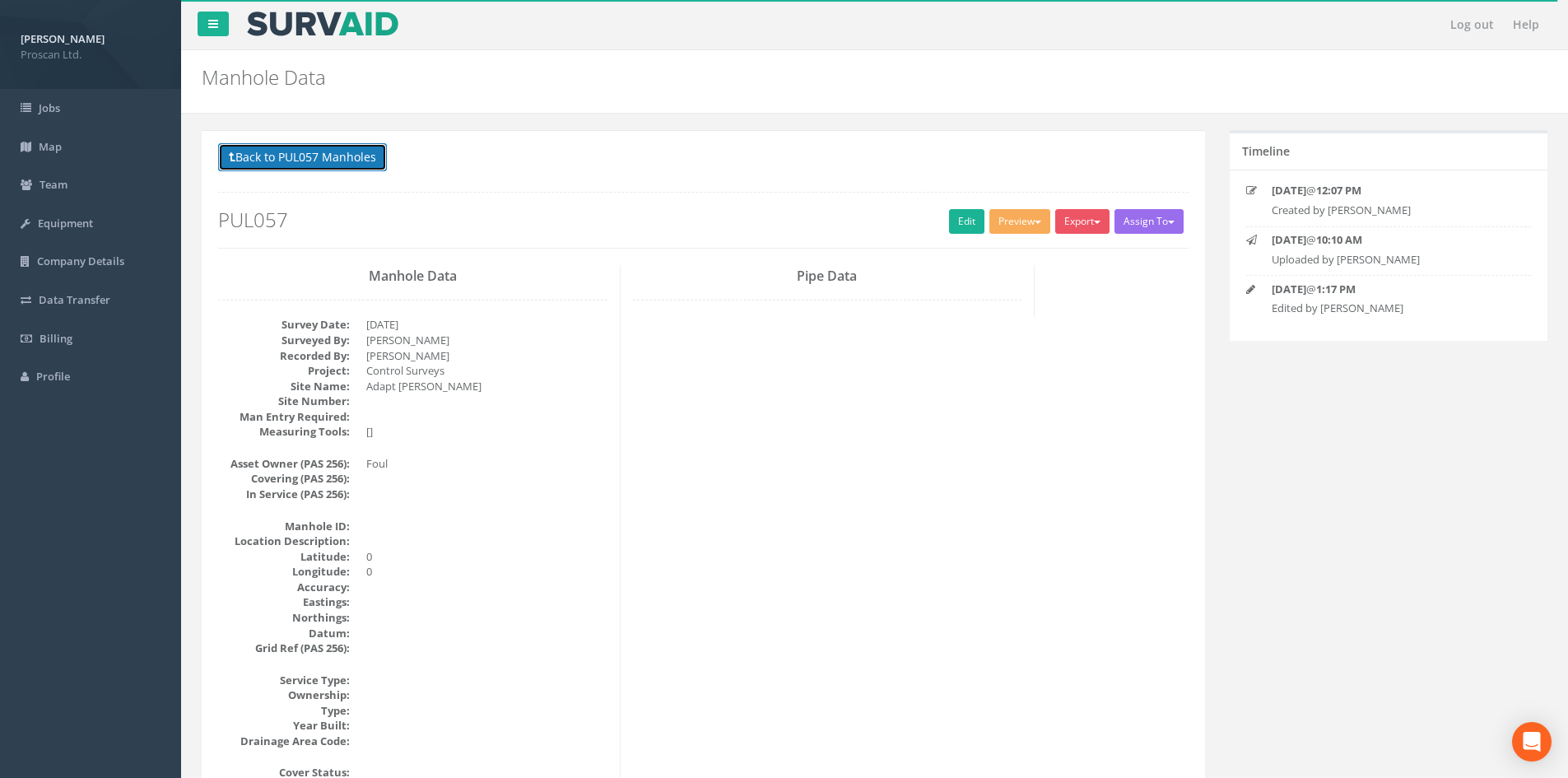 click on "Back to PUL057 Manholes" at bounding box center (302, 157) 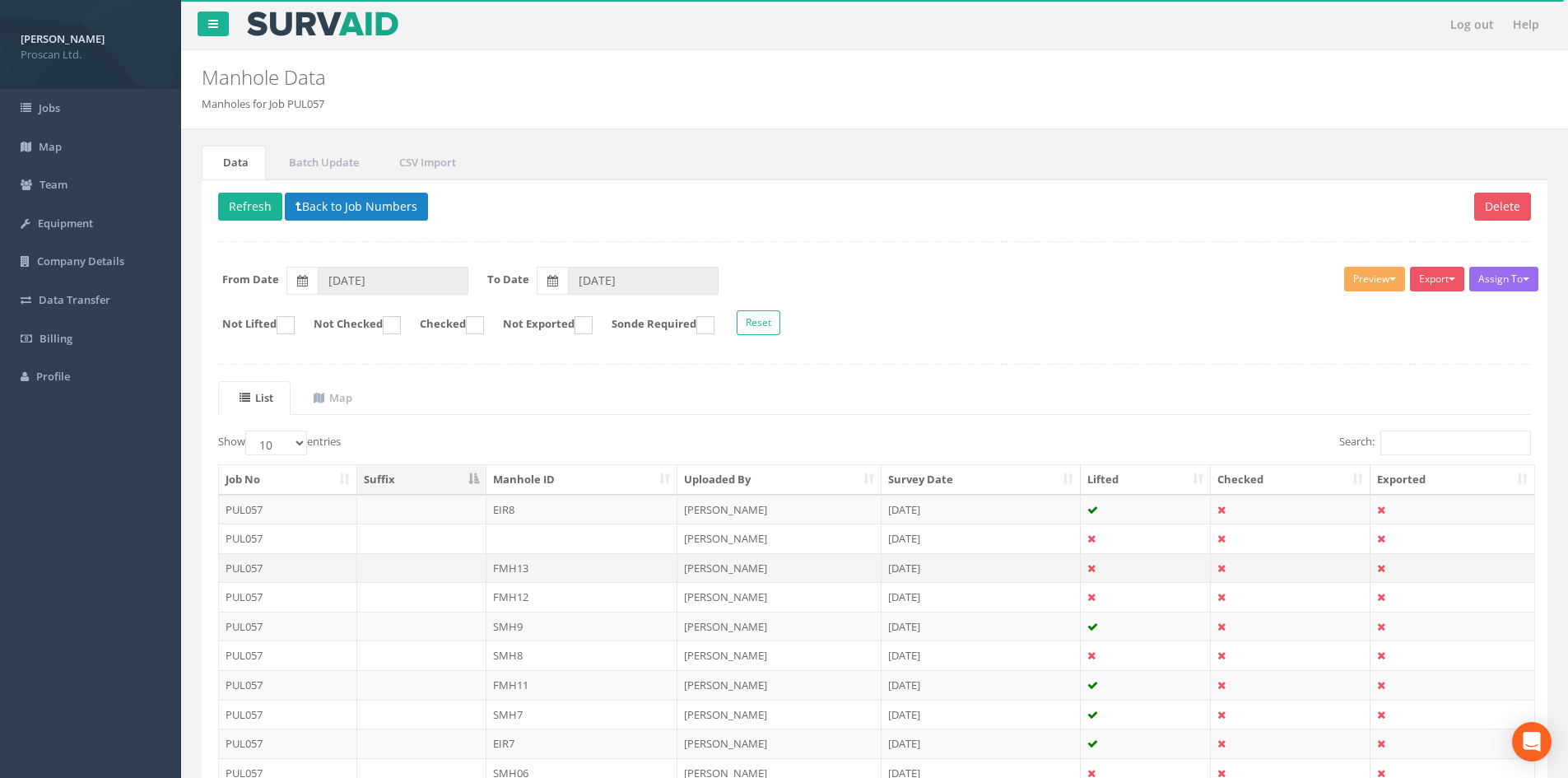 click at bounding box center (1146, 568) 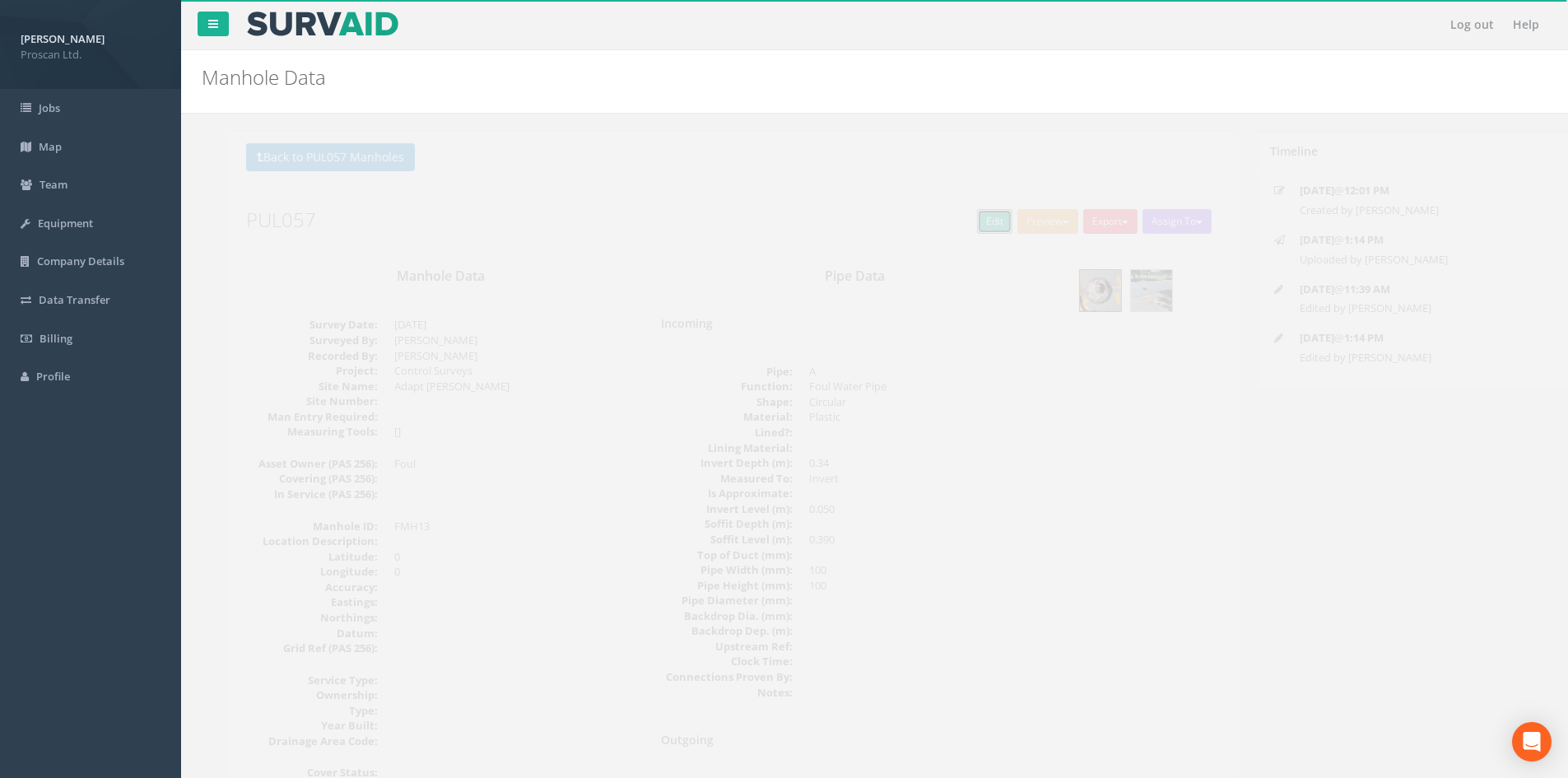 click on "Edit" at bounding box center (966, 221) 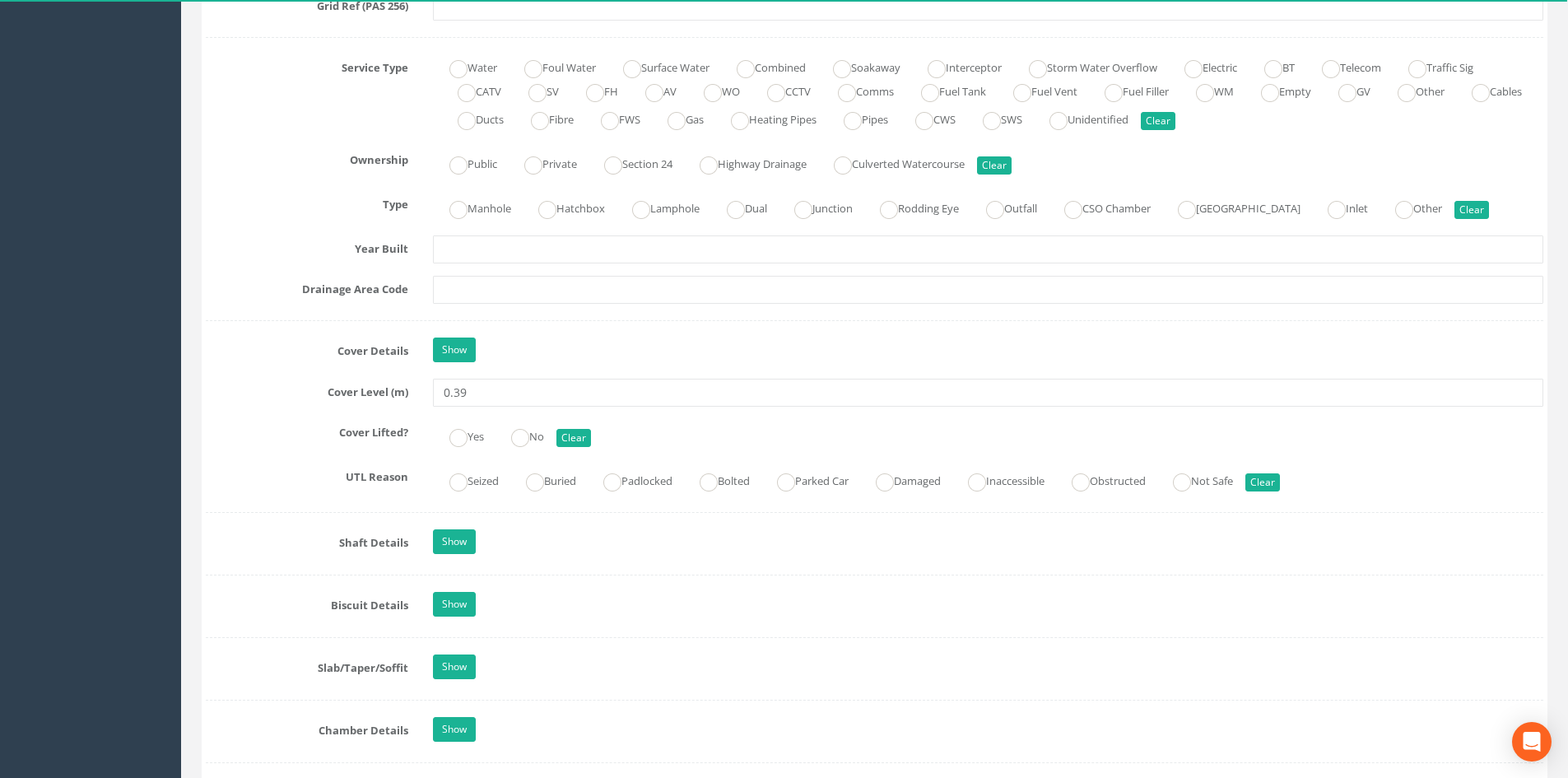 scroll, scrollTop: 1208, scrollLeft: 0, axis: vertical 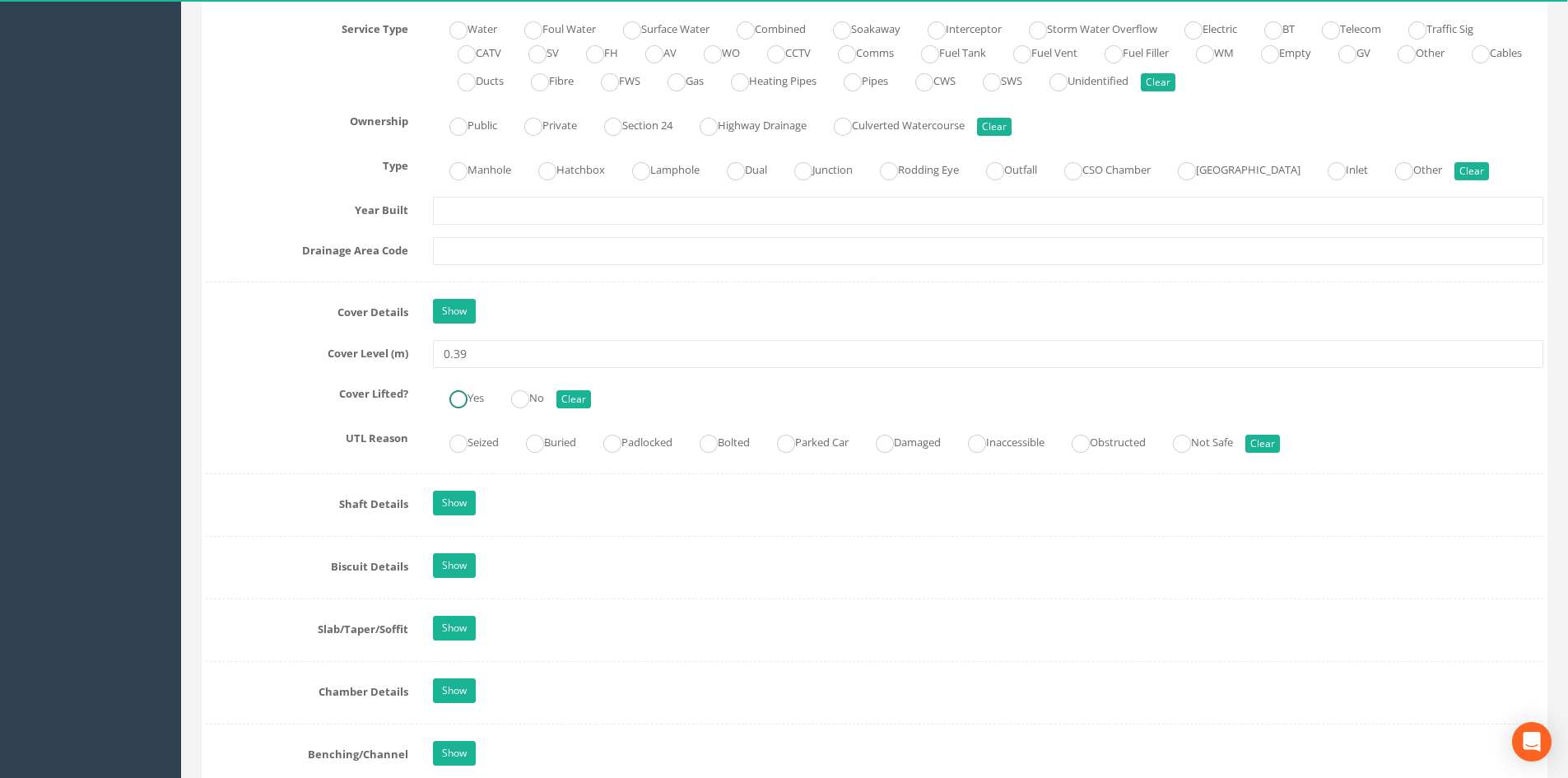 click at bounding box center (458, 399) 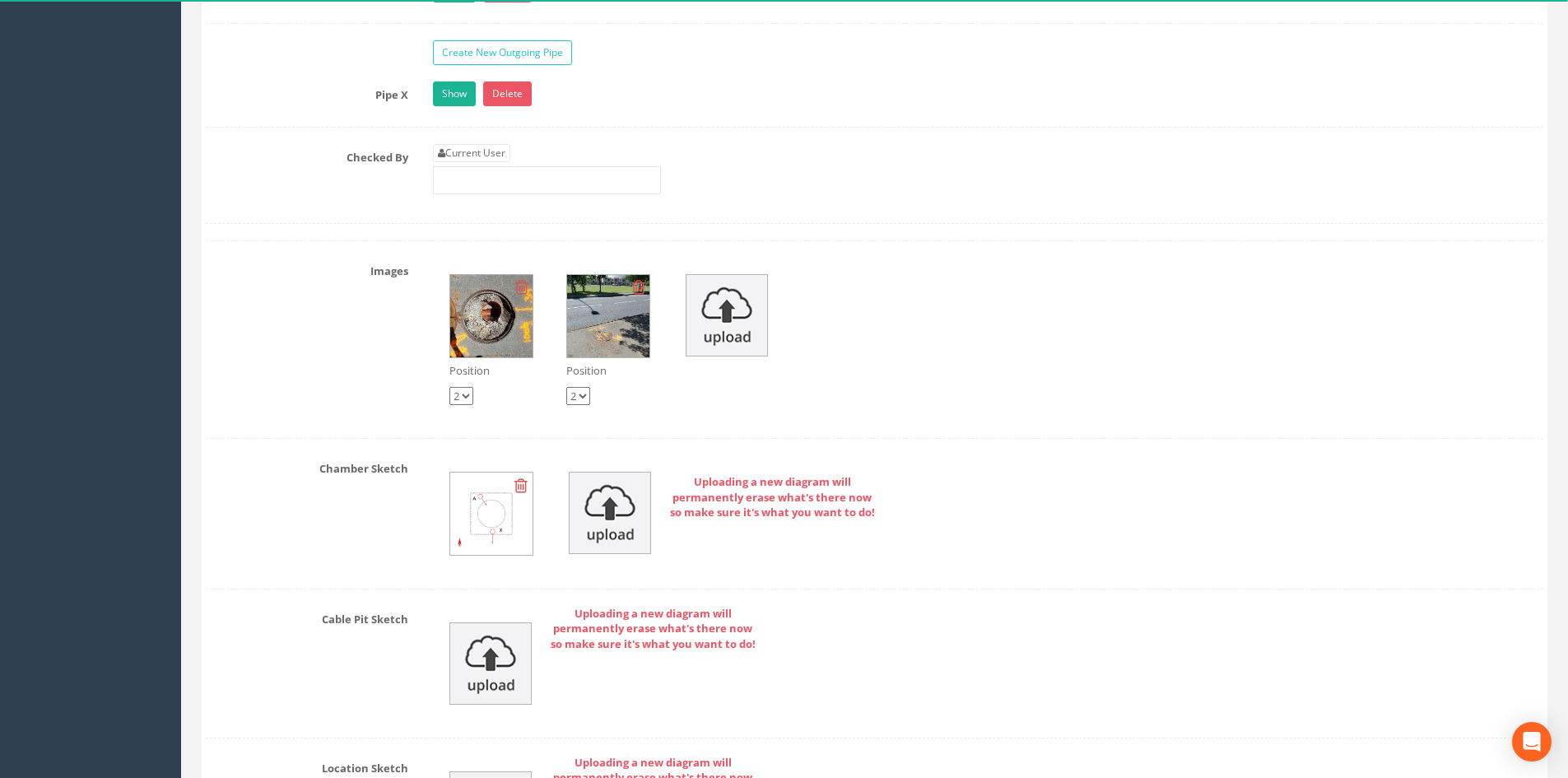 scroll, scrollTop: 3289, scrollLeft: 0, axis: vertical 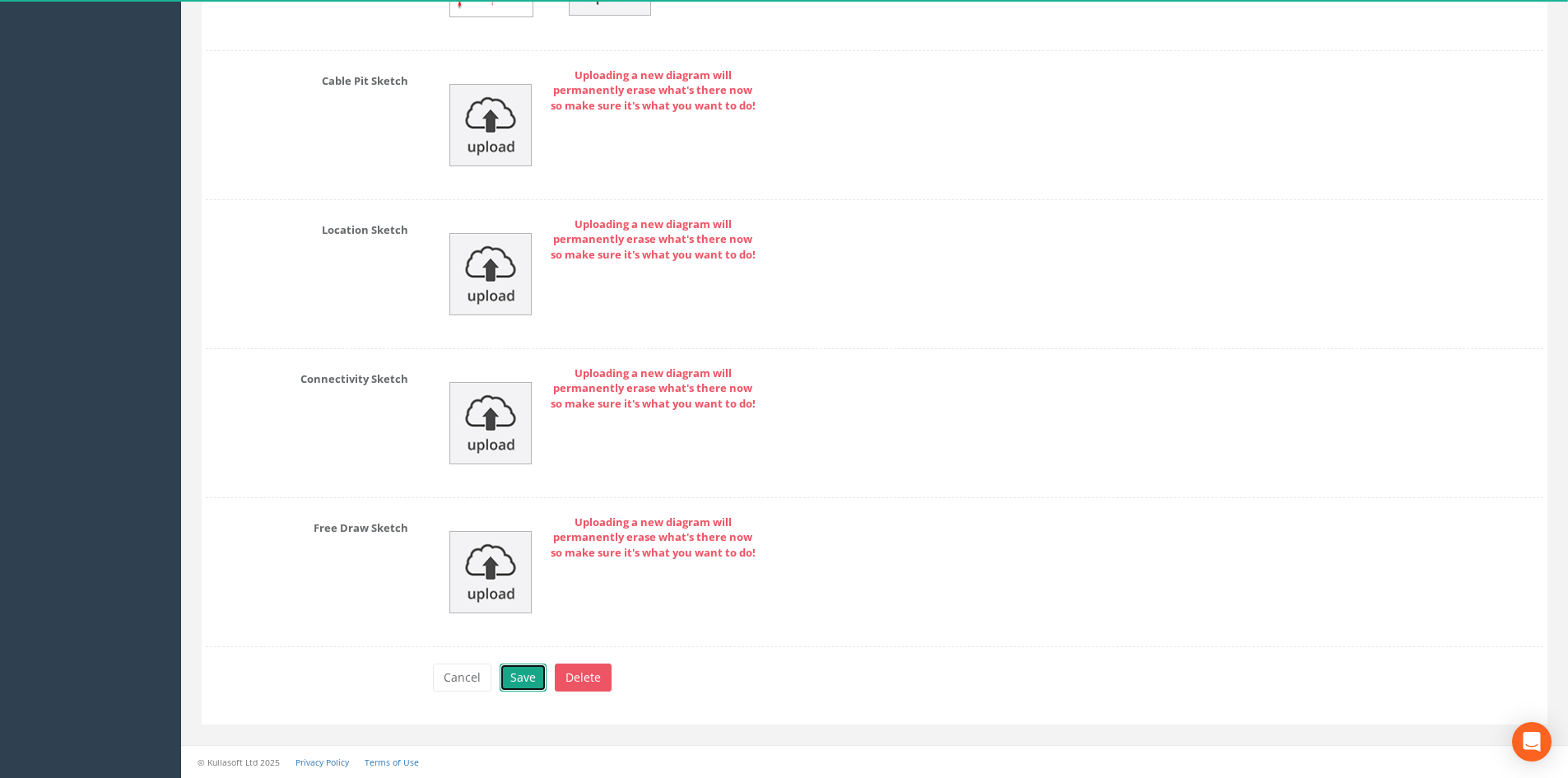 click on "Save" at bounding box center [523, 678] 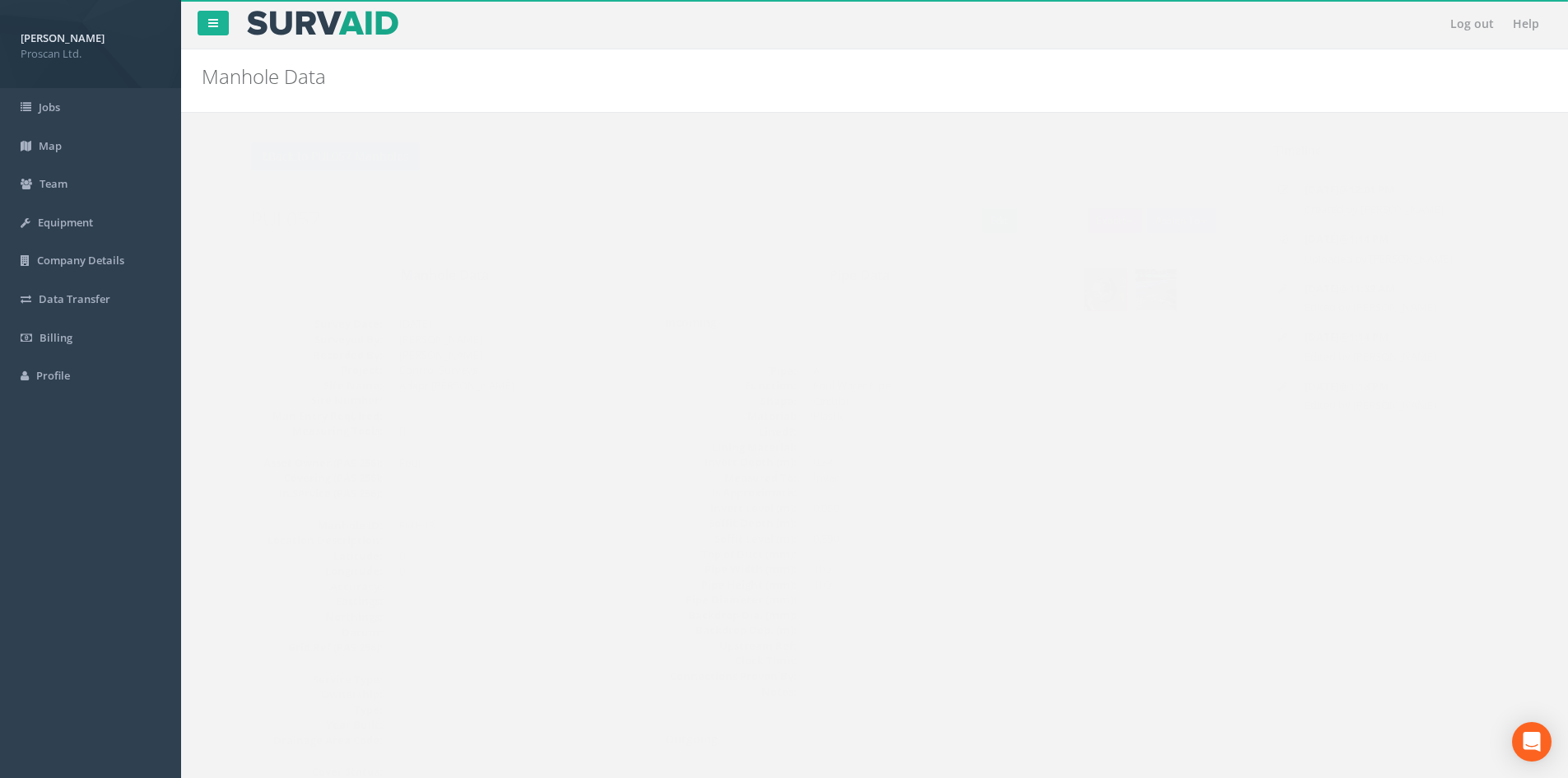 scroll, scrollTop: 0, scrollLeft: 0, axis: both 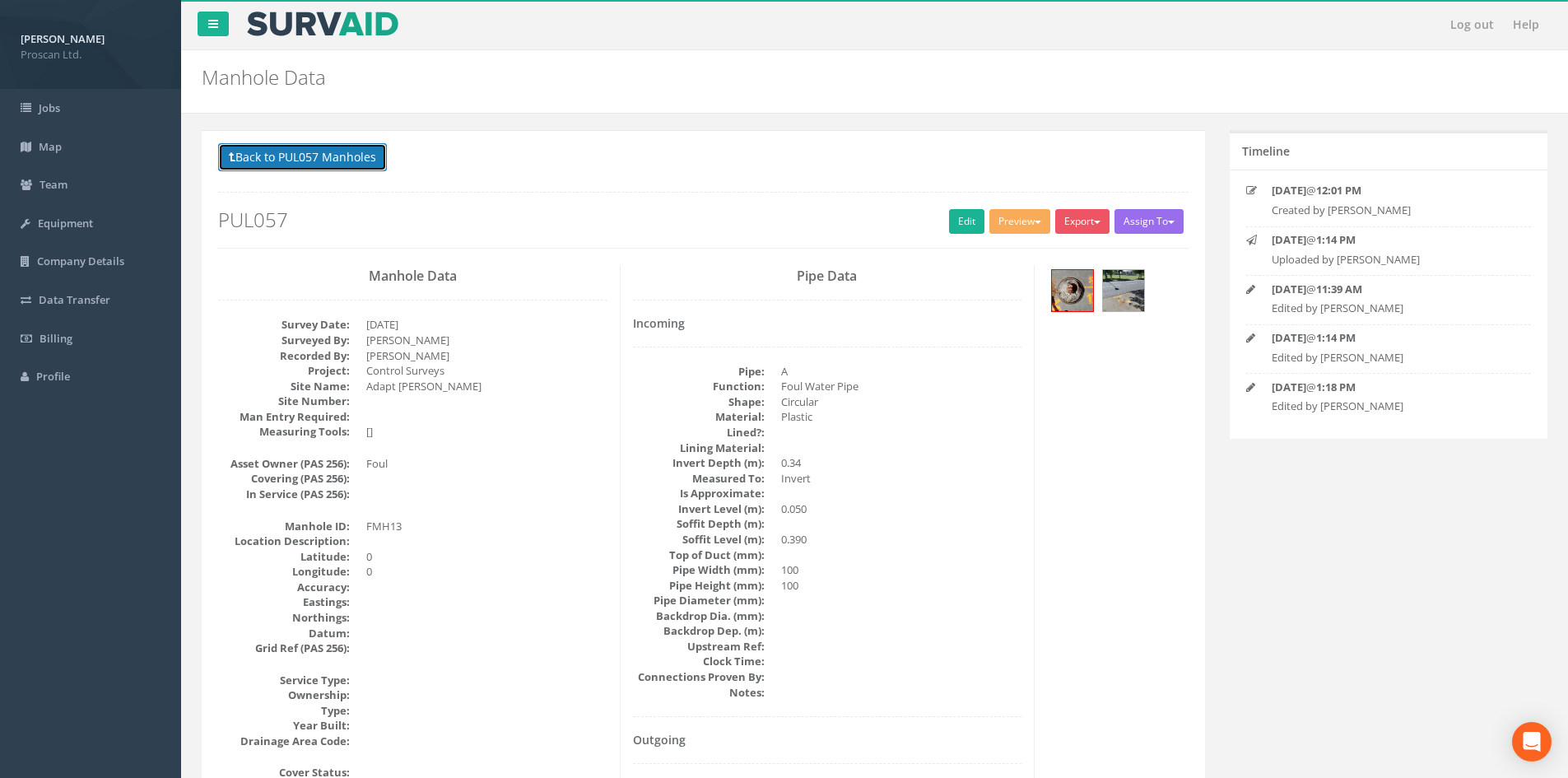 click on "Back to PUL057 Manholes" at bounding box center (302, 157) 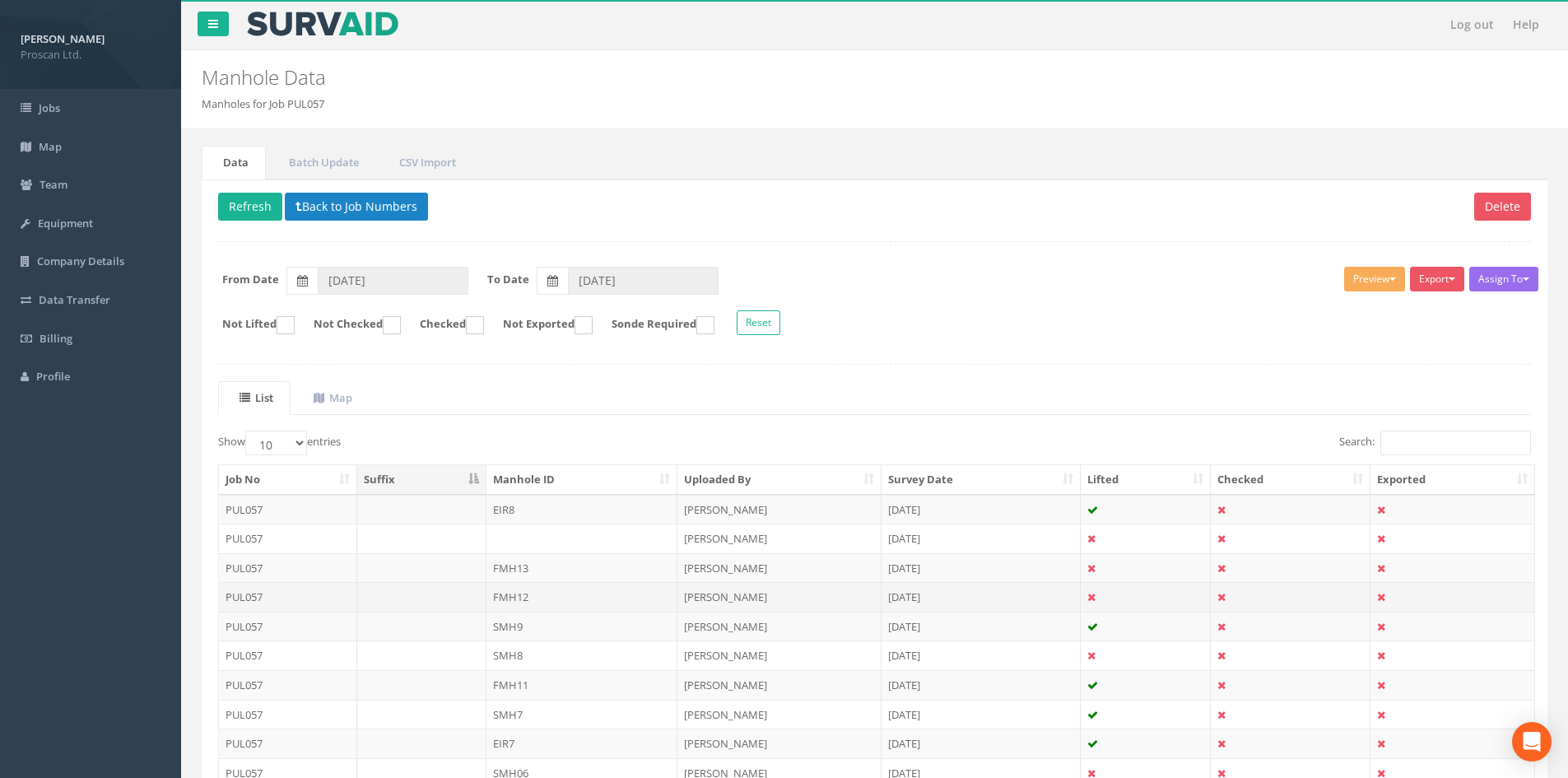 click at bounding box center (1091, 597) 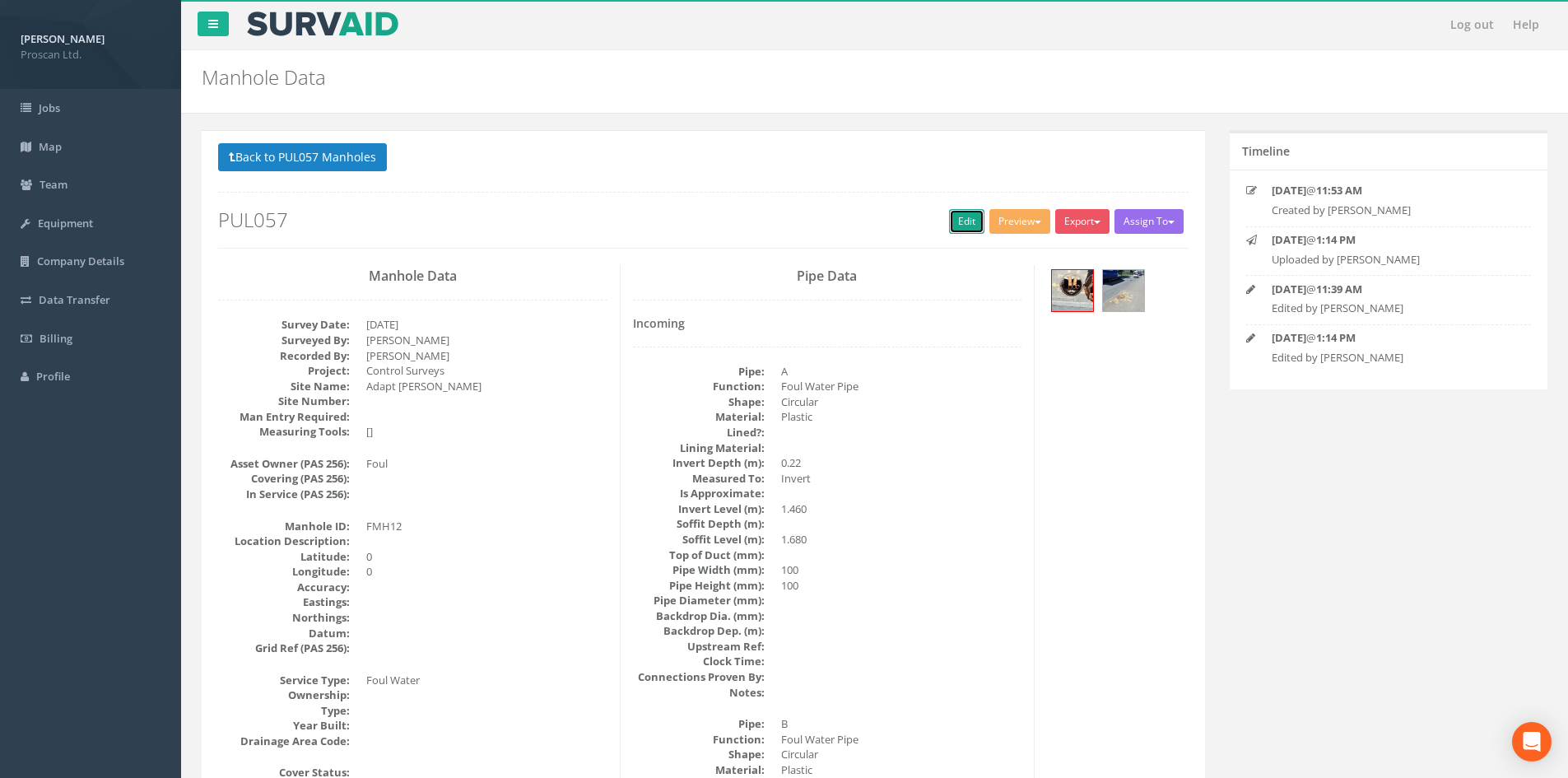 click on "Edit" at bounding box center (966, 221) 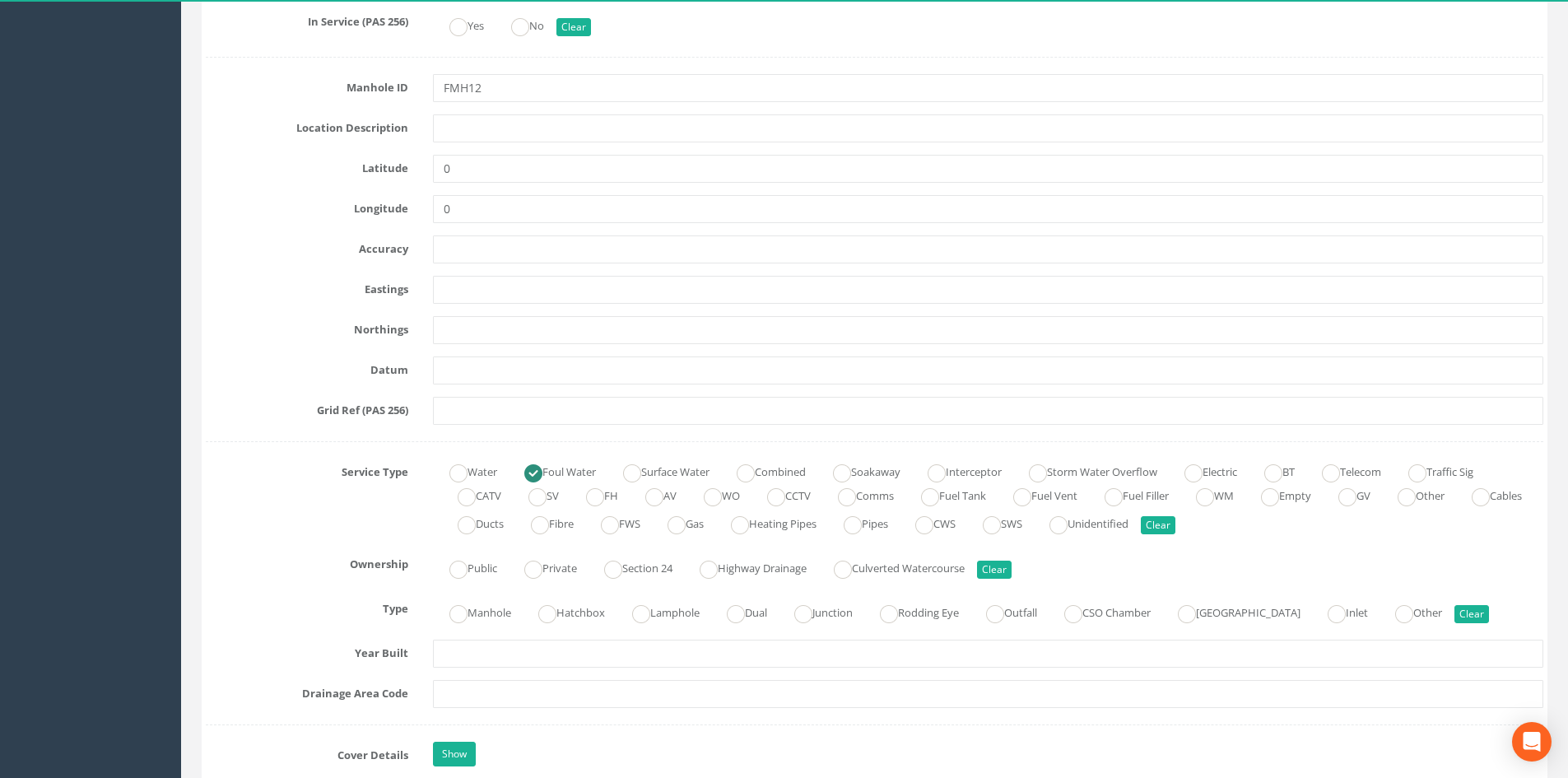 scroll, scrollTop: 988, scrollLeft: 0, axis: vertical 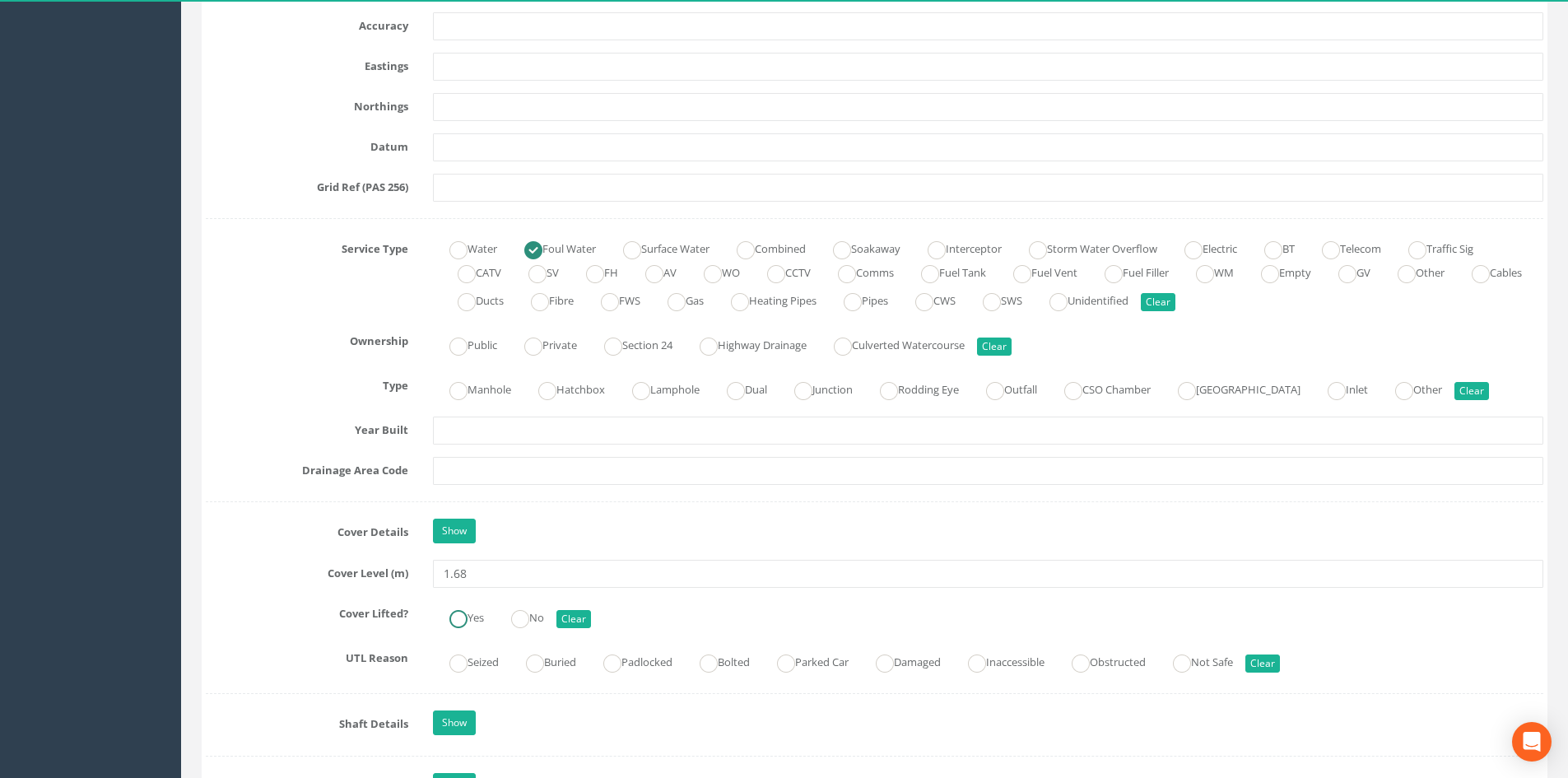 click at bounding box center (458, 619) 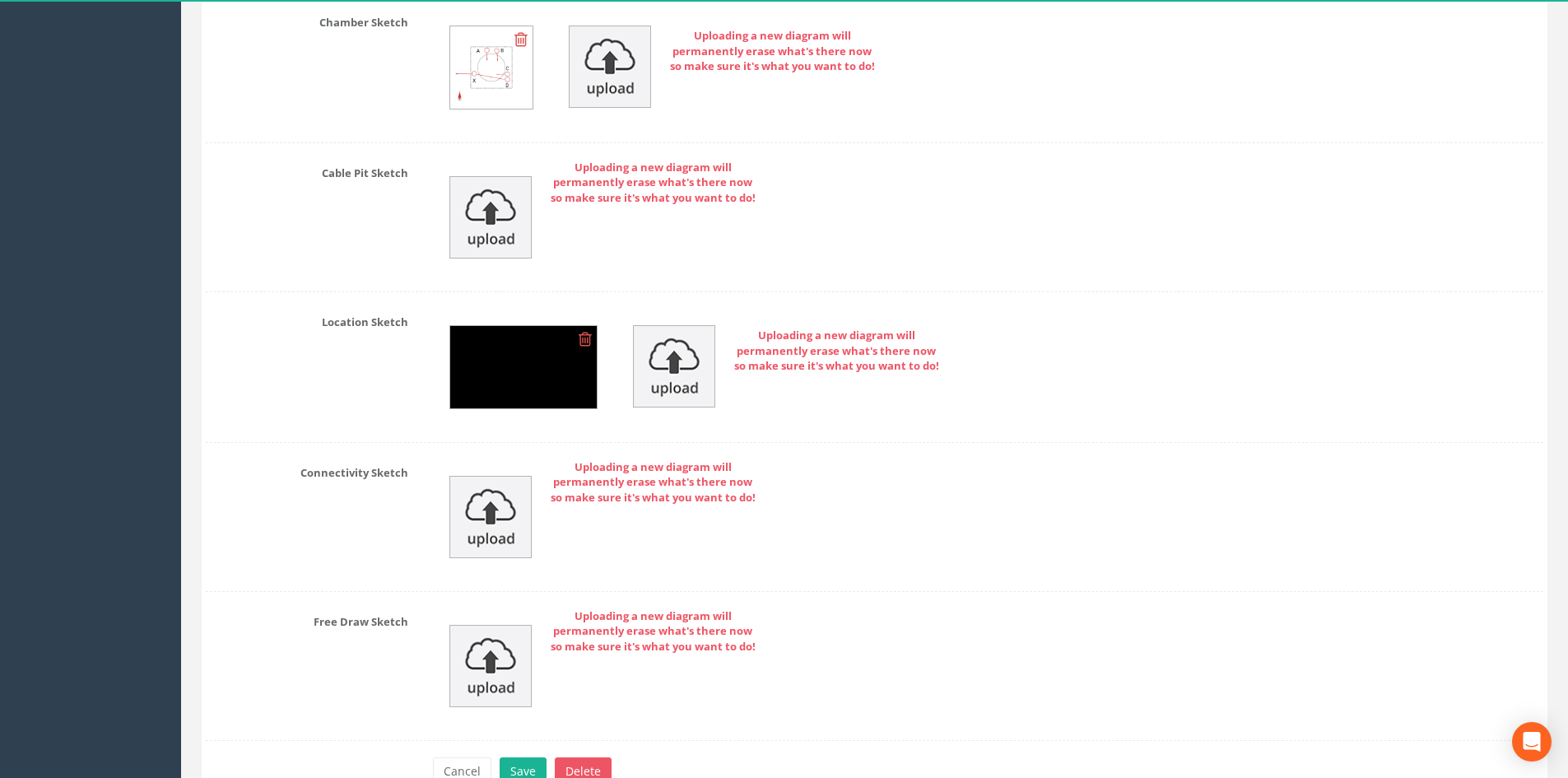 scroll, scrollTop: 3478, scrollLeft: 0, axis: vertical 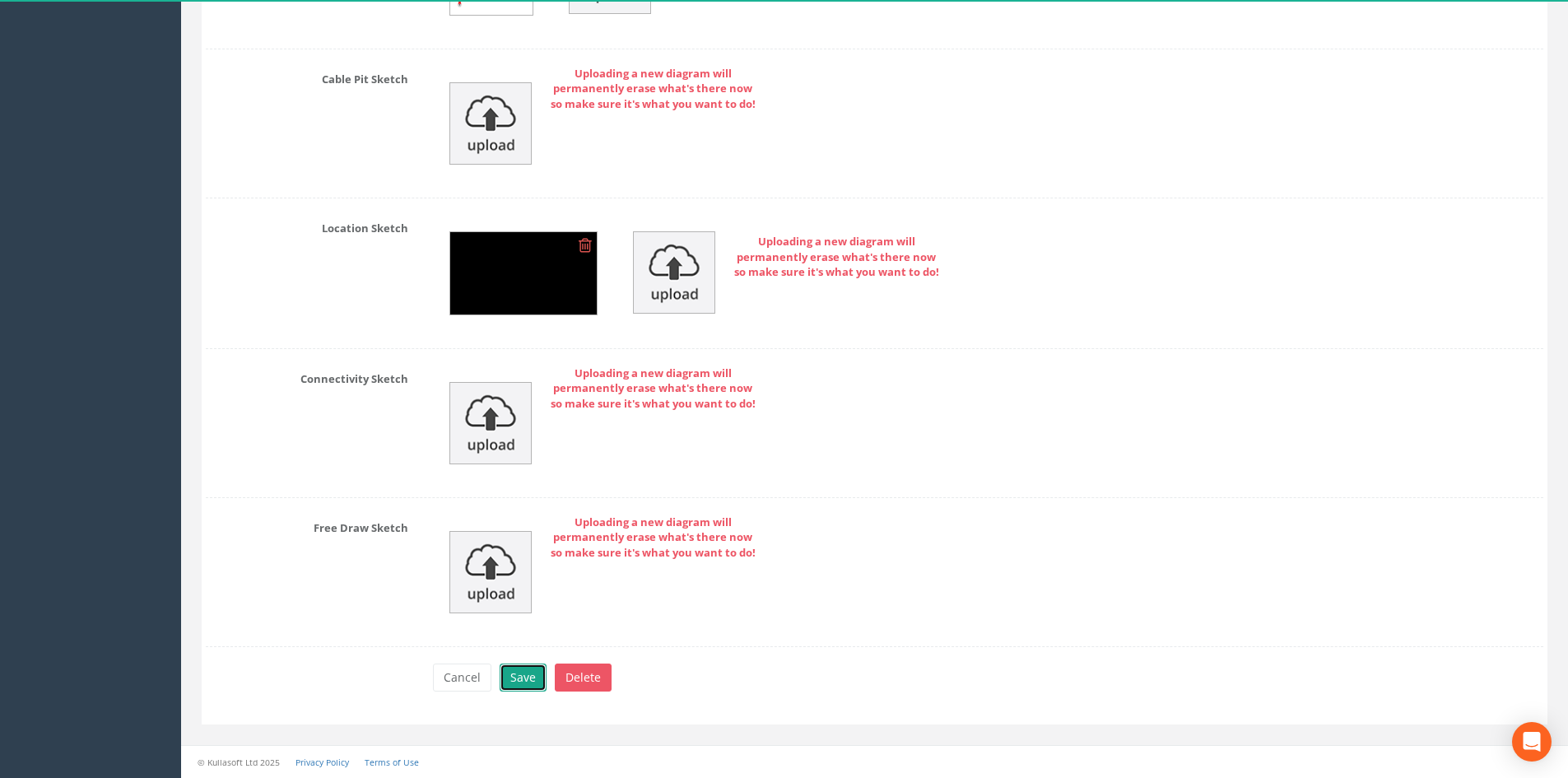 click on "Save" at bounding box center (523, 678) 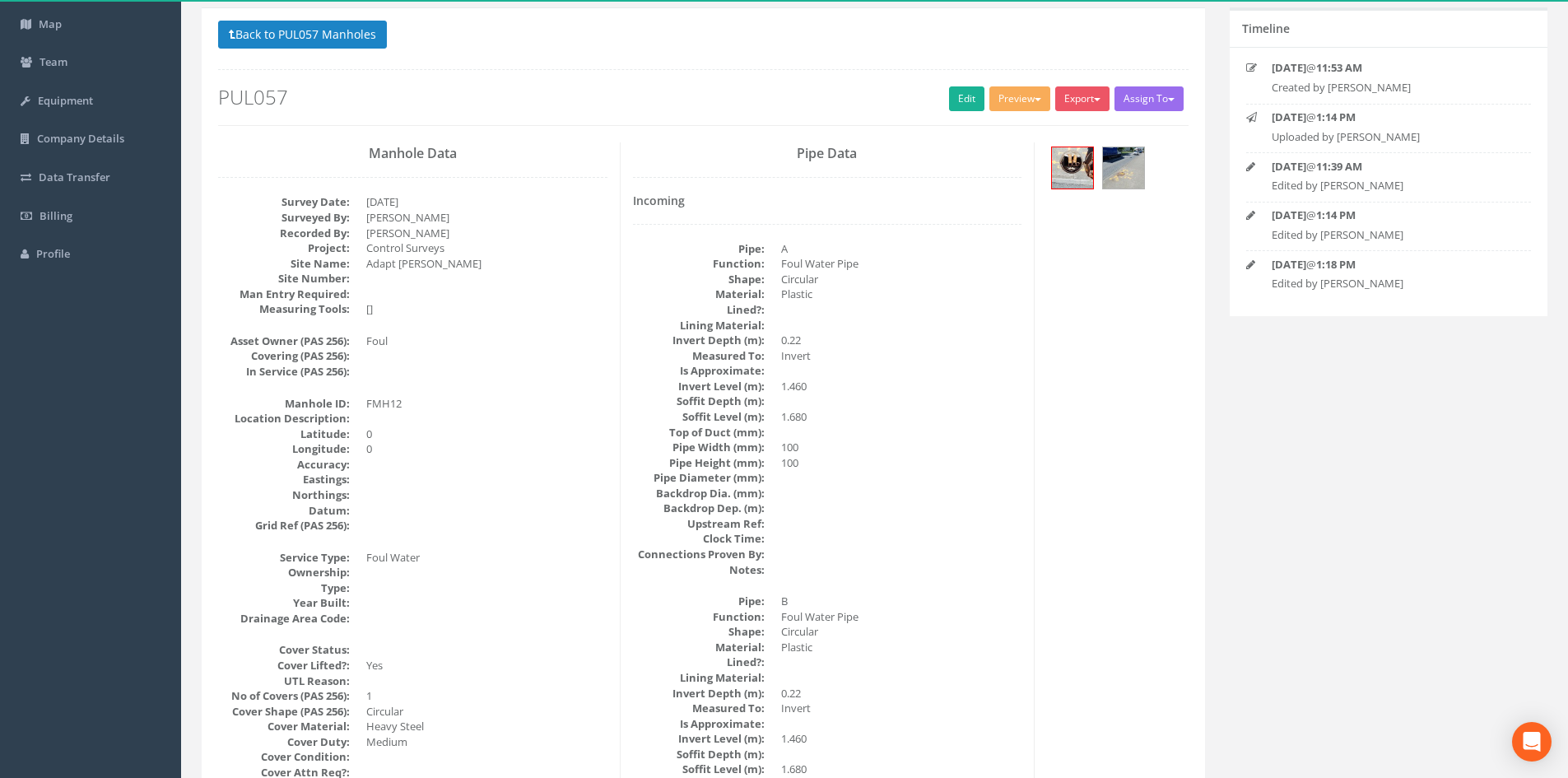 scroll, scrollTop: 0, scrollLeft: 0, axis: both 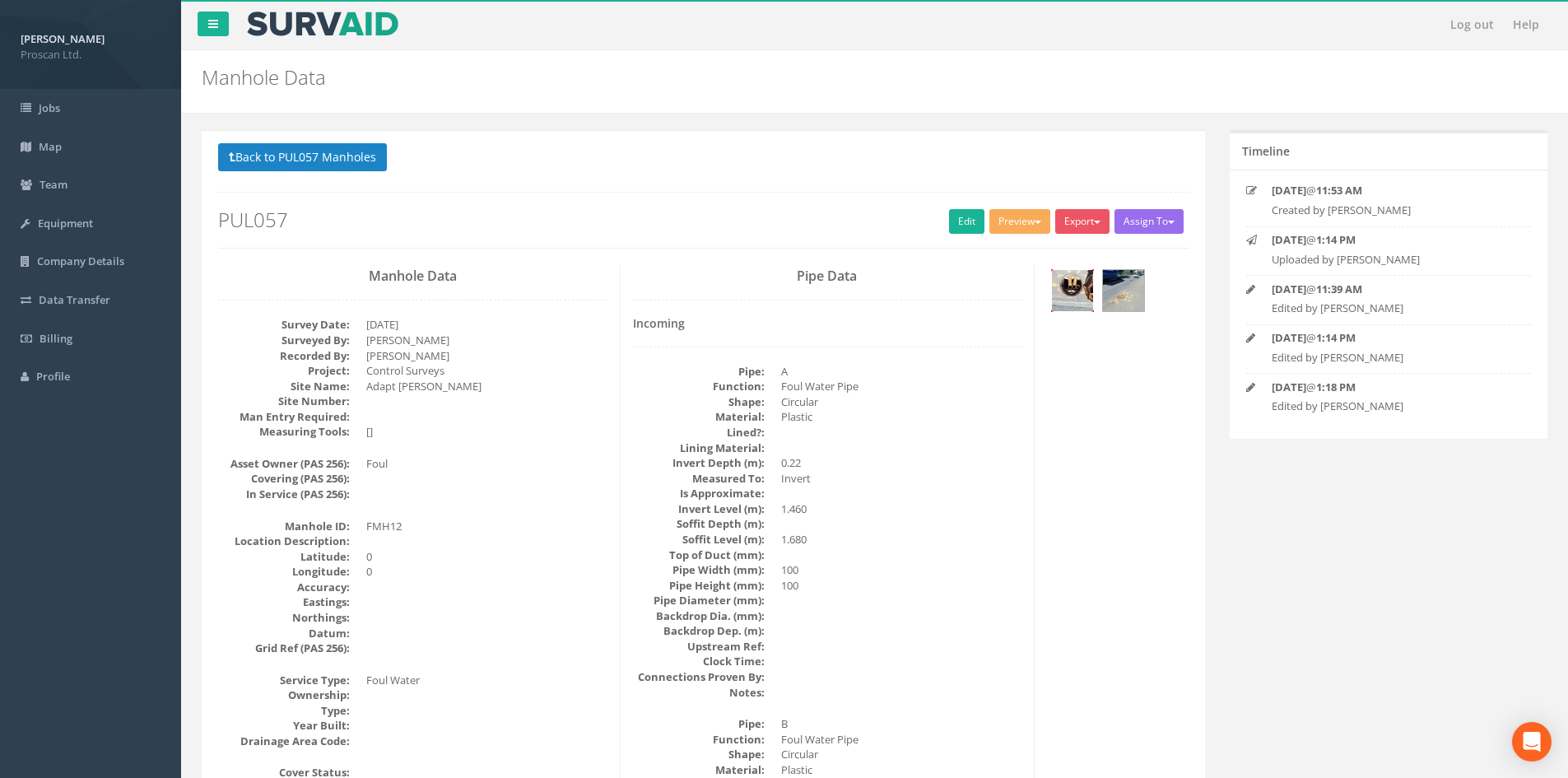 click at bounding box center (1072, 291) 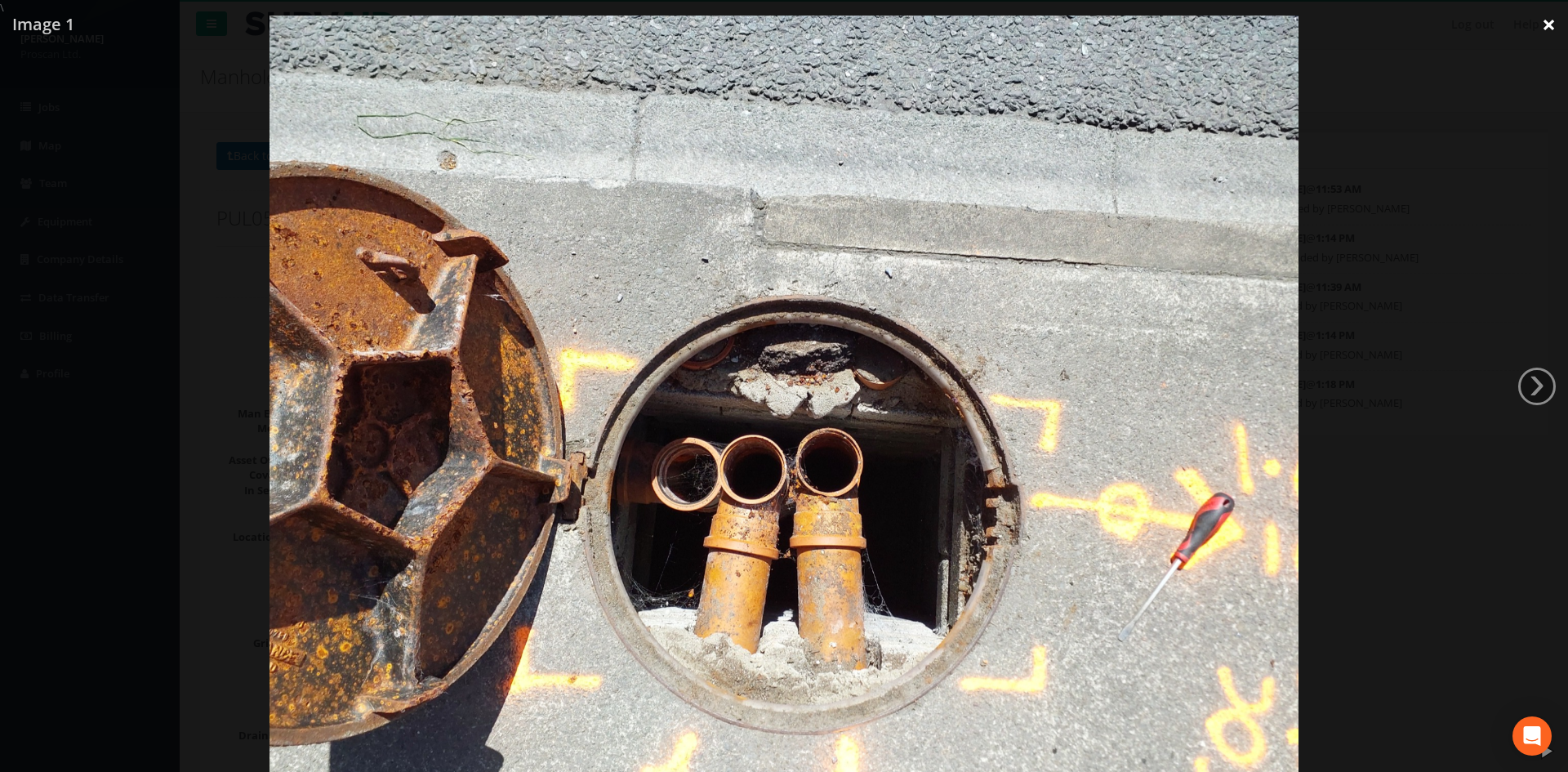 click on "×" at bounding box center [1548, 25] 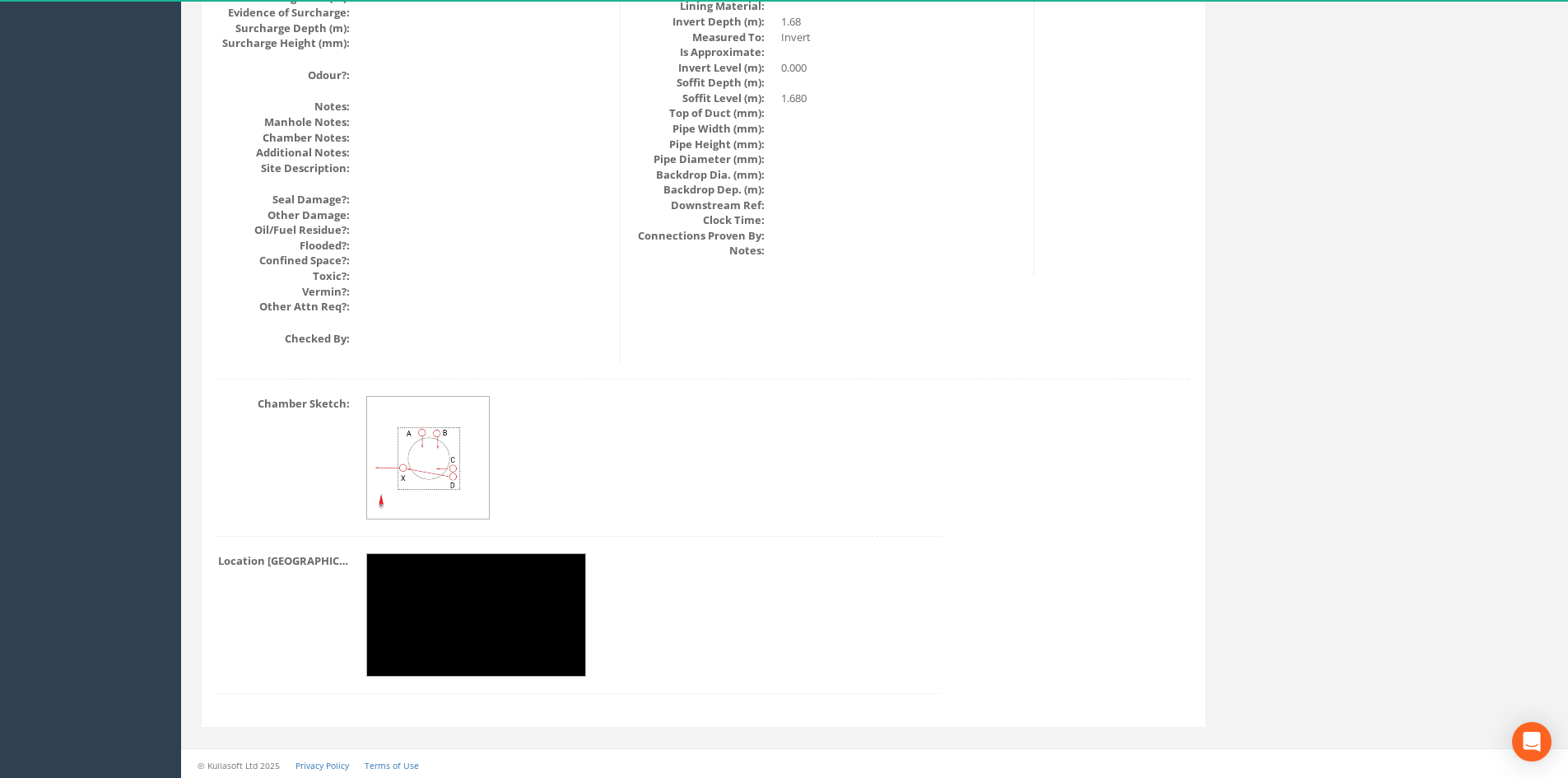 scroll, scrollTop: 1918, scrollLeft: 0, axis: vertical 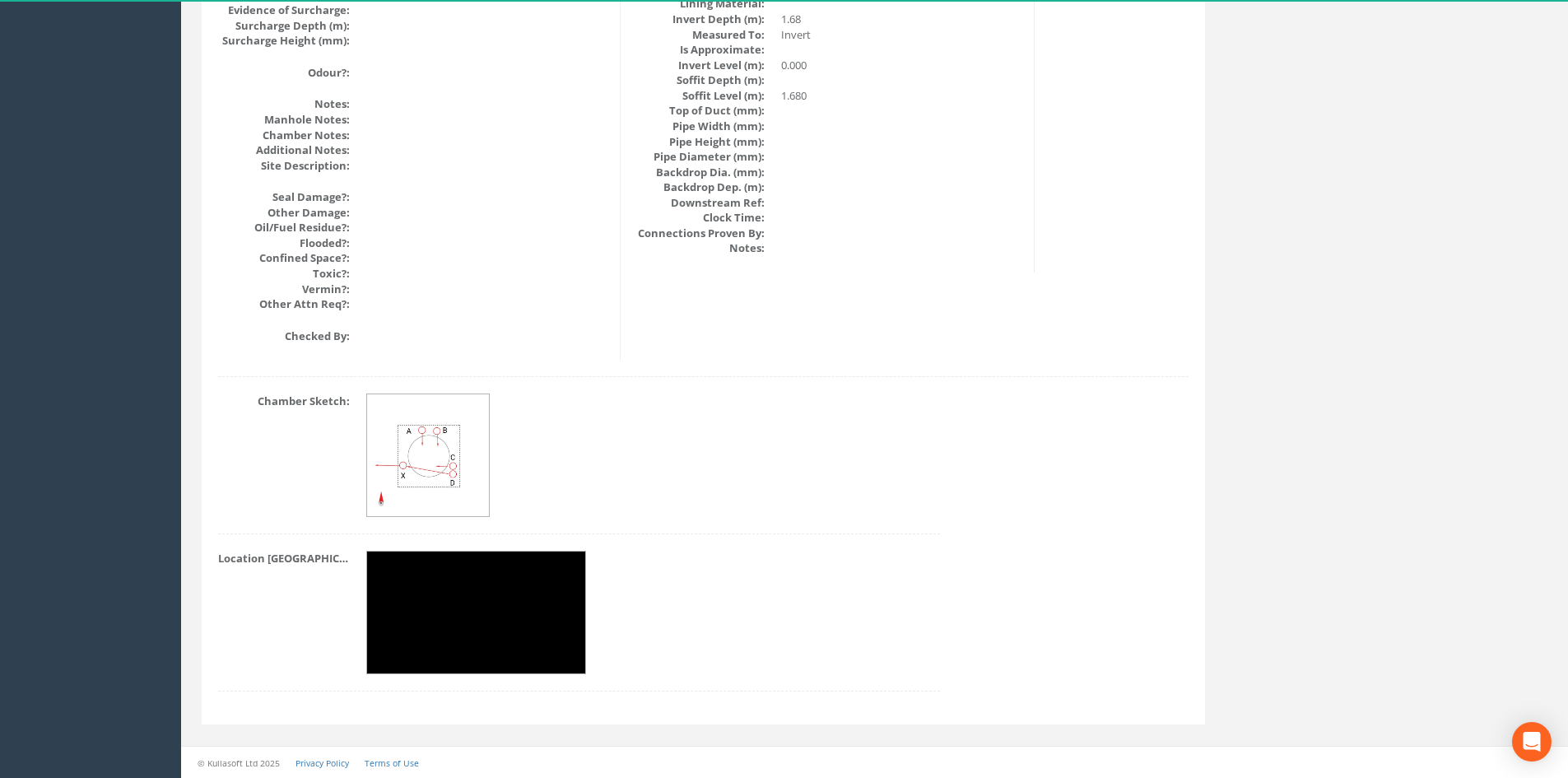 click at bounding box center [429, 456] 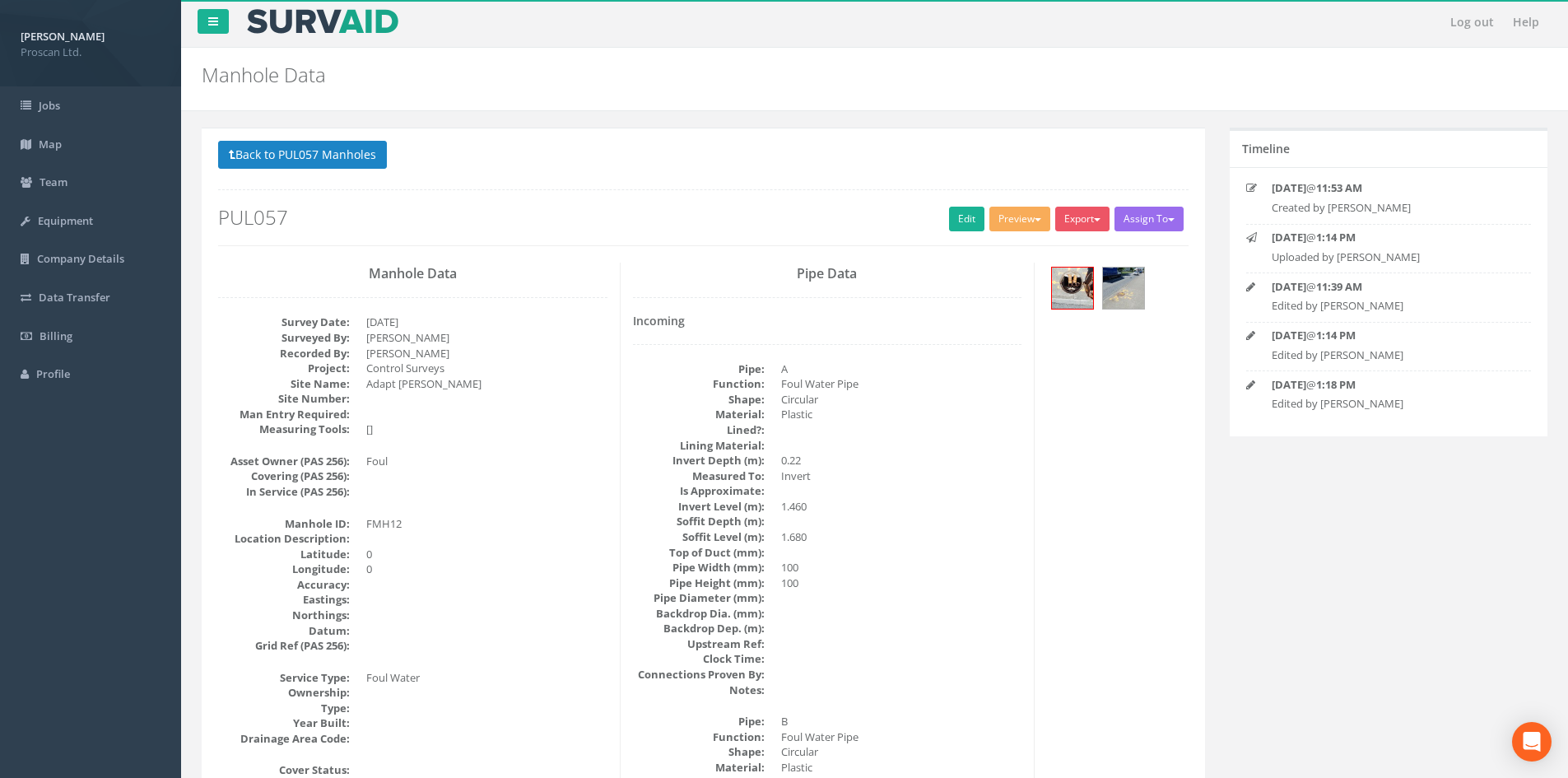 scroll, scrollTop: 0, scrollLeft: 0, axis: both 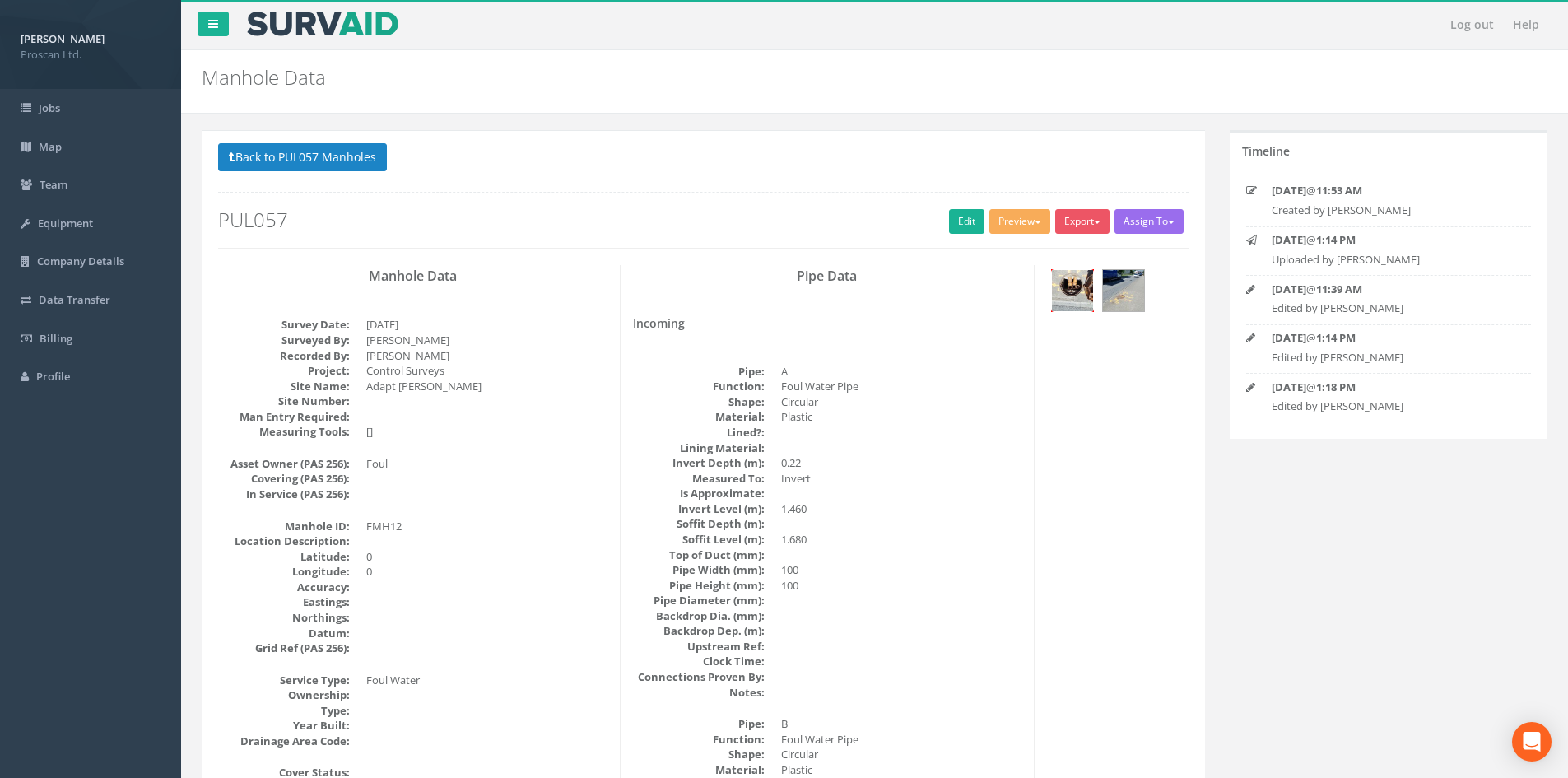click at bounding box center [1072, 291] 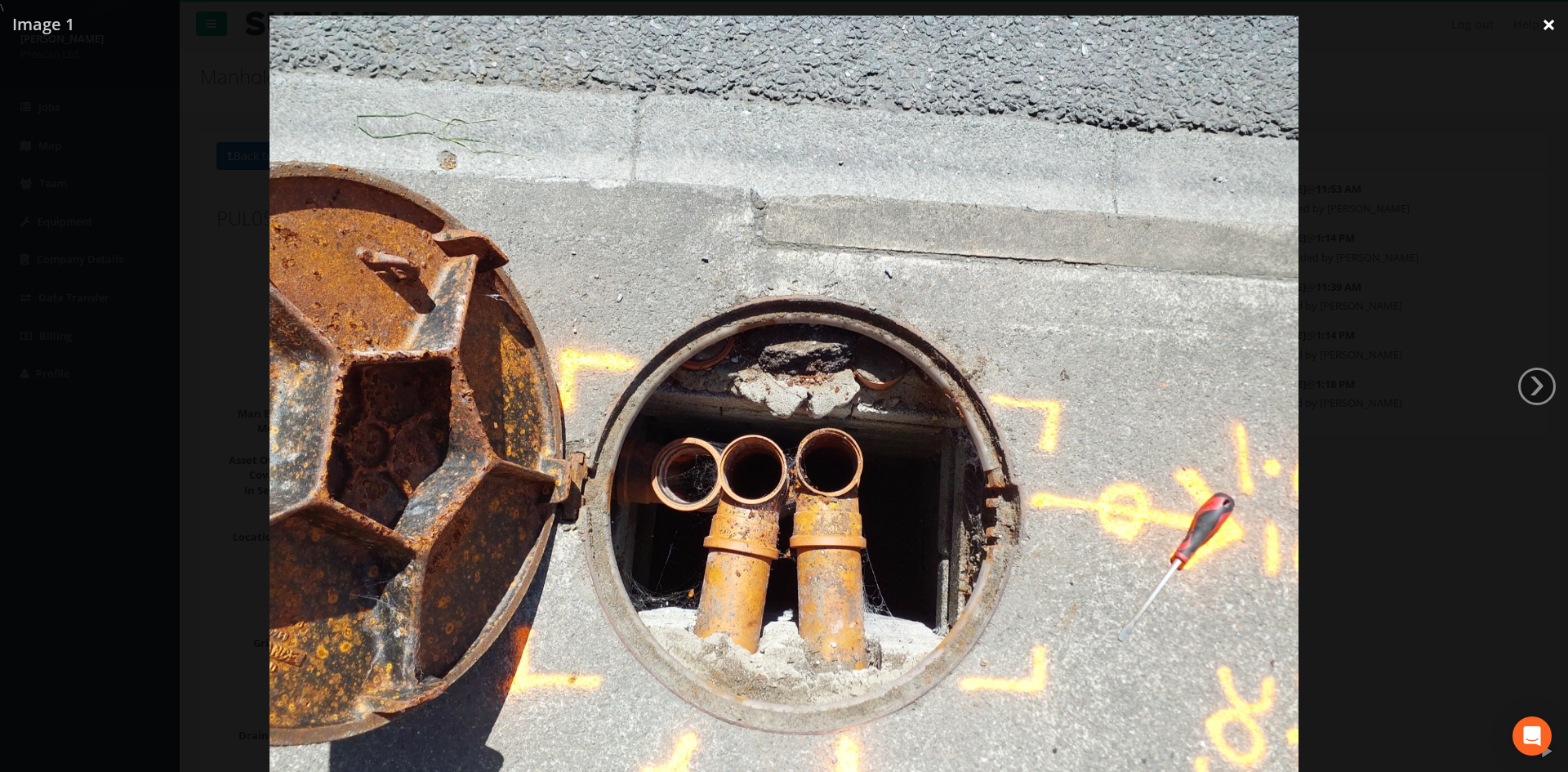 click on "×" at bounding box center (1548, 25) 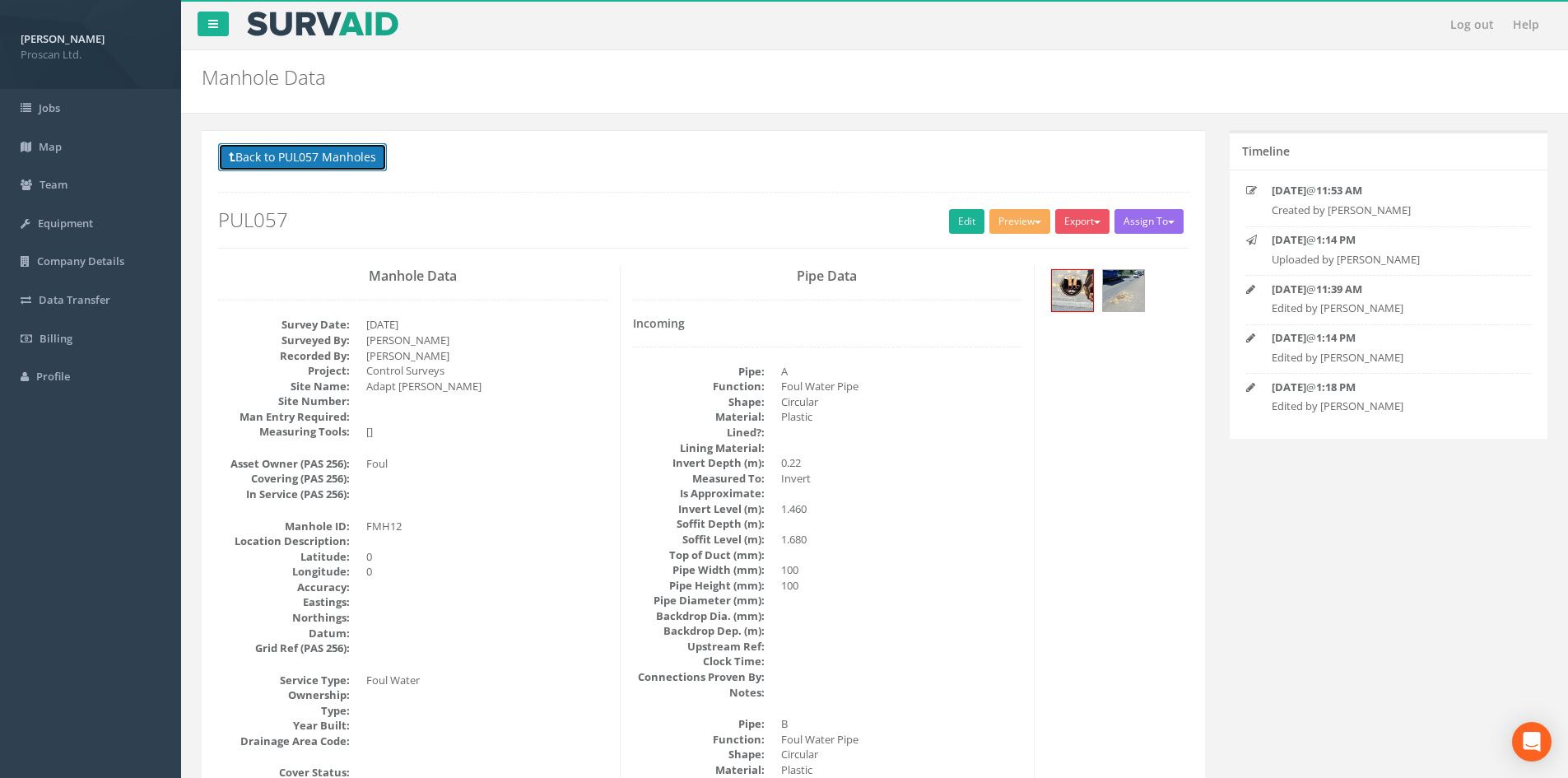 click on "Back to PUL057 Manholes" at bounding box center [302, 157] 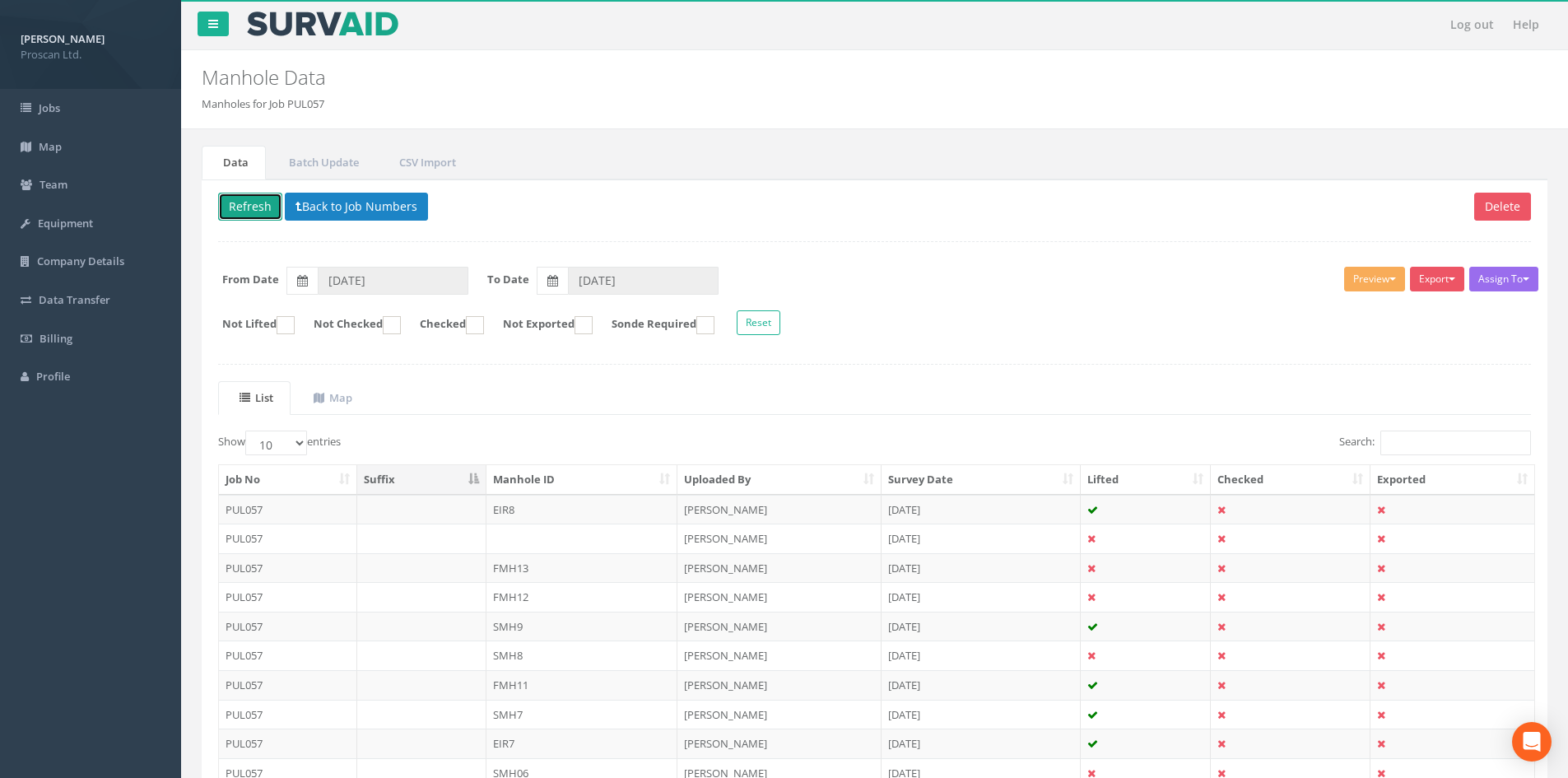 click on "Refresh" at bounding box center (250, 207) 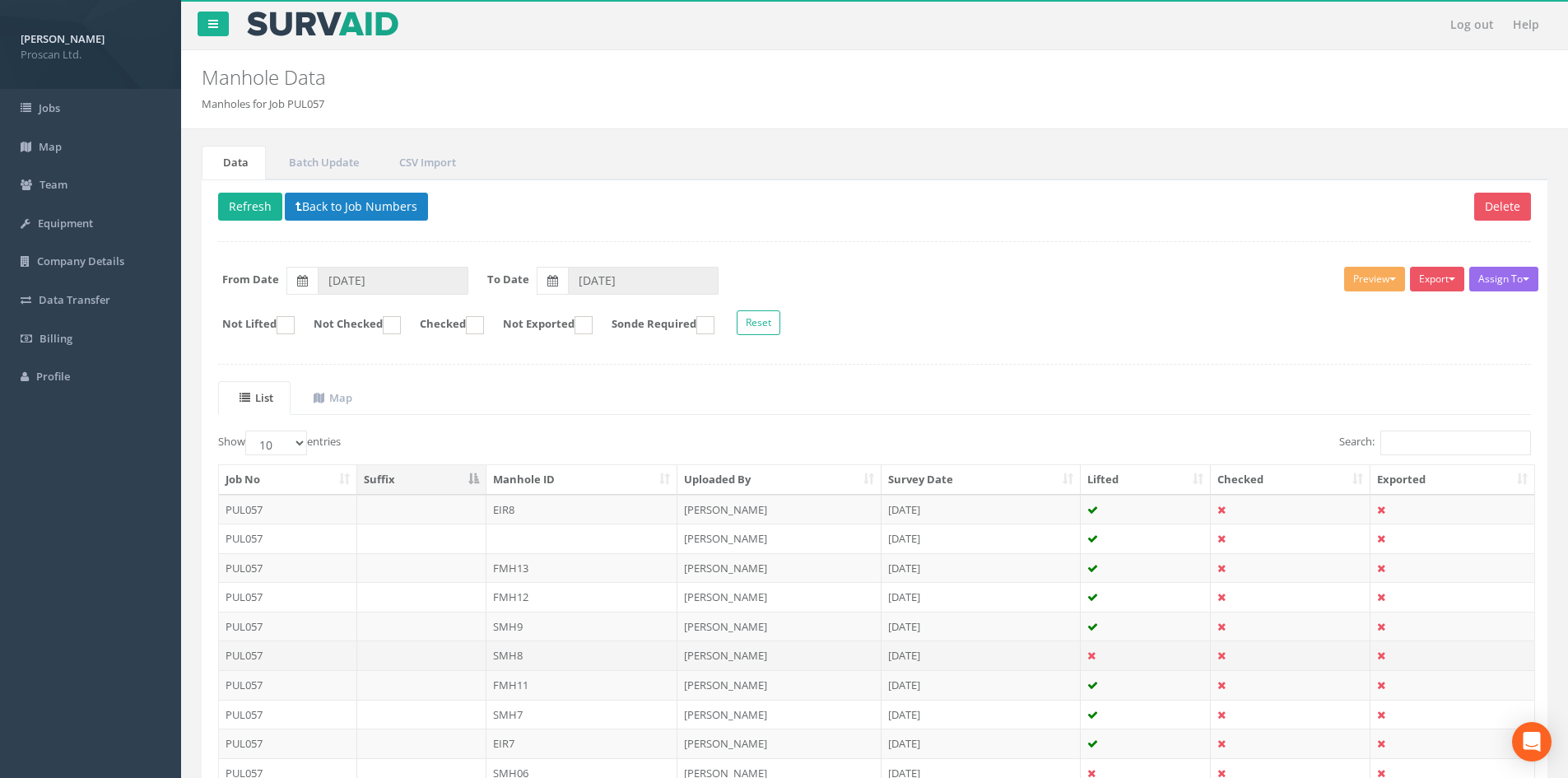 click at bounding box center [1091, 655] 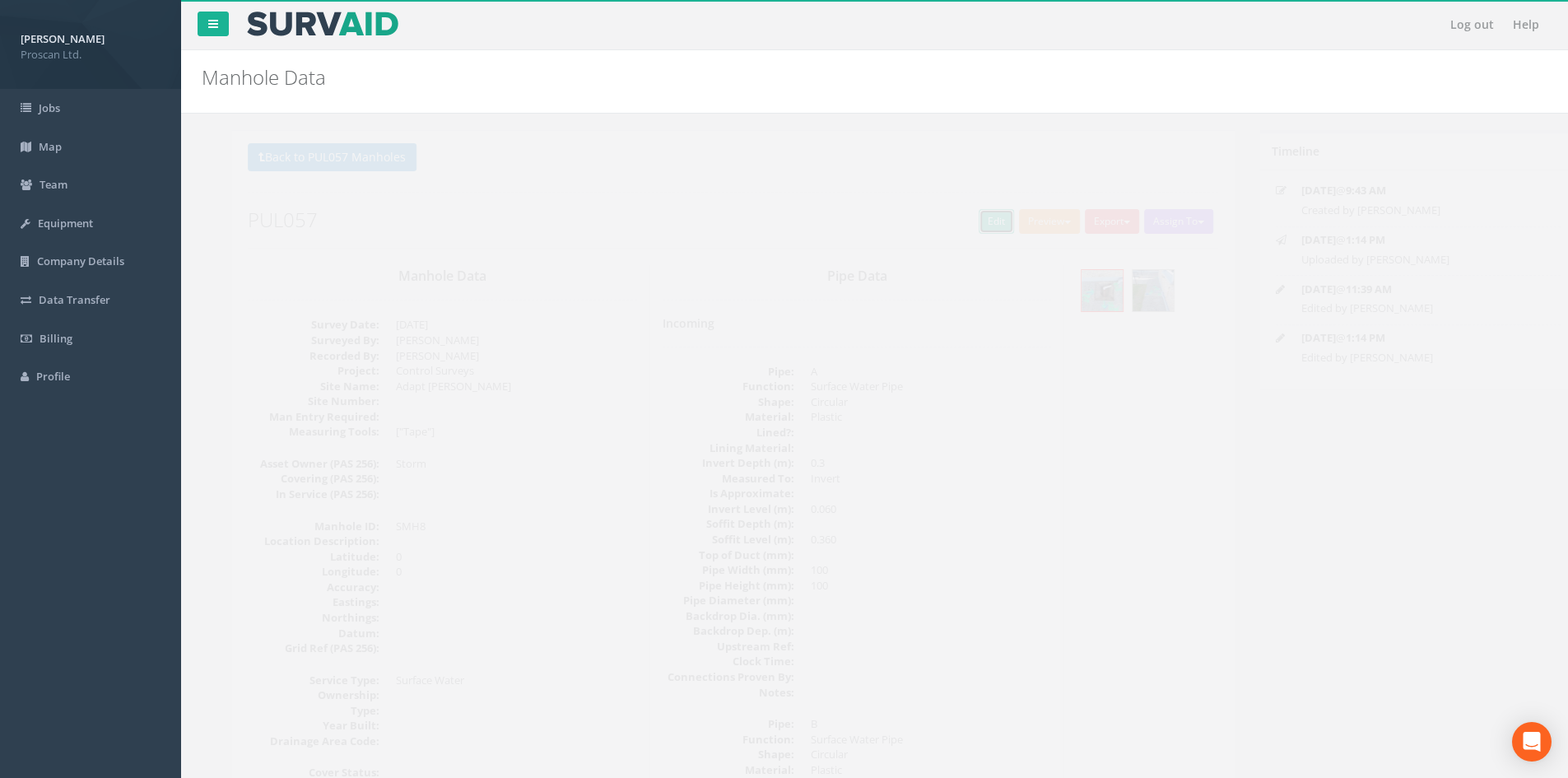 click on "Edit" at bounding box center [966, 221] 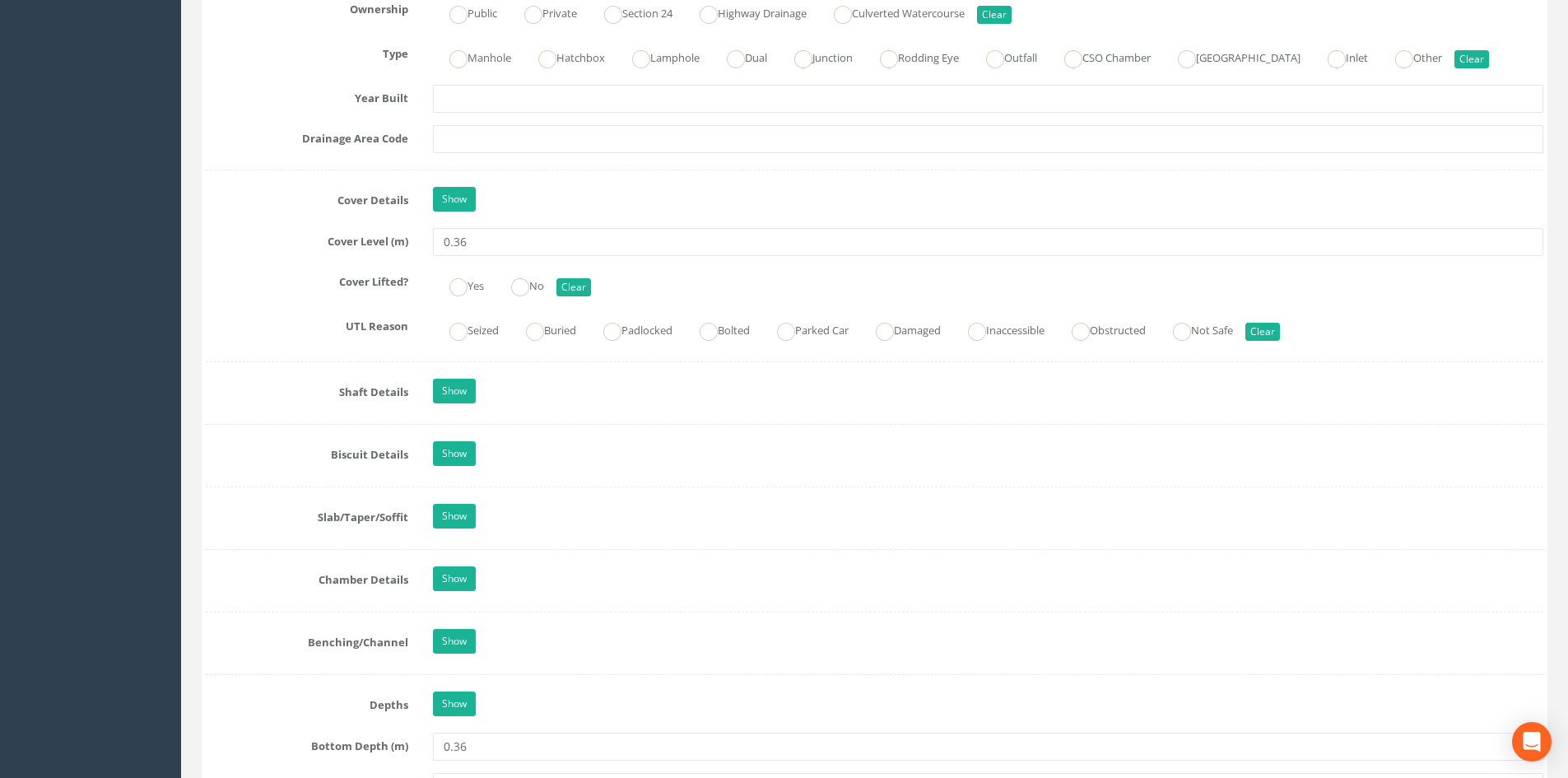scroll, scrollTop: 1317, scrollLeft: 0, axis: vertical 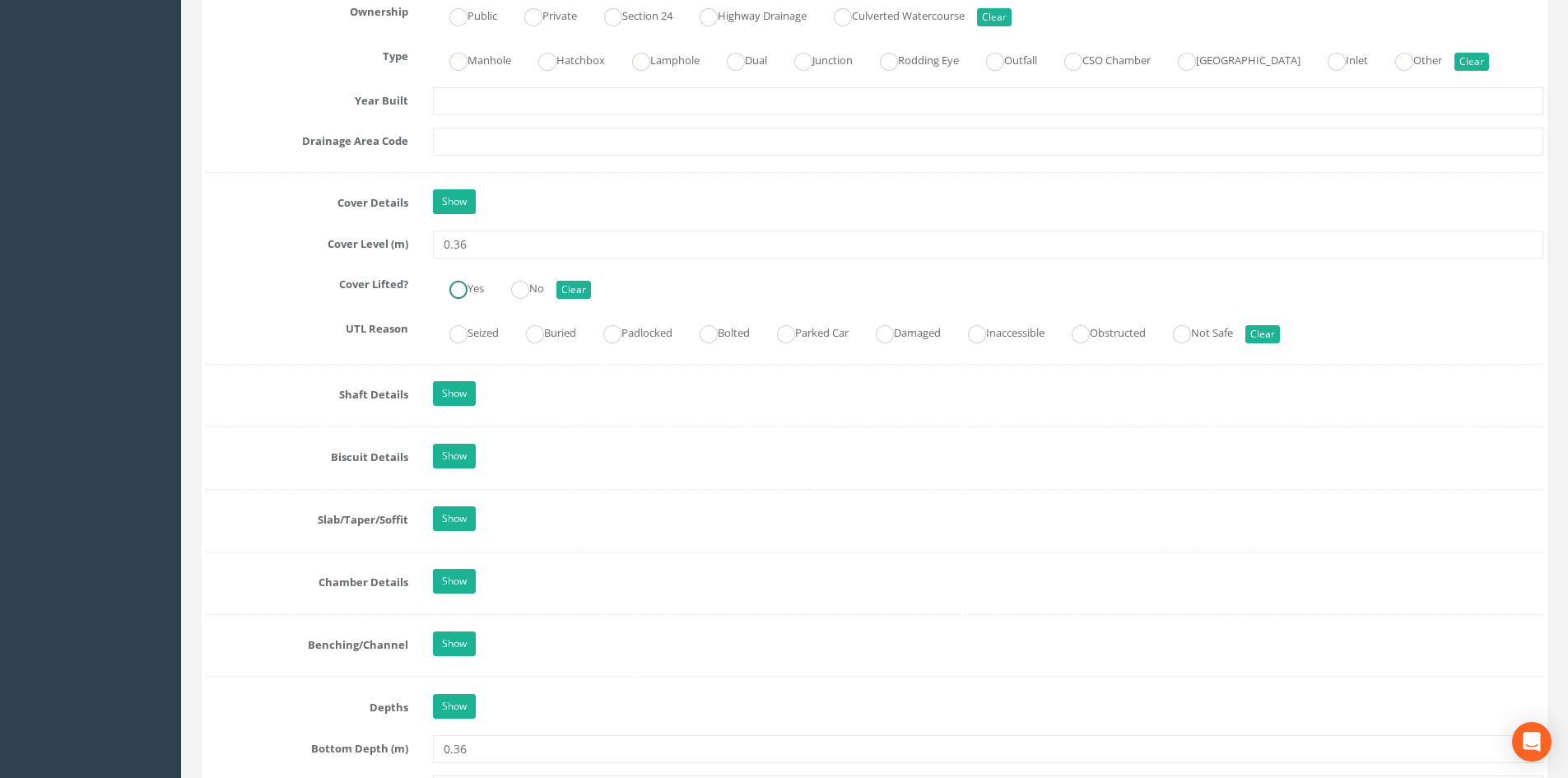 click at bounding box center (458, 290) 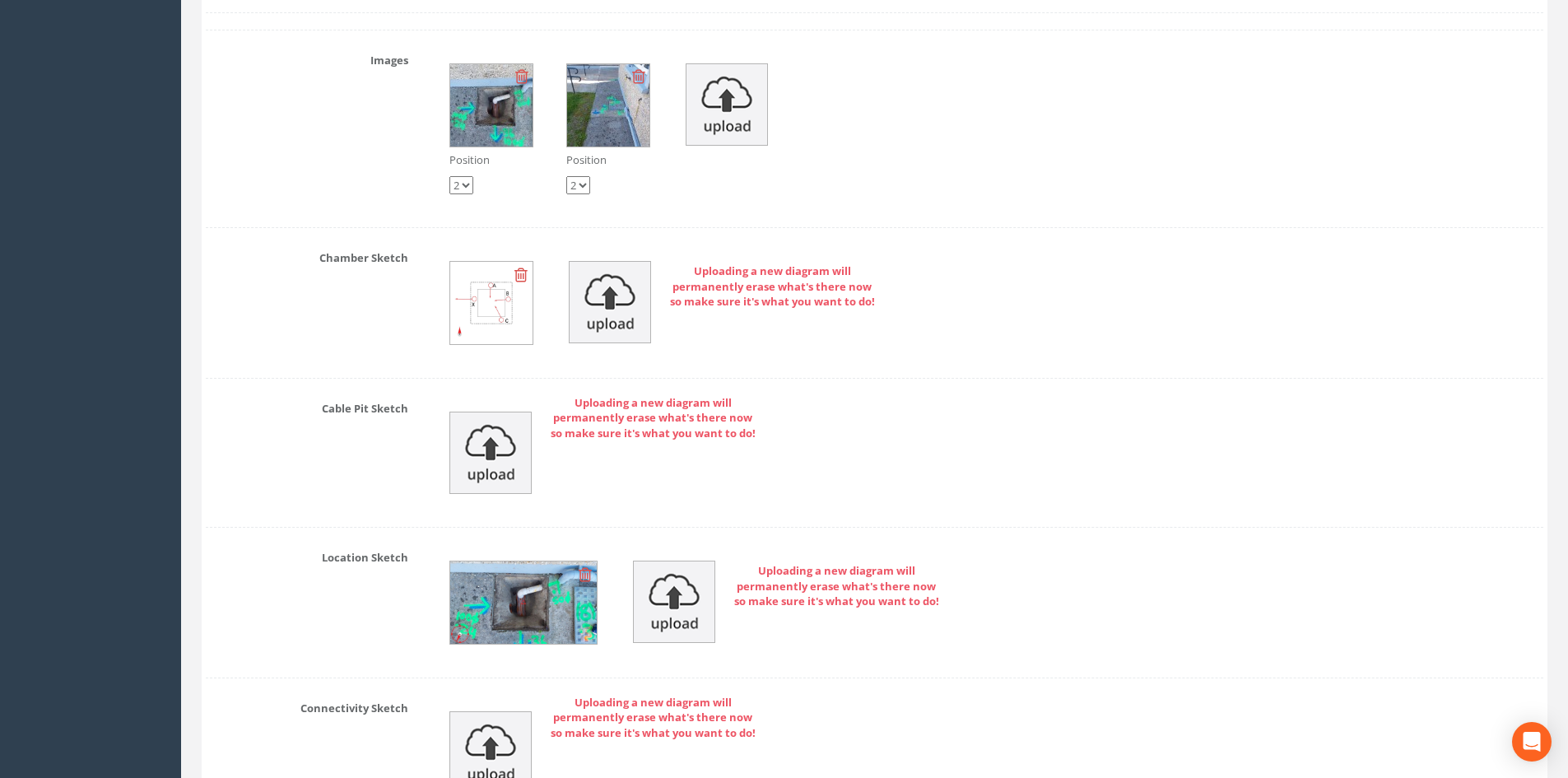 scroll, scrollTop: 3416, scrollLeft: 0, axis: vertical 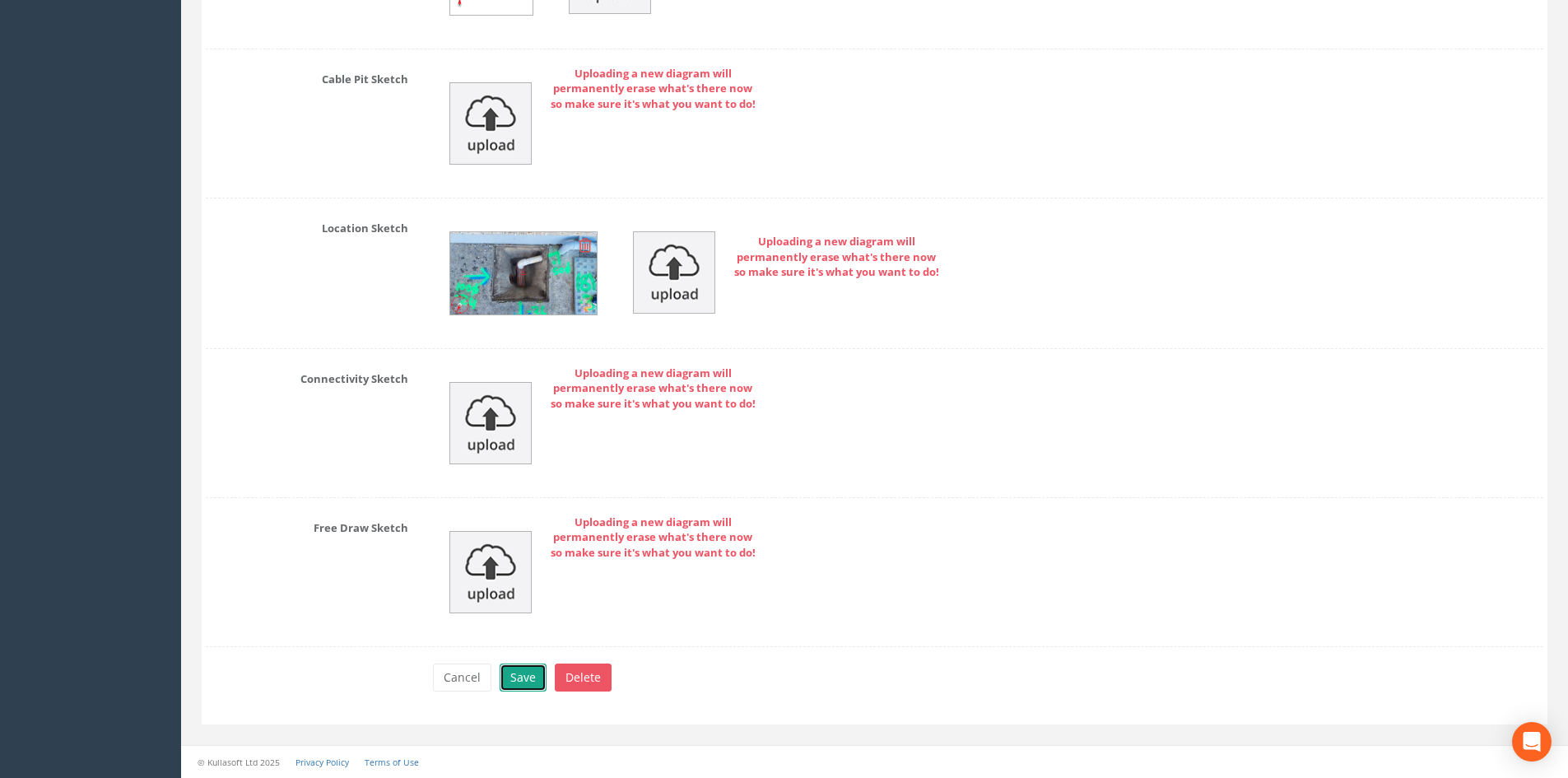 click on "Save" at bounding box center (523, 678) 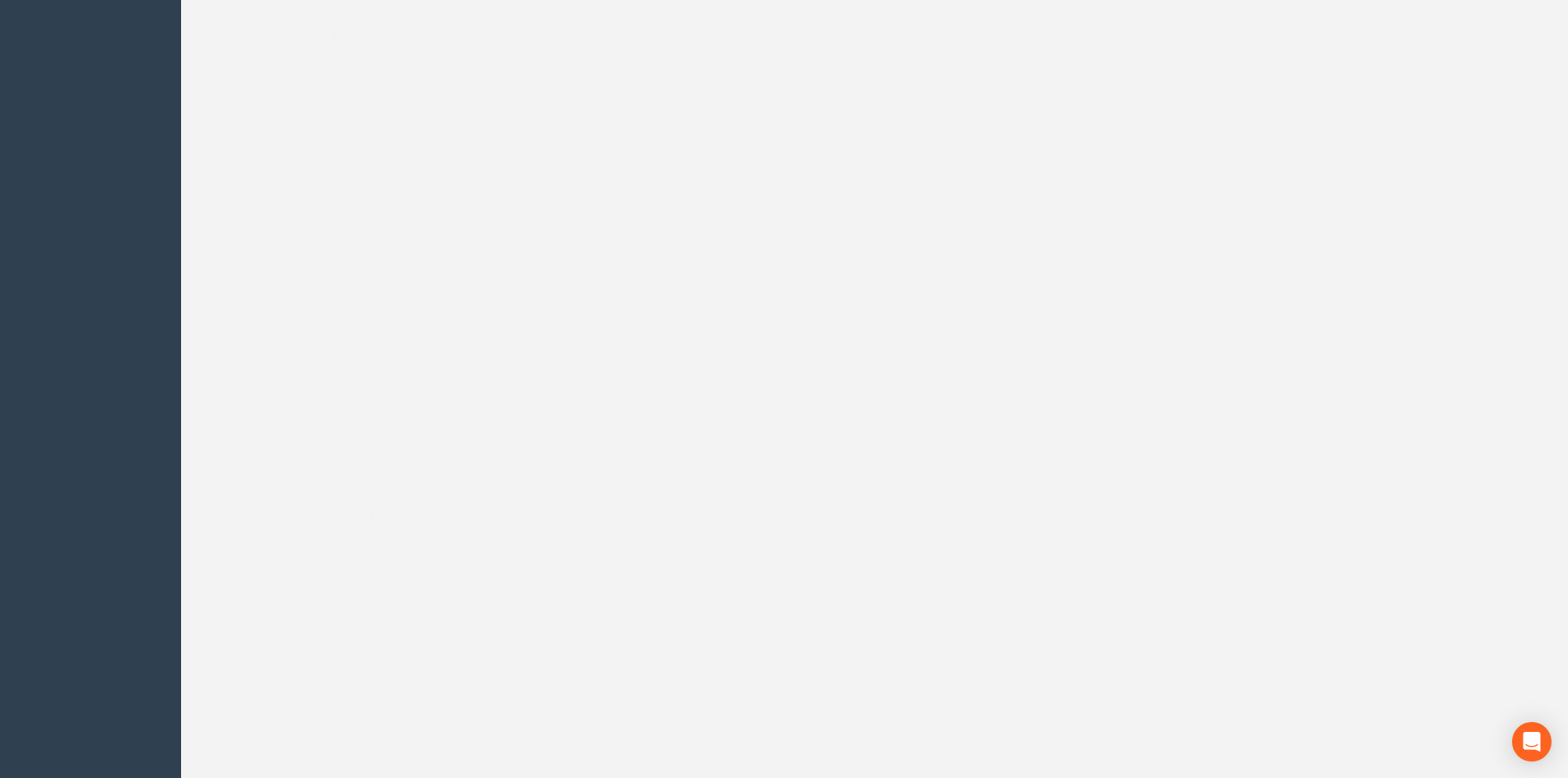 scroll, scrollTop: 0, scrollLeft: 0, axis: both 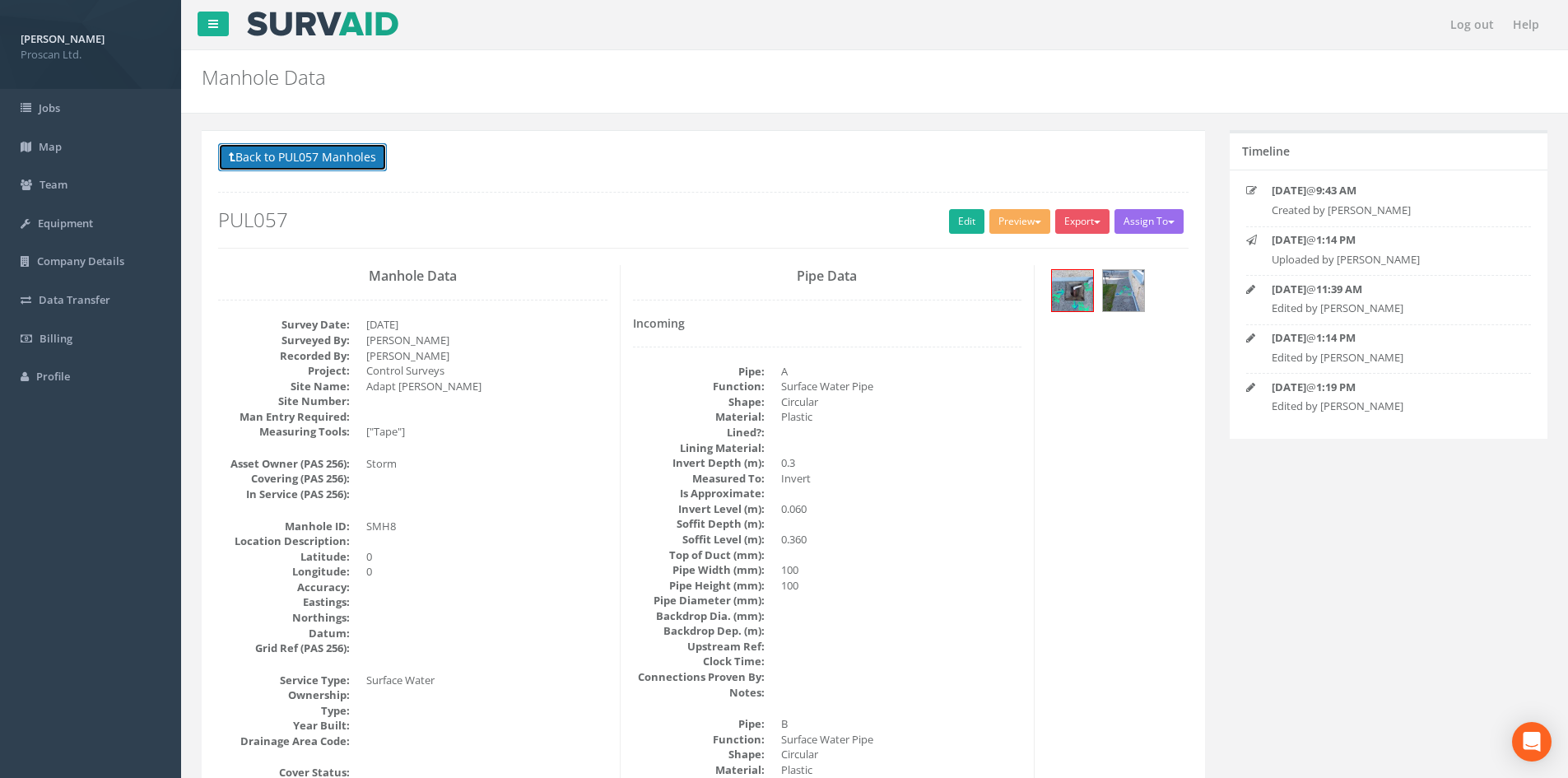 click on "Back to PUL057 Manholes" at bounding box center (302, 157) 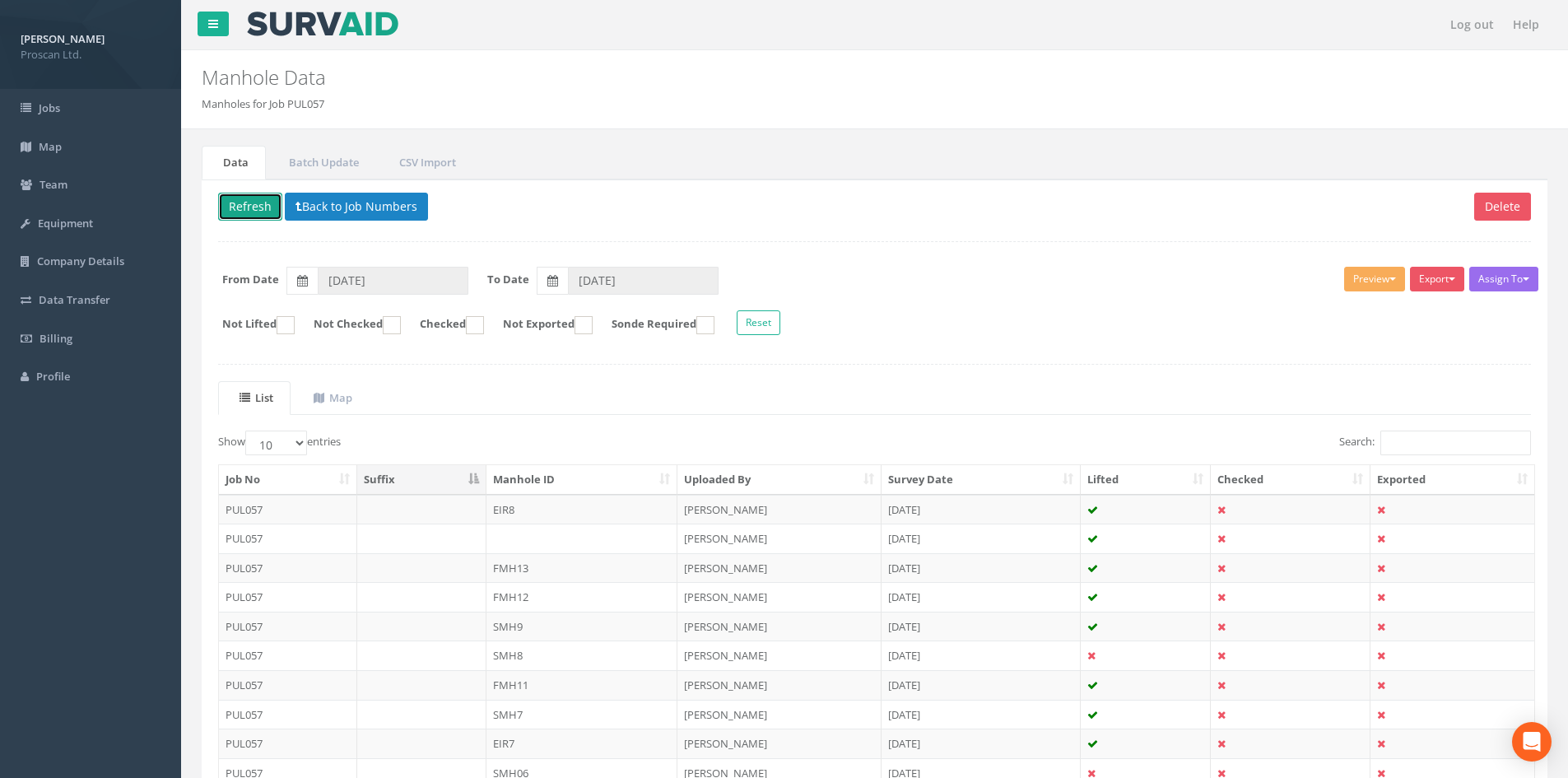 click on "Refresh" at bounding box center [250, 207] 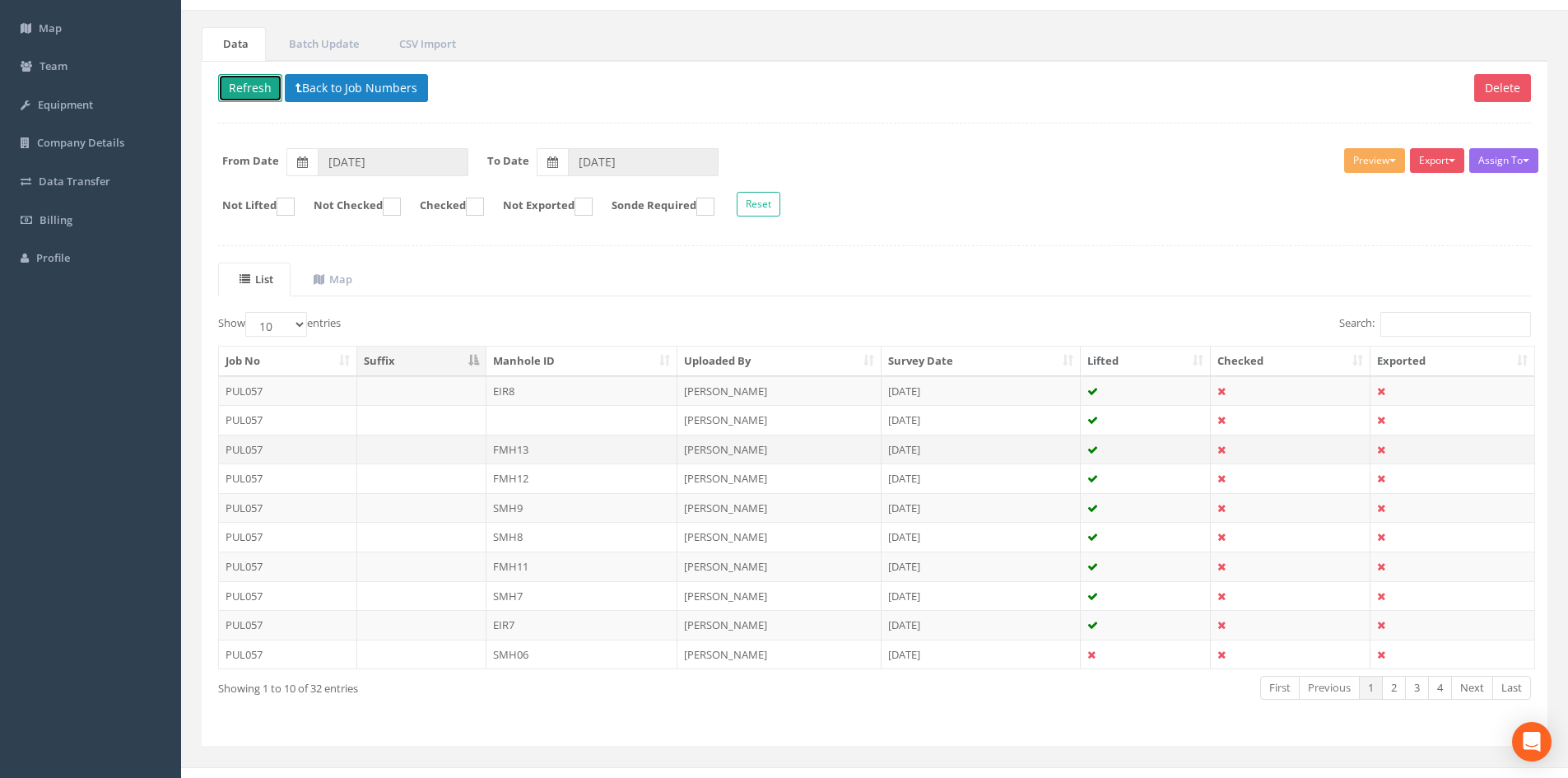 scroll, scrollTop: 140, scrollLeft: 0, axis: vertical 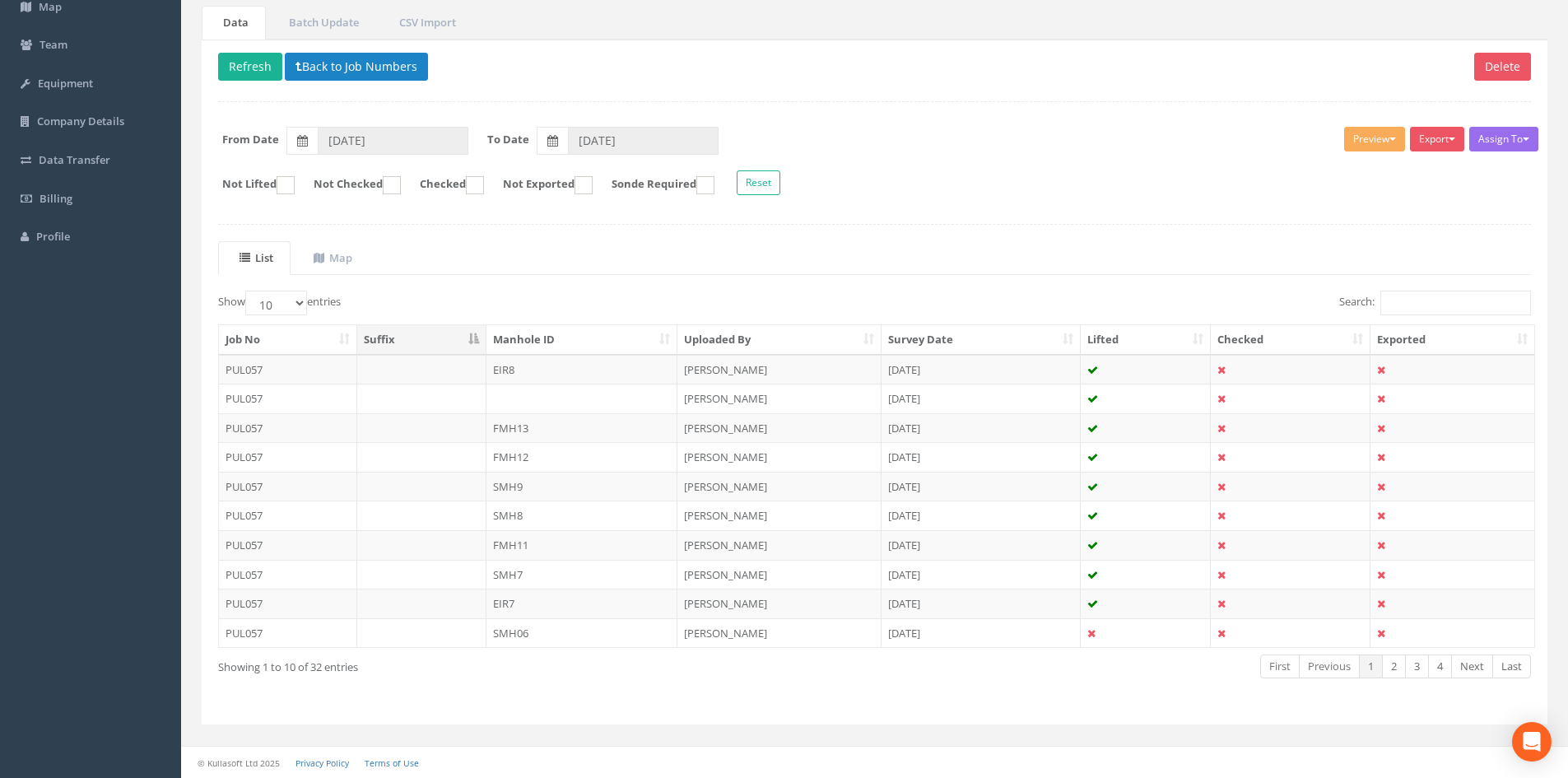 click at bounding box center [1146, 633] 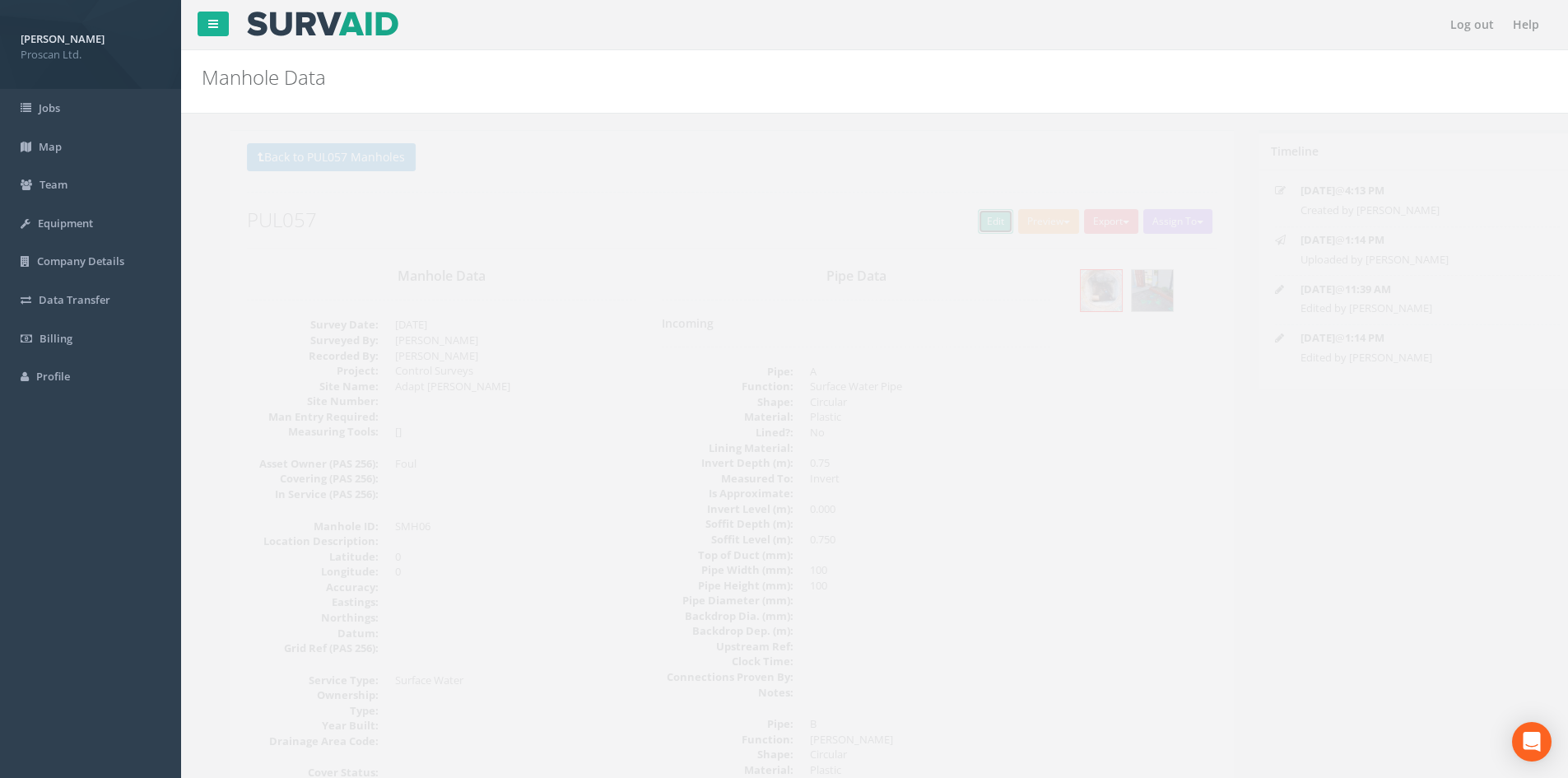 click on "Edit" at bounding box center (966, 221) 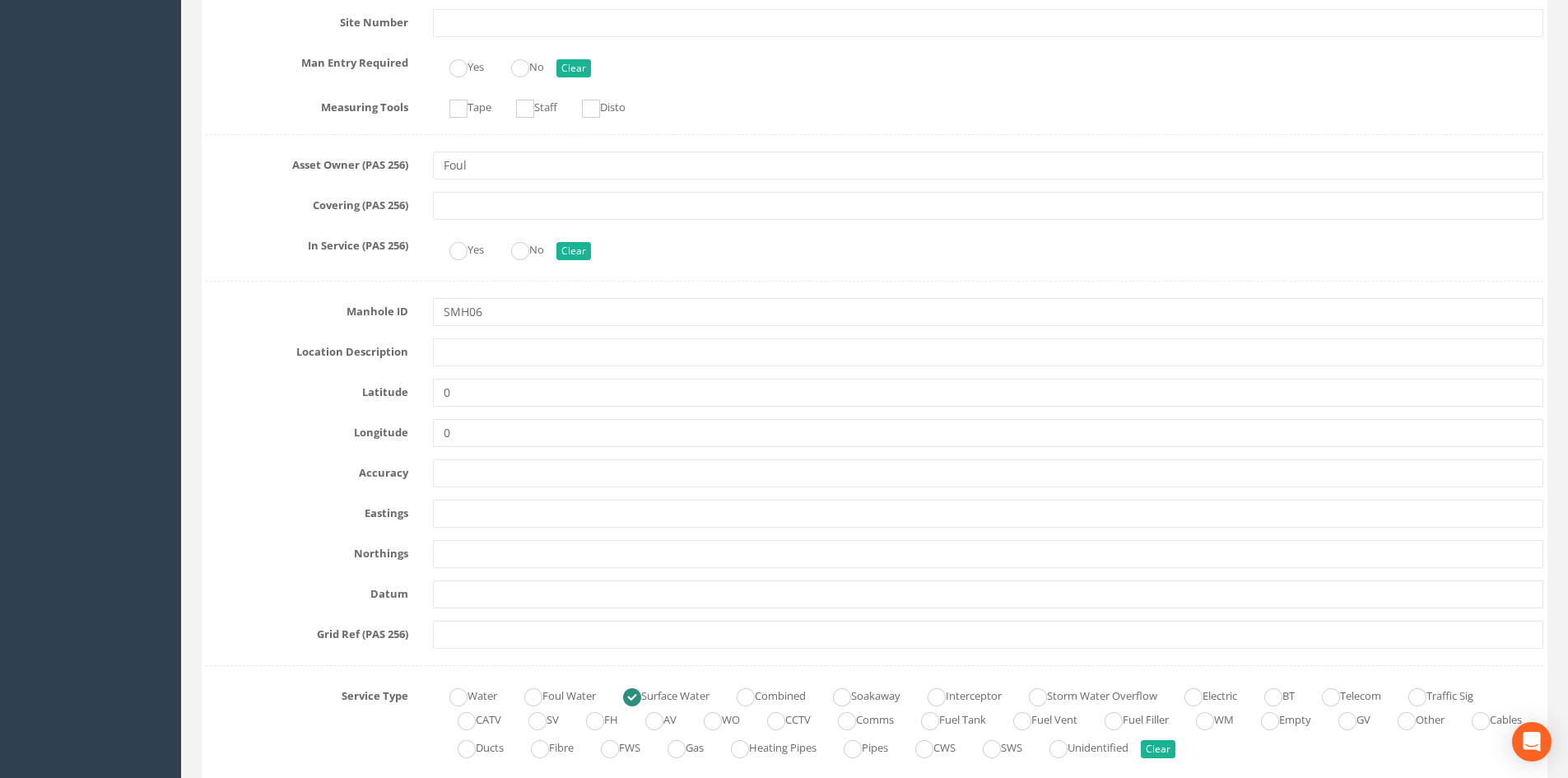 scroll, scrollTop: 499, scrollLeft: 0, axis: vertical 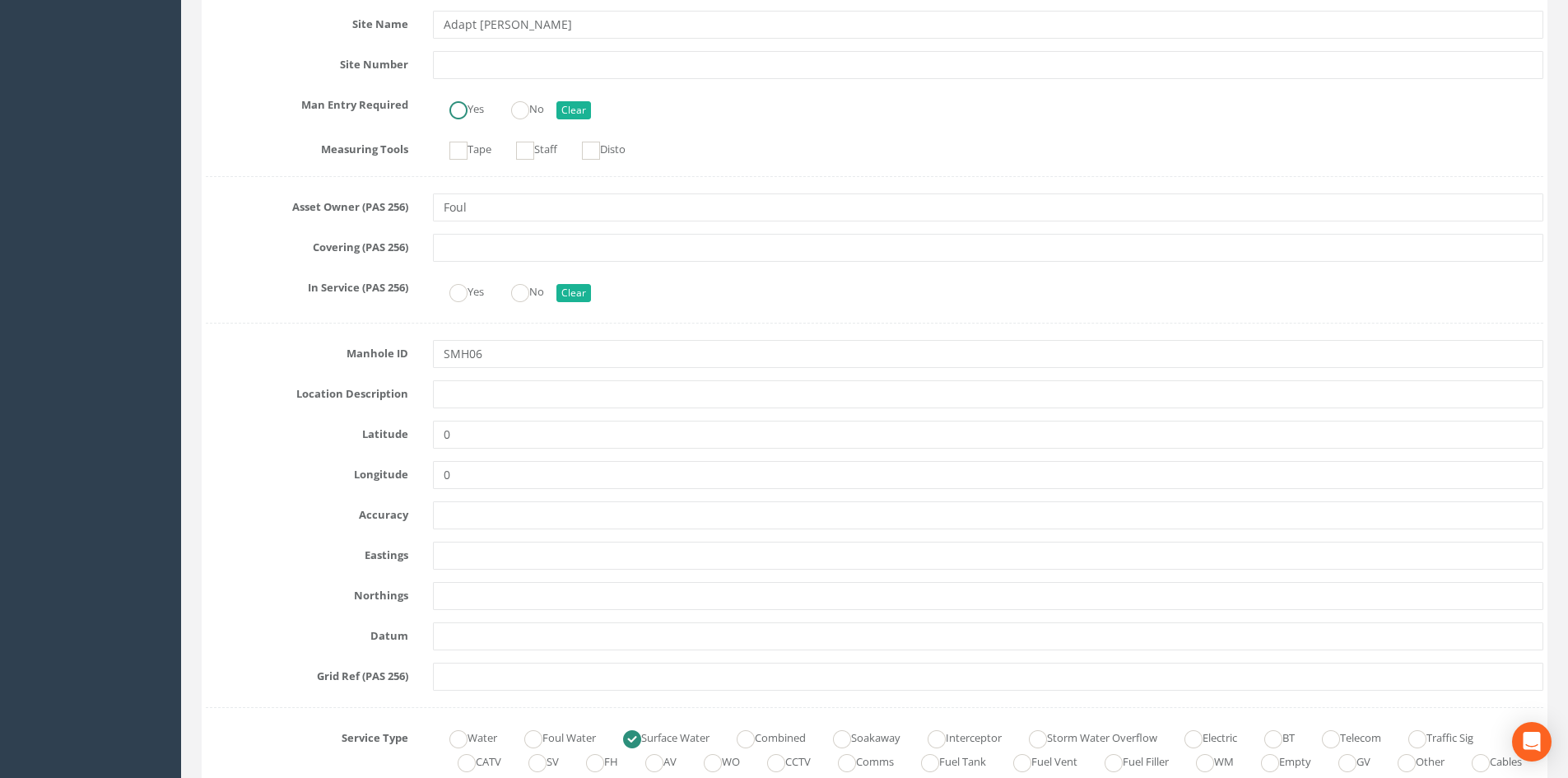 click on "Yes" at bounding box center (458, 119) 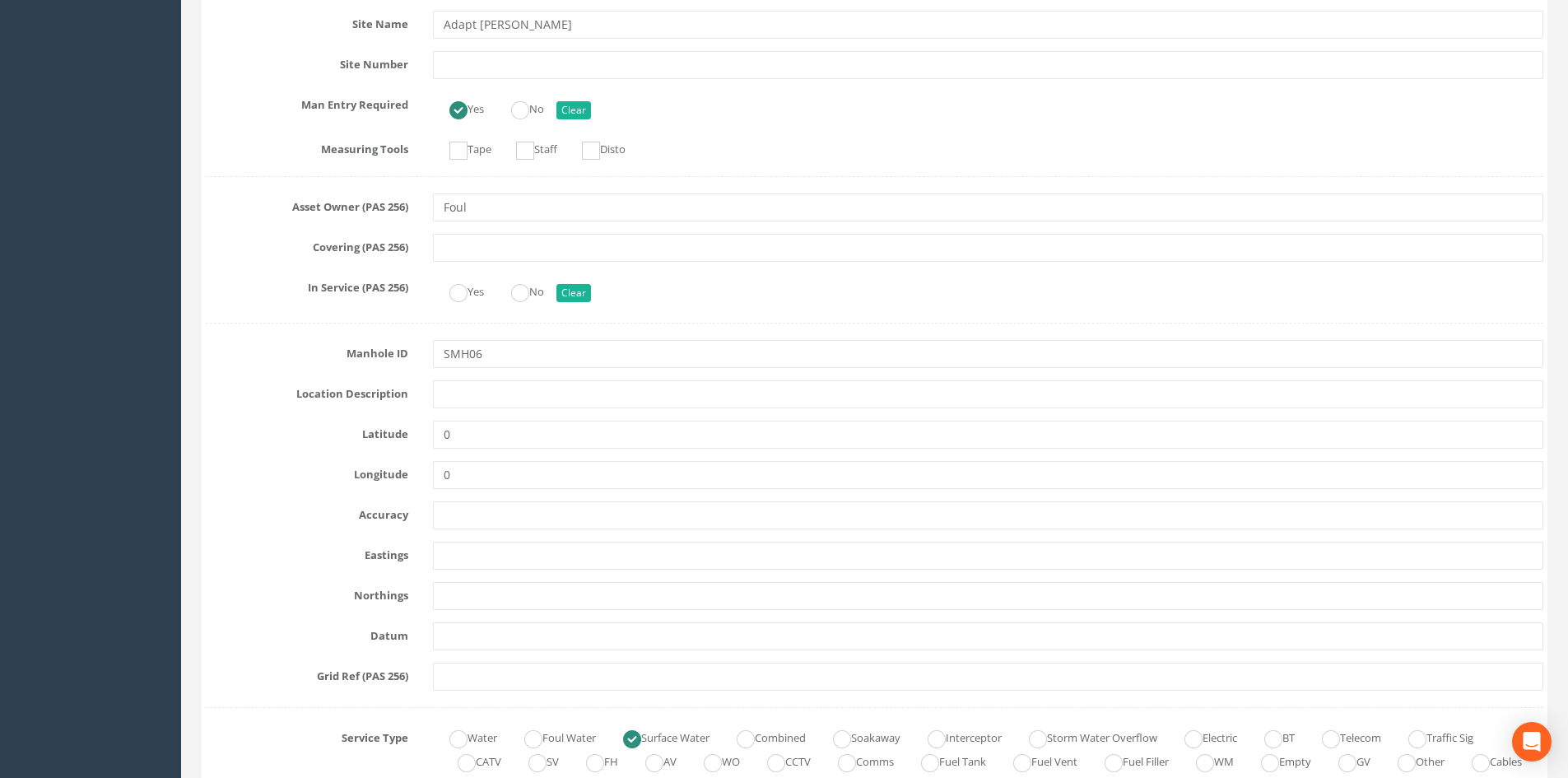 click at bounding box center (458, 110) 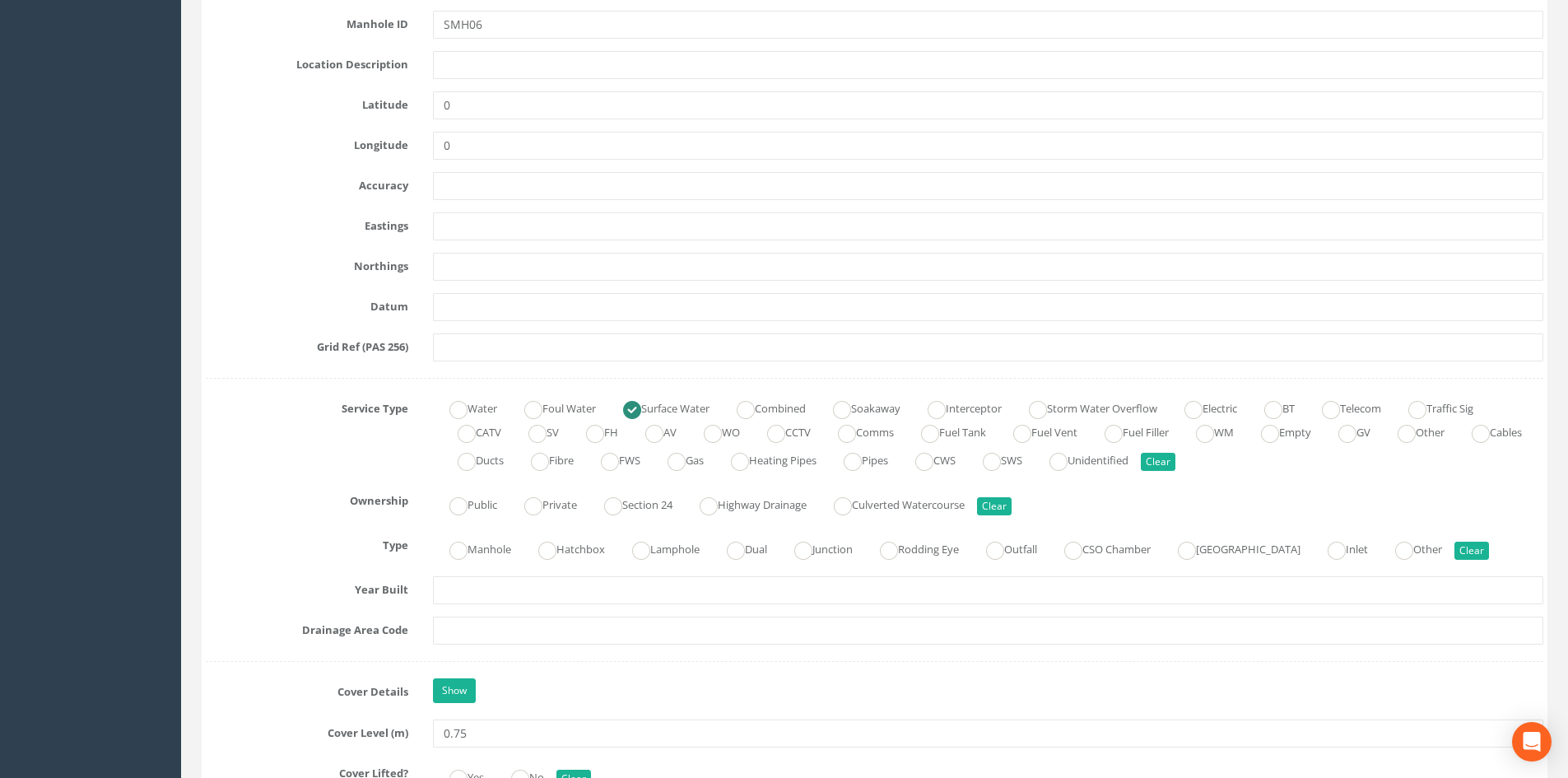scroll, scrollTop: 1268, scrollLeft: 0, axis: vertical 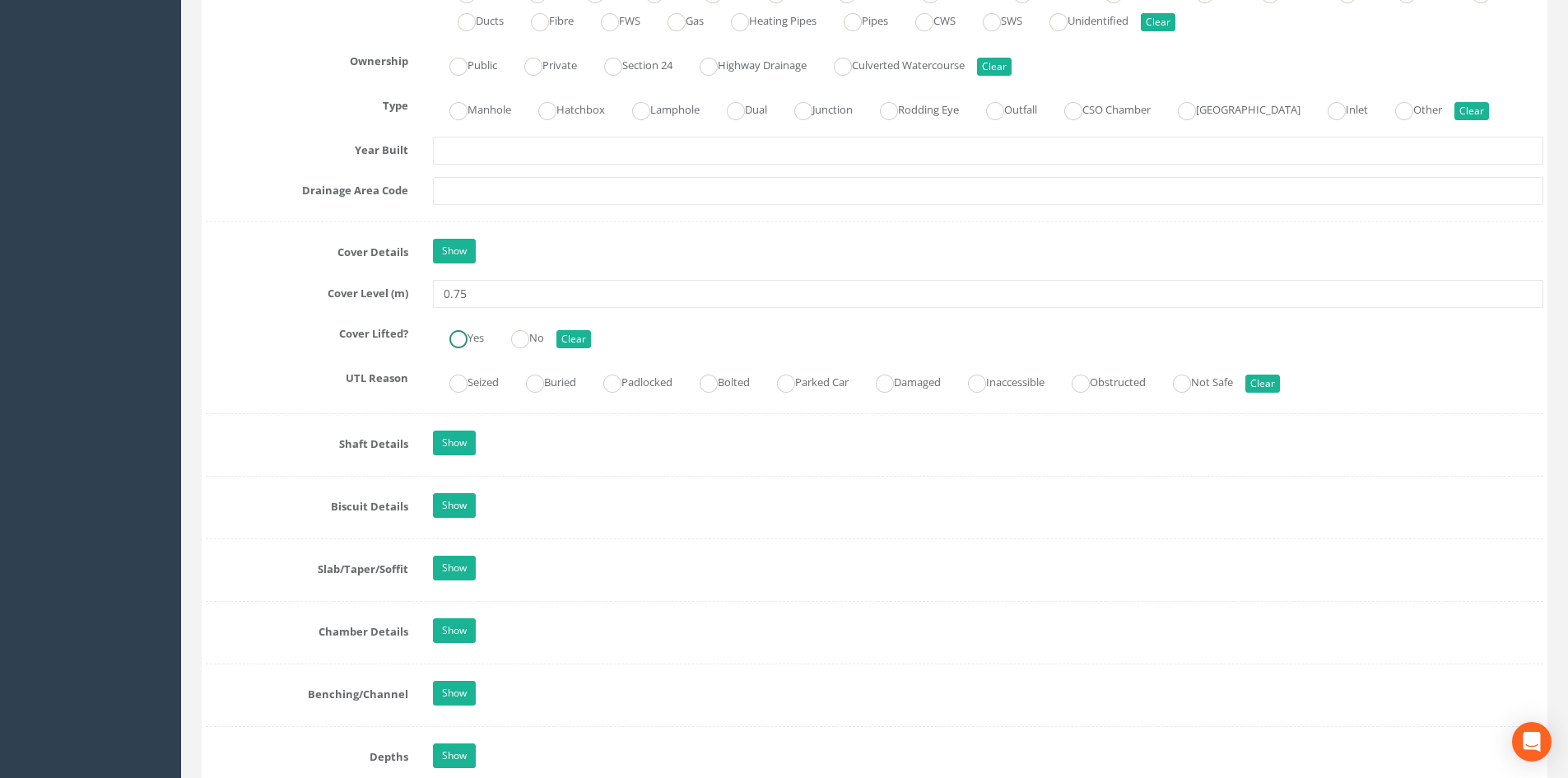 click at bounding box center [458, 339] 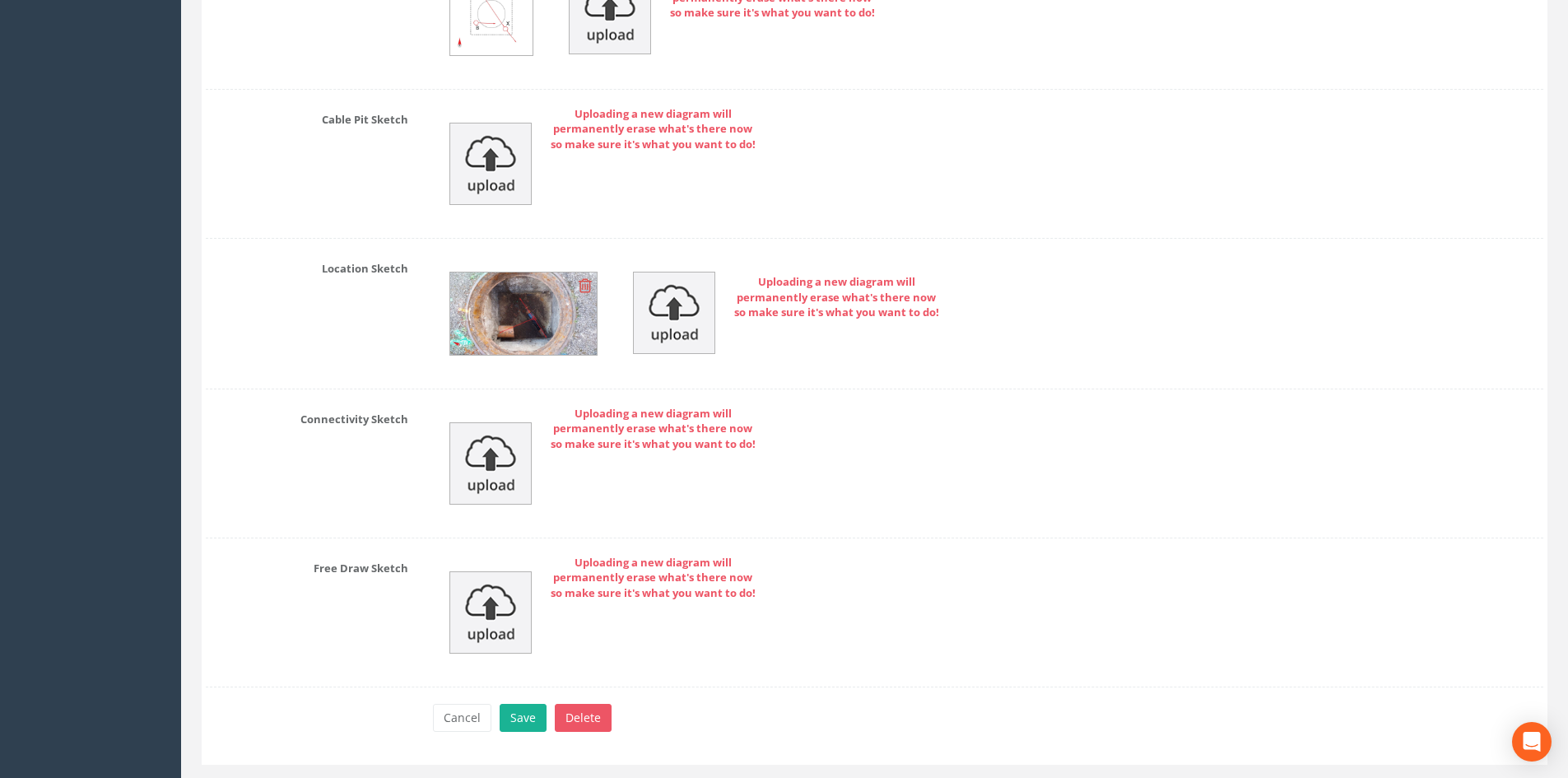 scroll, scrollTop: 3353, scrollLeft: 0, axis: vertical 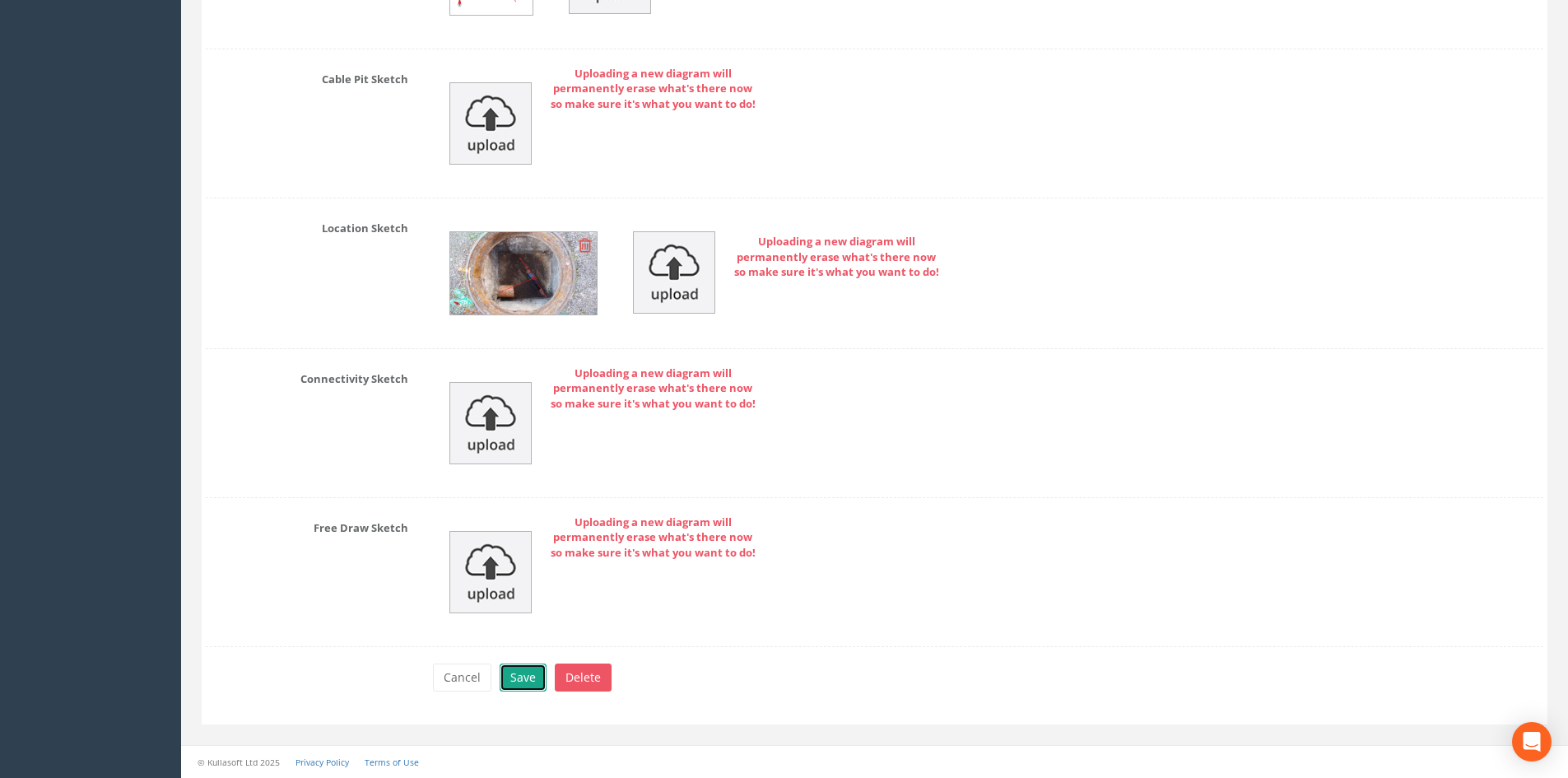click on "Save" at bounding box center [523, 678] 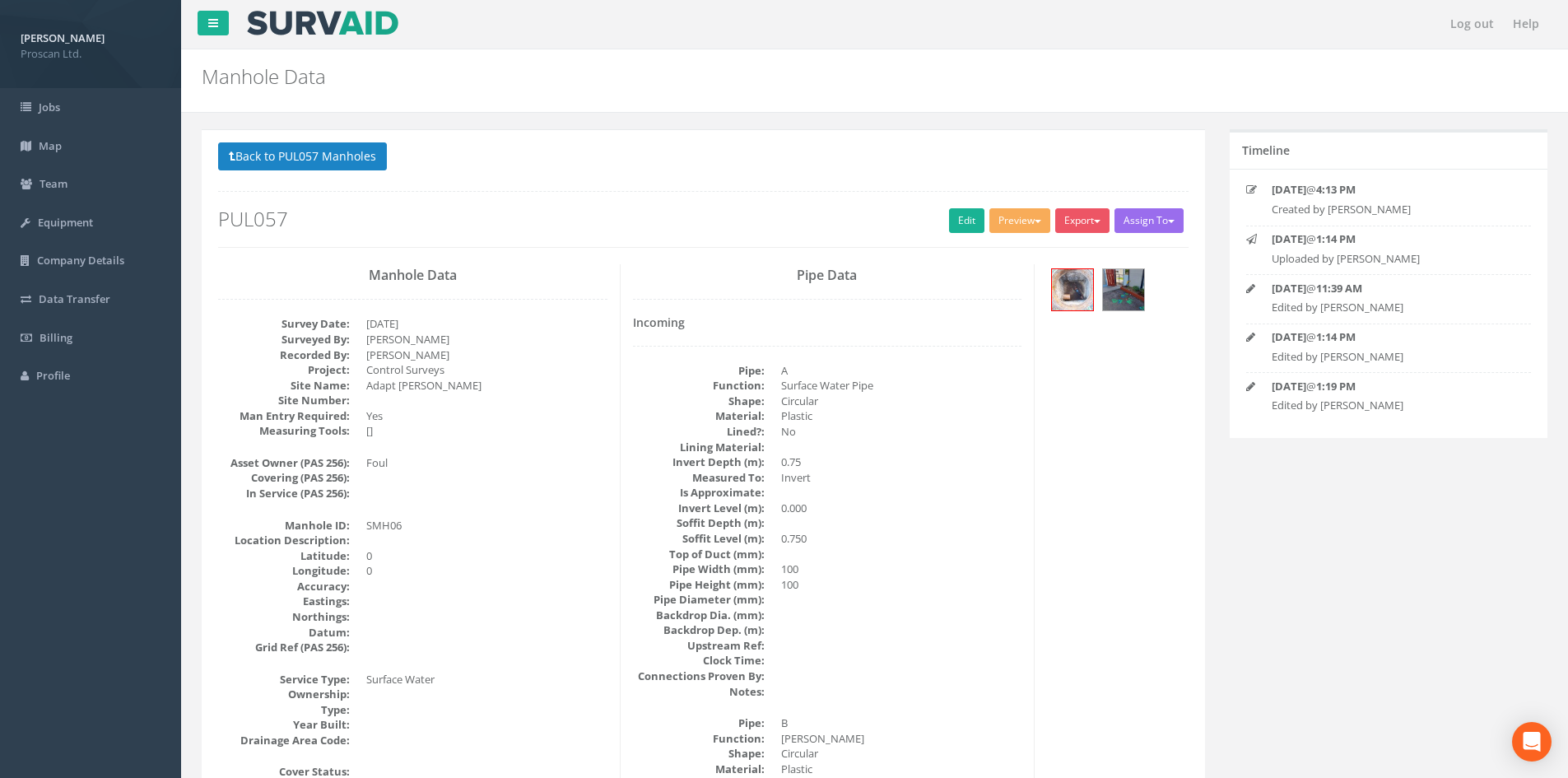 scroll, scrollTop: 0, scrollLeft: 0, axis: both 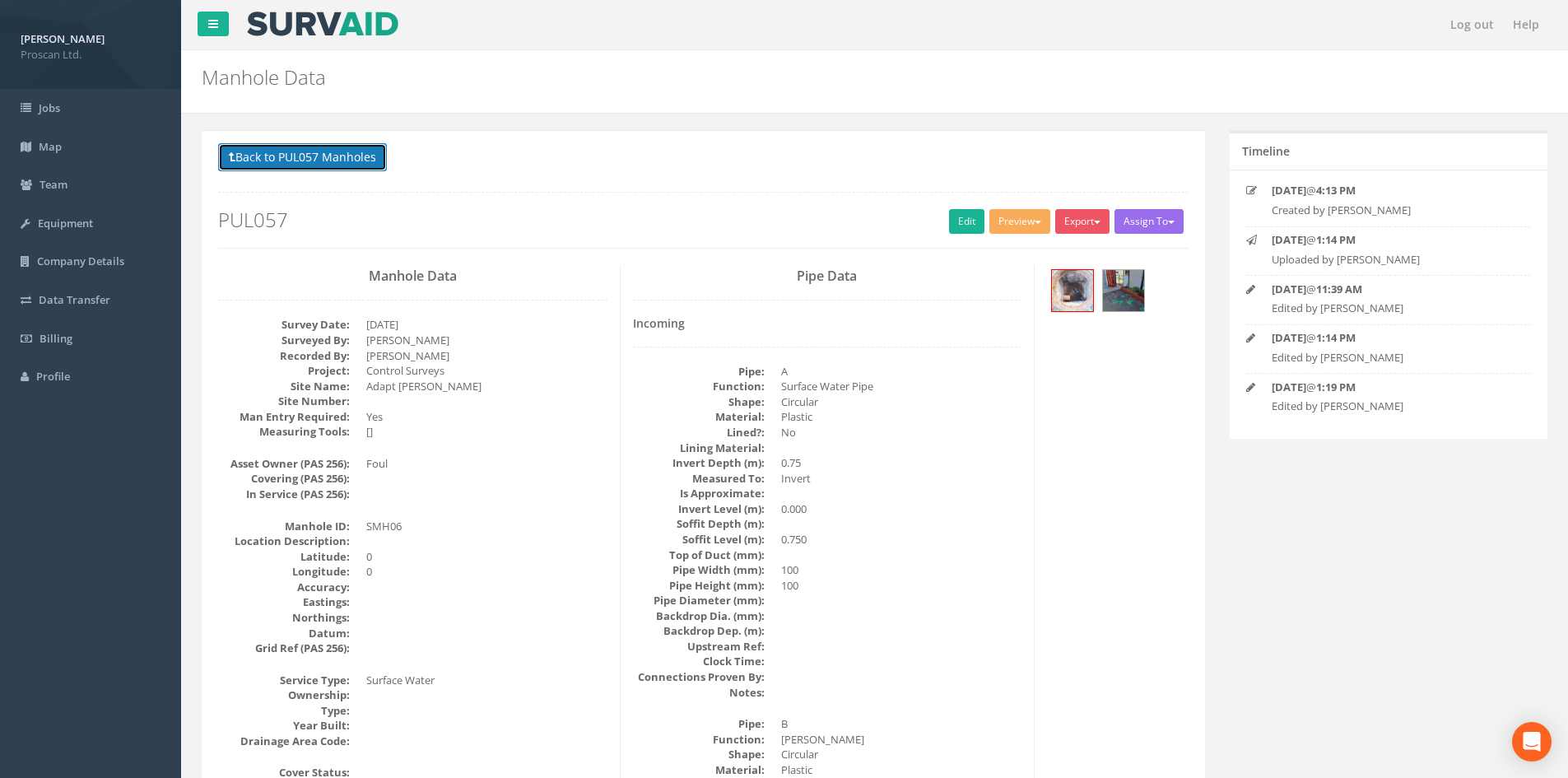 click on "Back to PUL057 Manholes" at bounding box center (302, 157) 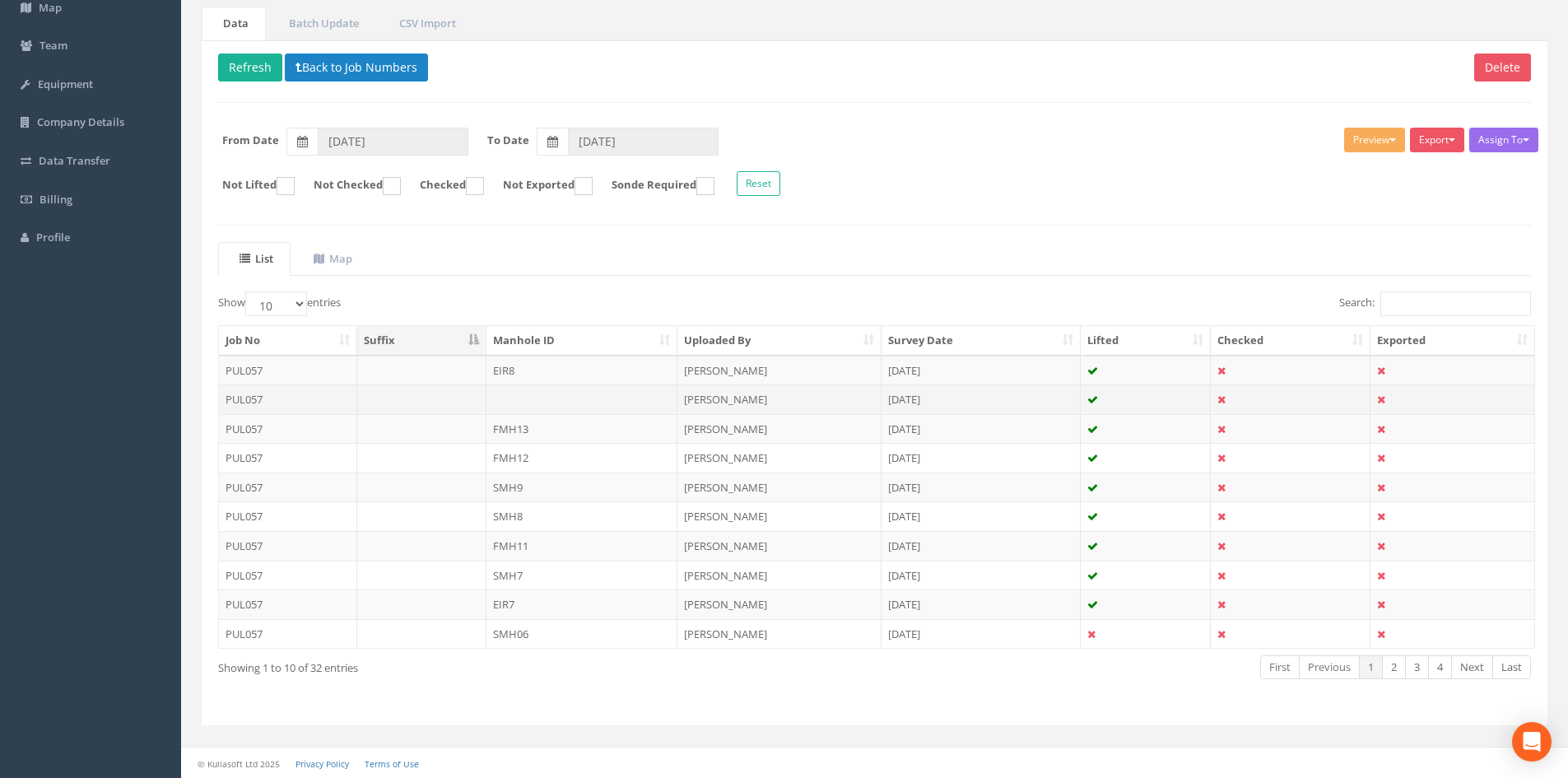 scroll, scrollTop: 140, scrollLeft: 0, axis: vertical 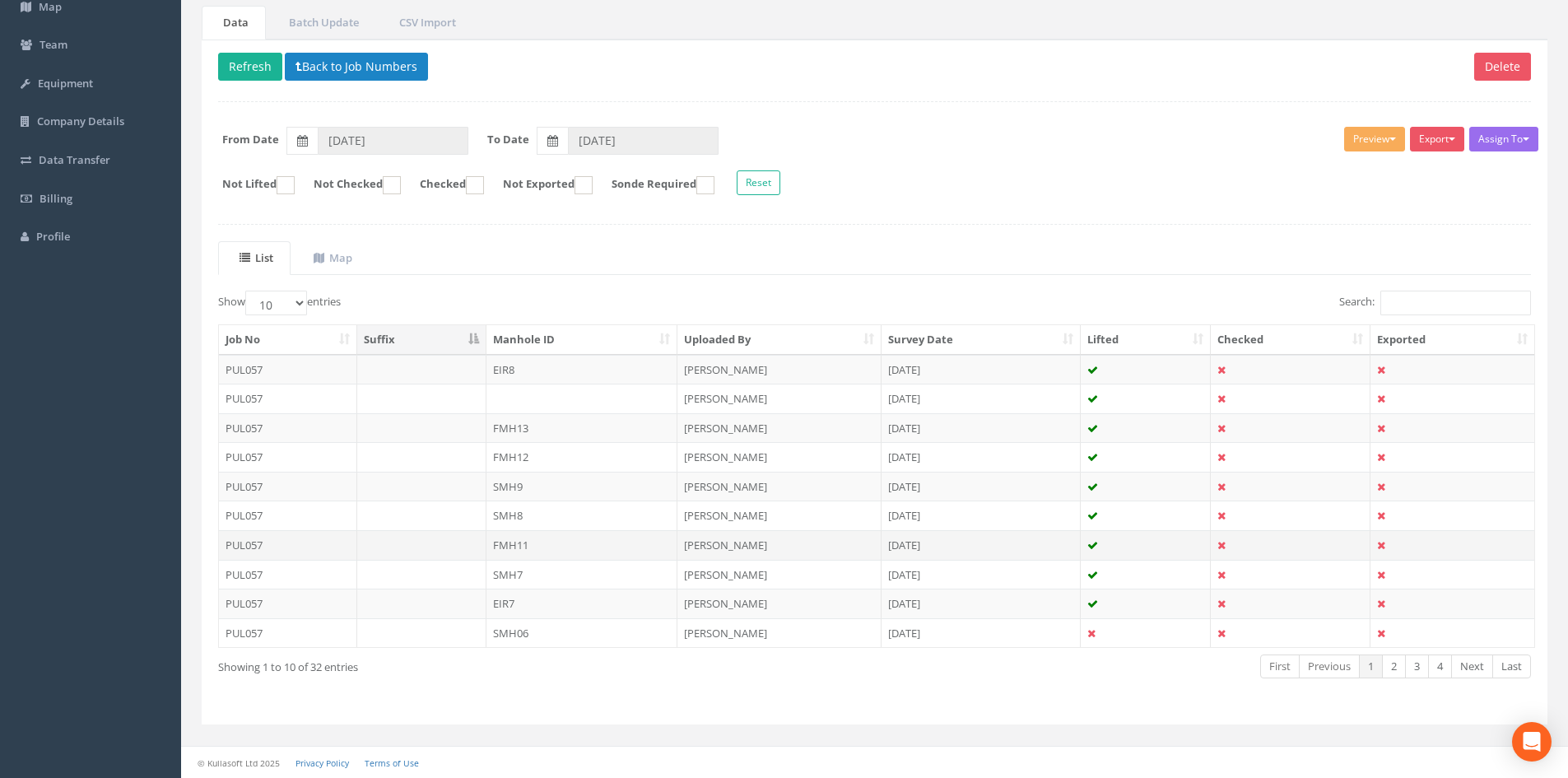 click on "FMH11" at bounding box center [582, 545] 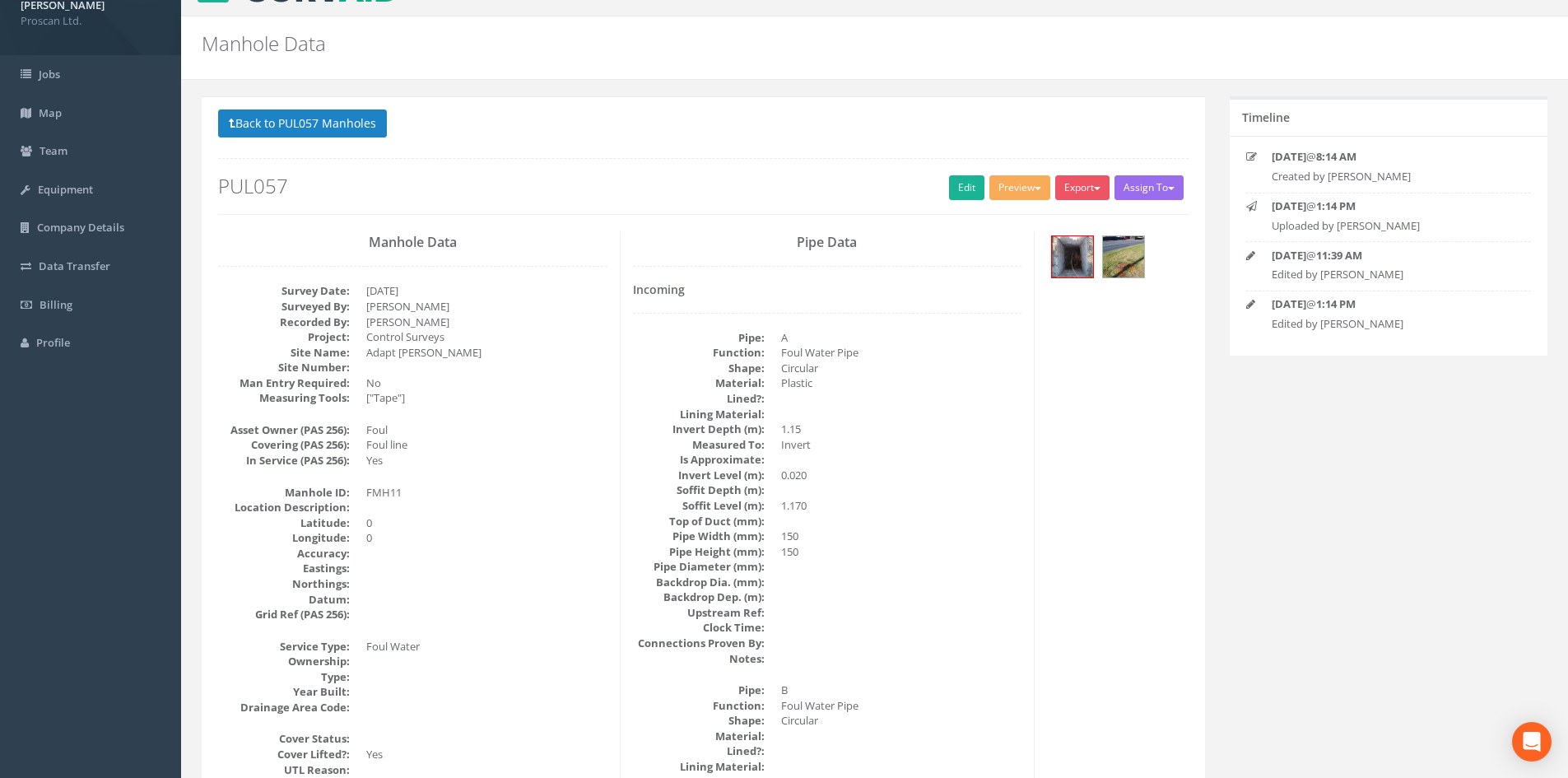 scroll, scrollTop: 109, scrollLeft: 0, axis: vertical 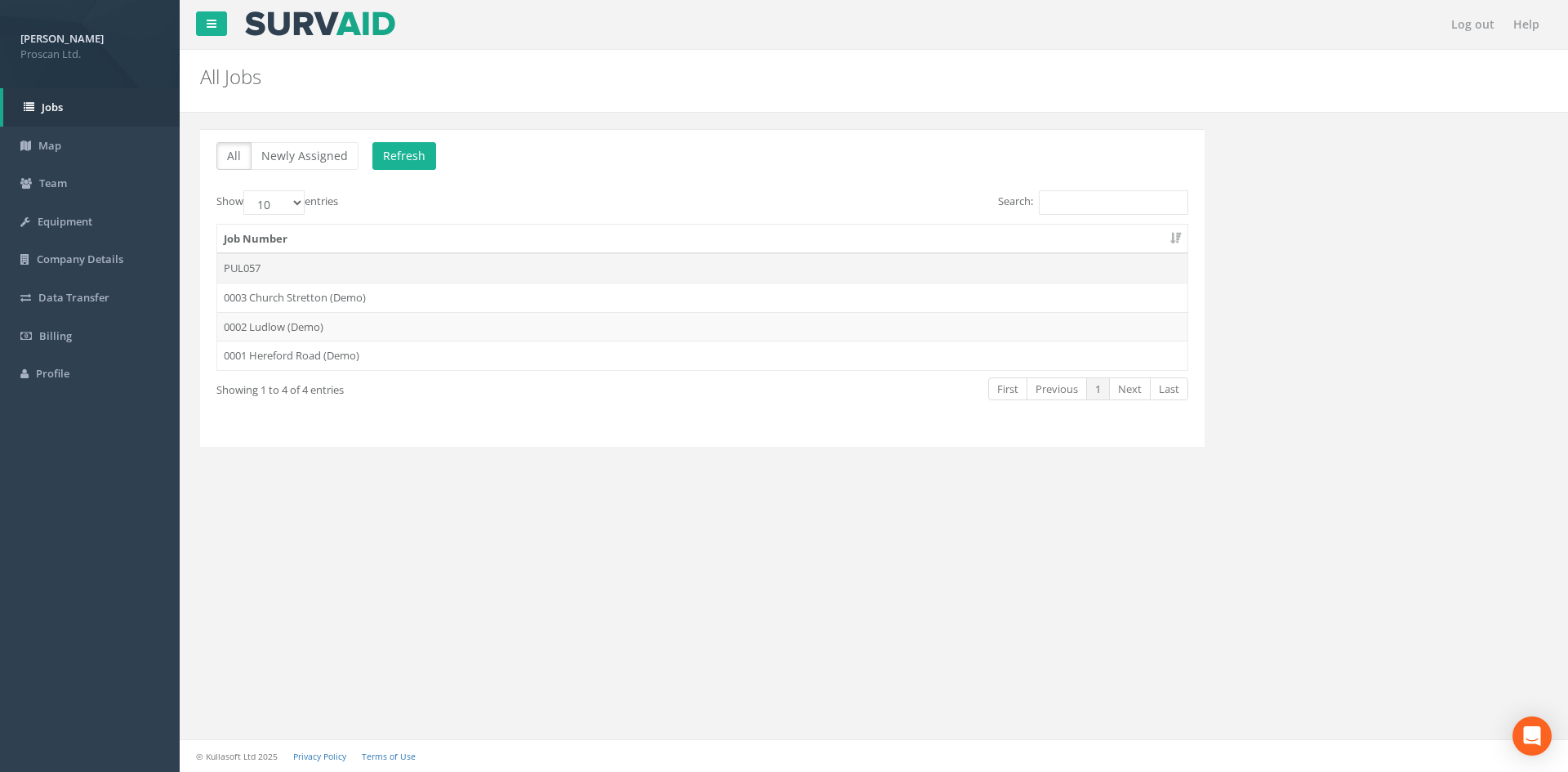 click on "PUL057" at bounding box center (702, 268) 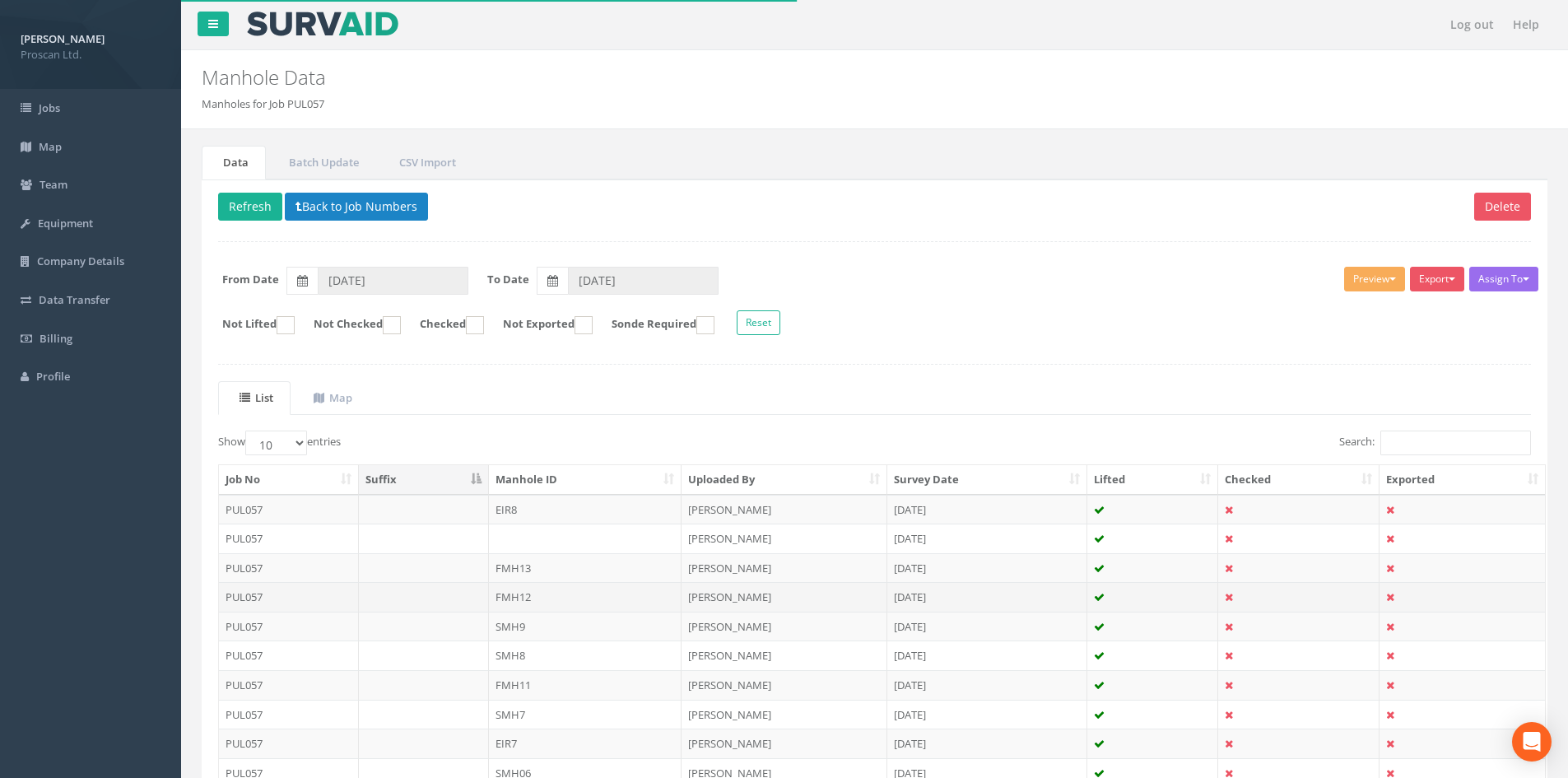 click on "FMH12" at bounding box center [585, 597] 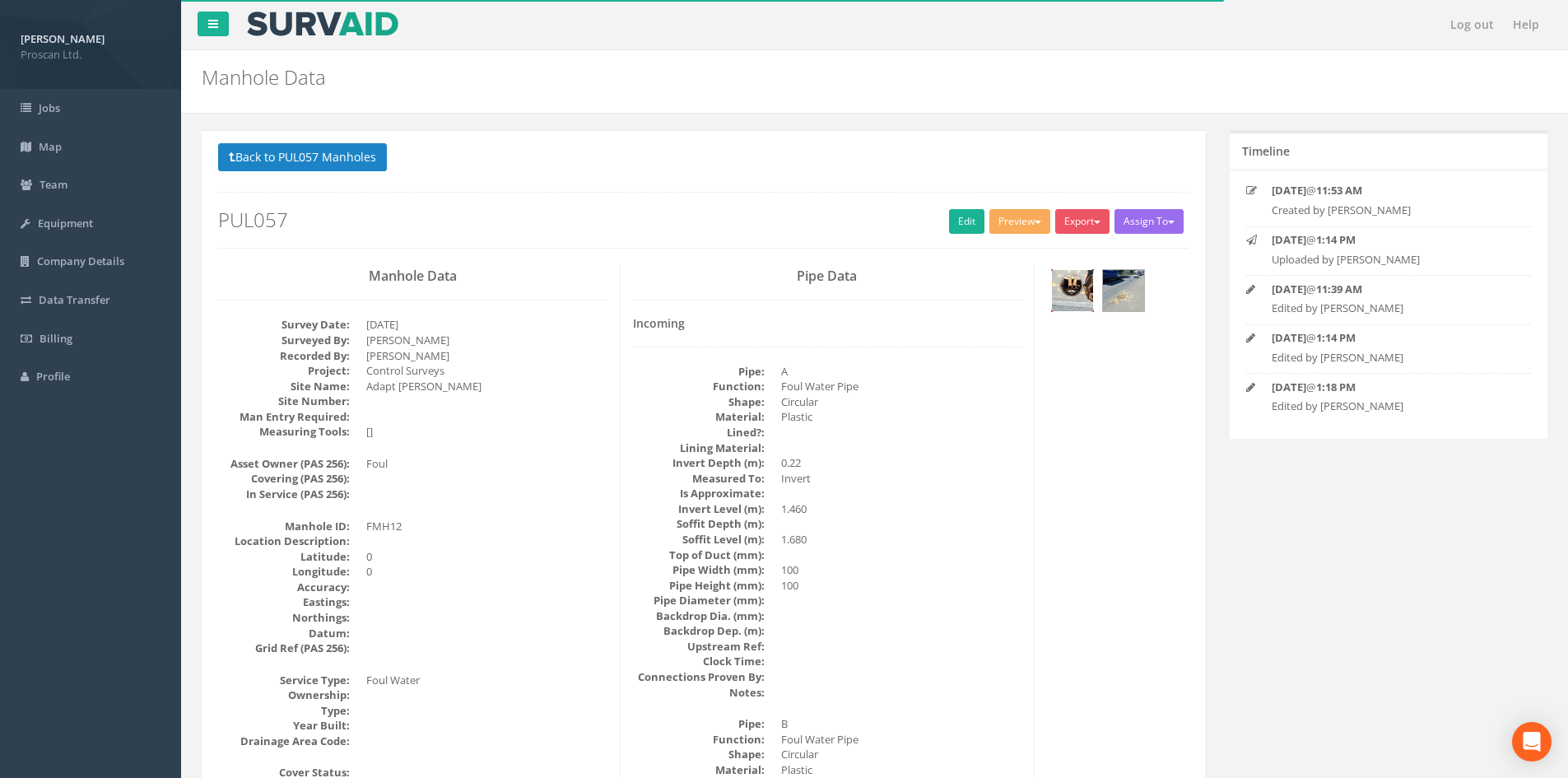 click at bounding box center [1072, 291] 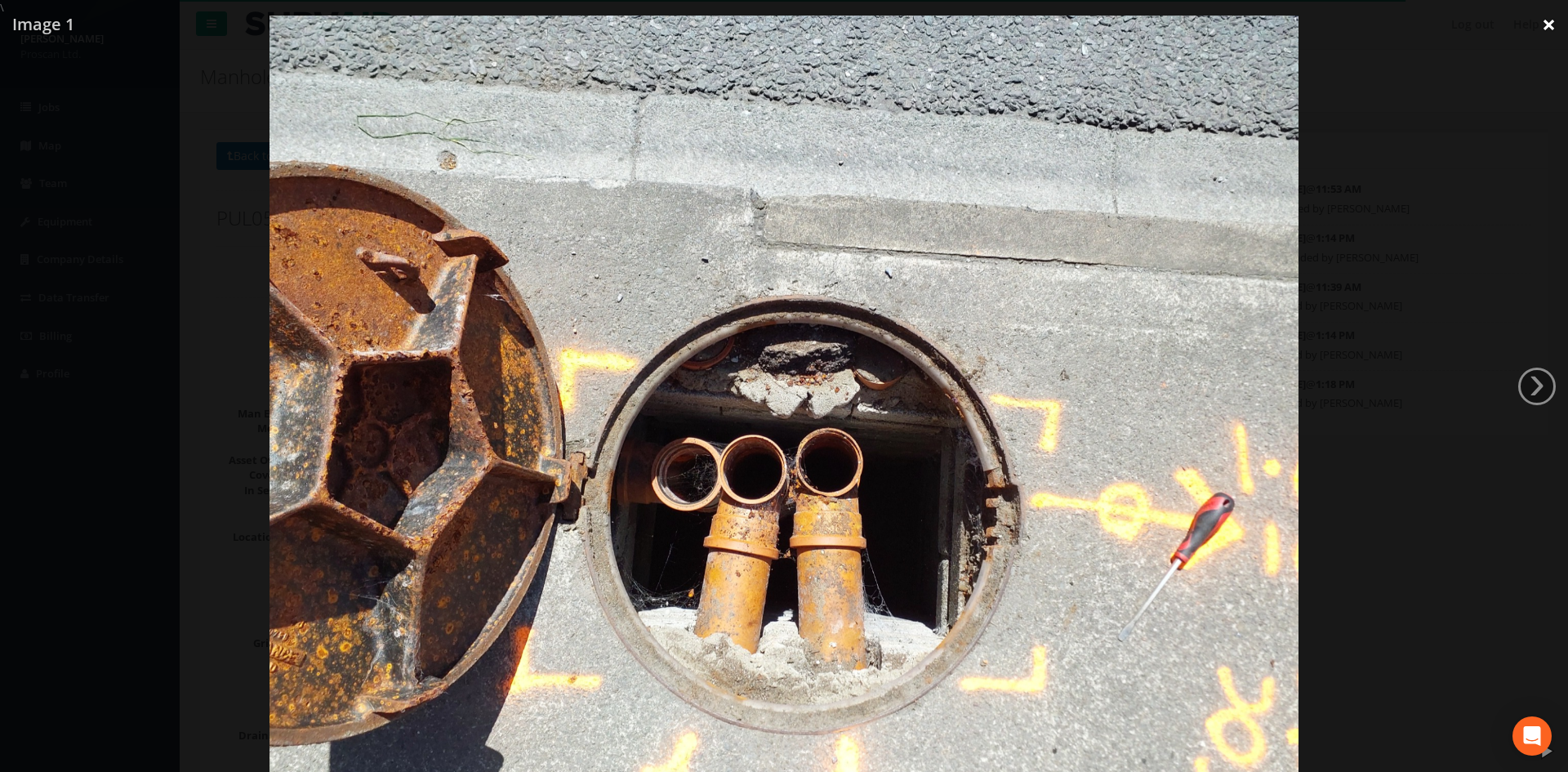 click on "×" at bounding box center [1548, 25] 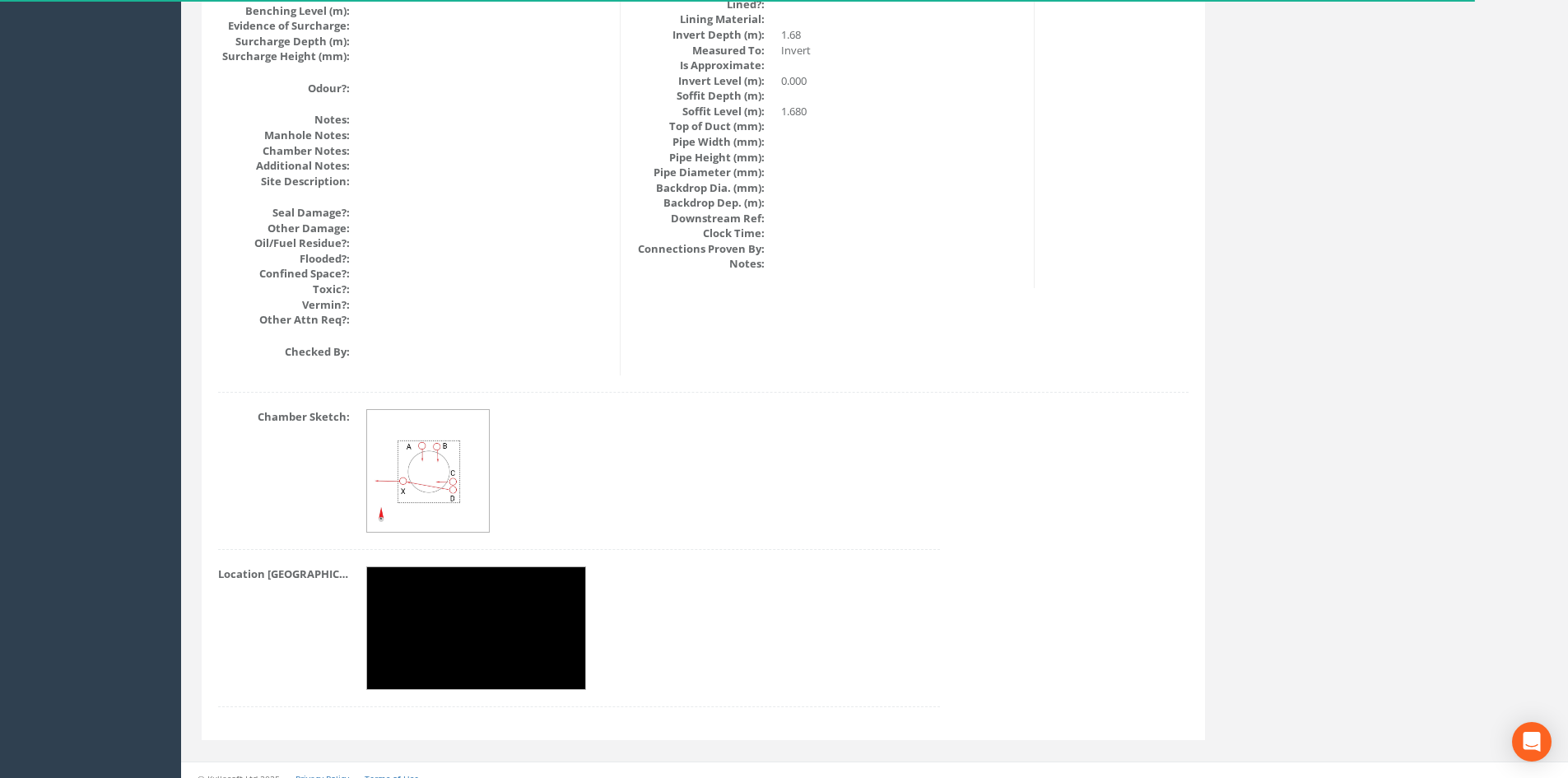scroll, scrollTop: 1918, scrollLeft: 0, axis: vertical 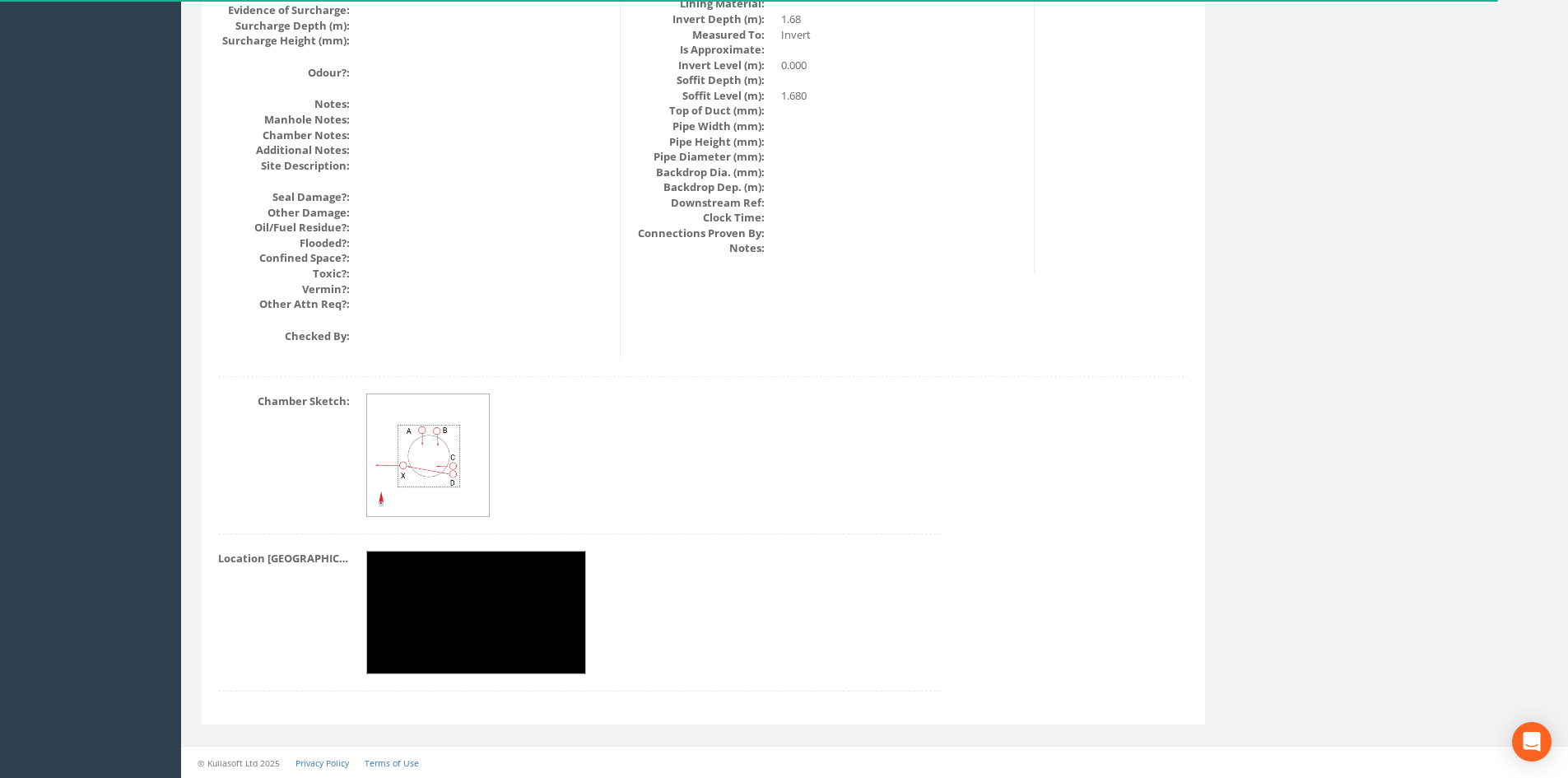 click at bounding box center (429, 456) 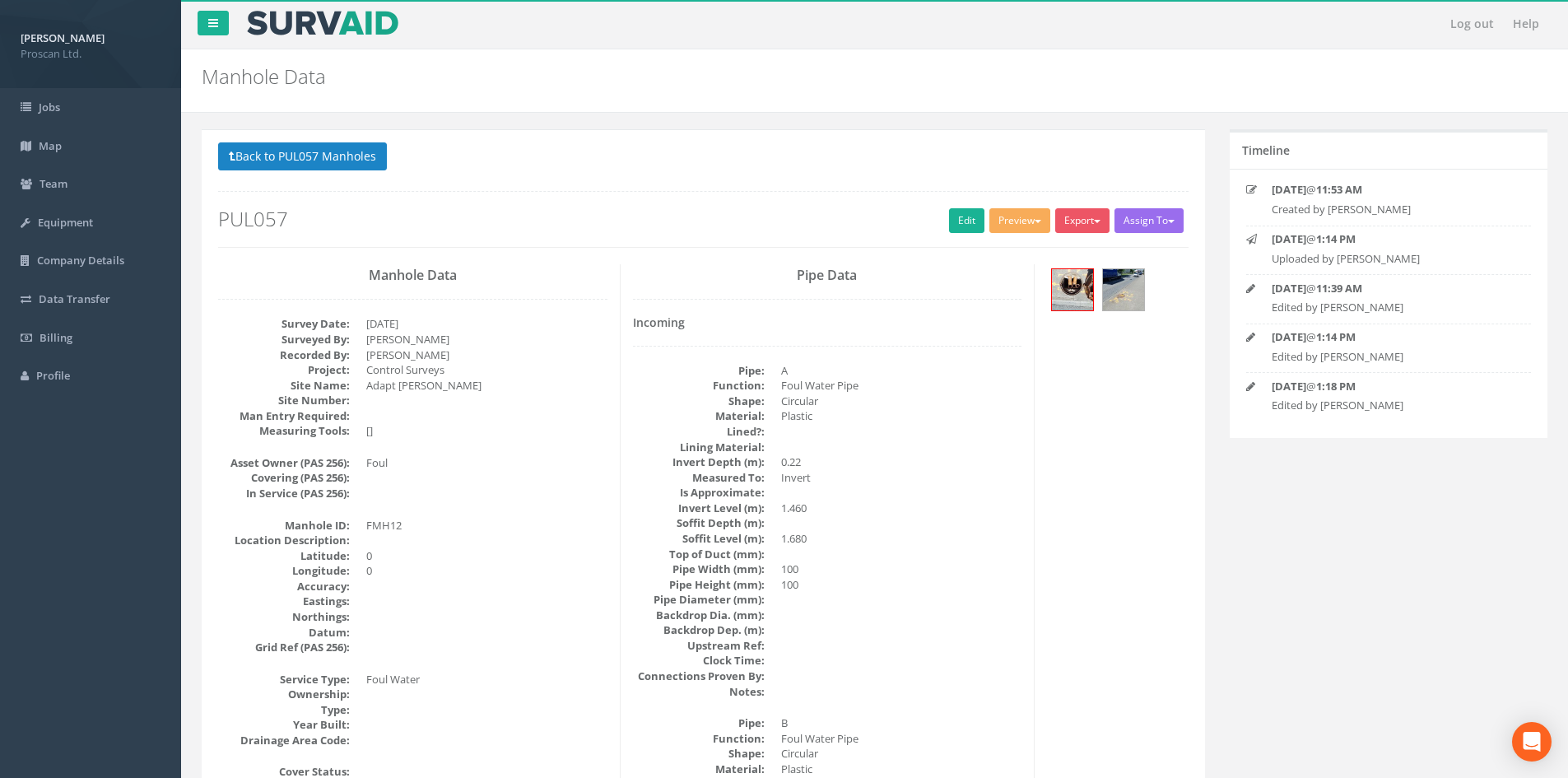 scroll, scrollTop: 0, scrollLeft: 0, axis: both 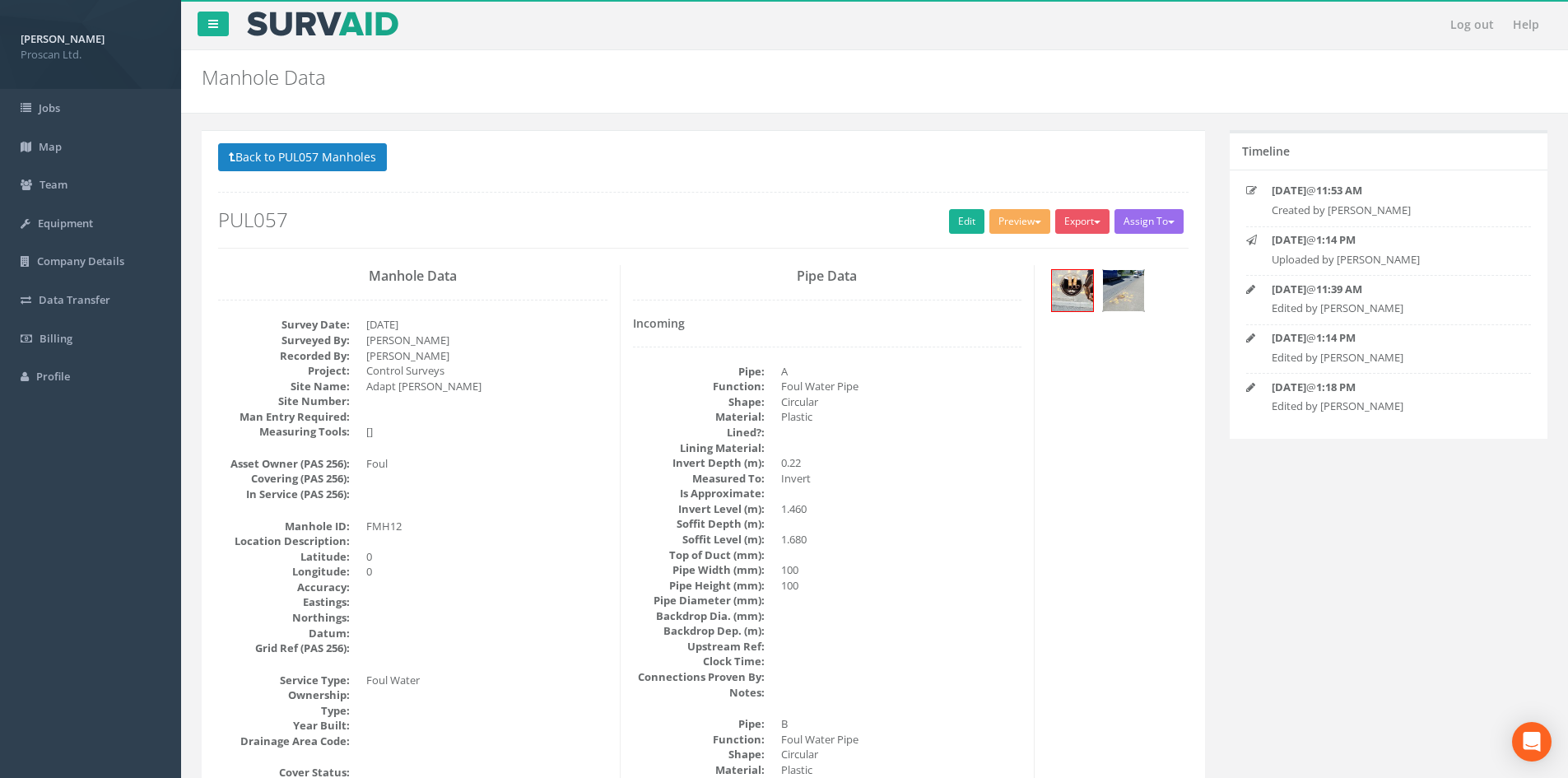 click at bounding box center [1124, 291] 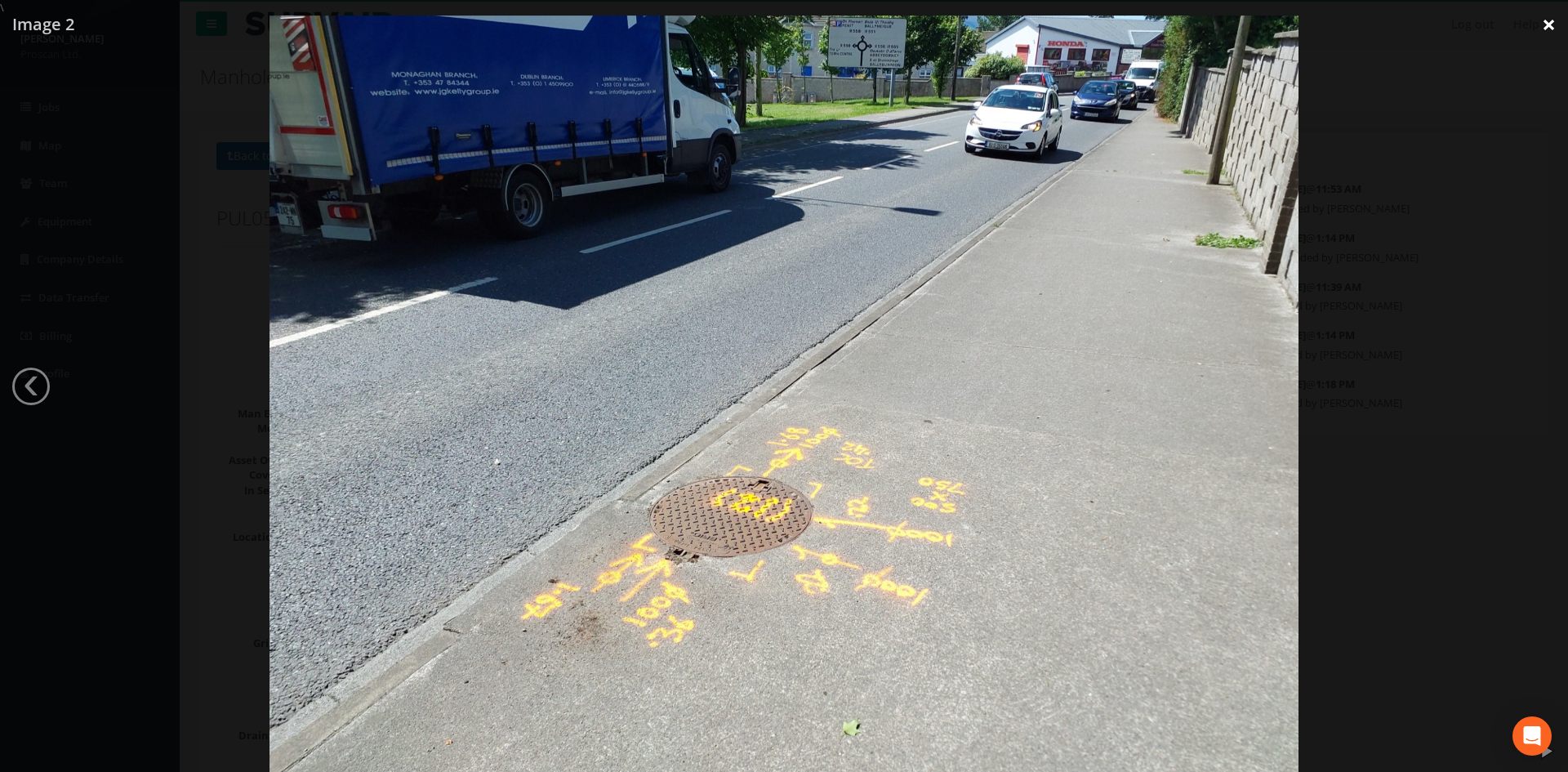 click on "×" at bounding box center [1548, 25] 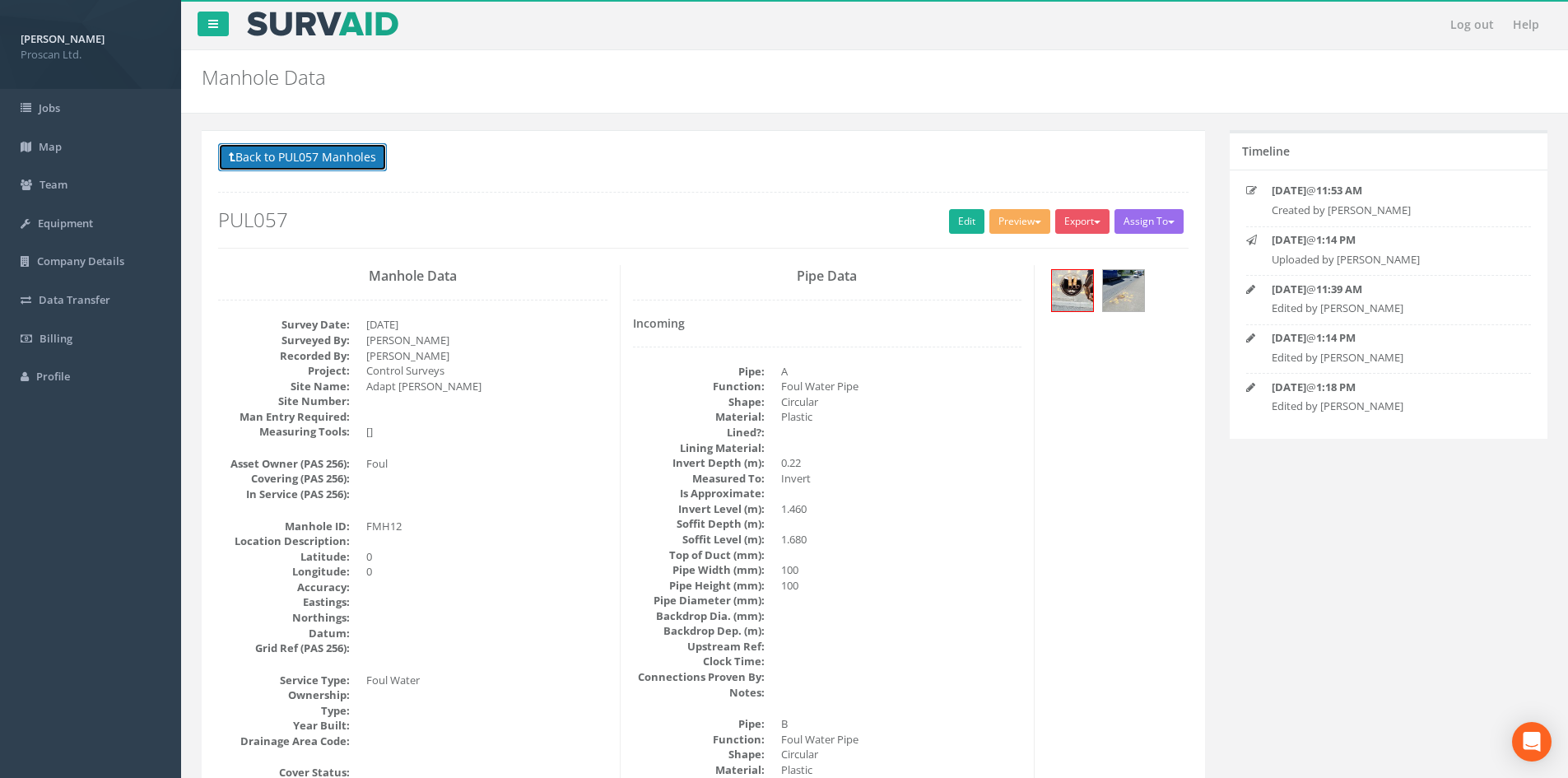 click on "Back to PUL057 Manholes" at bounding box center (302, 157) 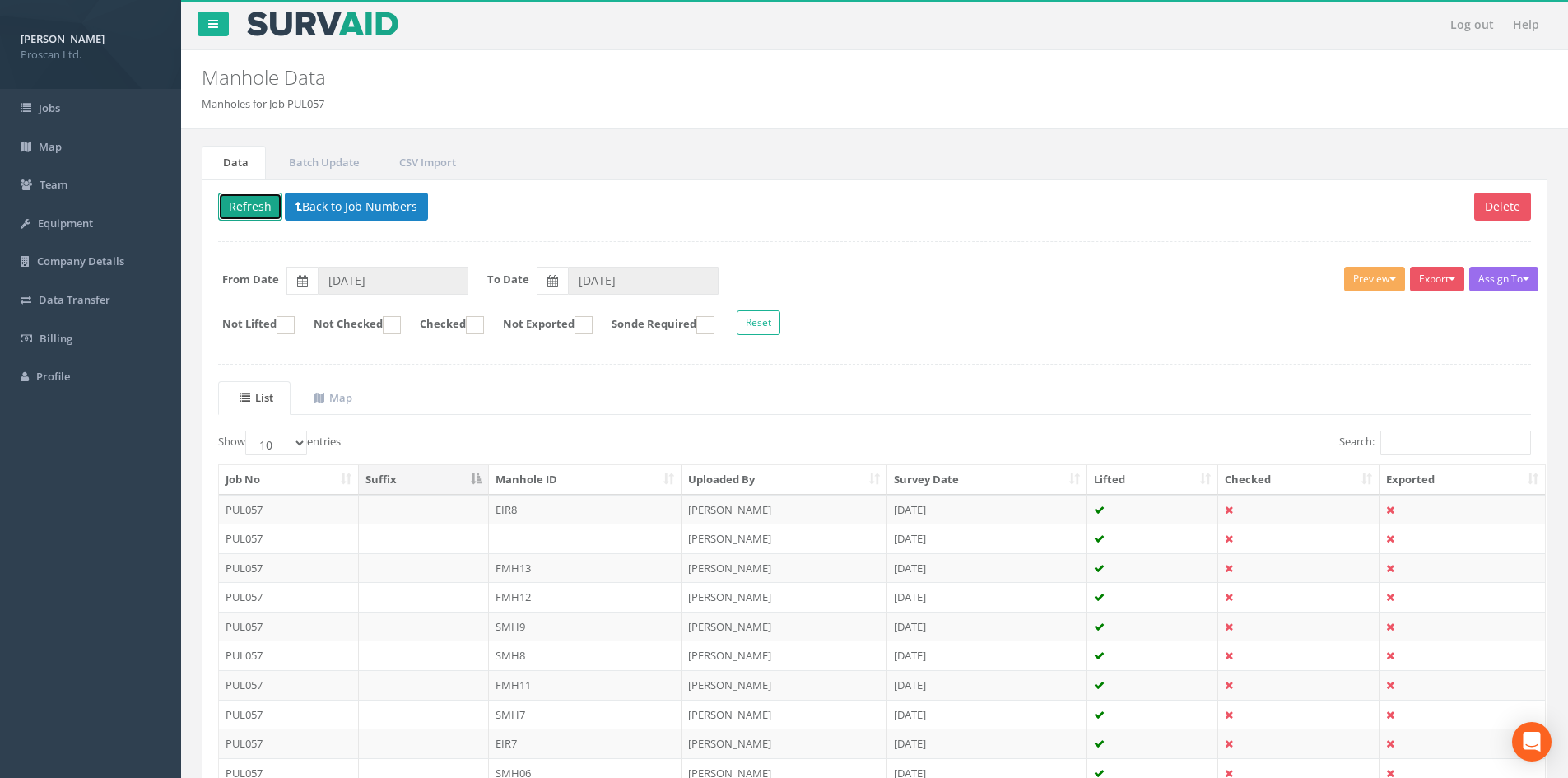 click on "Refresh" at bounding box center [250, 207] 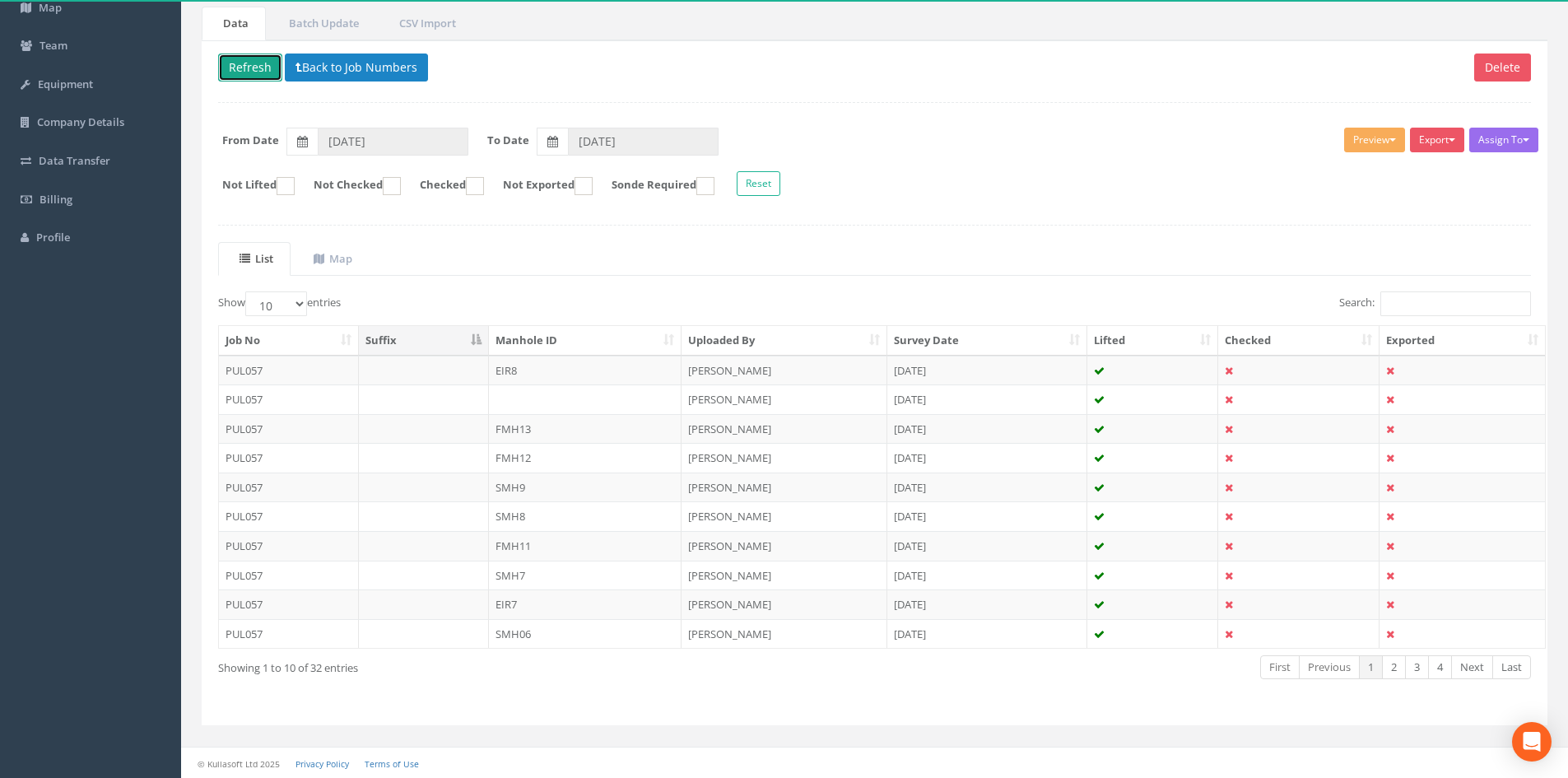 scroll, scrollTop: 140, scrollLeft: 0, axis: vertical 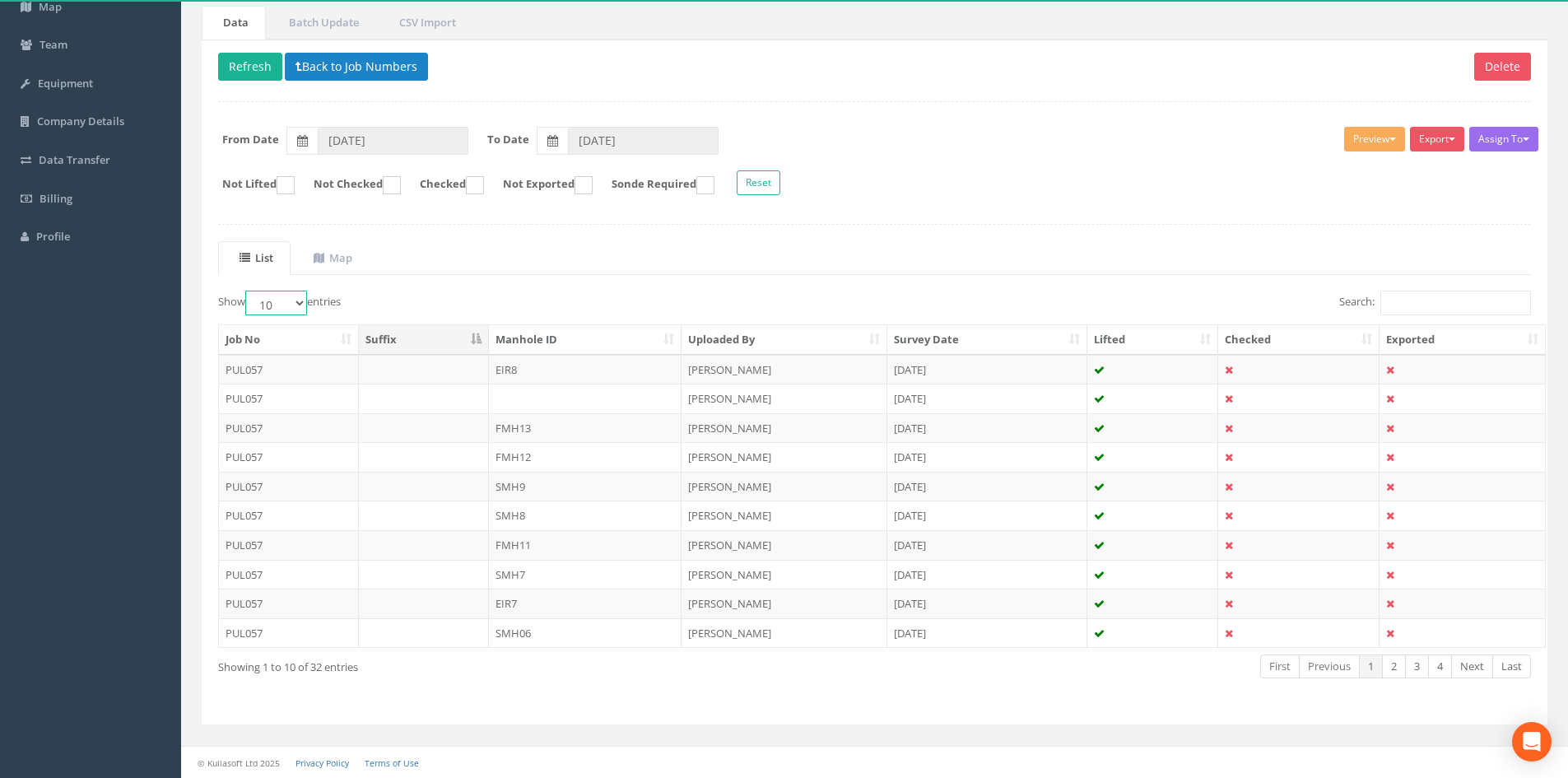 click on "10 25 50 100" at bounding box center (276, 303) 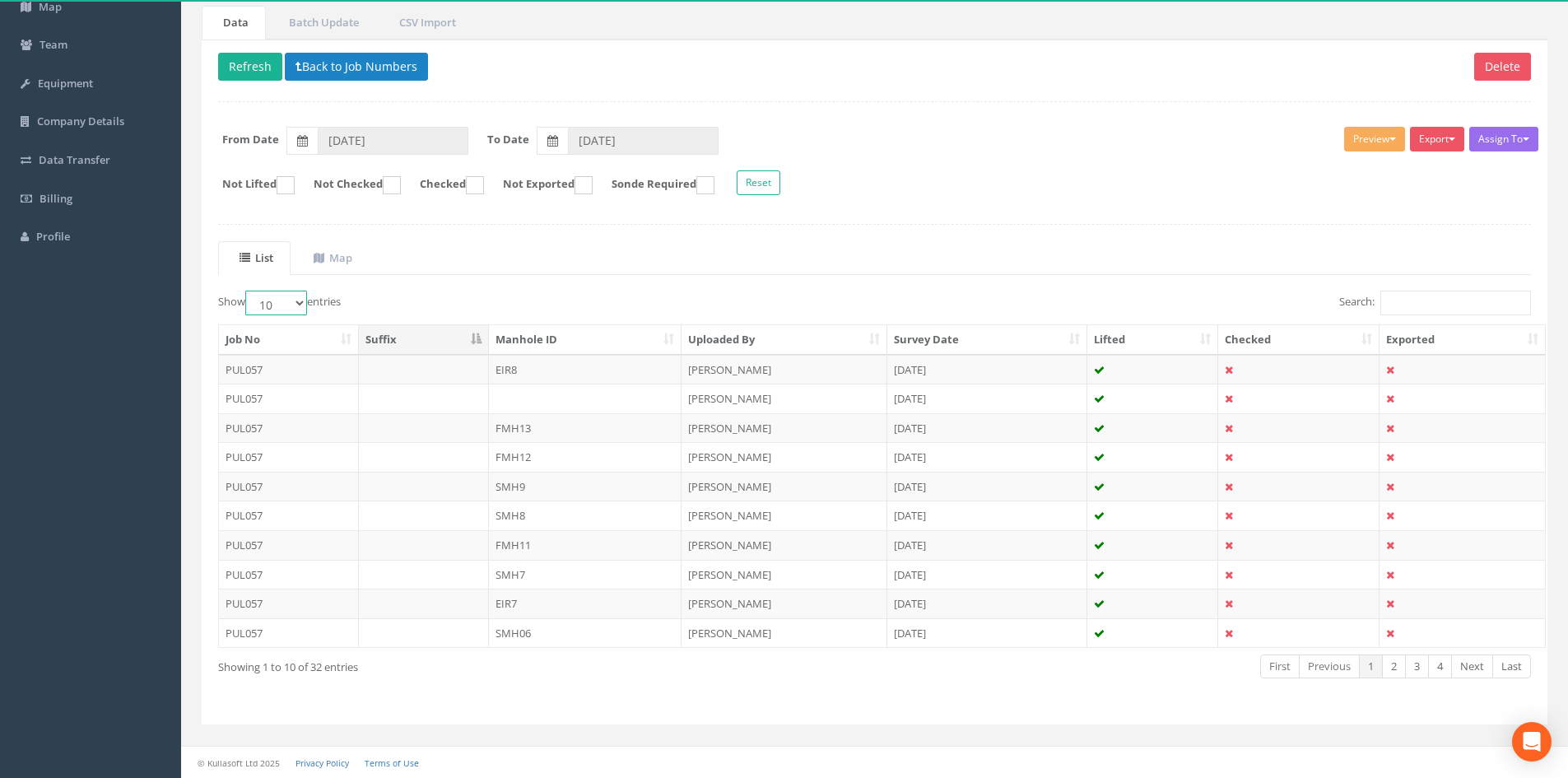 select on "50" 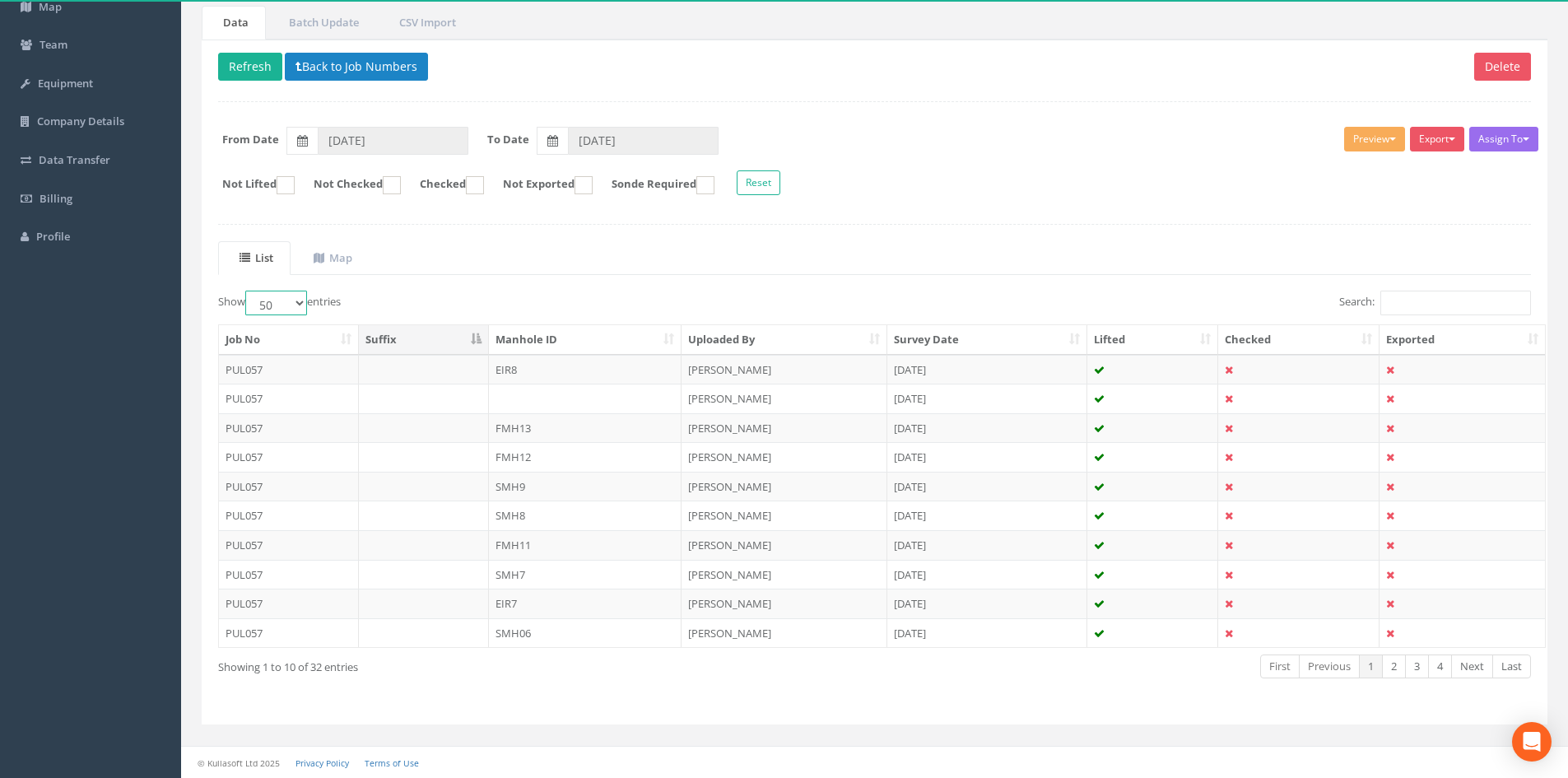 click on "10 25 50 100" at bounding box center (276, 303) 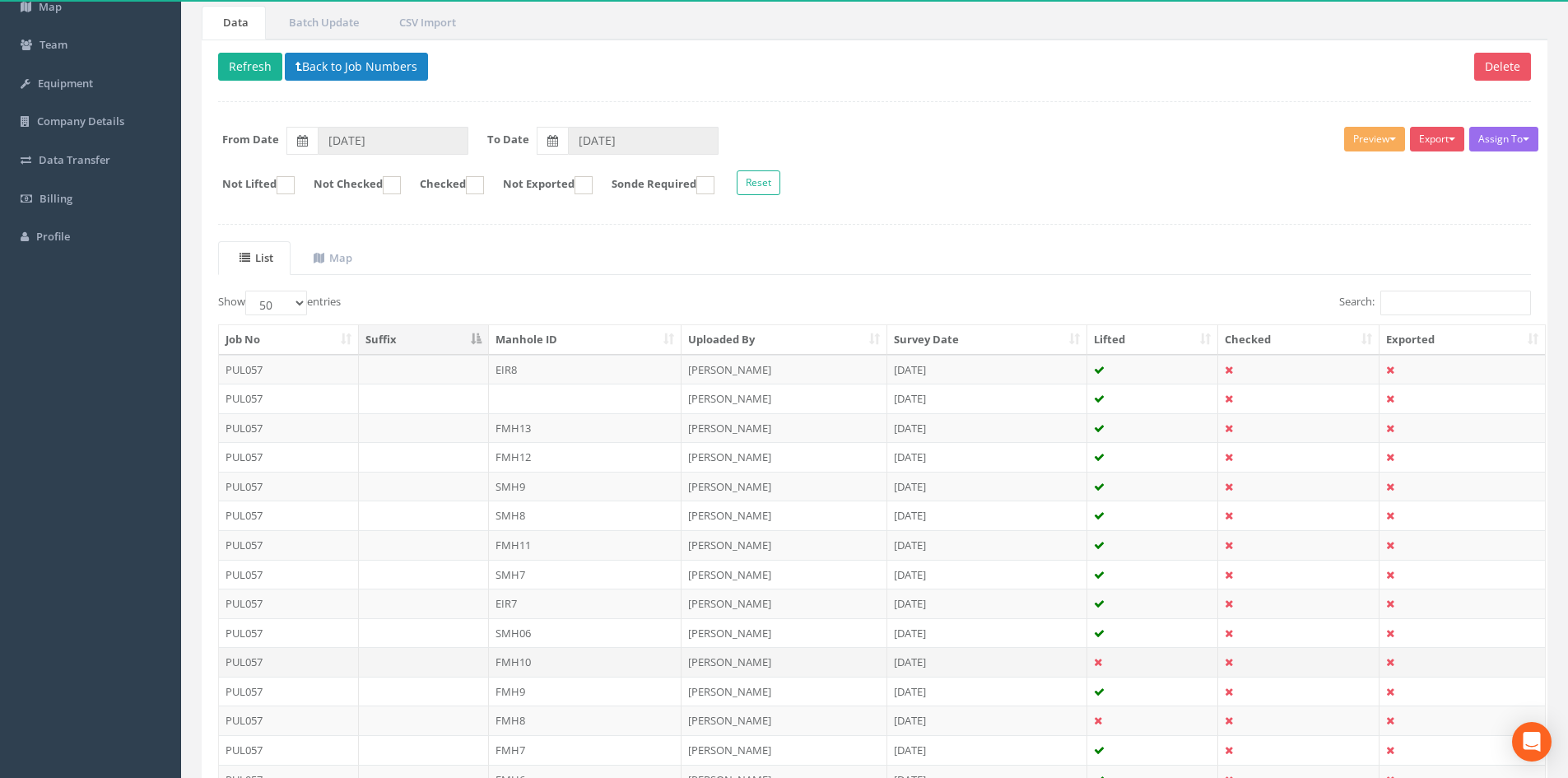 click at bounding box center (1153, 662) 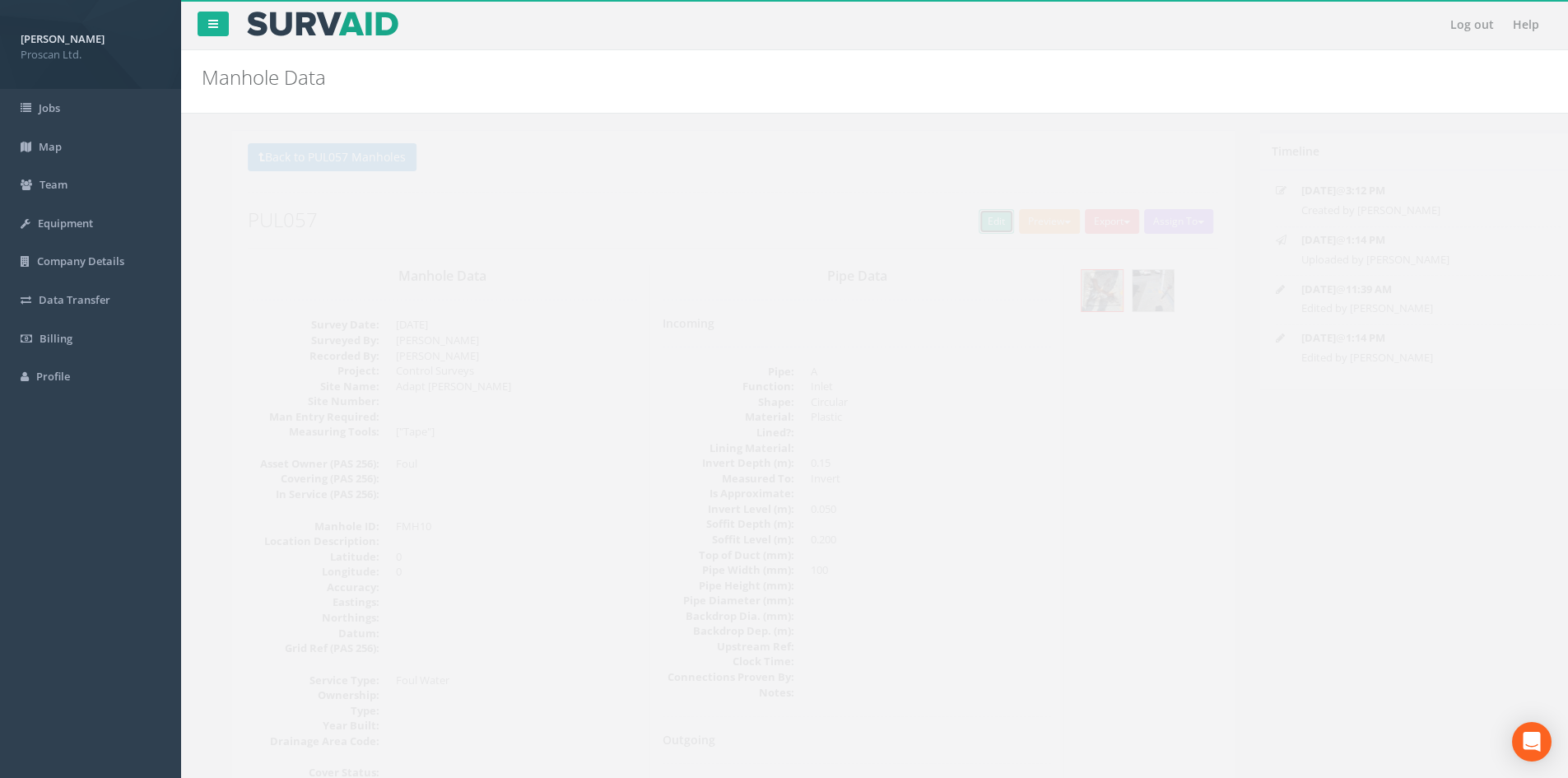 click on "Edit" at bounding box center [966, 221] 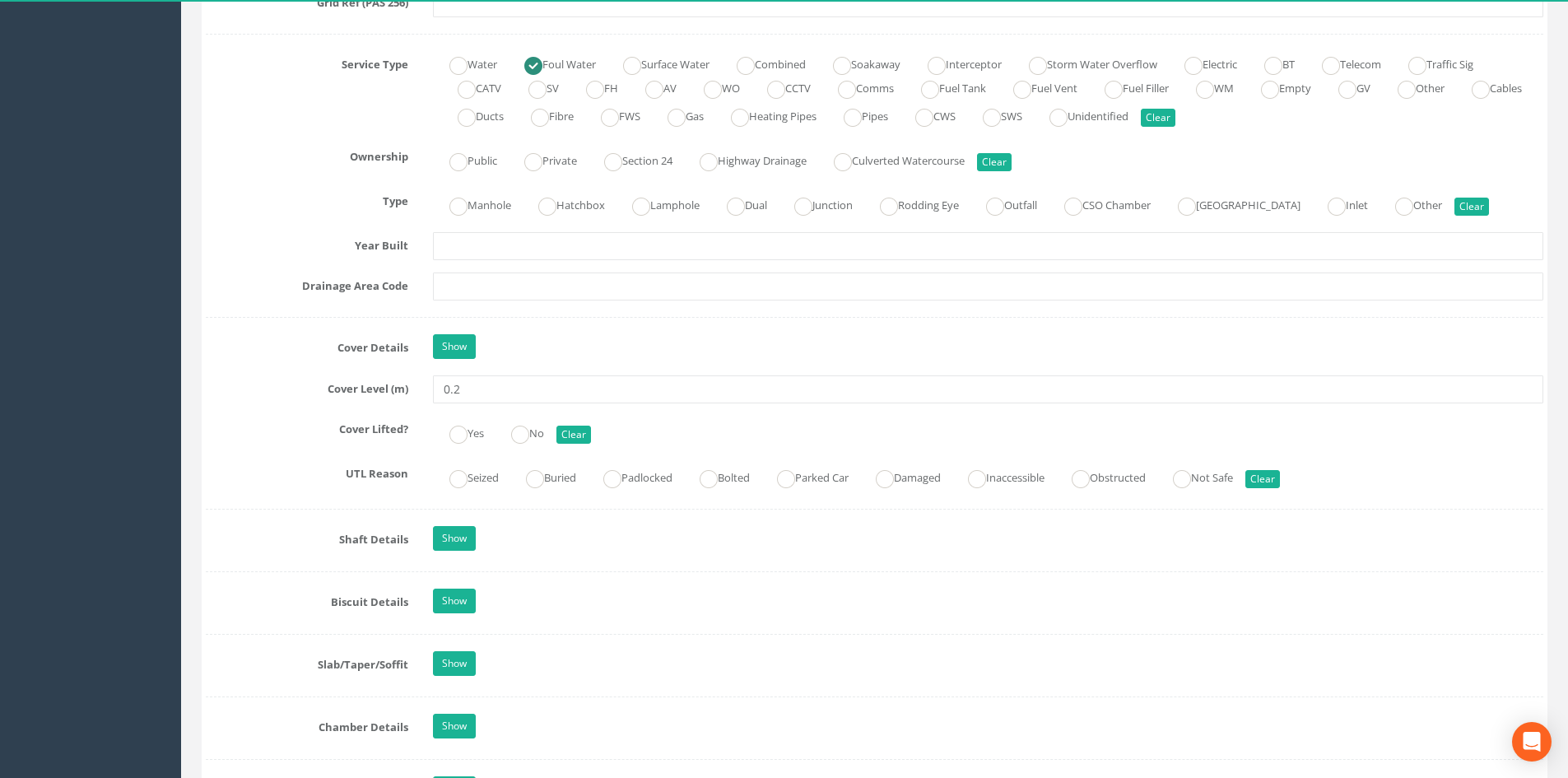 scroll, scrollTop: 1208, scrollLeft: 0, axis: vertical 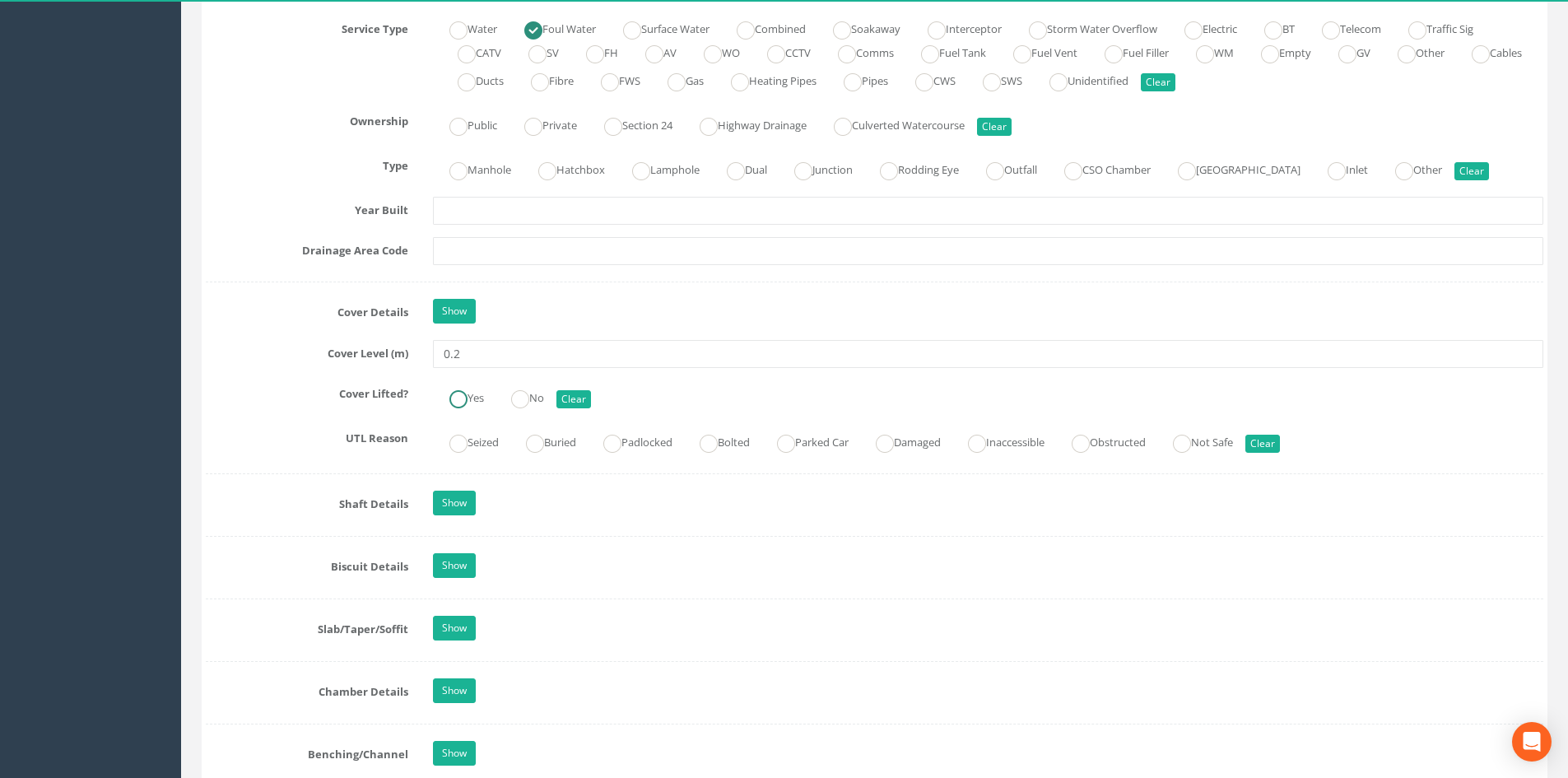 click on "Yes" at bounding box center (458, 396) 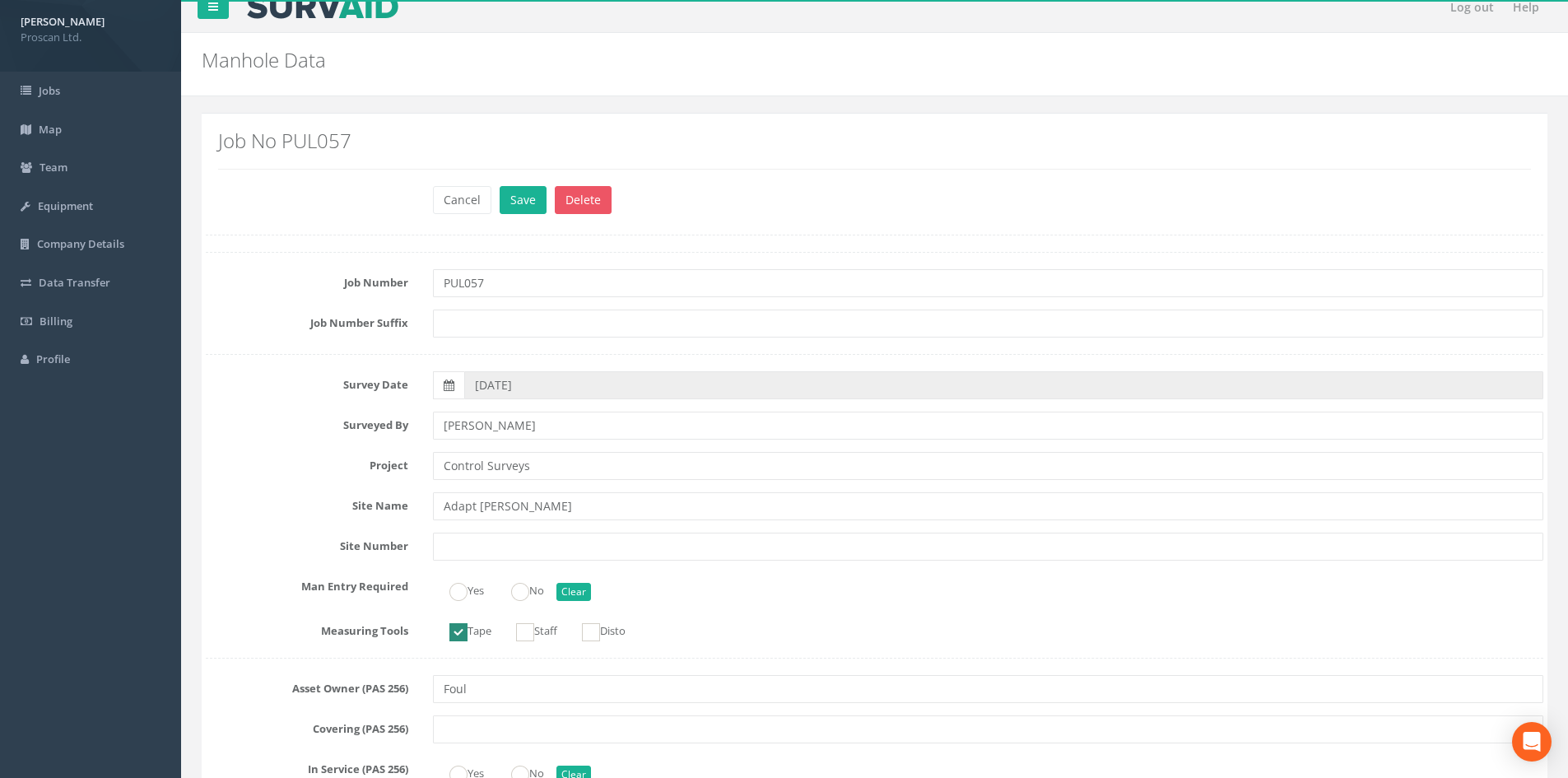 scroll, scrollTop: 0, scrollLeft: 0, axis: both 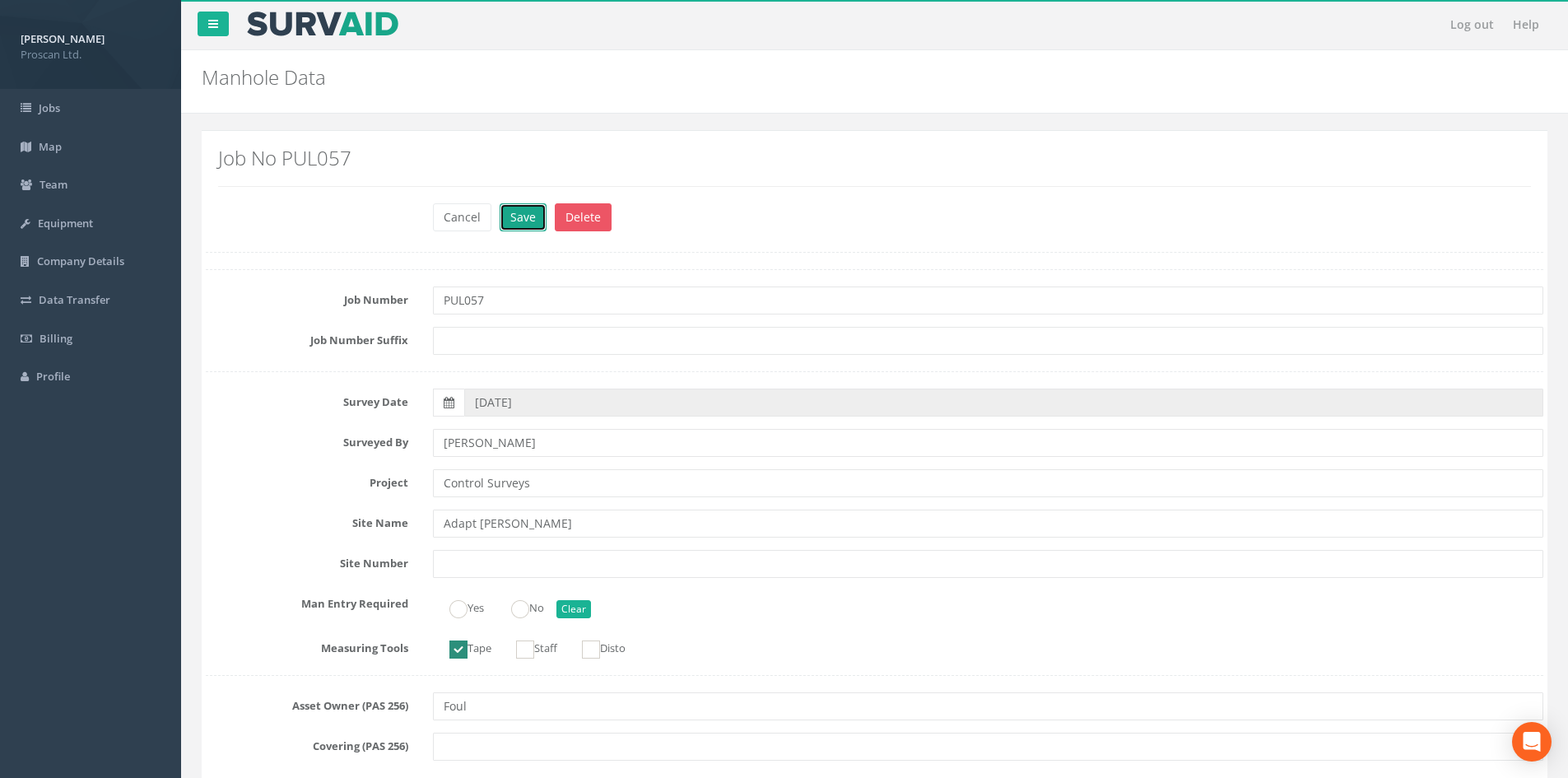 click on "Save" at bounding box center [523, 217] 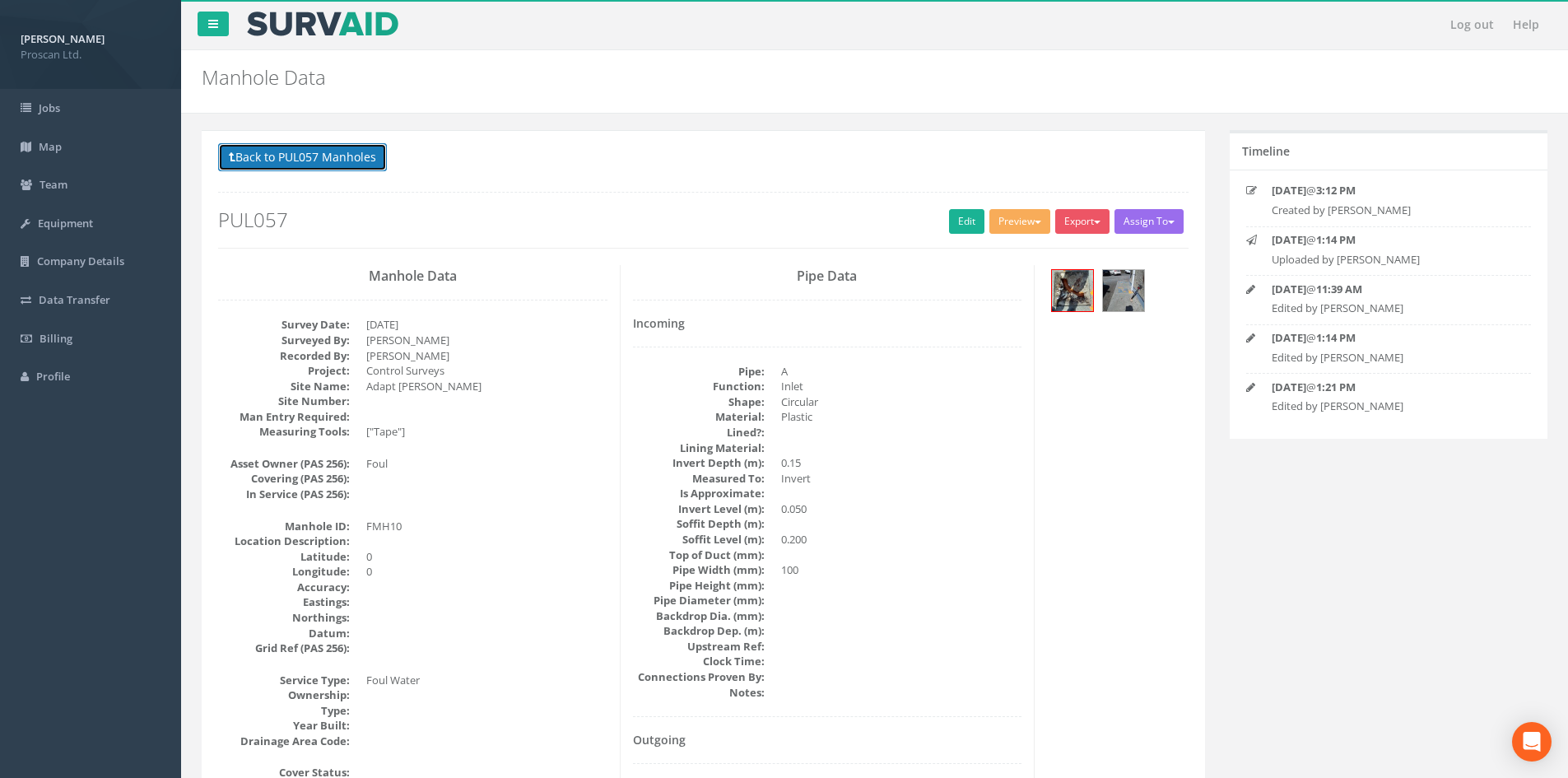 click on "Back to PUL057 Manholes" at bounding box center [302, 157] 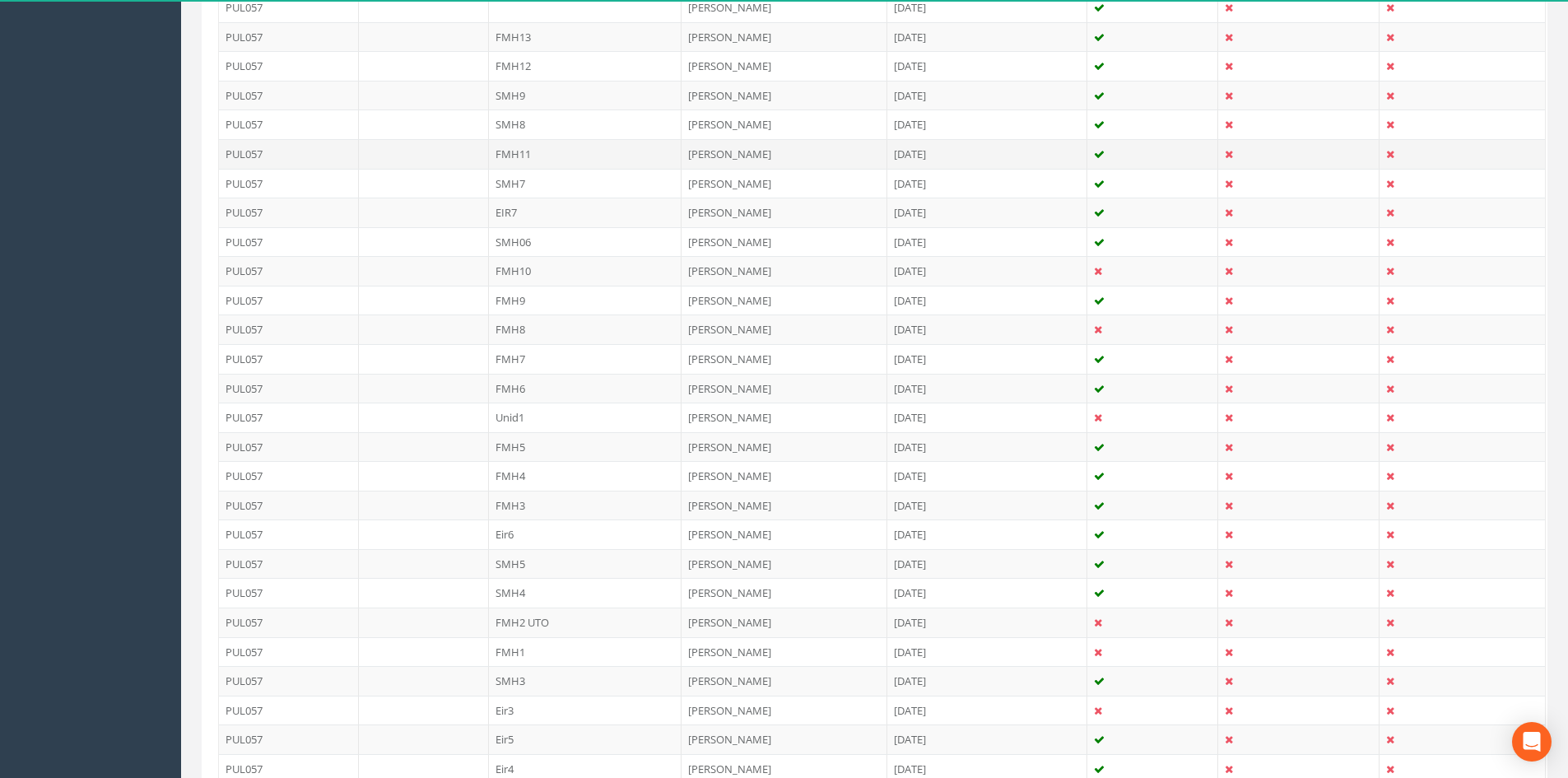 scroll, scrollTop: 549, scrollLeft: 0, axis: vertical 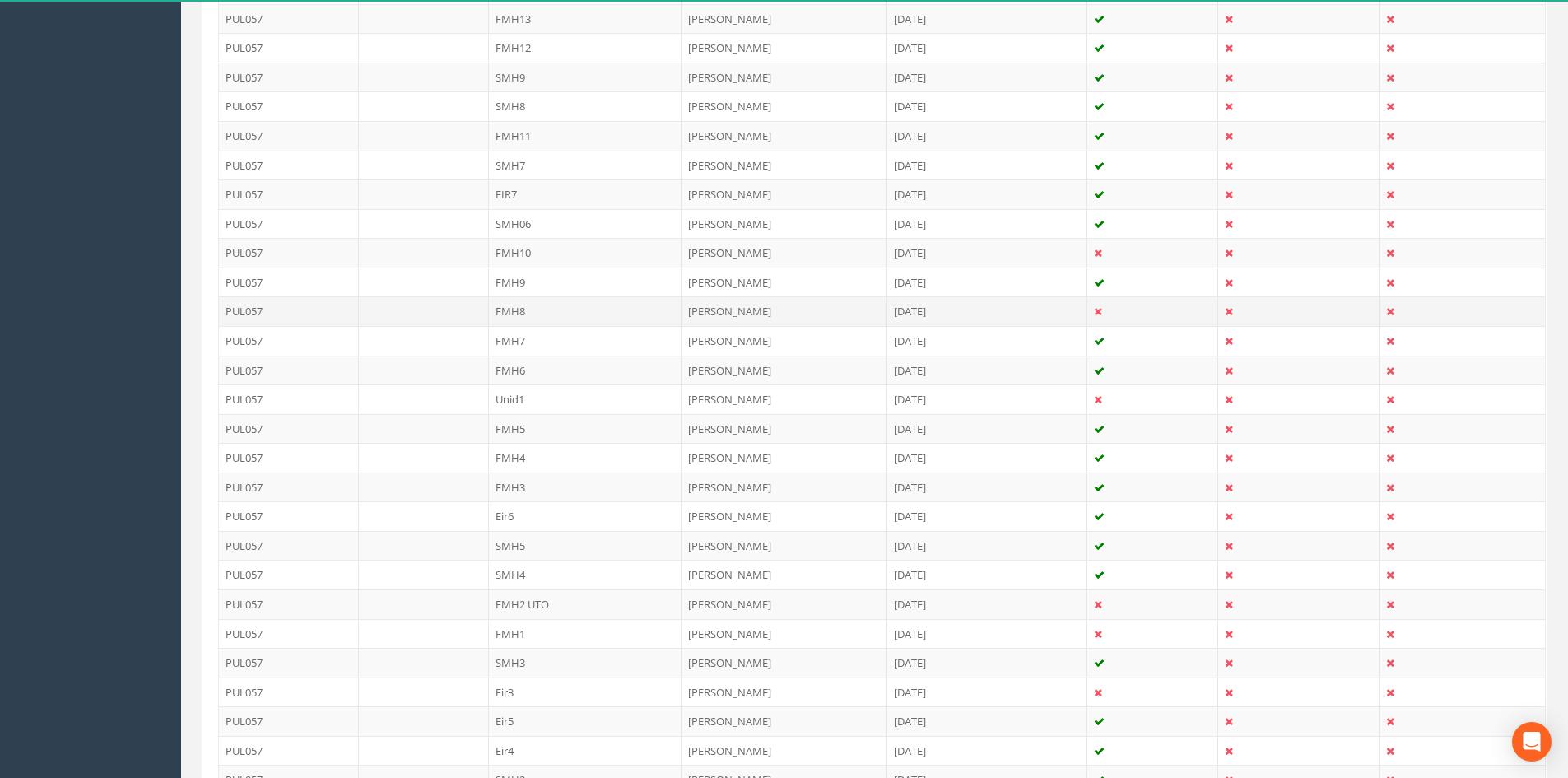 click at bounding box center [1153, 311] 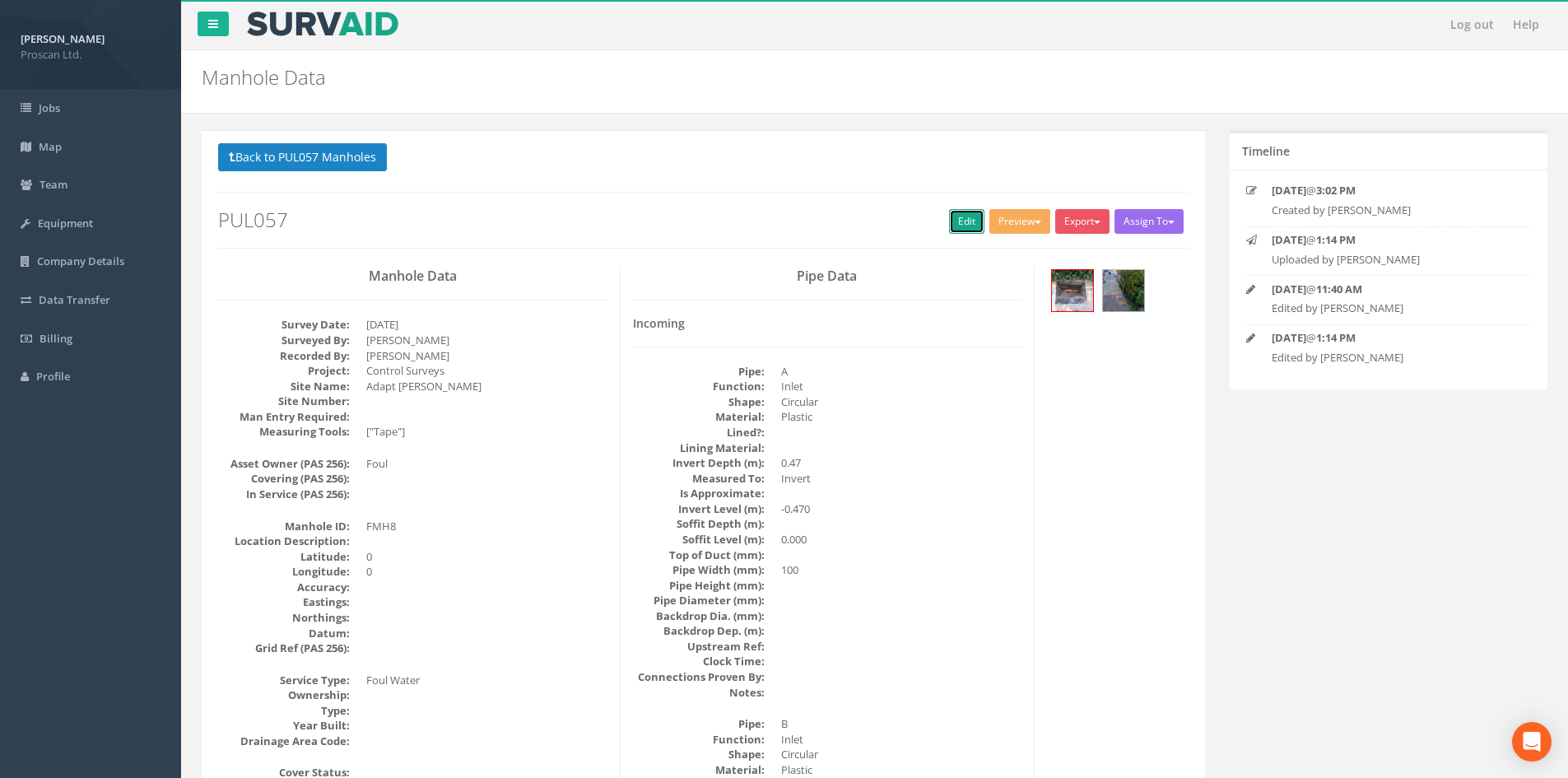 click on "Edit" at bounding box center (966, 221) 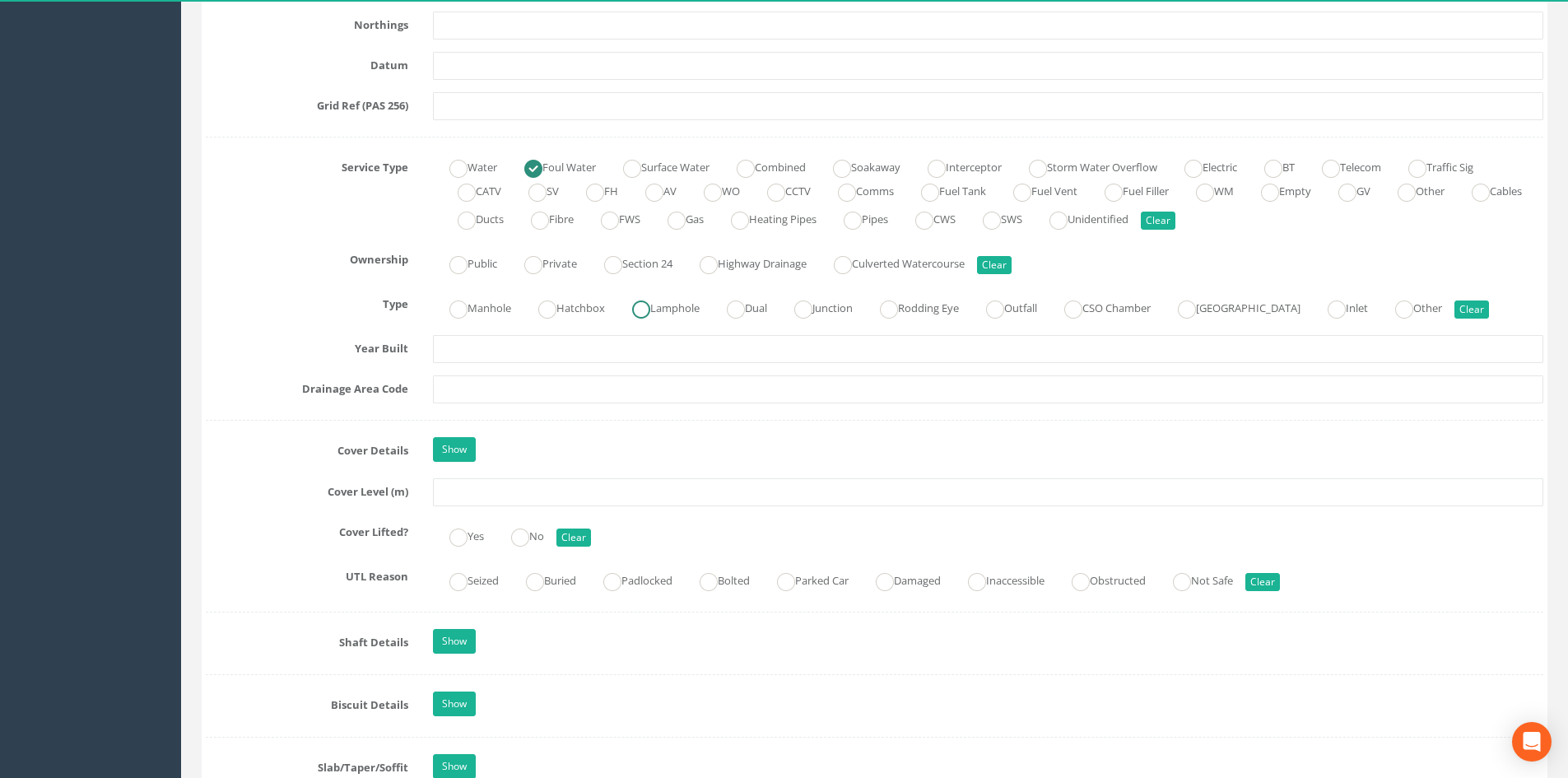 scroll, scrollTop: 1097, scrollLeft: 0, axis: vertical 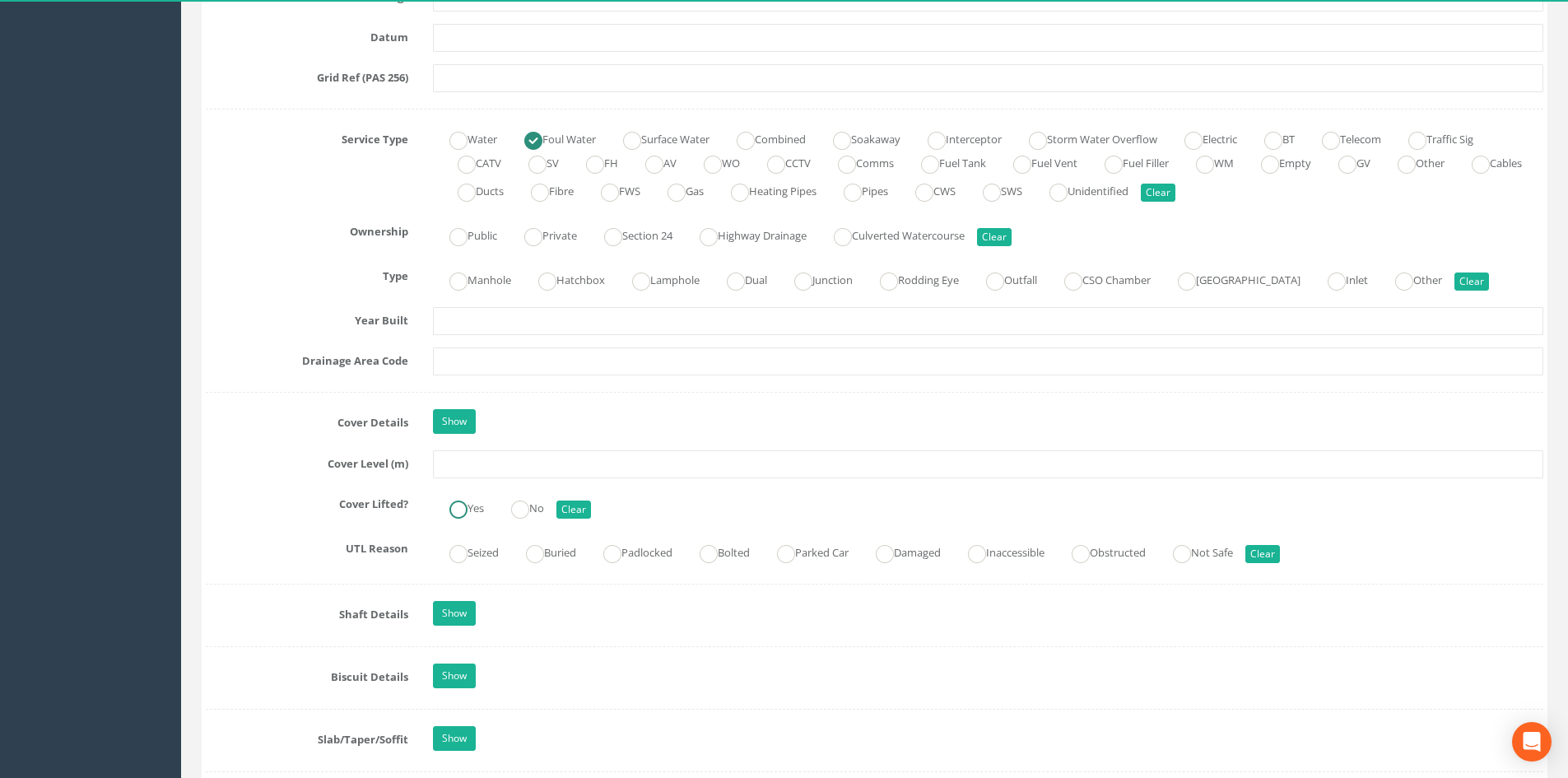 click on "Yes" at bounding box center (458, 506) 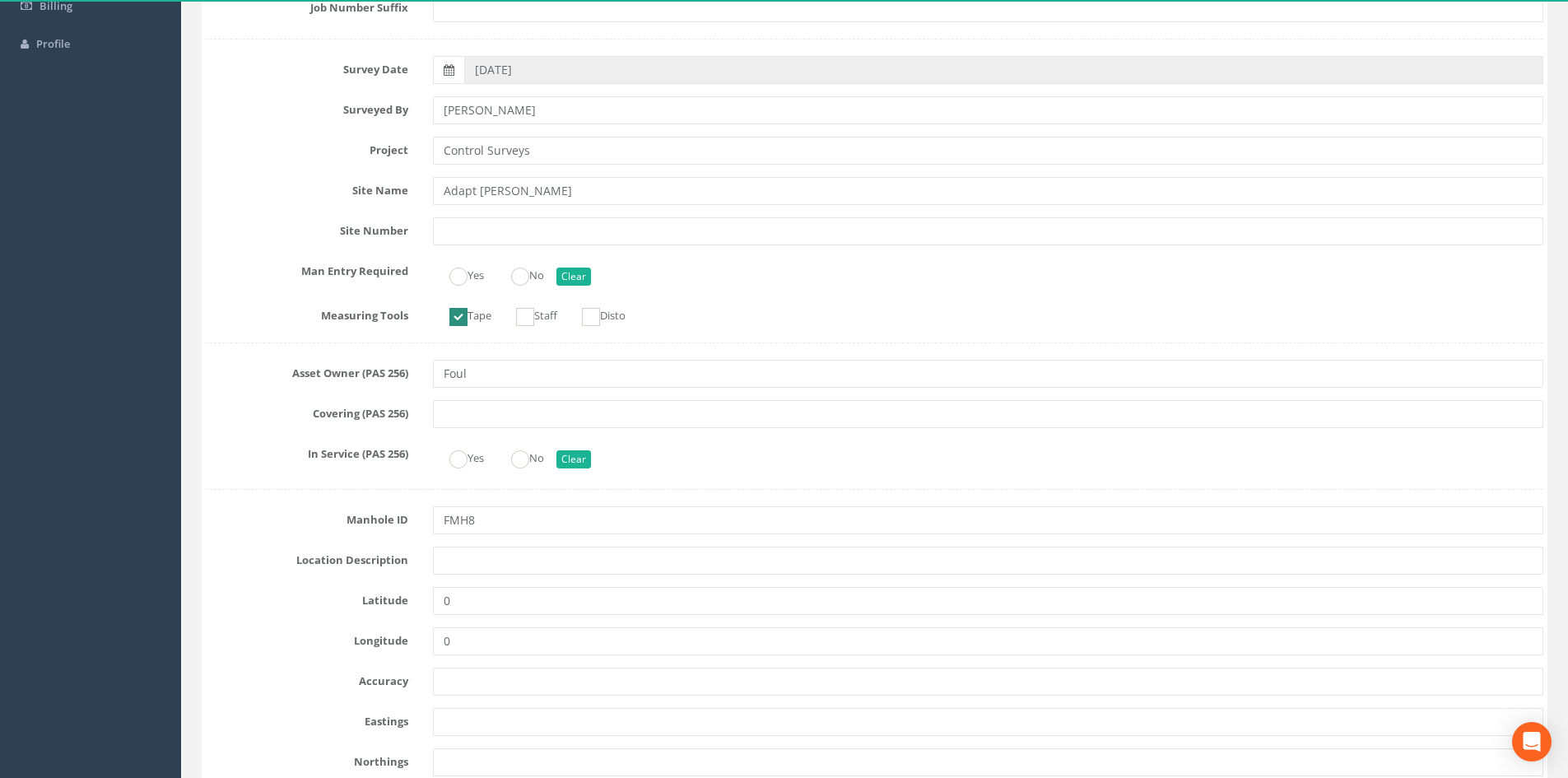 scroll, scrollTop: 0, scrollLeft: 0, axis: both 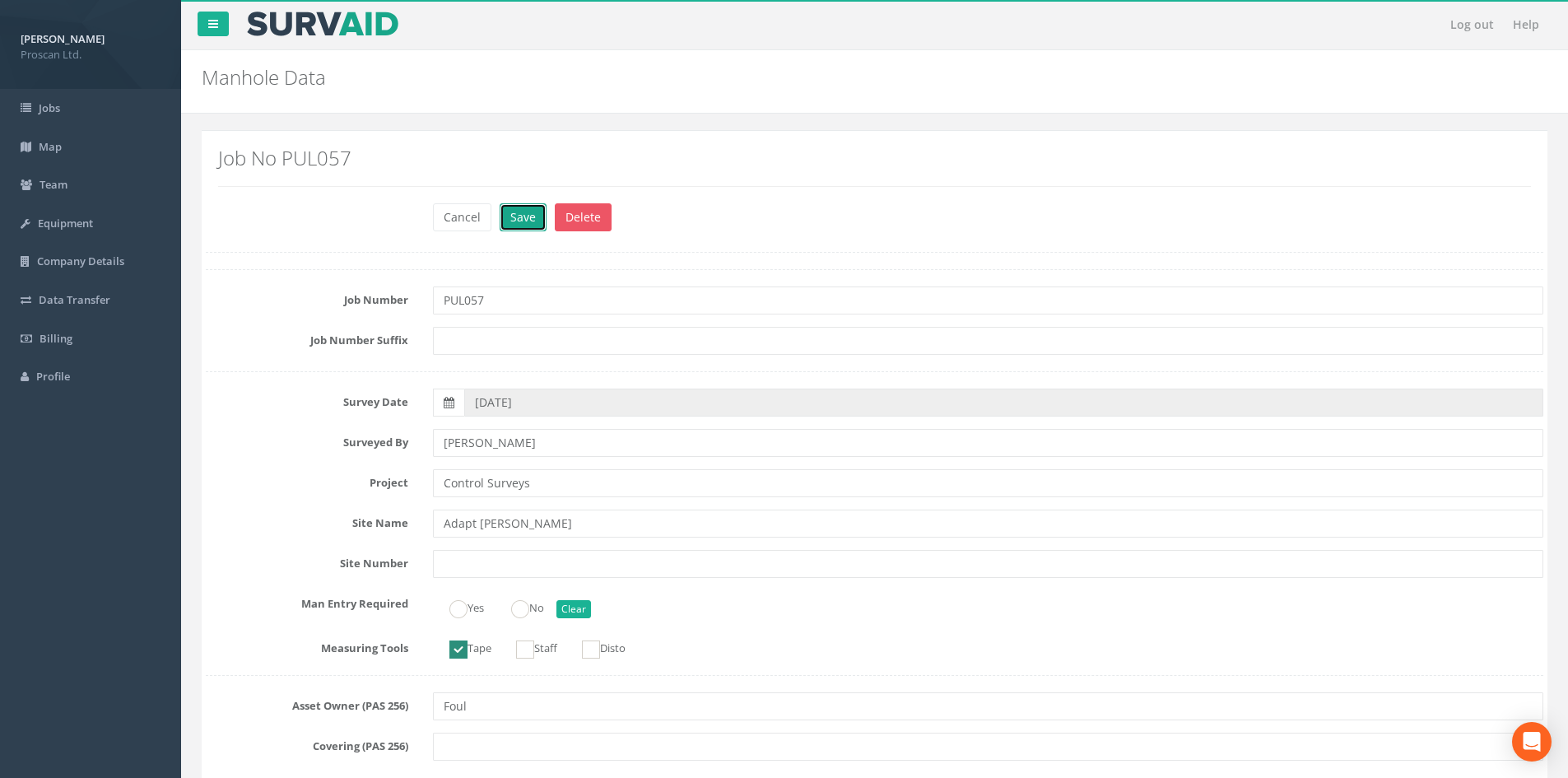 click on "Save" at bounding box center (523, 217) 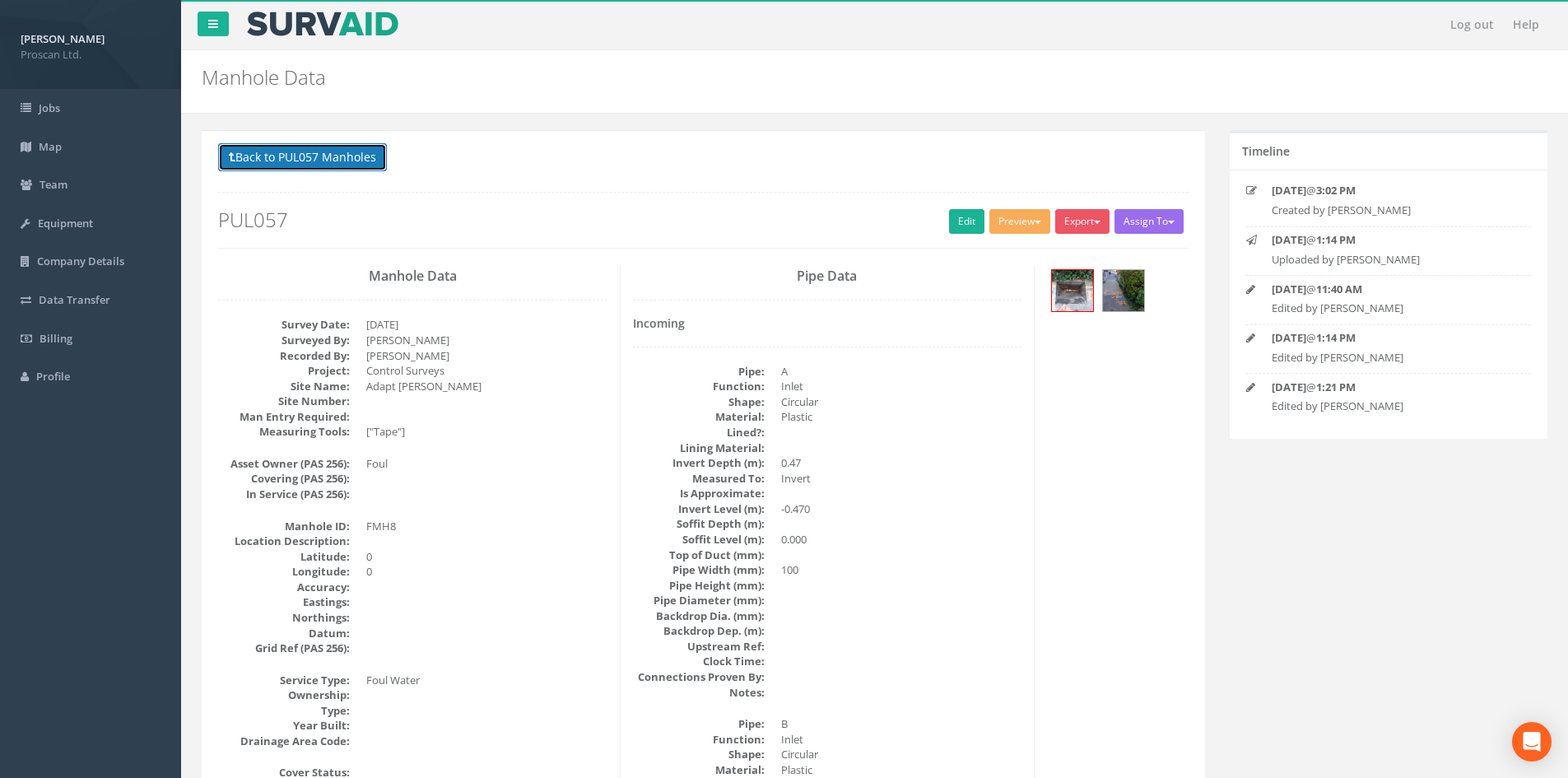 click on "Back to PUL057 Manholes" at bounding box center [302, 157] 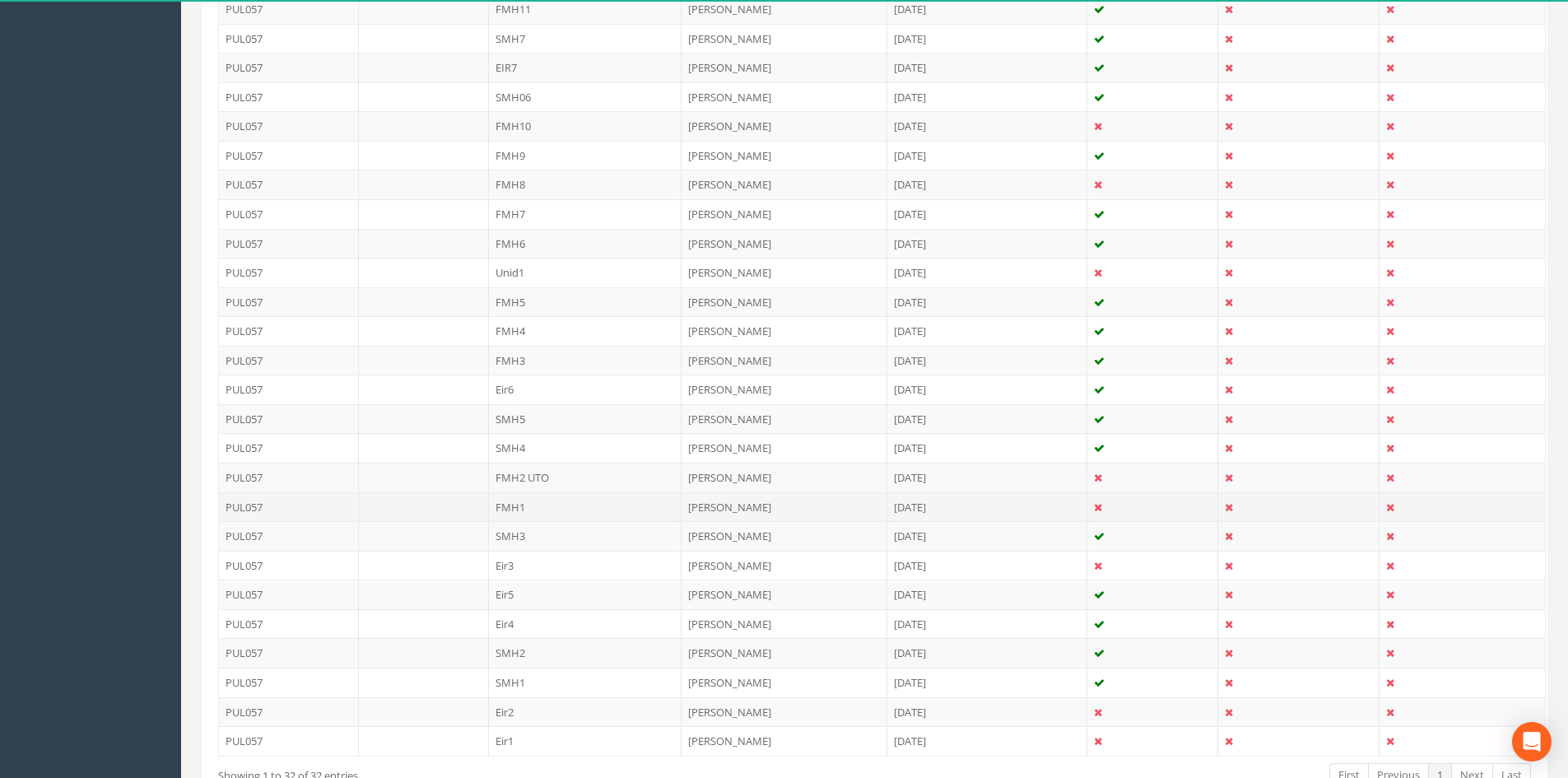 scroll, scrollTop: 785, scrollLeft: 0, axis: vertical 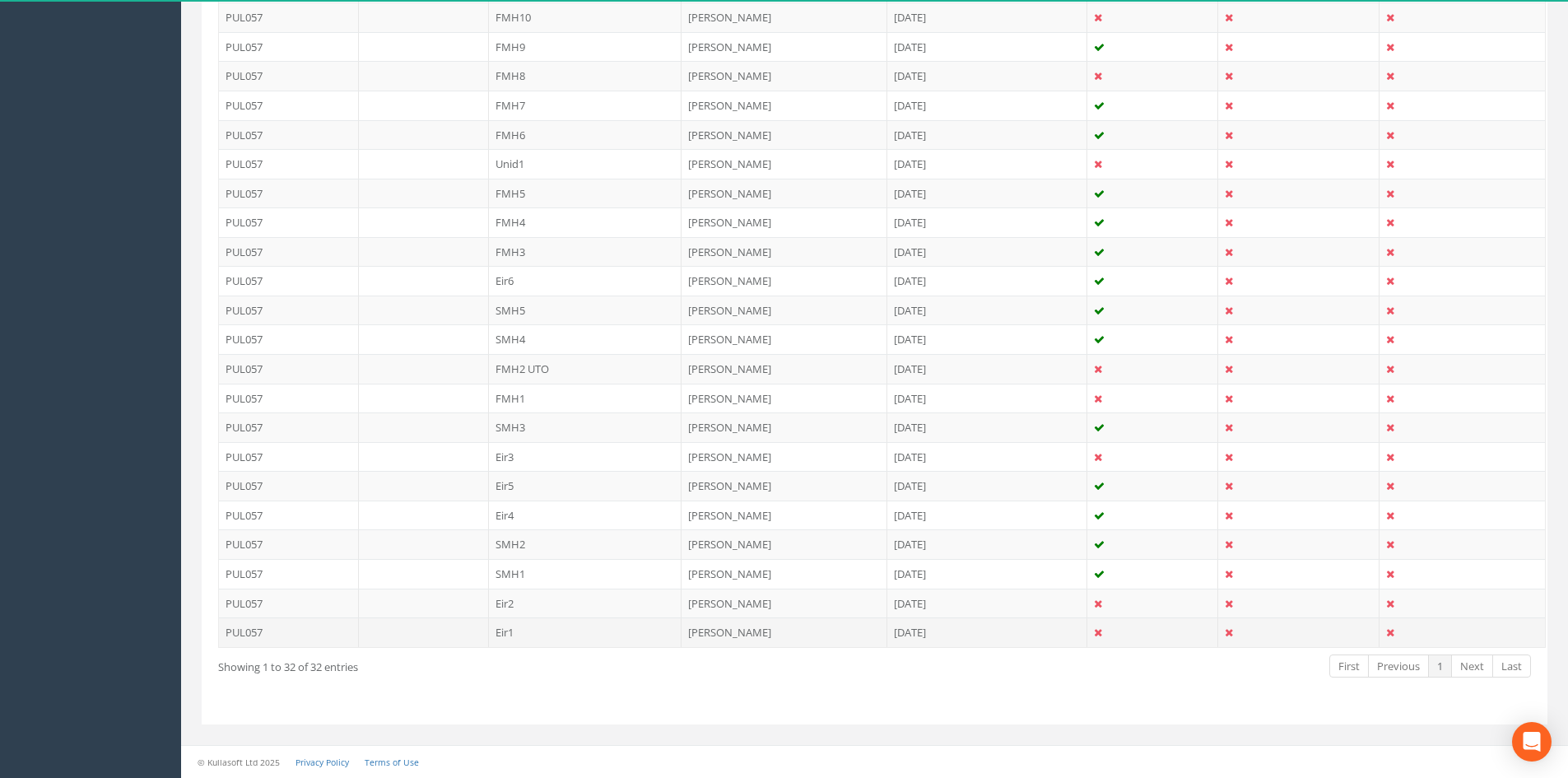 click on "[DATE]" at bounding box center (987, 632) 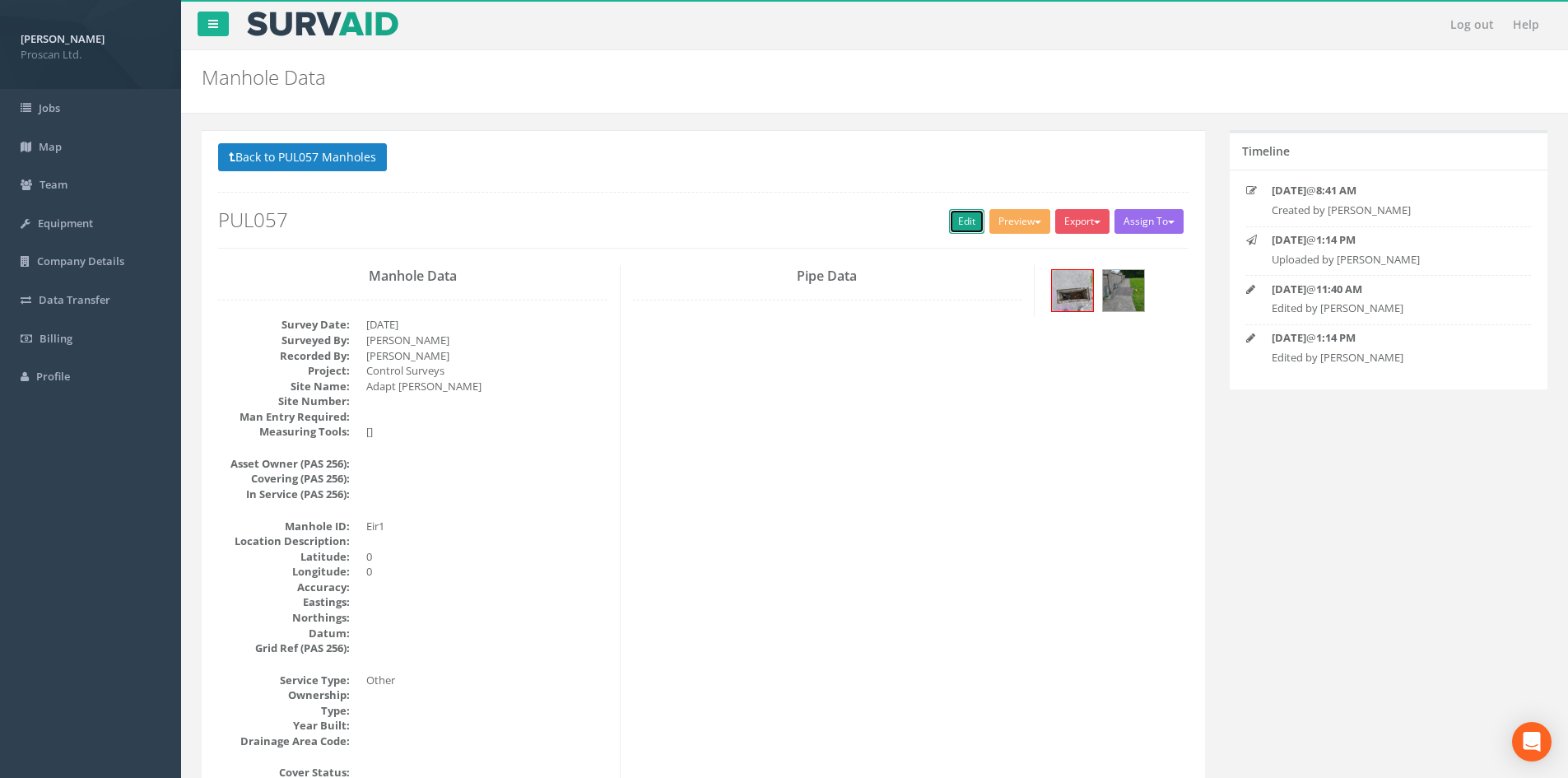 click on "Edit" at bounding box center (966, 221) 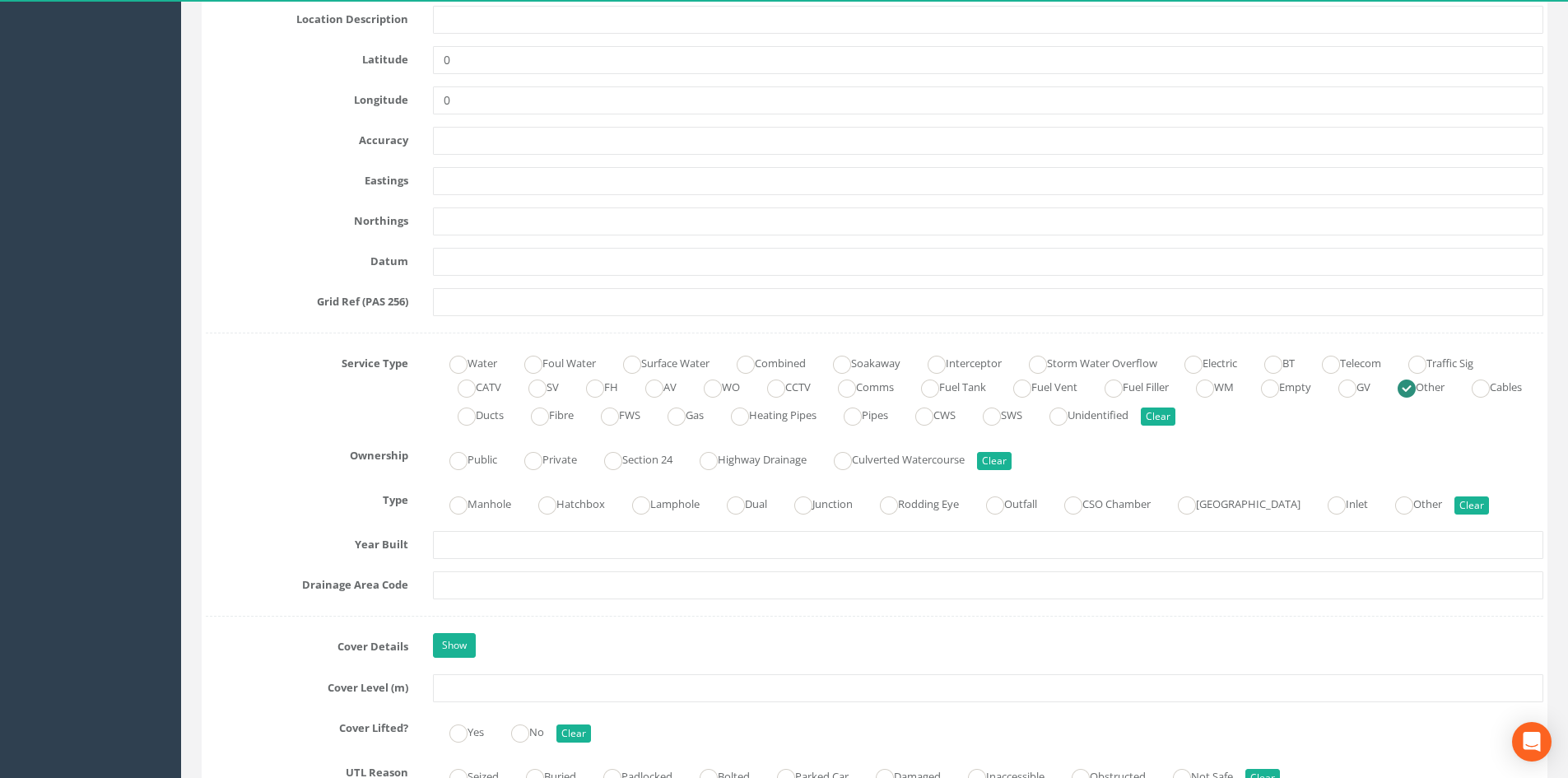 scroll, scrollTop: 878, scrollLeft: 0, axis: vertical 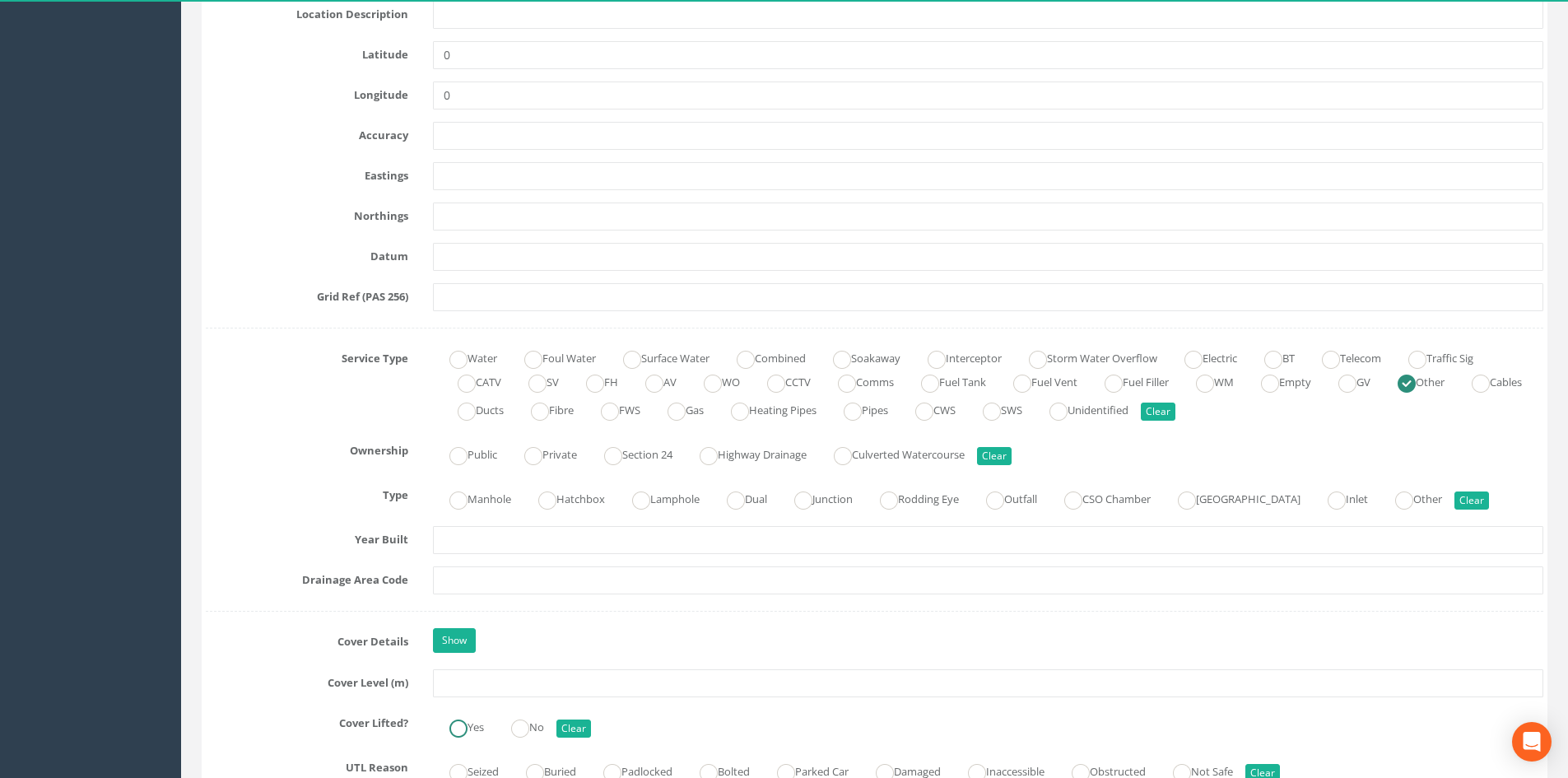 click on "Yes" at bounding box center [458, 725] 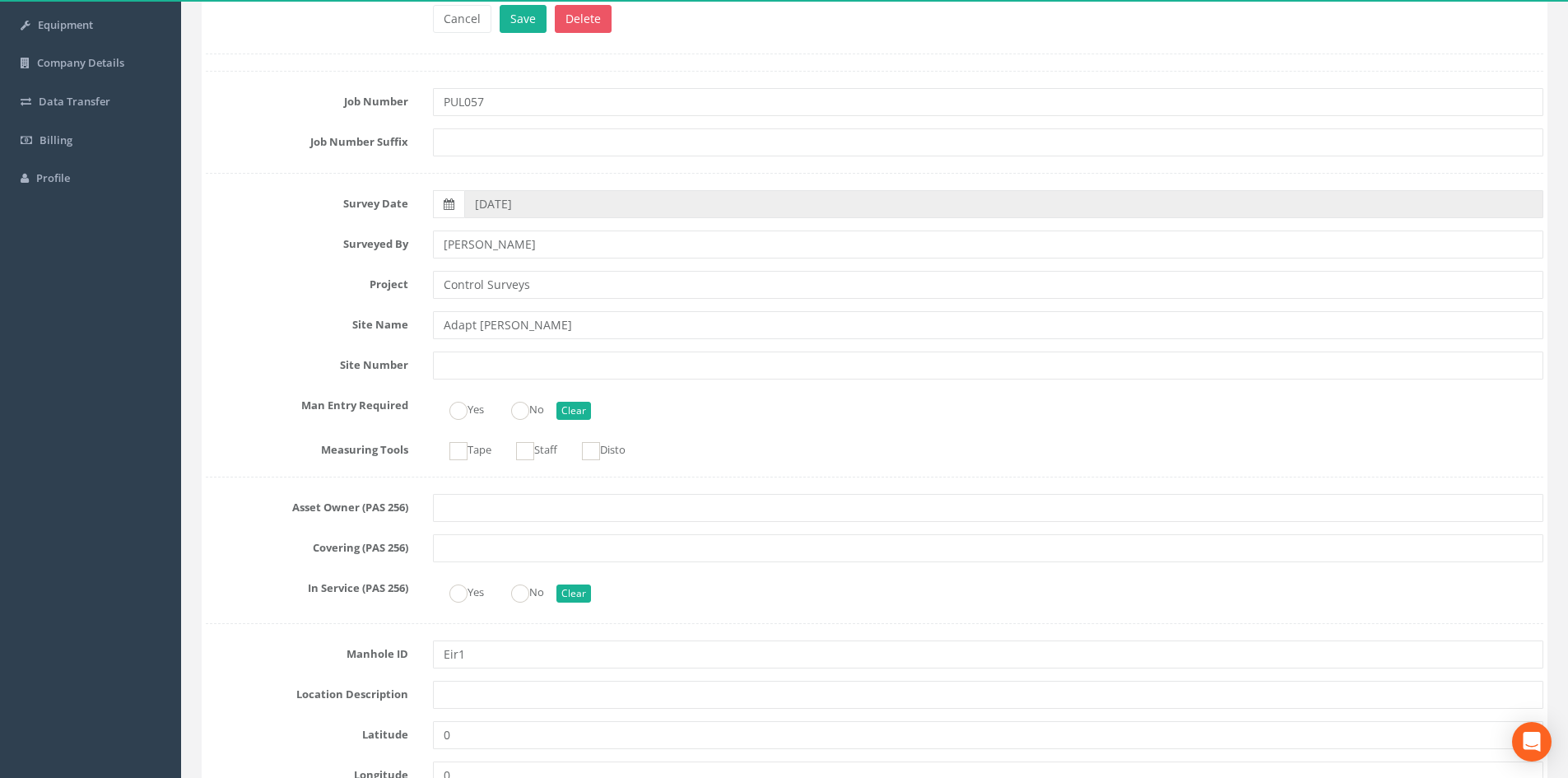 scroll, scrollTop: 0, scrollLeft: 0, axis: both 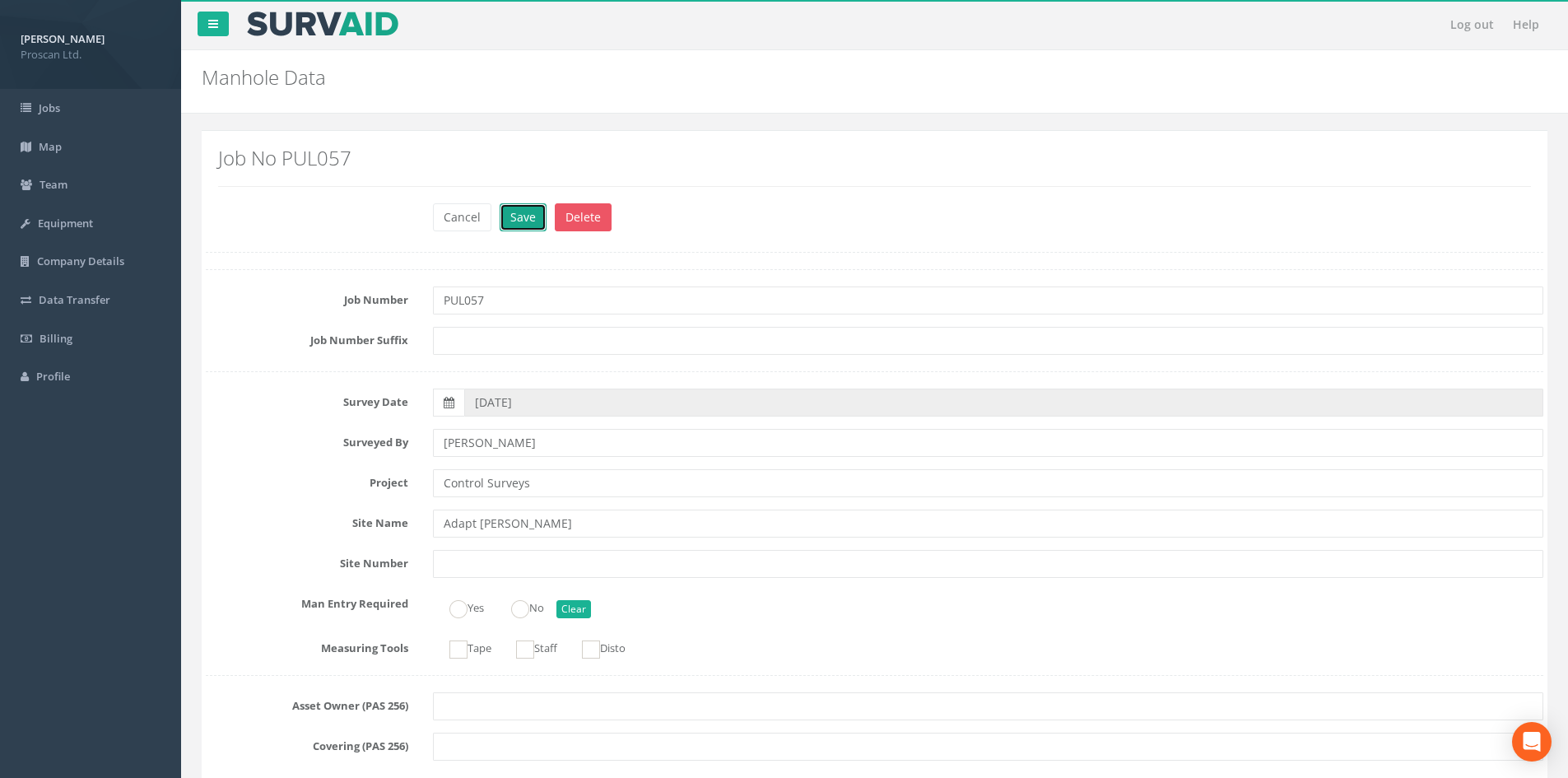 click on "Save" at bounding box center [523, 217] 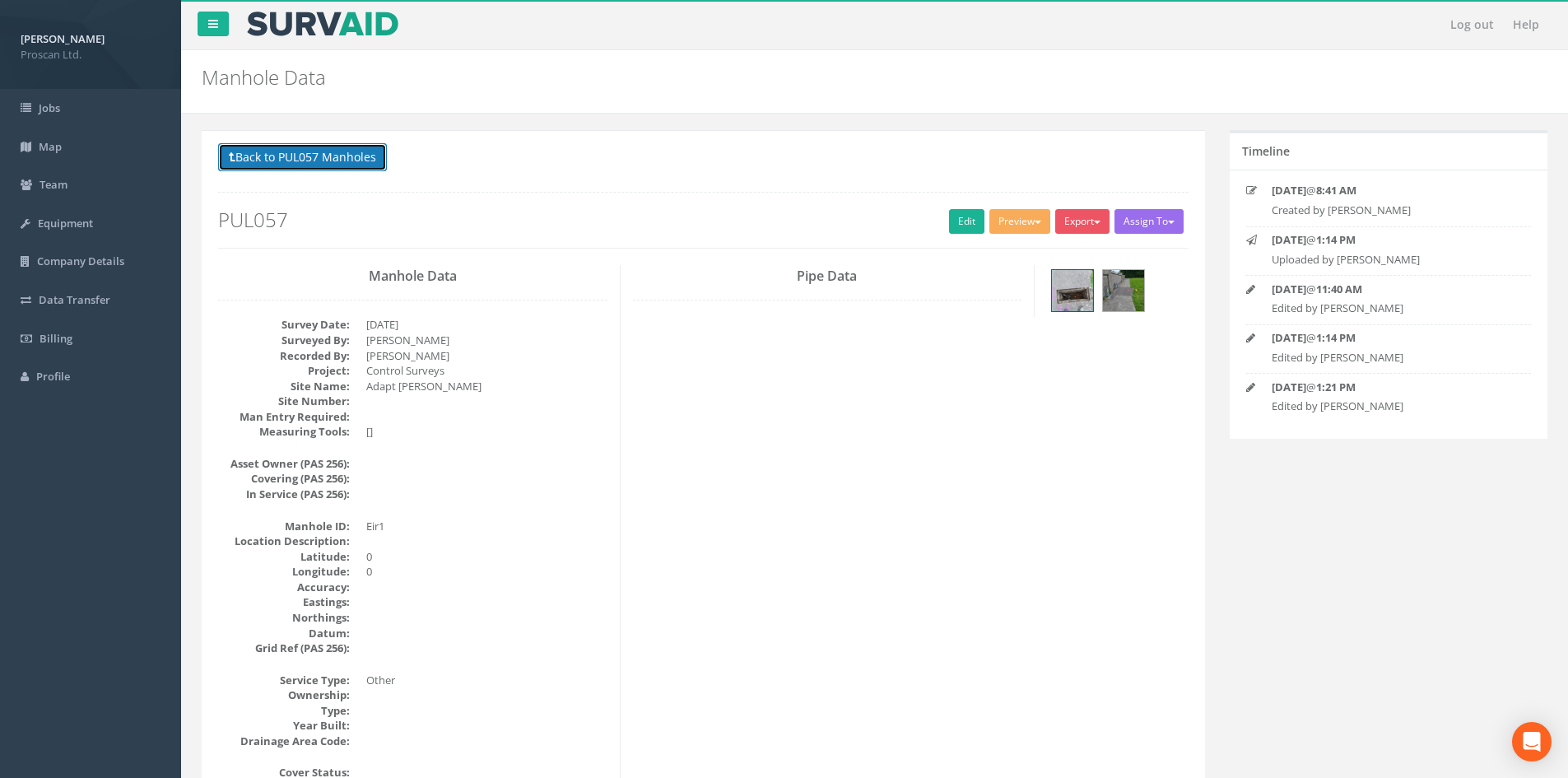 click on "Back to PUL057 Manholes" at bounding box center (302, 157) 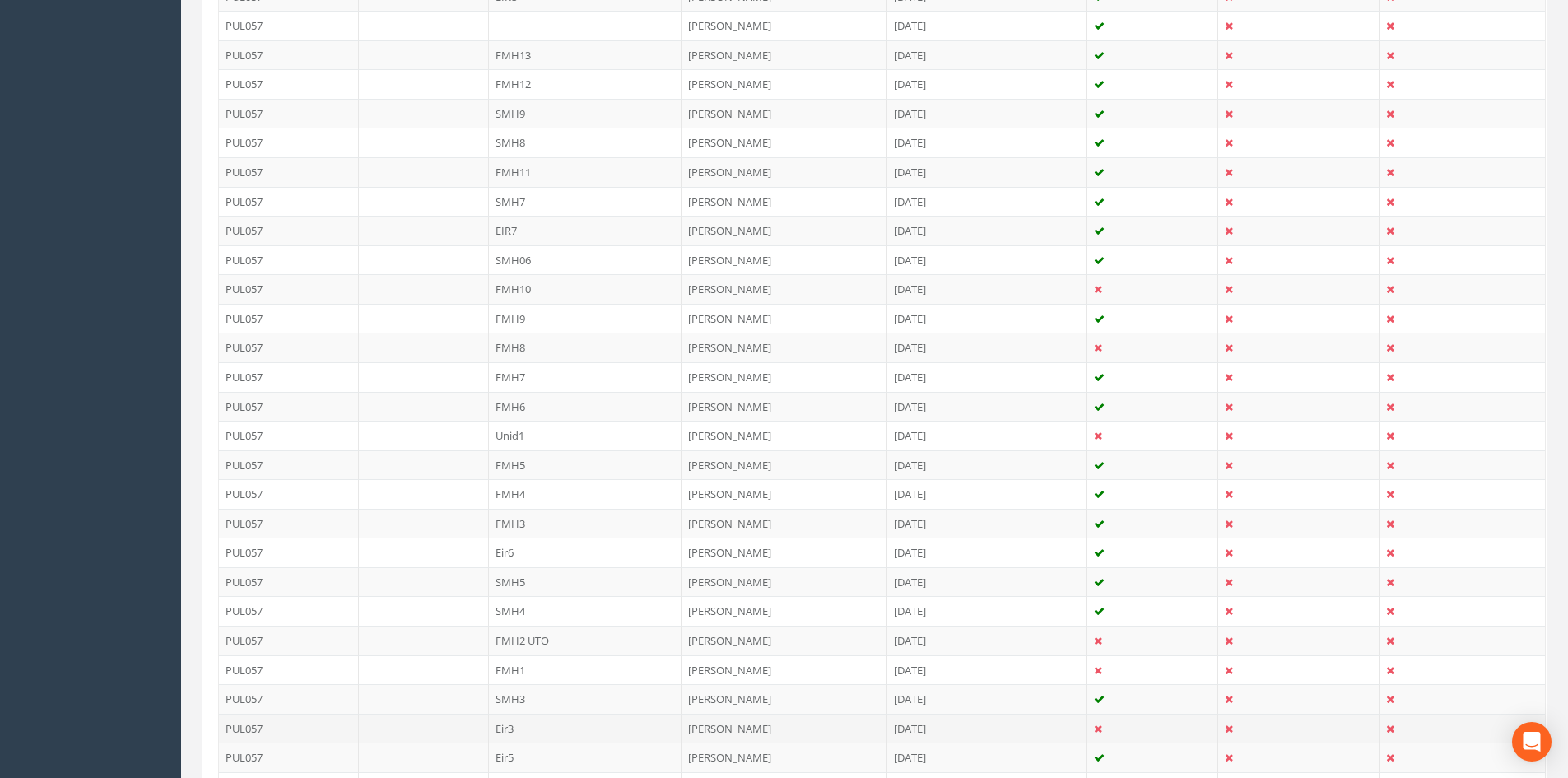 scroll, scrollTop: 549, scrollLeft: 0, axis: vertical 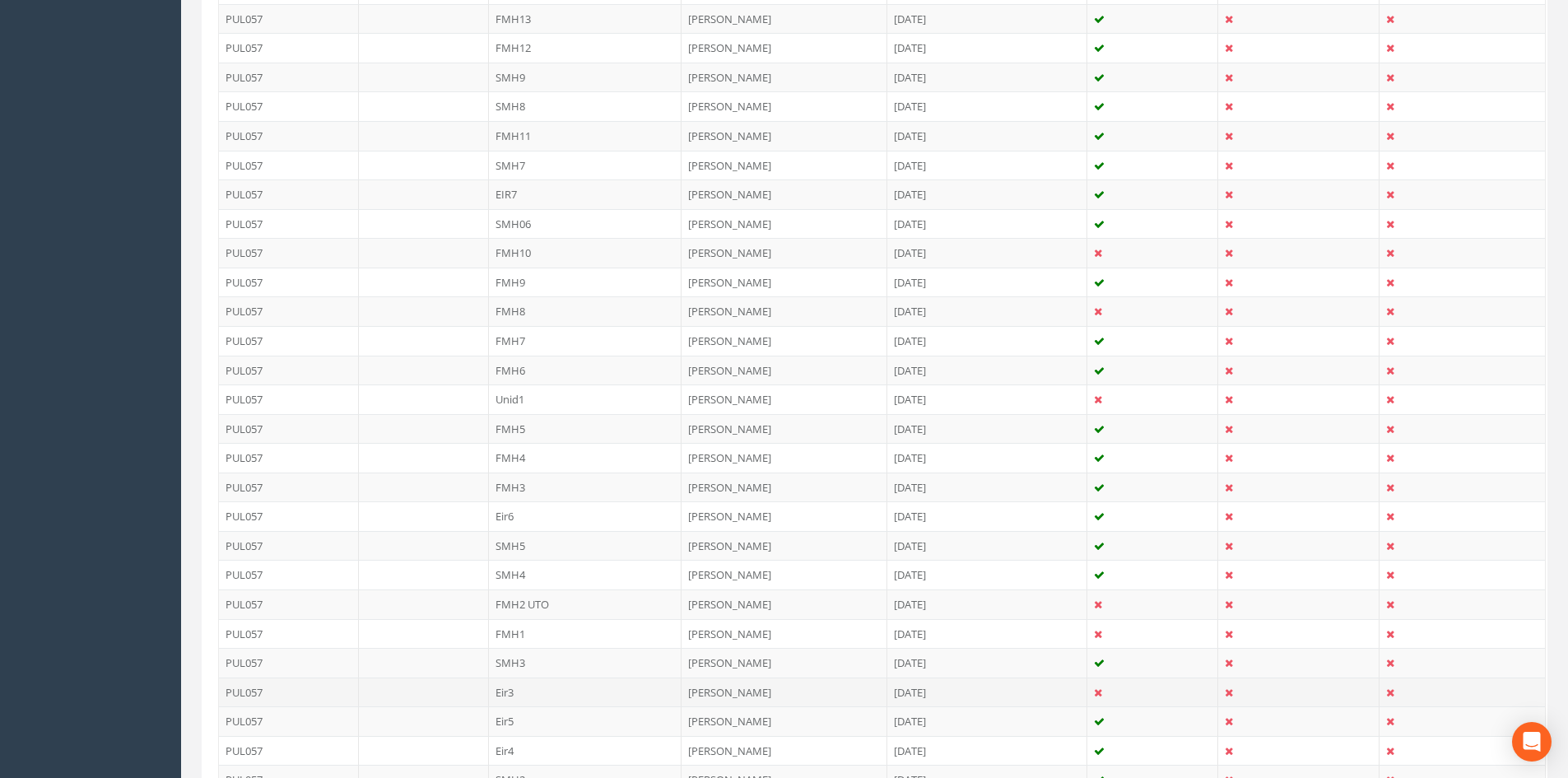 click at bounding box center [1153, 692] 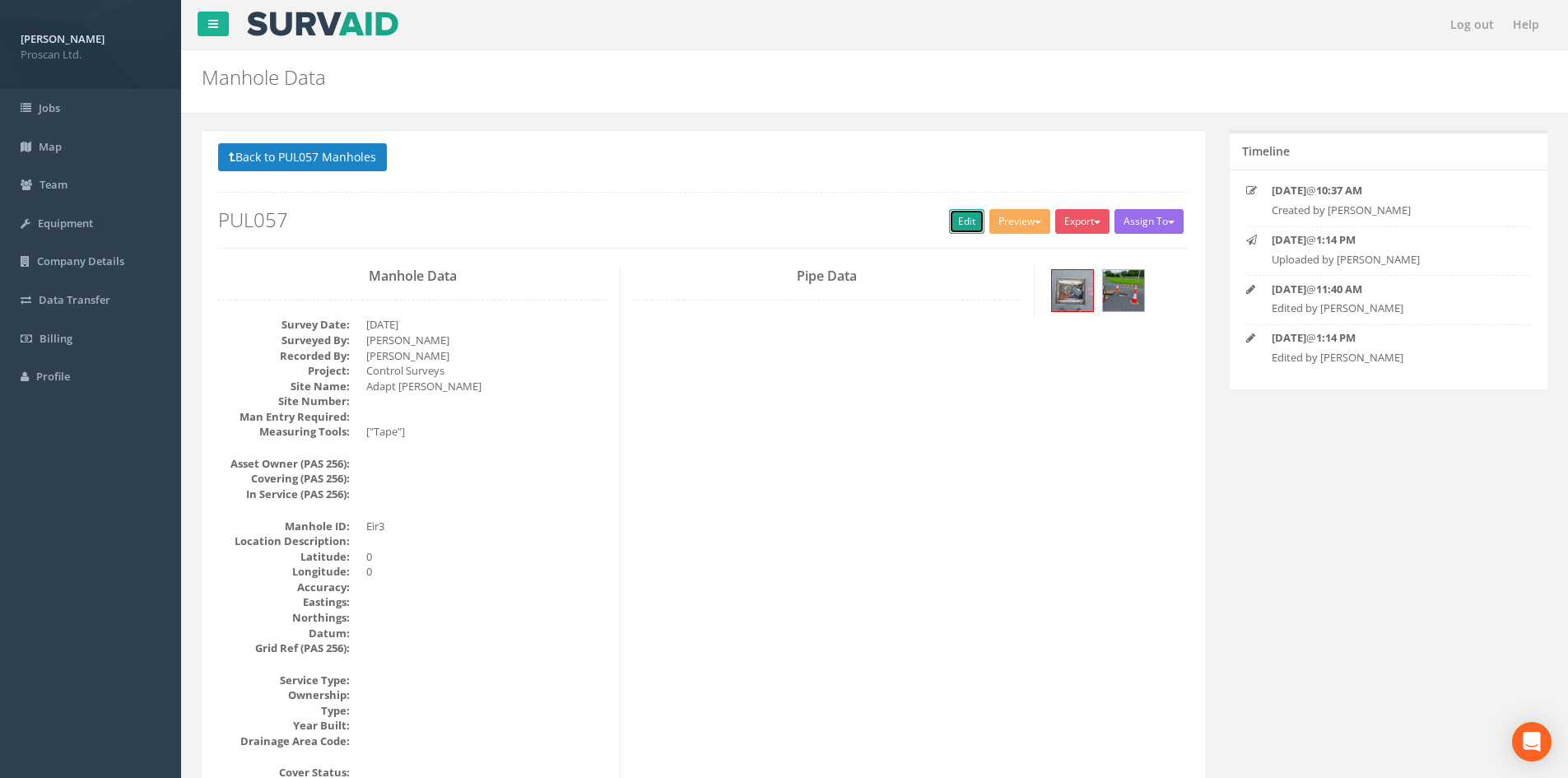 click on "Edit" at bounding box center (966, 221) 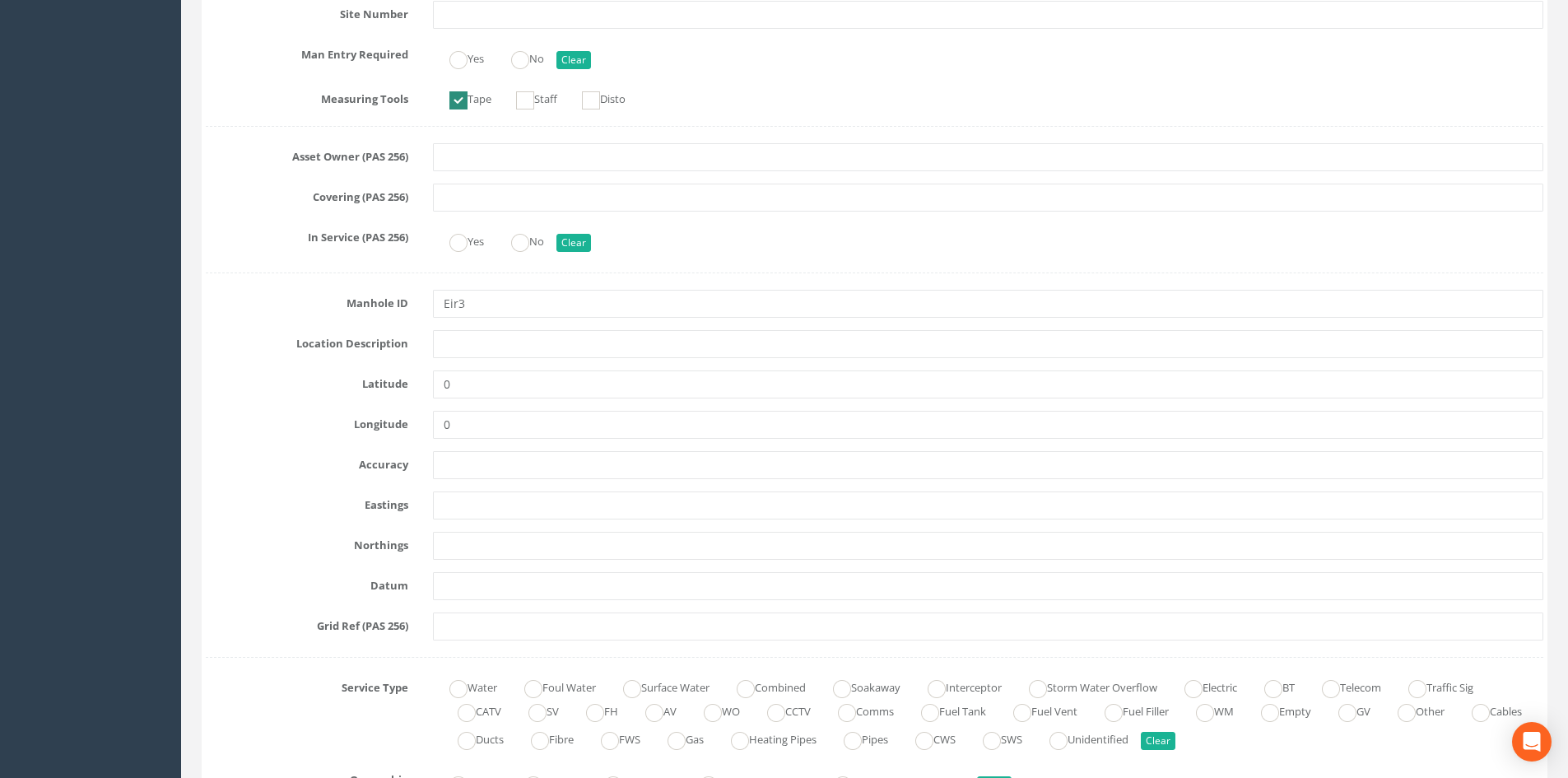 scroll, scrollTop: 1097, scrollLeft: 0, axis: vertical 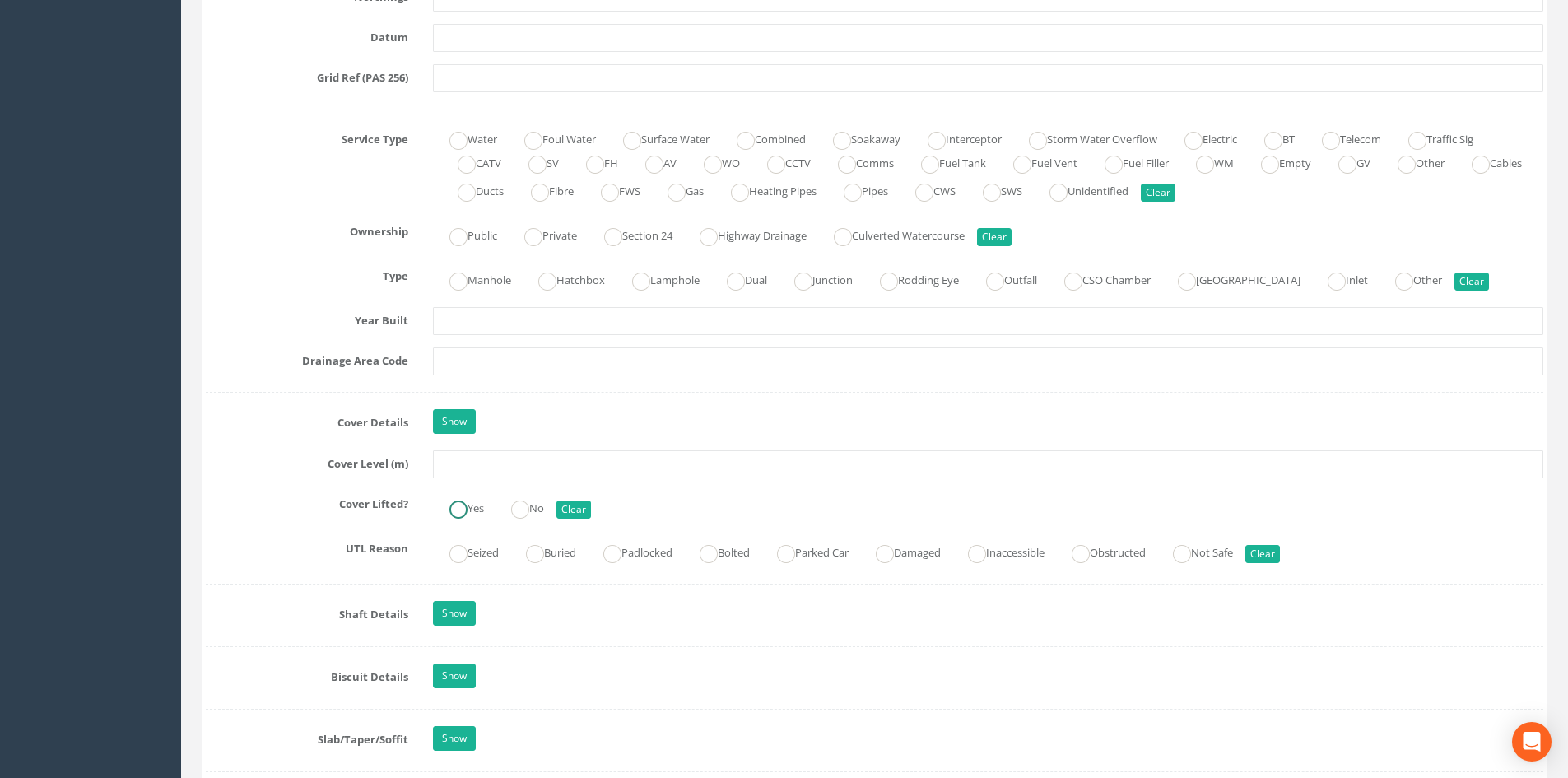 click on "Yes" at bounding box center [458, 506] 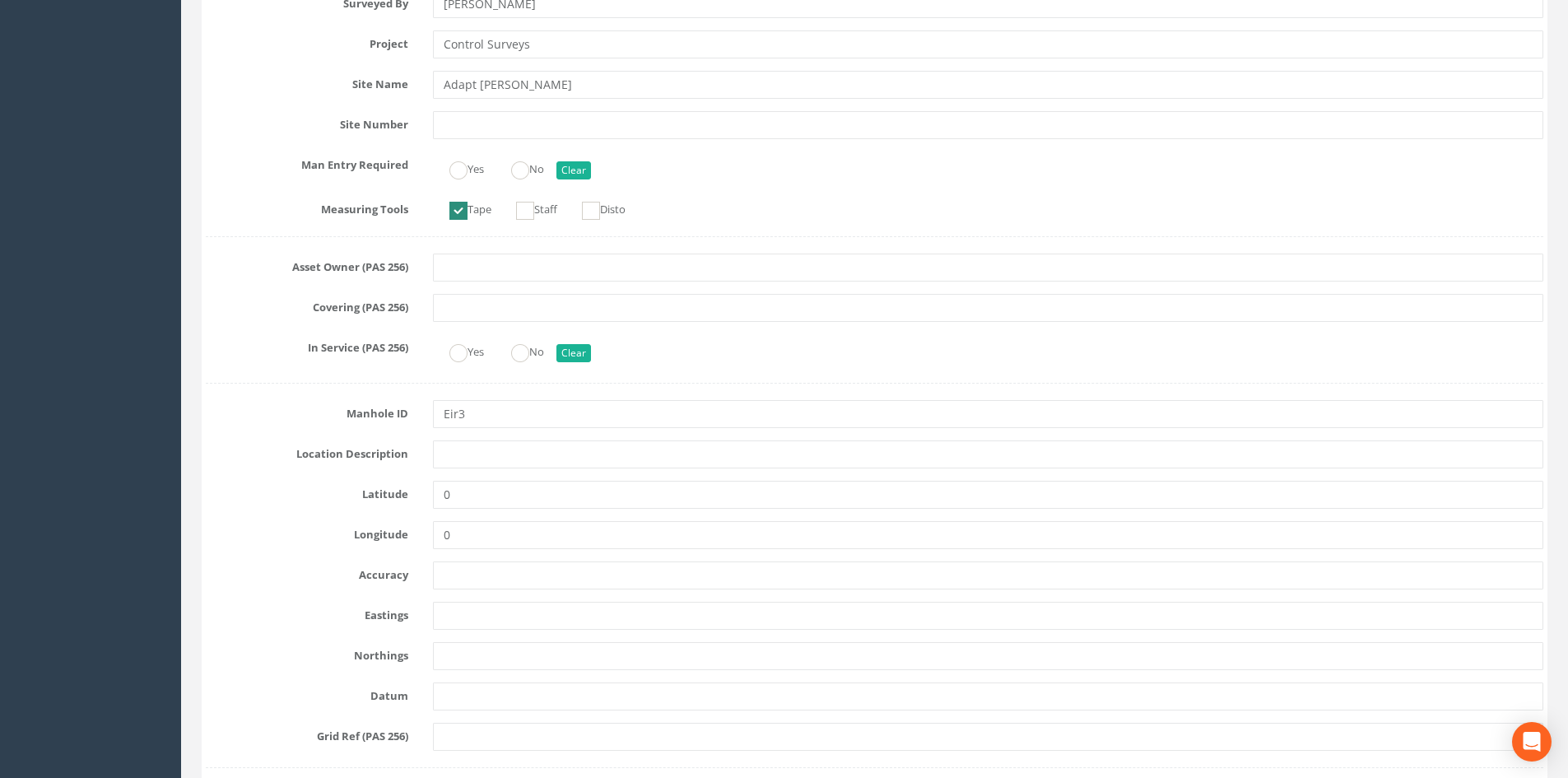 scroll, scrollTop: 0, scrollLeft: 0, axis: both 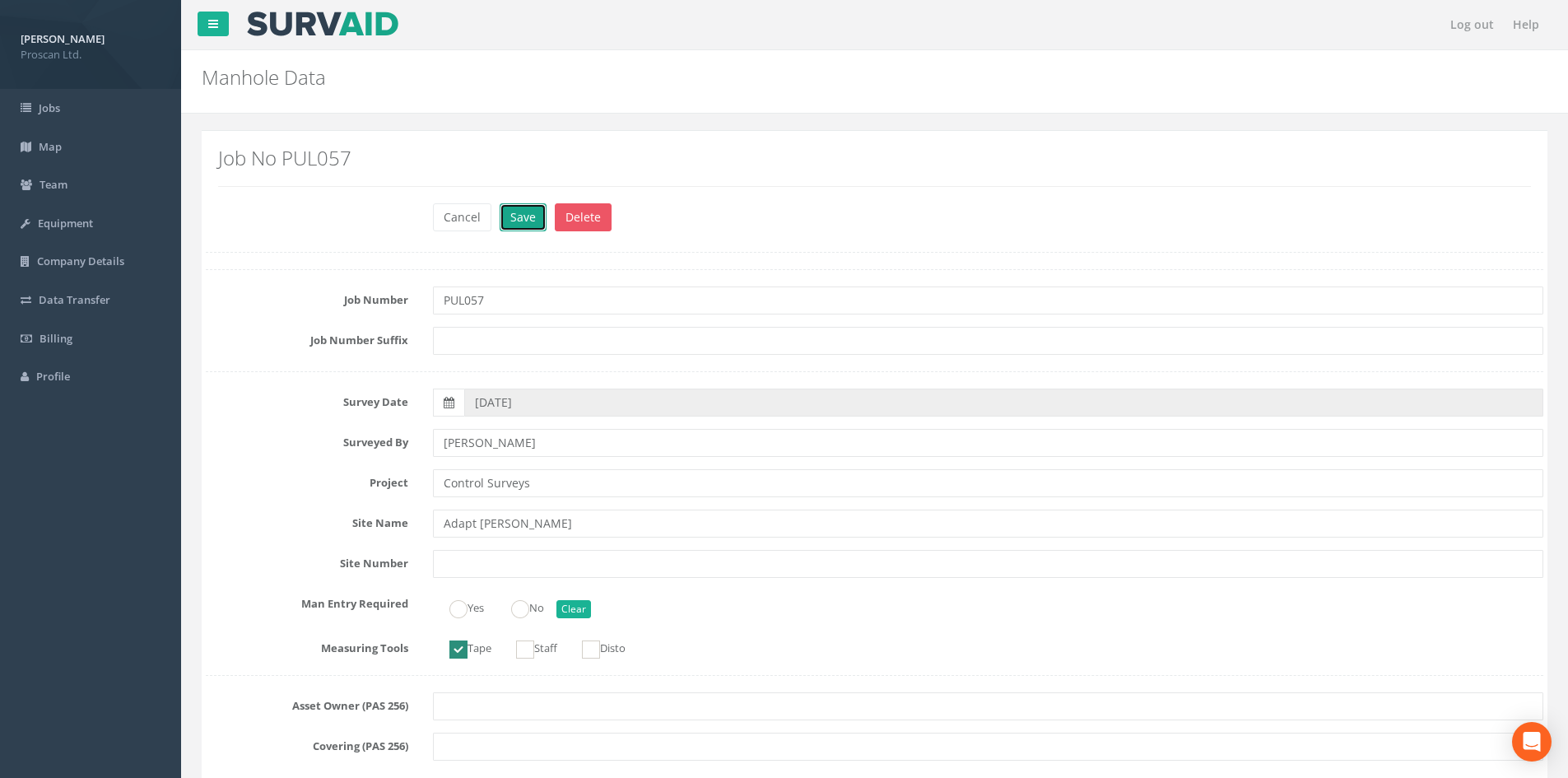 click on "Save" at bounding box center [523, 217] 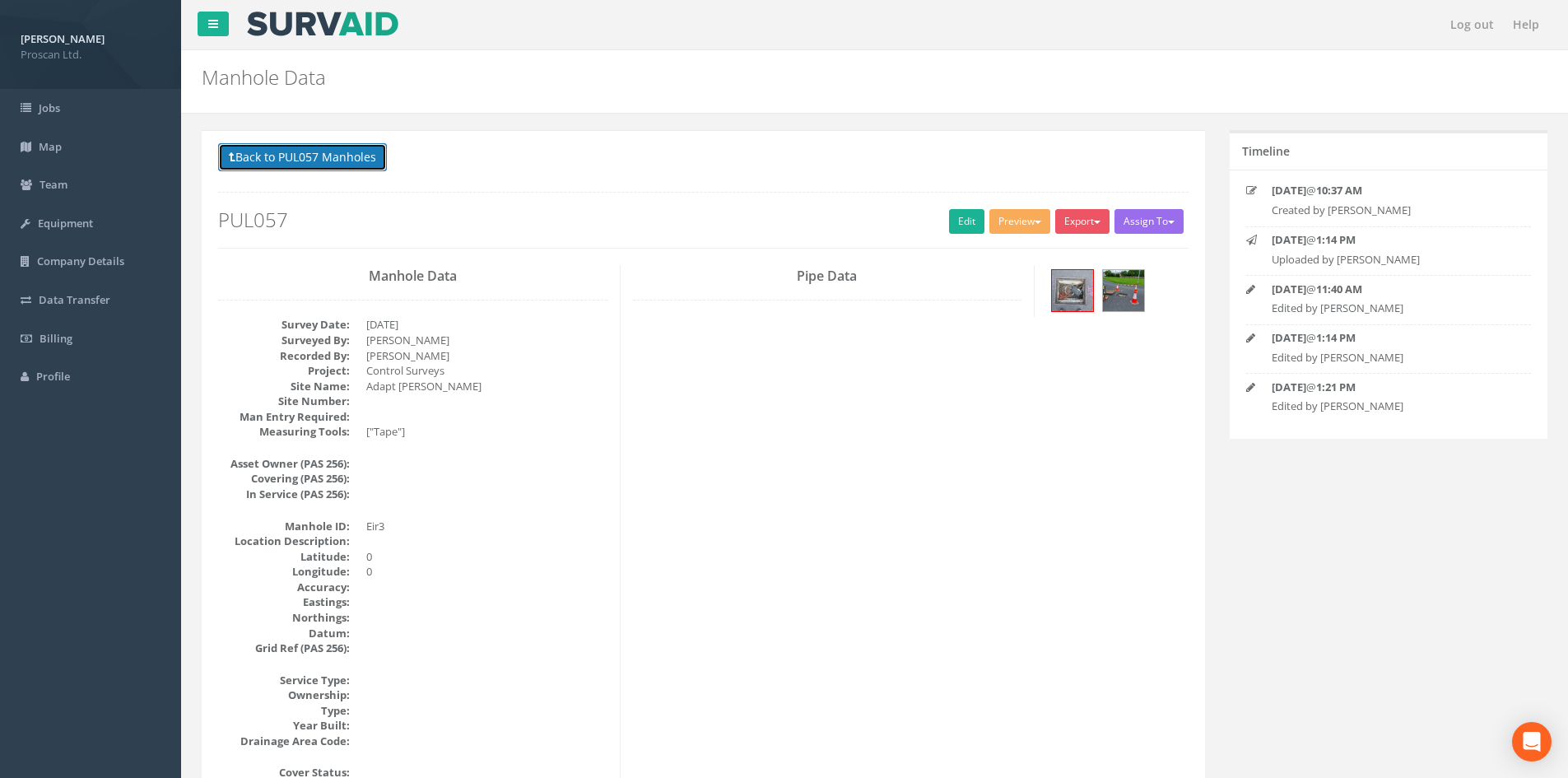 click on "Back to PUL057 Manholes" at bounding box center (302, 157) 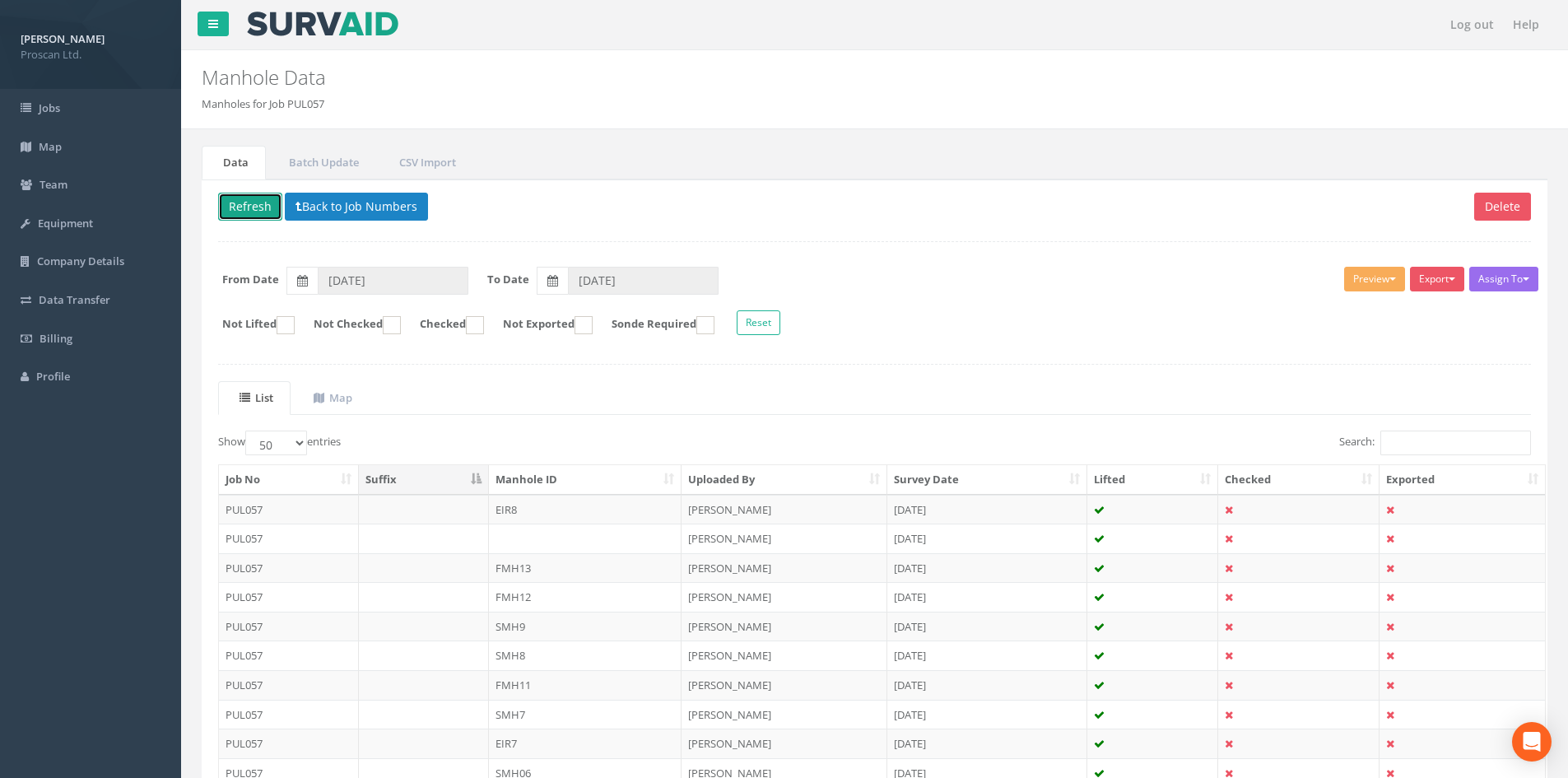 click on "Refresh" at bounding box center [250, 207] 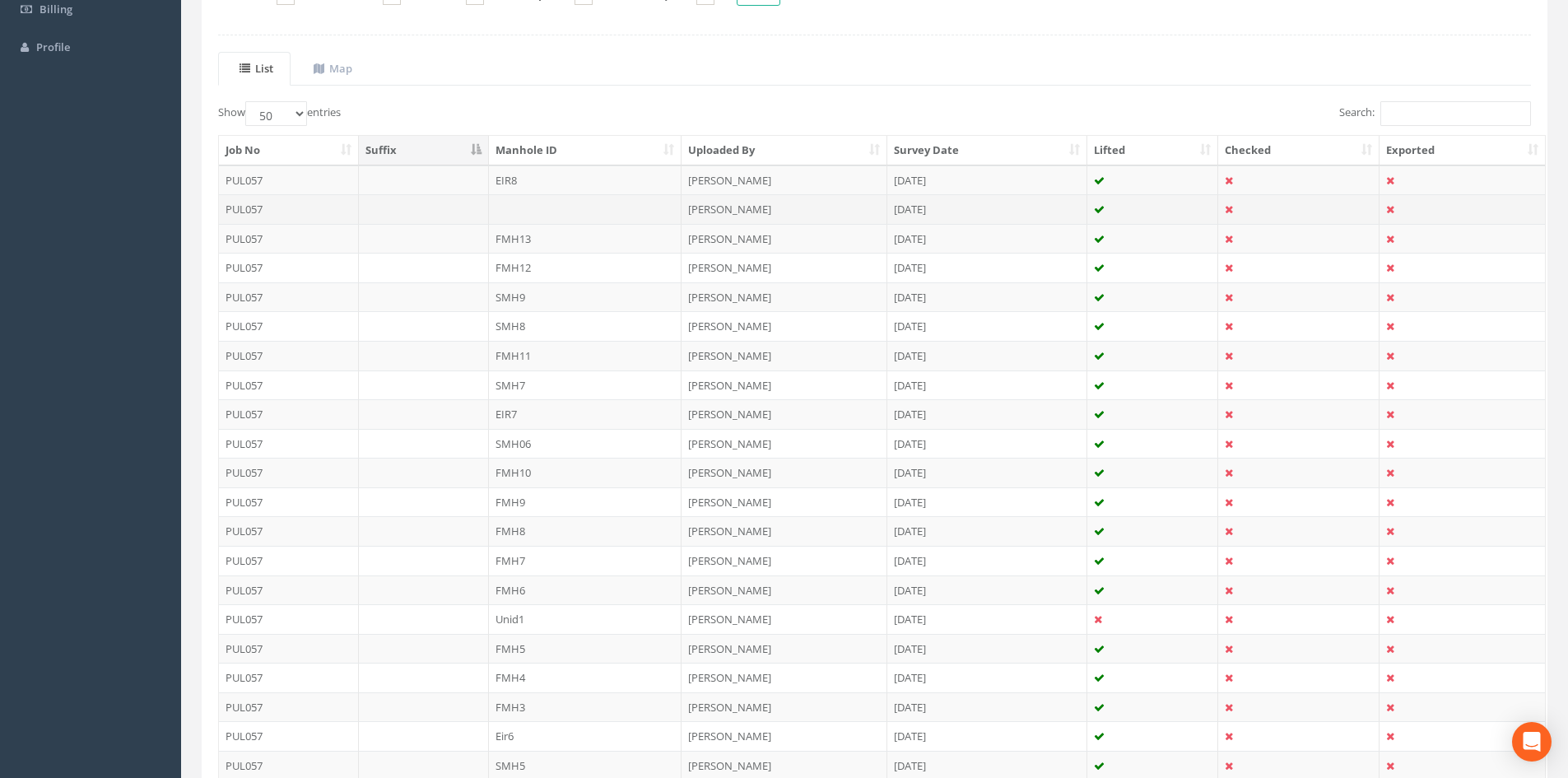 scroll, scrollTop: 549, scrollLeft: 0, axis: vertical 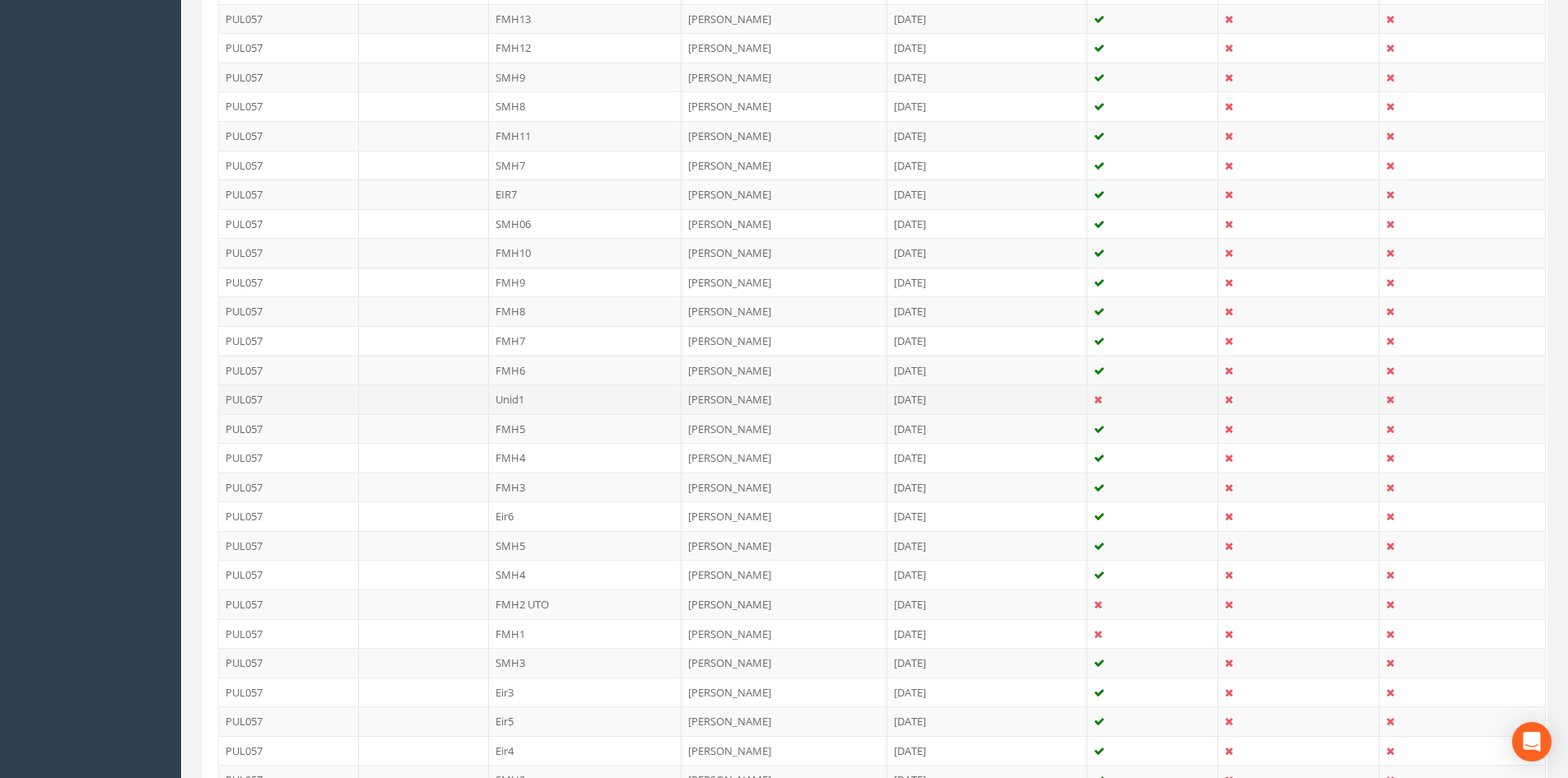 click at bounding box center (1153, 399) 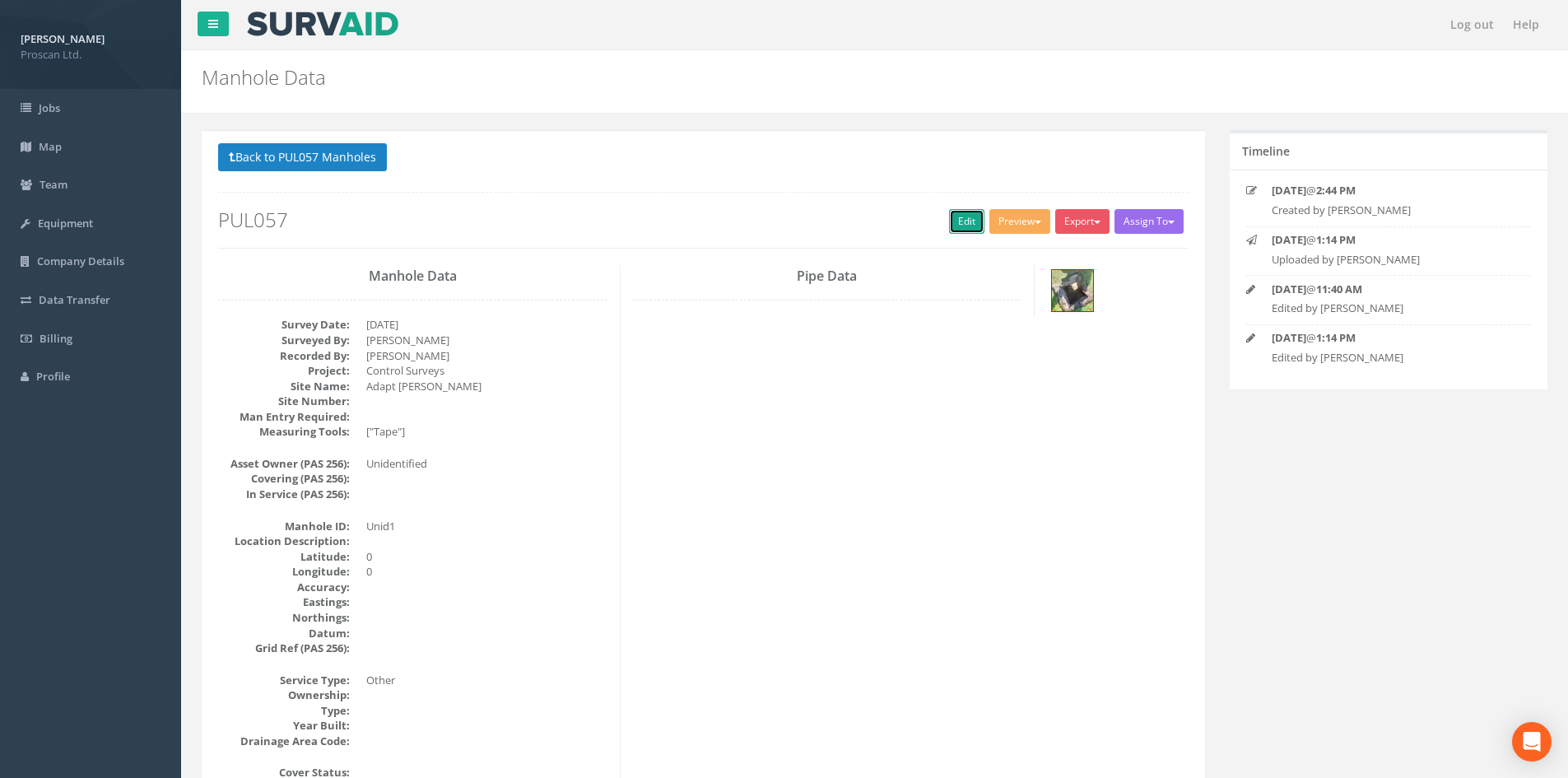 click on "Edit" at bounding box center (966, 221) 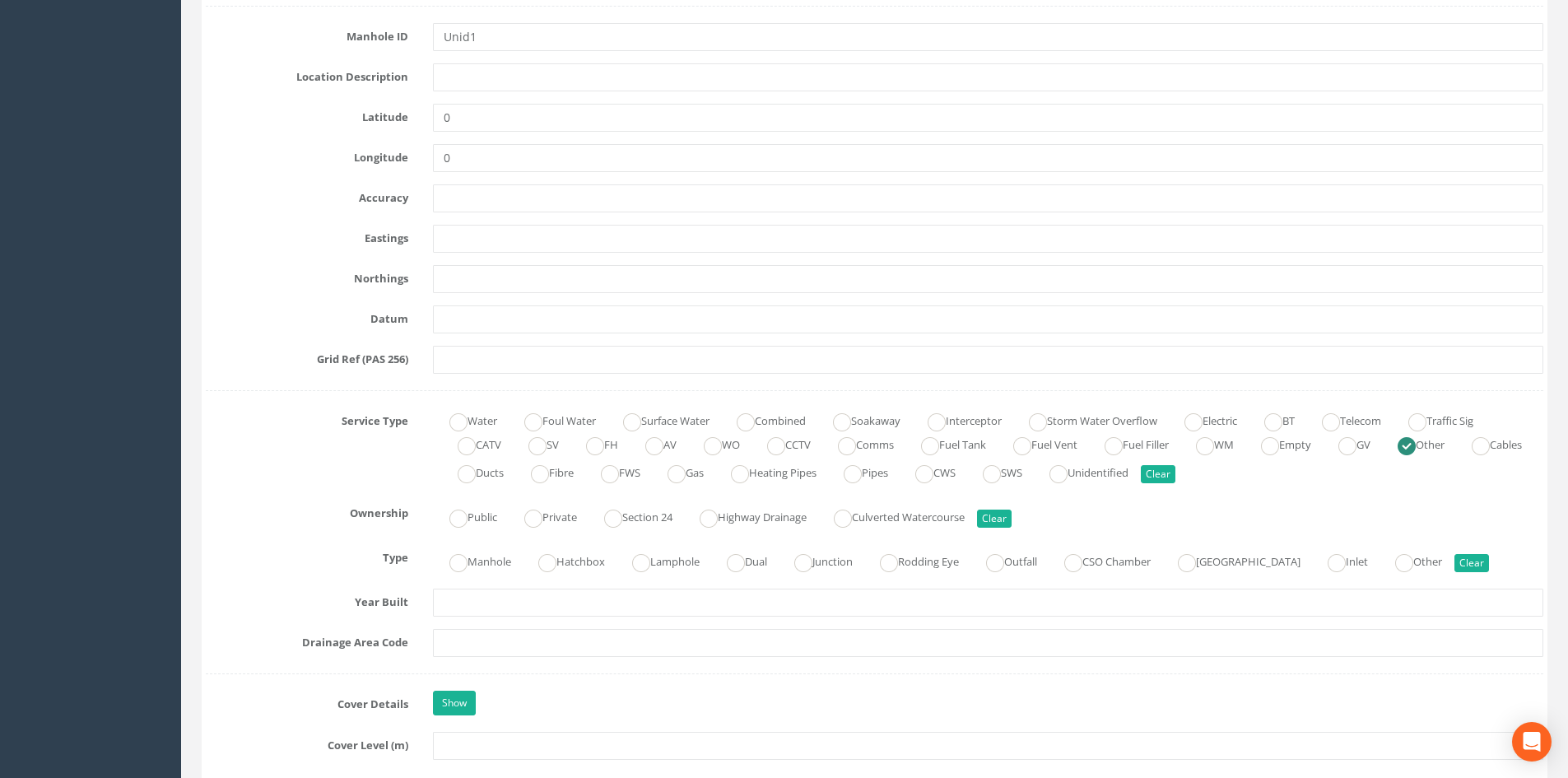 scroll, scrollTop: 878, scrollLeft: 0, axis: vertical 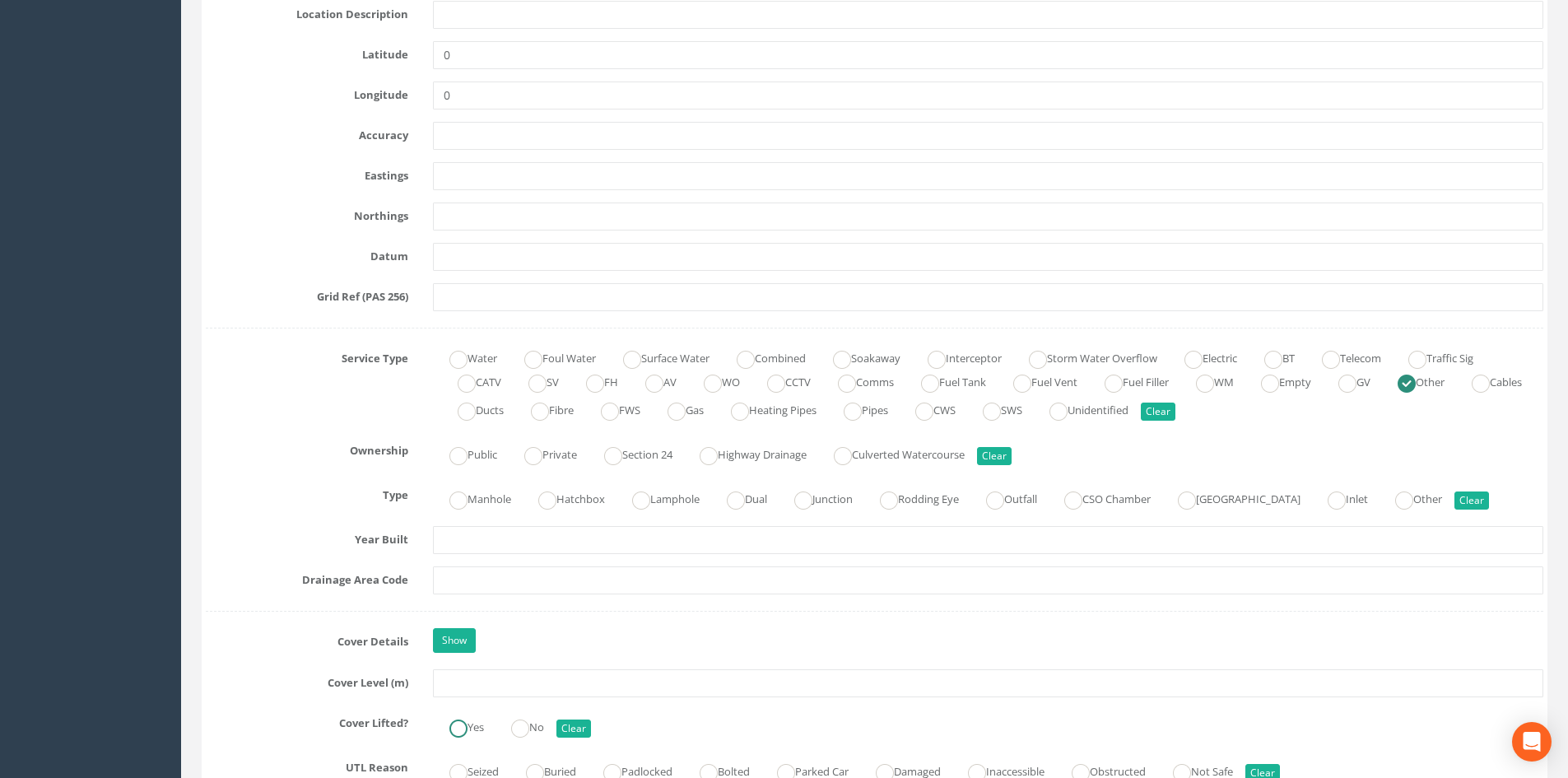 click at bounding box center [458, 729] 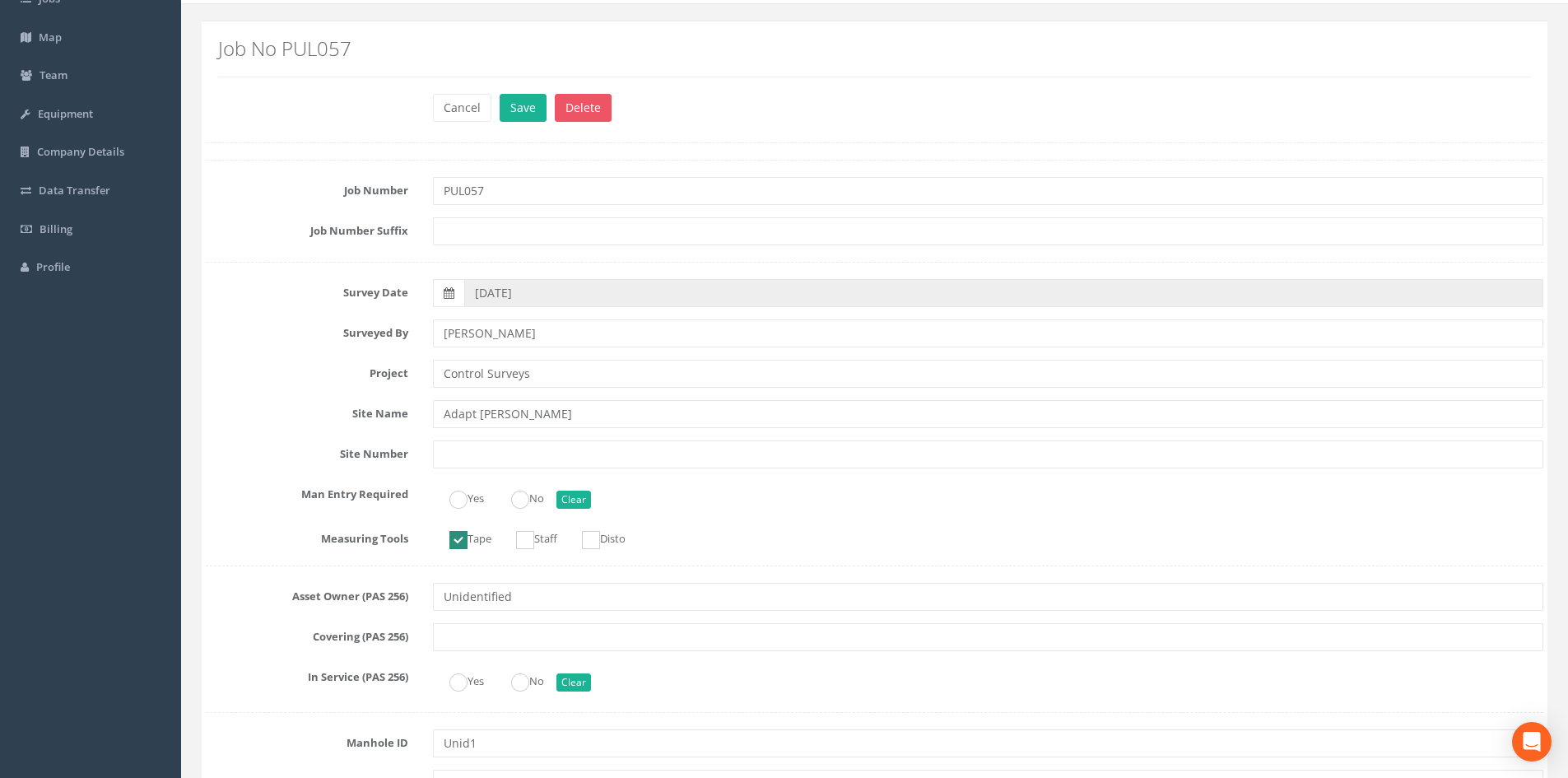 scroll, scrollTop: 0, scrollLeft: 0, axis: both 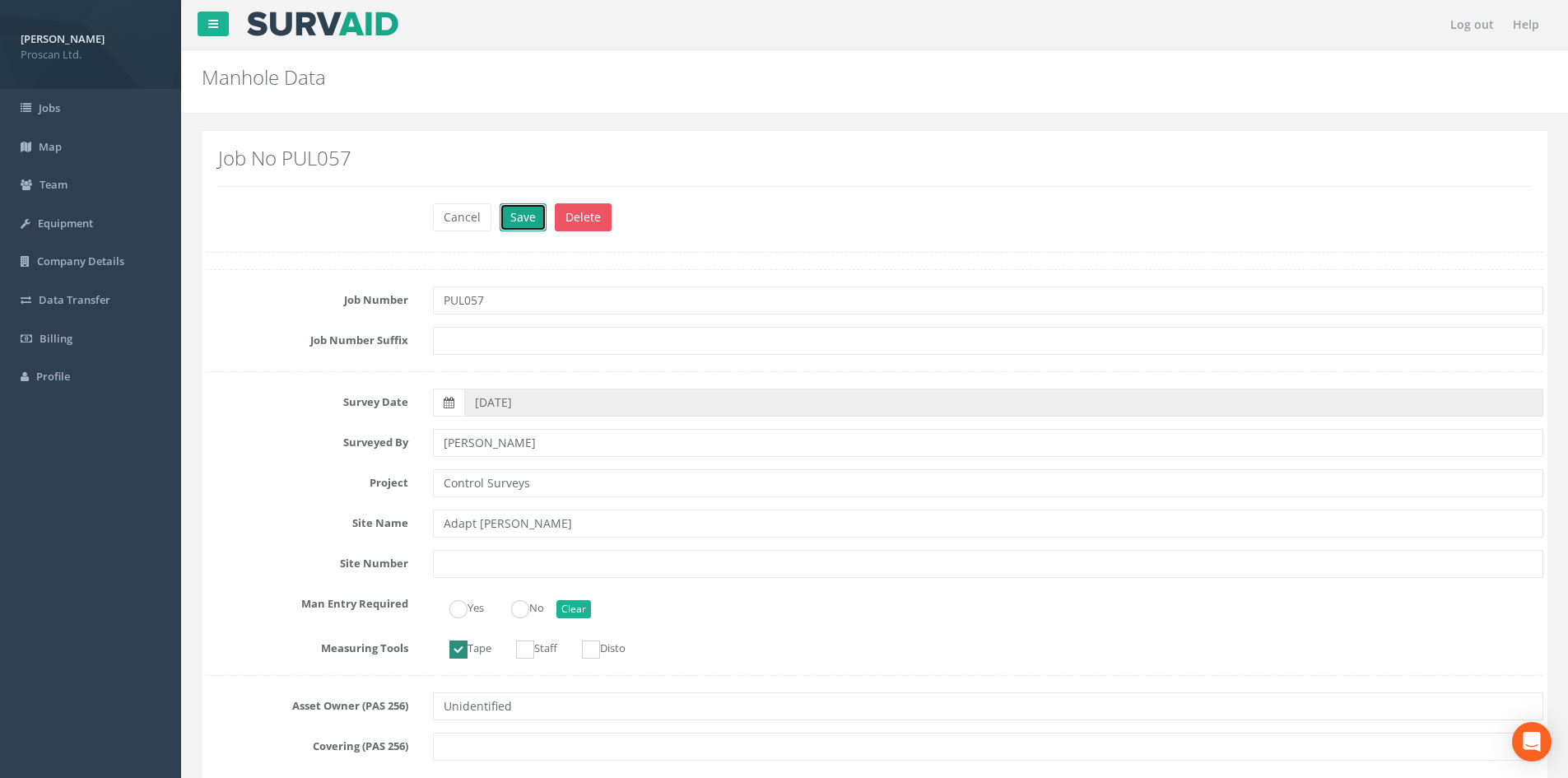 click on "Save" at bounding box center [523, 217] 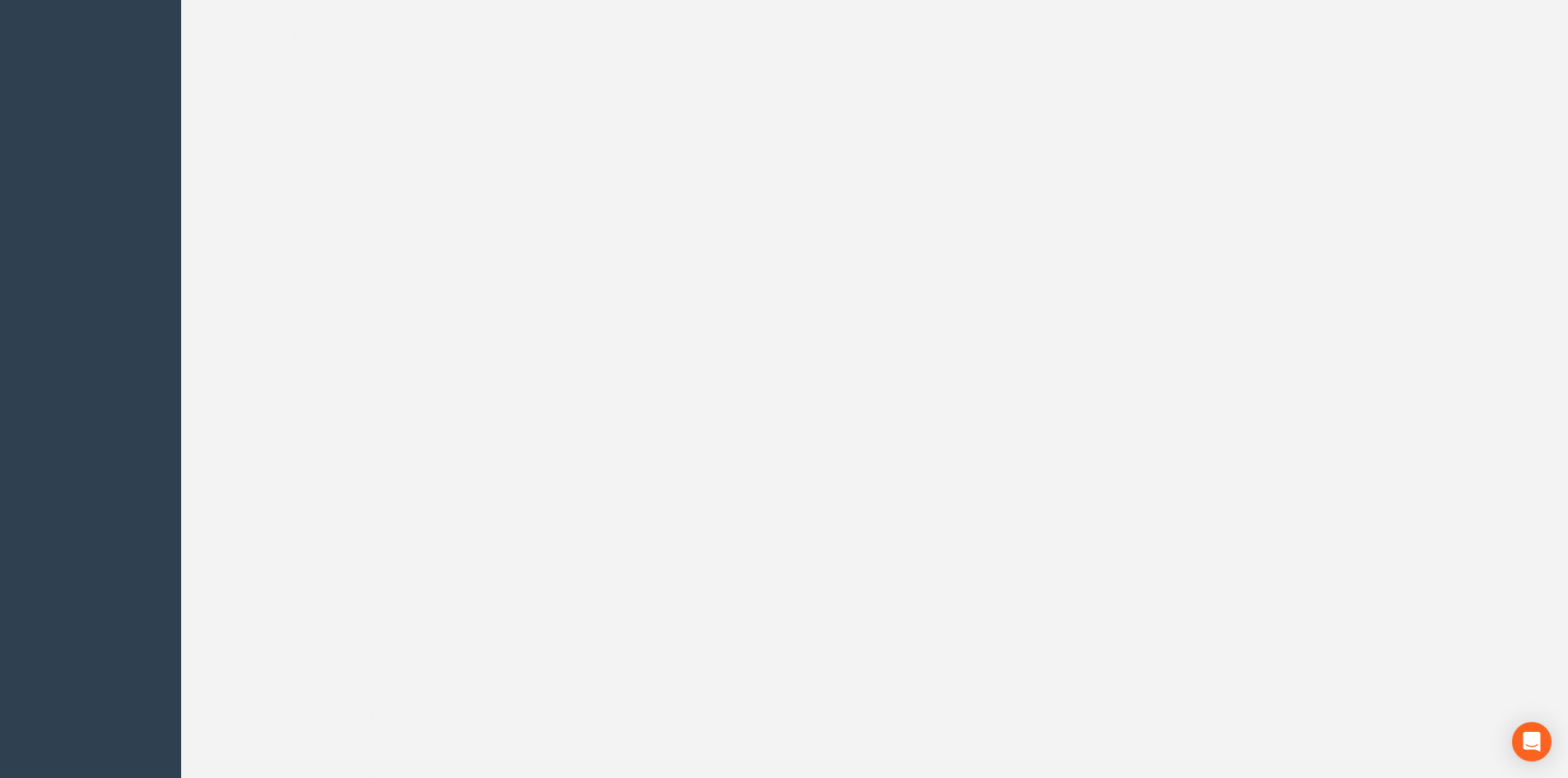 scroll, scrollTop: 0, scrollLeft: 0, axis: both 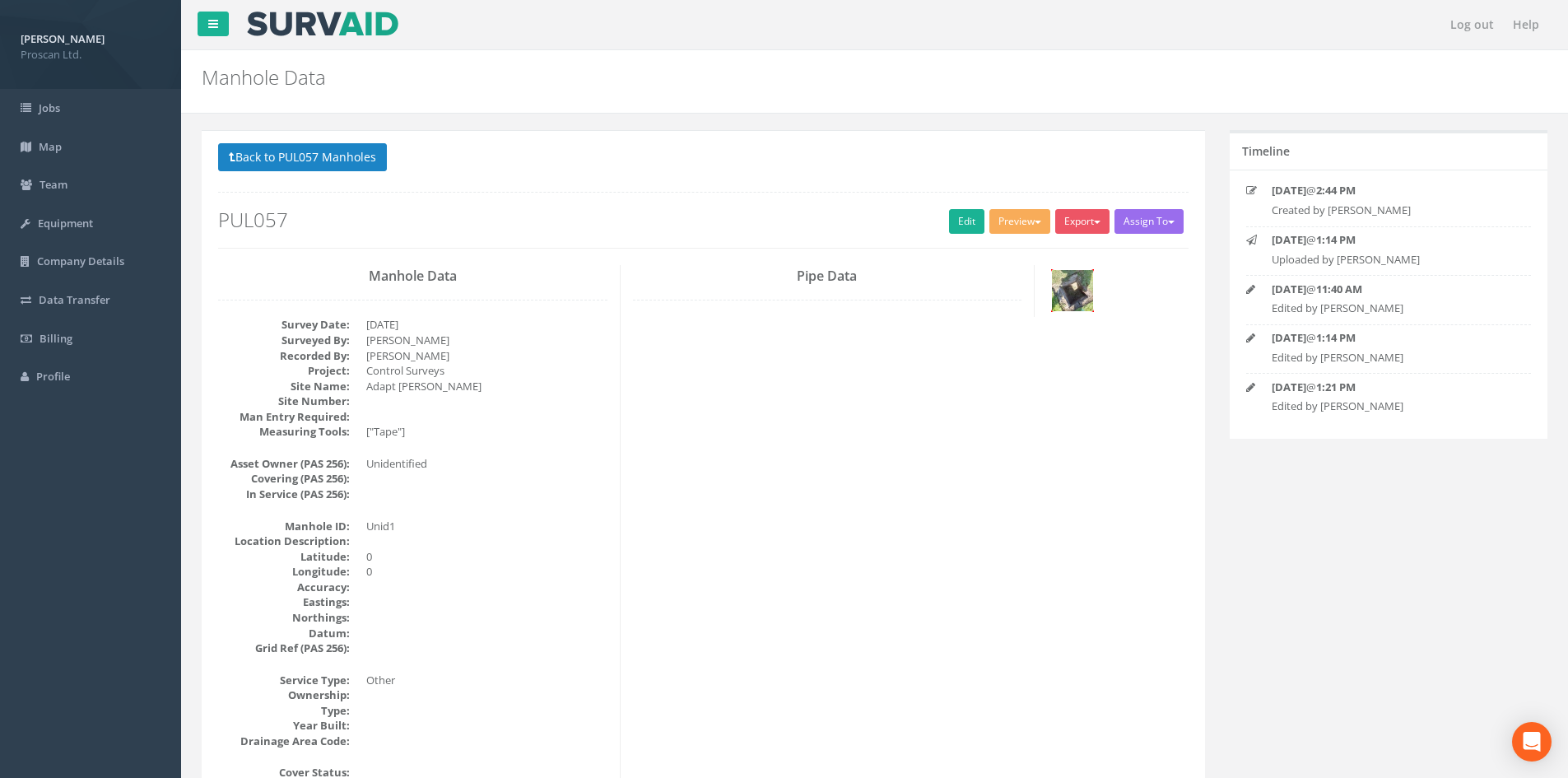 click at bounding box center (1072, 291) 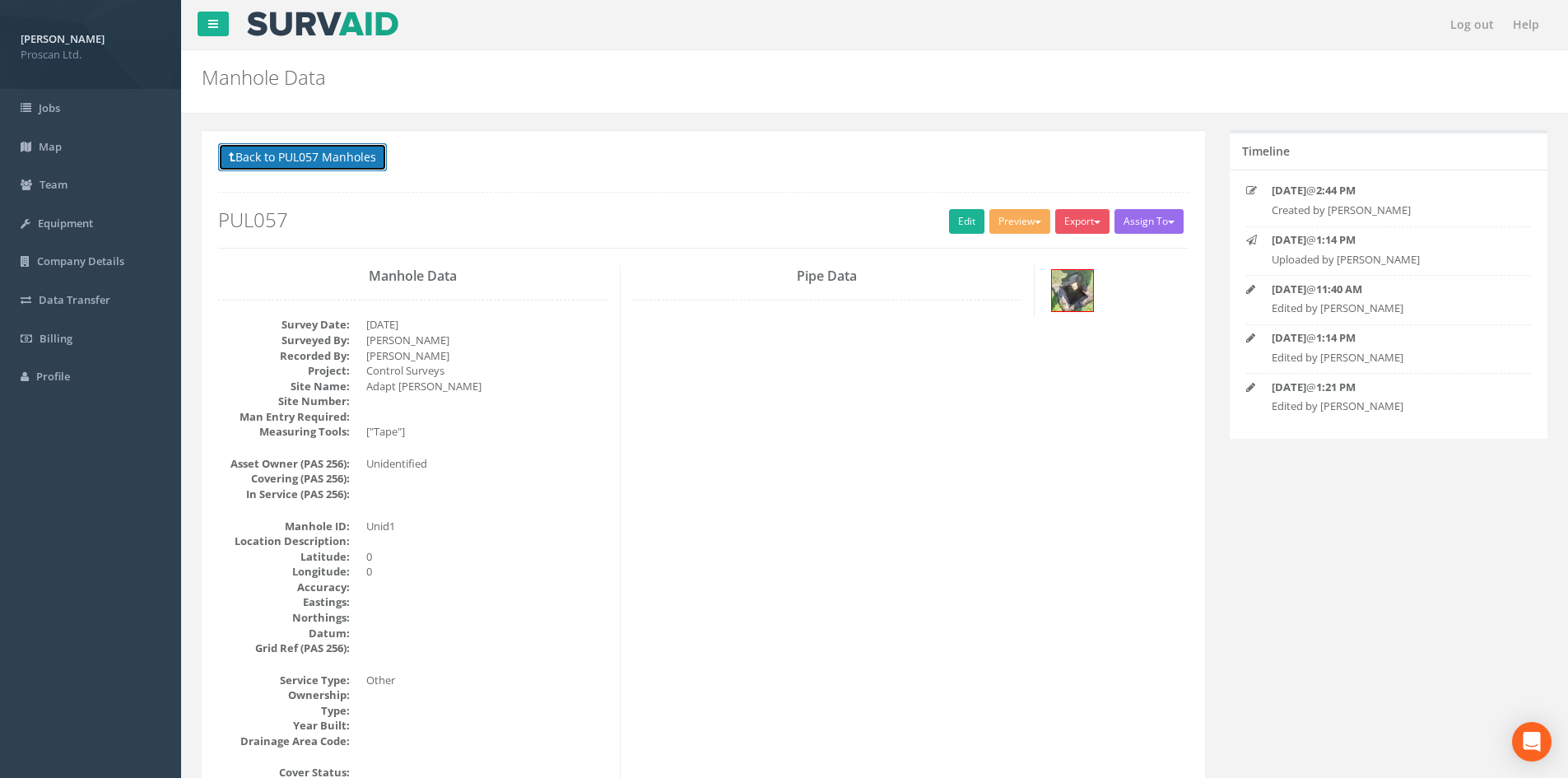 click on "Back to PUL057 Manholes" at bounding box center [302, 157] 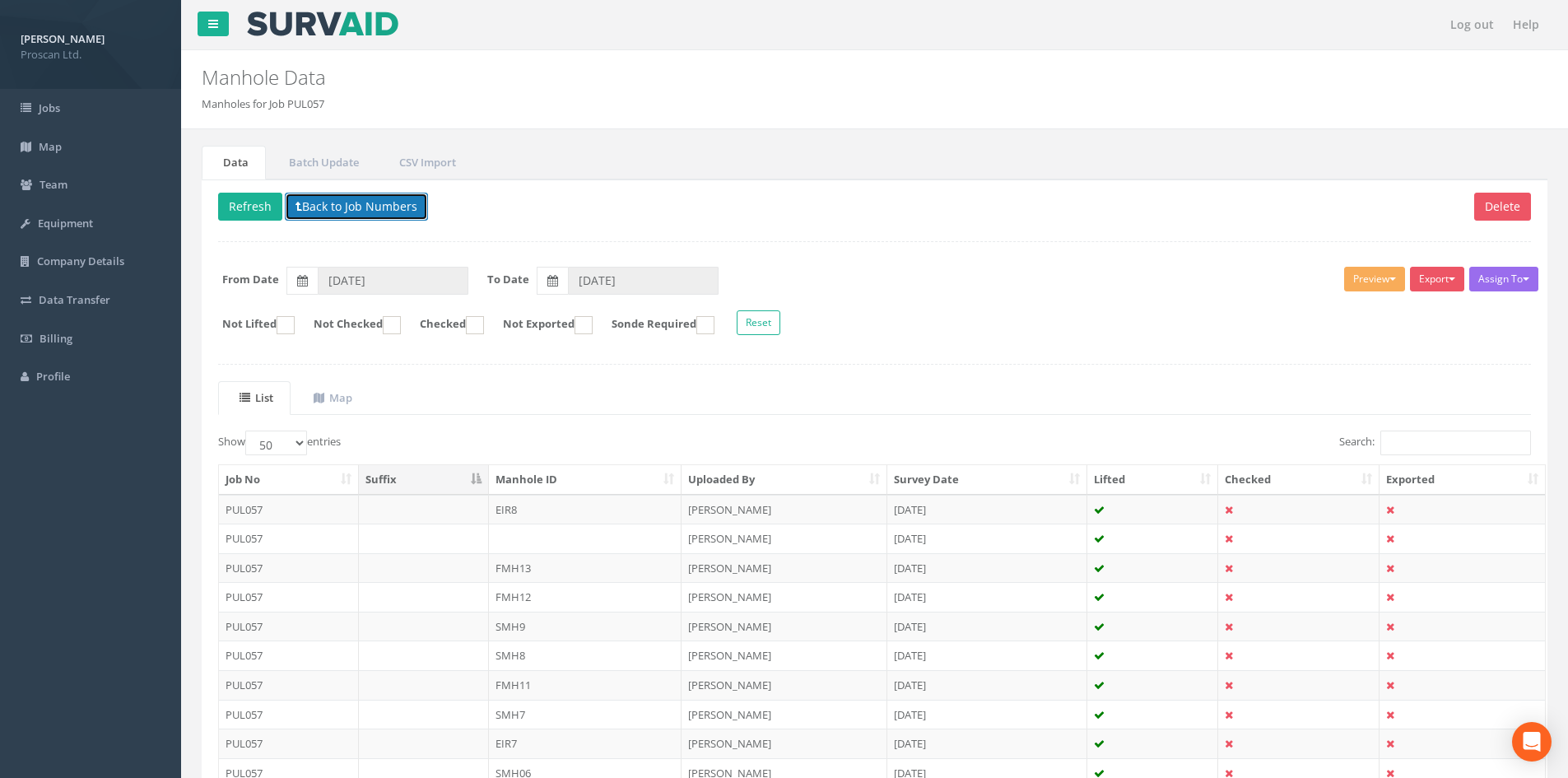click on "Back to Job Numbers" at bounding box center [356, 207] 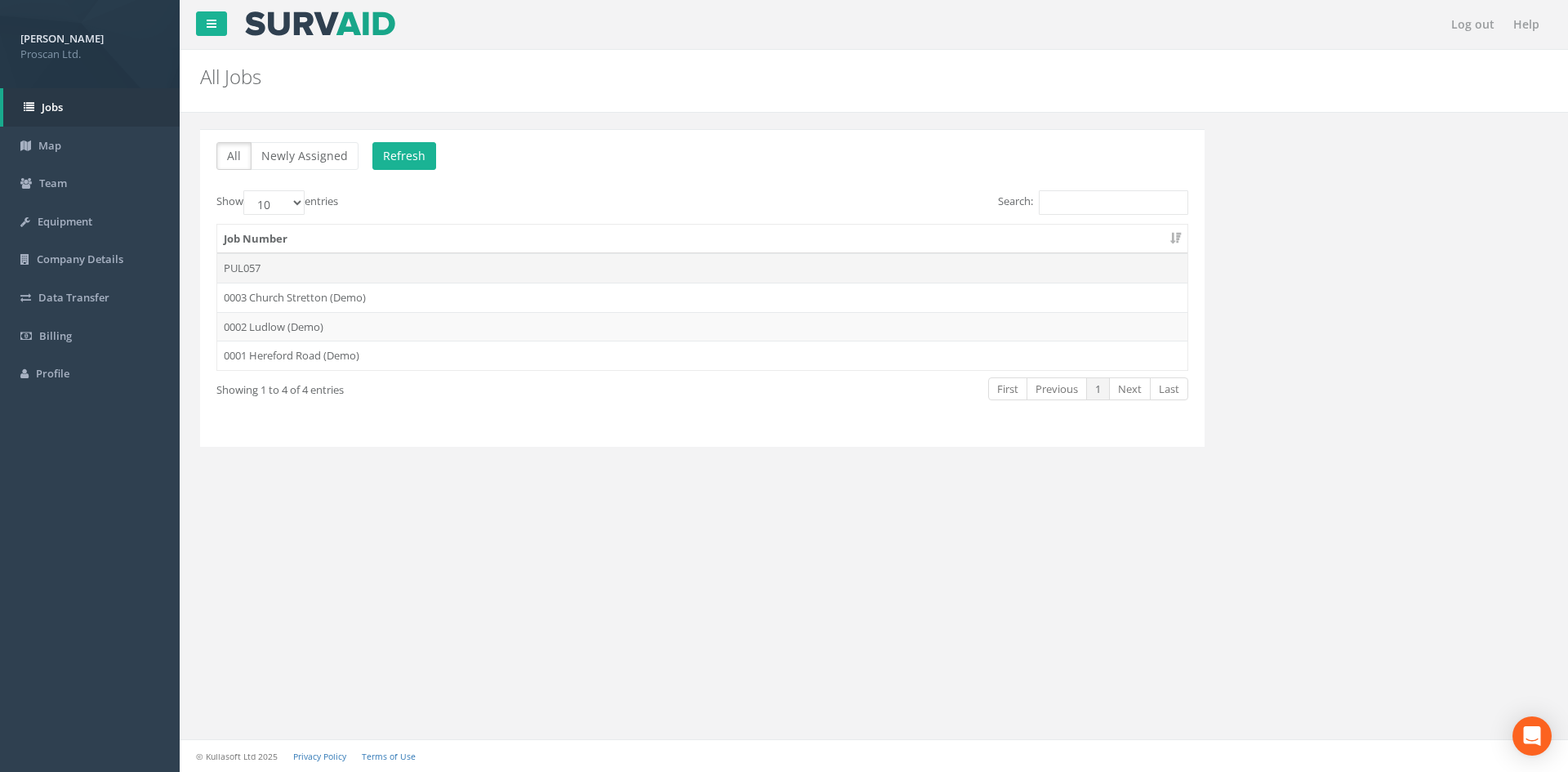 click on "PUL057" at bounding box center [702, 268] 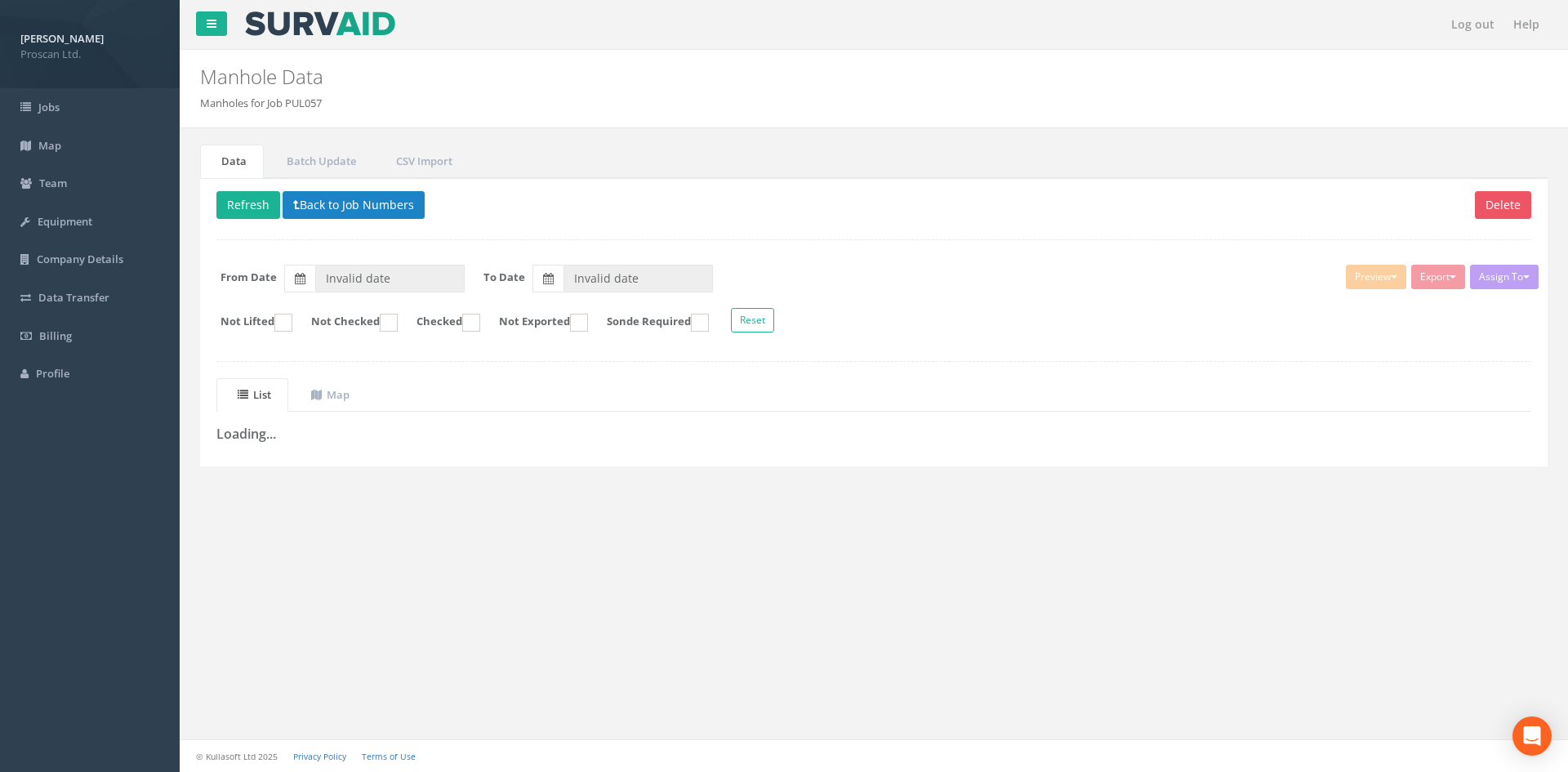 type on "[DATE]" 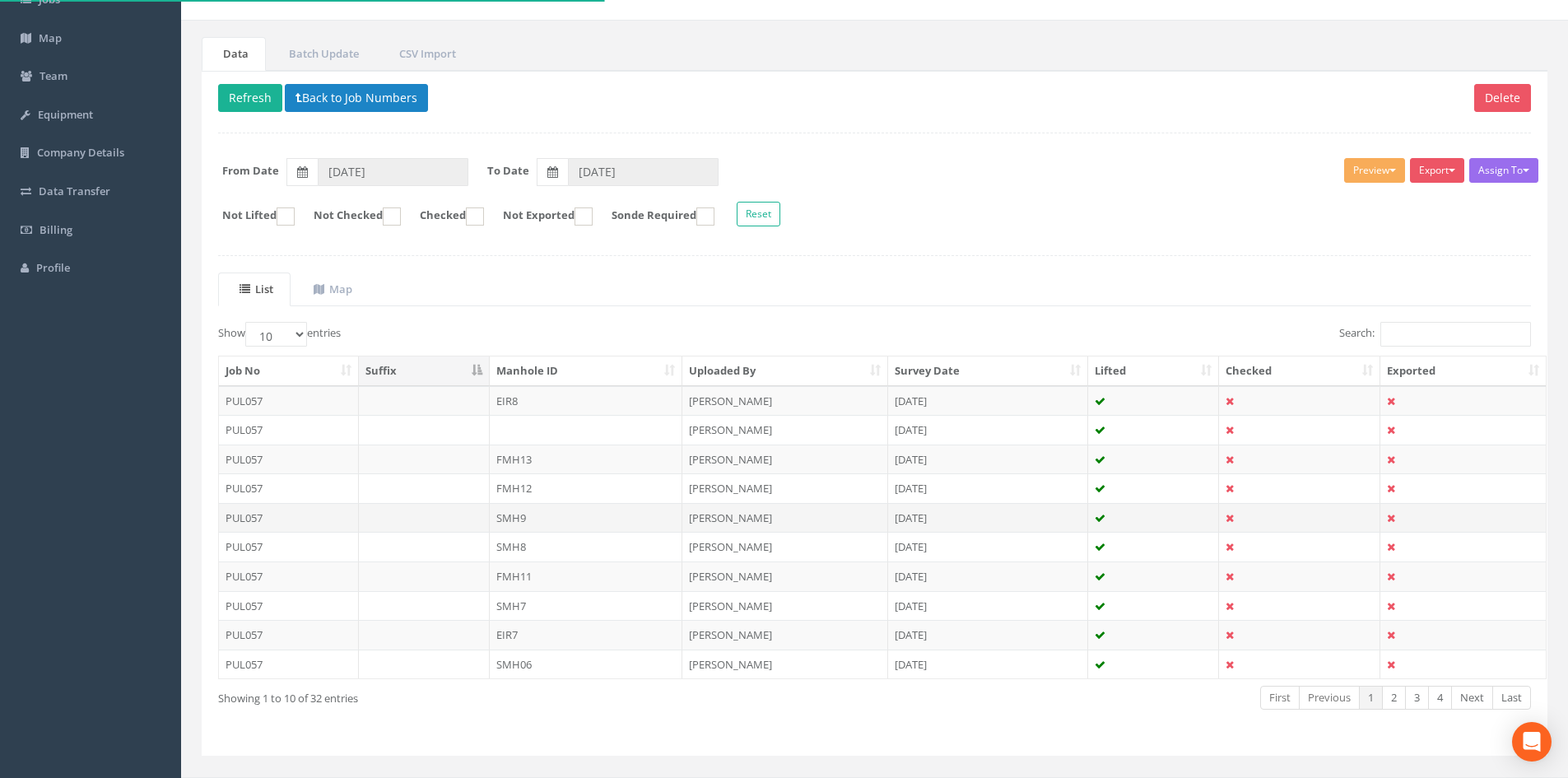 scroll, scrollTop: 140, scrollLeft: 0, axis: vertical 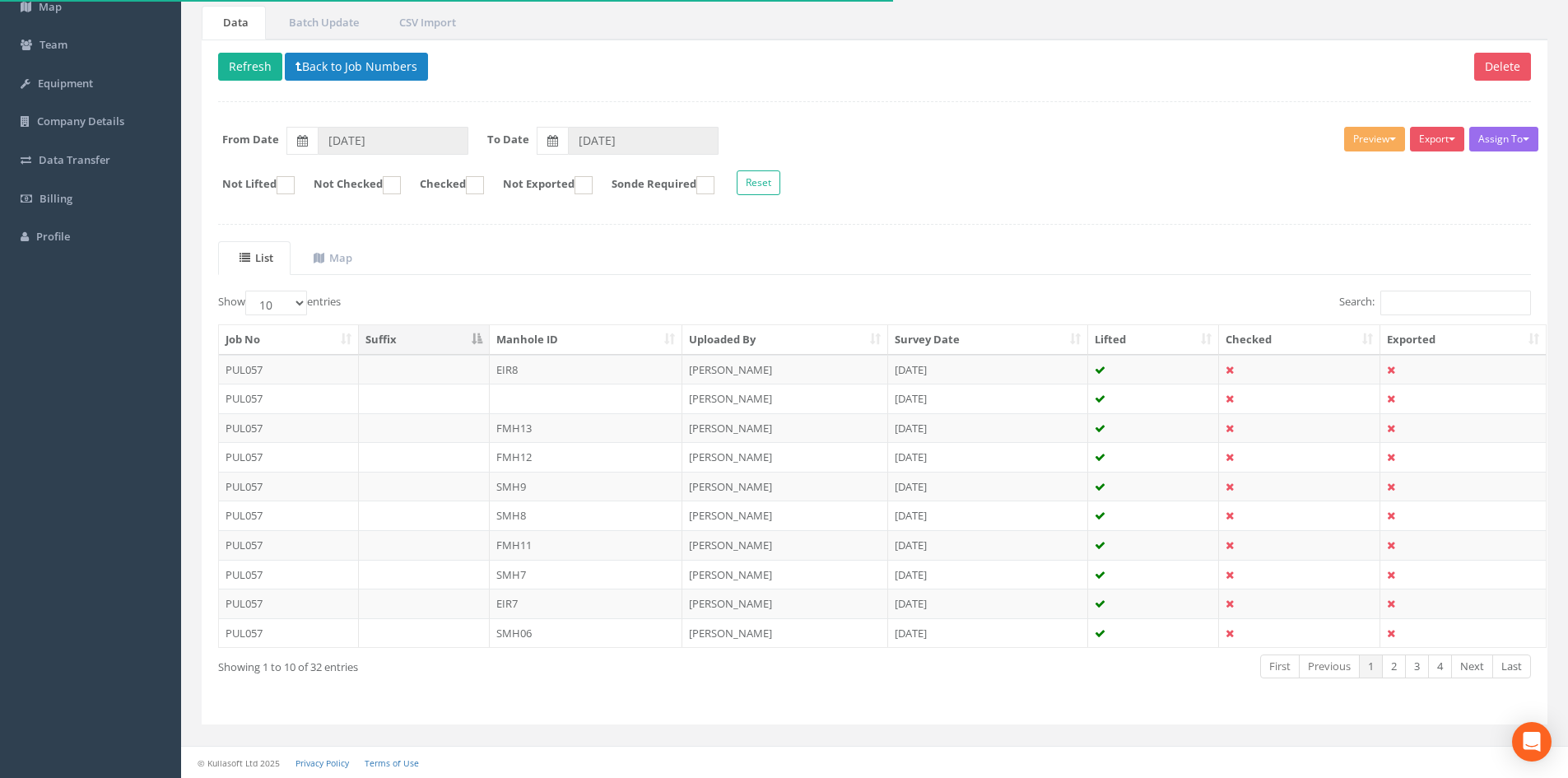 click on "List
Map
Show  10 25 50 100  entries Search:   Job No Suffix Manhole ID Uploaded By Survey Date Lifted Checked Exported PUL057 EIR8 [PERSON_NAME]  [DATE] PUL057 [PERSON_NAME]  [DATE] PUL057 FMH13 [PERSON_NAME]  [DATE] PUL057 FMH12 [PERSON_NAME]  [DATE] PUL057 SMH9 [PERSON_NAME]  [DATE] PUL057 SMH8 [PERSON_NAME]  [DATE] PUL057 FMH11 [PERSON_NAME]  [DATE] PUL057 SMH7 [PERSON_NAME]  [DATE] PUL057 EIR7 [PERSON_NAME]  [DATE] PUL057 SMH06 [PERSON_NAME]  [DATE] Showing 1 to 10 of 32 entries First Previous 1 2 3 4 Next Last
+ - Leaflet" at bounding box center (874, 474) 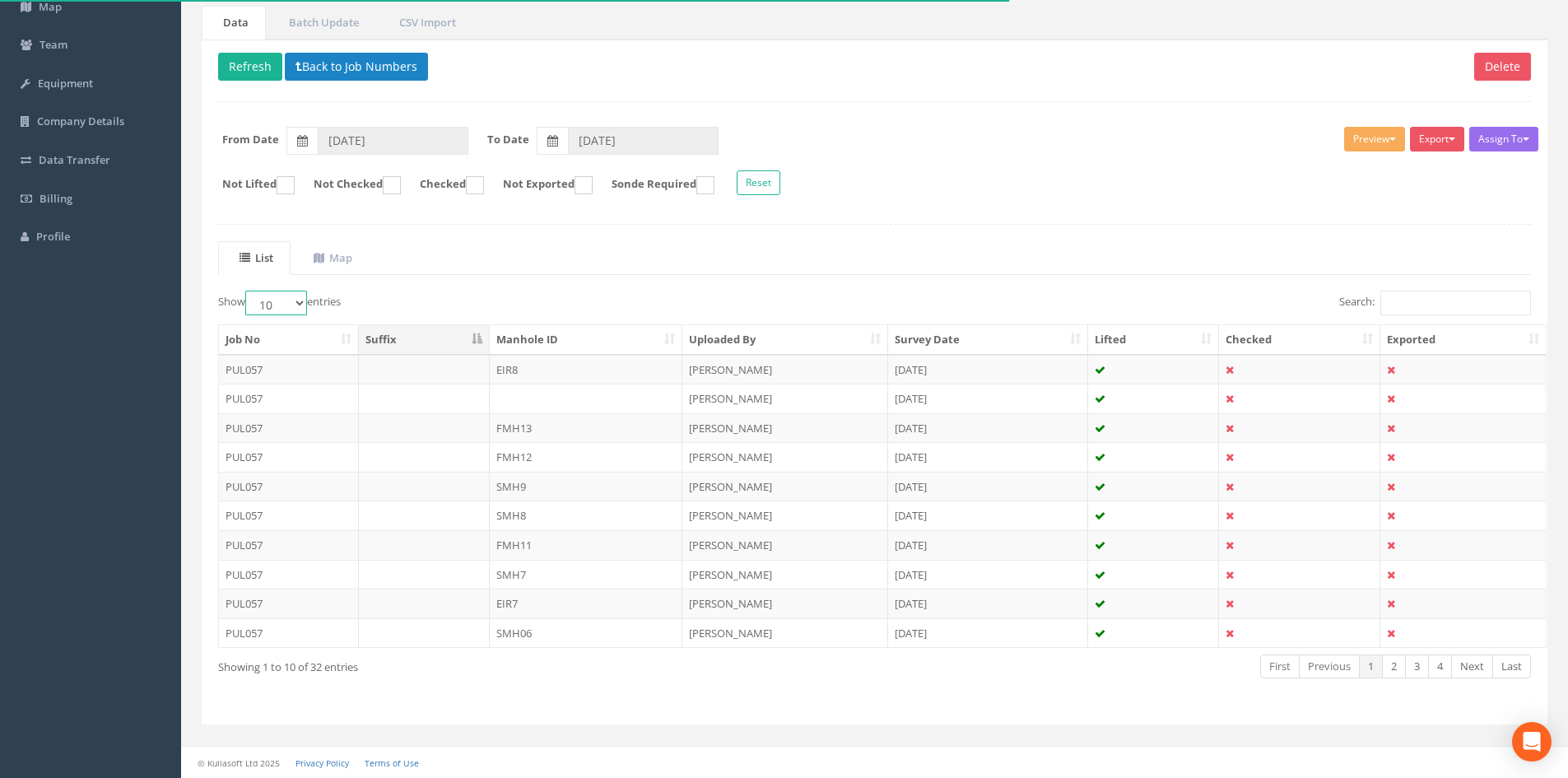 click on "10 25 50 100" at bounding box center [276, 303] 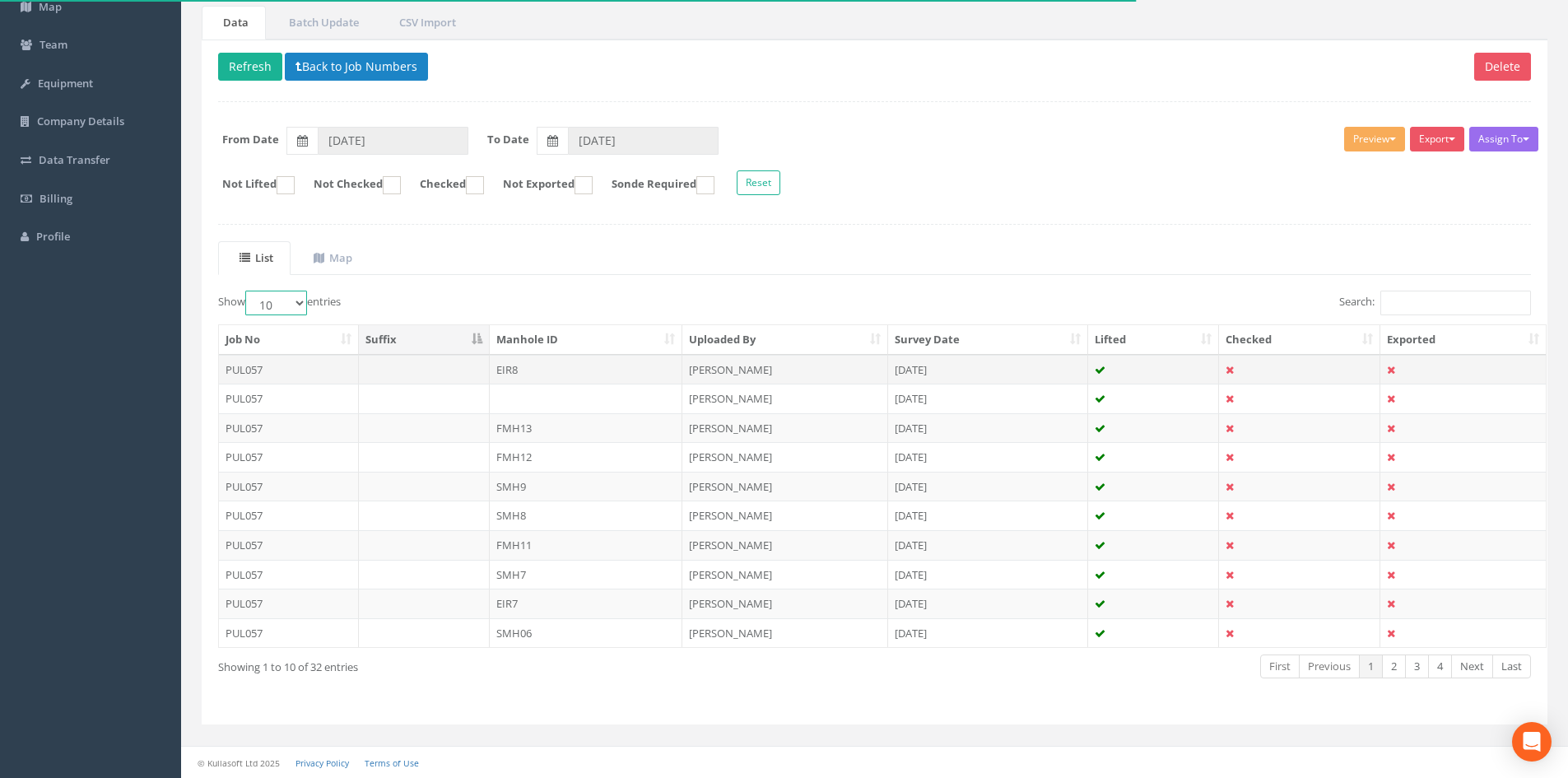 select on "50" 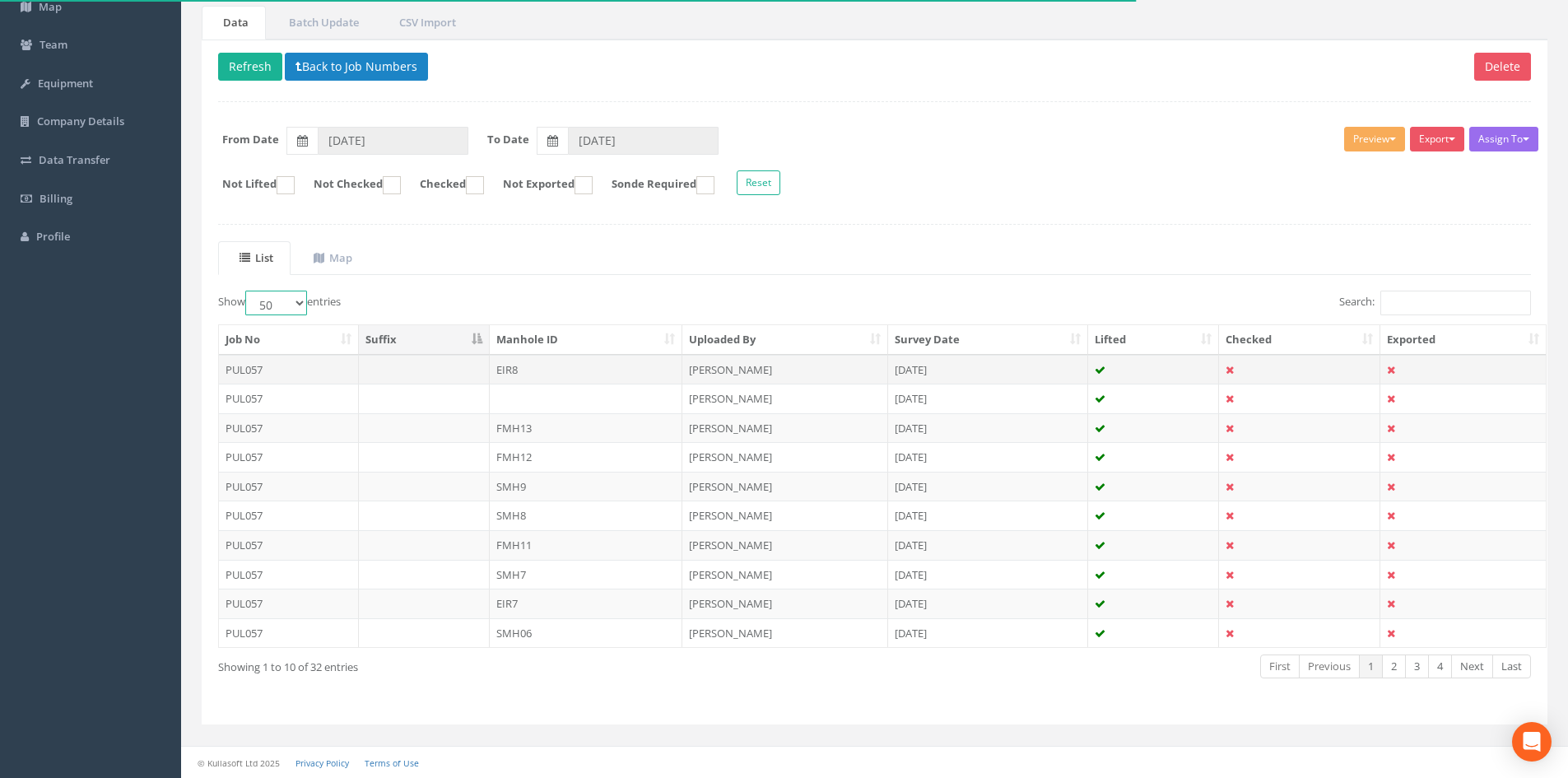 click on "10 25 50 100" at bounding box center (276, 303) 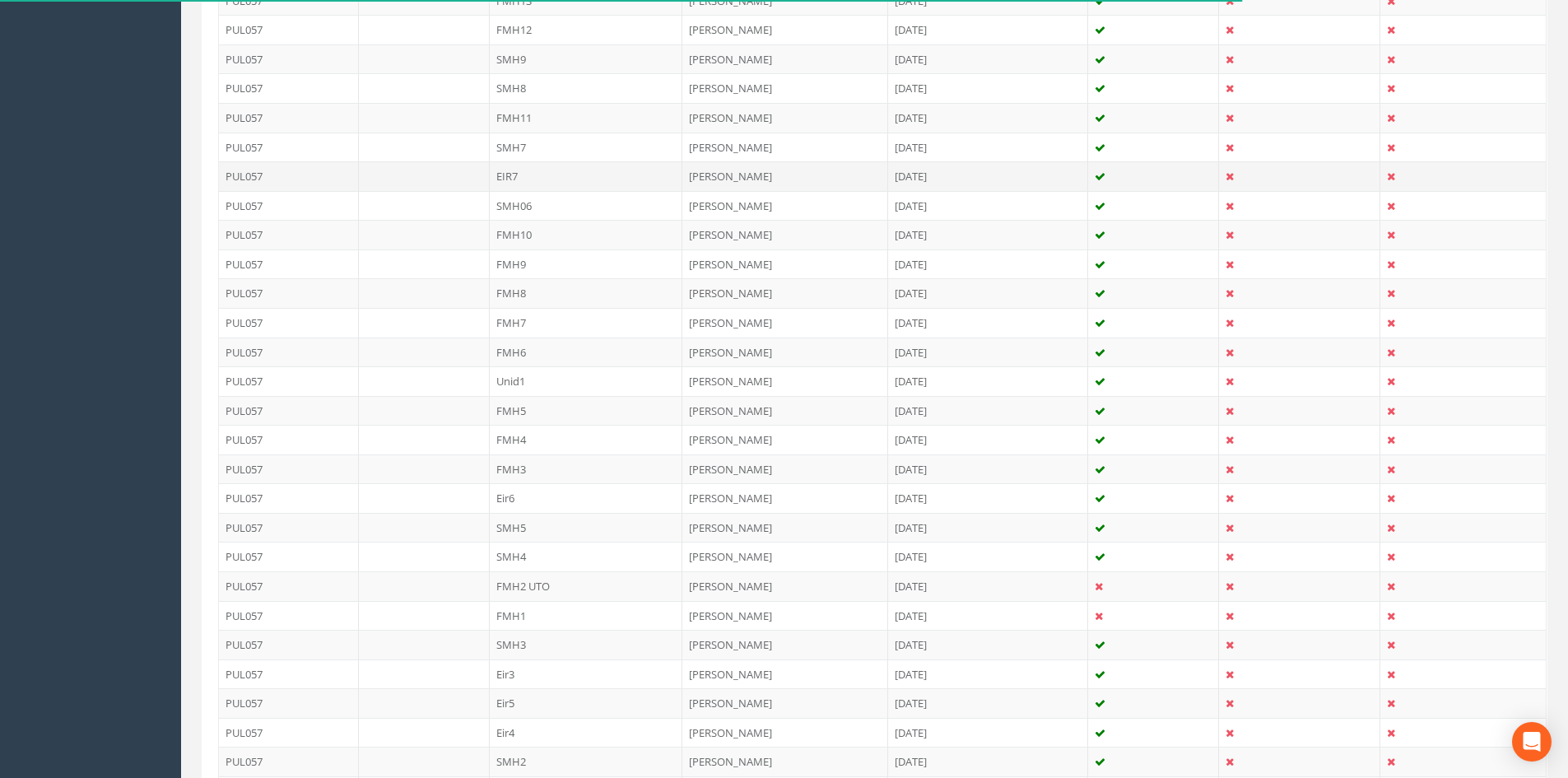 scroll, scrollTop: 579, scrollLeft: 0, axis: vertical 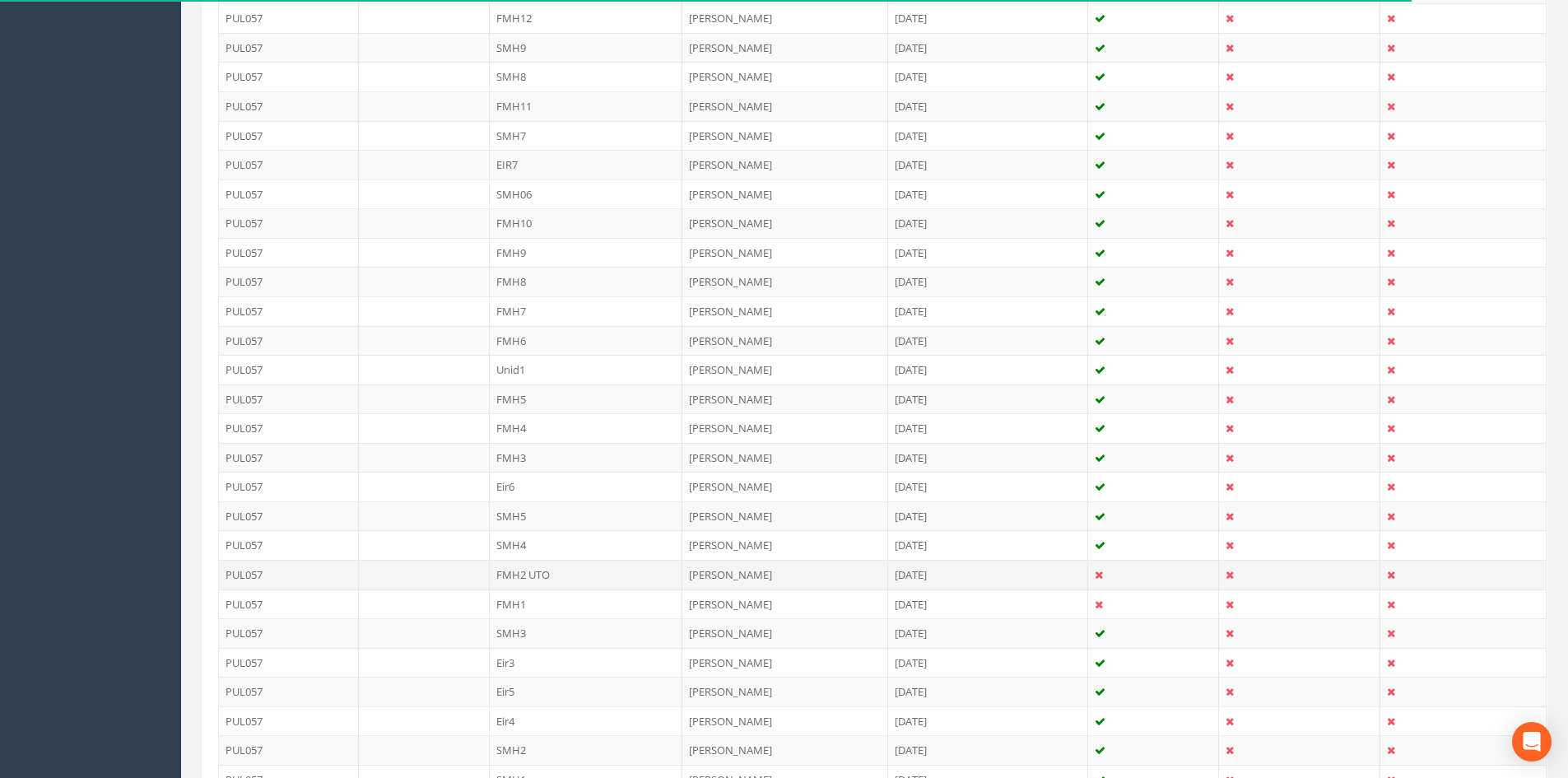 click at bounding box center [1154, 575] 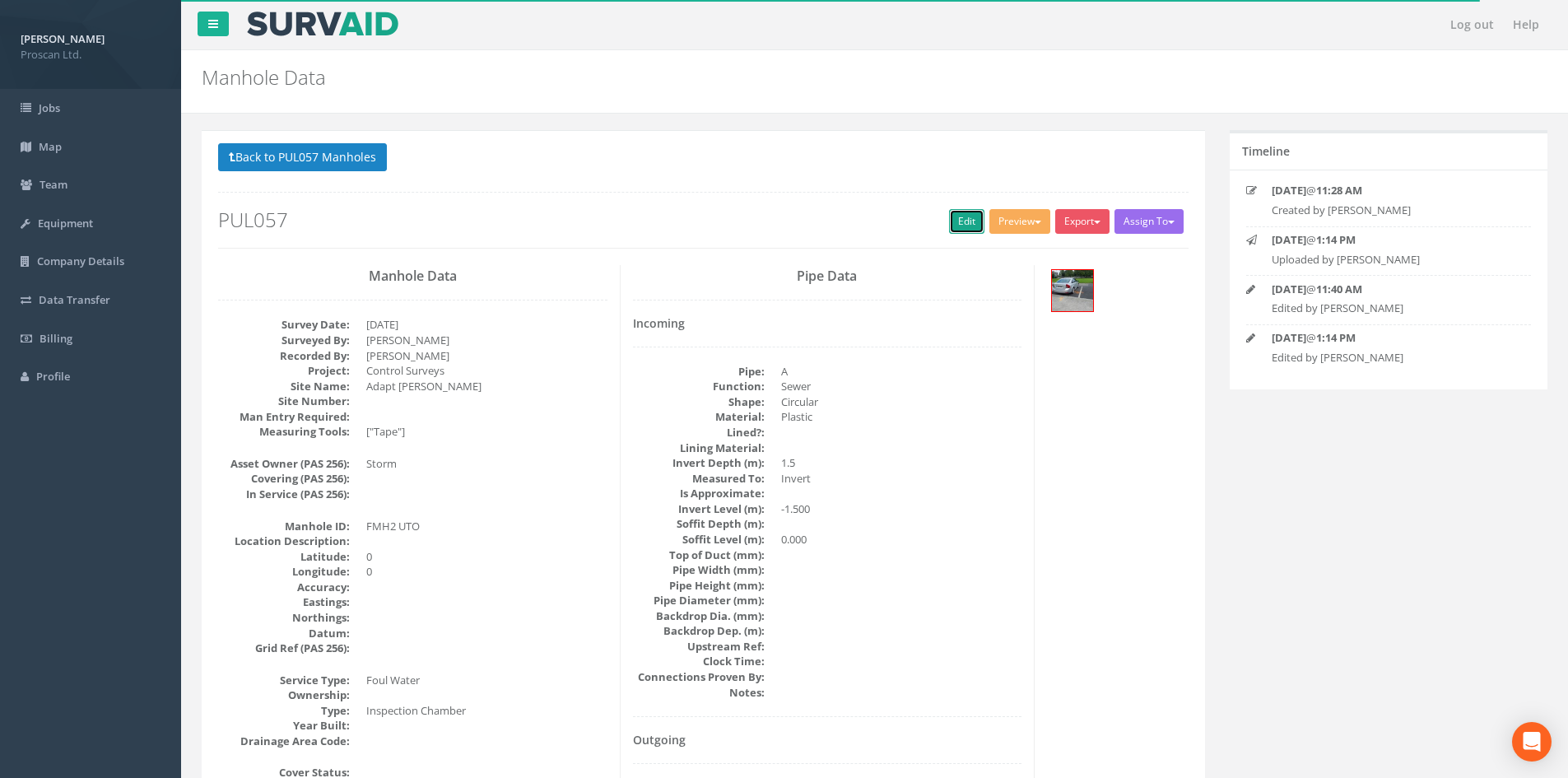 click on "Edit" at bounding box center [966, 221] 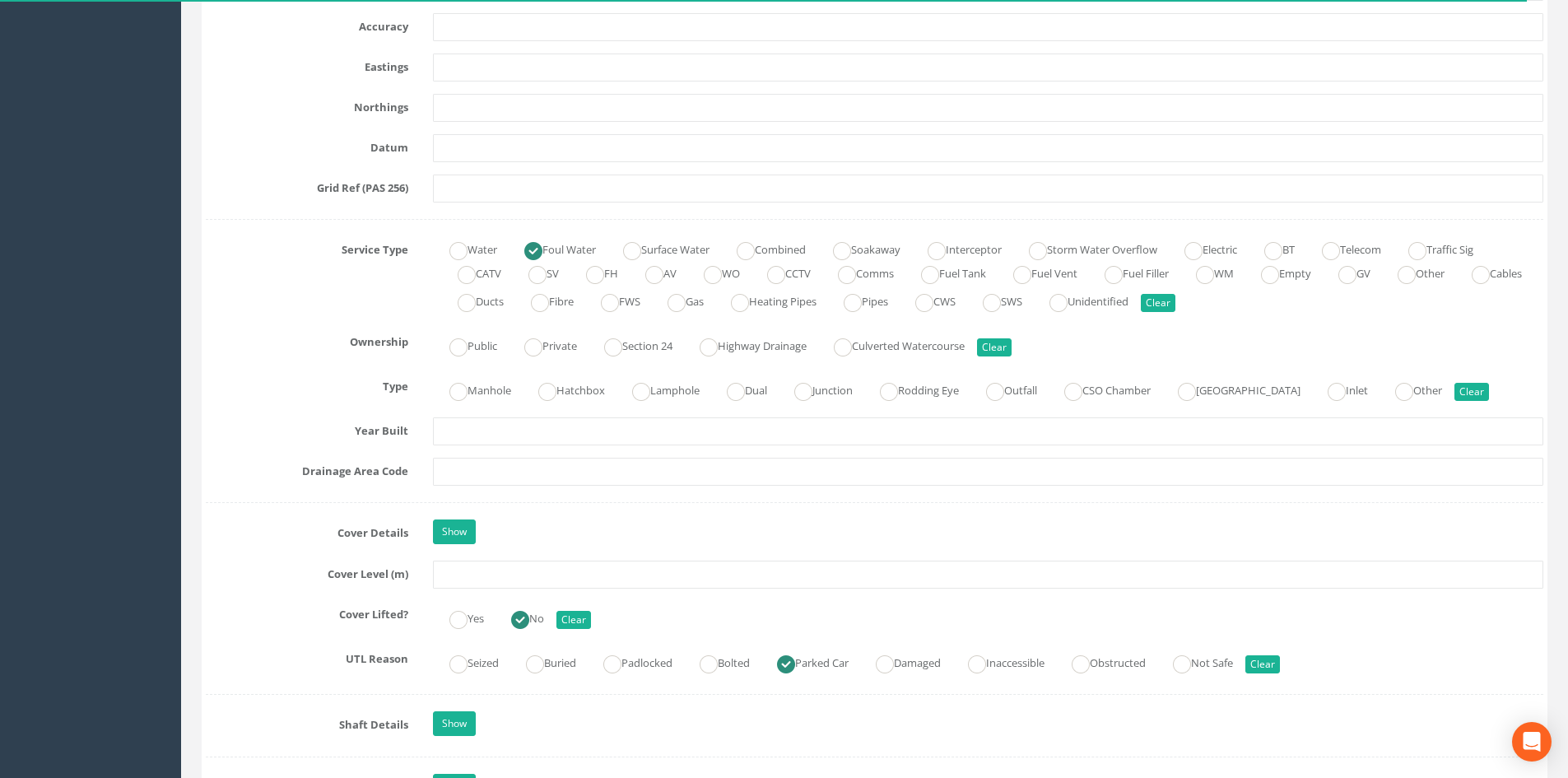 scroll, scrollTop: 988, scrollLeft: 0, axis: vertical 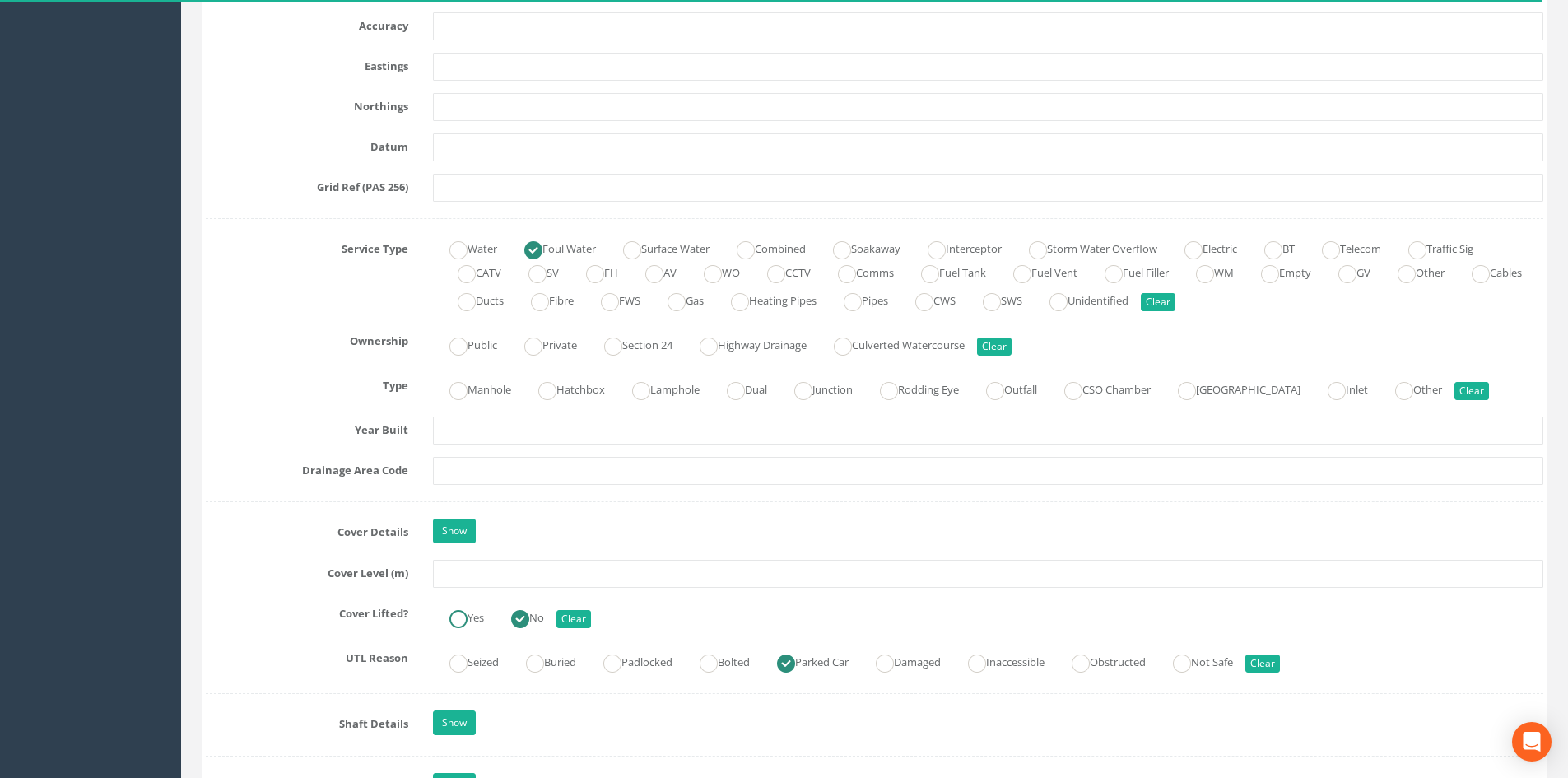 click at bounding box center (458, 619) 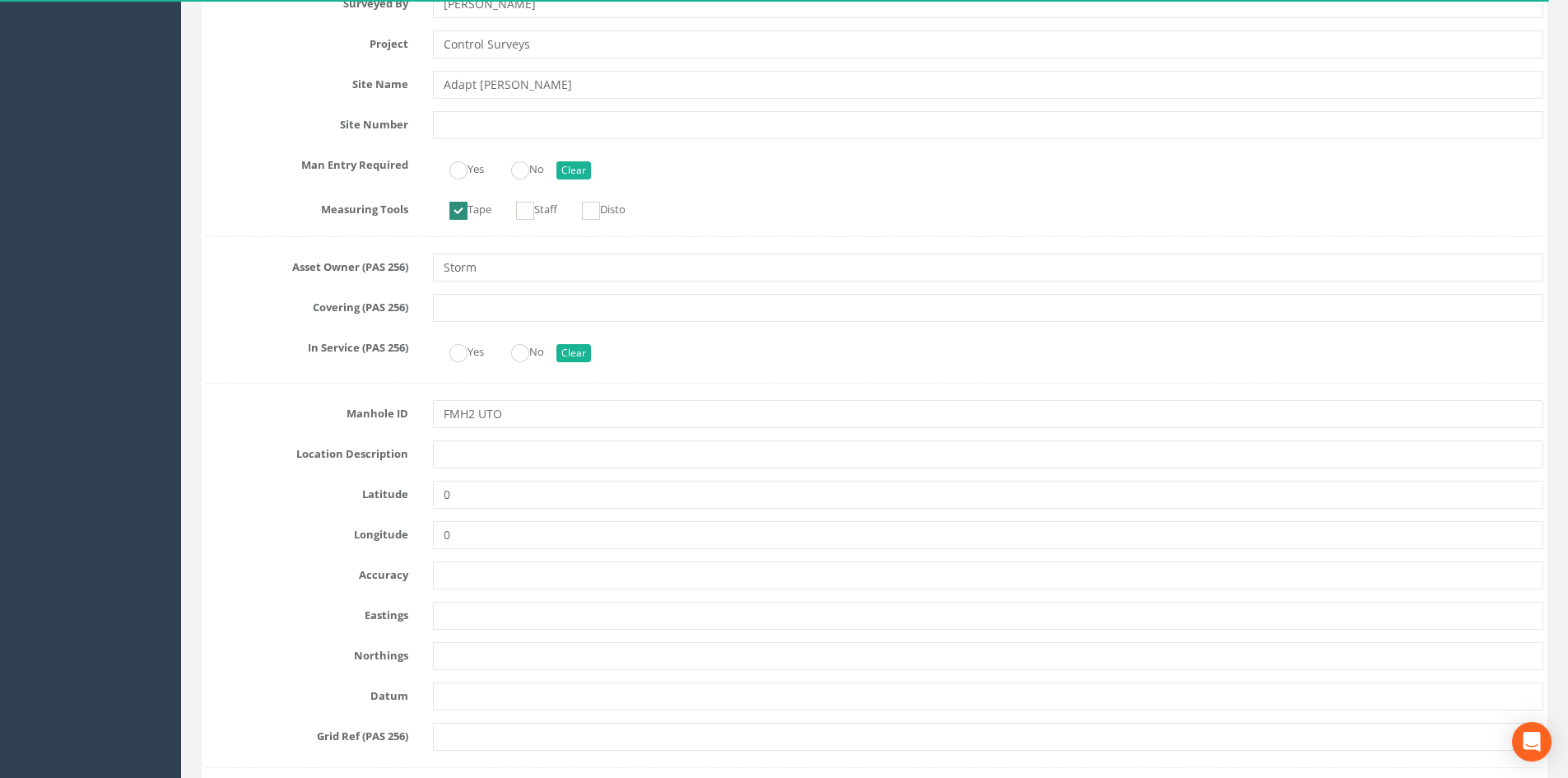 scroll, scrollTop: 0, scrollLeft: 0, axis: both 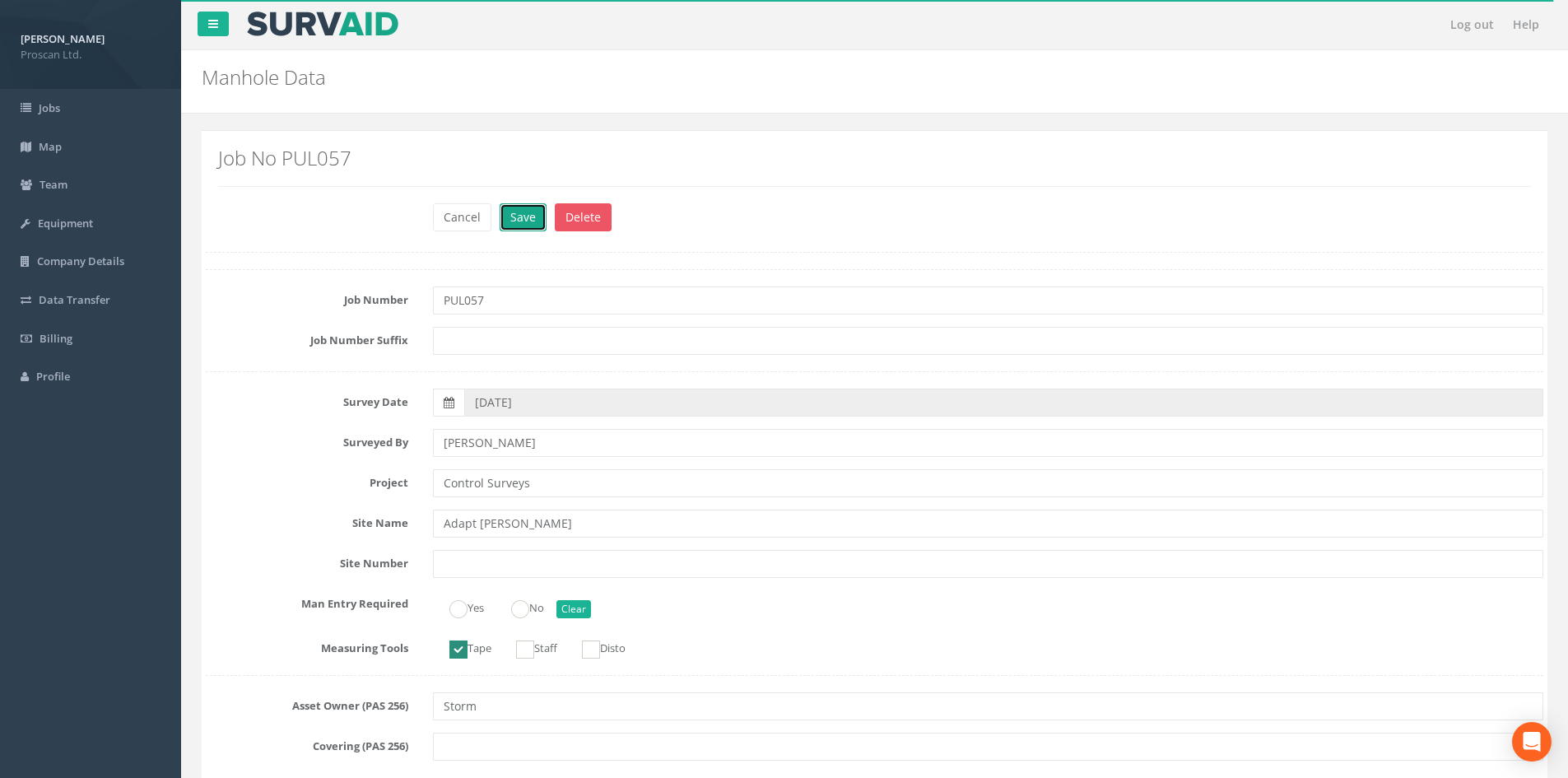 click on "Save" at bounding box center [523, 217] 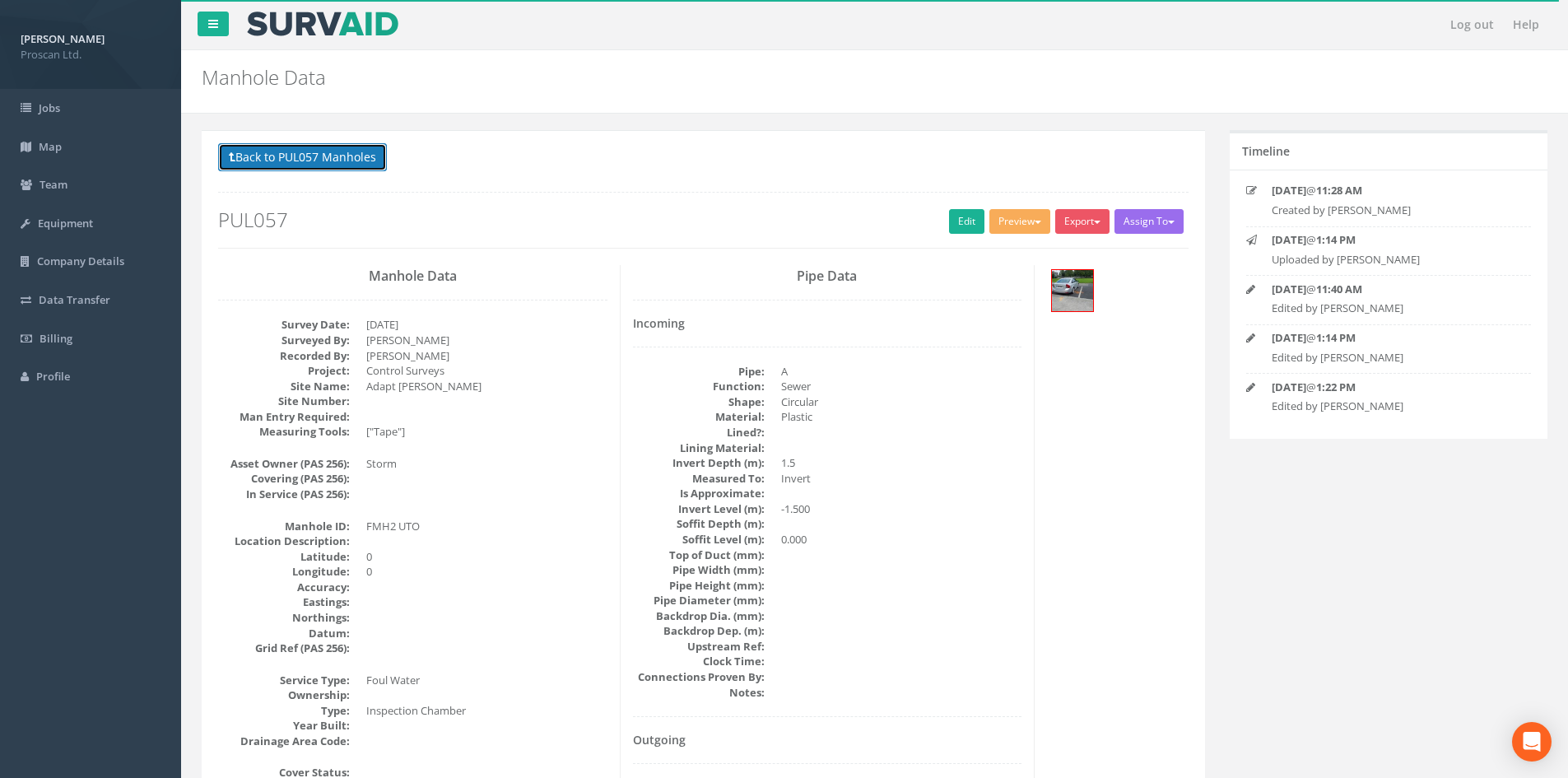 click on "Back to PUL057 Manholes" at bounding box center [302, 157] 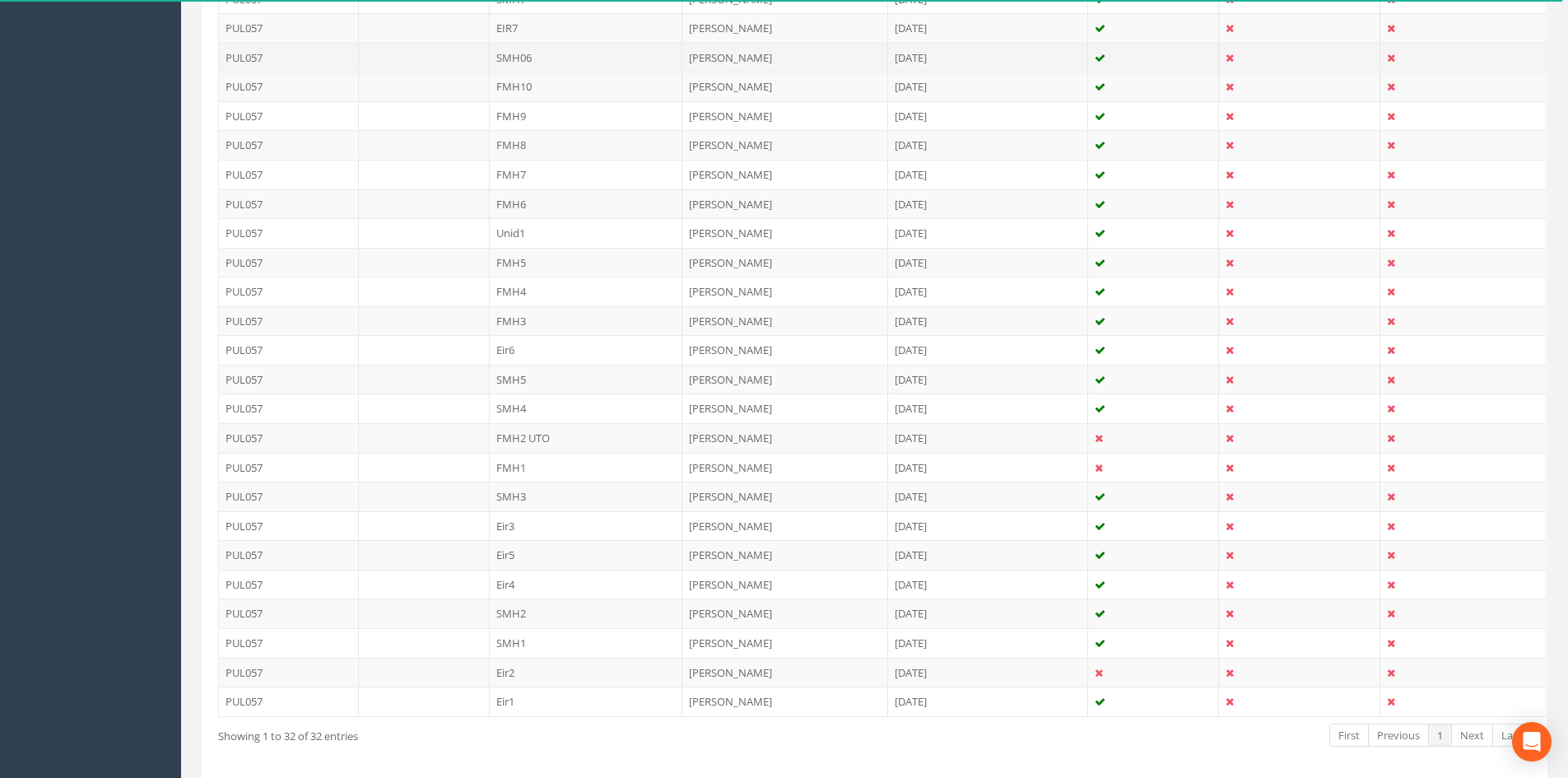 scroll, scrollTop: 768, scrollLeft: 0, axis: vertical 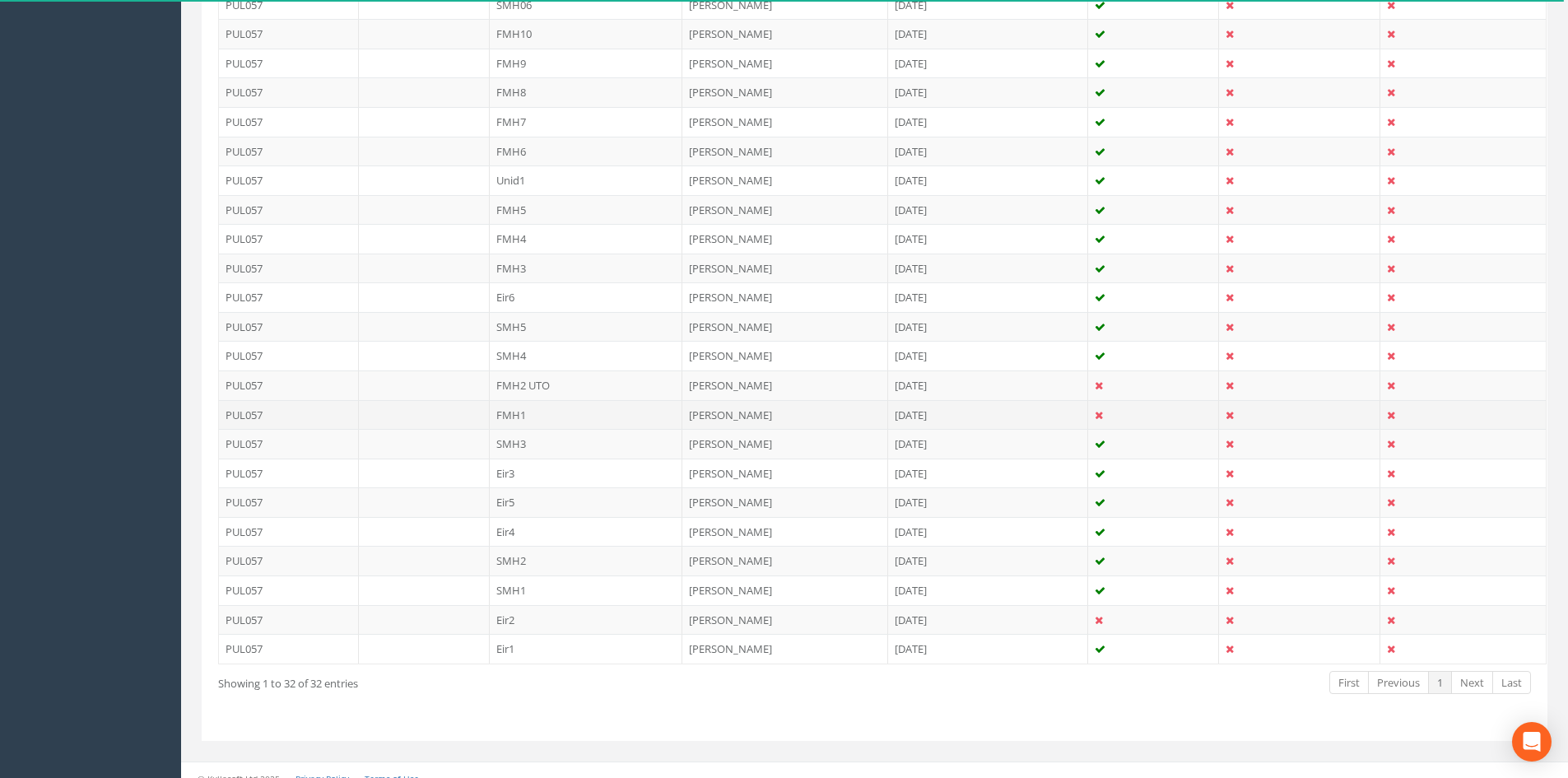 click at bounding box center [1154, 415] 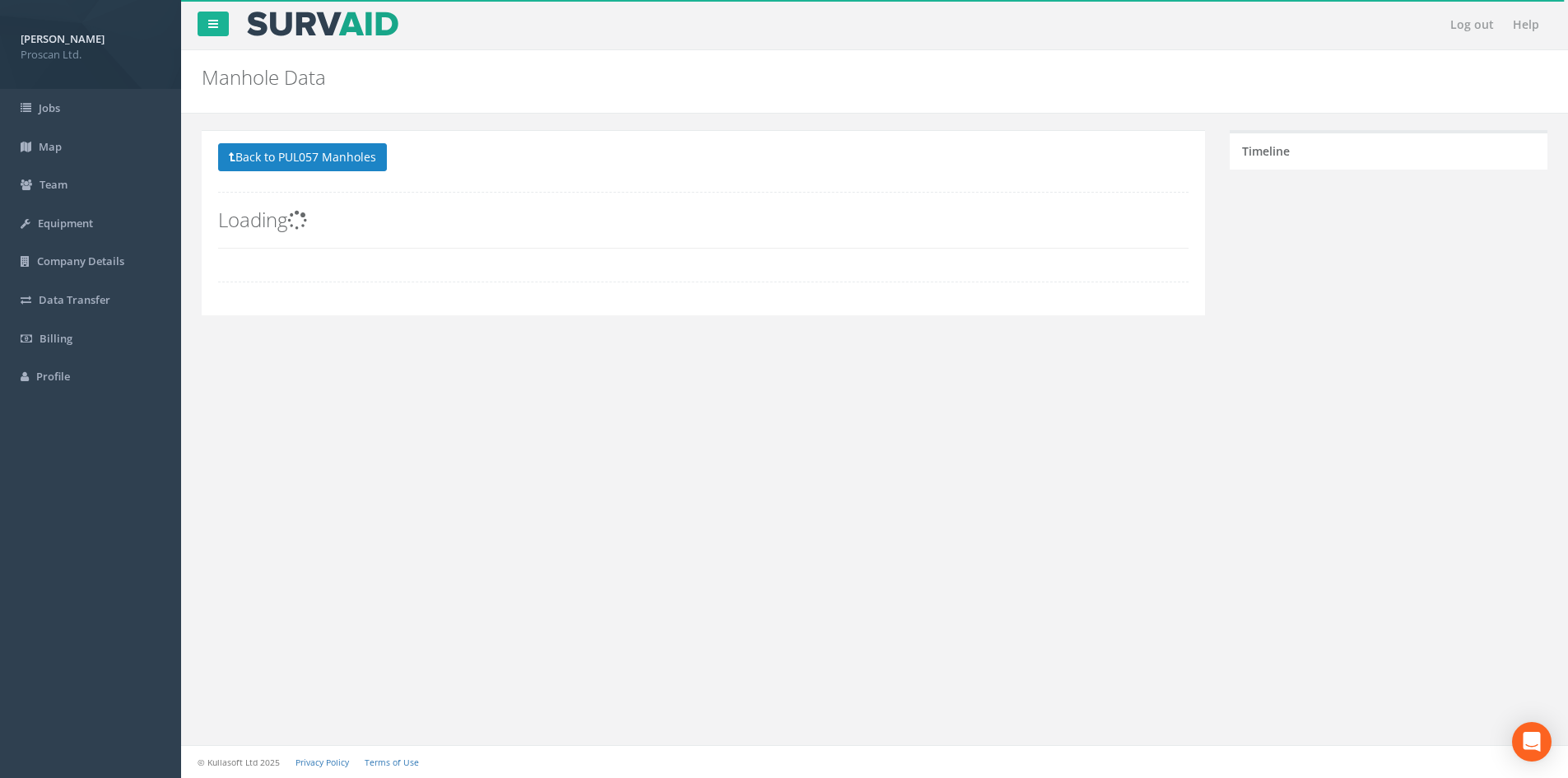 scroll, scrollTop: 0, scrollLeft: 0, axis: both 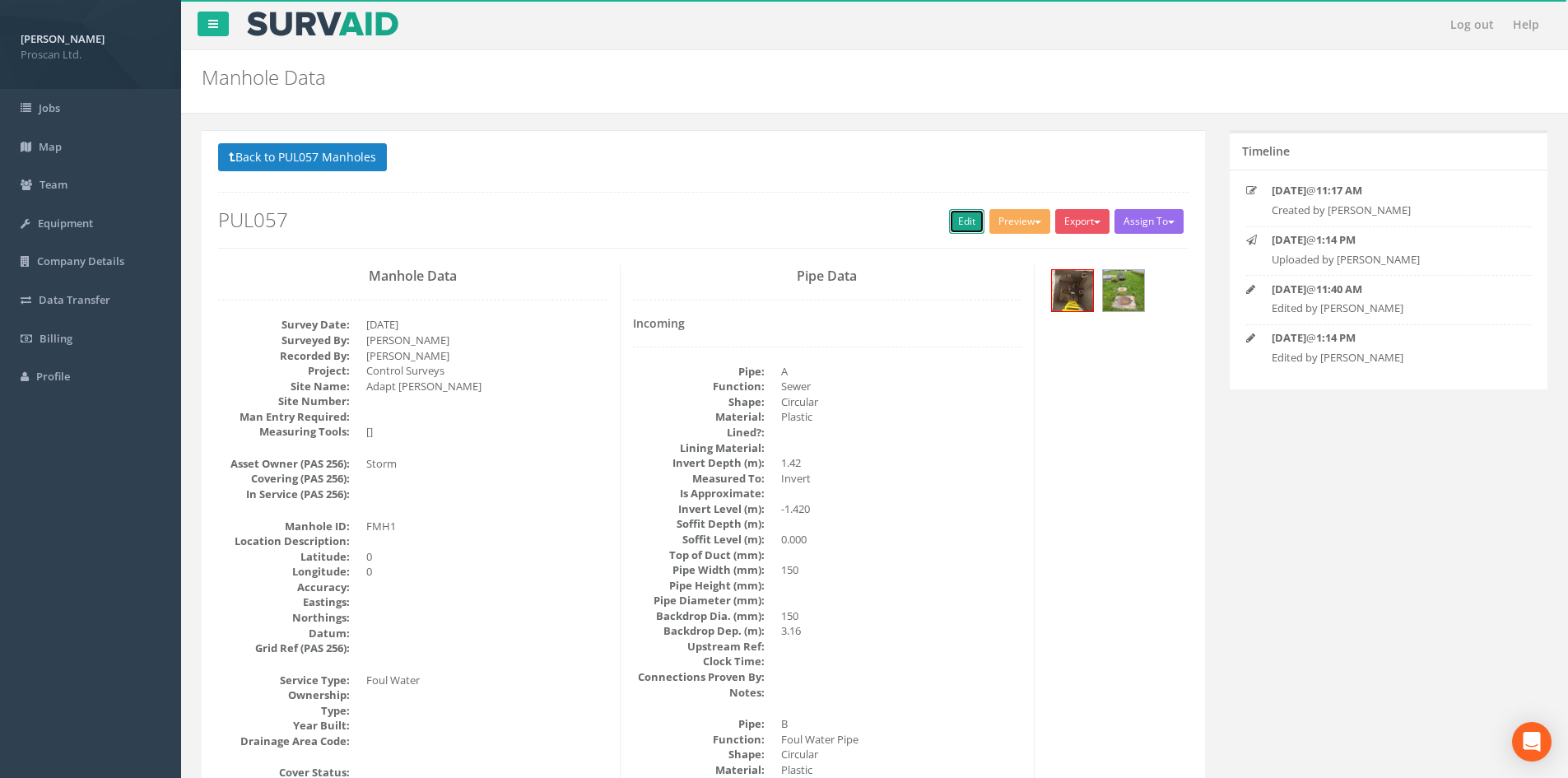 click on "Edit" at bounding box center (966, 221) 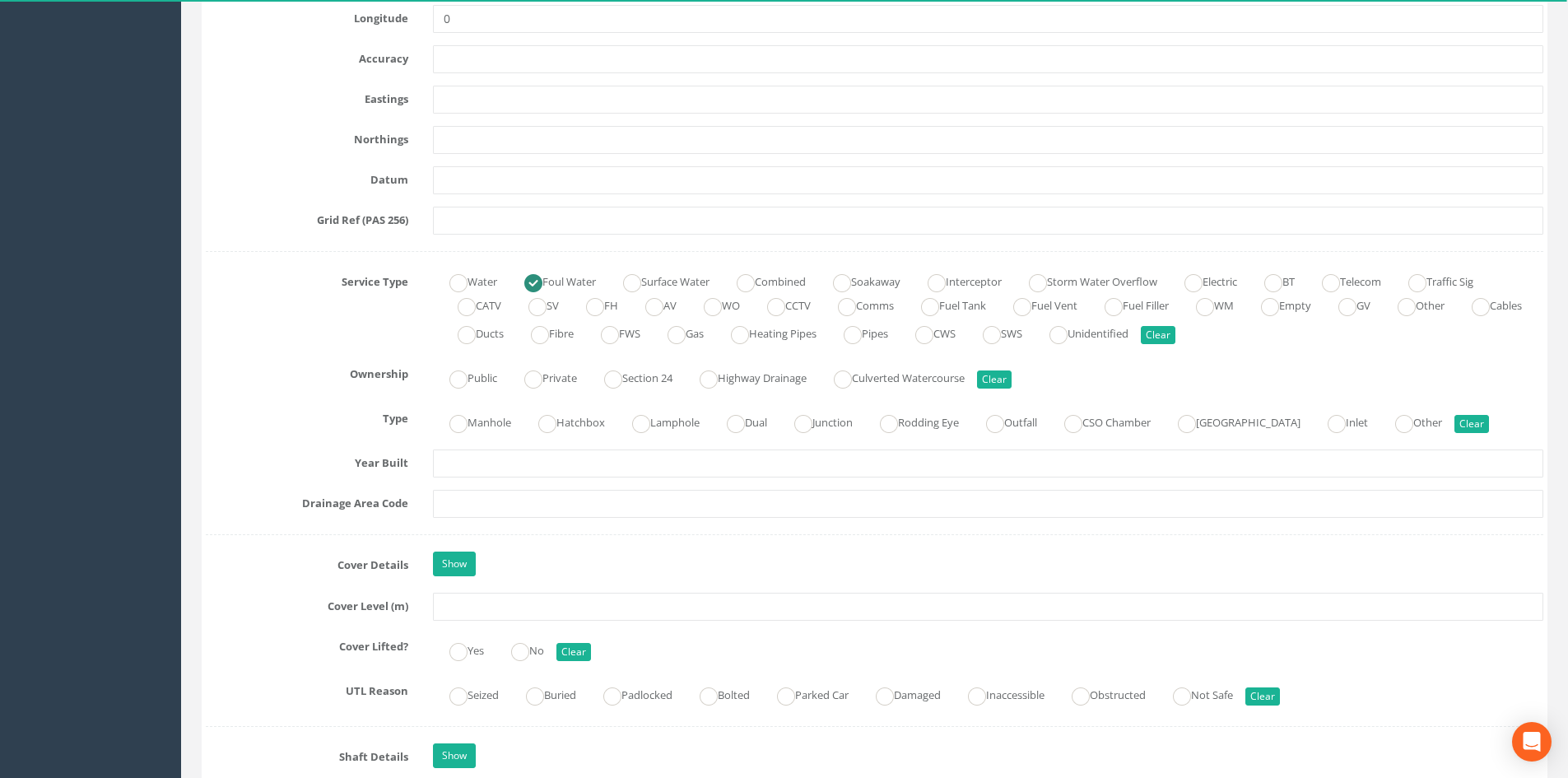 scroll, scrollTop: 988, scrollLeft: 0, axis: vertical 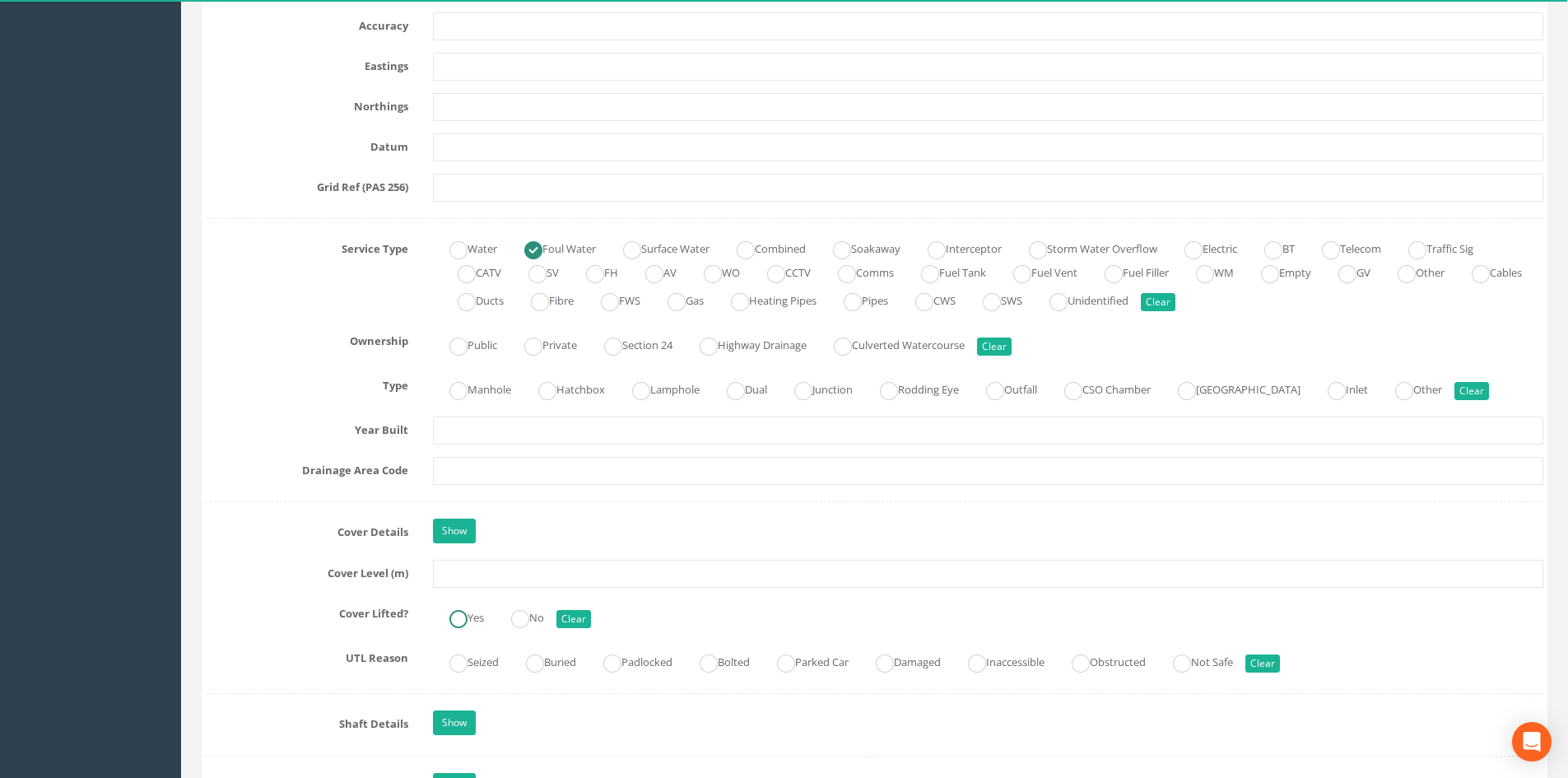 click on "Yes" at bounding box center [458, 616] 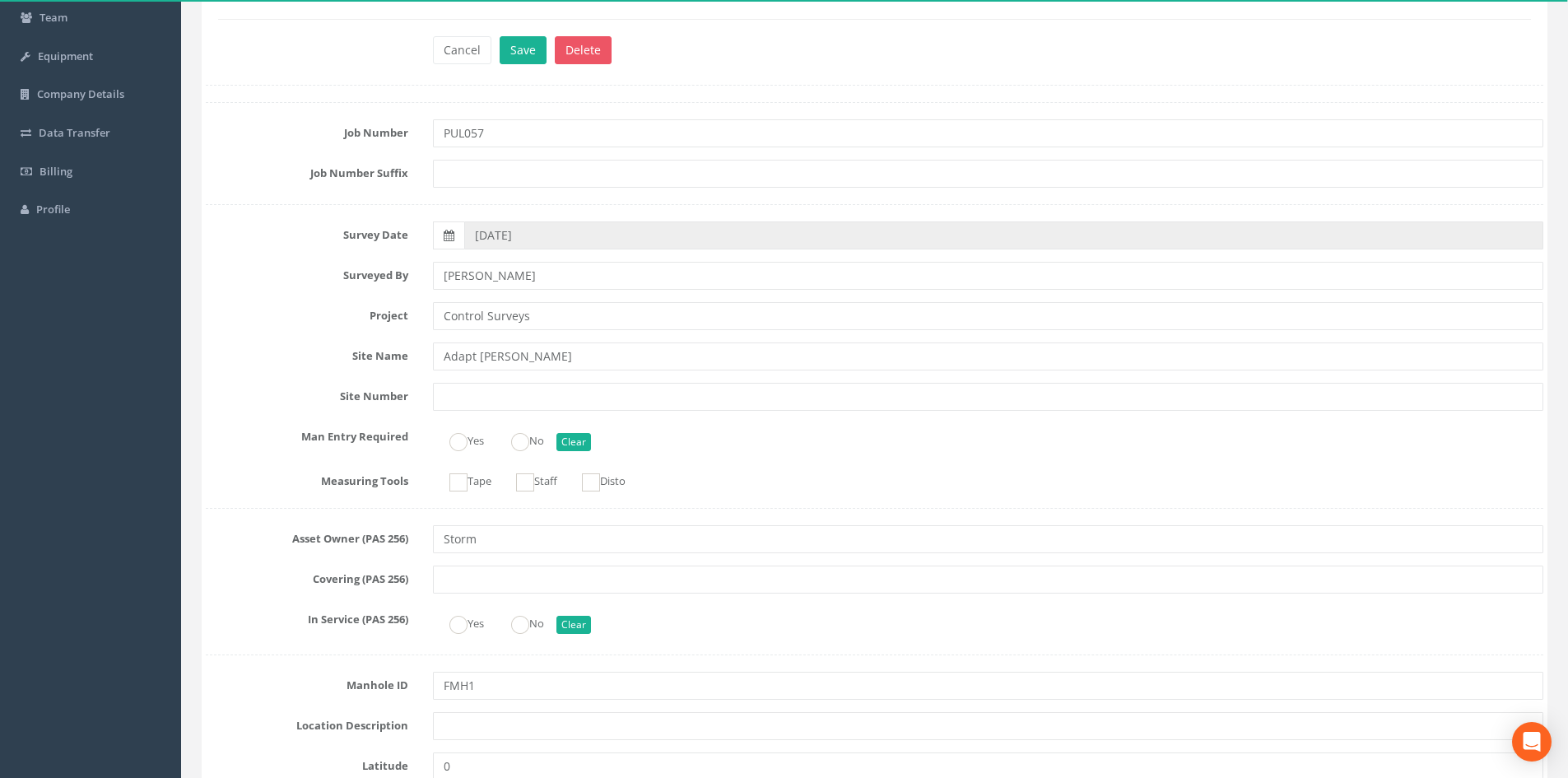 scroll, scrollTop: 0, scrollLeft: 0, axis: both 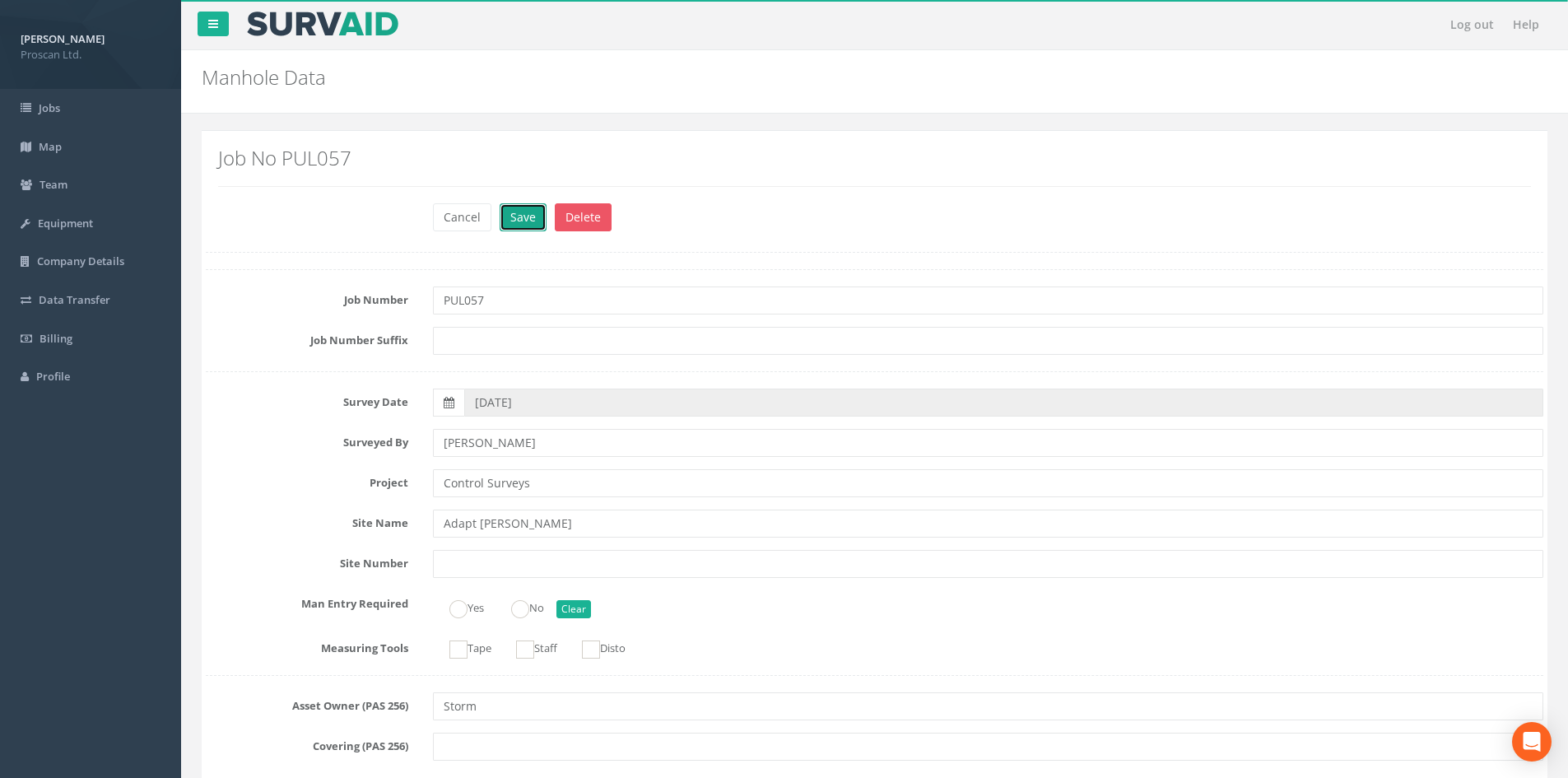 click on "Save" at bounding box center [523, 217] 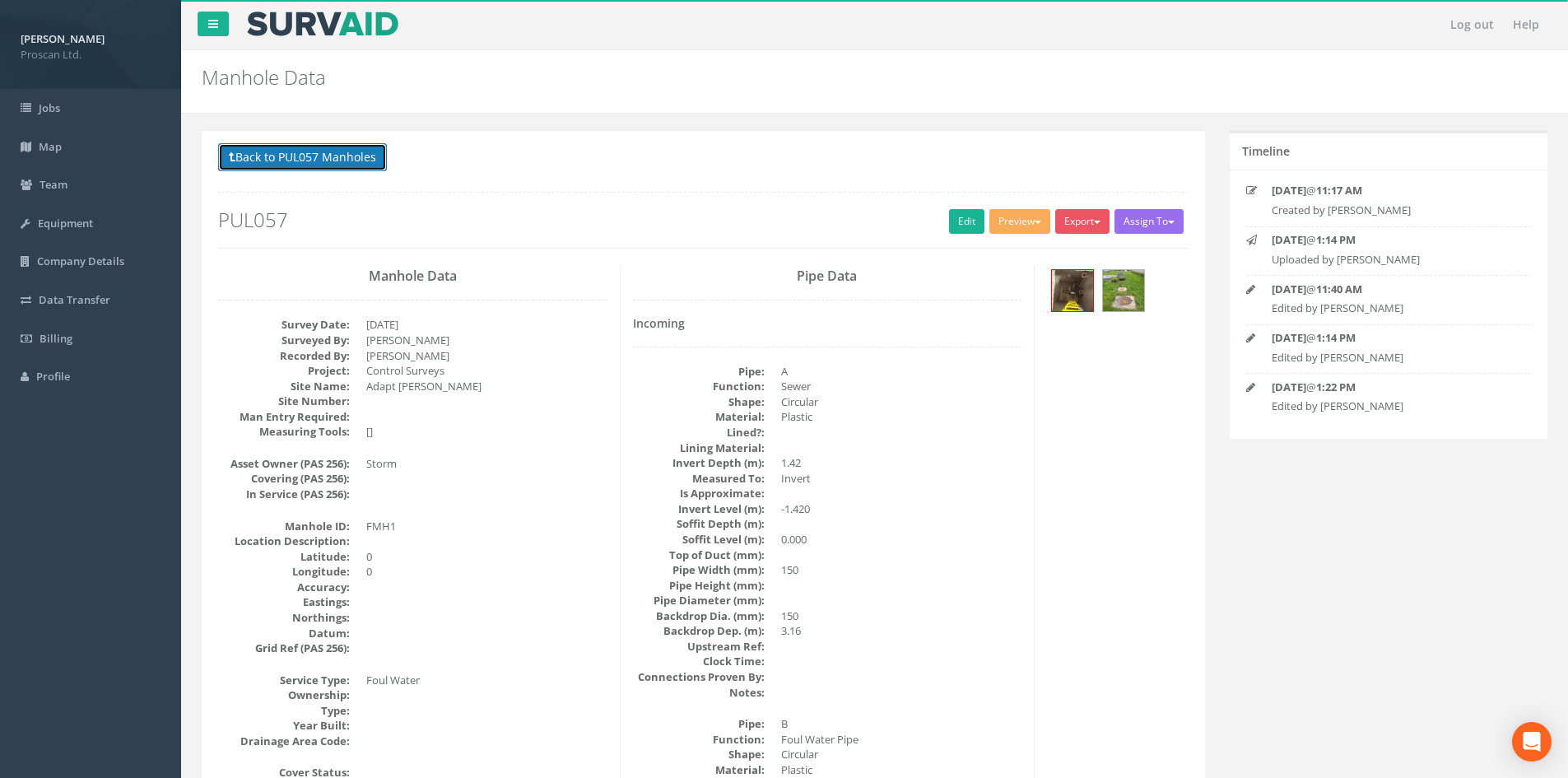 click on "Back to PUL057 Manholes" at bounding box center (302, 157) 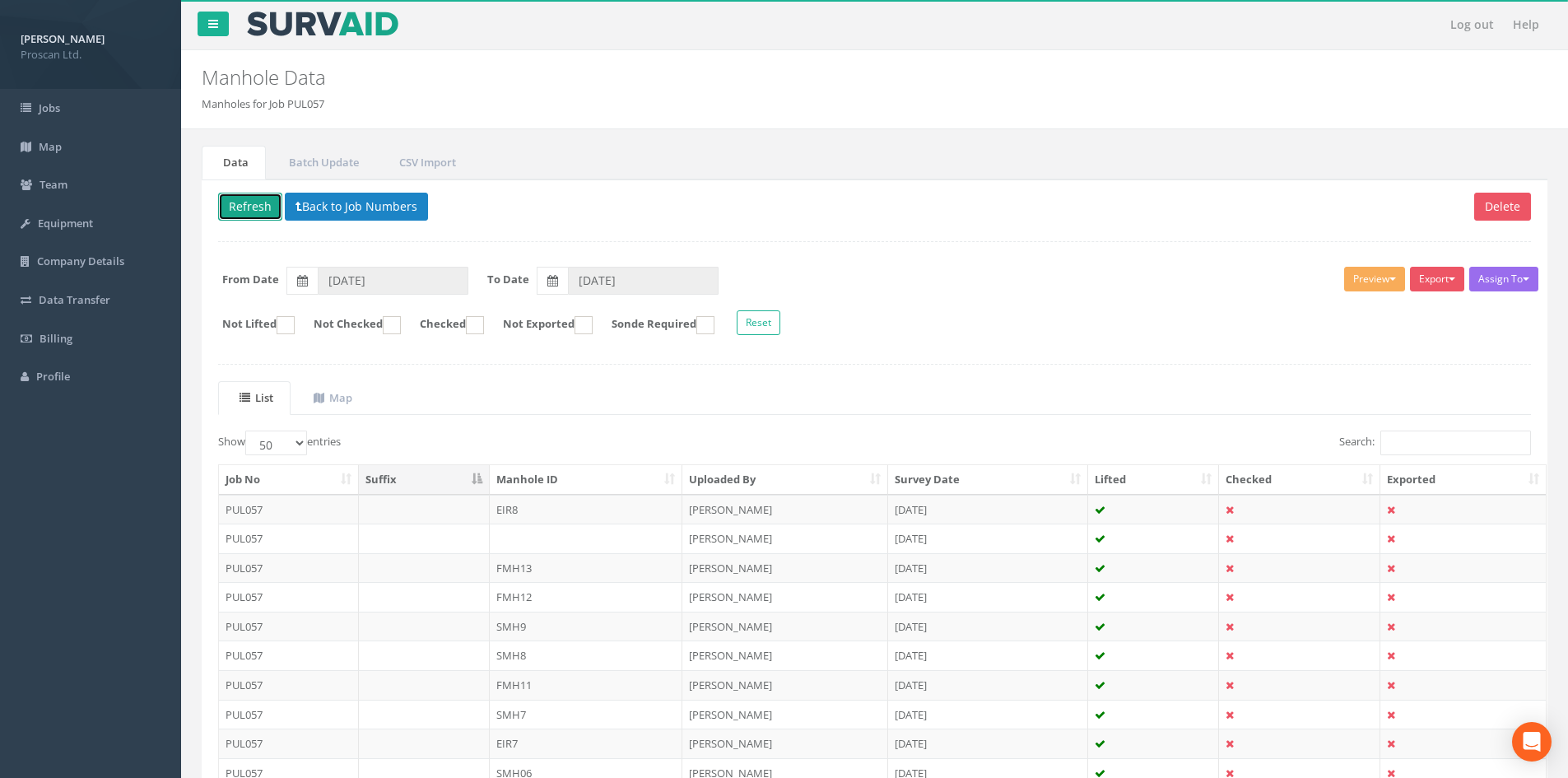 click on "Refresh" at bounding box center [250, 207] 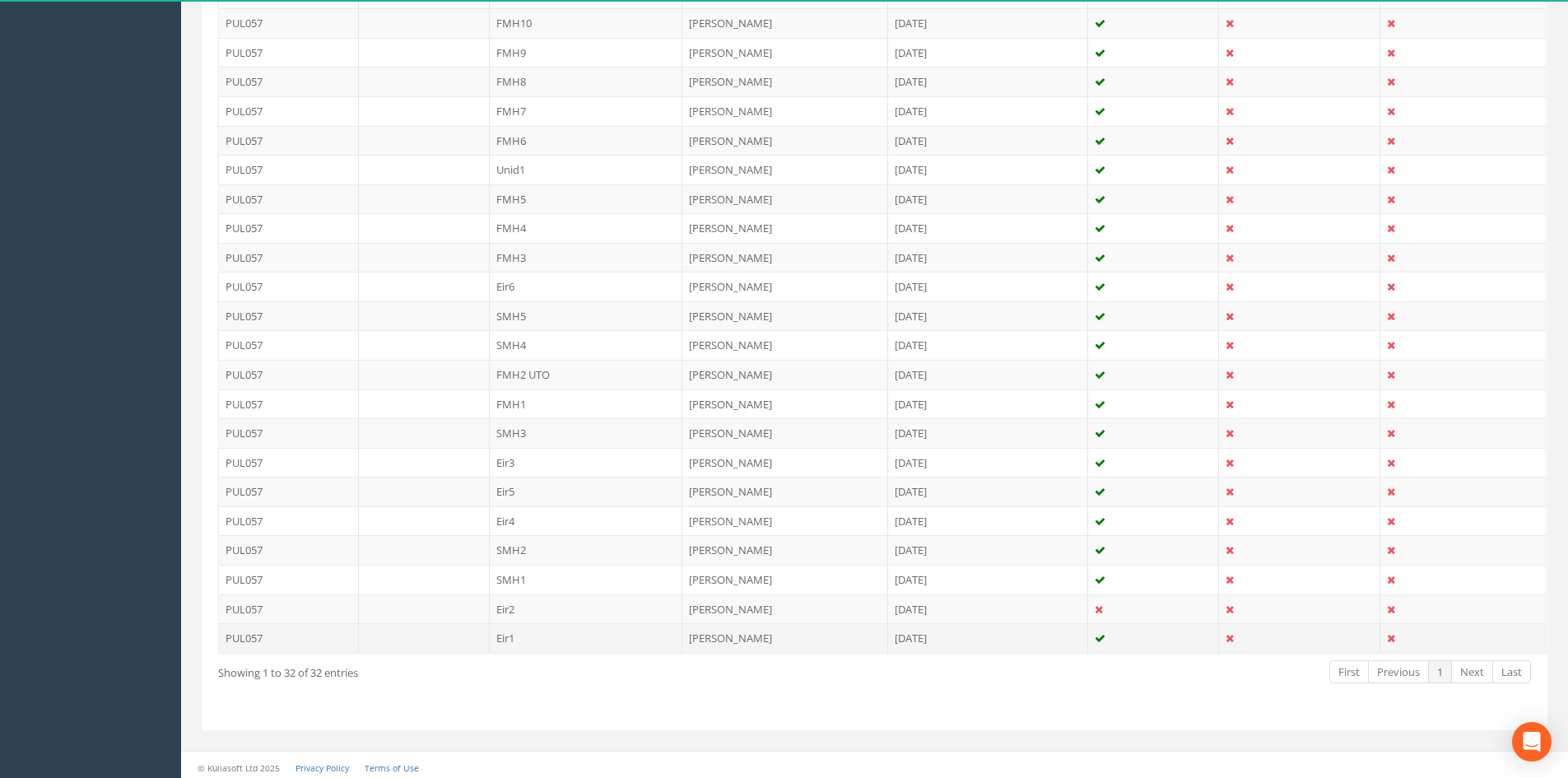 scroll, scrollTop: 785, scrollLeft: 0, axis: vertical 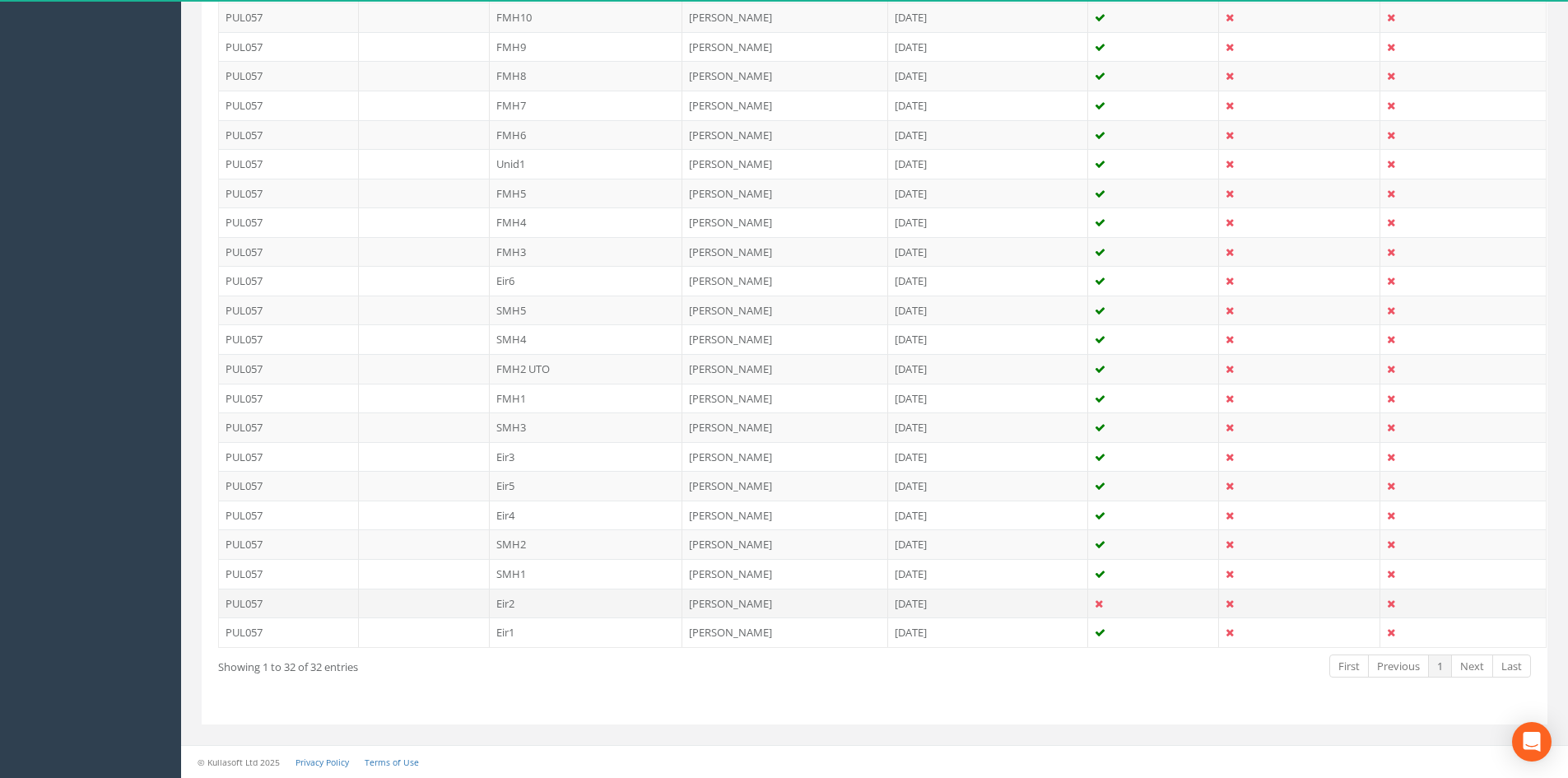 click on "[DATE]" at bounding box center (988, 603) 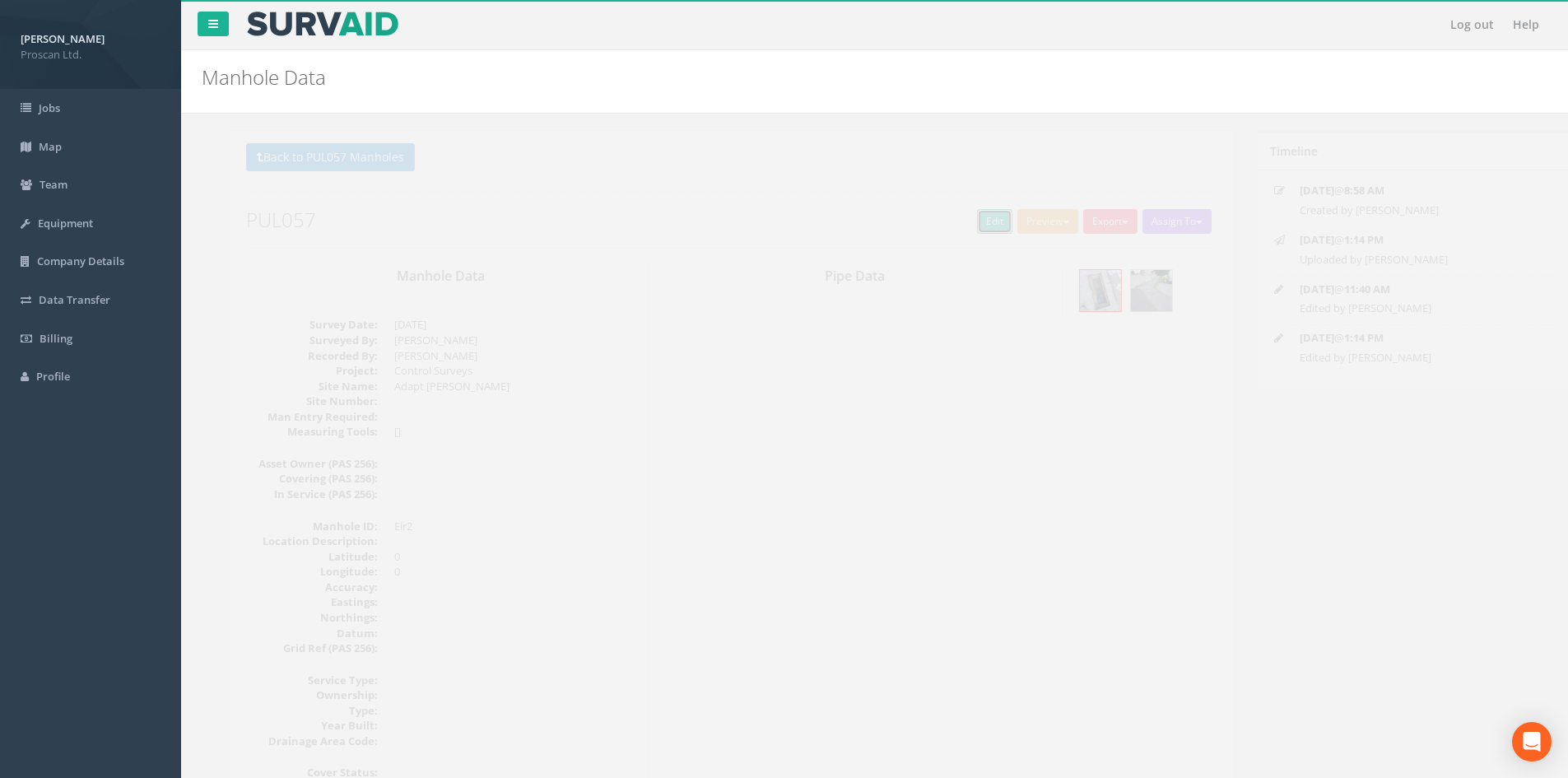 click on "Edit" at bounding box center (966, 221) 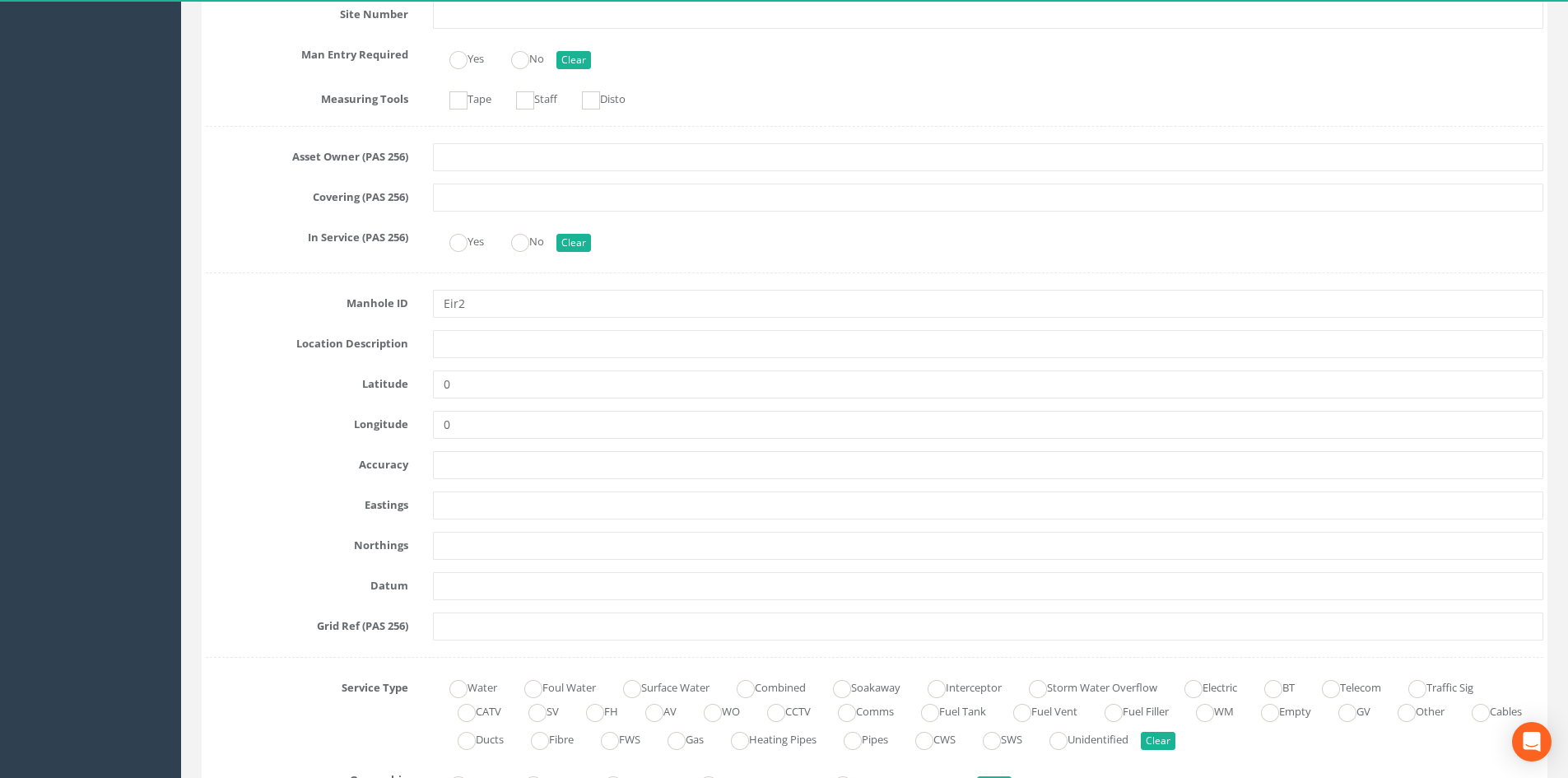 scroll, scrollTop: 1208, scrollLeft: 0, axis: vertical 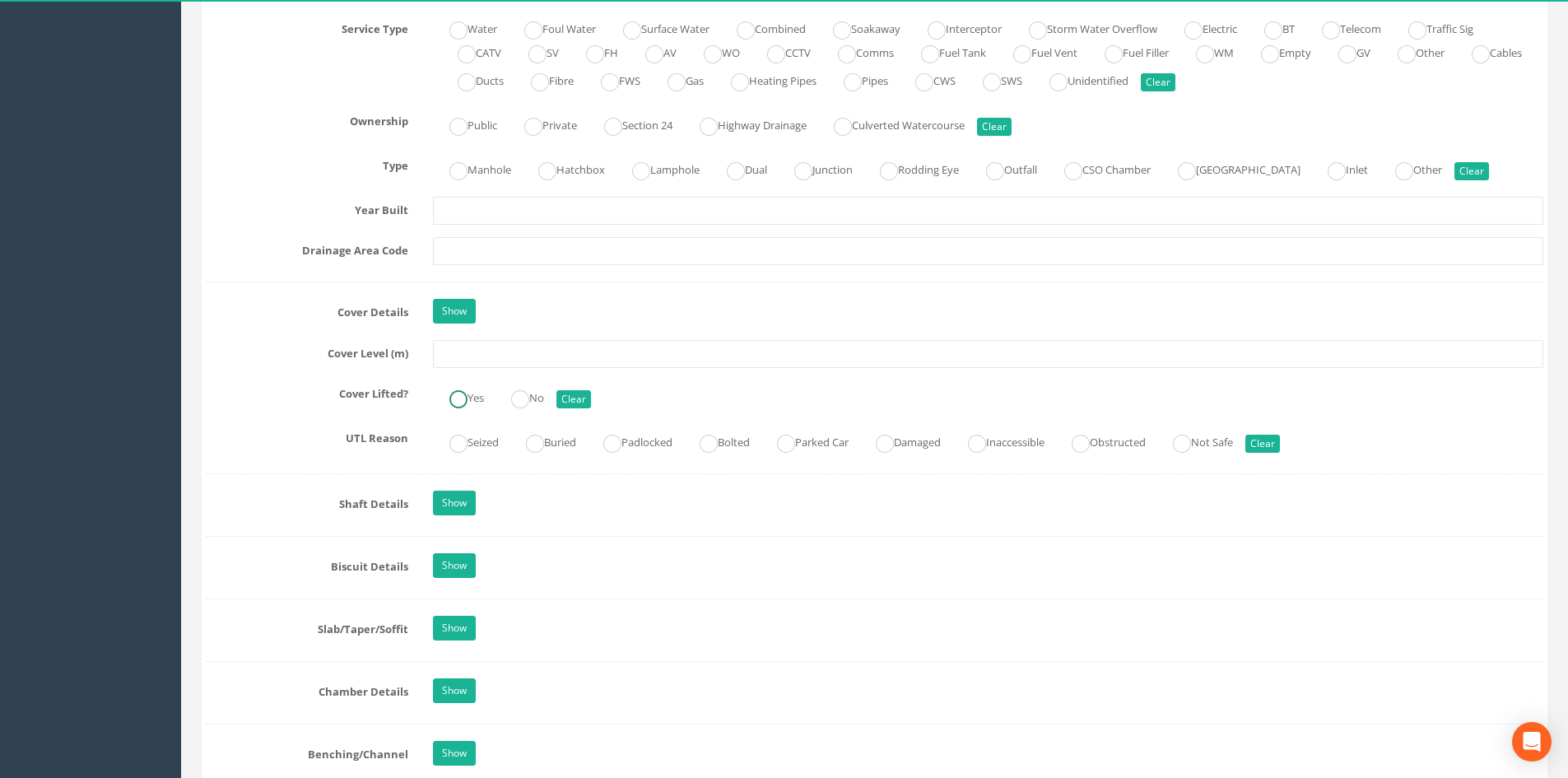 click at bounding box center [458, 399] 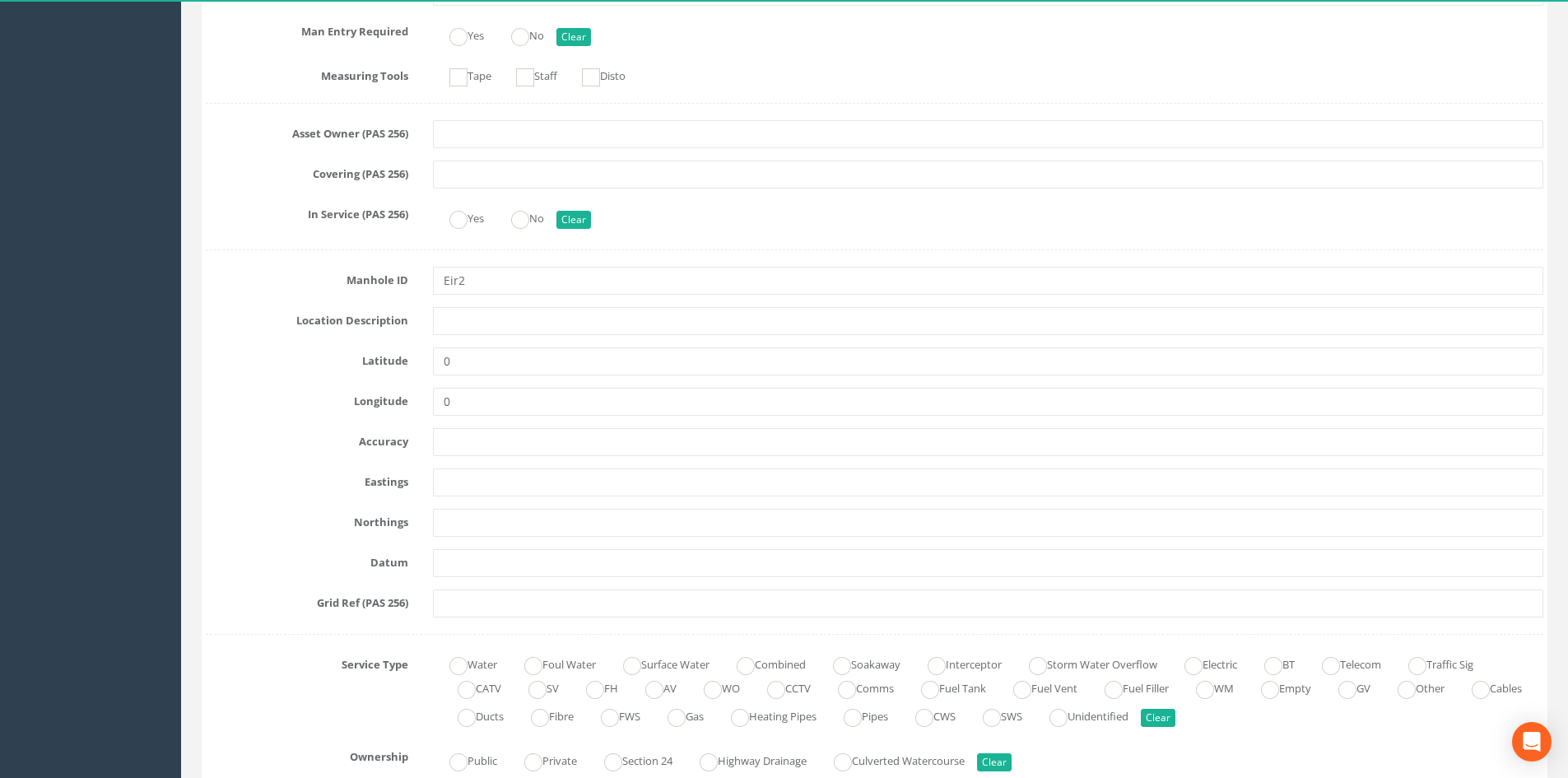 scroll, scrollTop: 0, scrollLeft: 0, axis: both 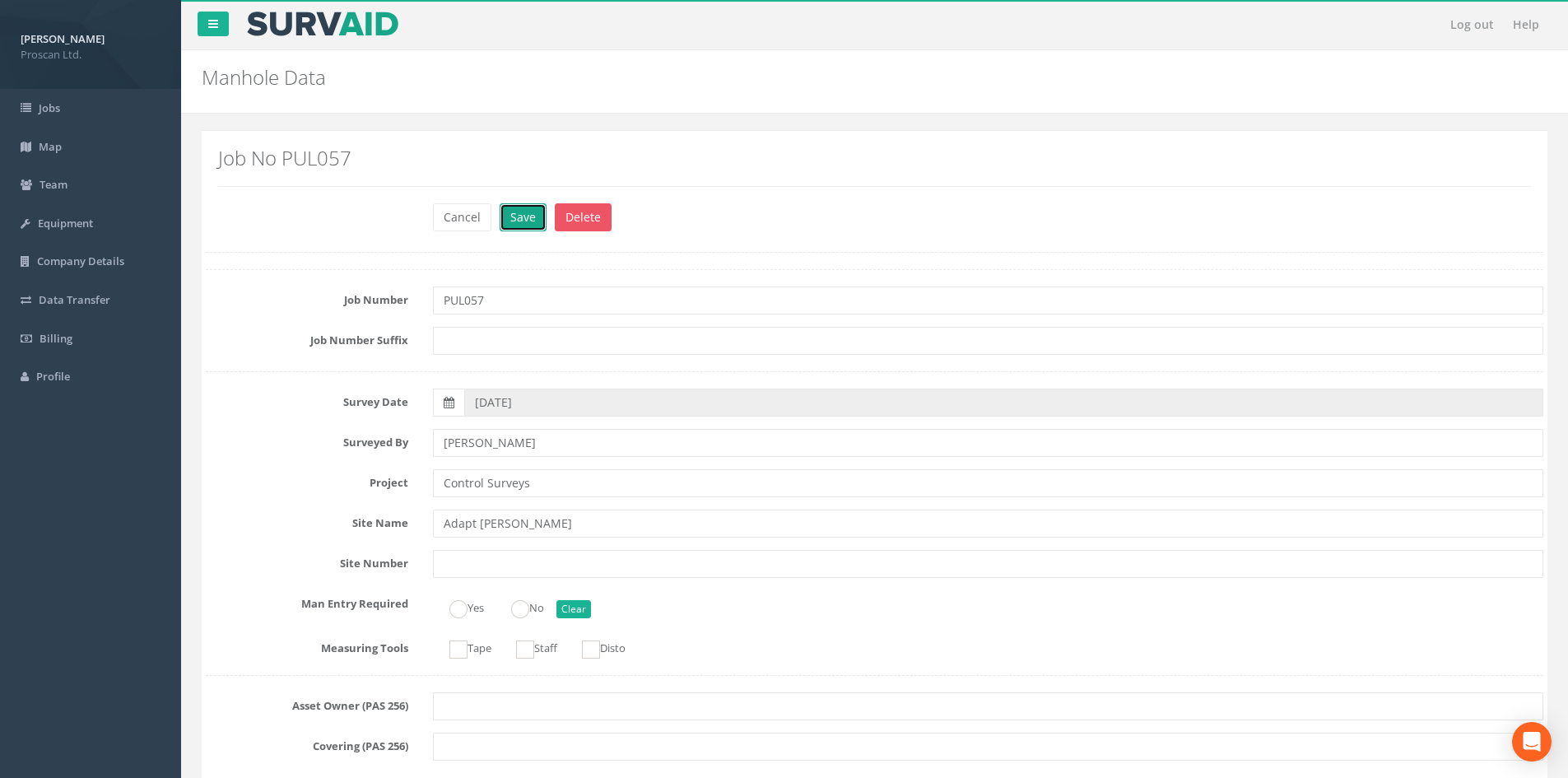 click on "Save" at bounding box center [523, 217] 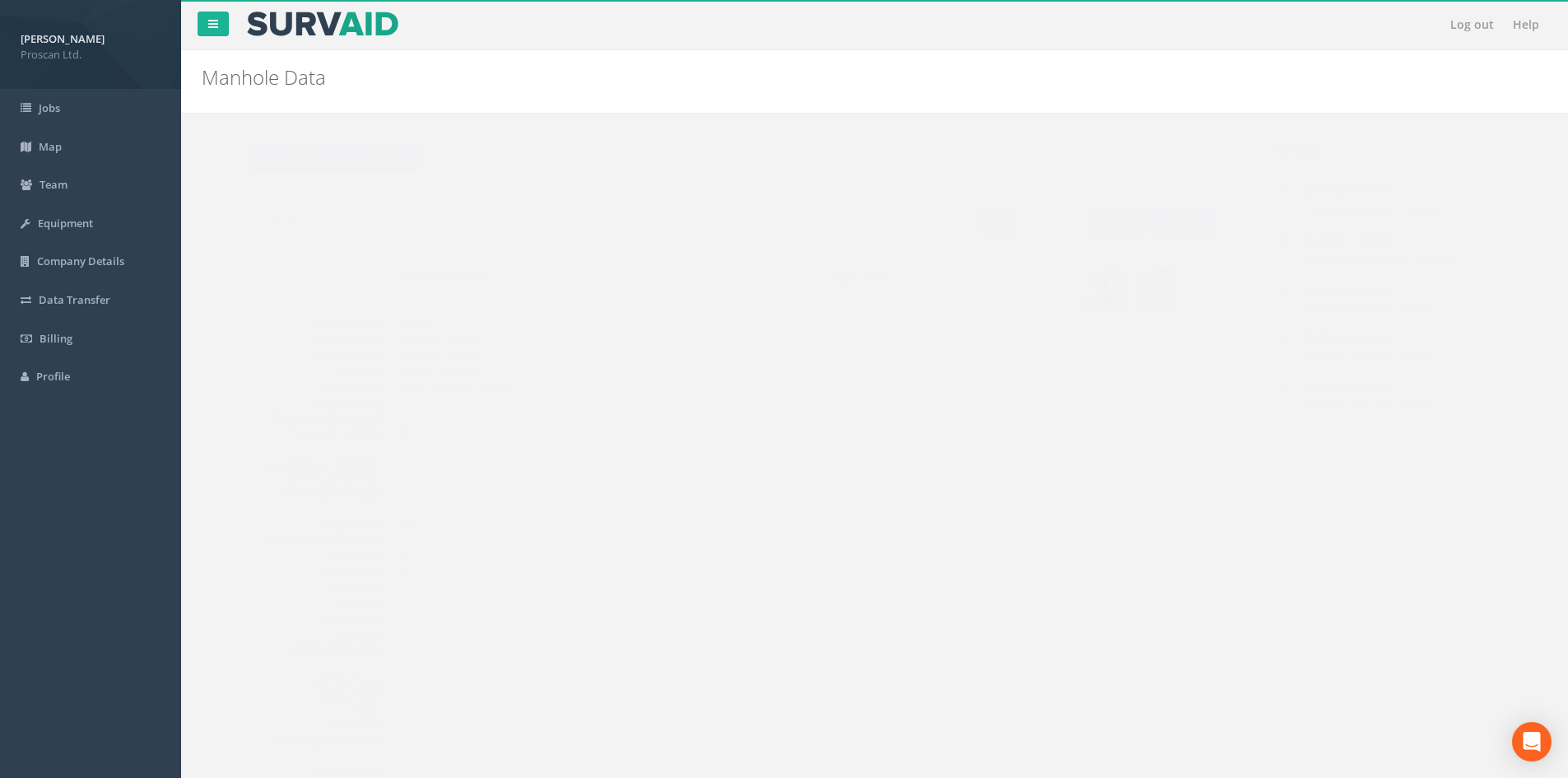 click on "Back to PUL057 Manholes" at bounding box center [302, 157] 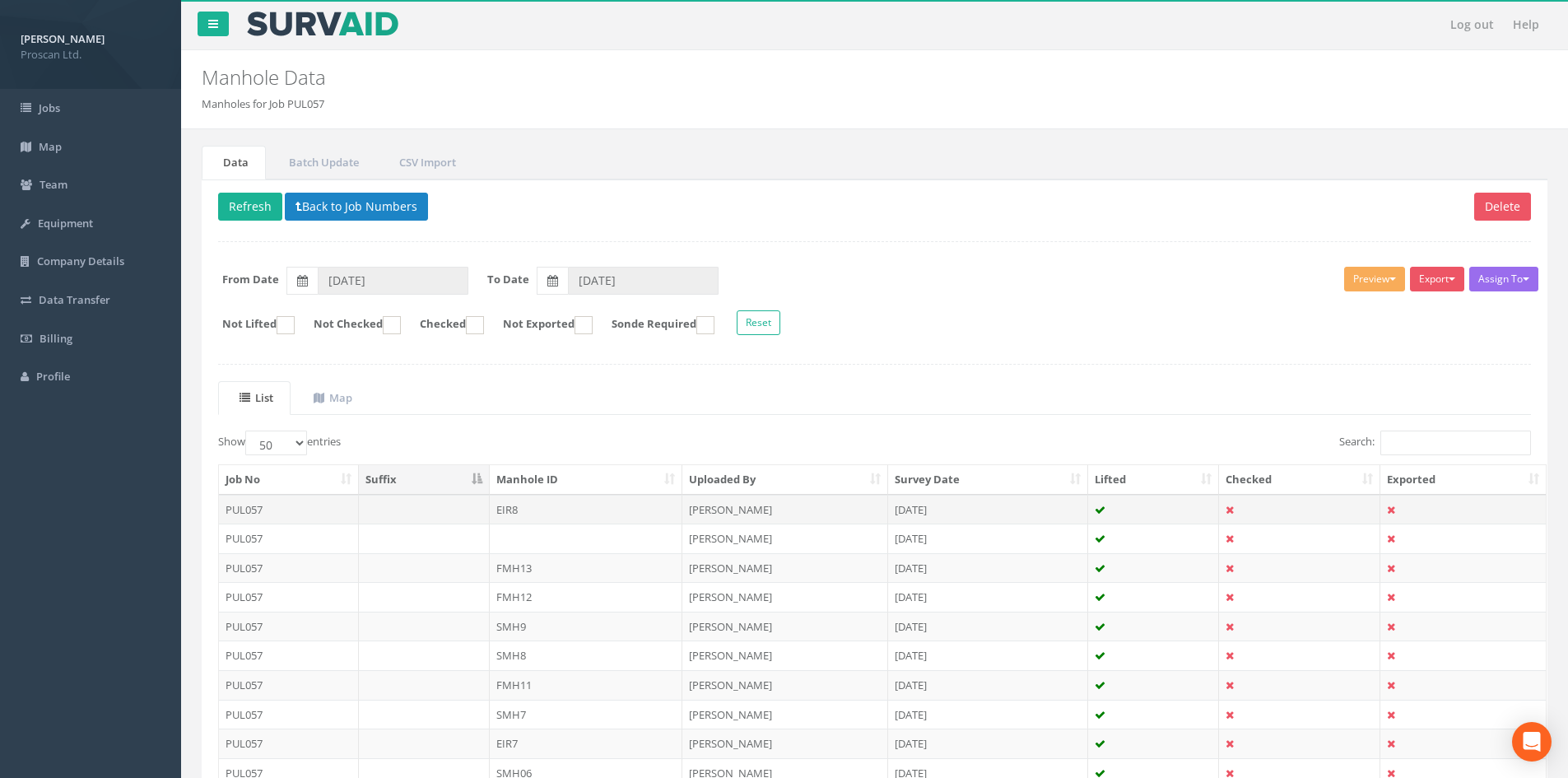 click at bounding box center (1300, 510) 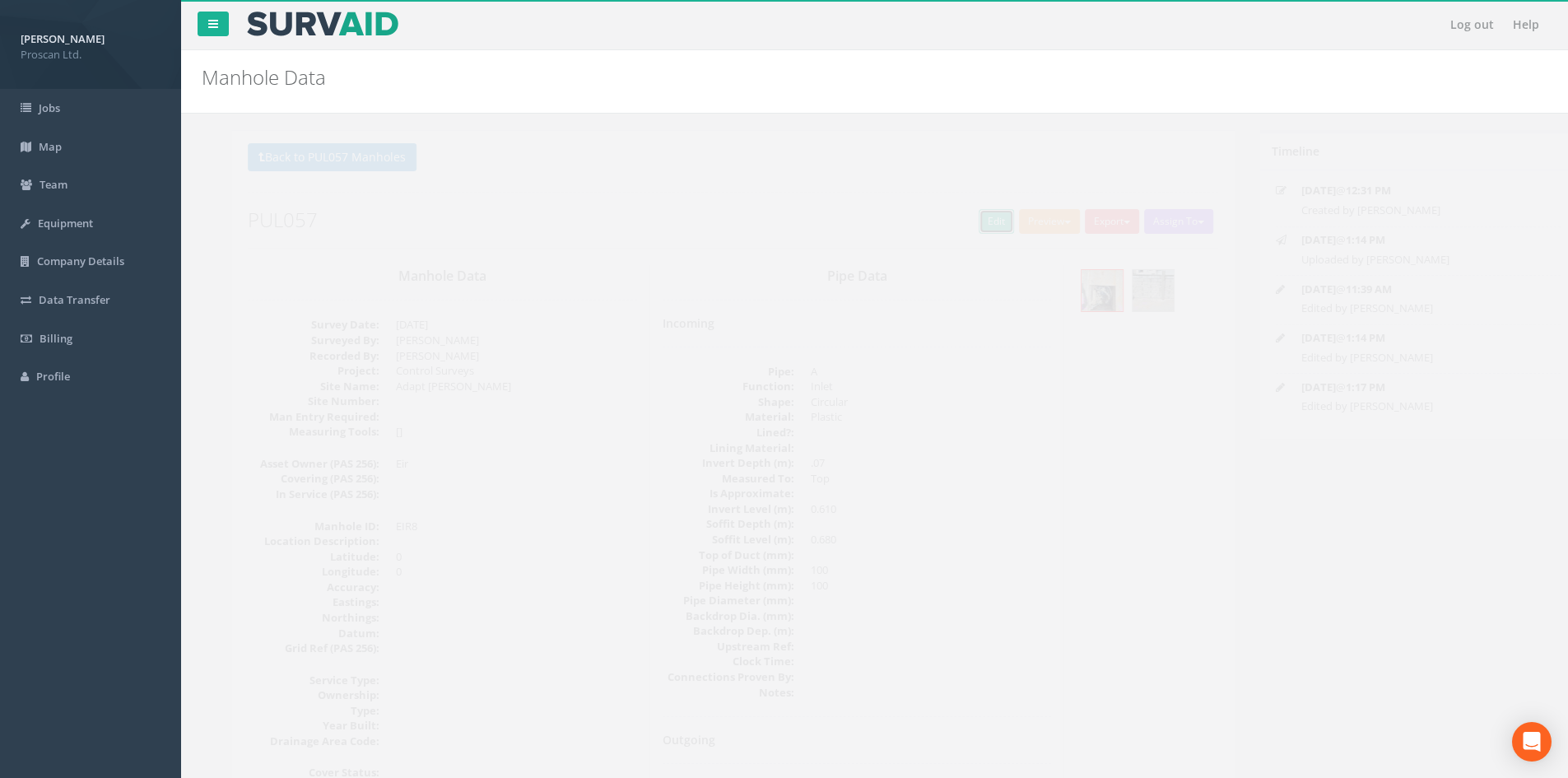 click on "Edit" at bounding box center (966, 221) 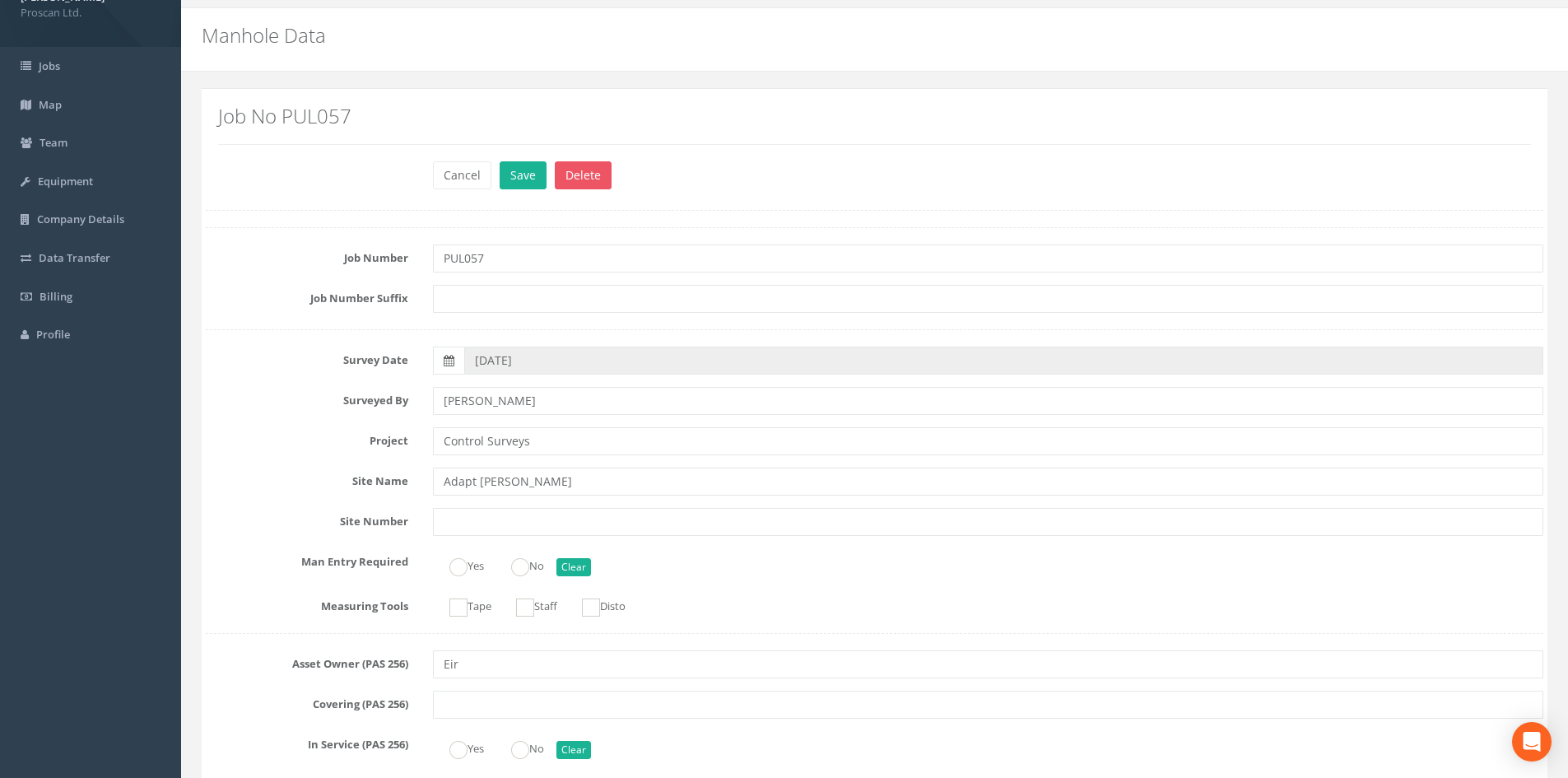 scroll, scrollTop: 0, scrollLeft: 0, axis: both 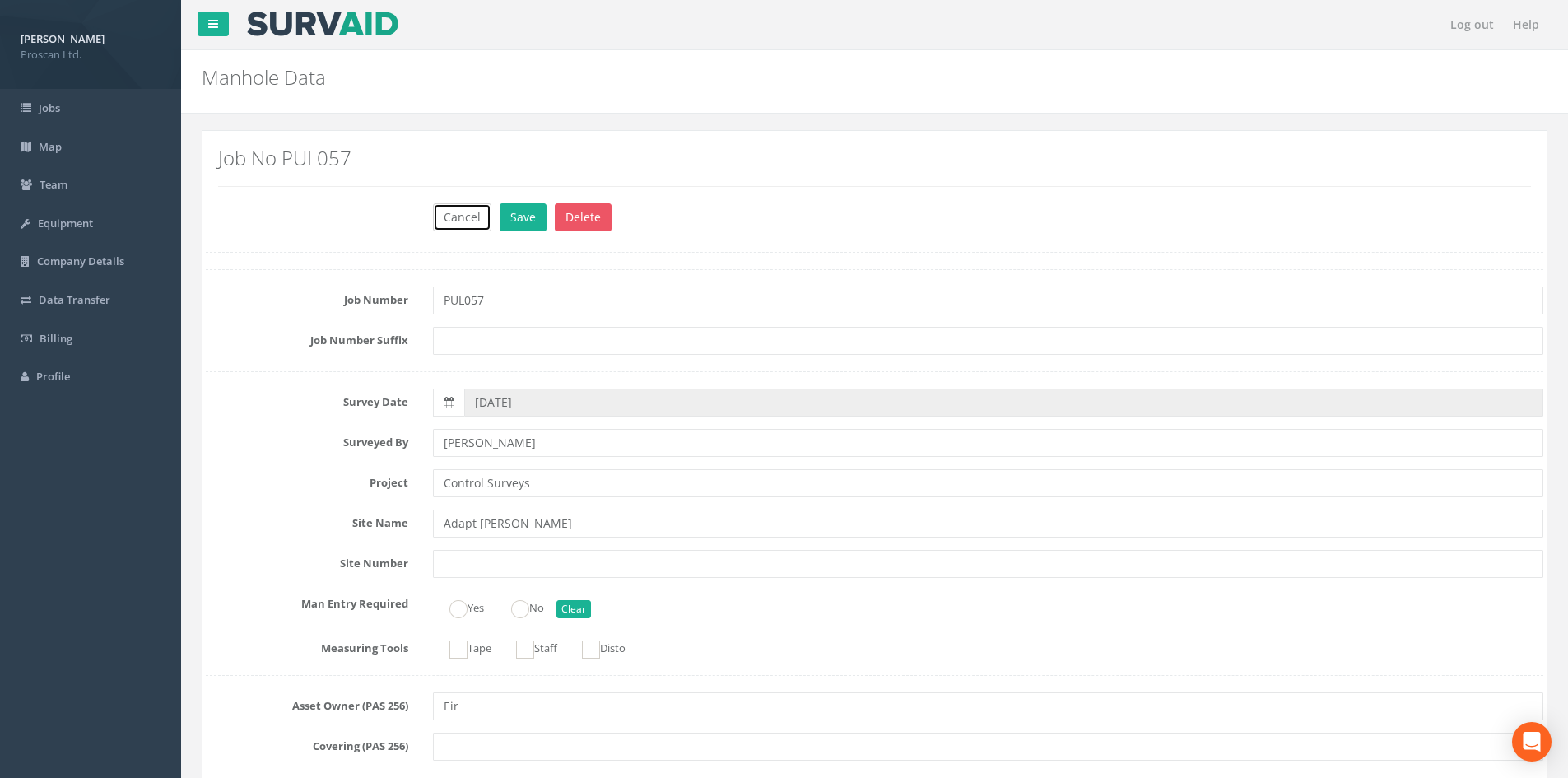 click on "Cancel" at bounding box center (462, 217) 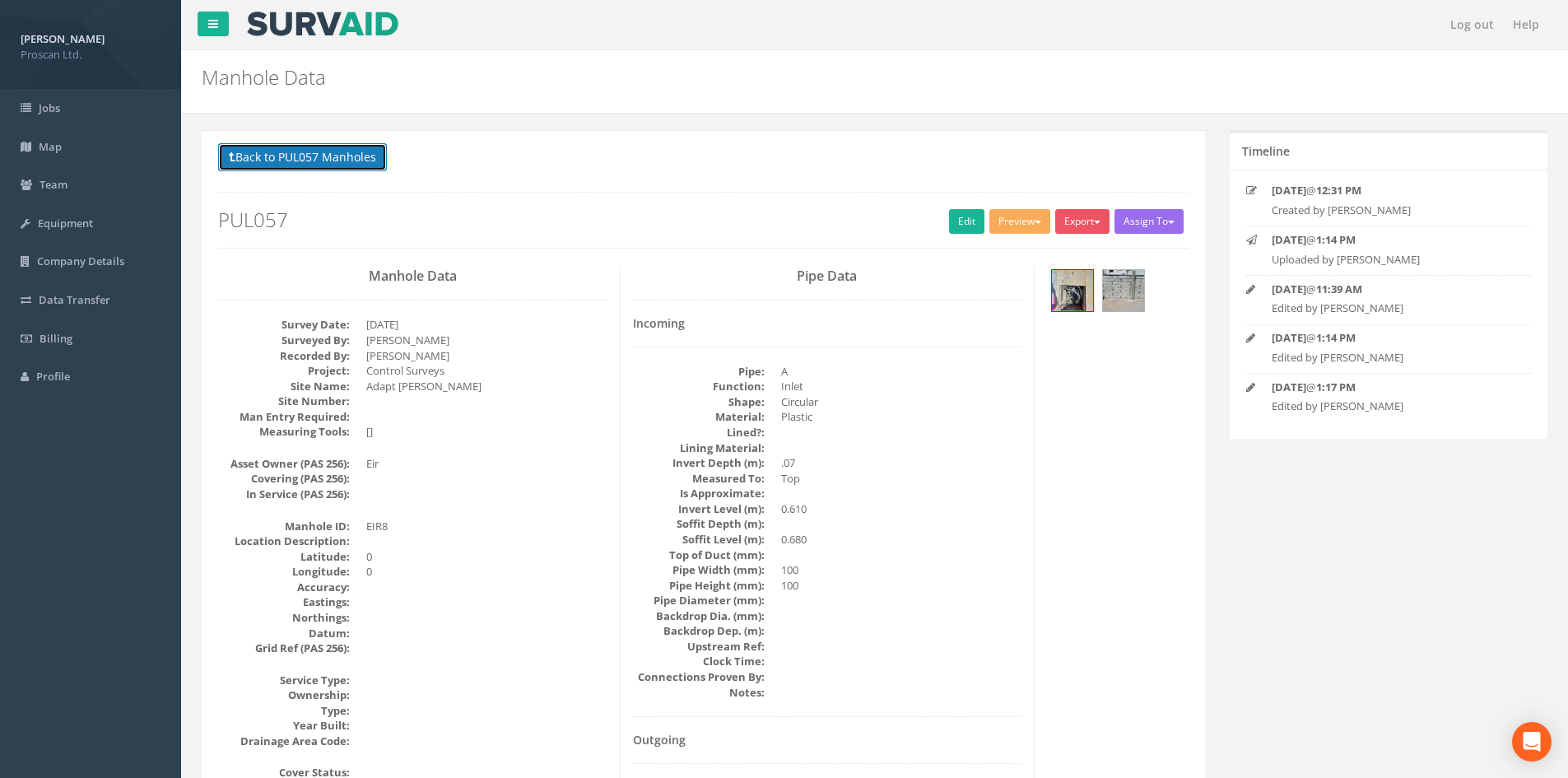 click on "Back to PUL057 Manholes" at bounding box center [302, 157] 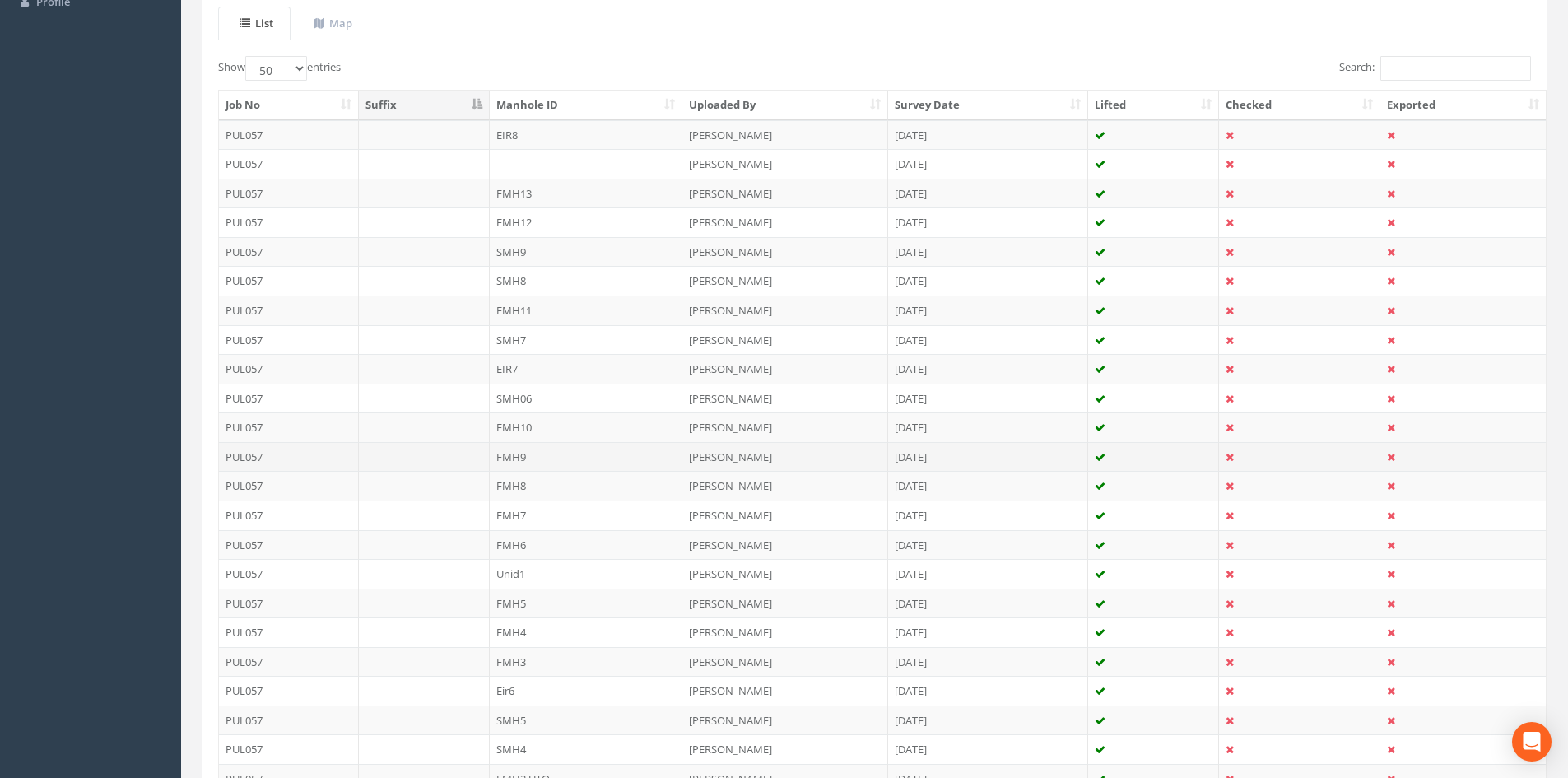 scroll, scrollTop: 439, scrollLeft: 0, axis: vertical 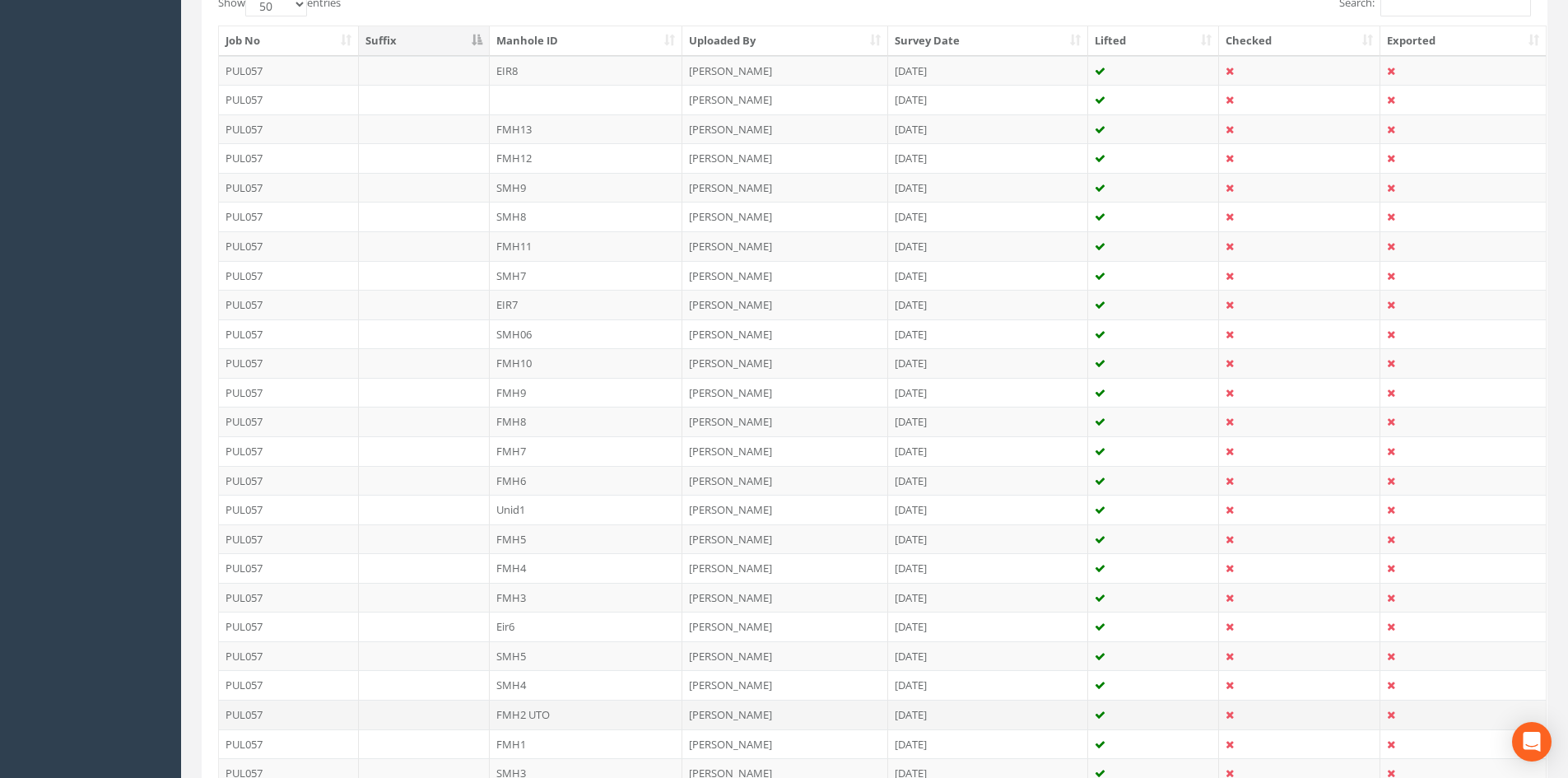 click at bounding box center (1154, 715) 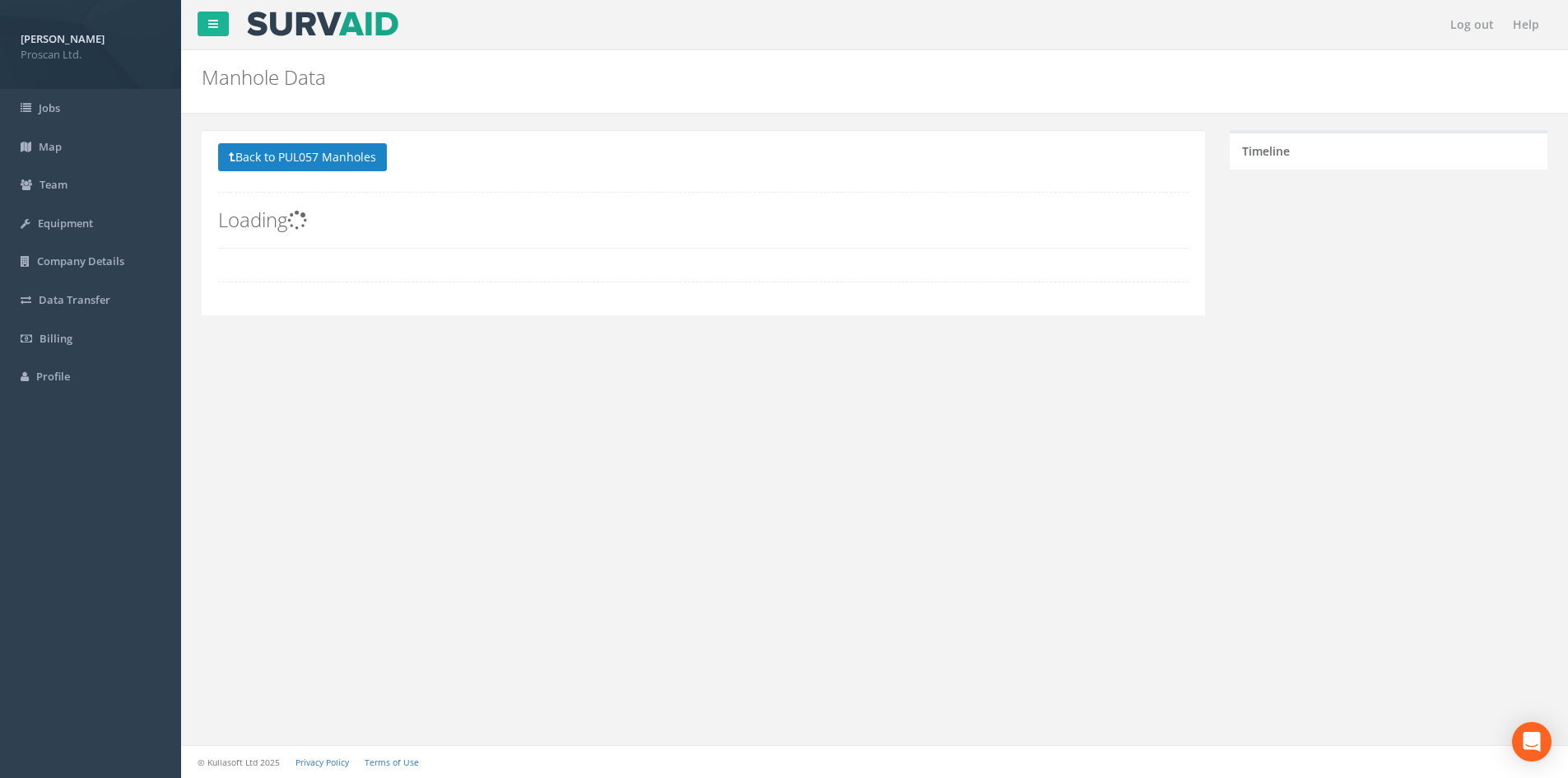 scroll, scrollTop: 0, scrollLeft: 0, axis: both 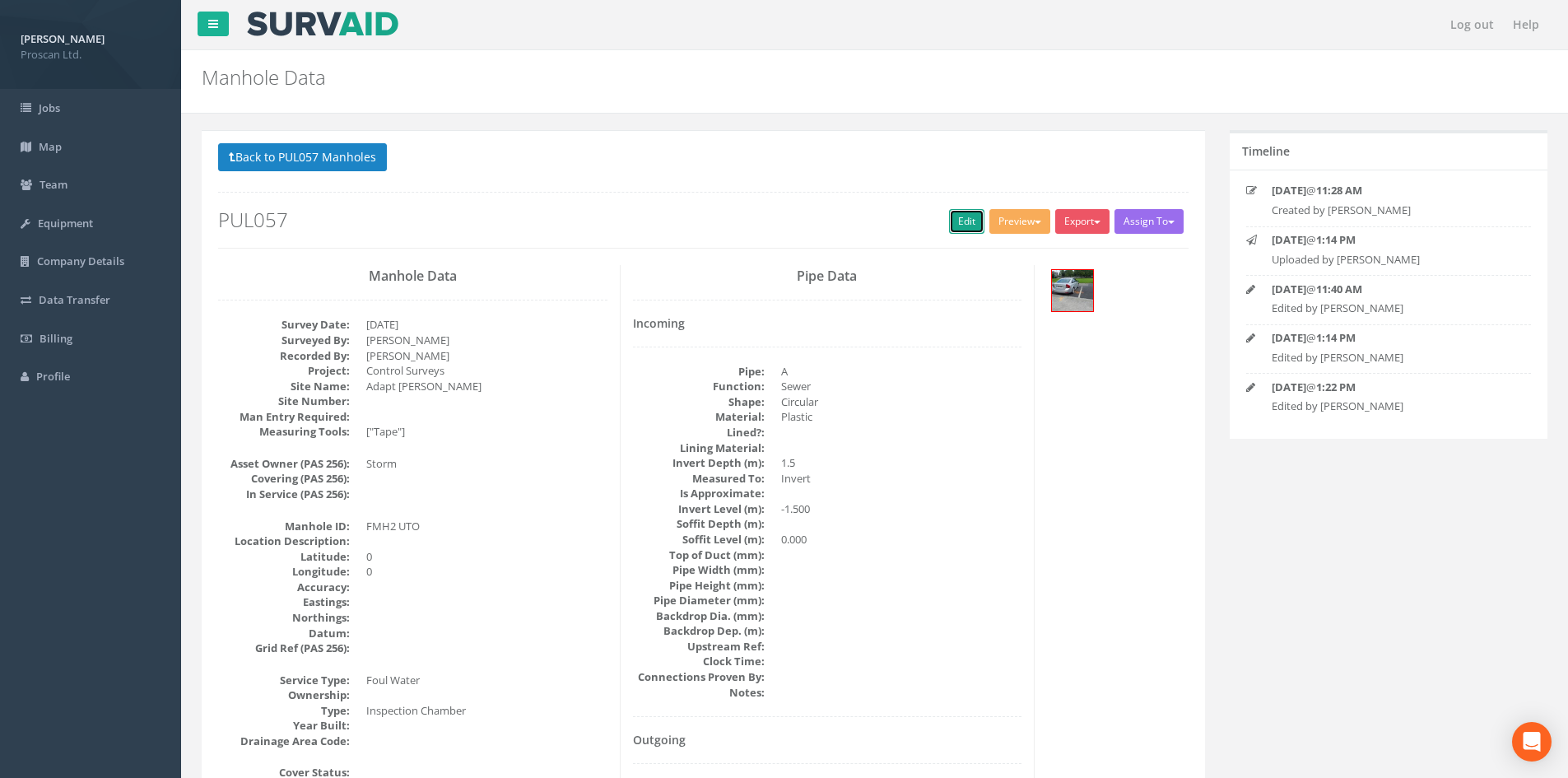 click on "Edit" at bounding box center [966, 221] 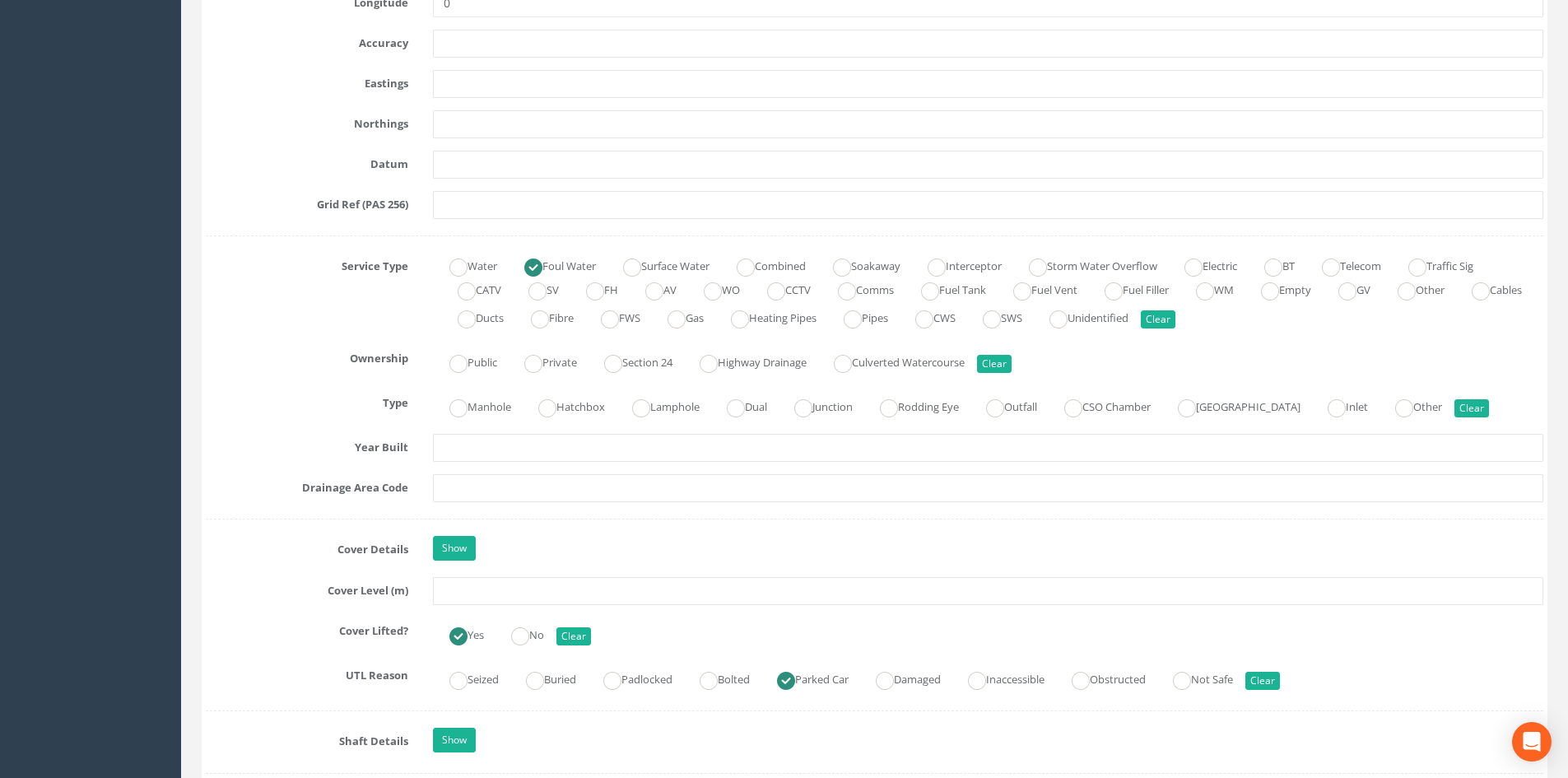 scroll, scrollTop: 988, scrollLeft: 0, axis: vertical 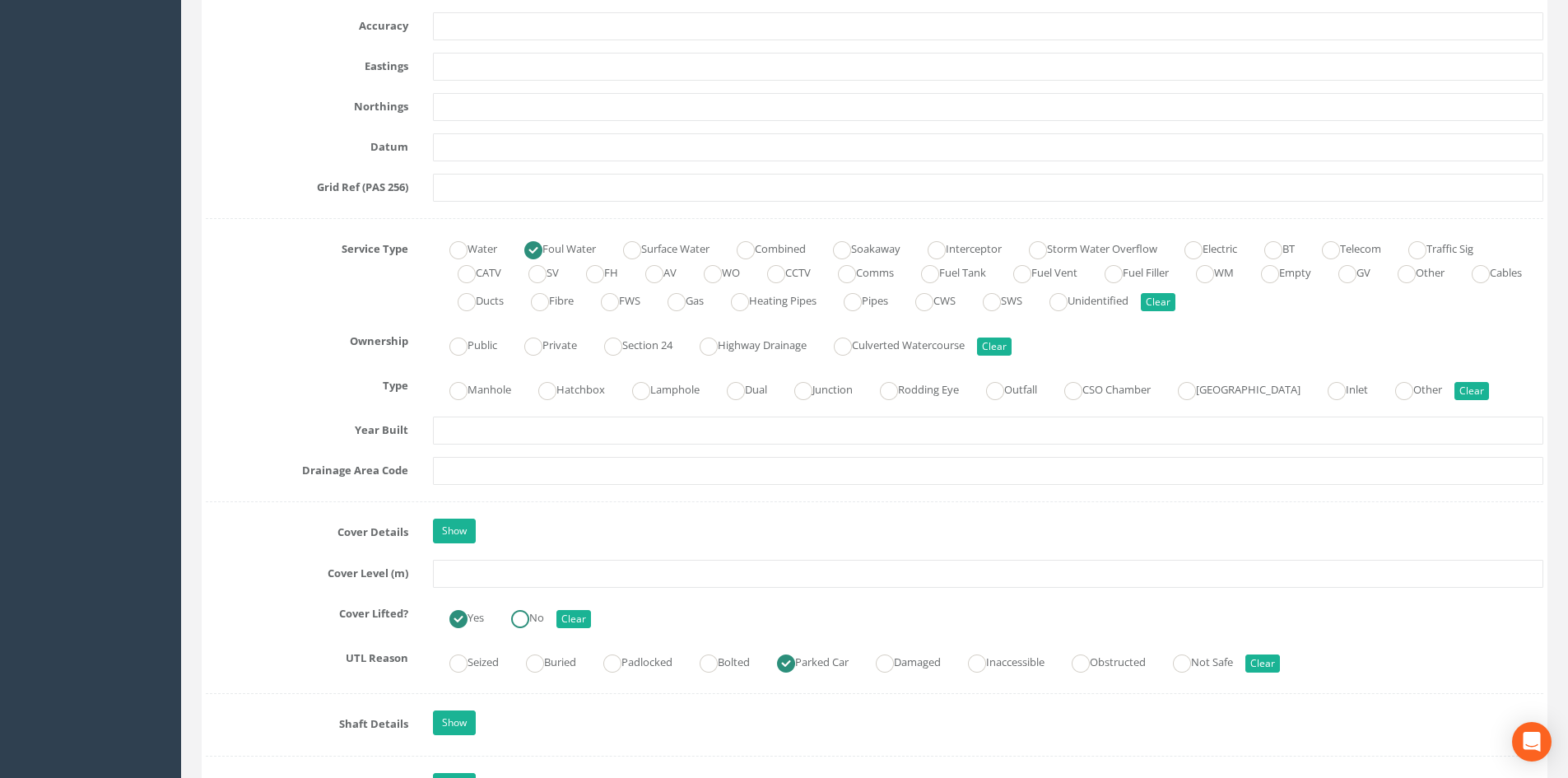 click at bounding box center (520, 619) 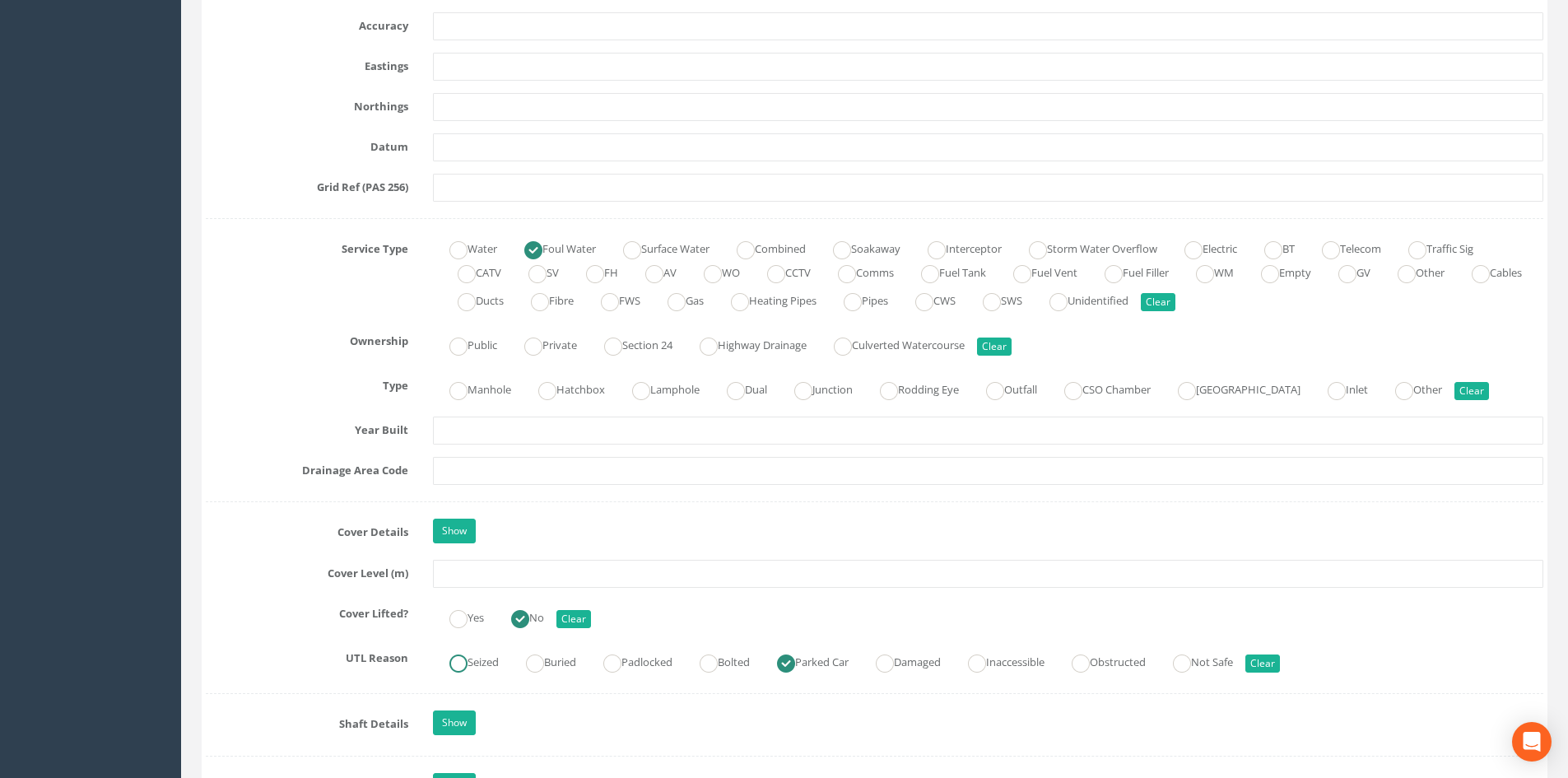 click at bounding box center [458, 664] 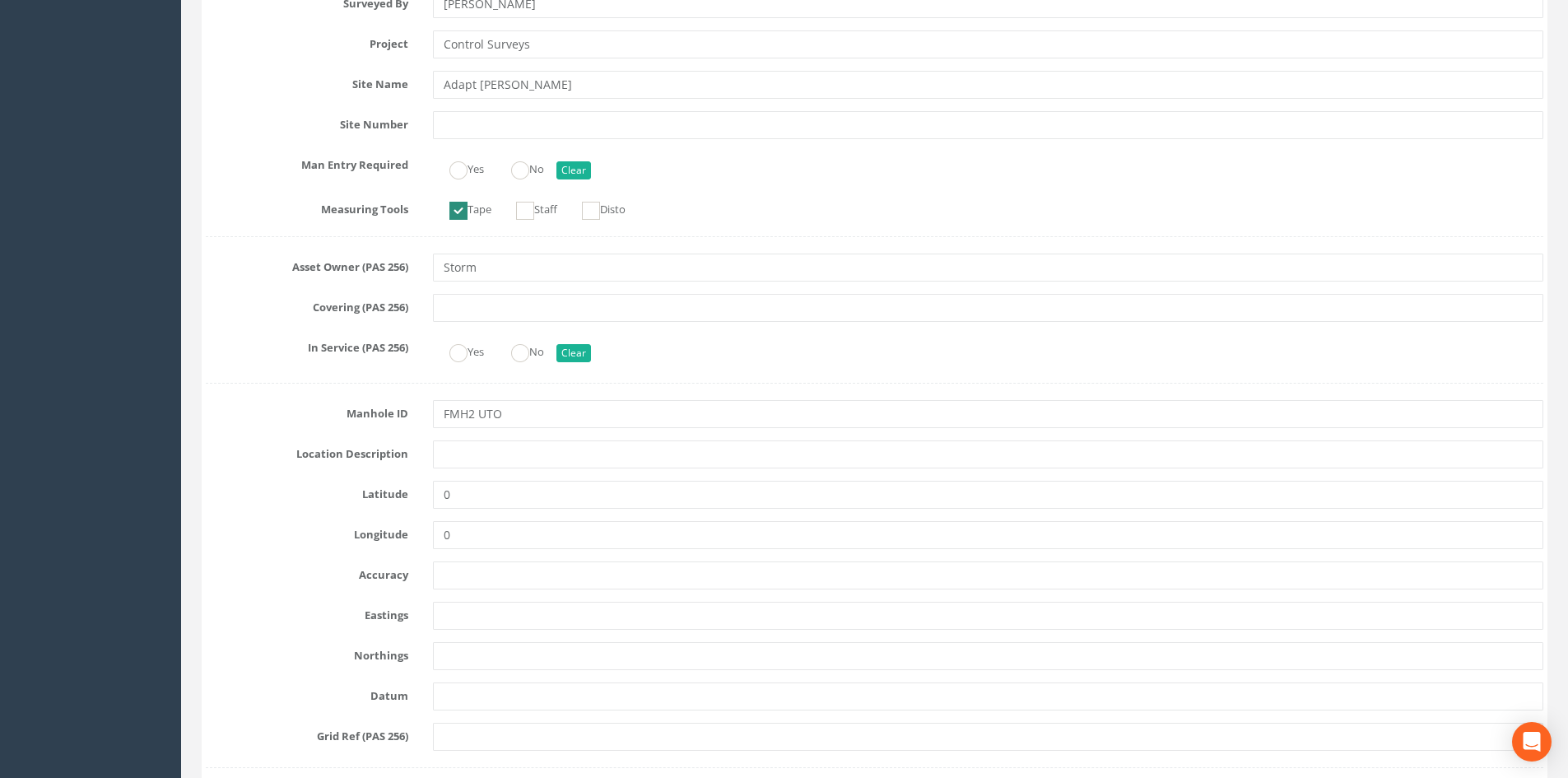 scroll, scrollTop: 0, scrollLeft: 0, axis: both 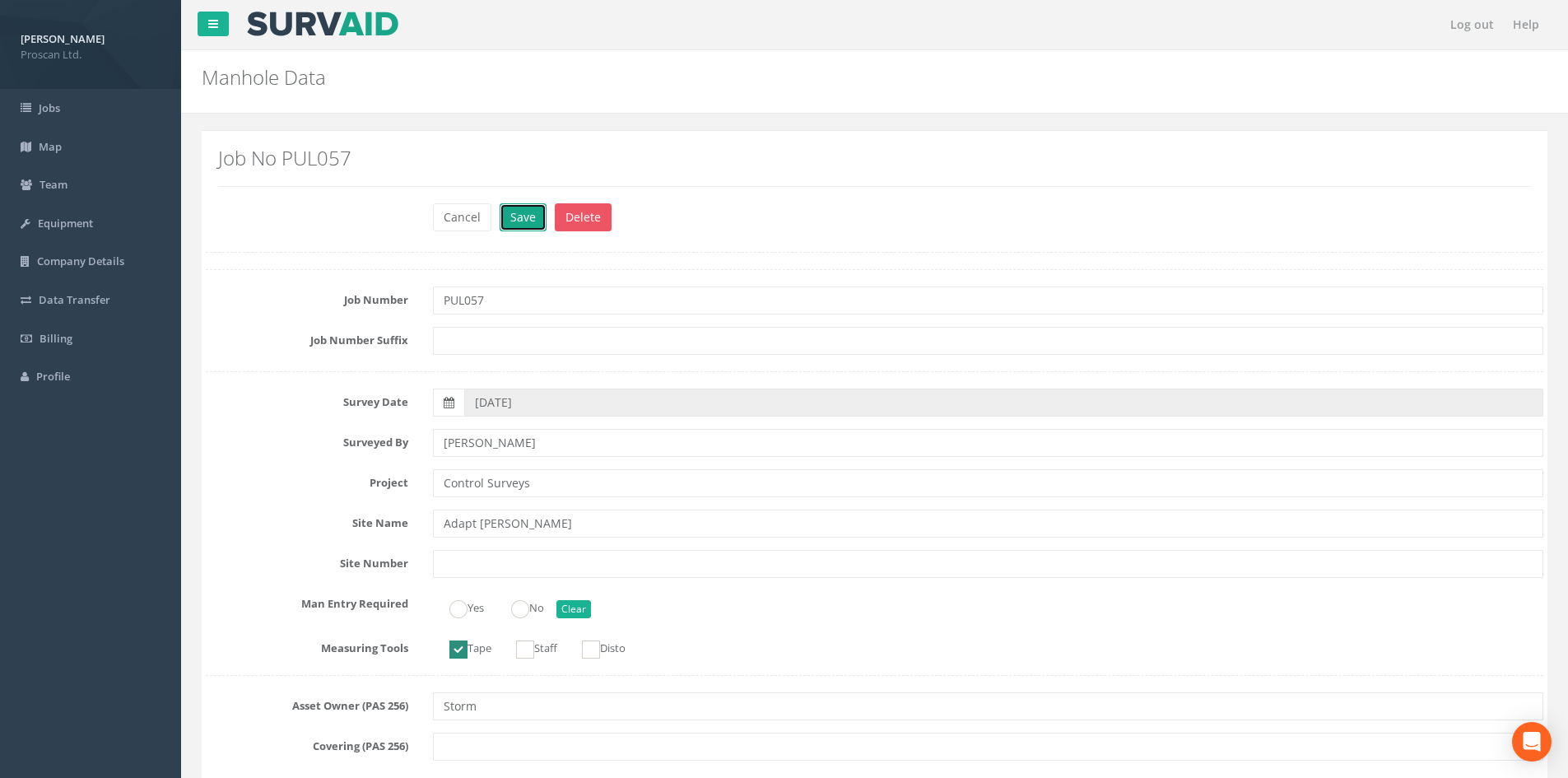 click on "Save" at bounding box center (523, 217) 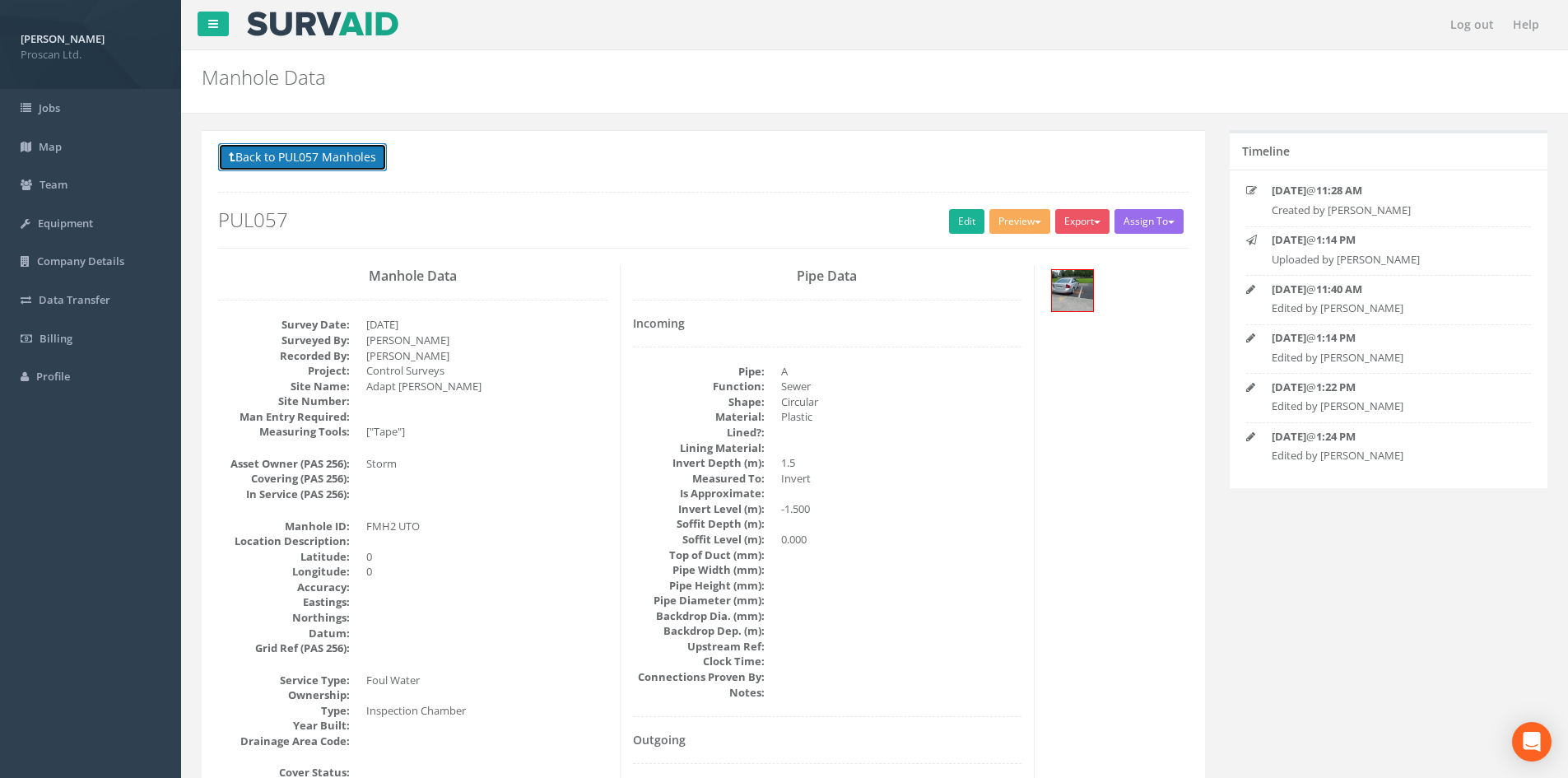 click on "Back to PUL057 Manholes" at bounding box center [302, 157] 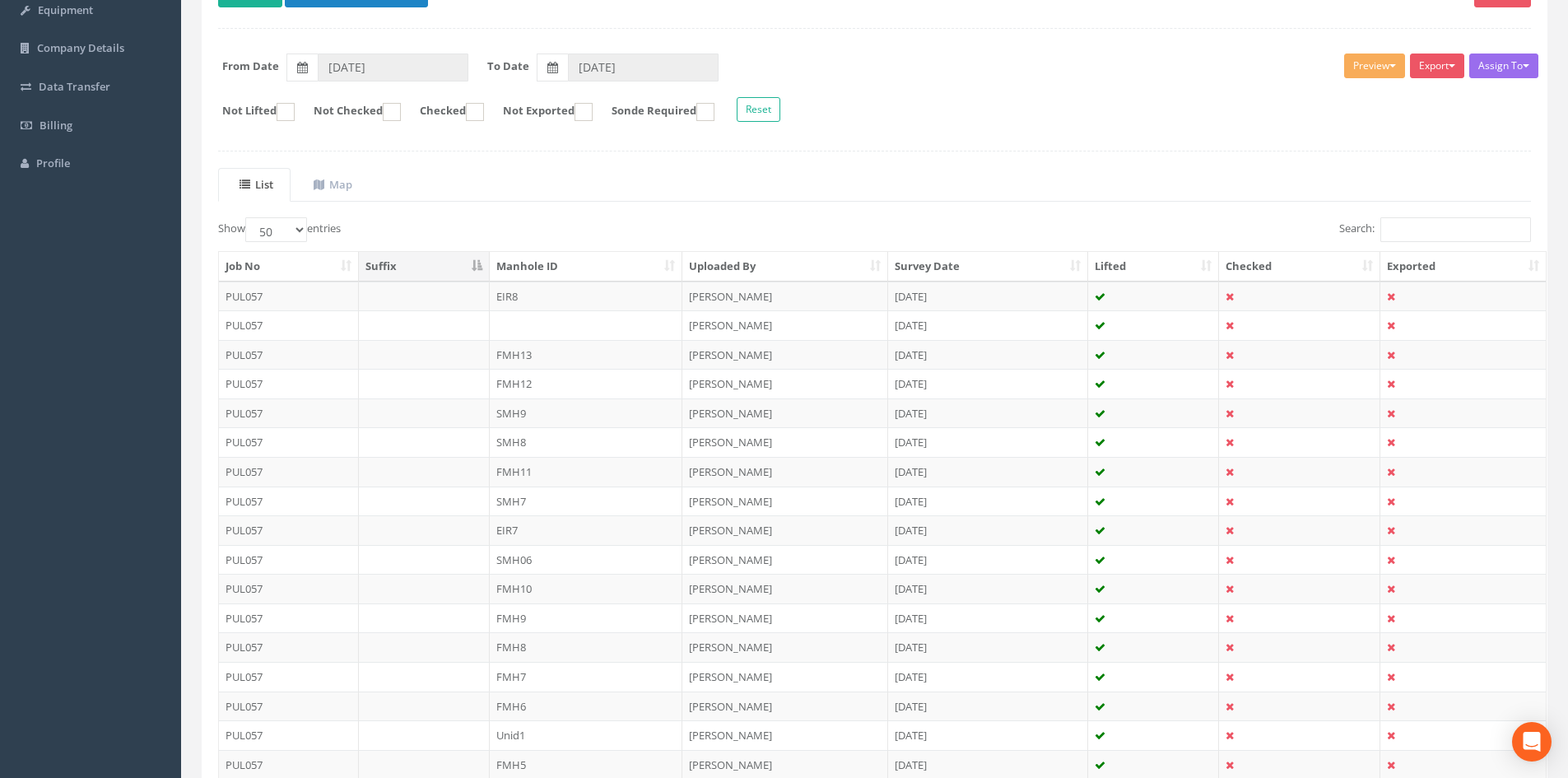scroll, scrollTop: 109, scrollLeft: 0, axis: vertical 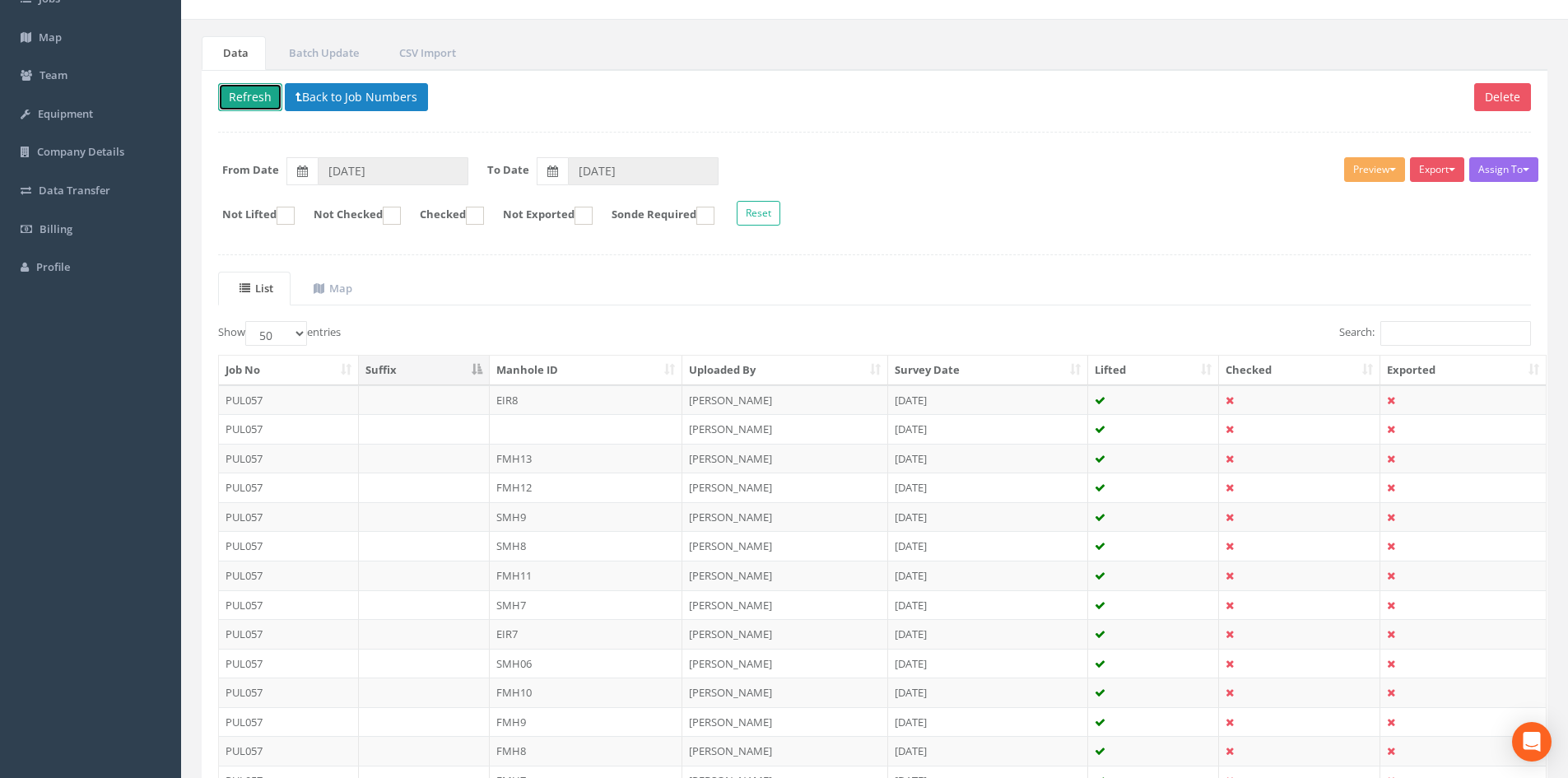 click on "Refresh" at bounding box center (250, 97) 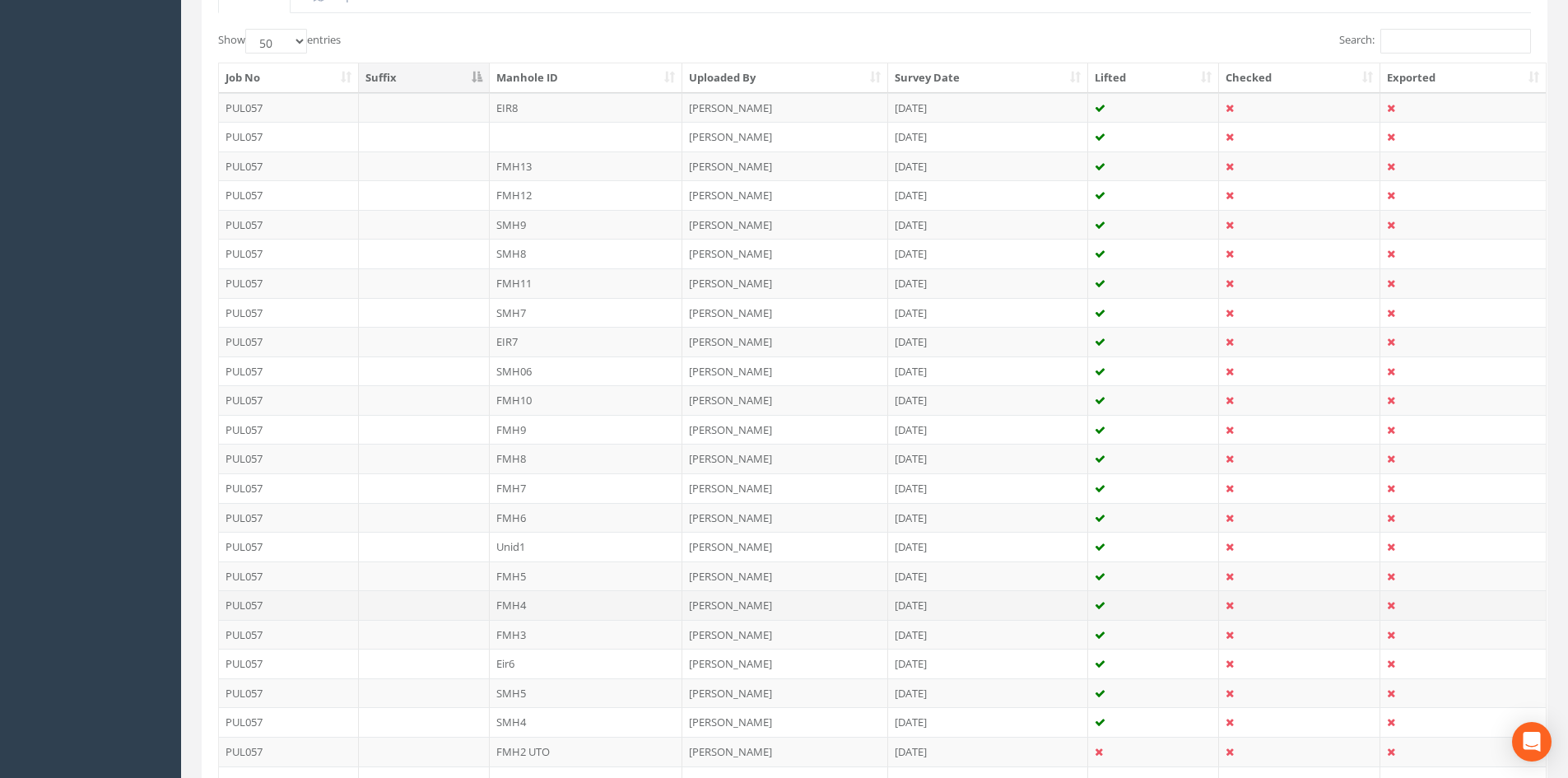 scroll, scrollTop: 220, scrollLeft: 0, axis: vertical 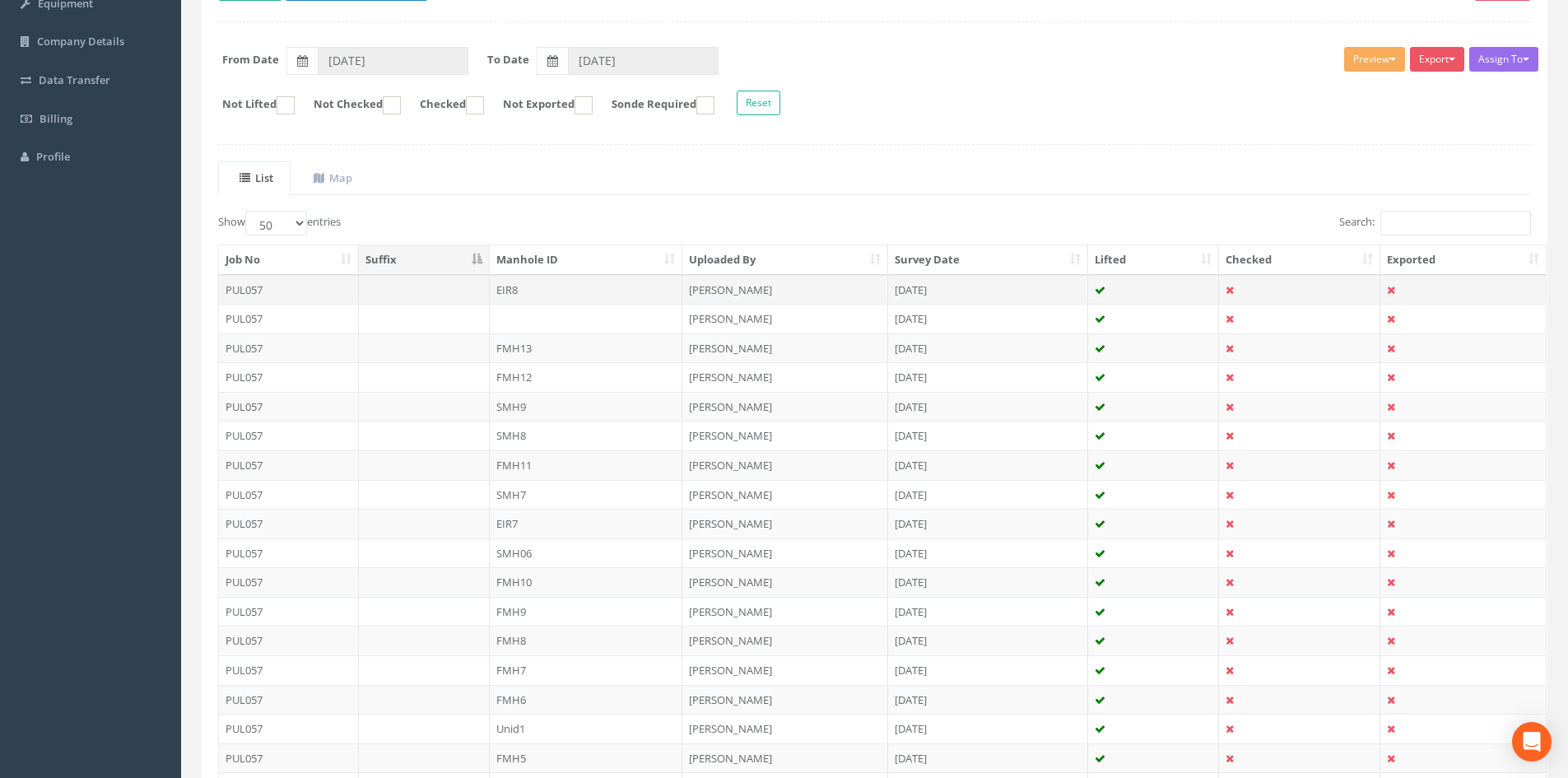 click at bounding box center [1300, 290] 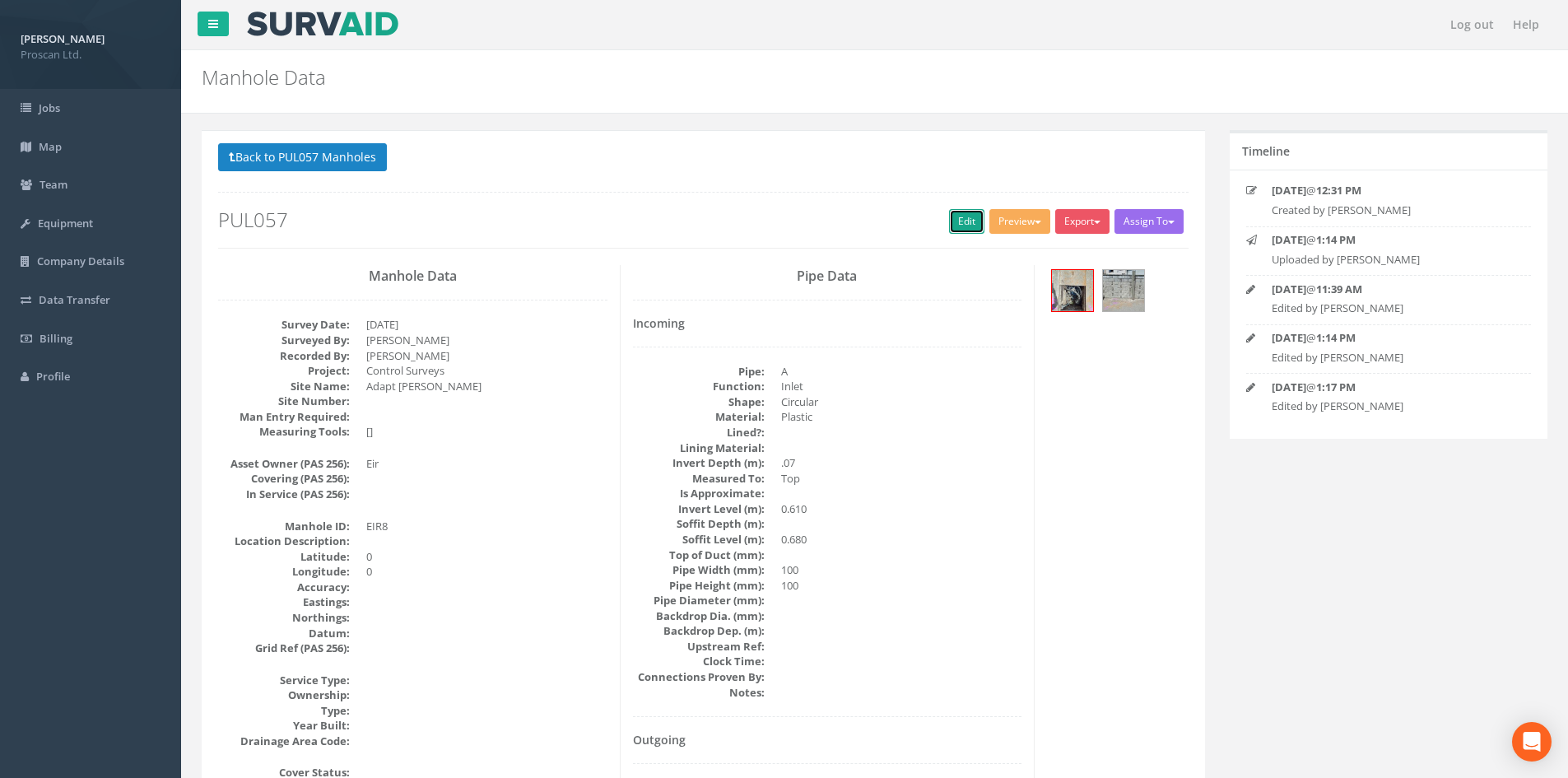 click on "Edit" at bounding box center [966, 221] 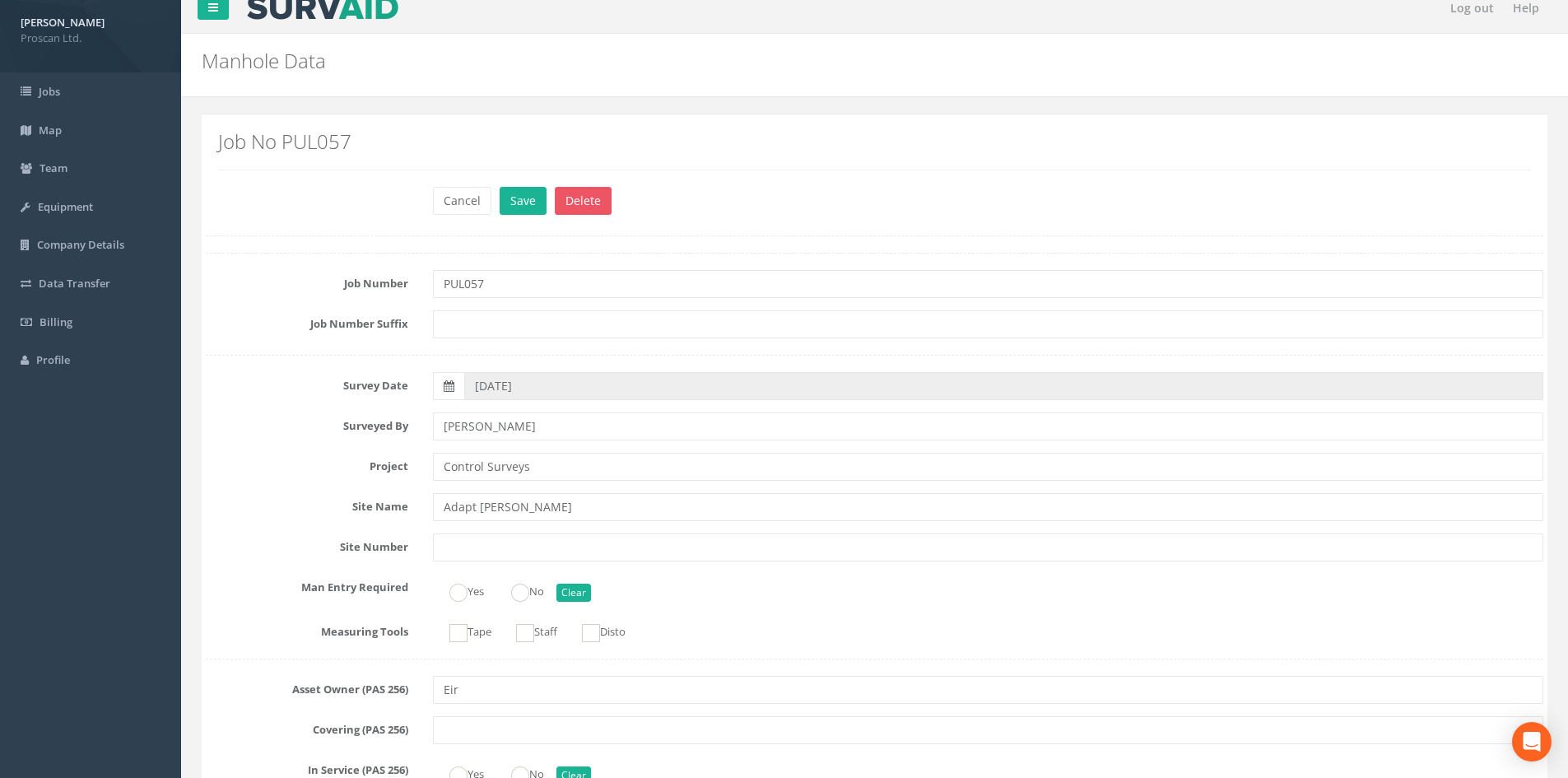 scroll, scrollTop: 0, scrollLeft: 0, axis: both 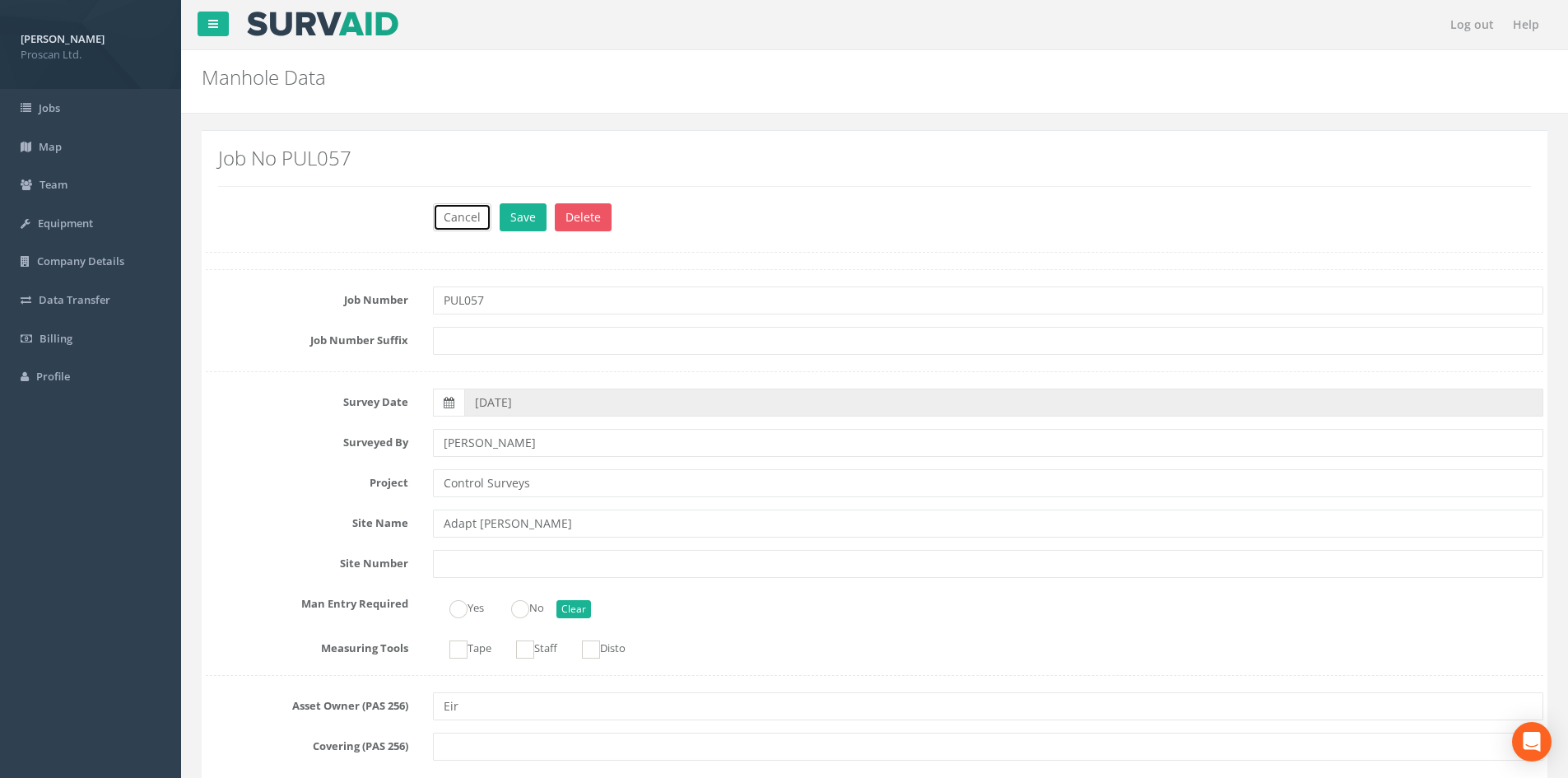 click on "Cancel" at bounding box center (462, 217) 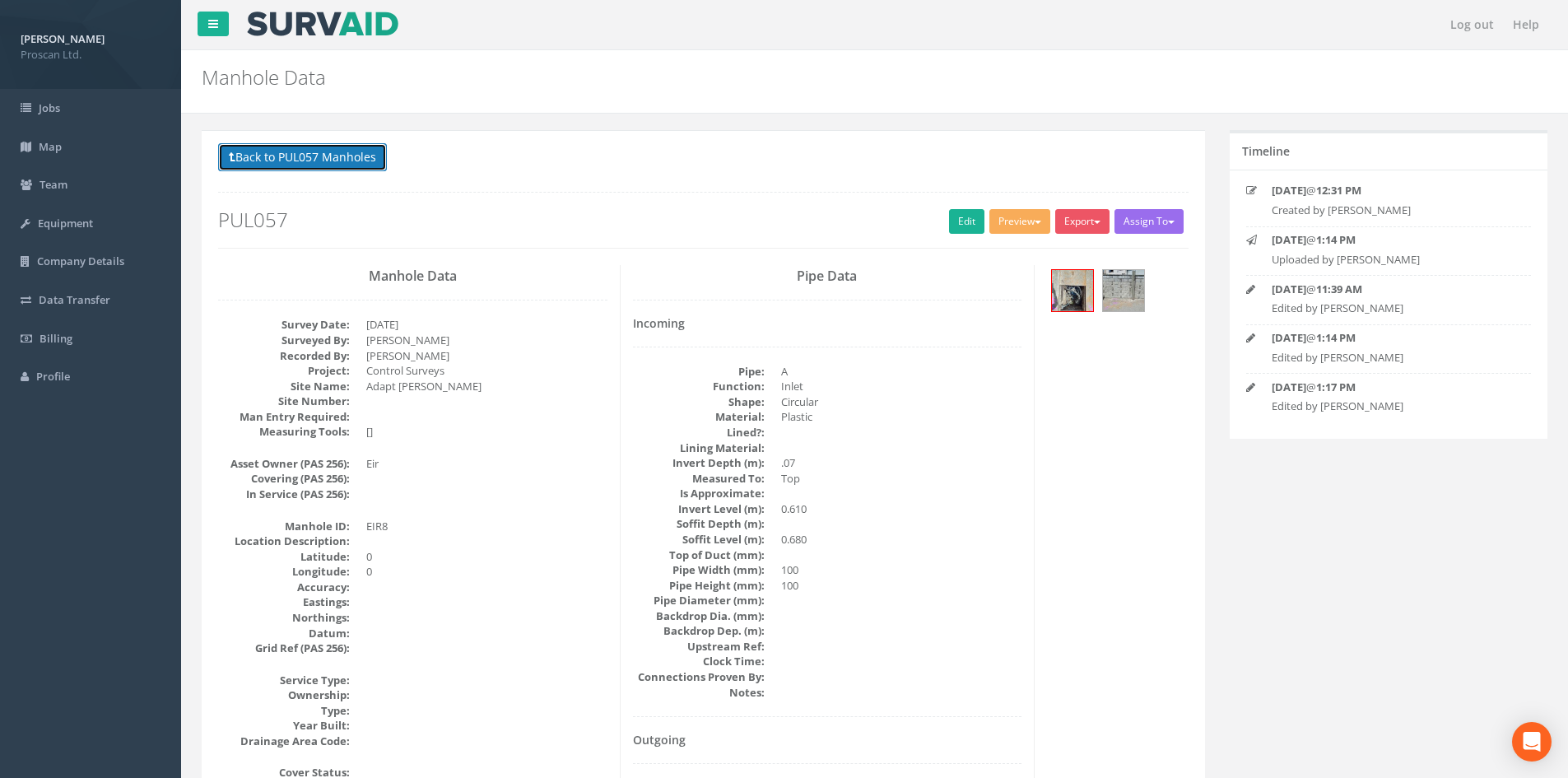 click on "Back to PUL057 Manholes" at bounding box center [302, 157] 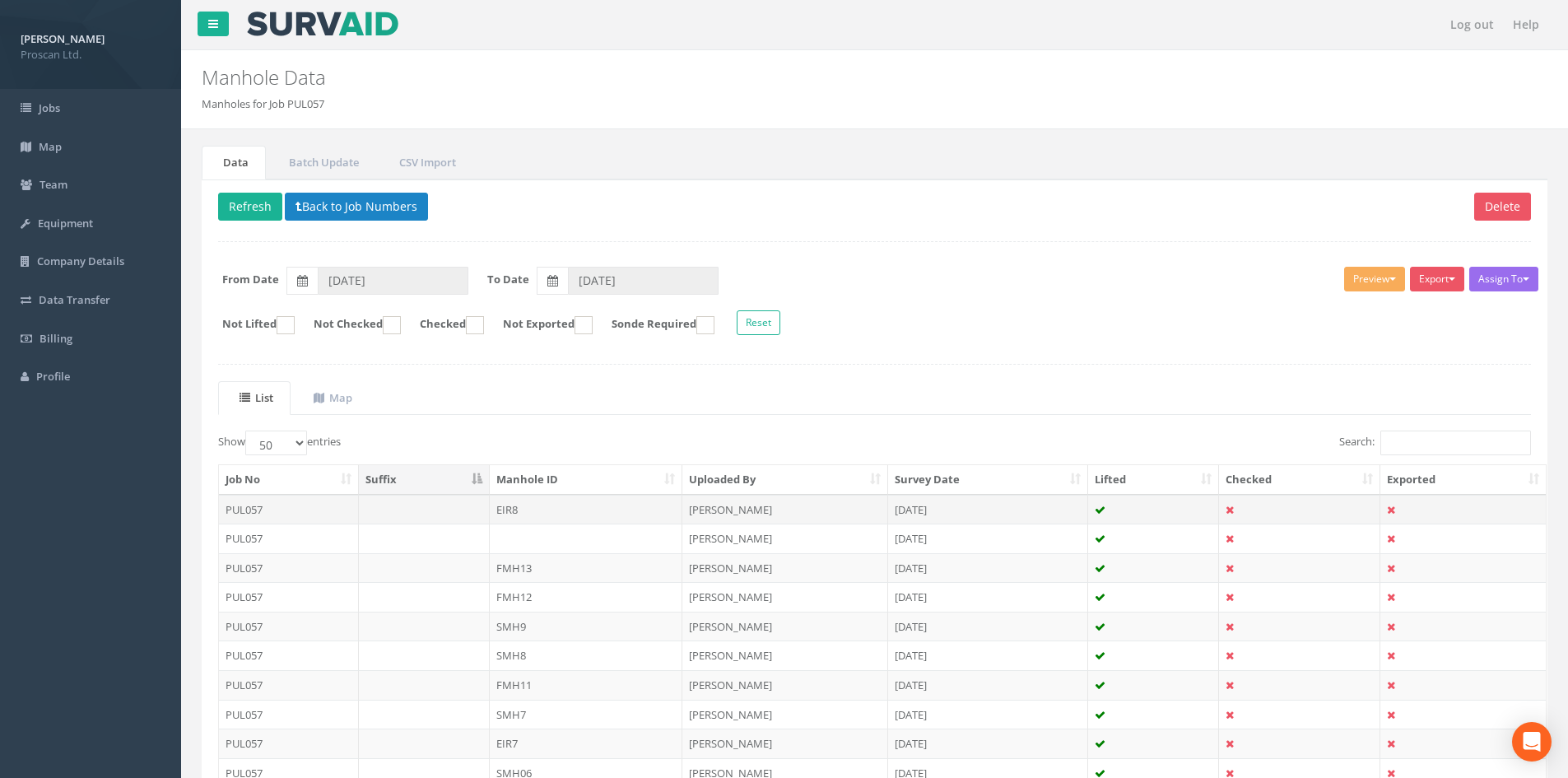 click on "EIR8" at bounding box center (586, 510) 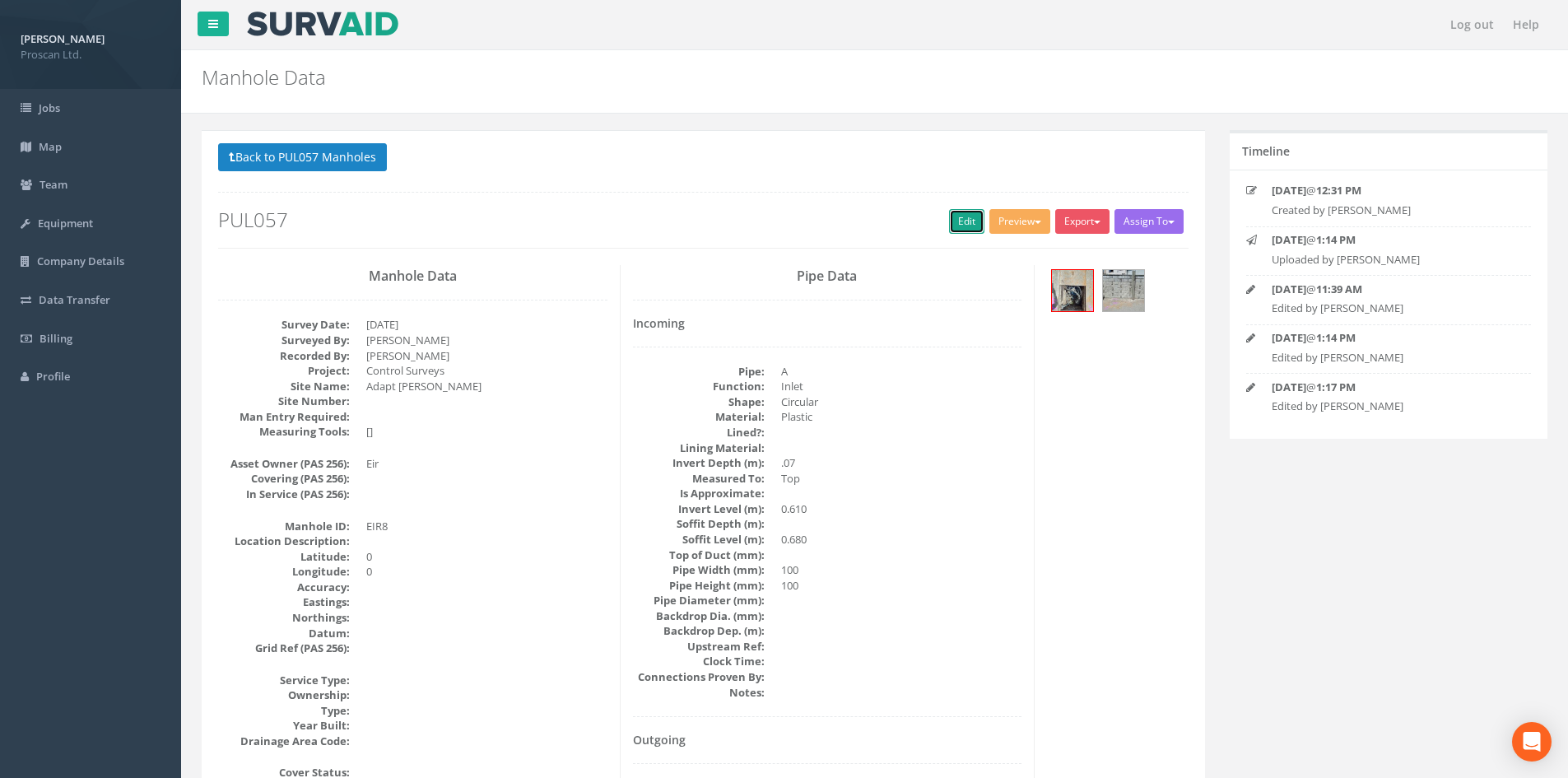 click on "Edit" at bounding box center [966, 221] 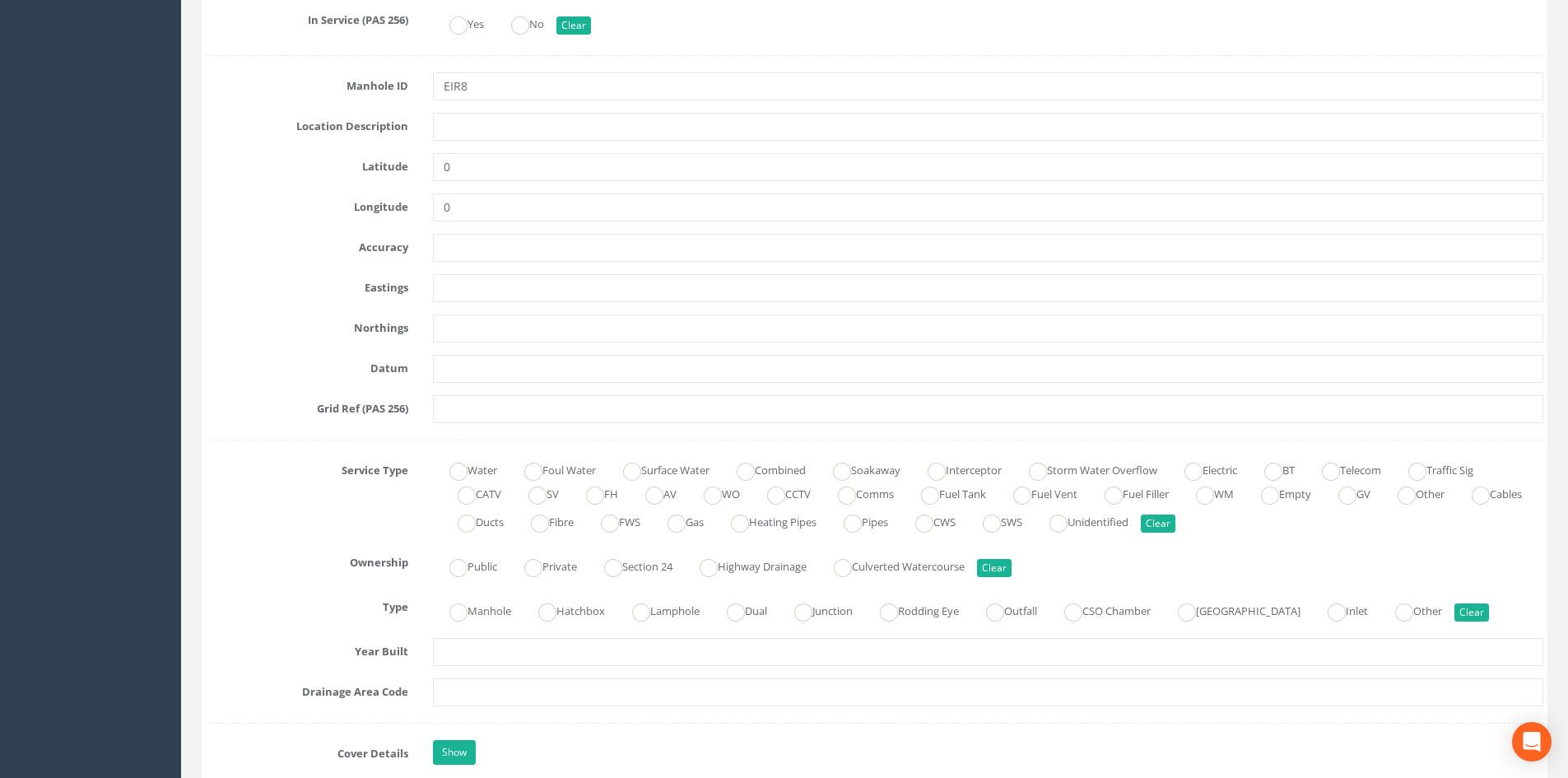 scroll, scrollTop: 878, scrollLeft: 0, axis: vertical 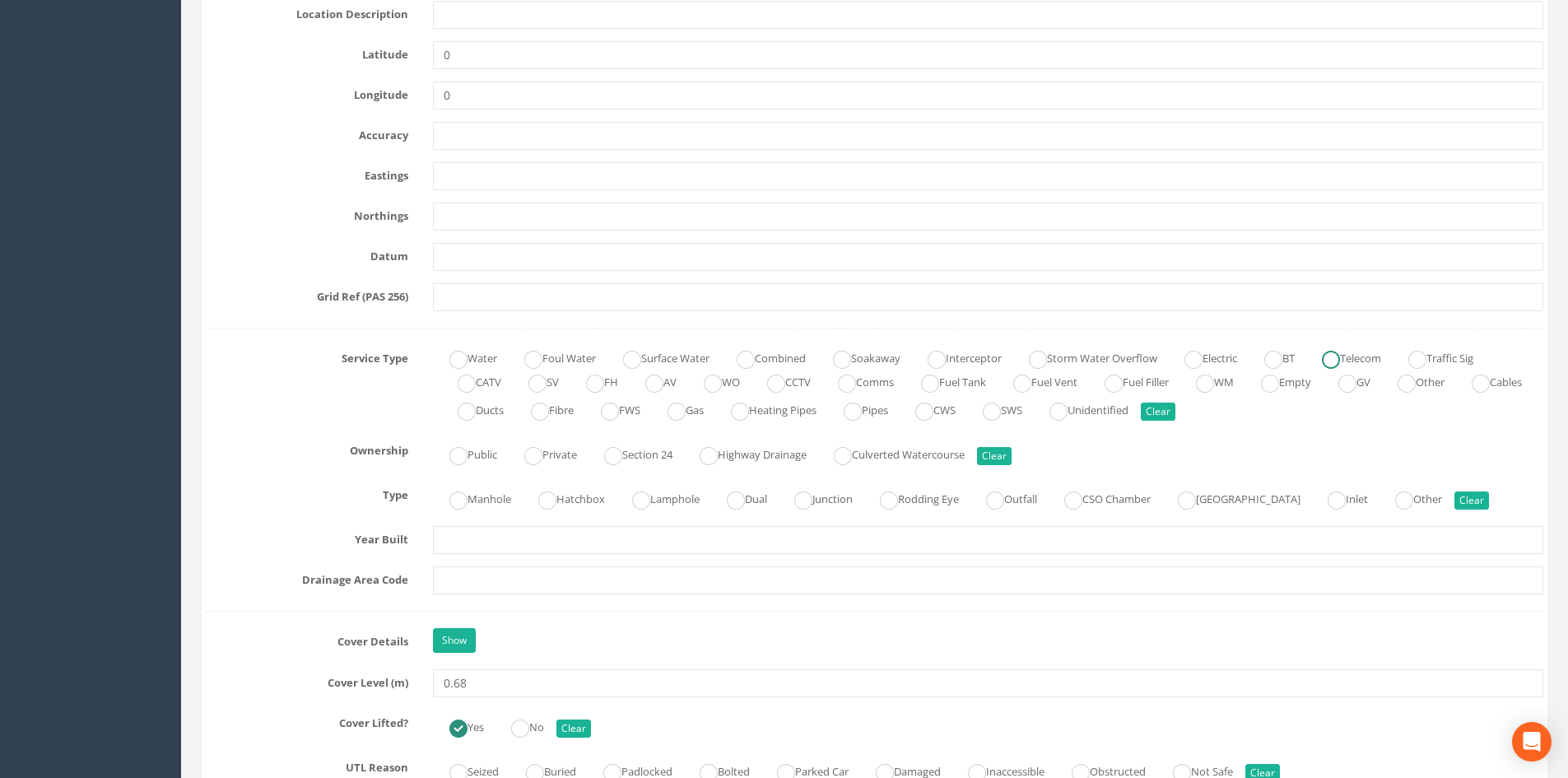 click at bounding box center (1331, 360) 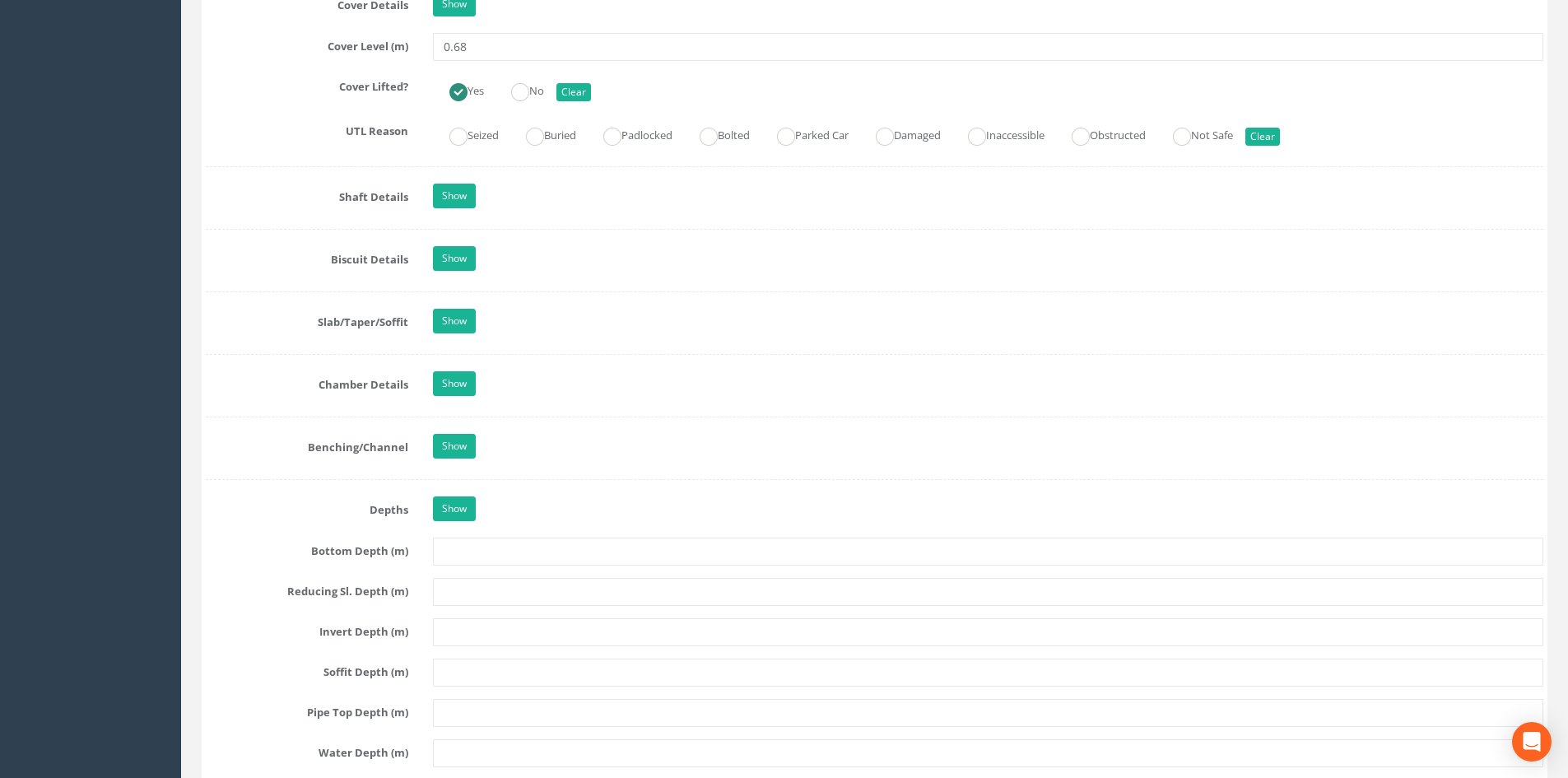 scroll, scrollTop: 1537, scrollLeft: 0, axis: vertical 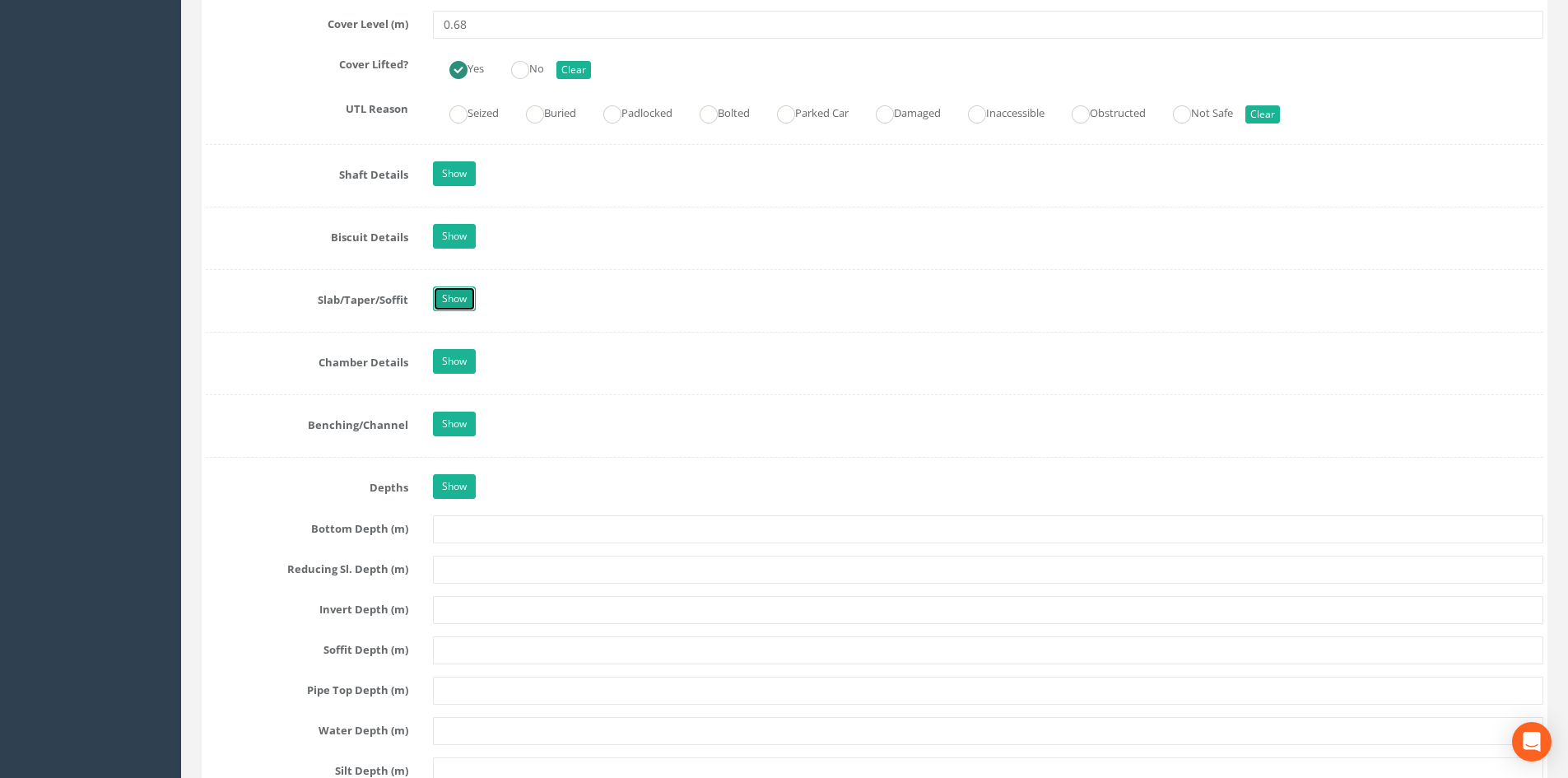 click on "Show" at bounding box center (454, 299) 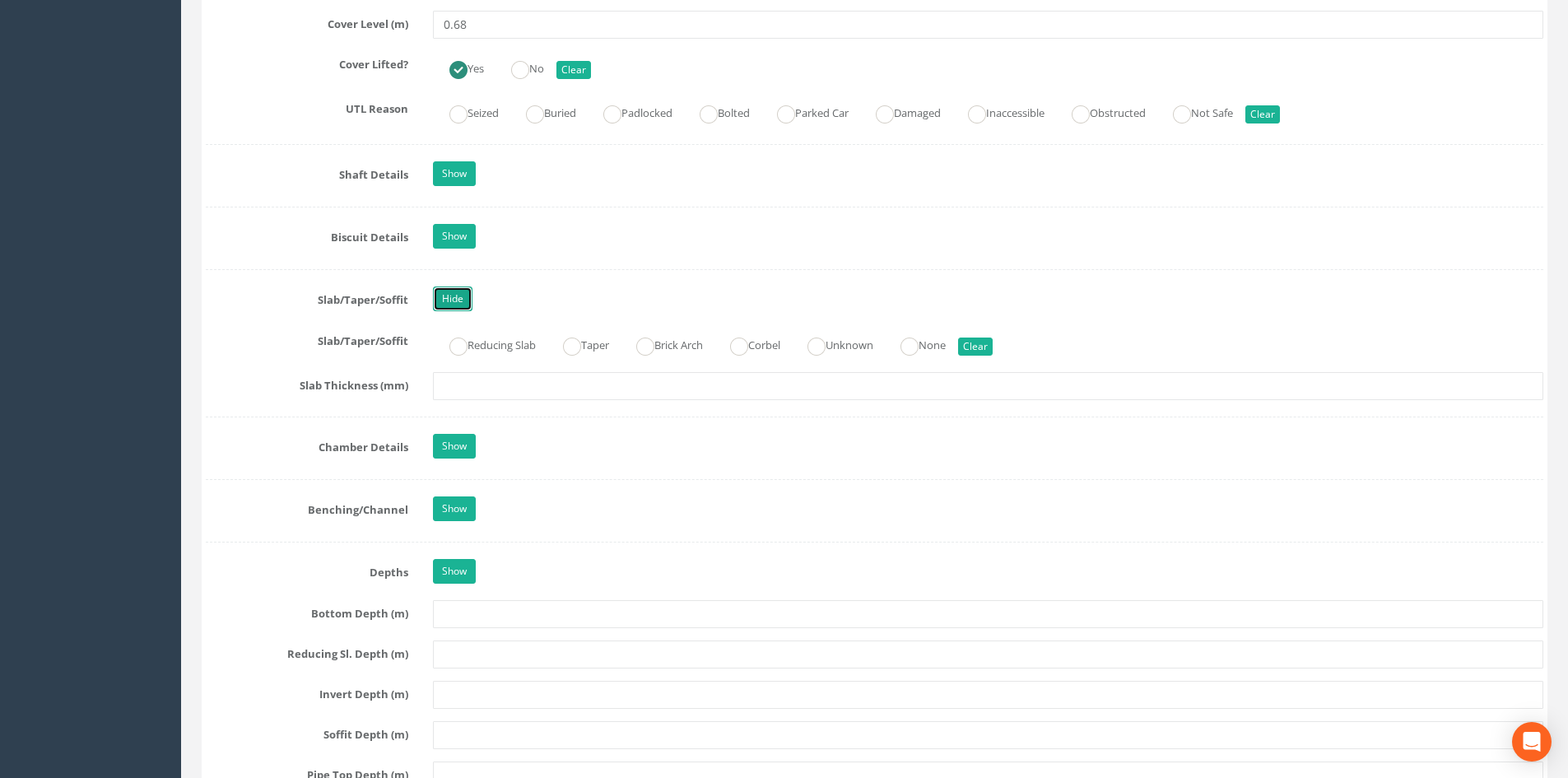 click on "Hide" at bounding box center (453, 299) 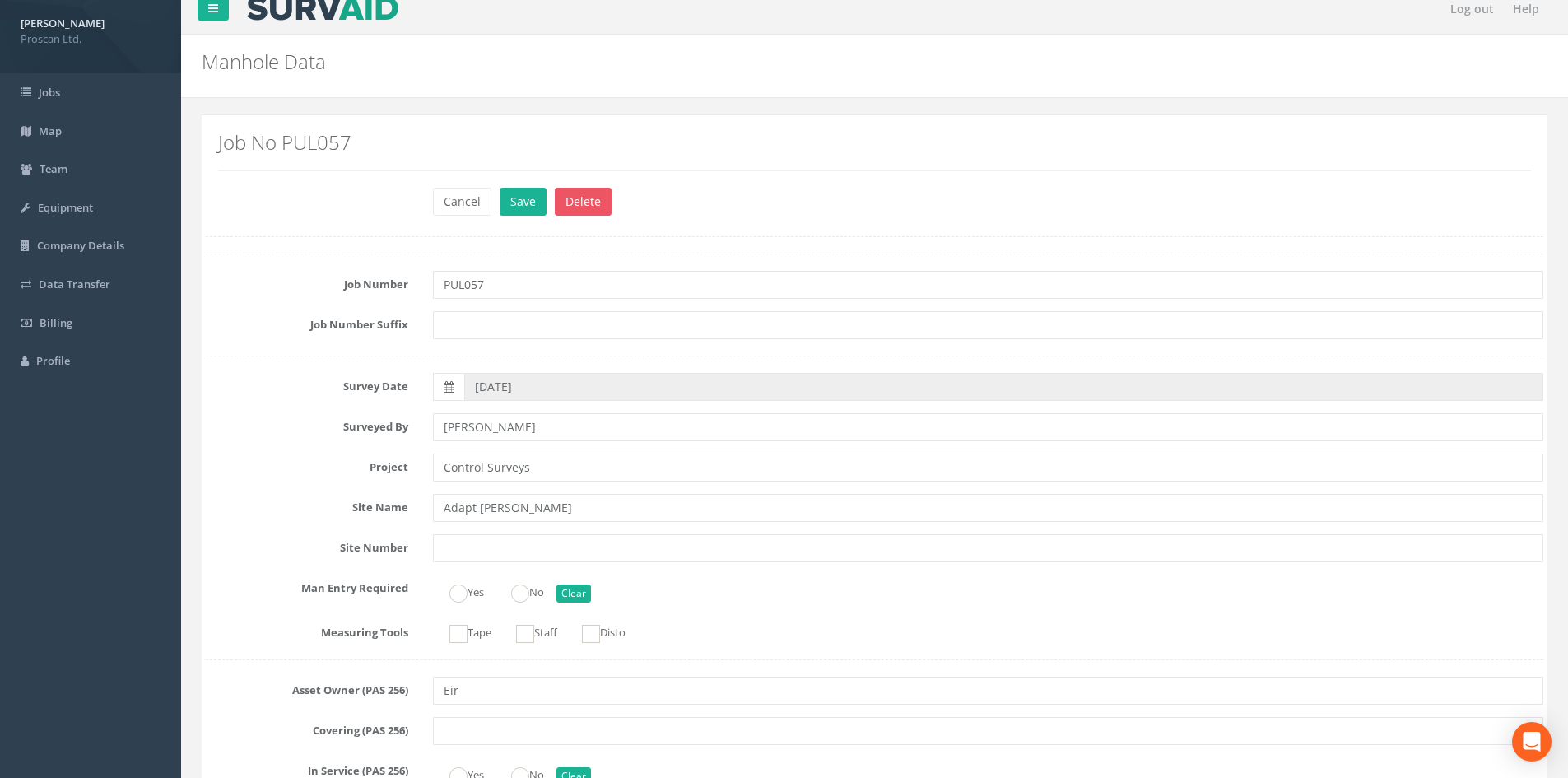 scroll, scrollTop: 0, scrollLeft: 0, axis: both 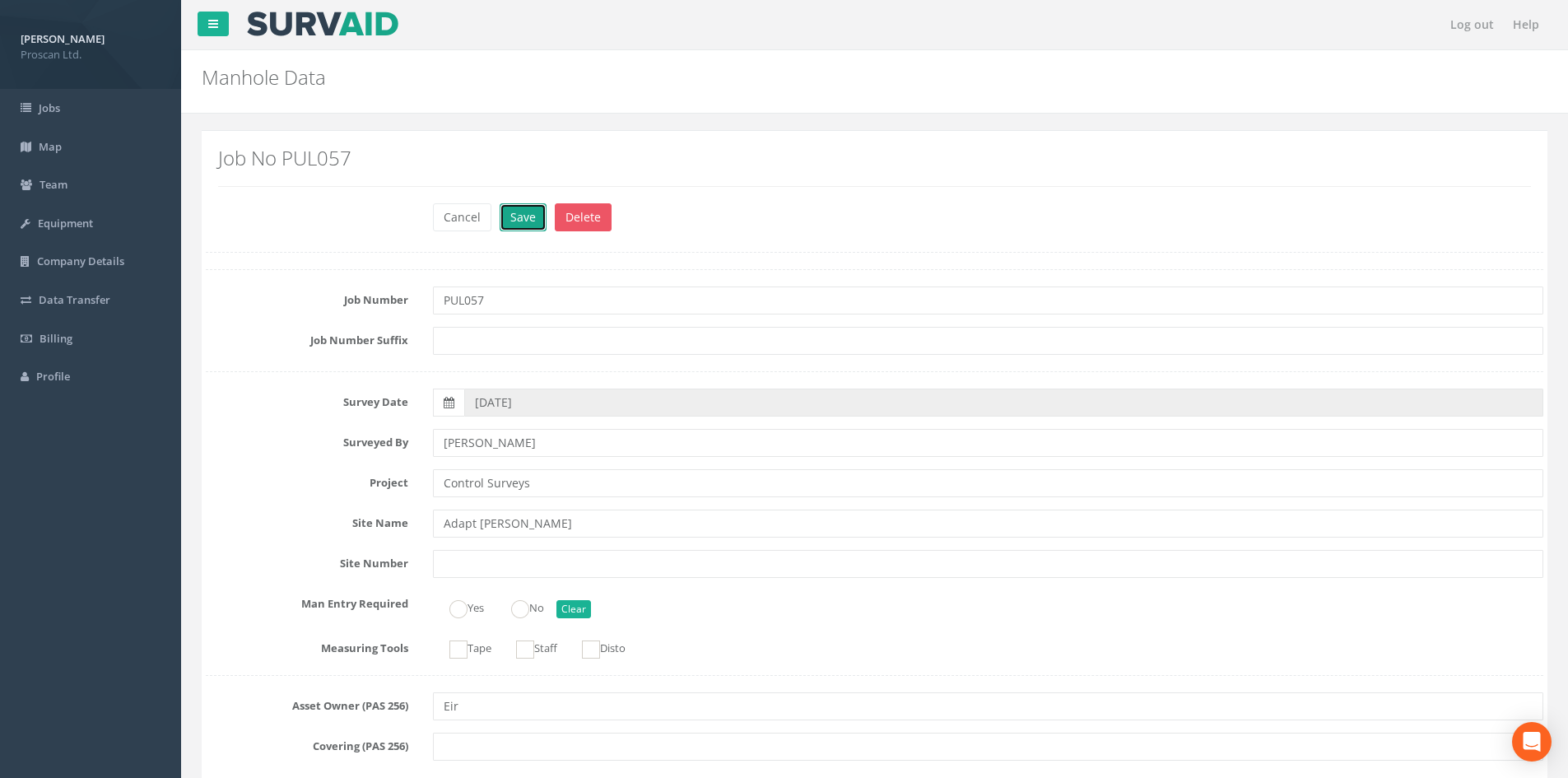 click on "Save" at bounding box center [523, 217] 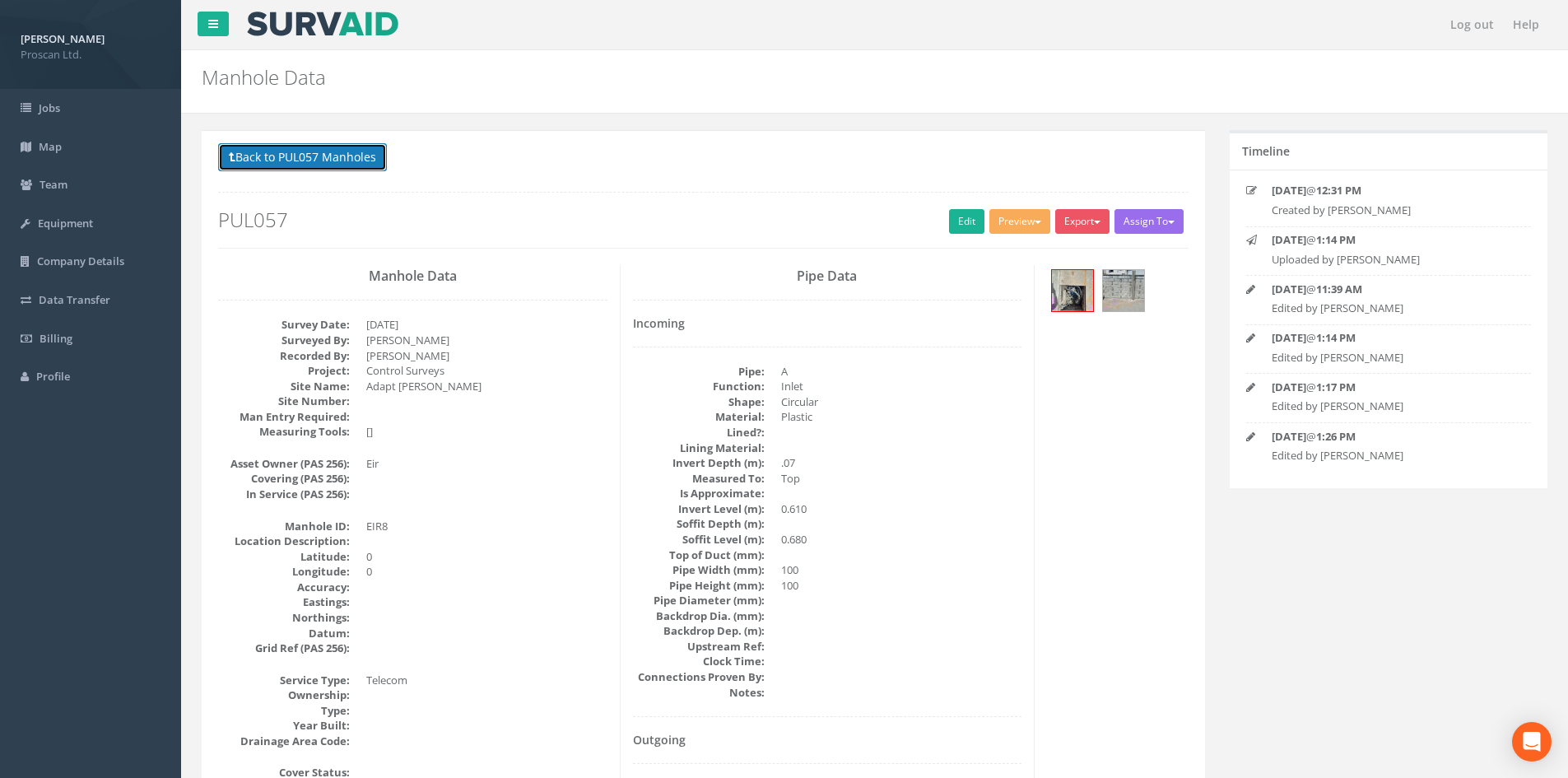 click on "Back to PUL057 Manholes" at bounding box center [302, 157] 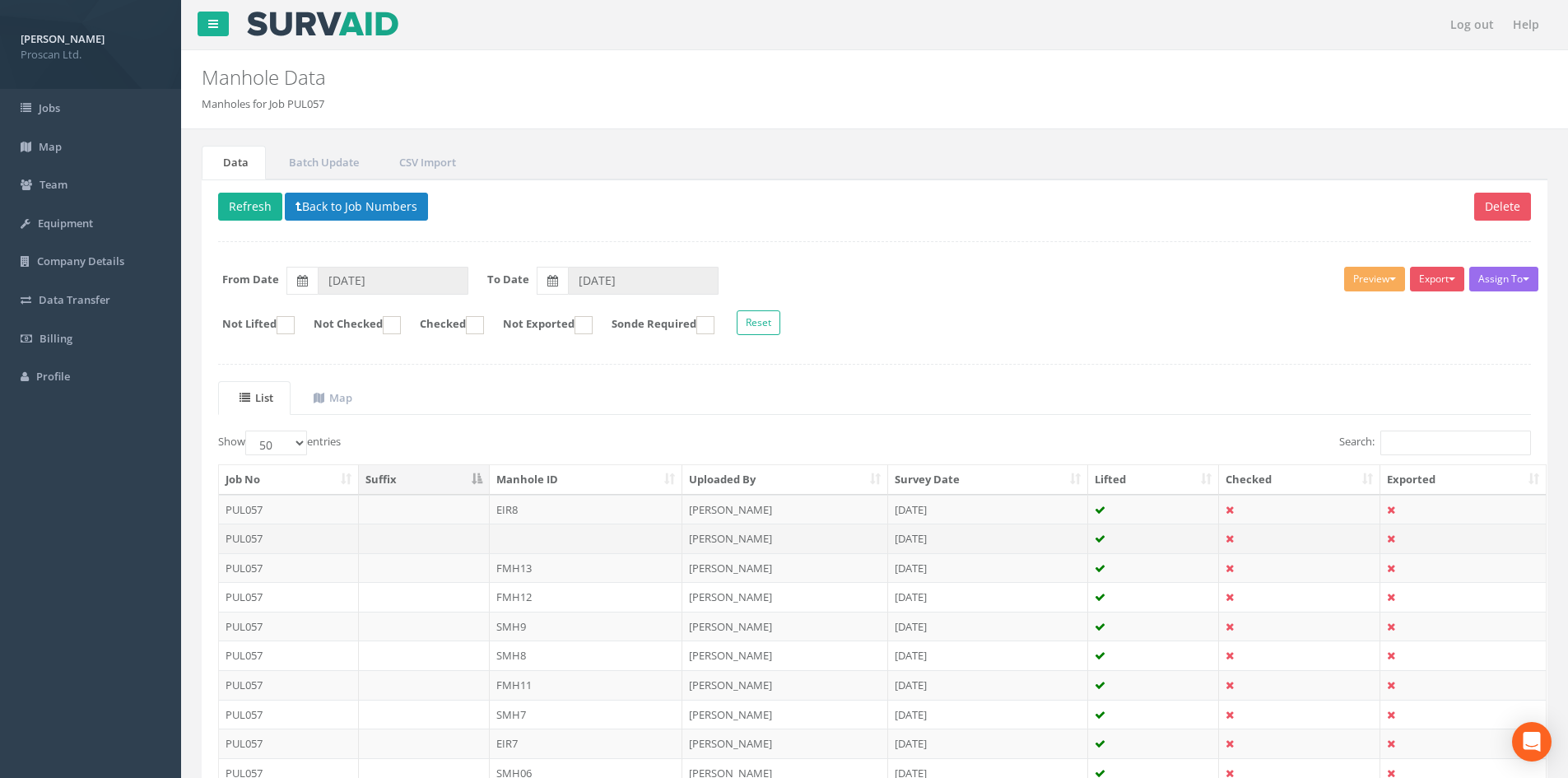 click on "[PERSON_NAME]" at bounding box center (785, 538) 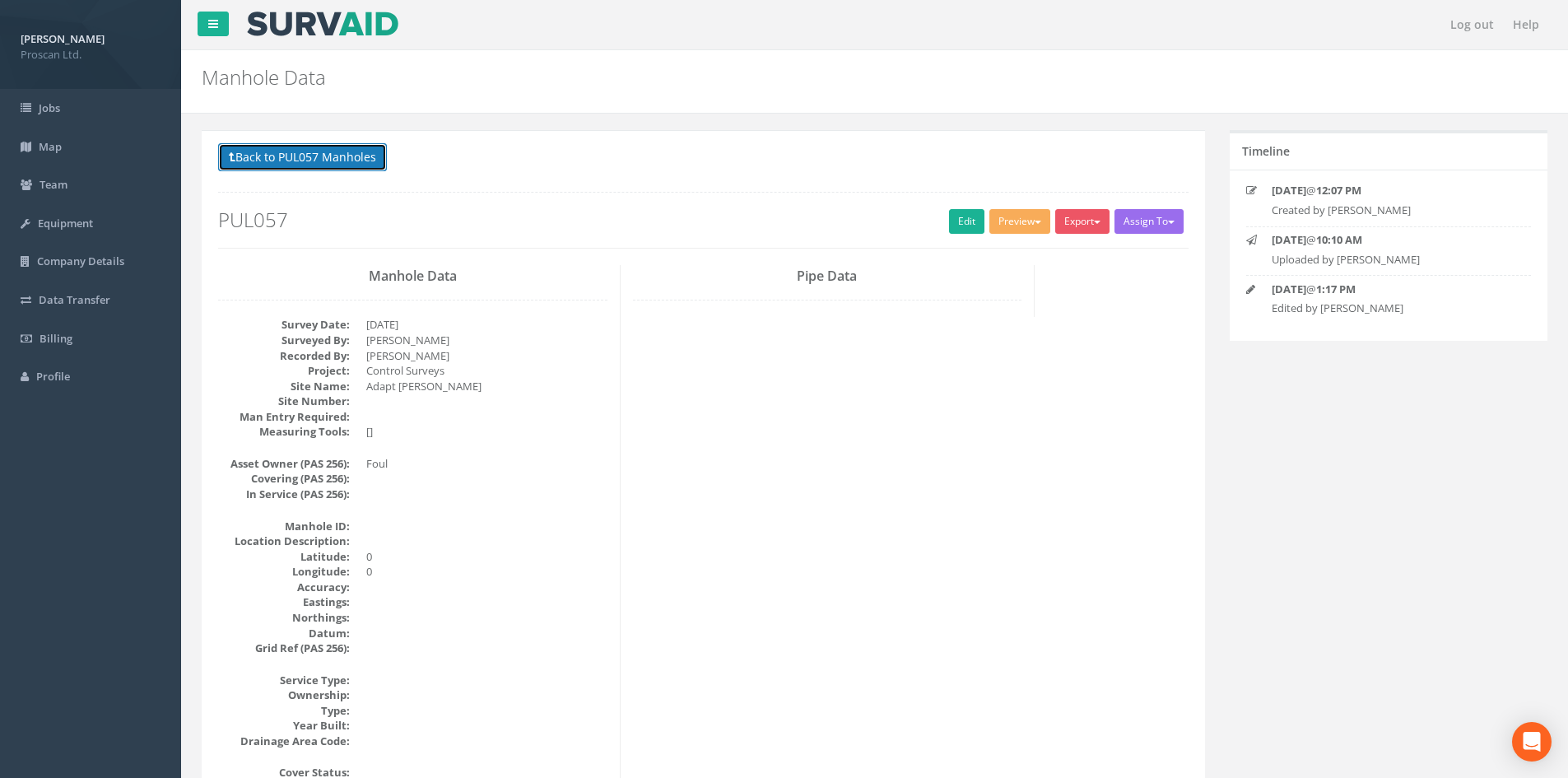click on "Back to PUL057 Manholes" at bounding box center [302, 157] 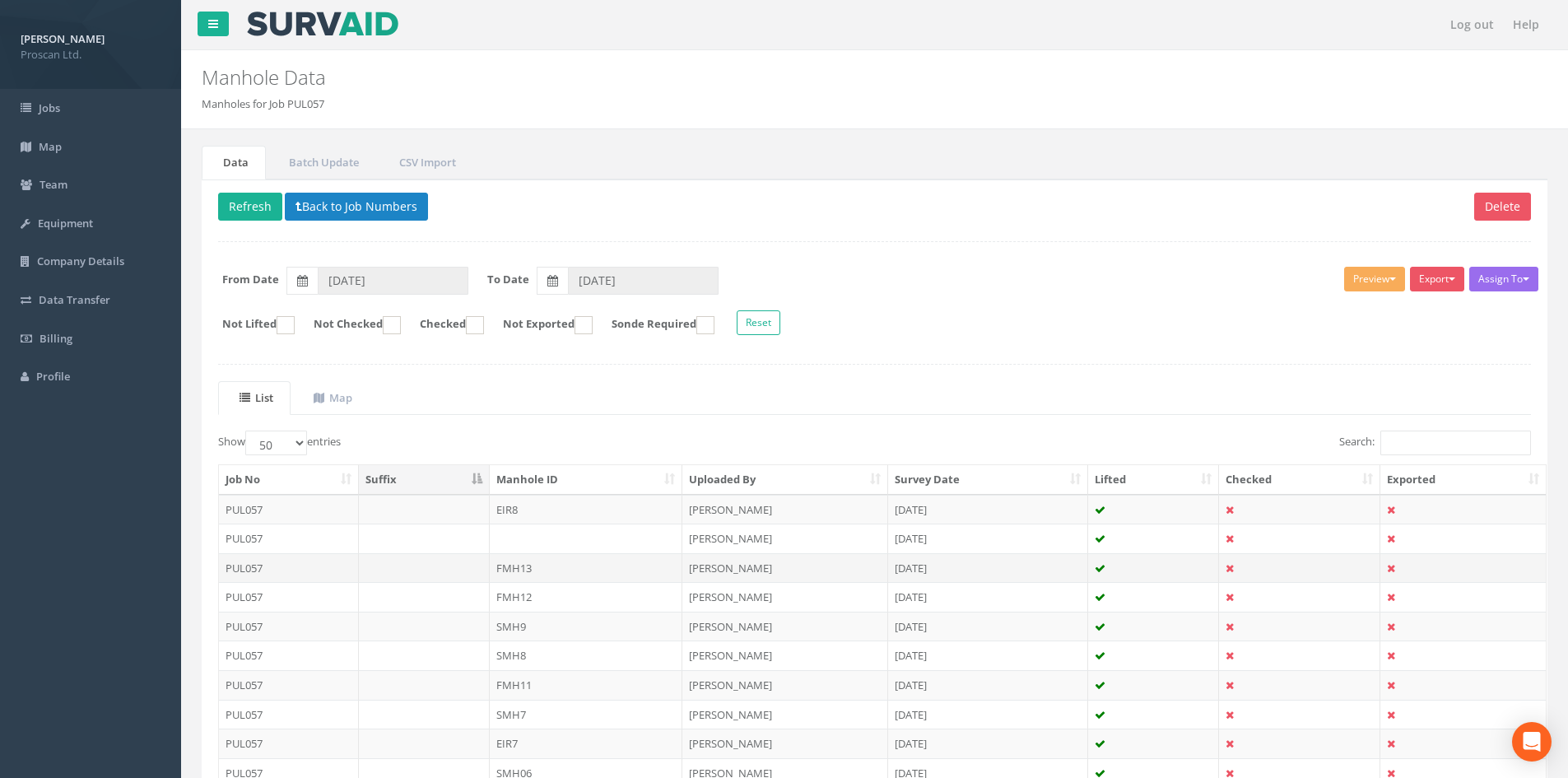 click on "FMH13" at bounding box center [586, 568] 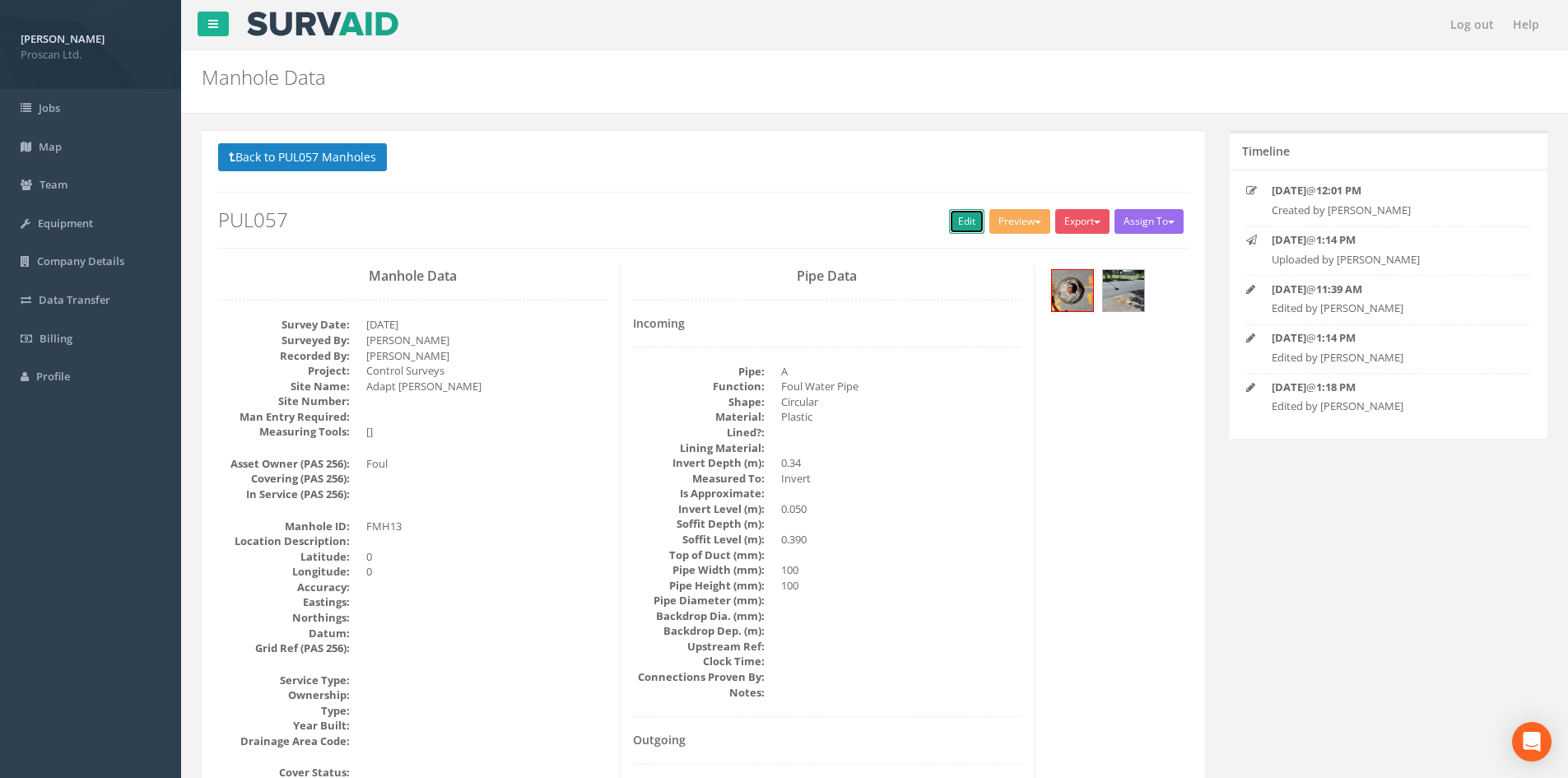 click on "Edit" at bounding box center (966, 221) 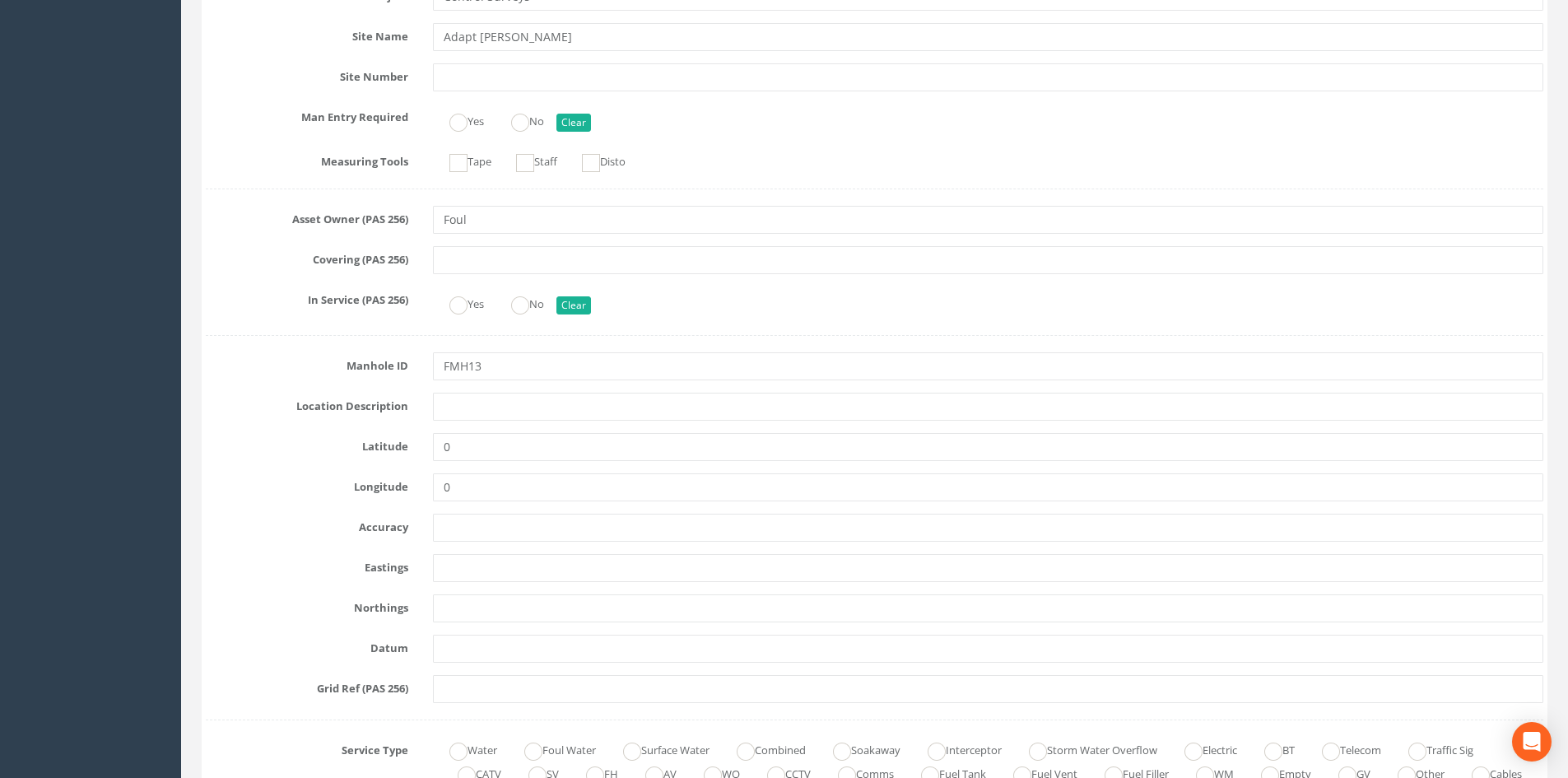 scroll, scrollTop: 988, scrollLeft: 0, axis: vertical 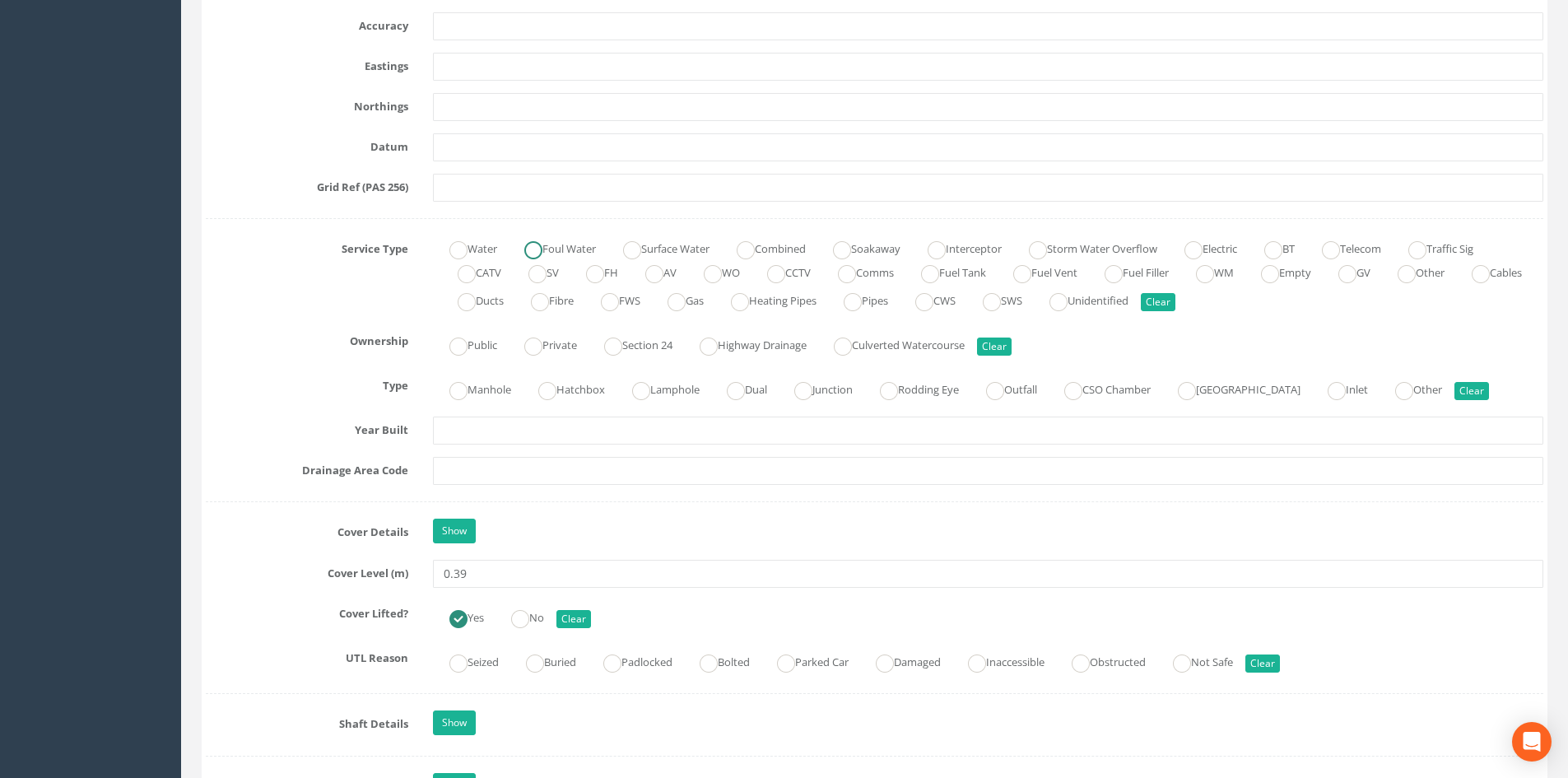 click at bounding box center [533, 250] 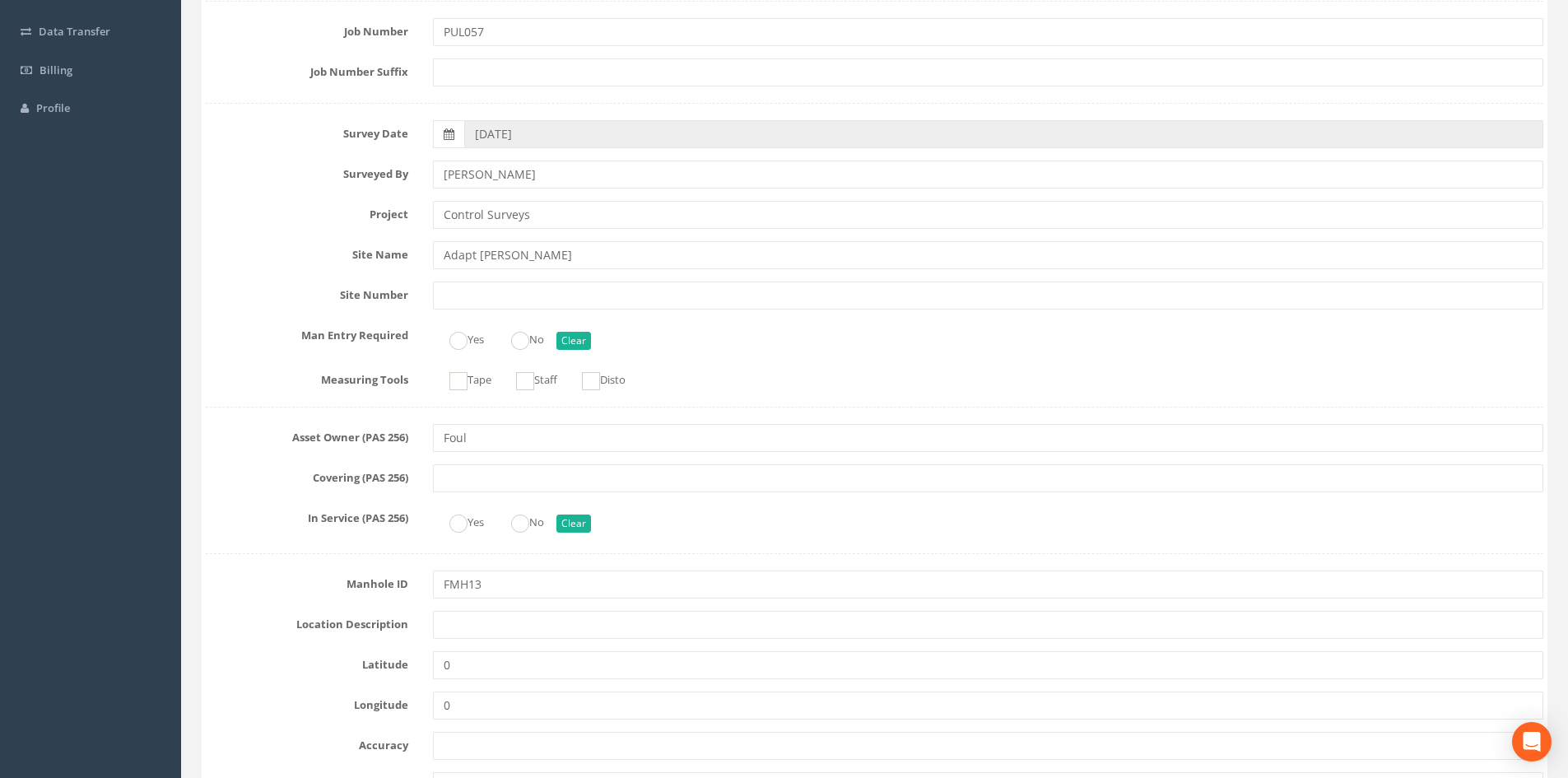 scroll, scrollTop: 0, scrollLeft: 0, axis: both 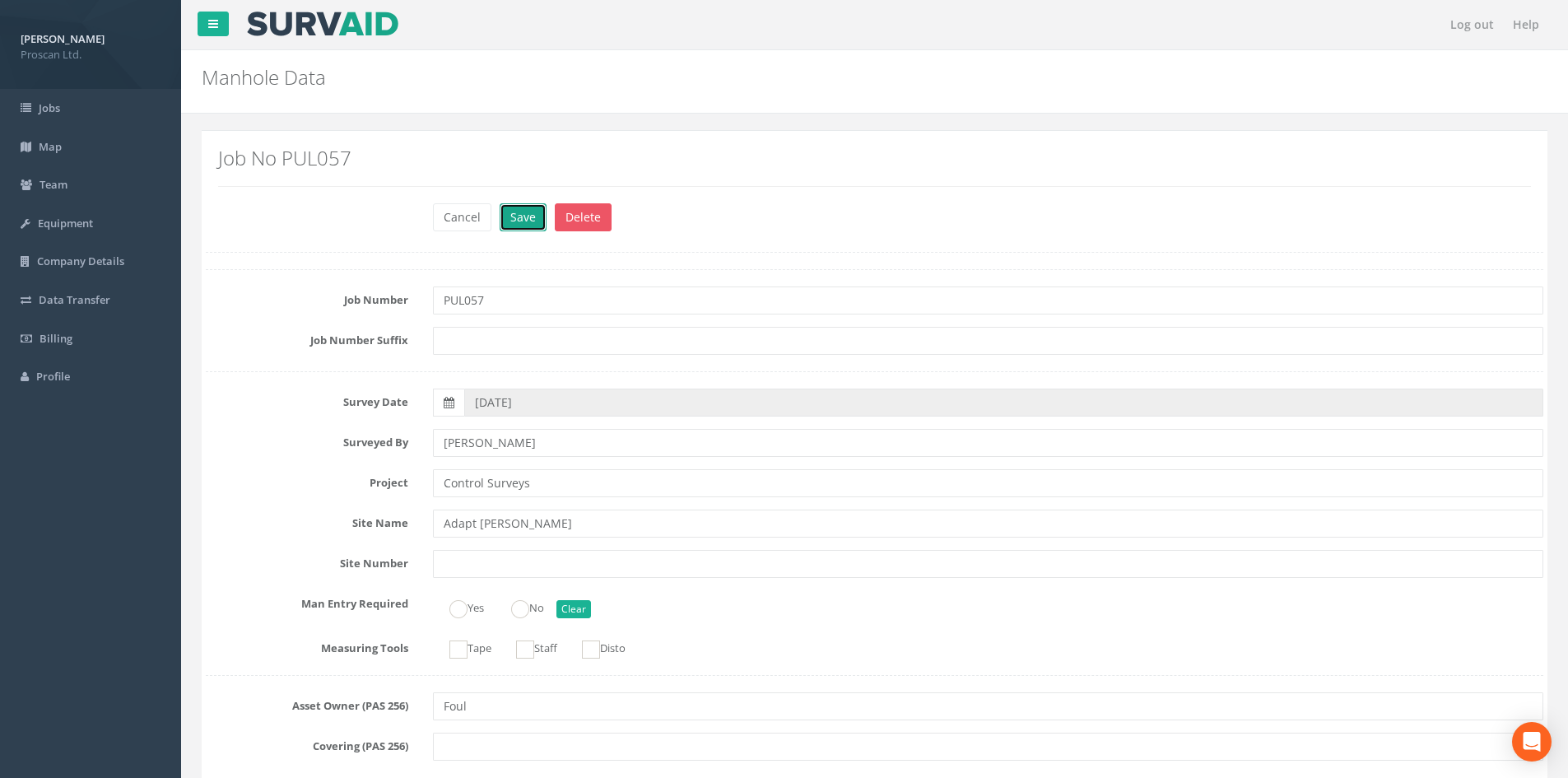 click on "Save" at bounding box center [523, 217] 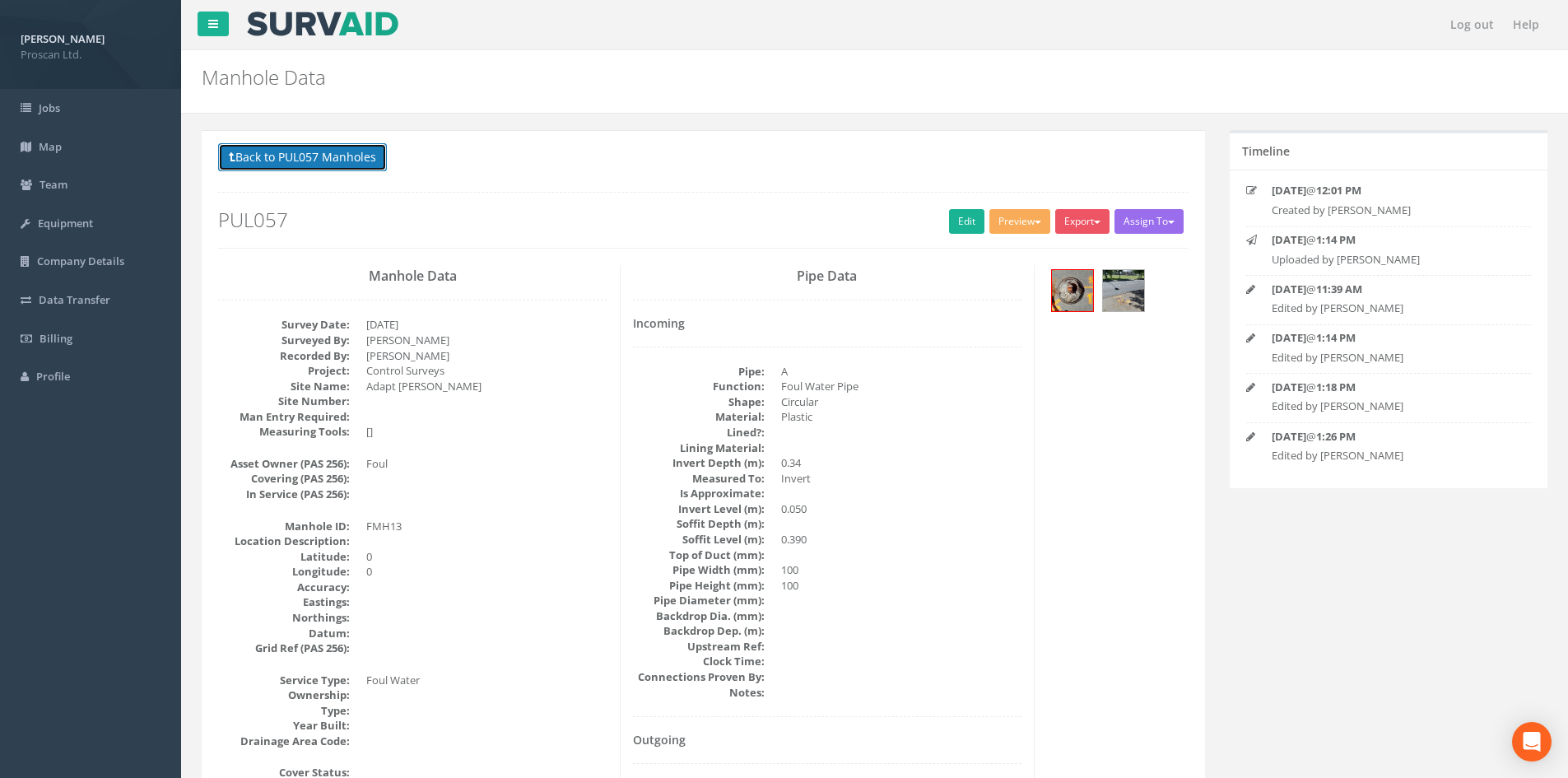 click on "Back to PUL057 Manholes" at bounding box center (302, 157) 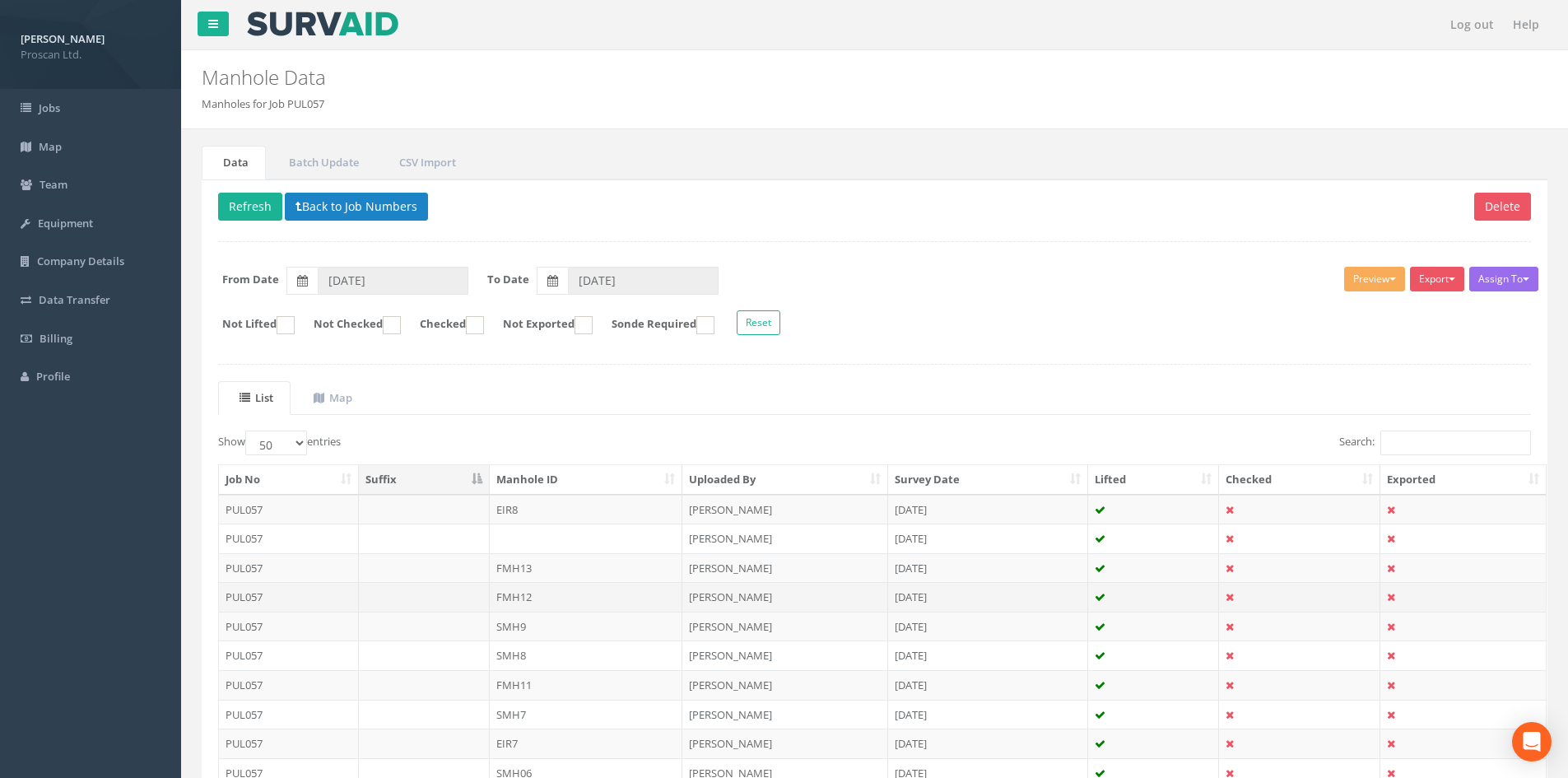 click on "FMH12" at bounding box center (586, 597) 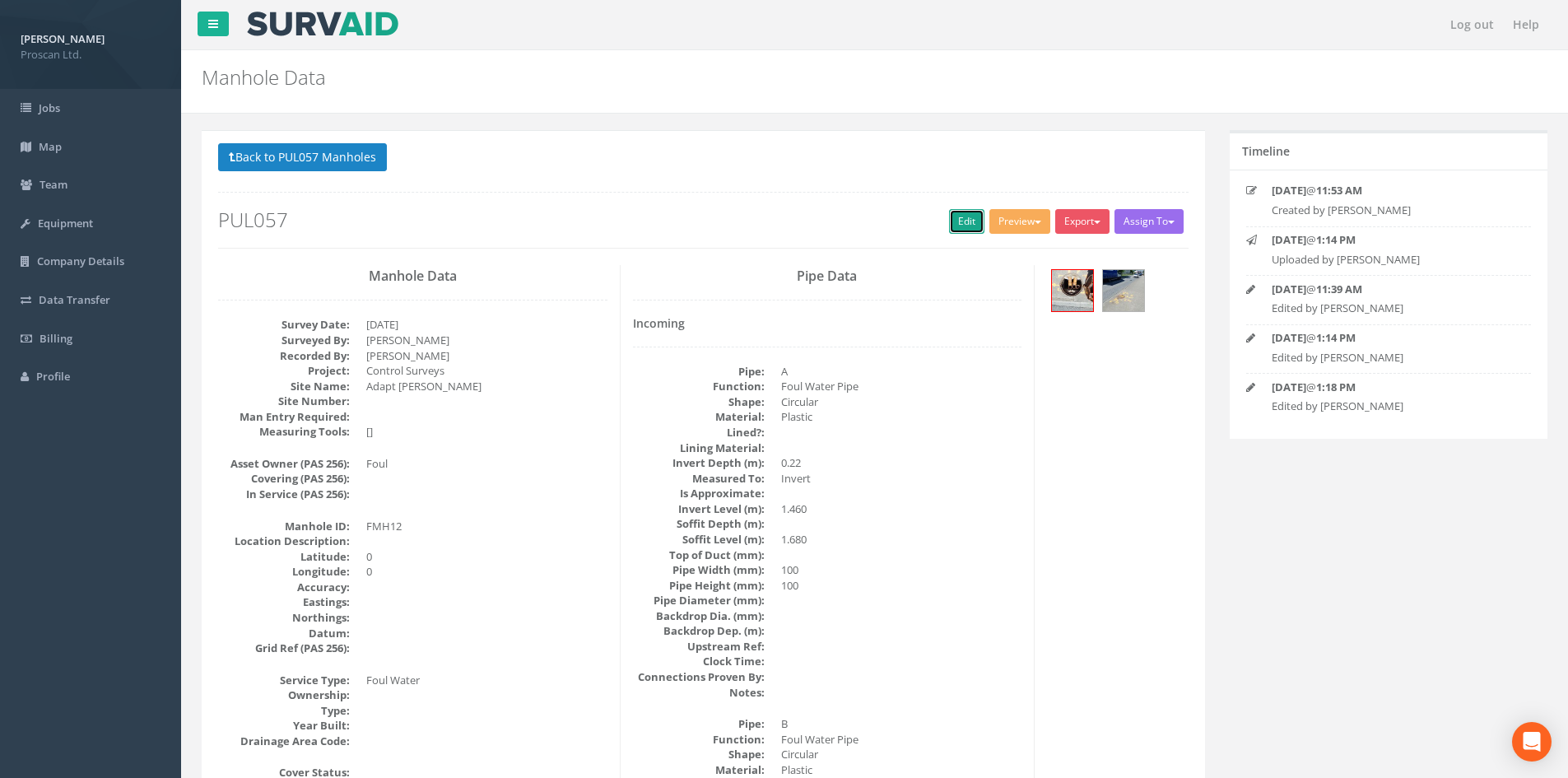 click on "Edit" at bounding box center [966, 221] 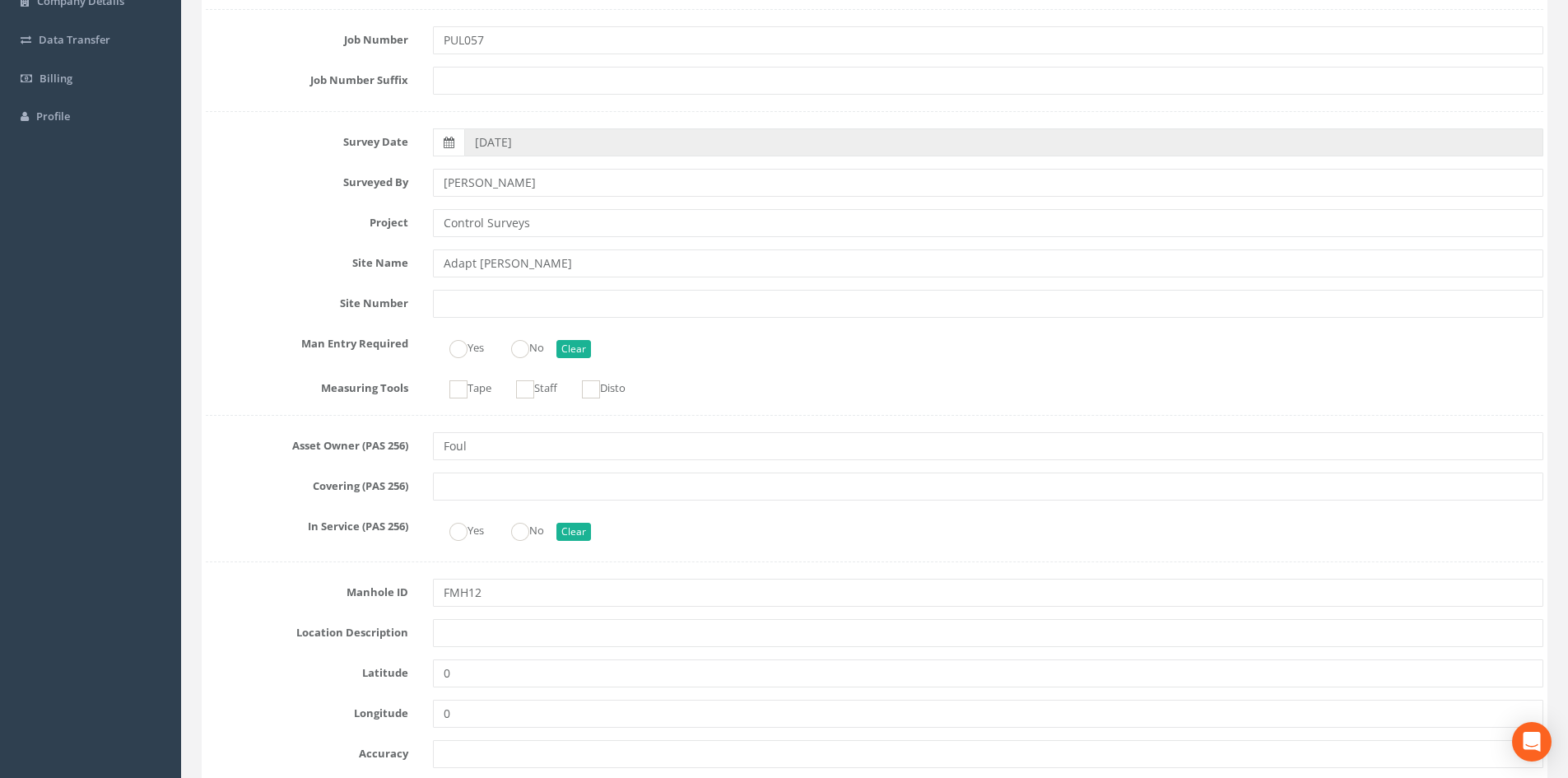 scroll, scrollTop: 0, scrollLeft: 0, axis: both 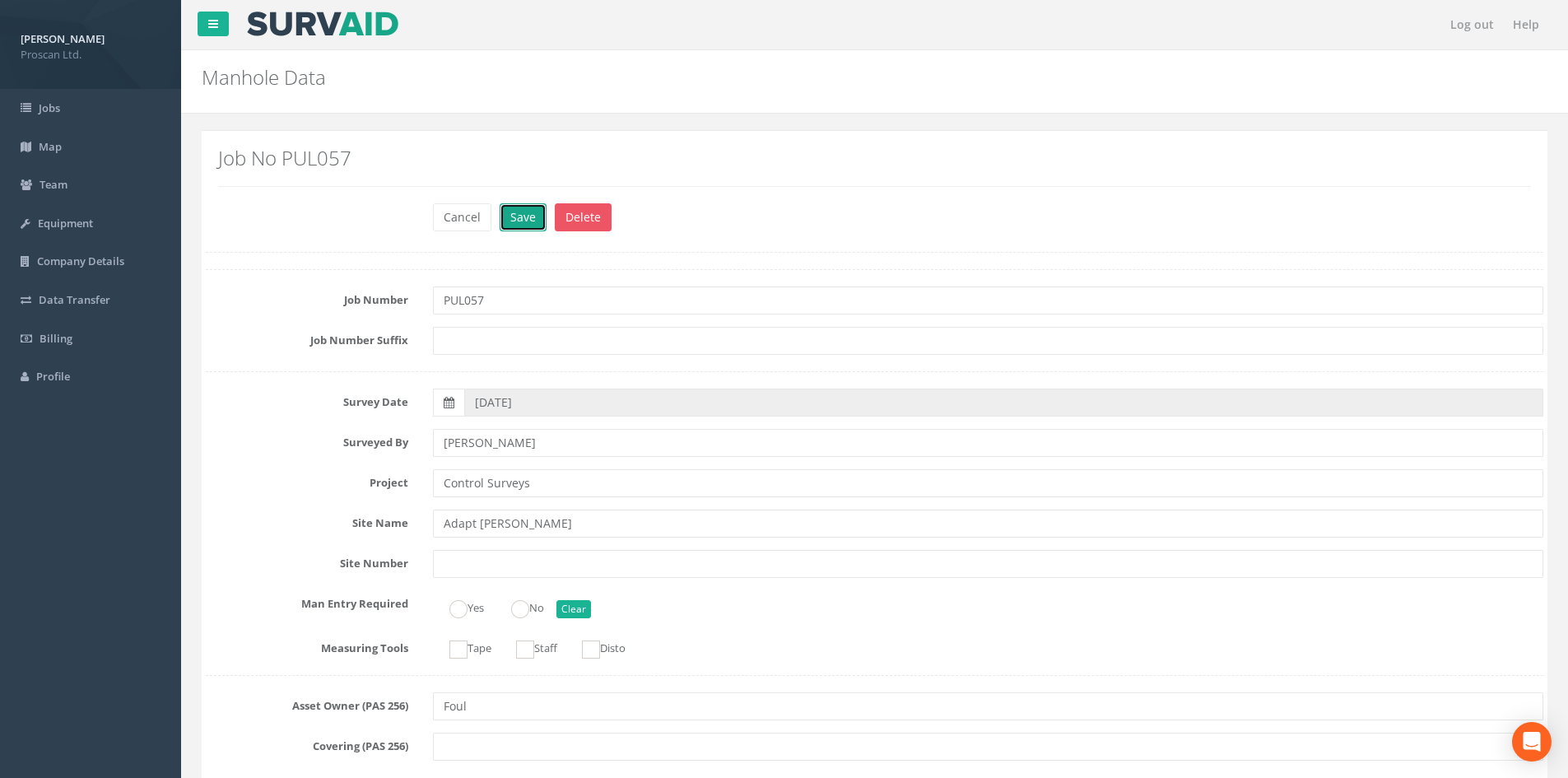 click on "Save" at bounding box center (523, 217) 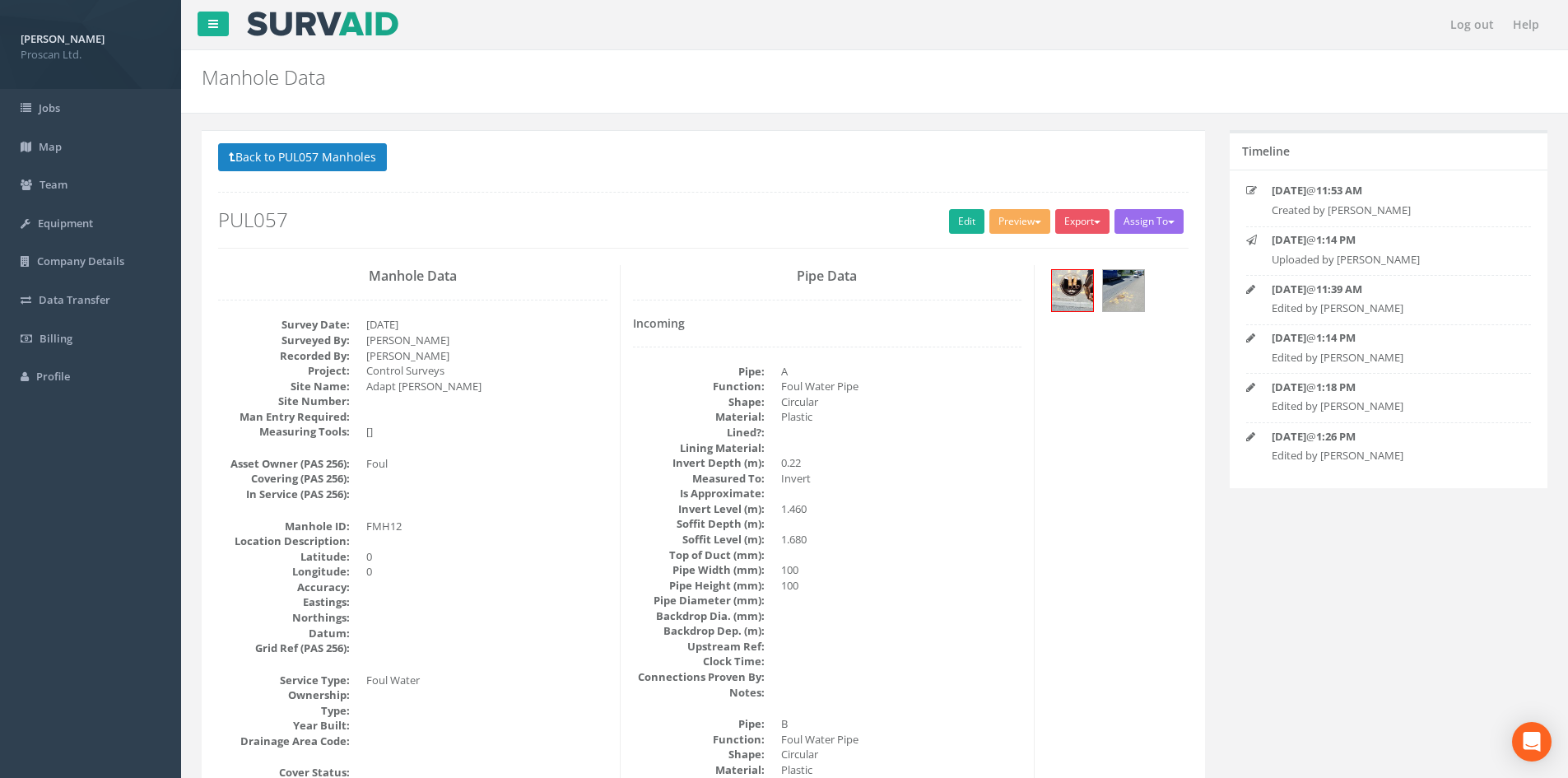 click on "Back to PUL057 Manholes       Back to Map           Assign To            No Companies Added          Export            Heathrow   United Utilities       SurvAid IC   SurvAid Manhole            Preview            Heathrow   United Utilities       SurvAid IC   SurvAid Manhole         Edit   PUL057                                                Manhole Data       Survey Date:  [DATE]  Surveyed By:  [PERSON_NAME]   Recorded By:  [PERSON_NAME]   Project:  Control Surveys  Site Name:  Adapt [PERSON_NAME]   Site Number:    Man Entry Required:    Measuring Tools:  []      Asset Owner (PAS 256):  Foul  Covering (PAS 256):    In Service (PAS 256):        Manhole ID:  FMH12  Location Description:    [GEOGRAPHIC_DATA]  Accuracy:    Eastings:    Northings:    Datum:    Grid Ref (PAS 256):        Service Type:  Foul Water  Ownership:    Type:    Year Built:    Drainage Area Code:        Cover Status:    Cover Lifted?:  Yes  UTL Reason:    No of Covers (PAS 256):  1  Cover Shape (PAS 256):  Circular" at bounding box center (703, 1386) 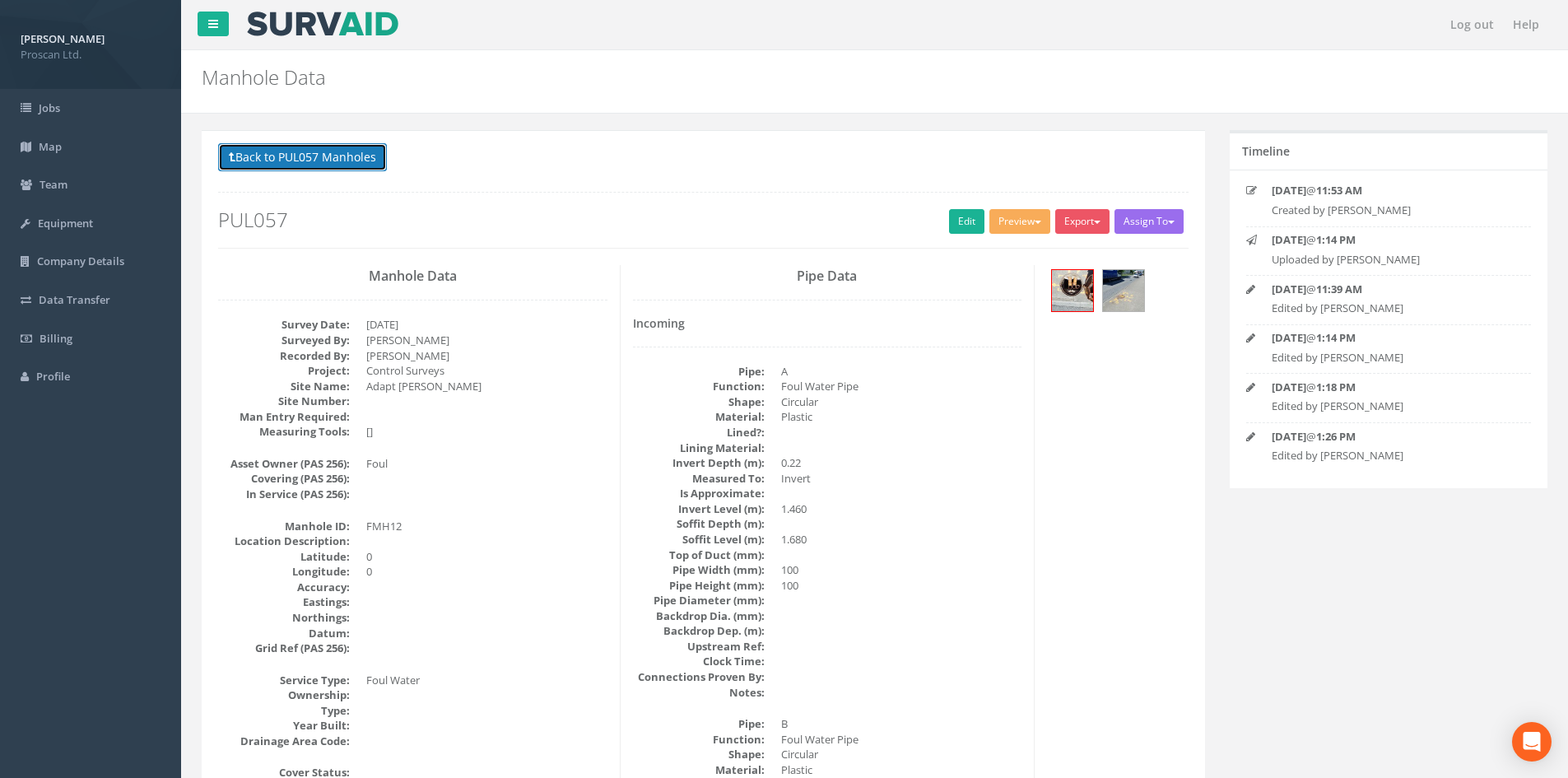 click on "Back to PUL057 Manholes" at bounding box center [302, 157] 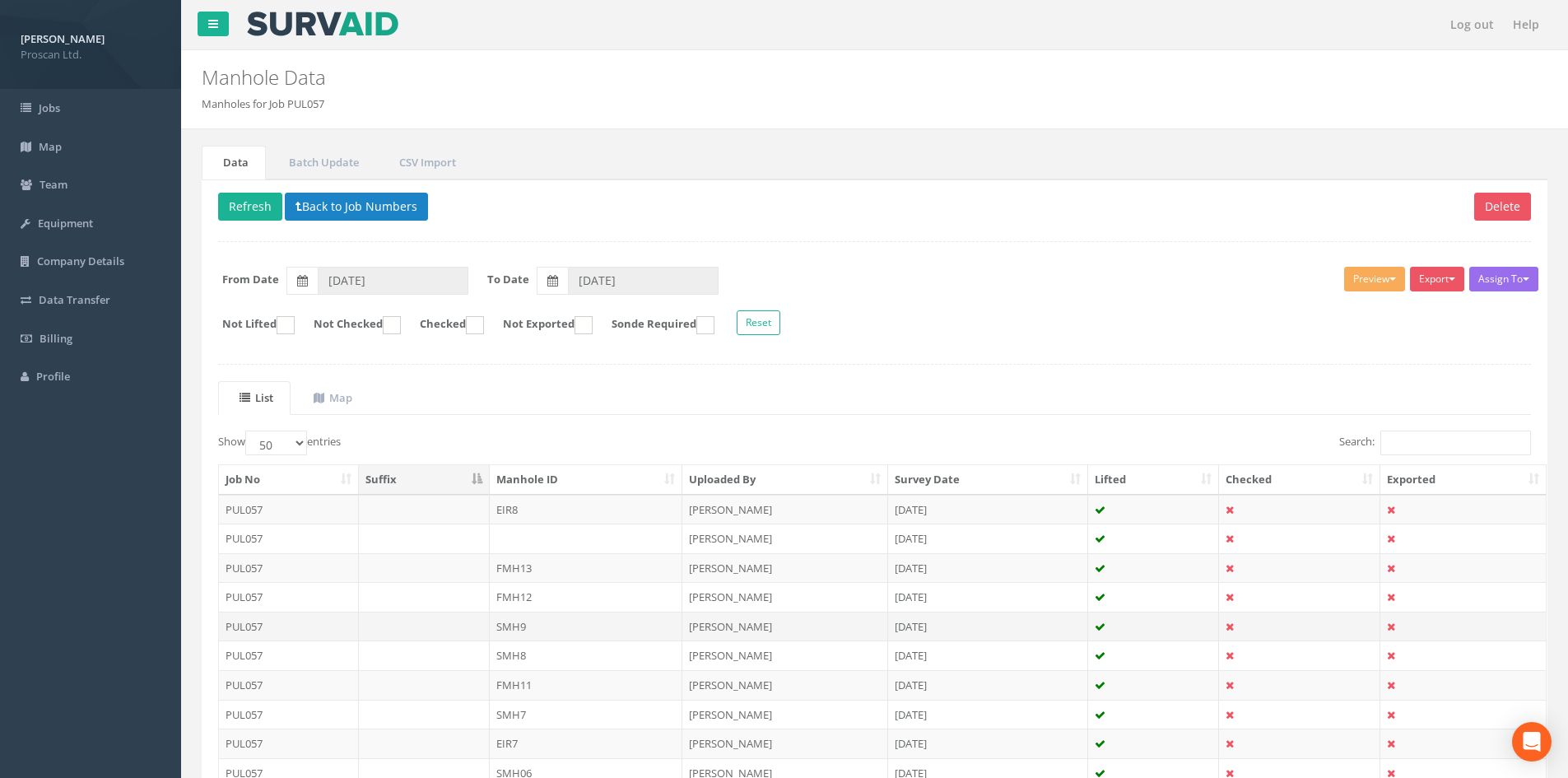 click on "SMH9" at bounding box center (586, 627) 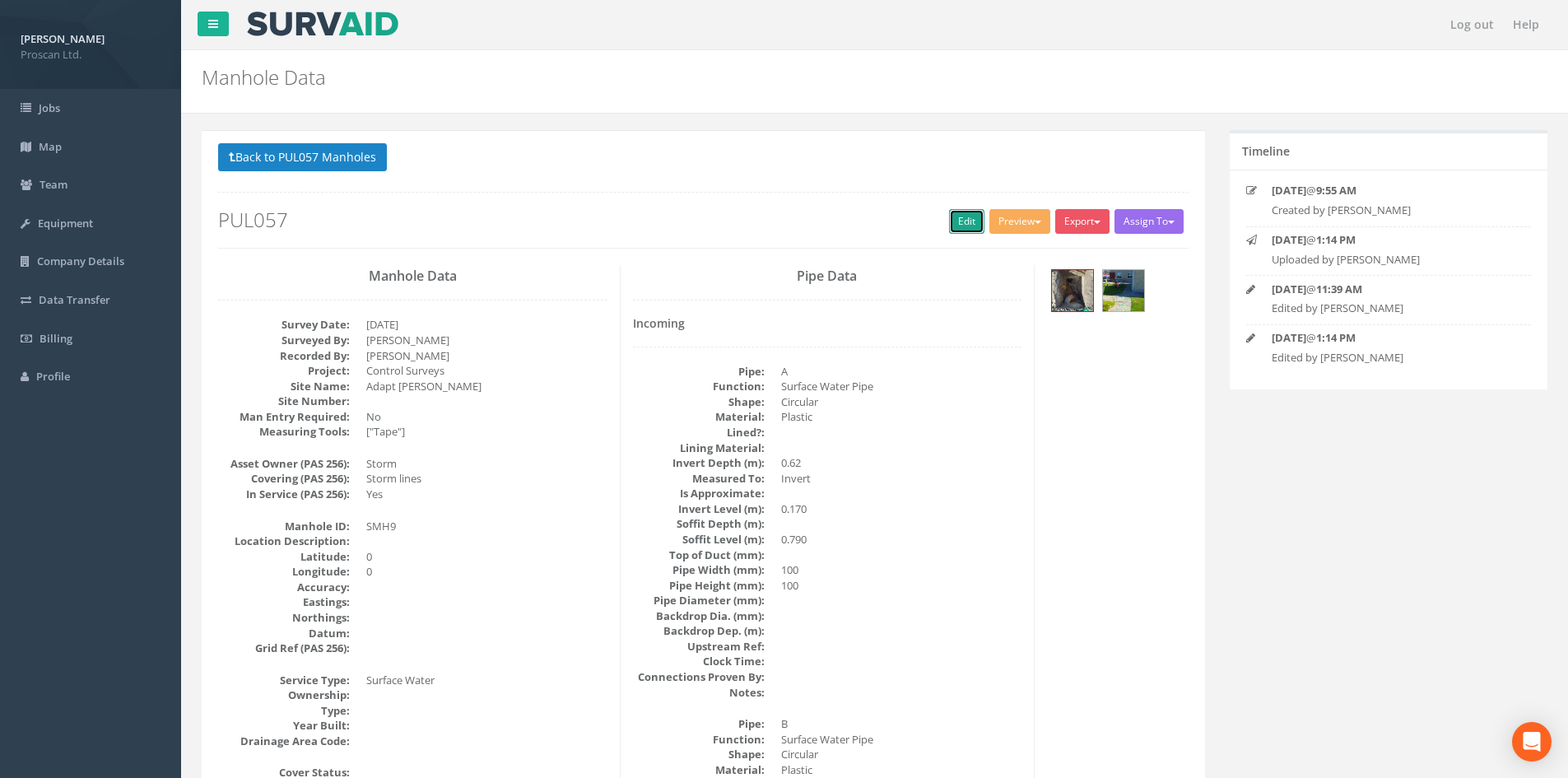 click on "Edit" at bounding box center [966, 221] 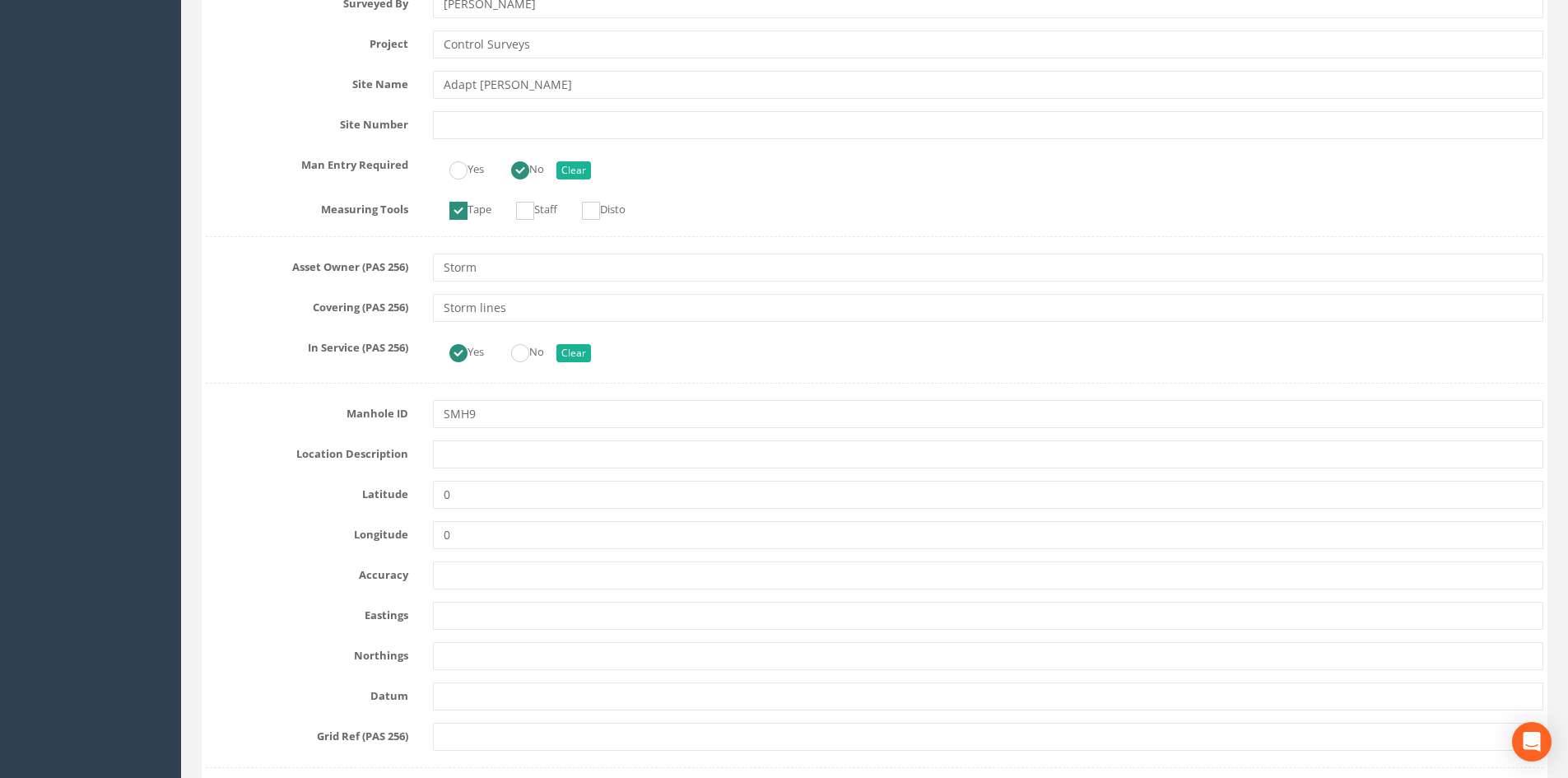 scroll, scrollTop: 0, scrollLeft: 0, axis: both 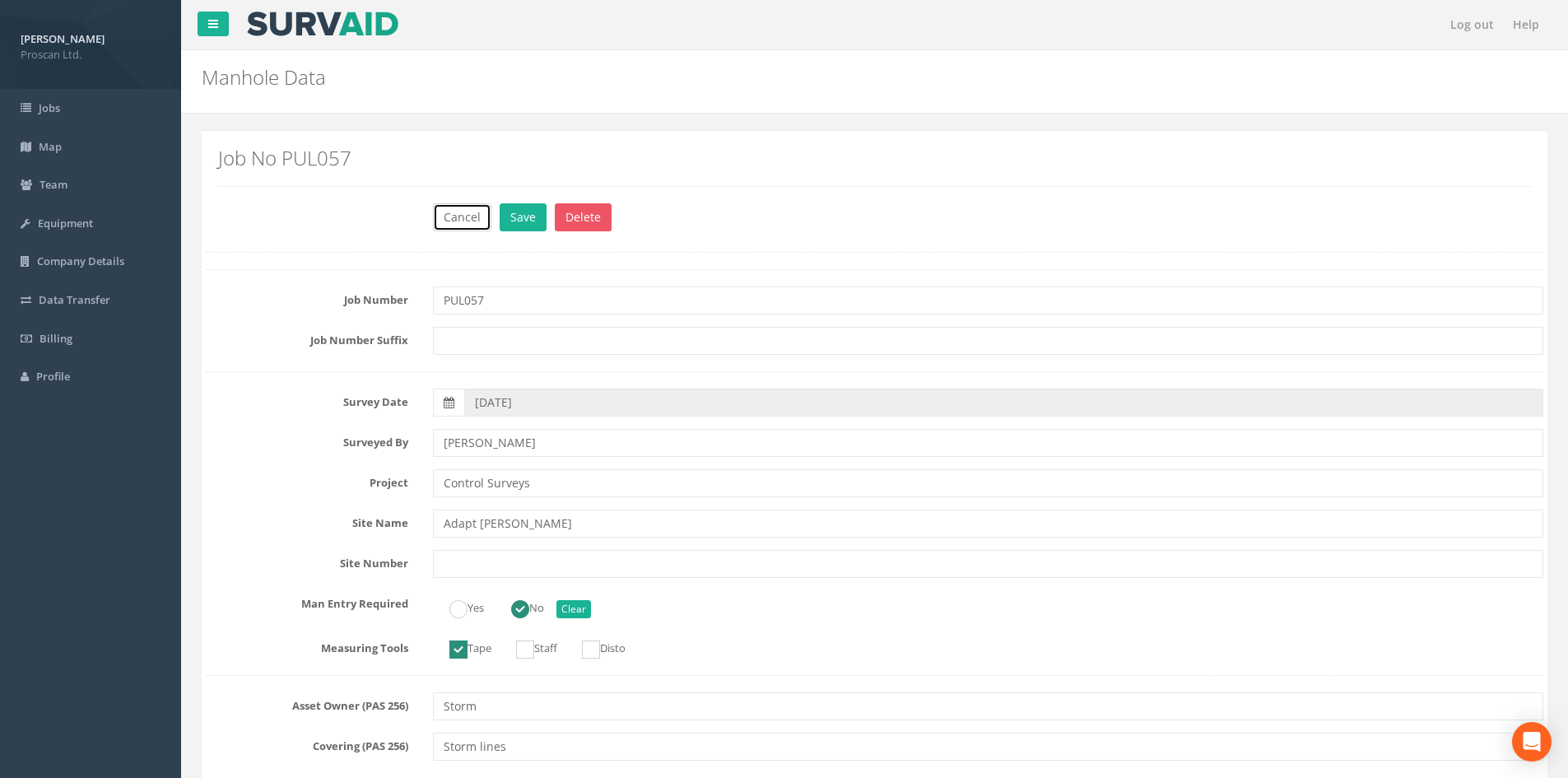 click on "Cancel" at bounding box center (462, 217) 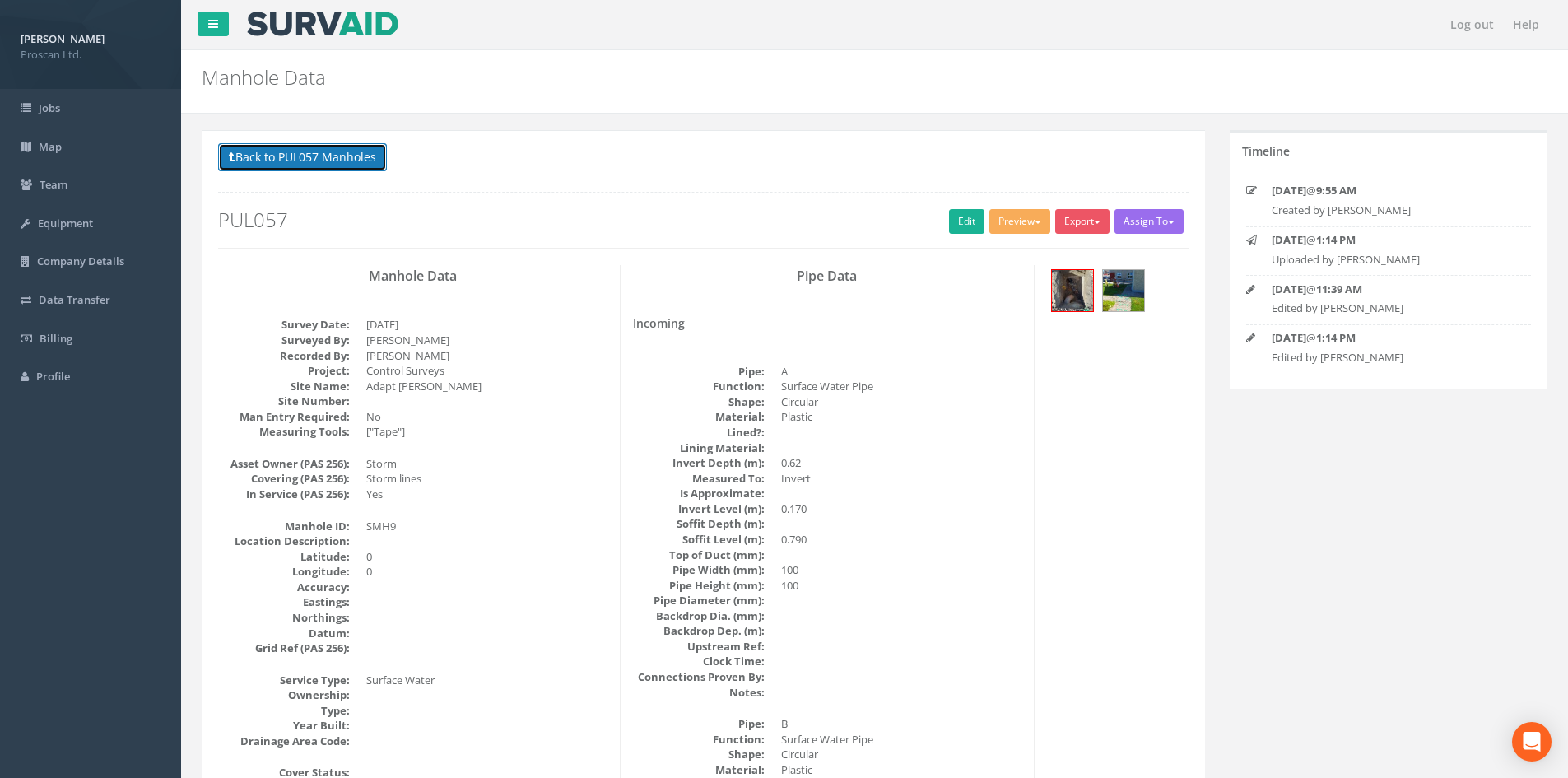 click on "Back to PUL057 Manholes" at bounding box center (302, 157) 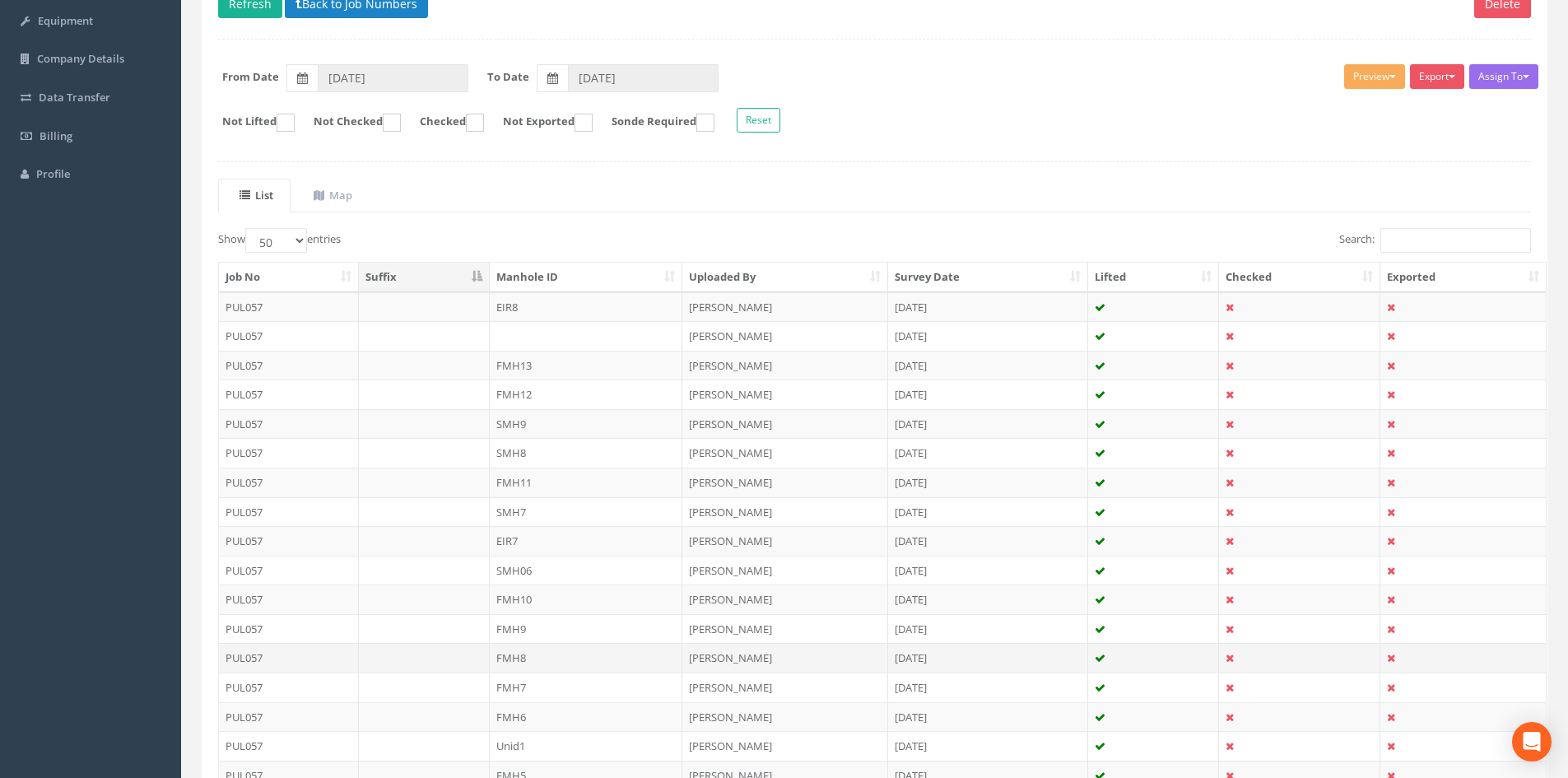 scroll, scrollTop: 220, scrollLeft: 0, axis: vertical 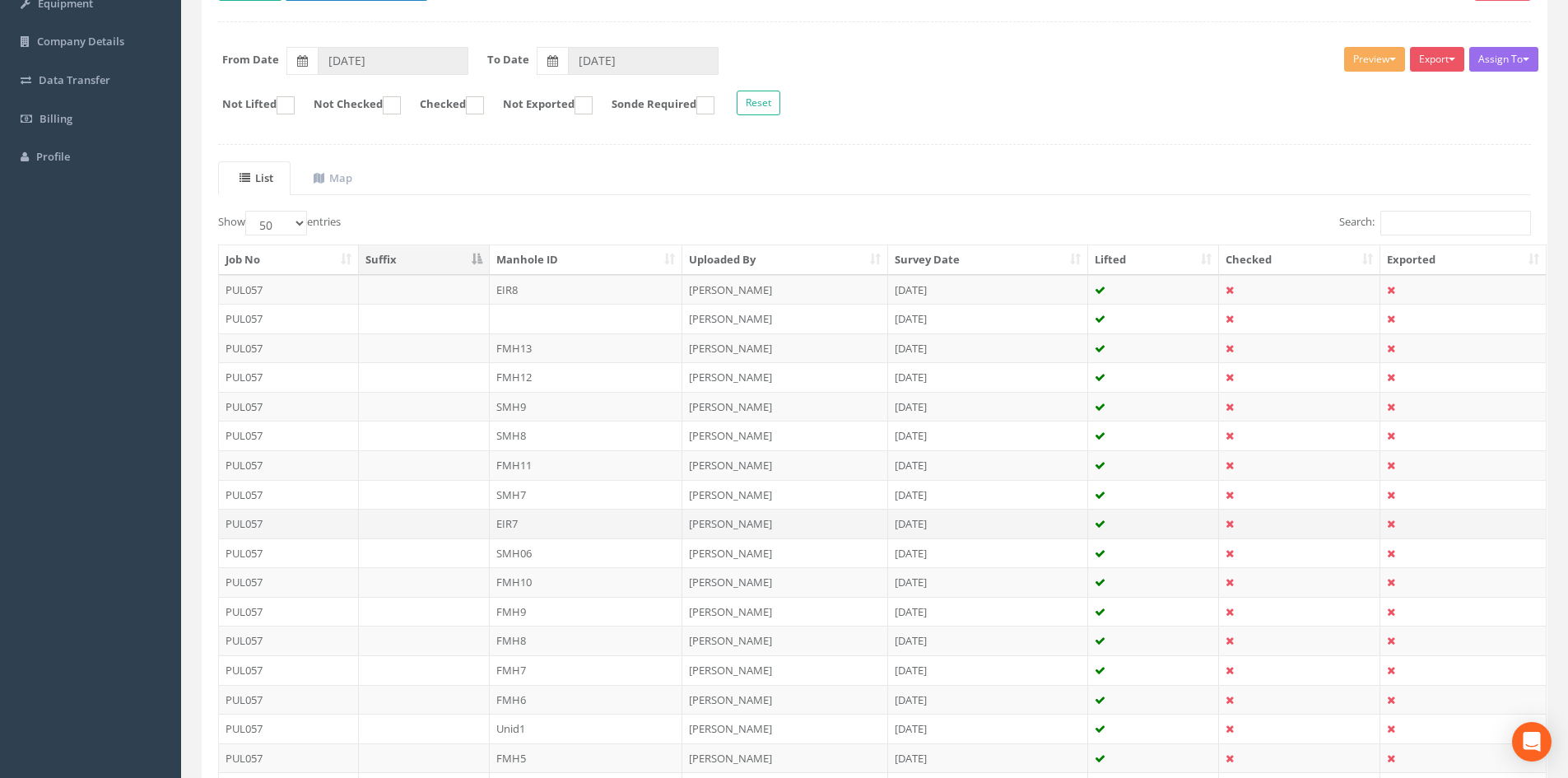 click on "EIR7" at bounding box center [586, 524] 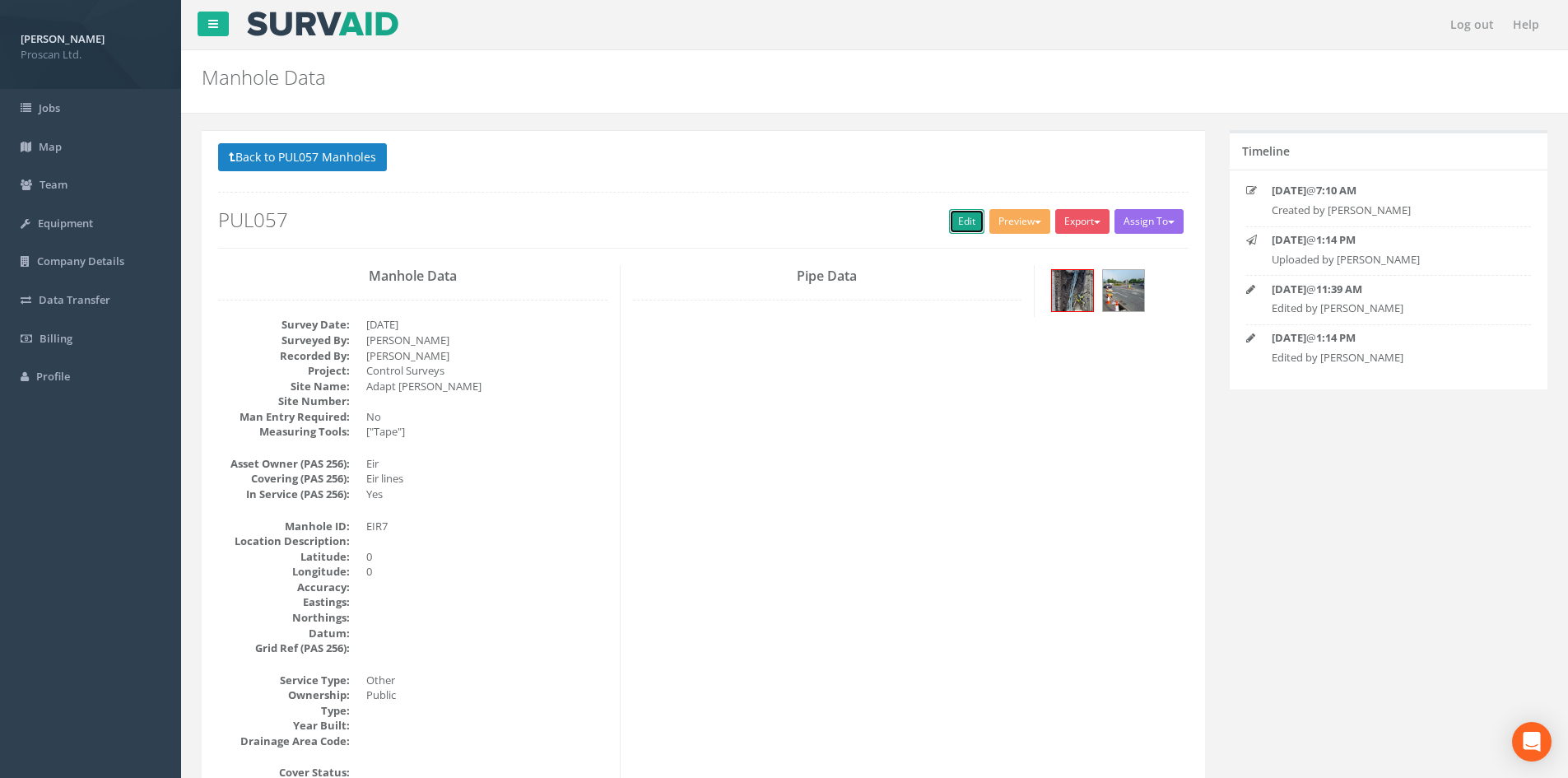 click on "Edit" at bounding box center [966, 221] 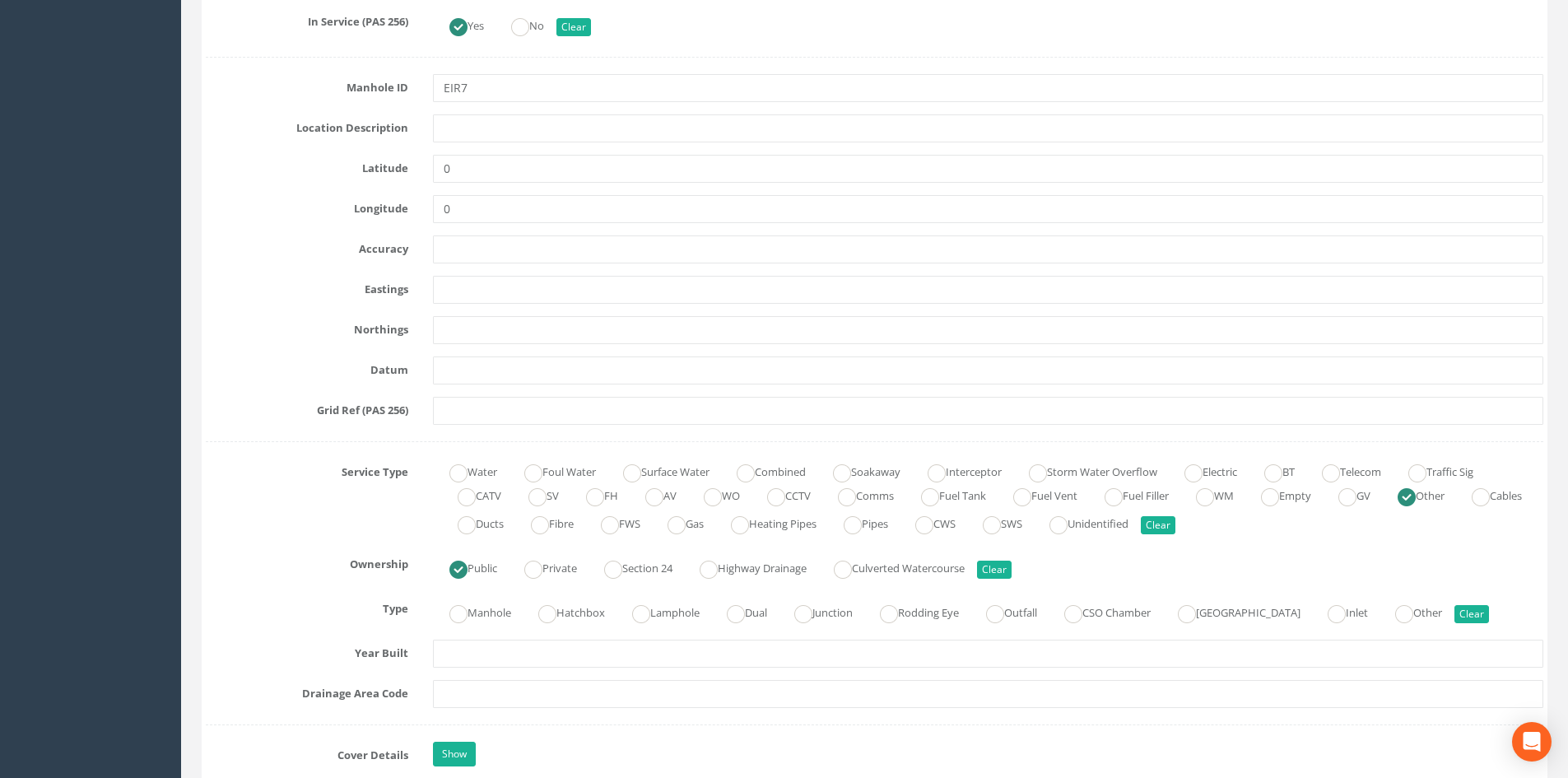 scroll, scrollTop: 878, scrollLeft: 0, axis: vertical 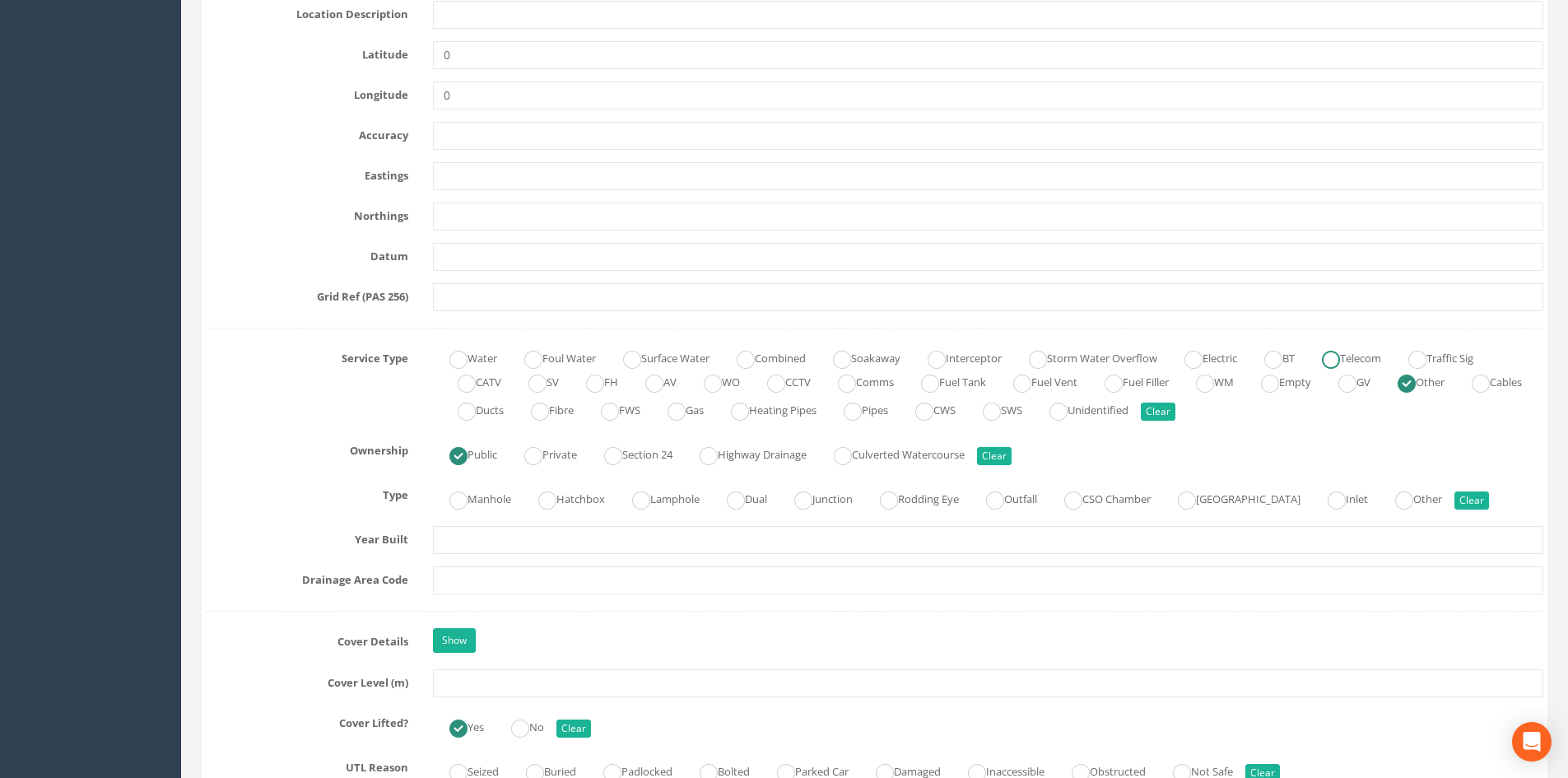 click at bounding box center [1331, 360] 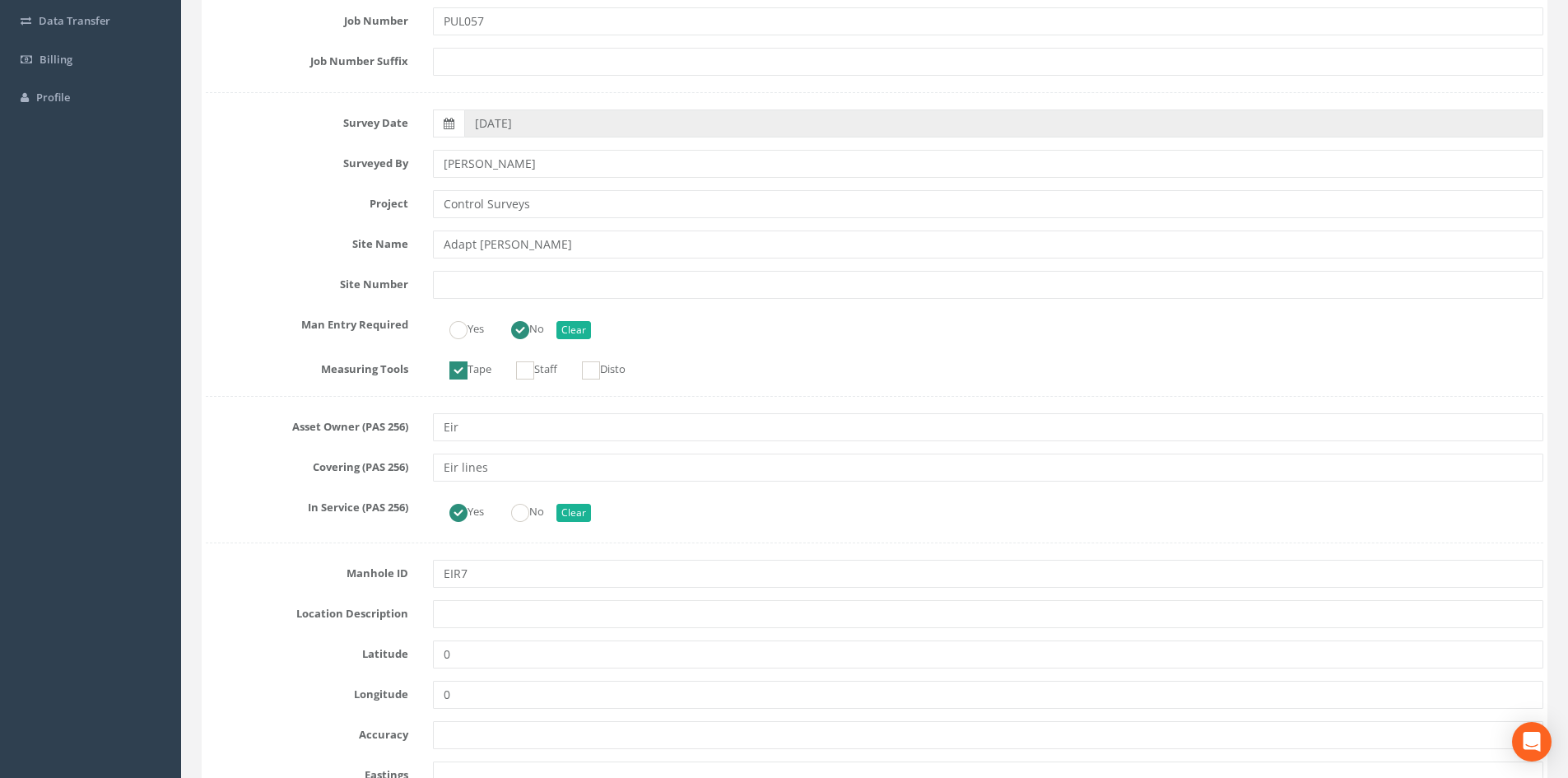 scroll, scrollTop: 220, scrollLeft: 0, axis: vertical 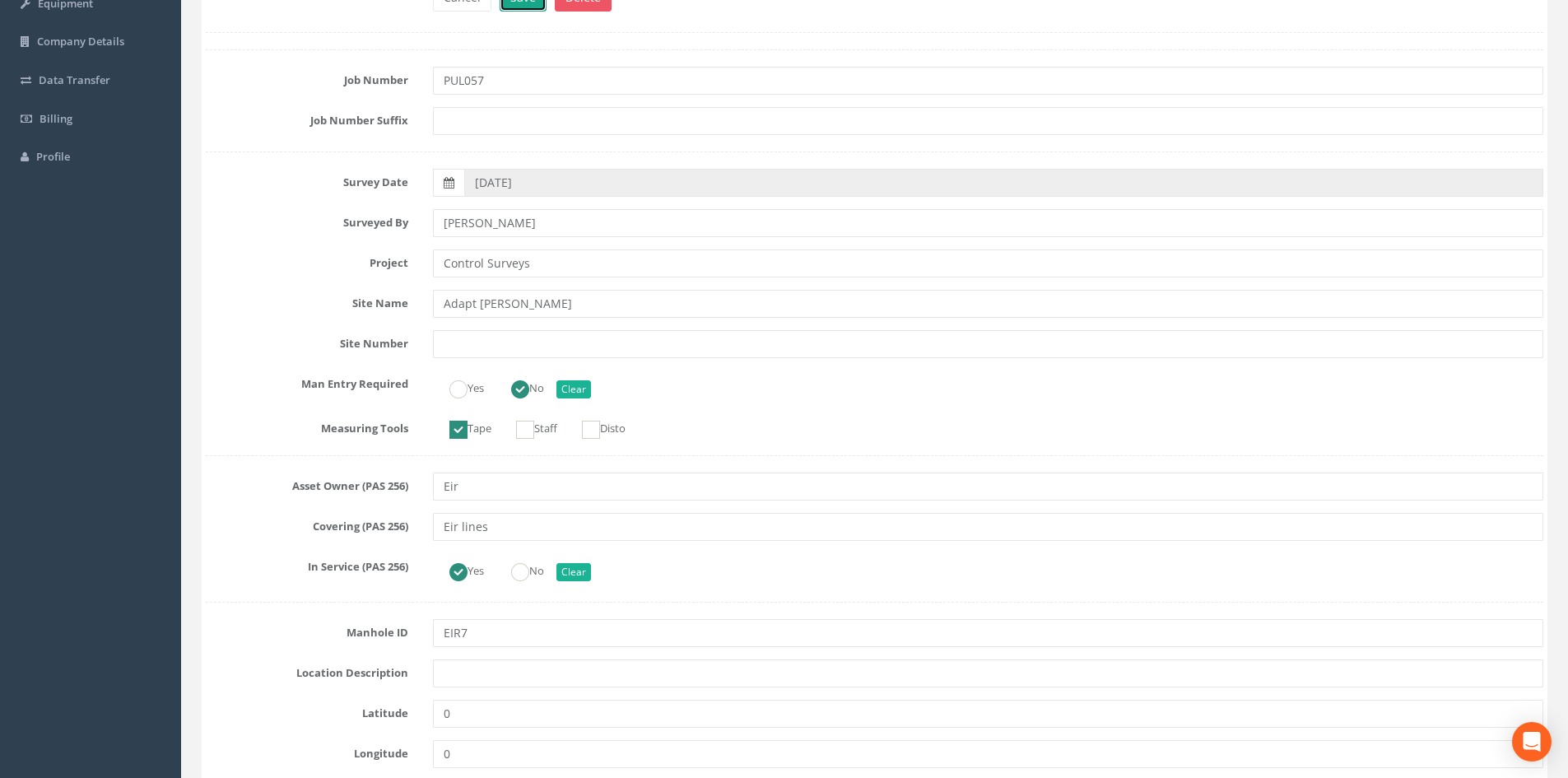 click on "Save" at bounding box center [523, -2] 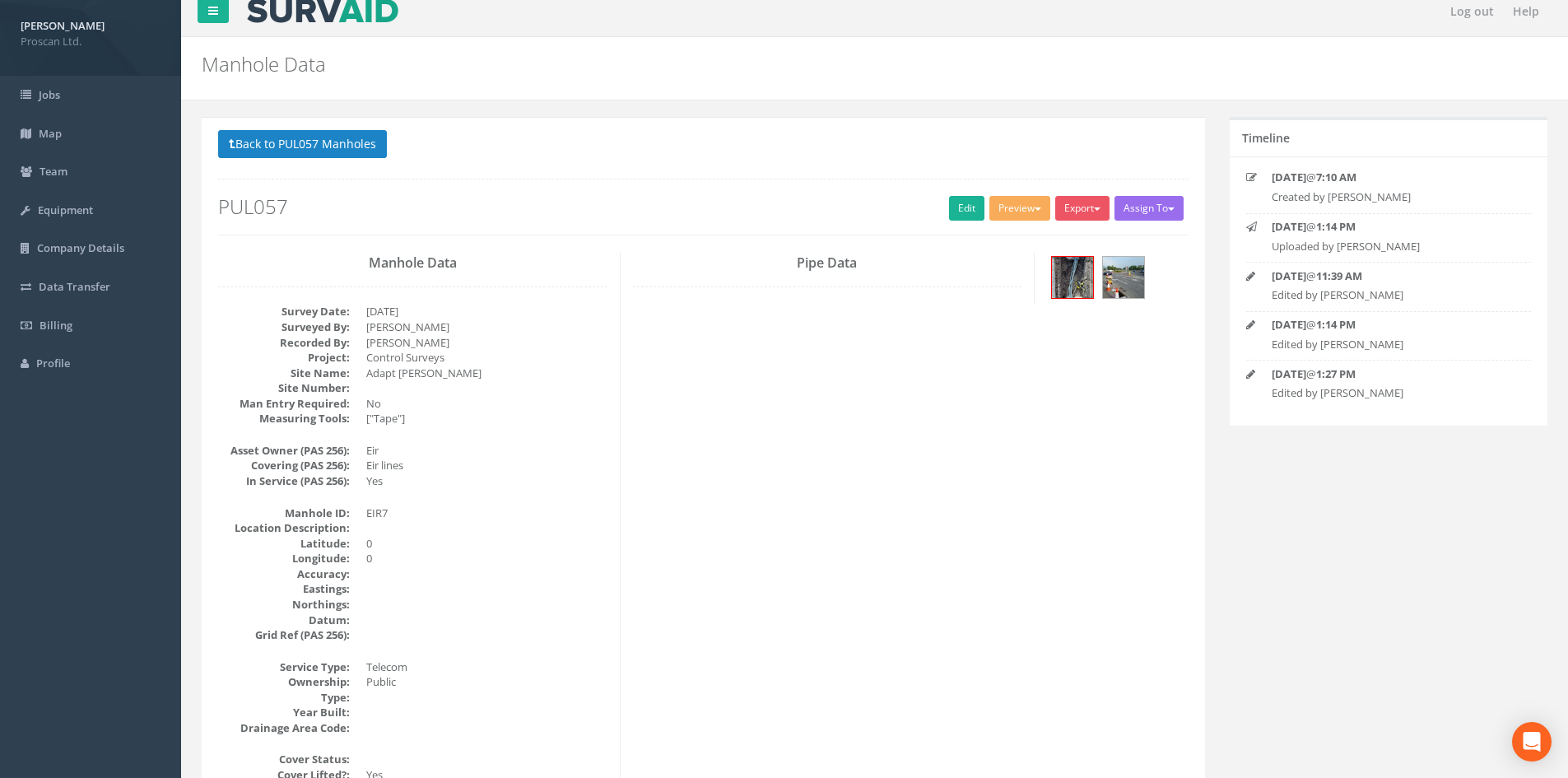 scroll, scrollTop: 0, scrollLeft: 0, axis: both 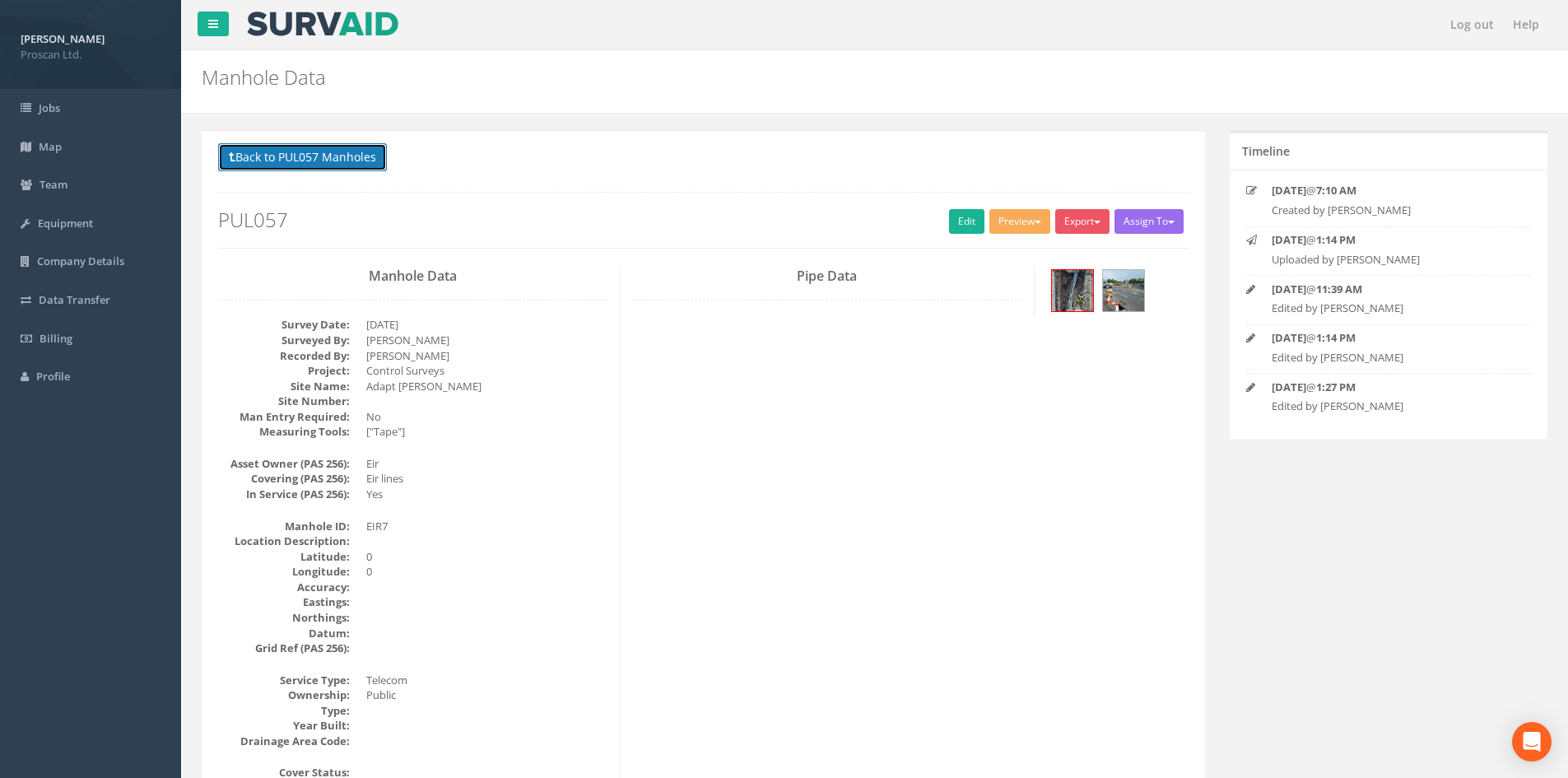 click on "Back to PUL057 Manholes" at bounding box center (302, 157) 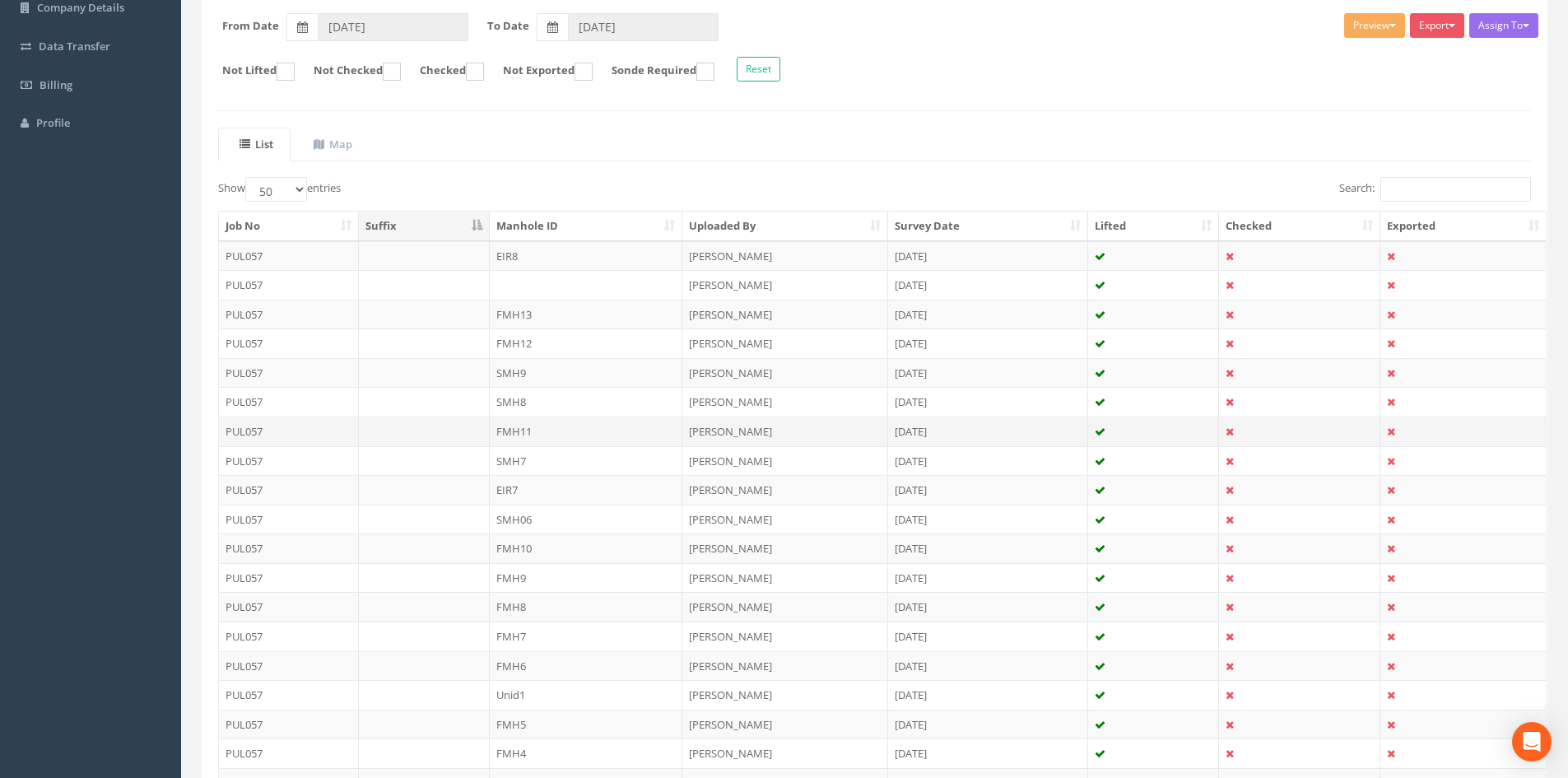 scroll, scrollTop: 329, scrollLeft: 0, axis: vertical 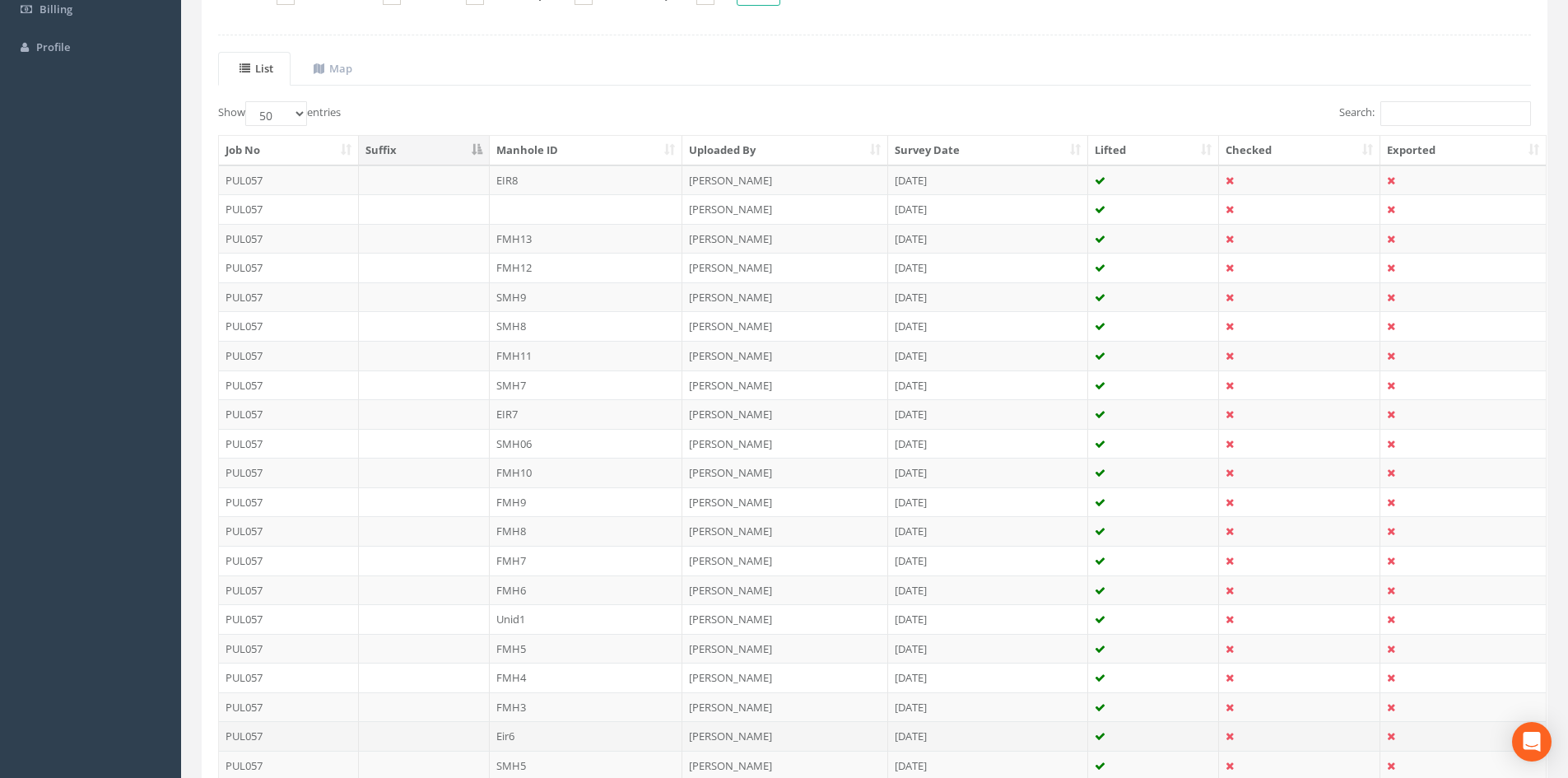 click on "Eir6" at bounding box center [586, 736] 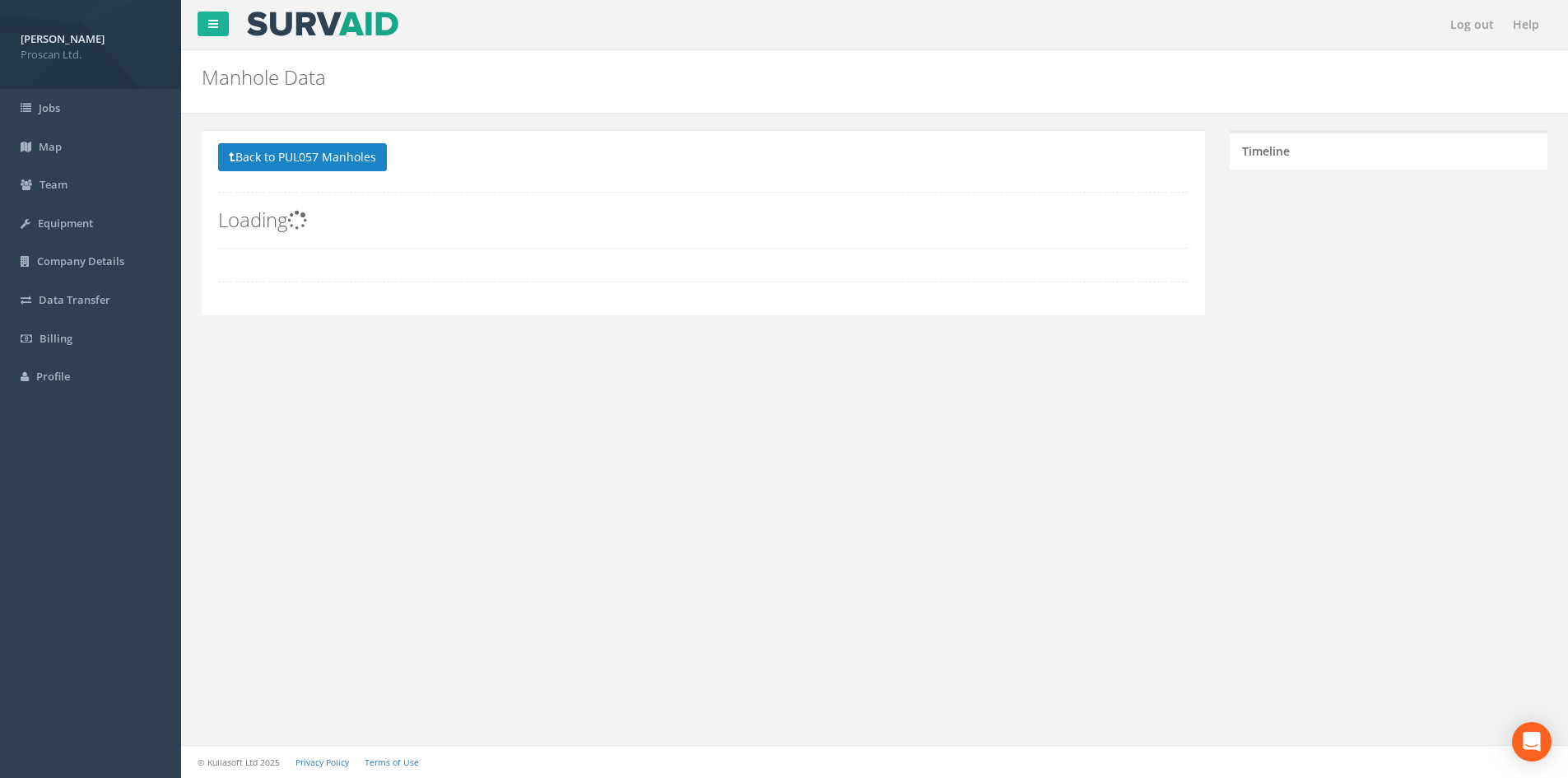 scroll, scrollTop: 0, scrollLeft: 0, axis: both 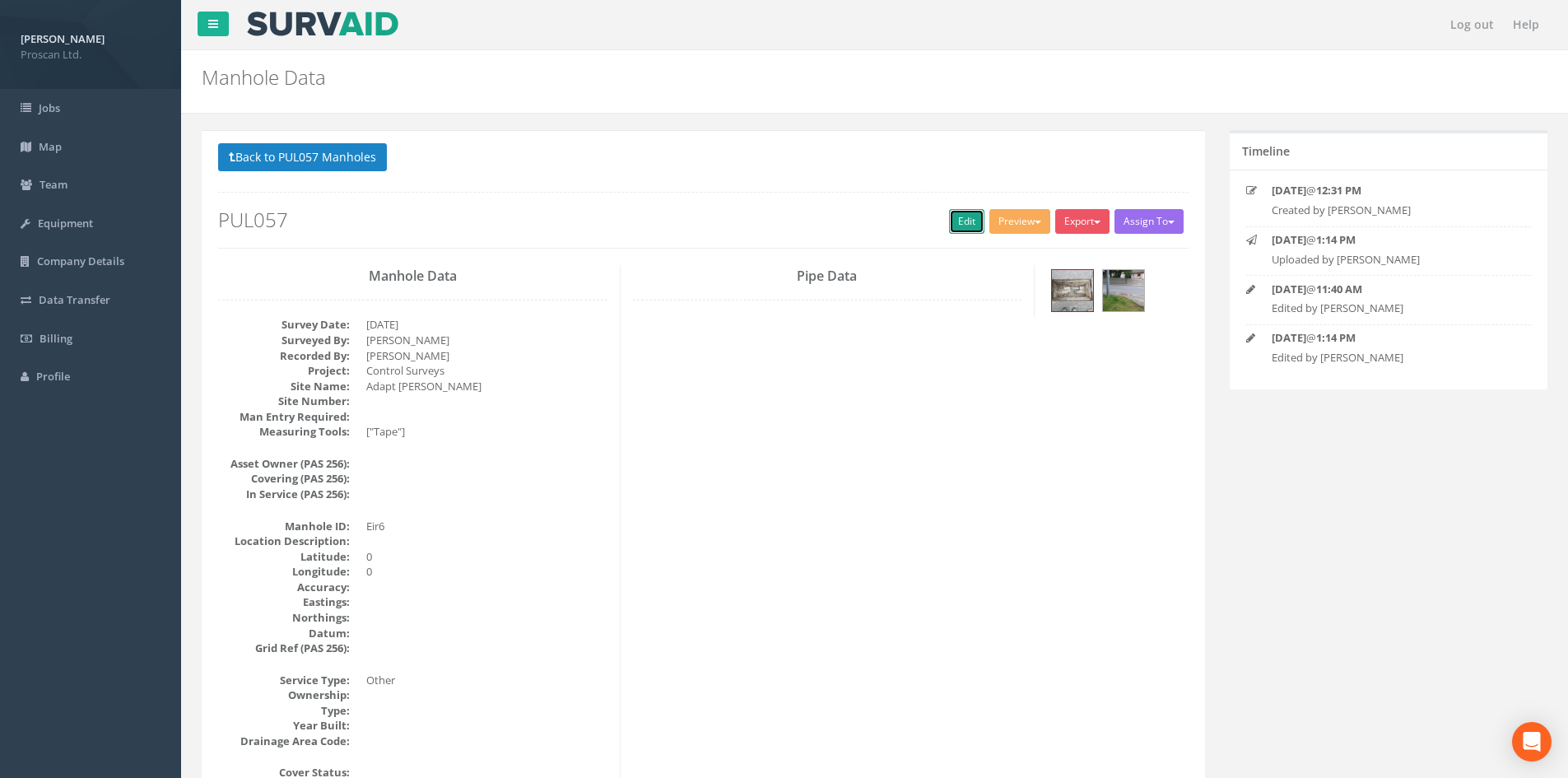 click on "Edit" at bounding box center [966, 221] 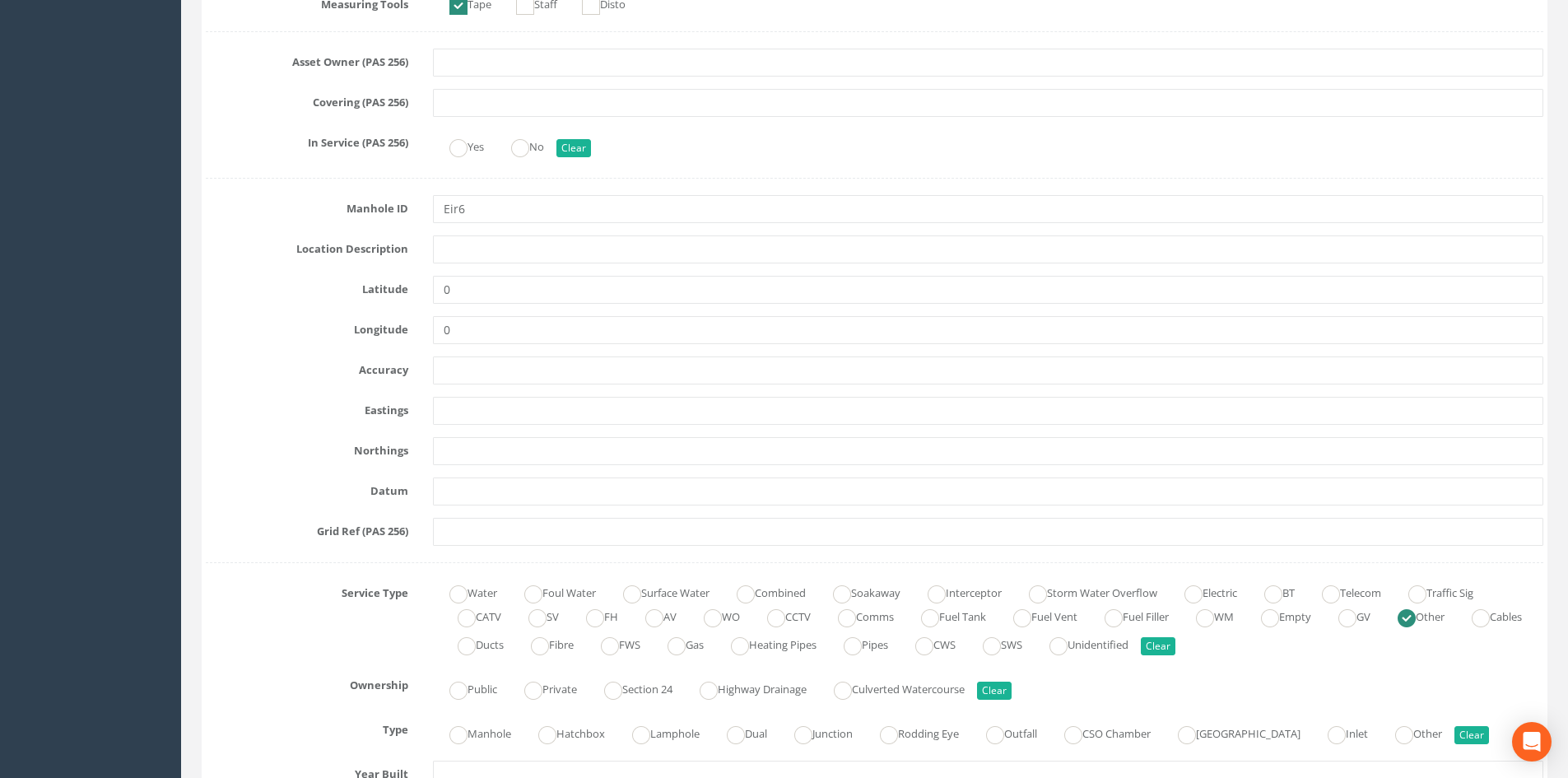 scroll, scrollTop: 659, scrollLeft: 0, axis: vertical 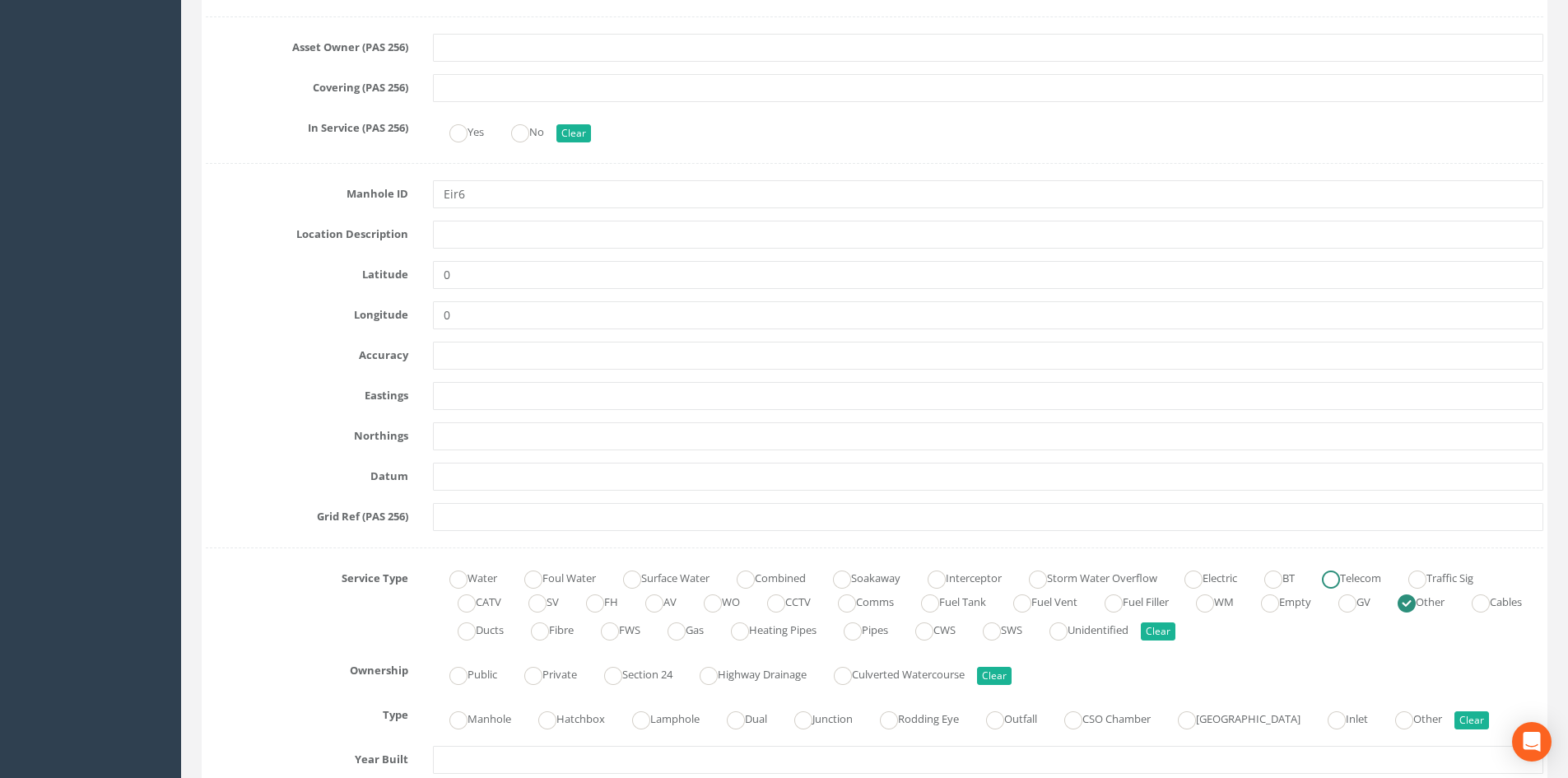 click on "Telecom" at bounding box center (1343, 576) 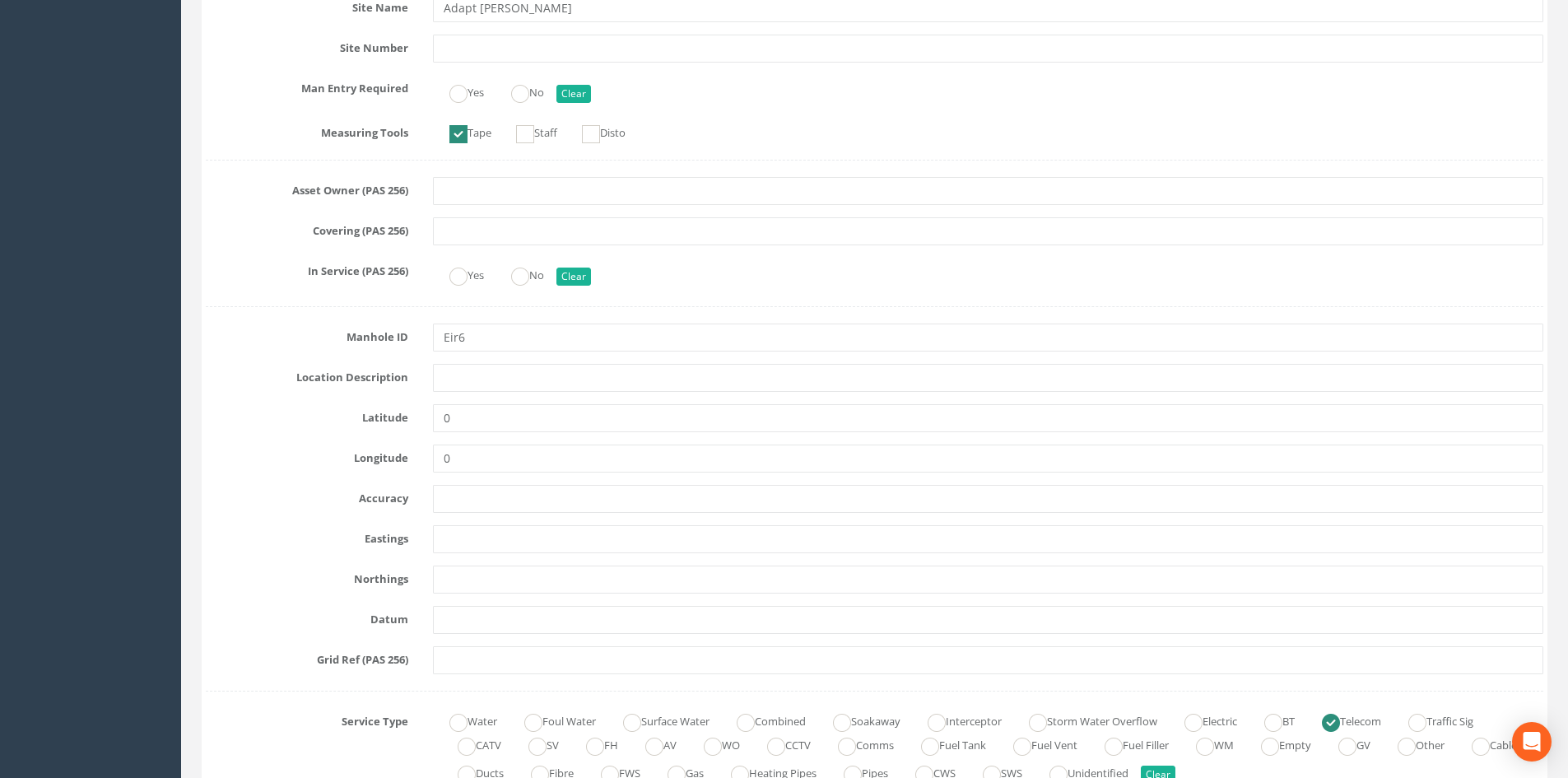 scroll, scrollTop: 0, scrollLeft: 0, axis: both 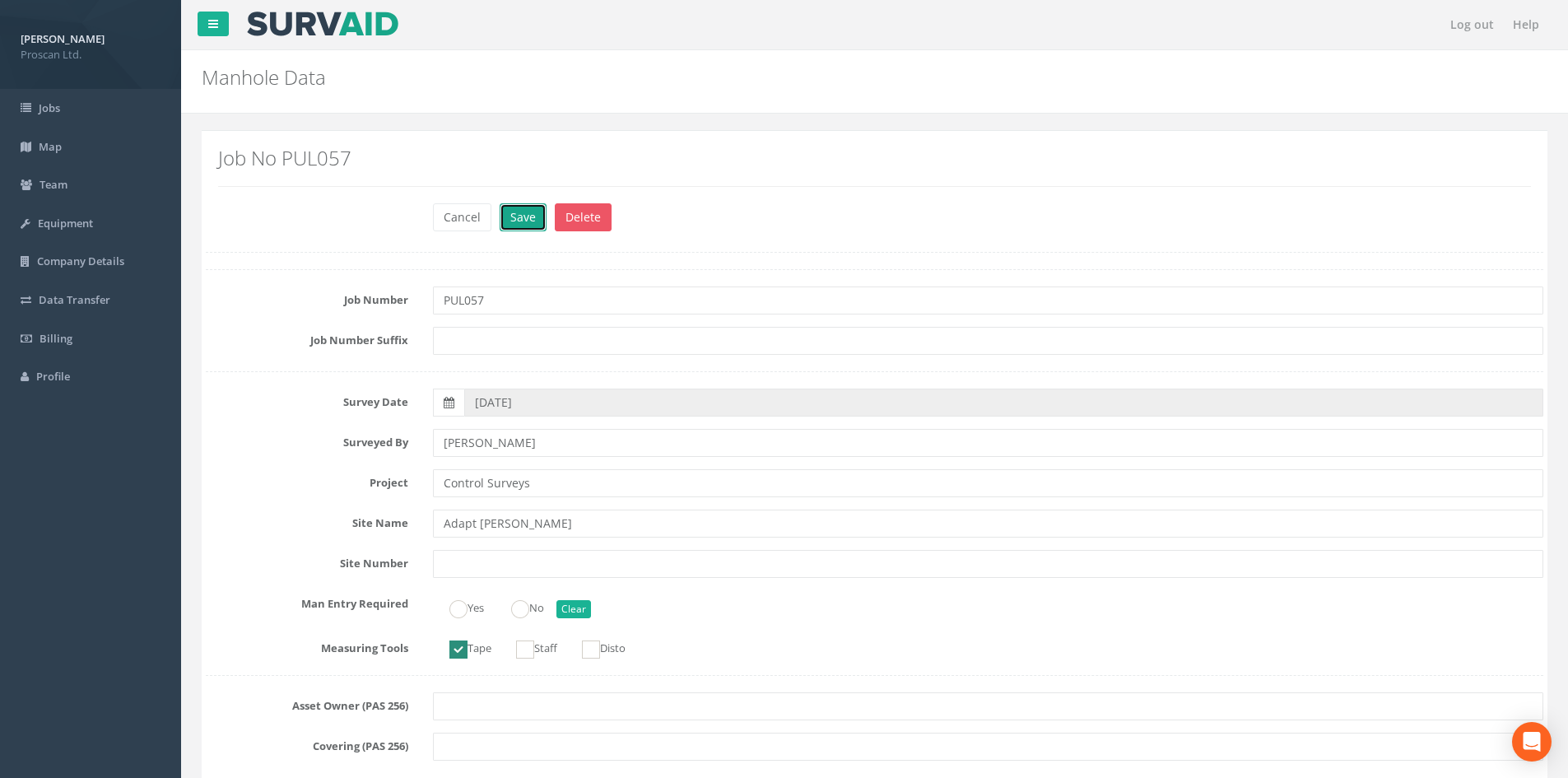 click on "Save" at bounding box center [523, 217] 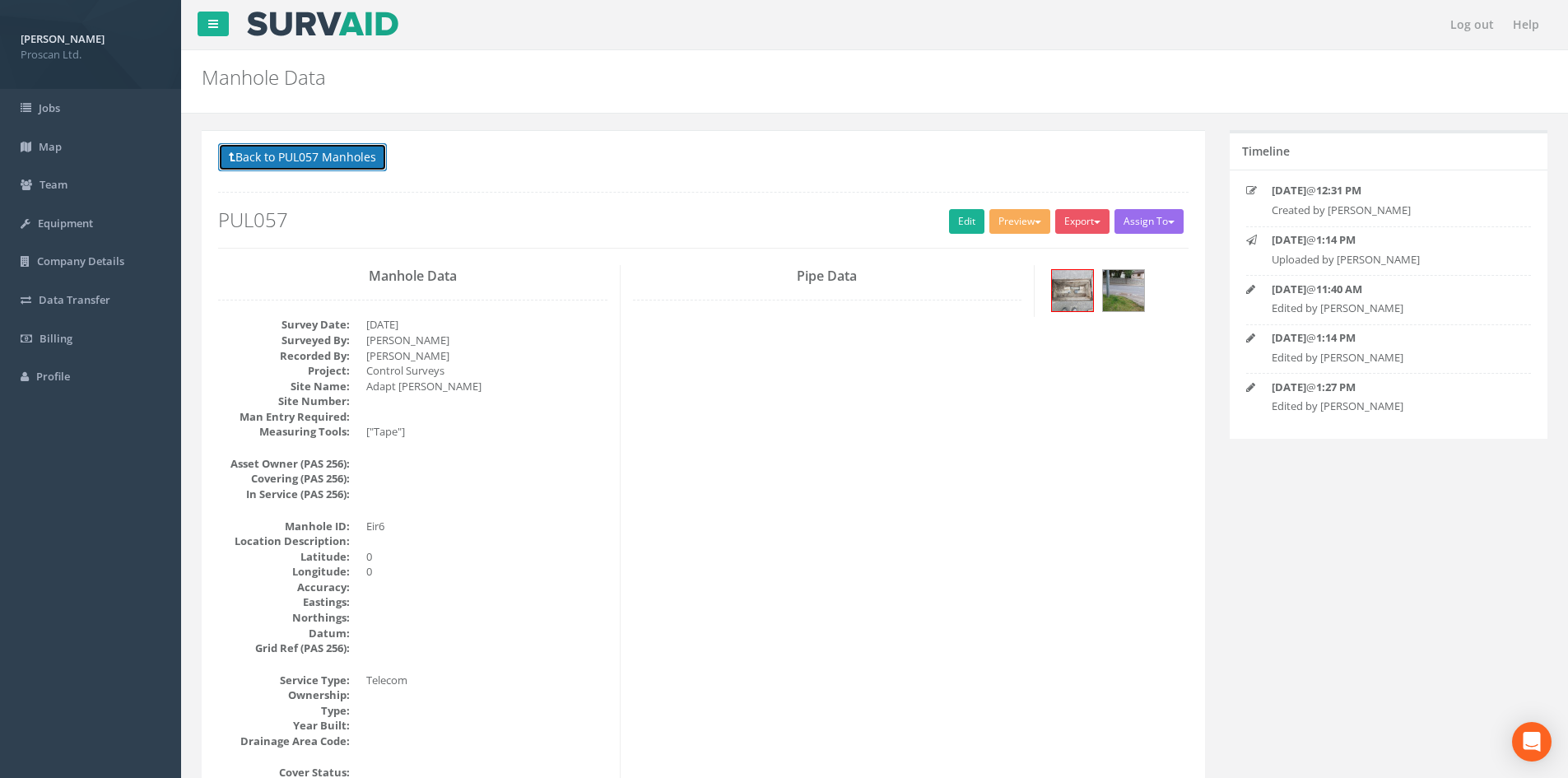 click on "Back to PUL057 Manholes" at bounding box center [302, 157] 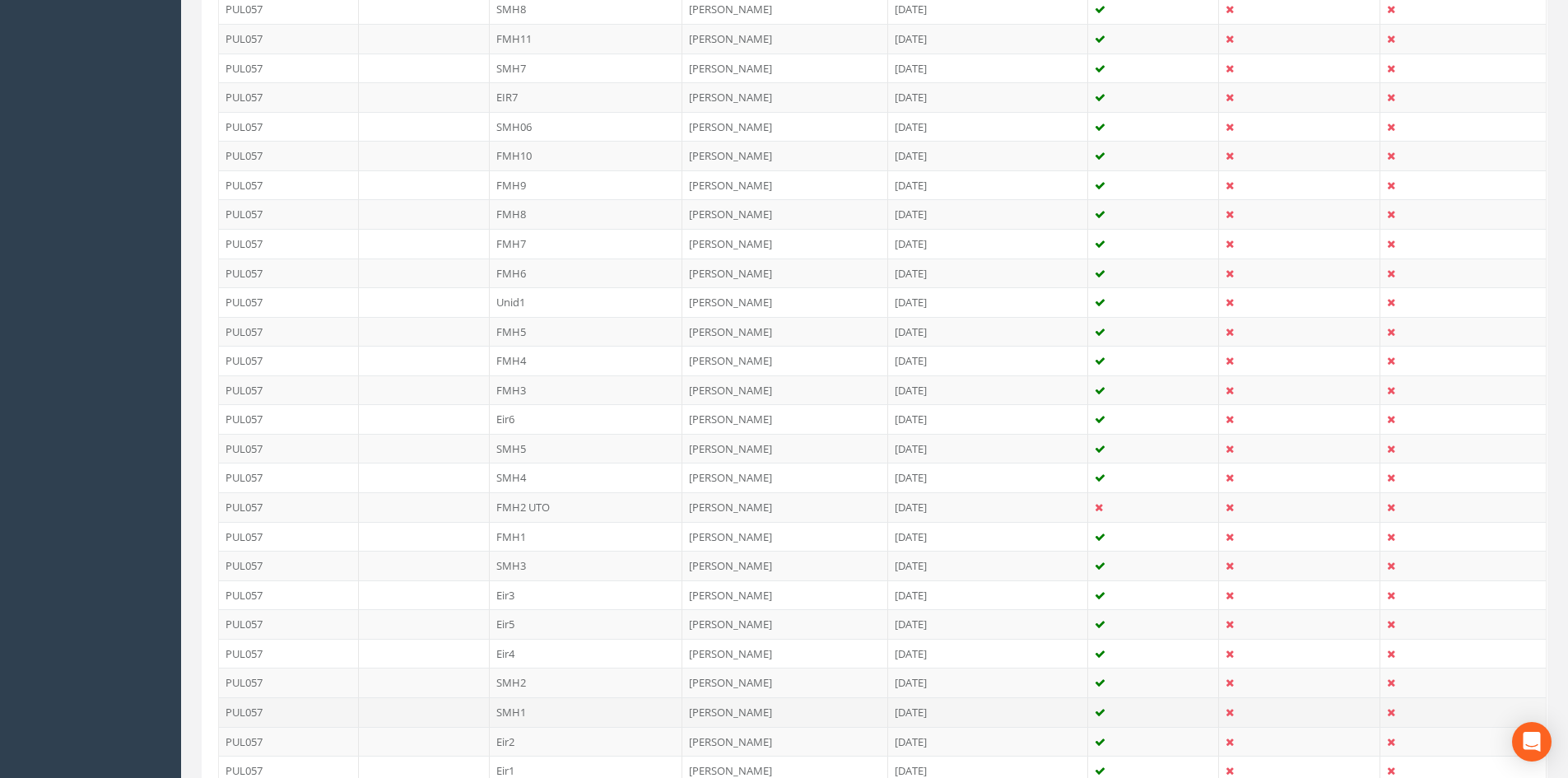 scroll, scrollTop: 659, scrollLeft: 0, axis: vertical 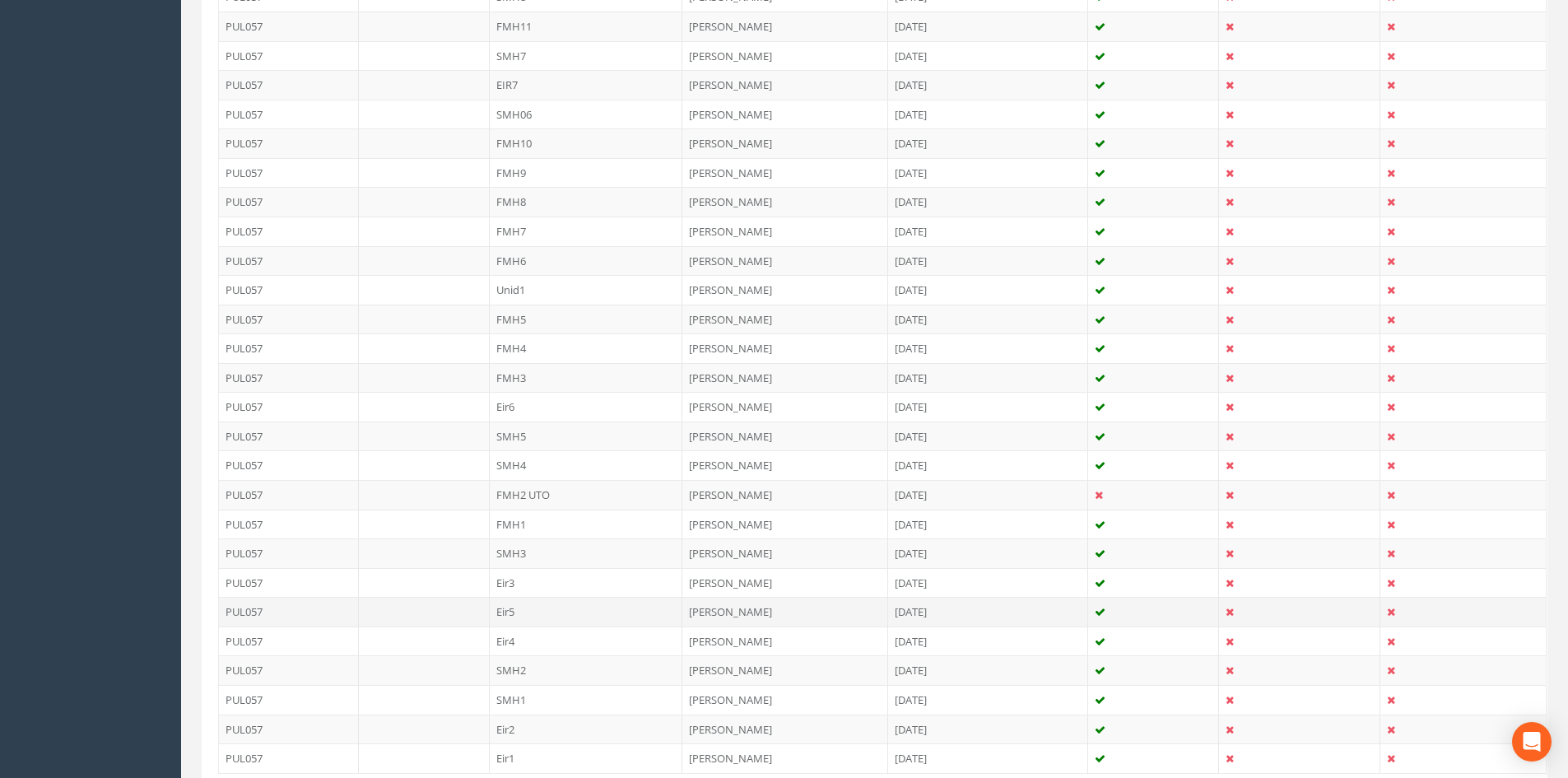 click on "Eir5" at bounding box center [586, 612] 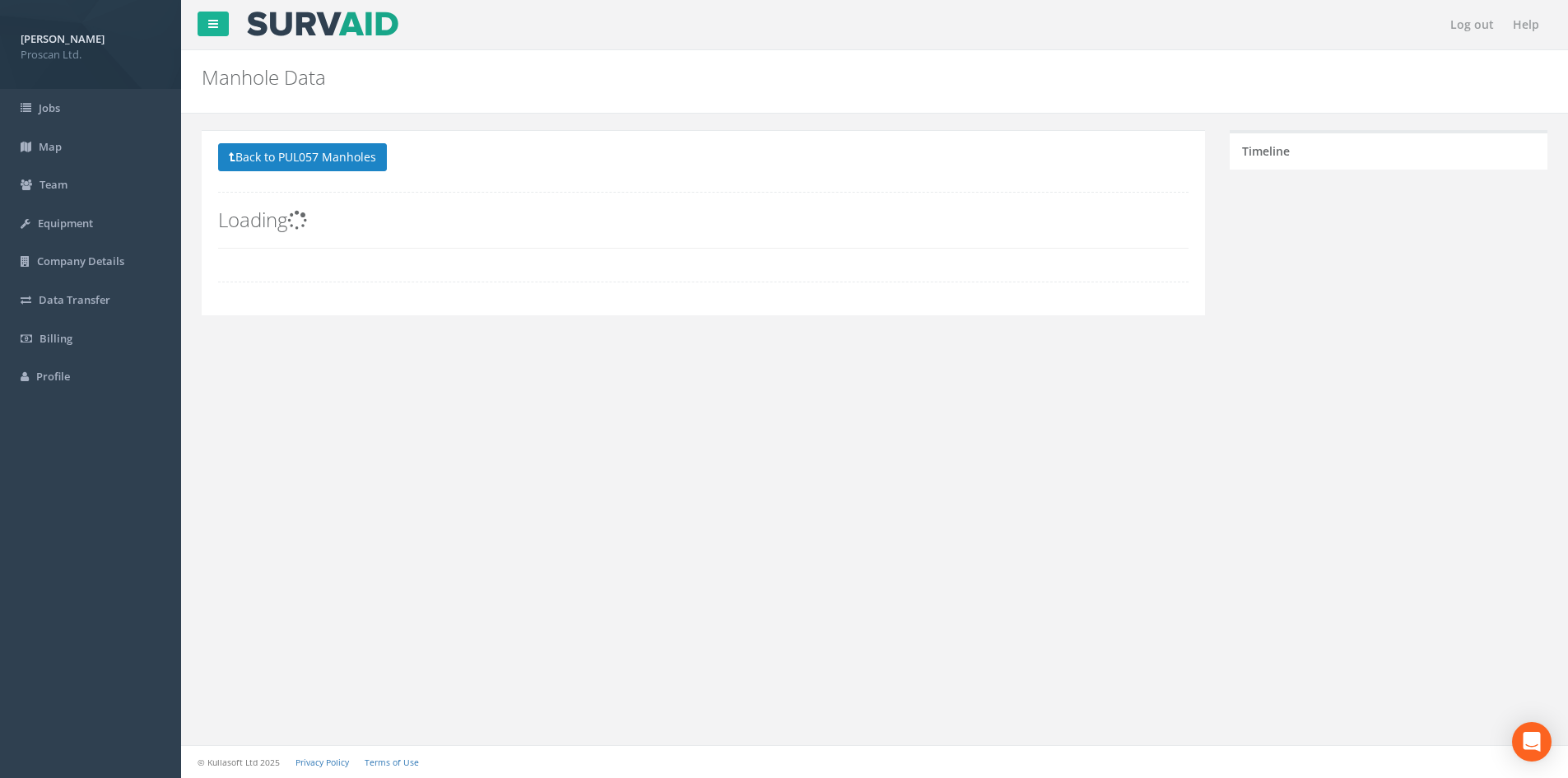 scroll, scrollTop: 0, scrollLeft: 0, axis: both 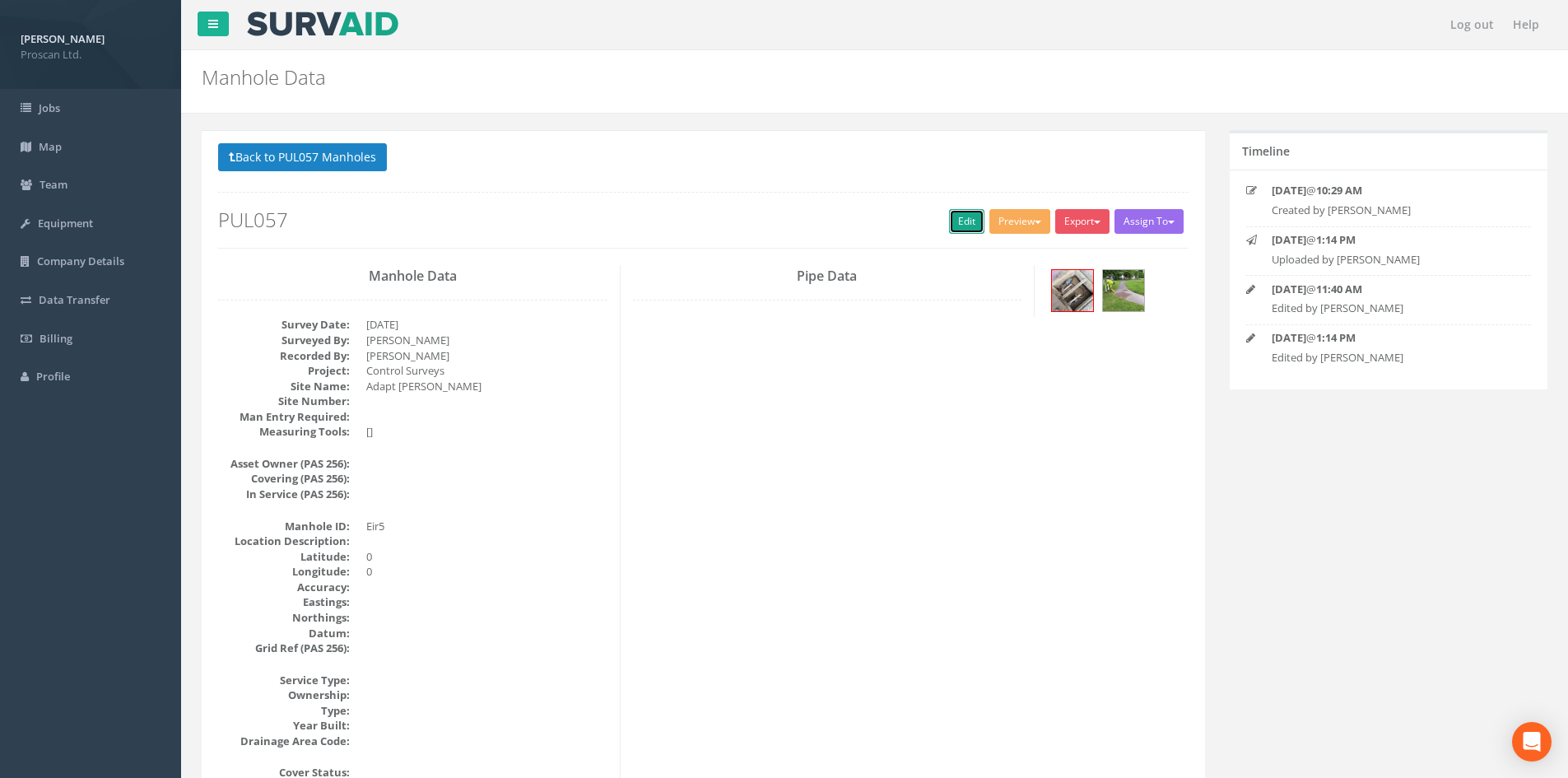 click on "Edit" at bounding box center [966, 221] 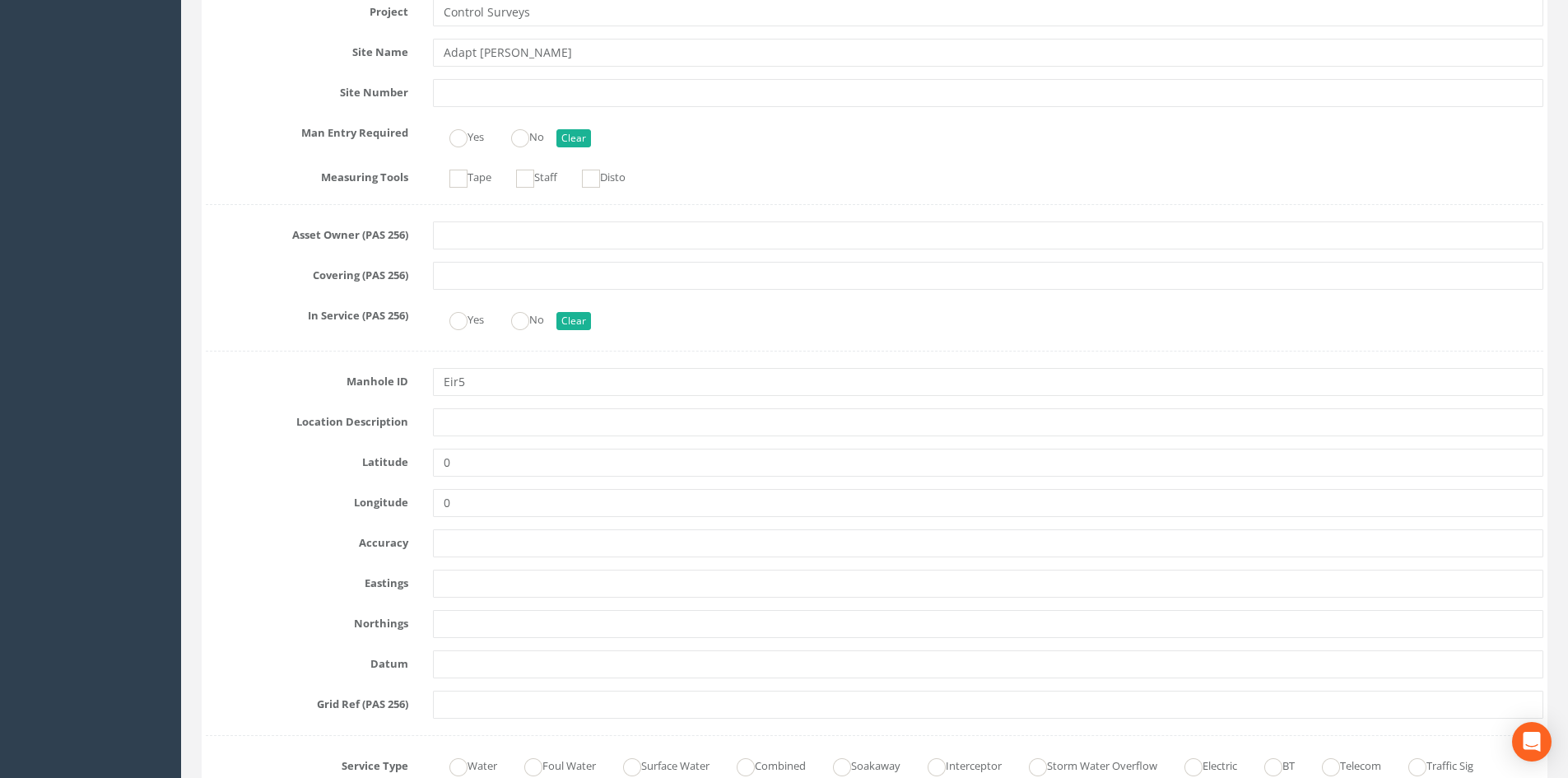 scroll, scrollTop: 549, scrollLeft: 0, axis: vertical 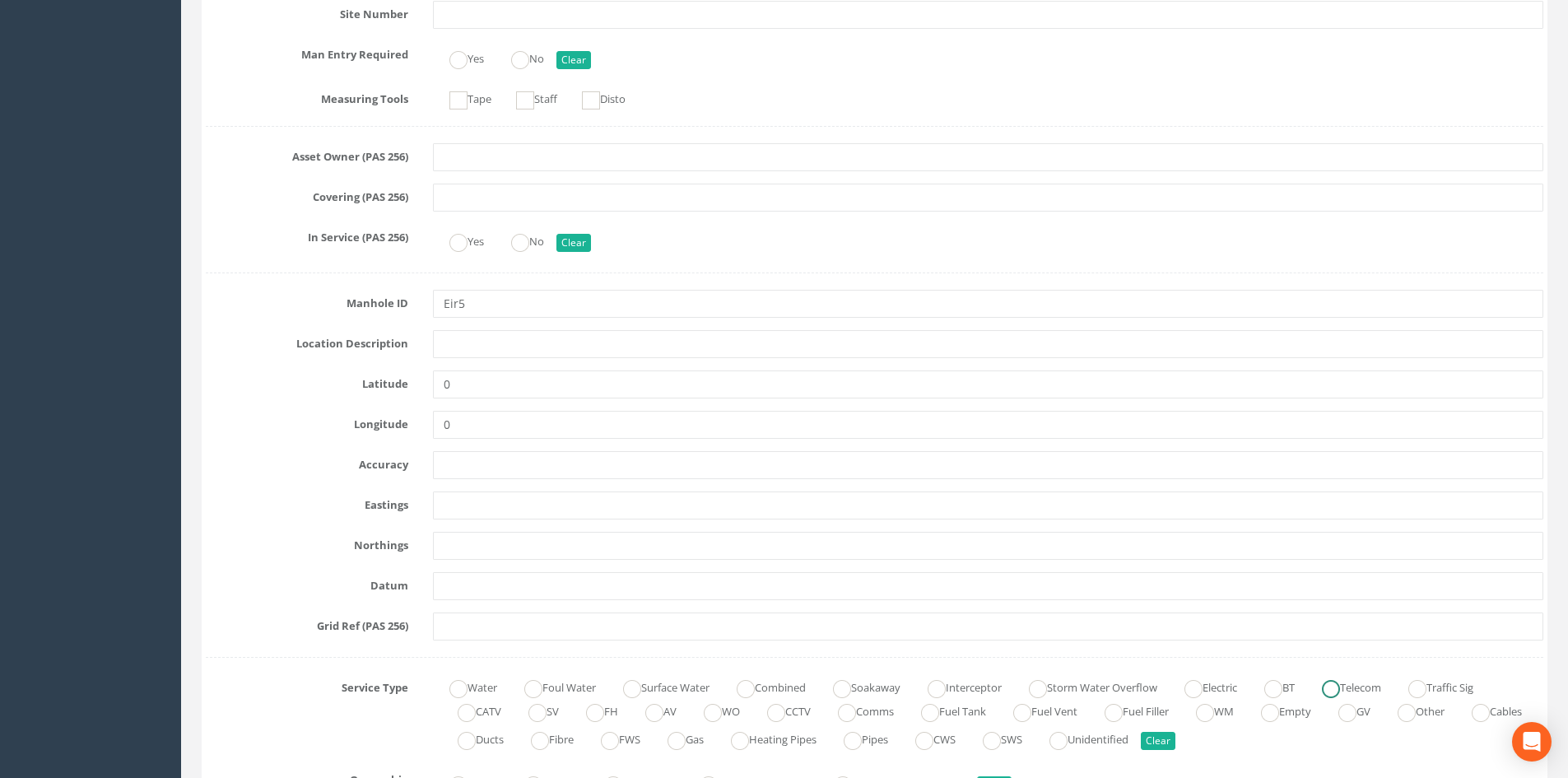 click at bounding box center [1331, 689] 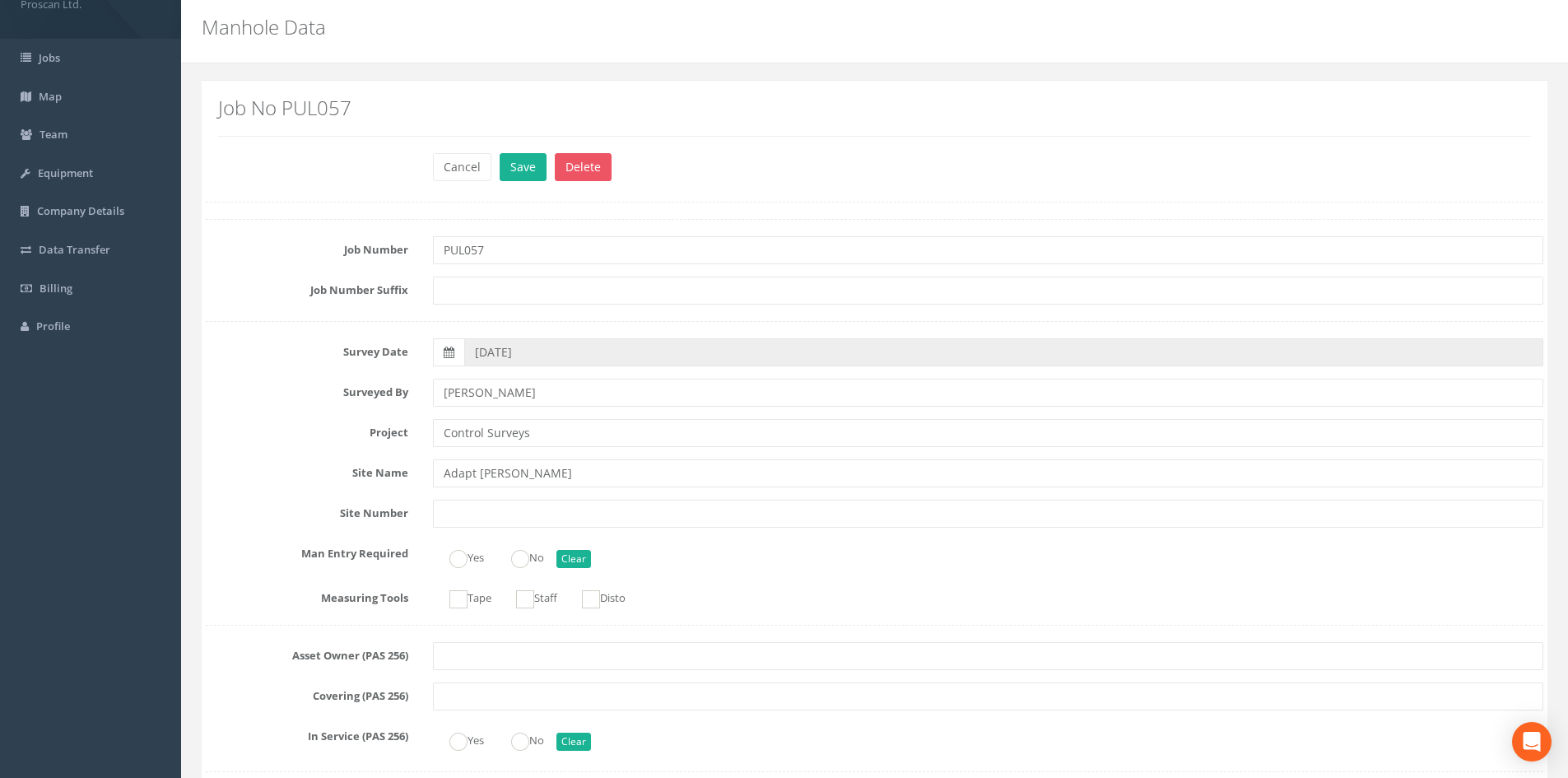 scroll, scrollTop: 0, scrollLeft: 0, axis: both 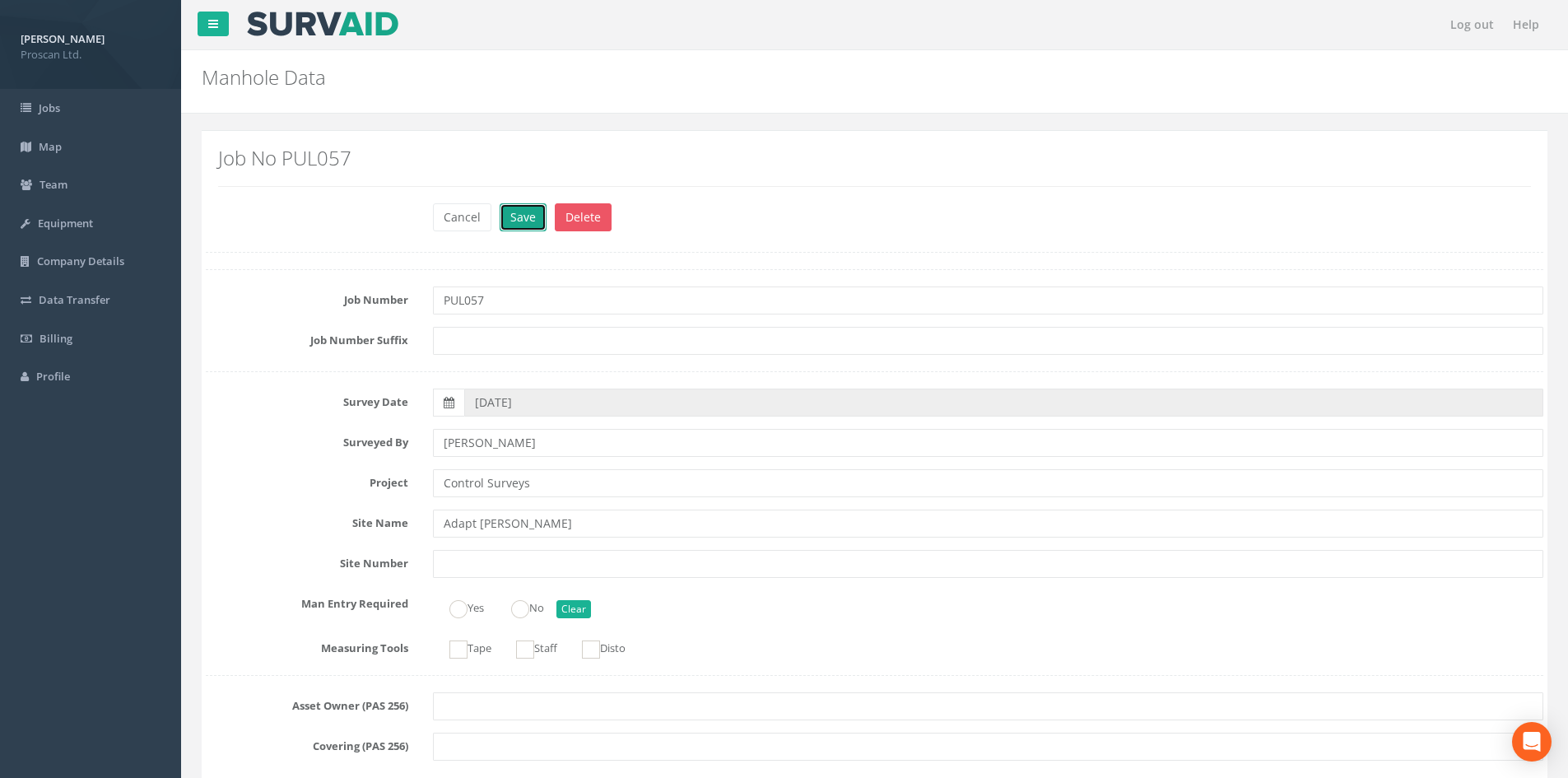 click on "Save" at bounding box center (523, 217) 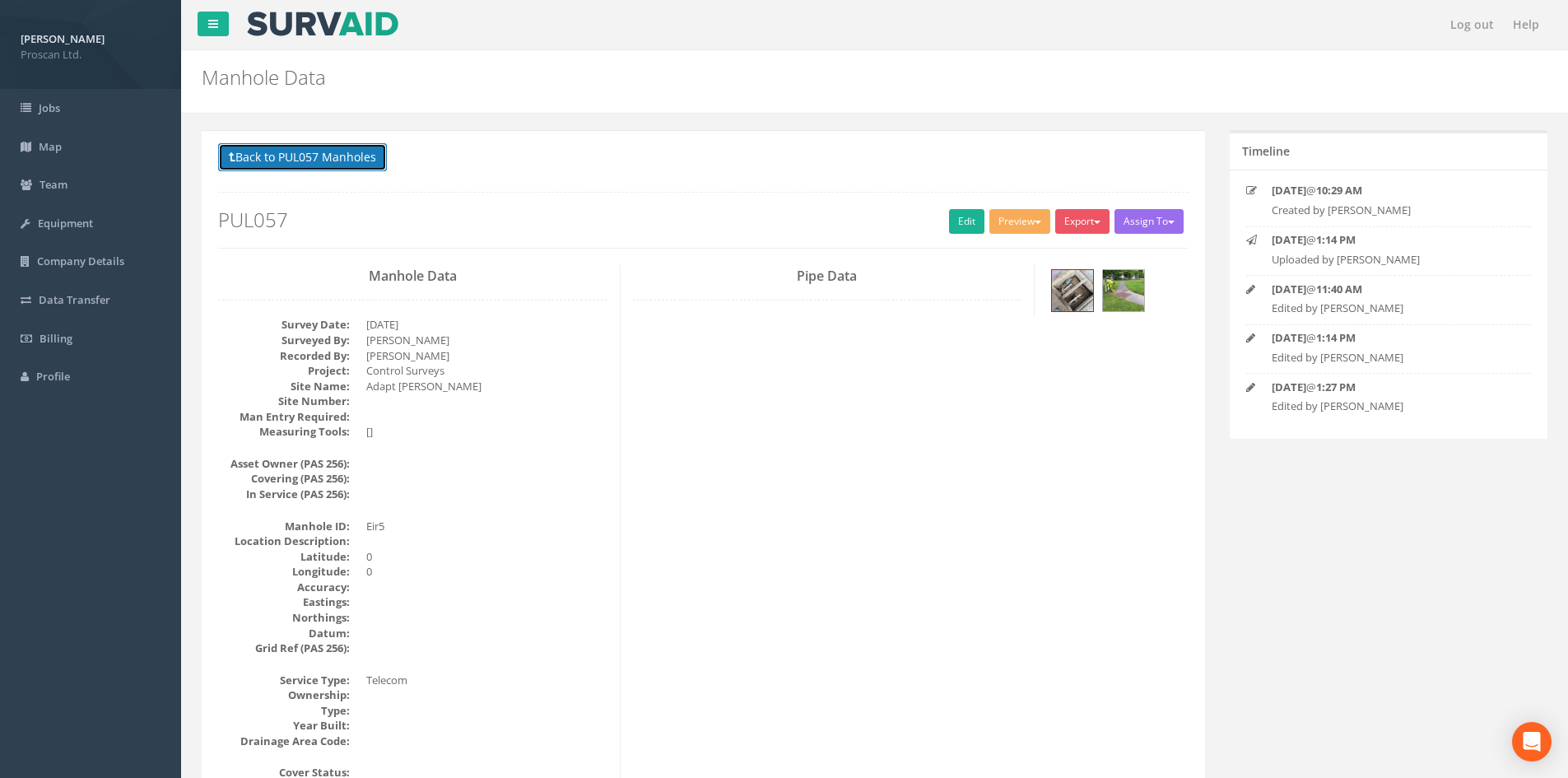 click on "Back to PUL057 Manholes" at bounding box center [302, 157] 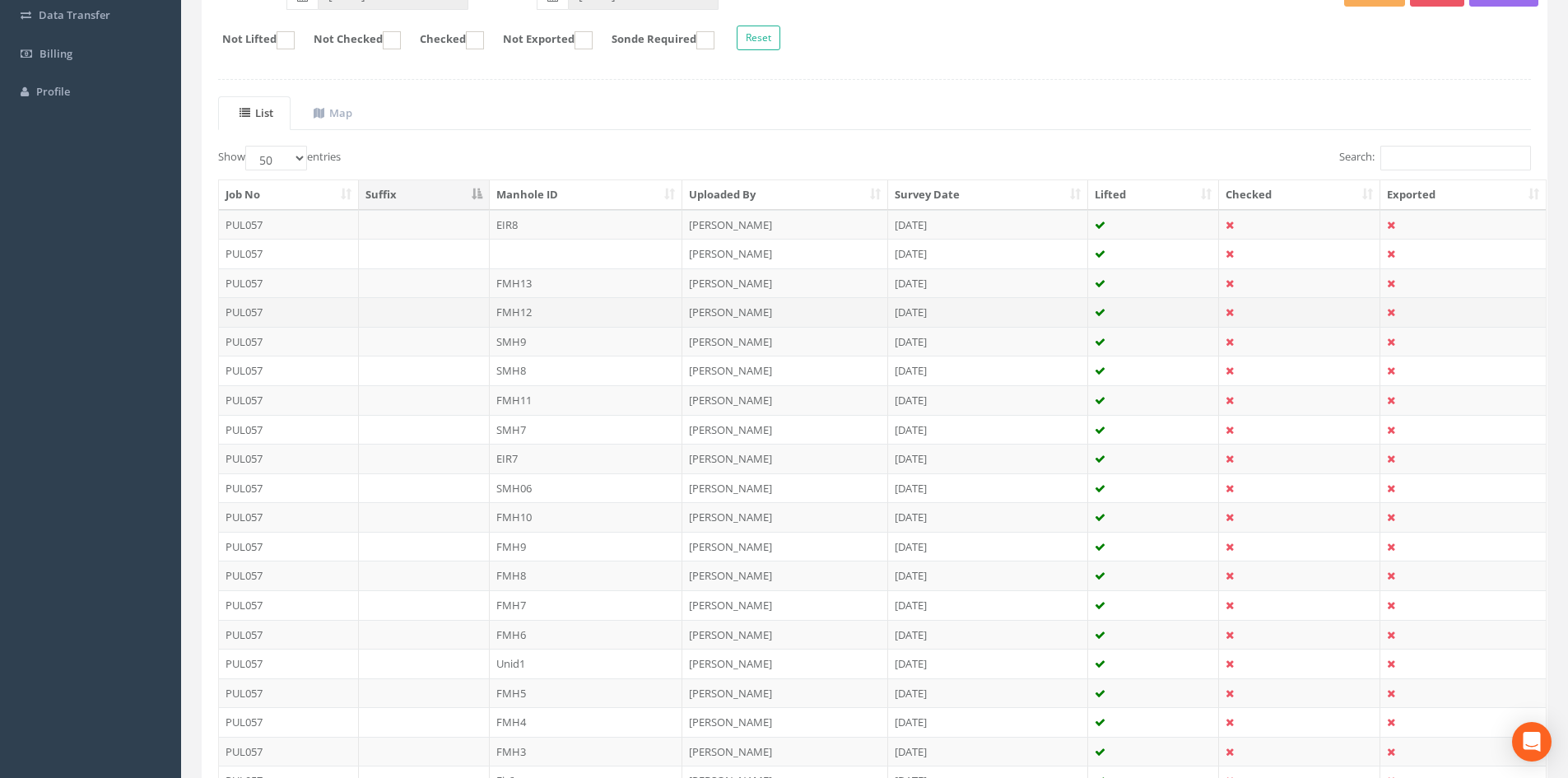 scroll, scrollTop: 659, scrollLeft: 0, axis: vertical 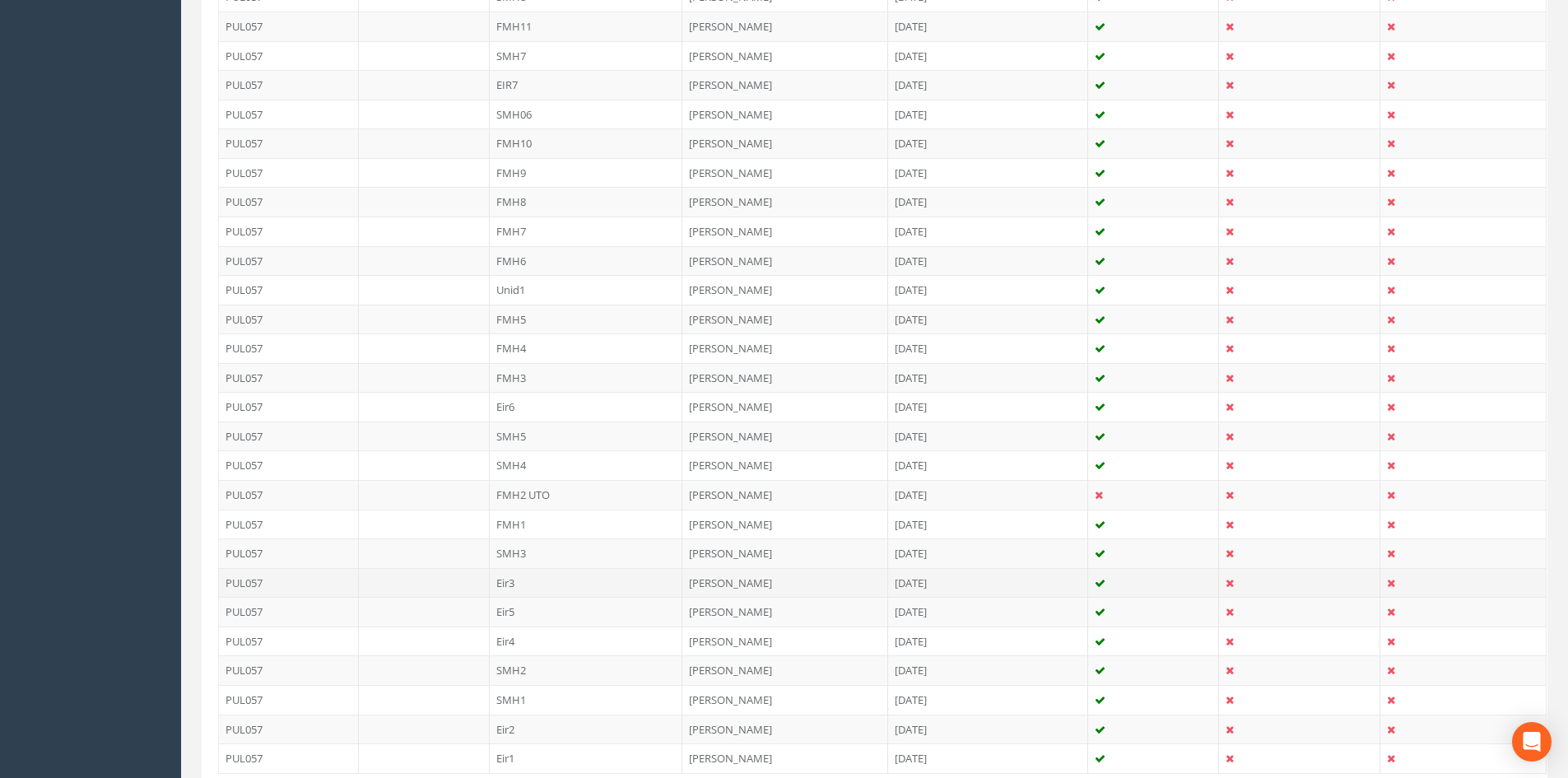 click on "Eir3" at bounding box center (586, 583) 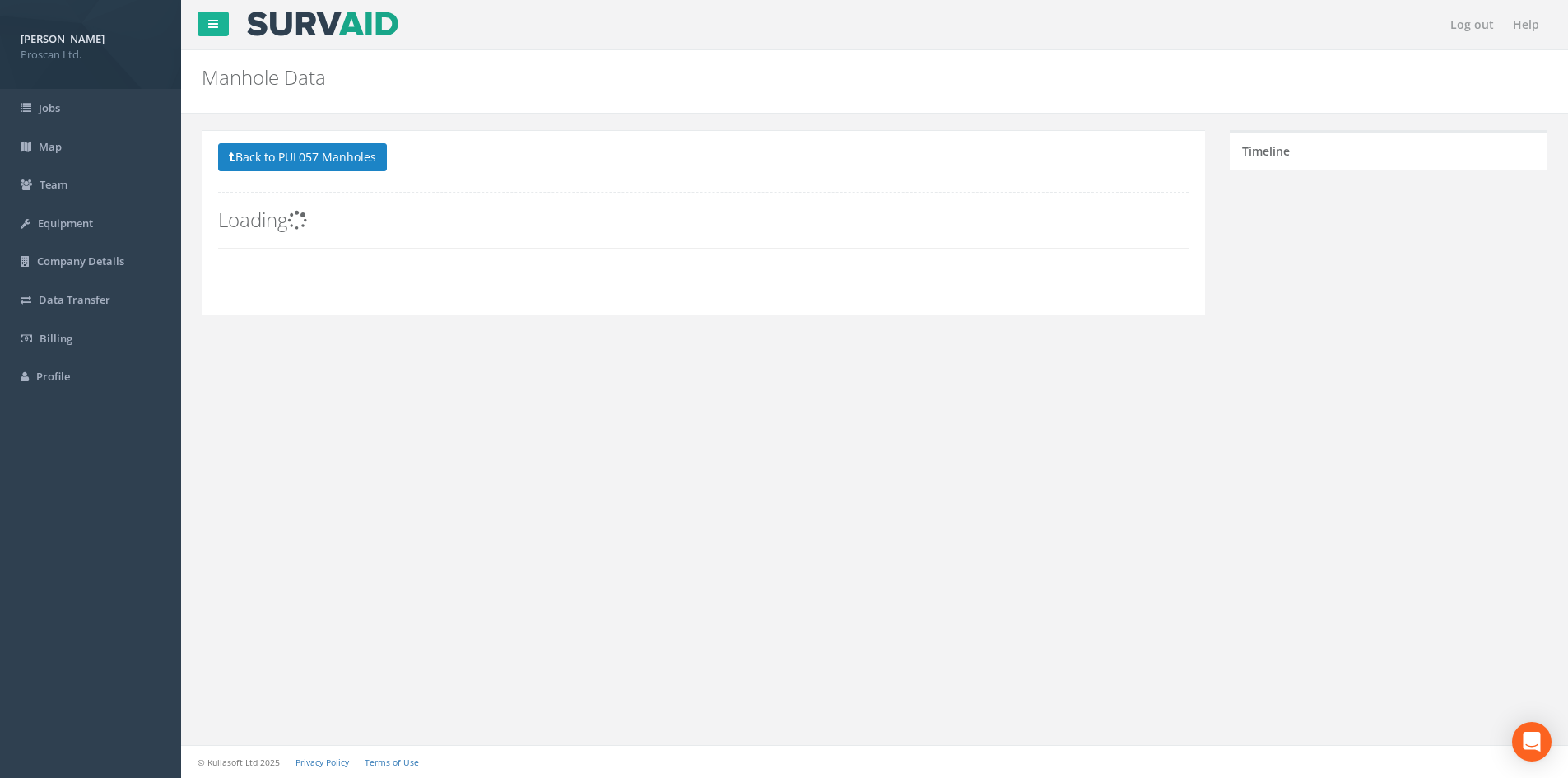 scroll, scrollTop: 0, scrollLeft: 0, axis: both 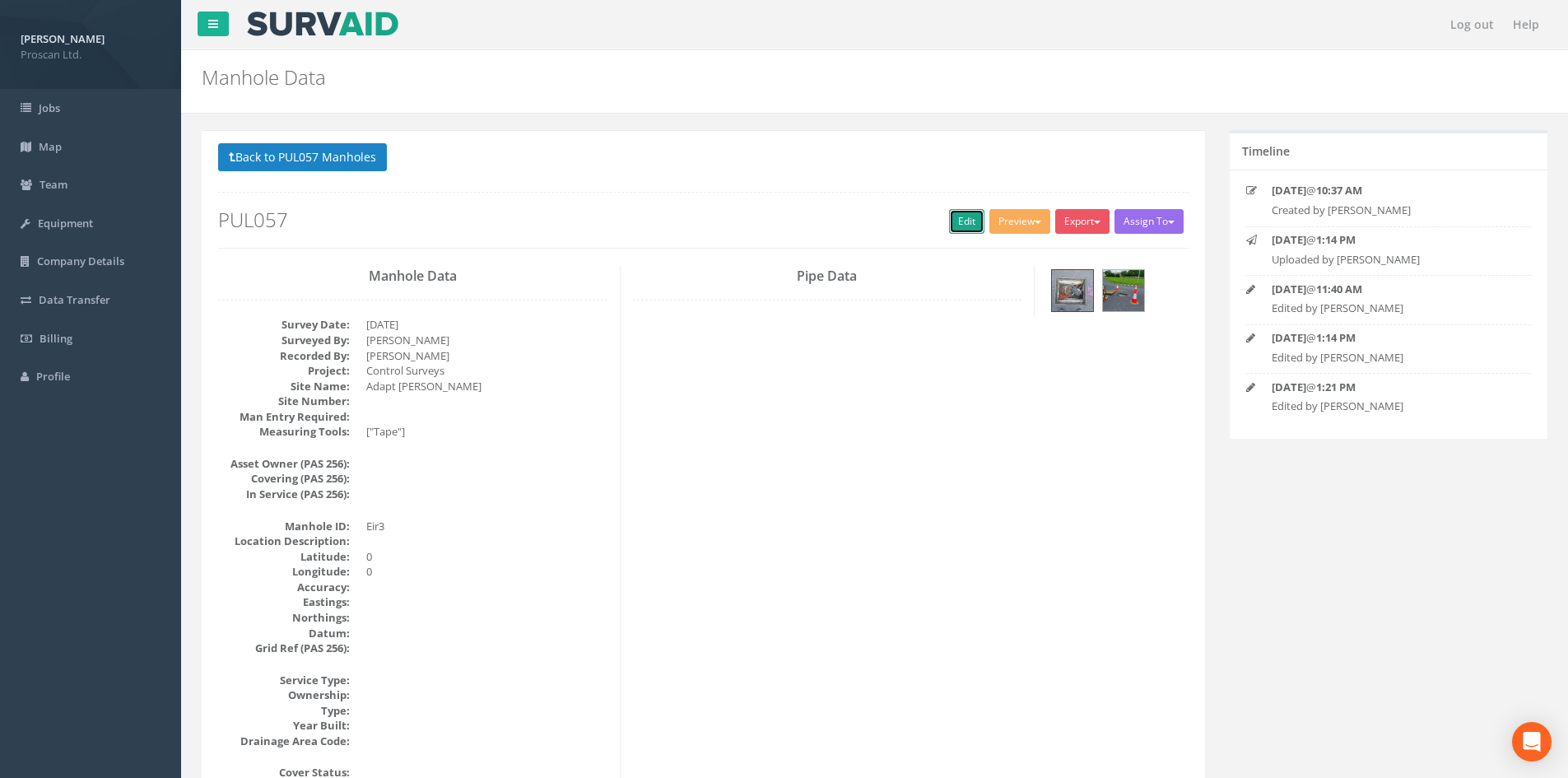click on "Edit" at bounding box center [966, 221] 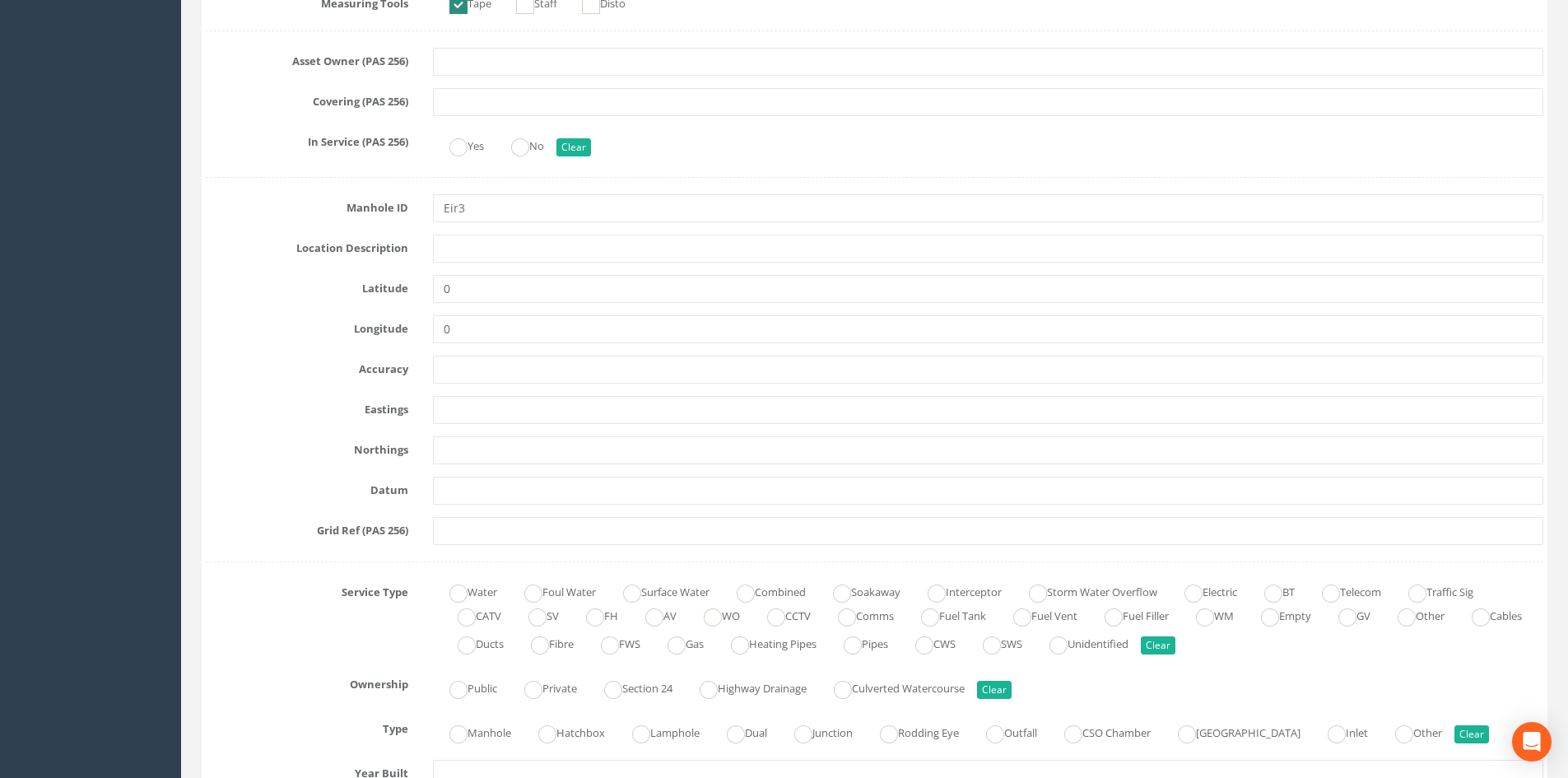 scroll, scrollTop: 659, scrollLeft: 0, axis: vertical 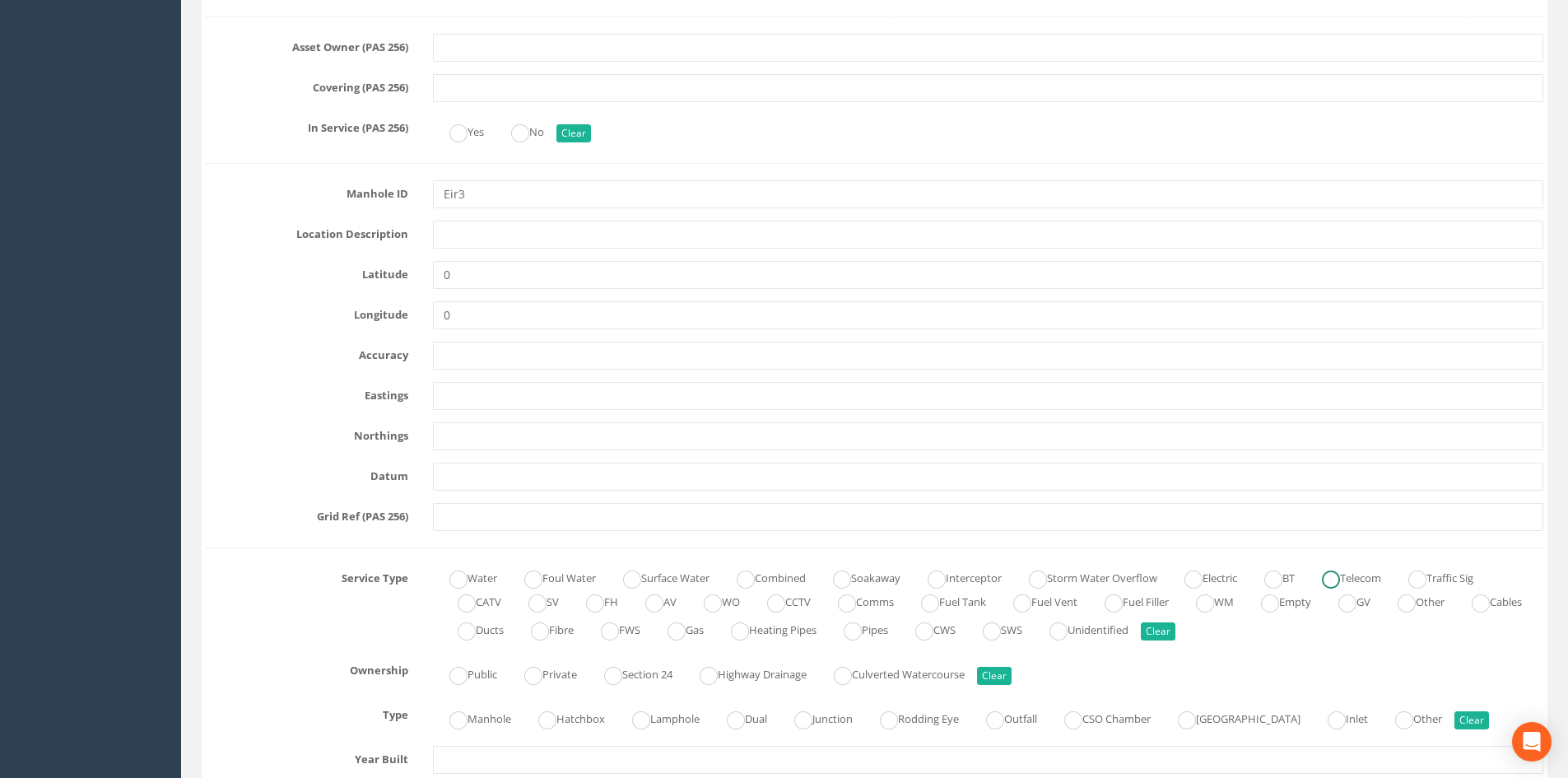 click at bounding box center [1331, 580] 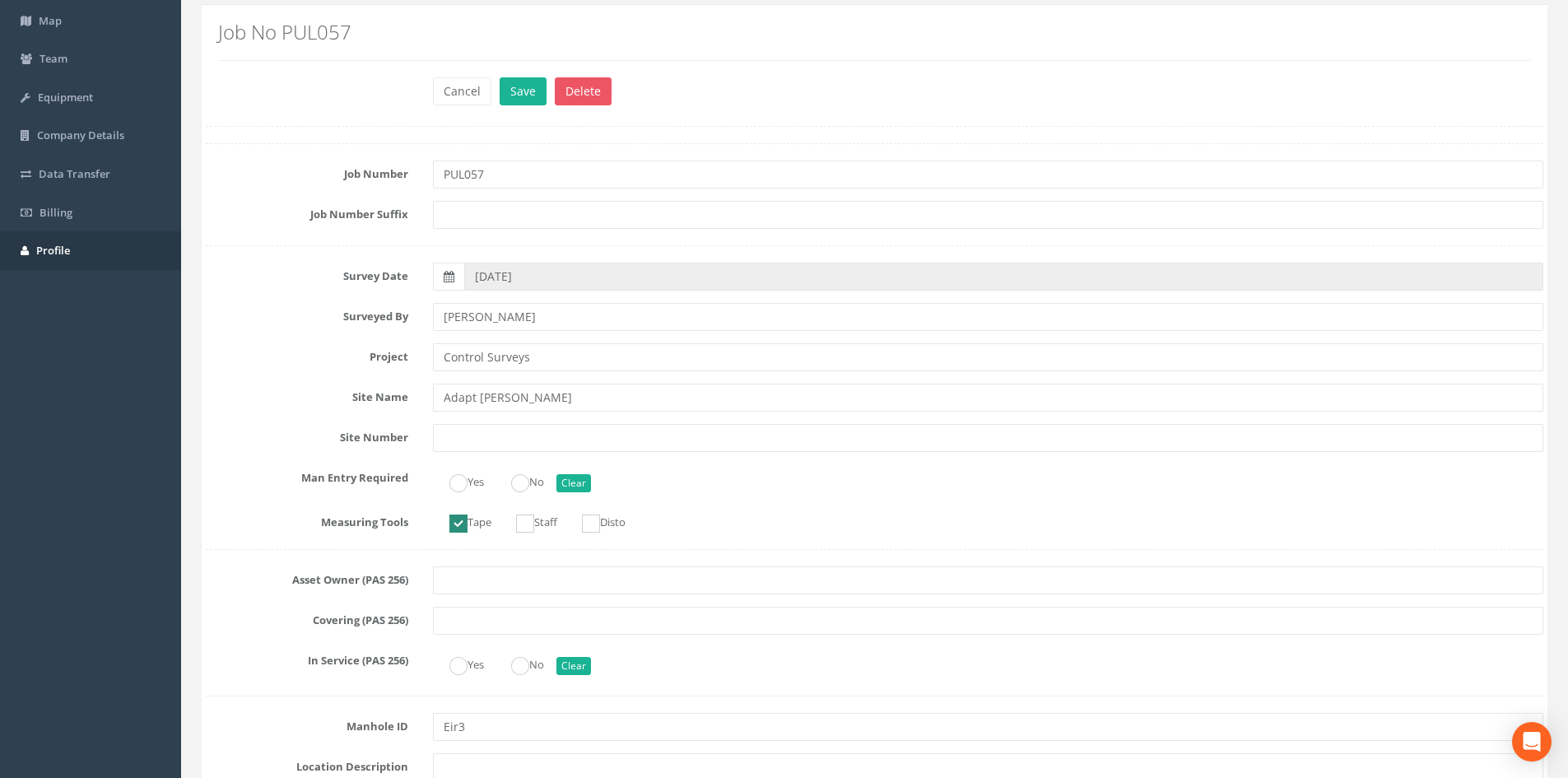 scroll, scrollTop: 109, scrollLeft: 0, axis: vertical 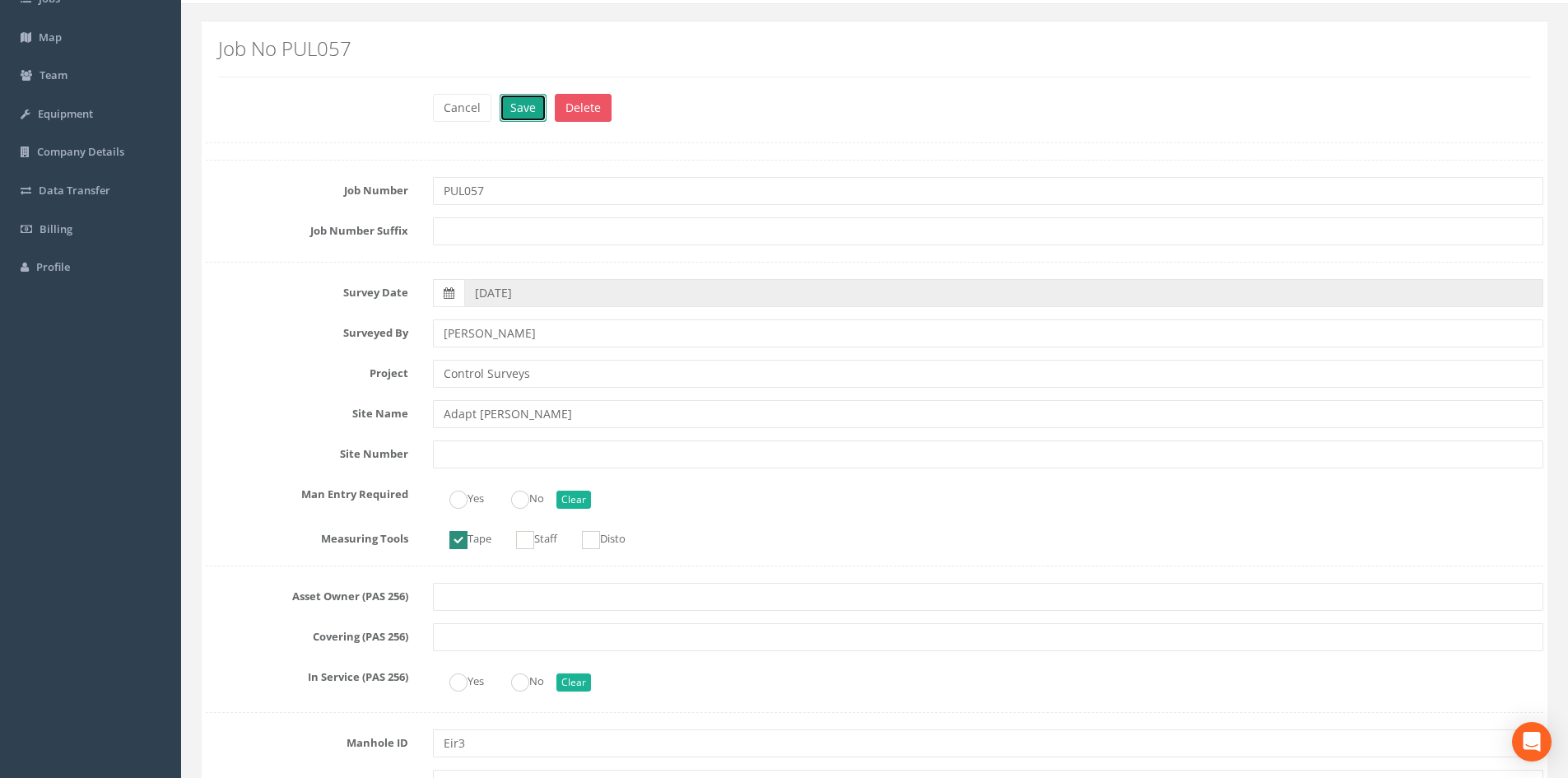 click on "Save" at bounding box center (523, 108) 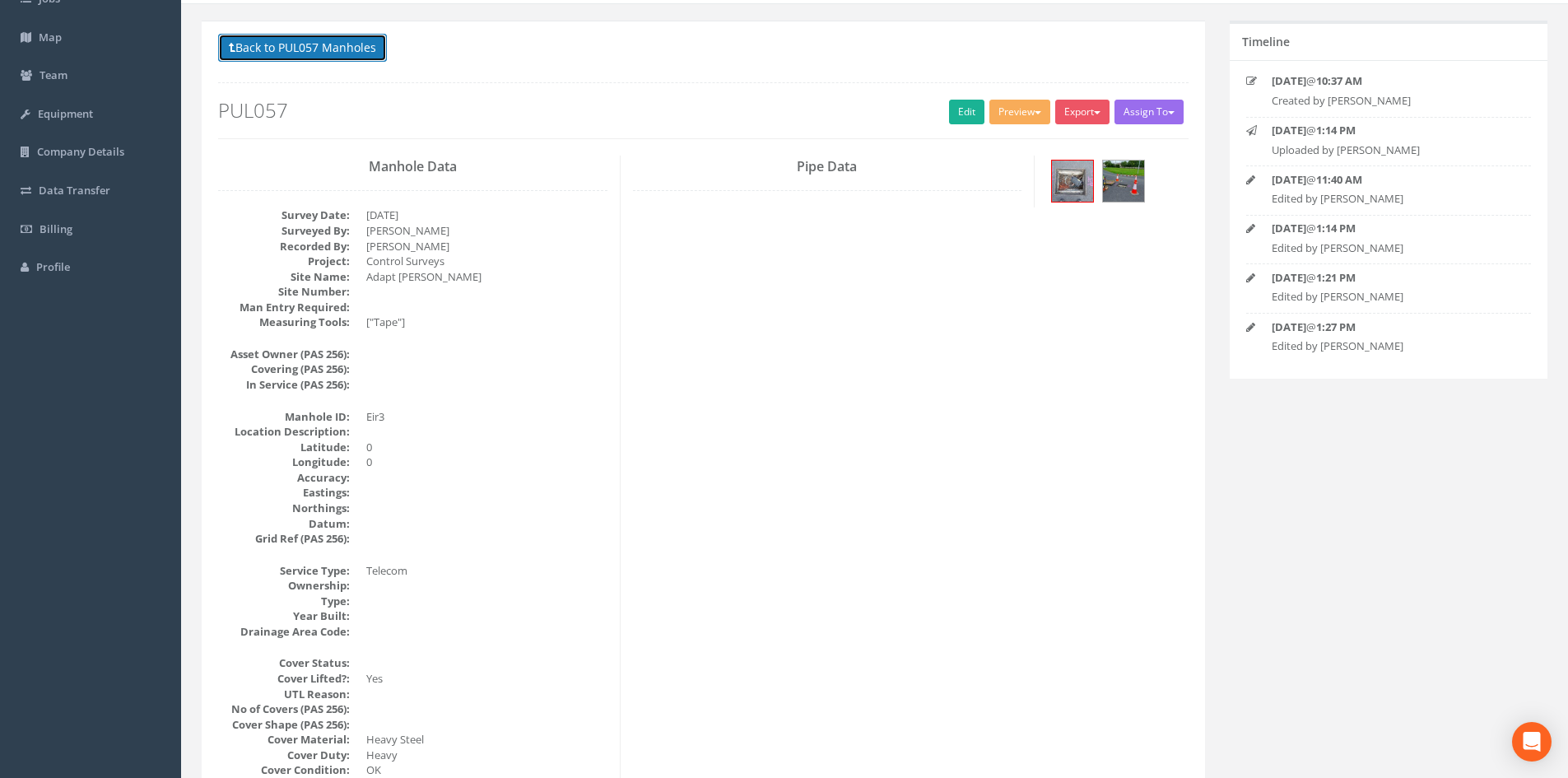 click on "Back to PUL057 Manholes" at bounding box center (302, 48) 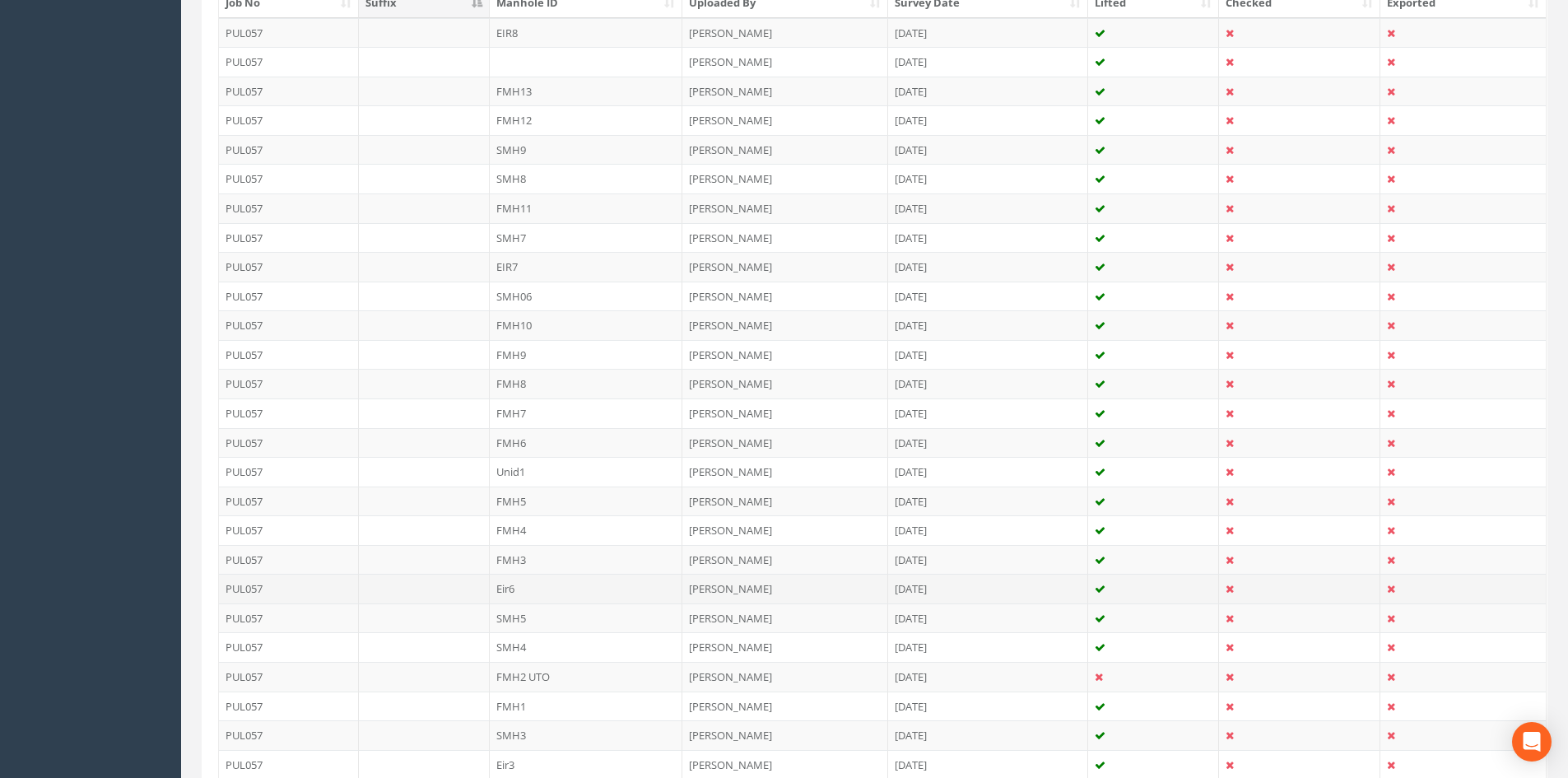 scroll, scrollTop: 659, scrollLeft: 0, axis: vertical 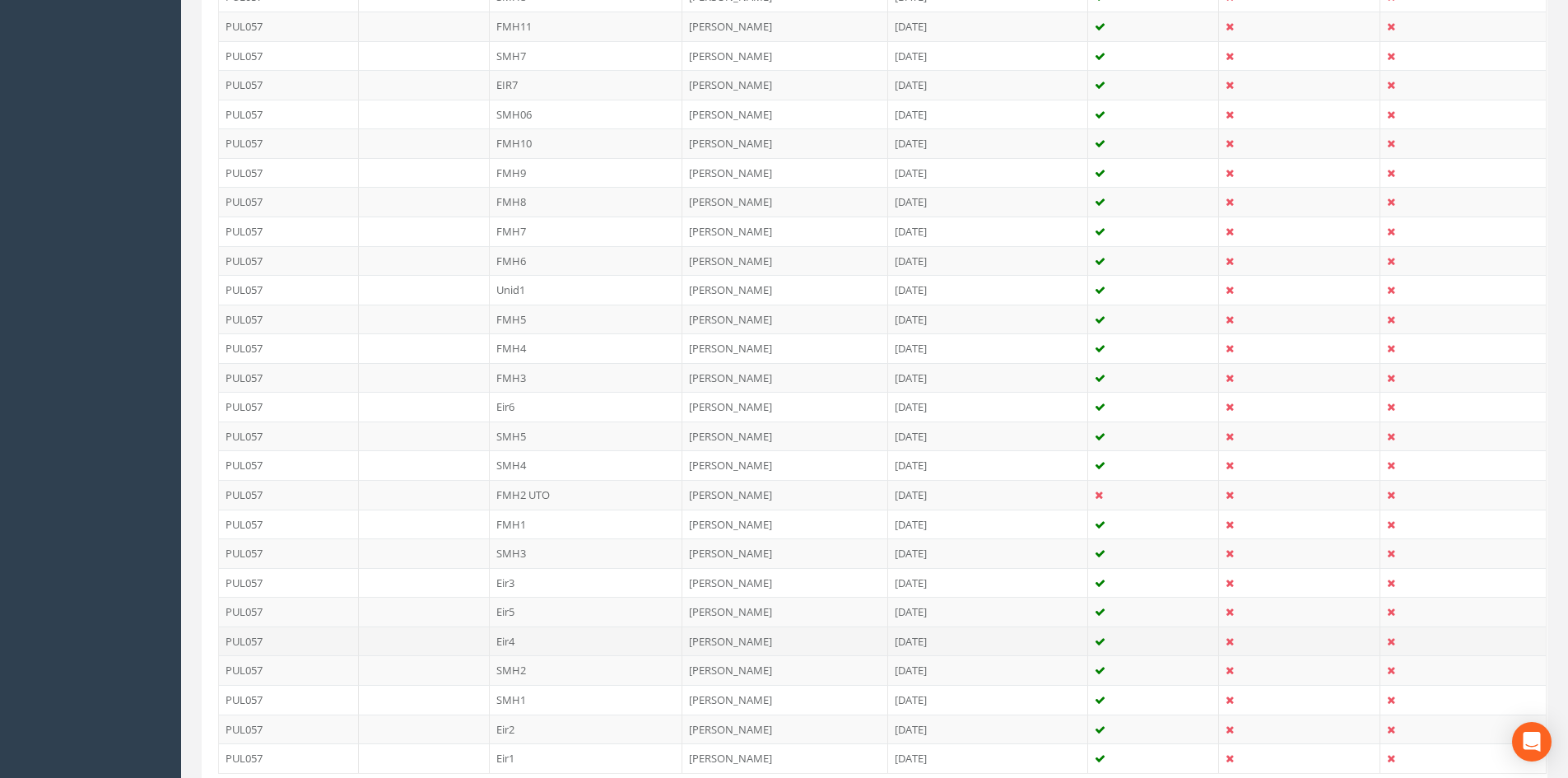 click on "Eir4" at bounding box center (586, 641) 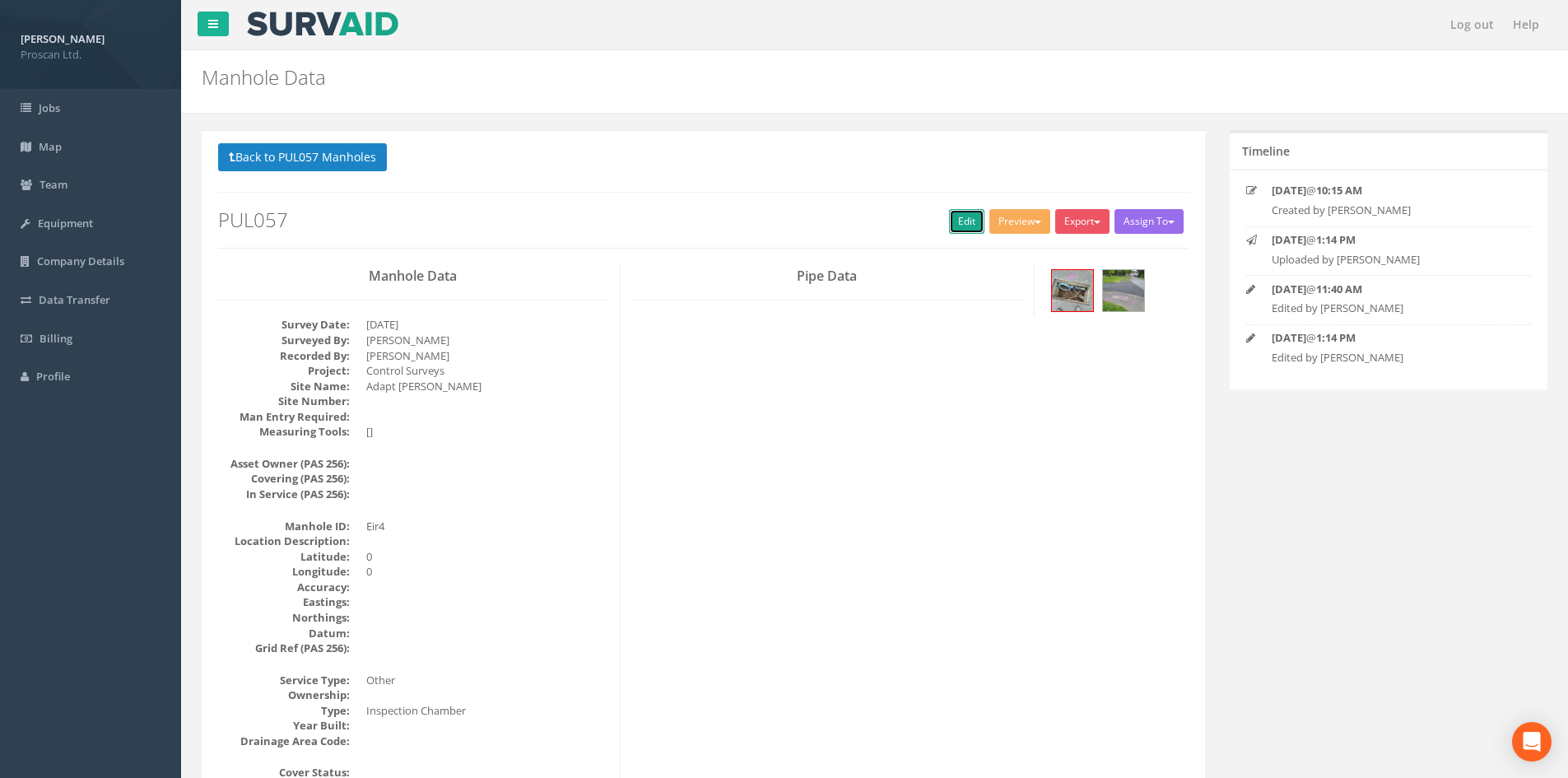 click on "Edit" at bounding box center [966, 221] 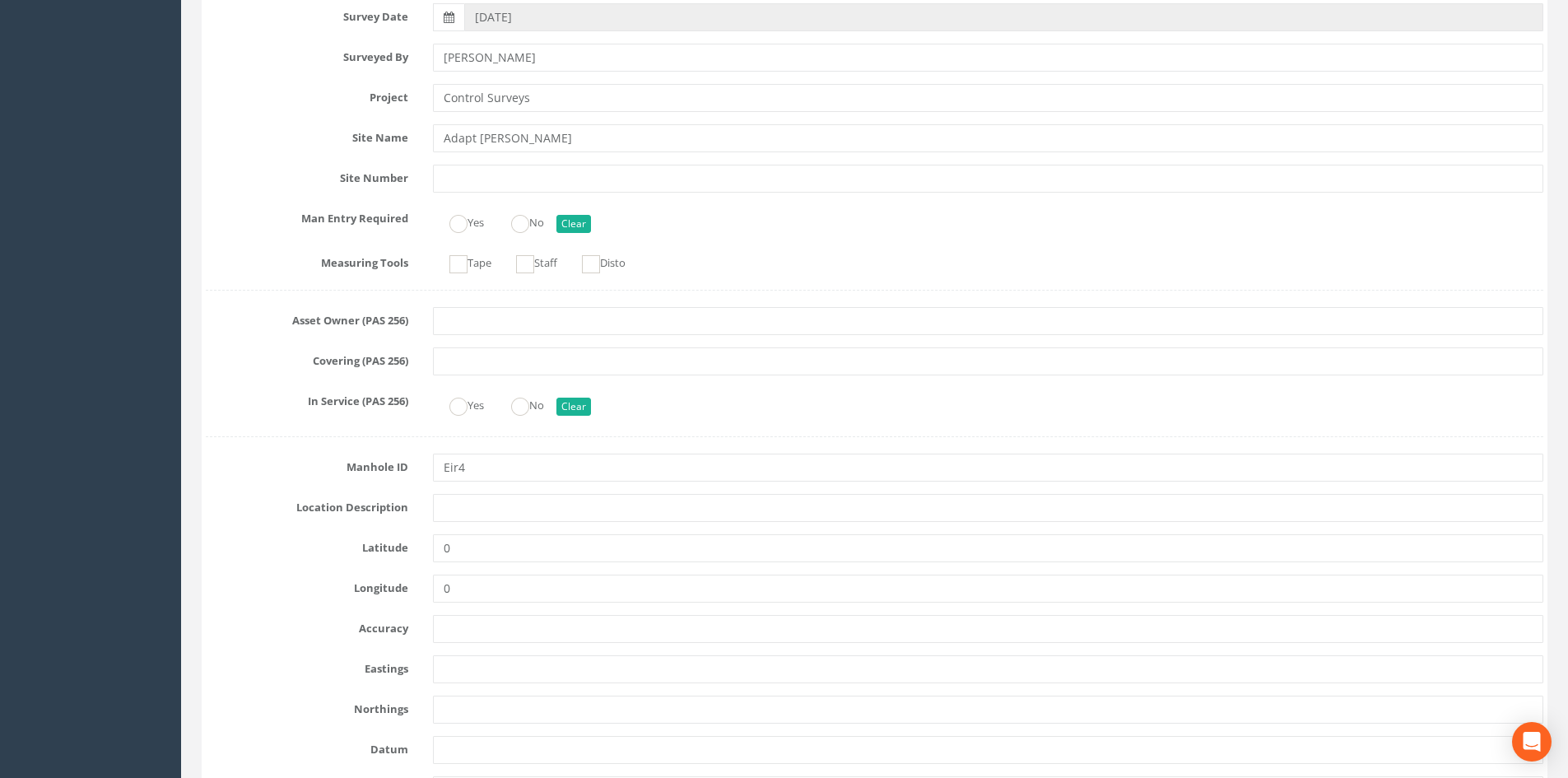 scroll, scrollTop: 878, scrollLeft: 0, axis: vertical 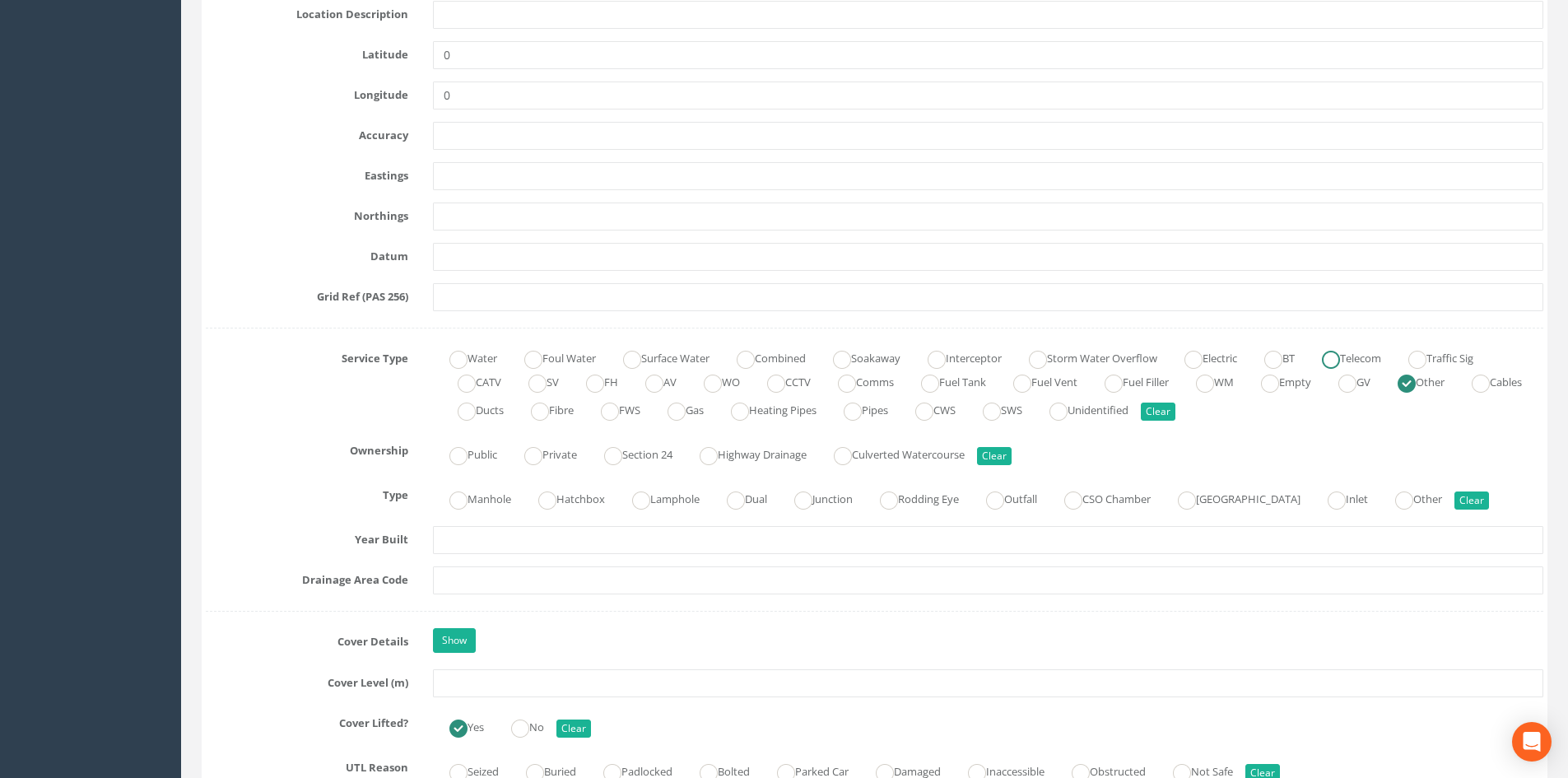 click on "Telecom" at bounding box center [1343, 356] 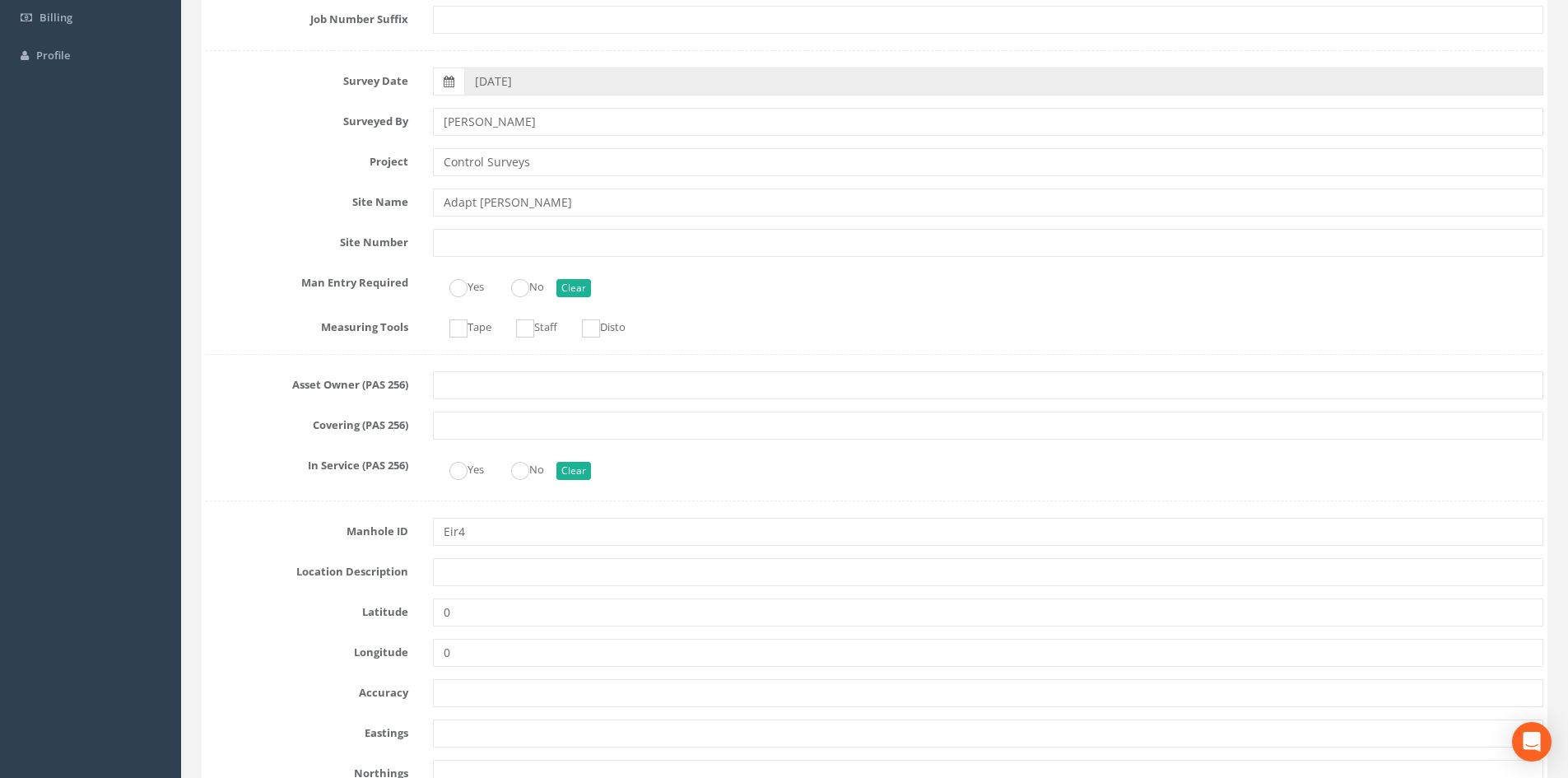 scroll, scrollTop: 0, scrollLeft: 0, axis: both 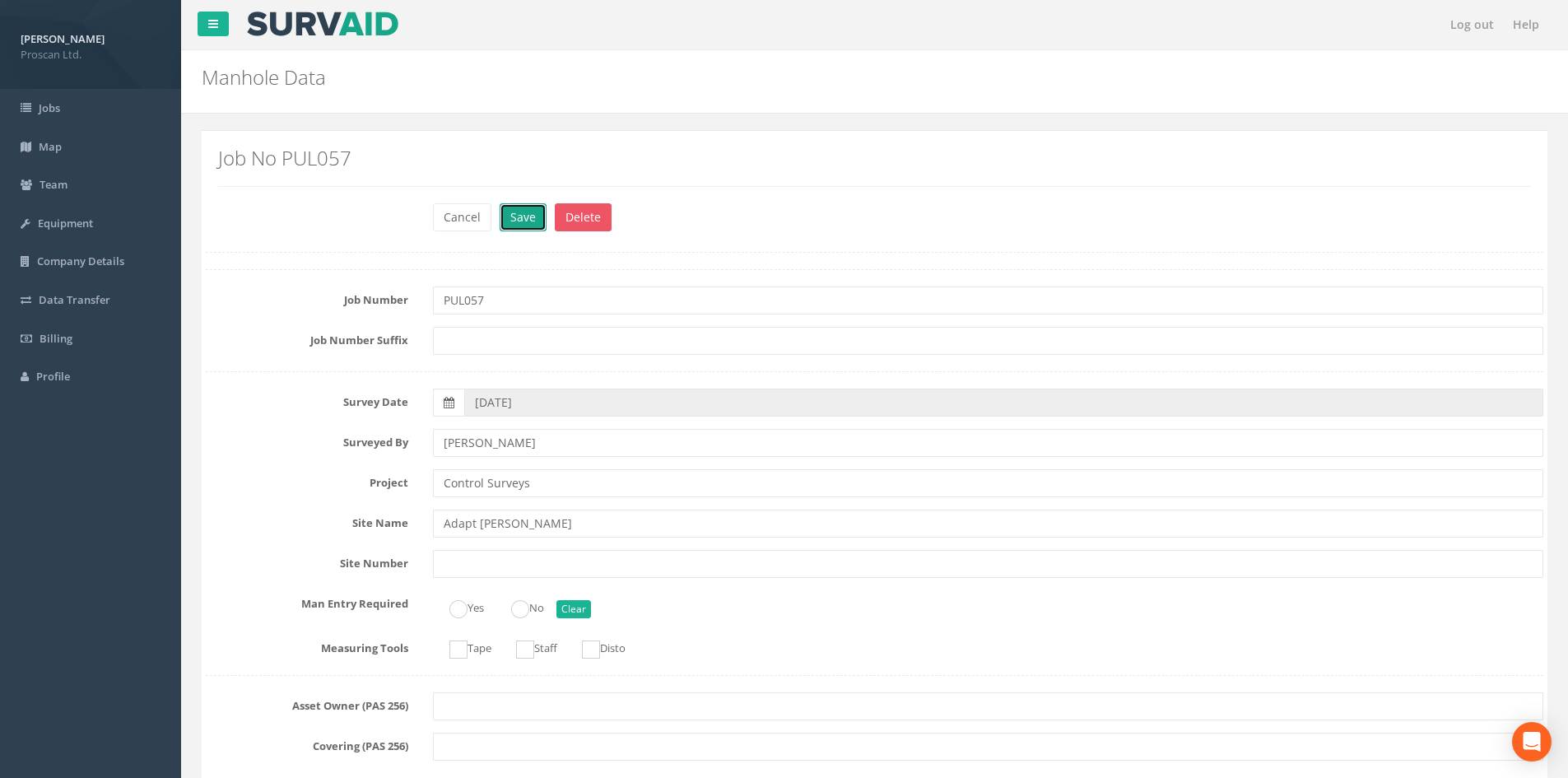 click on "Save" at bounding box center [523, 217] 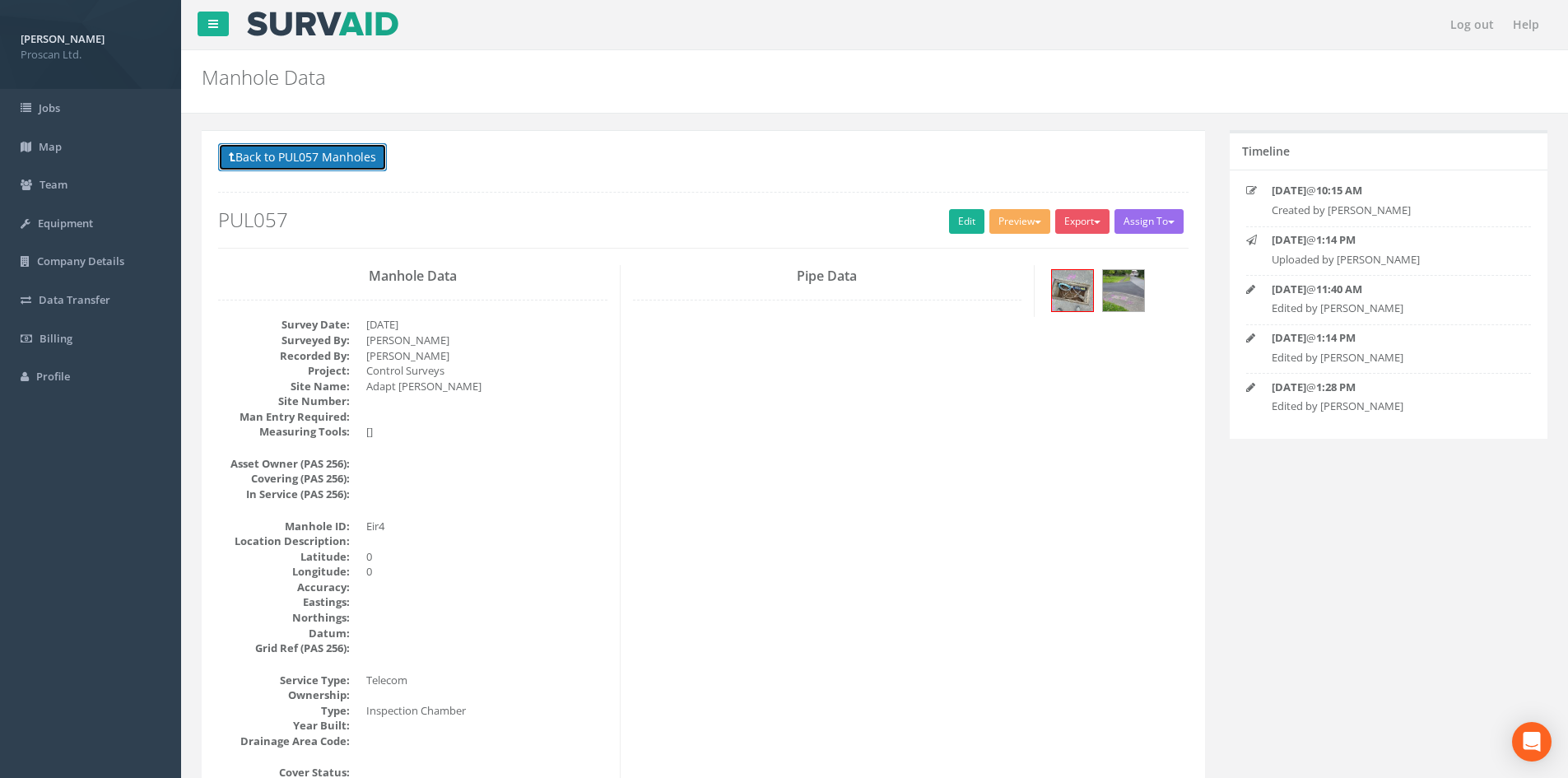 click on "Back to PUL057 Manholes" at bounding box center (302, 157) 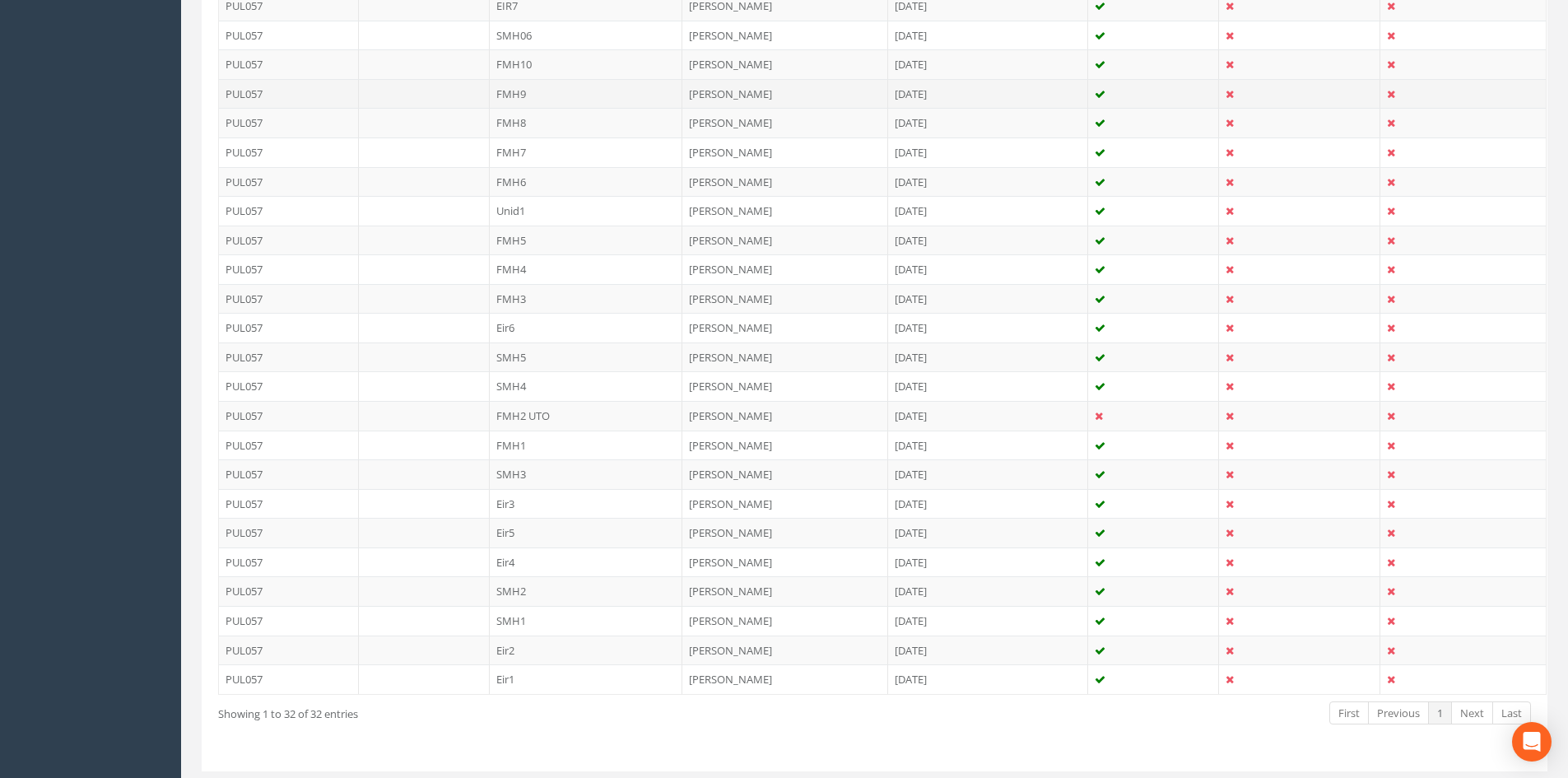 scroll, scrollTop: 785, scrollLeft: 0, axis: vertical 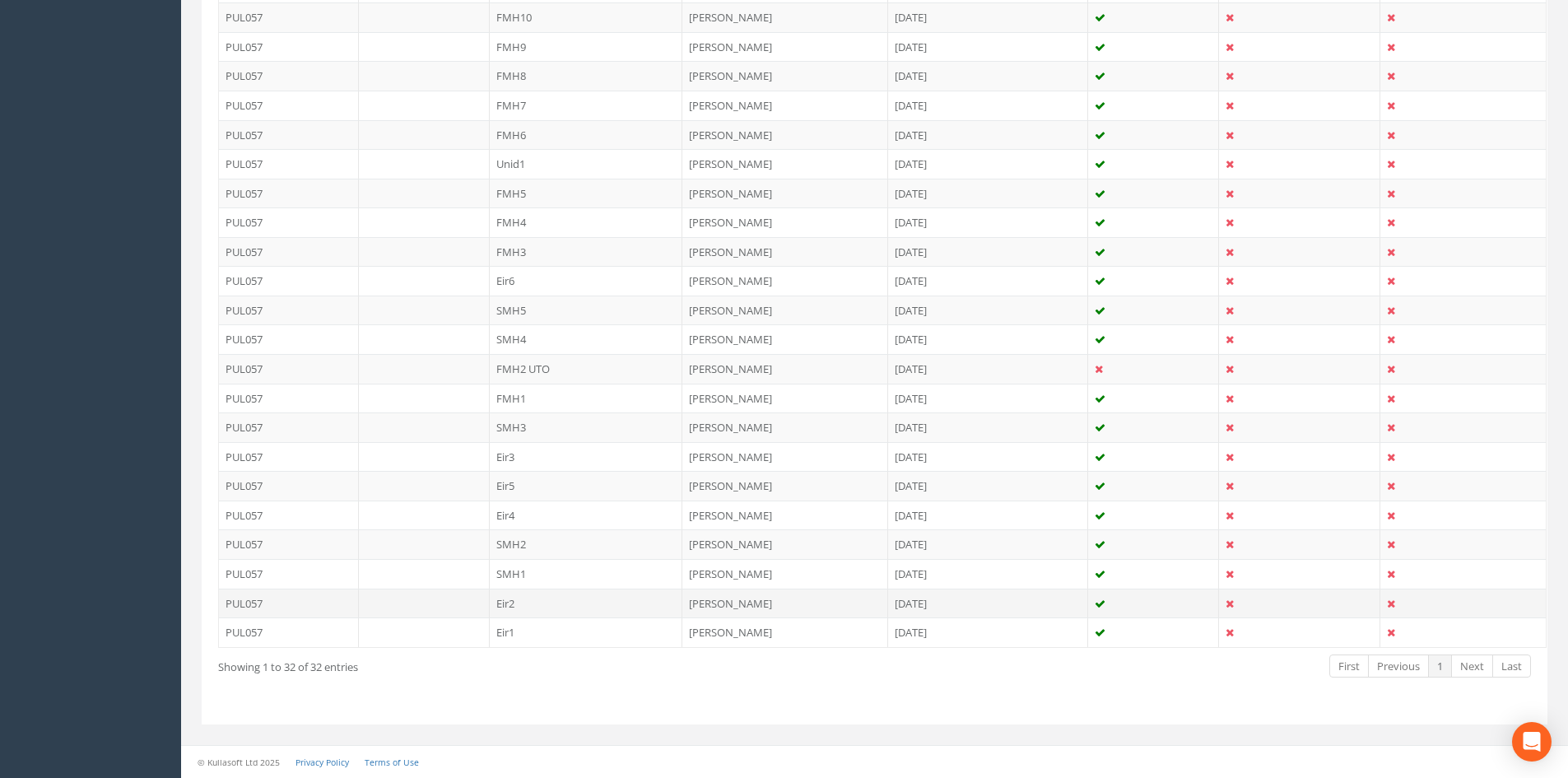 click on "[PERSON_NAME]" at bounding box center [785, 603] 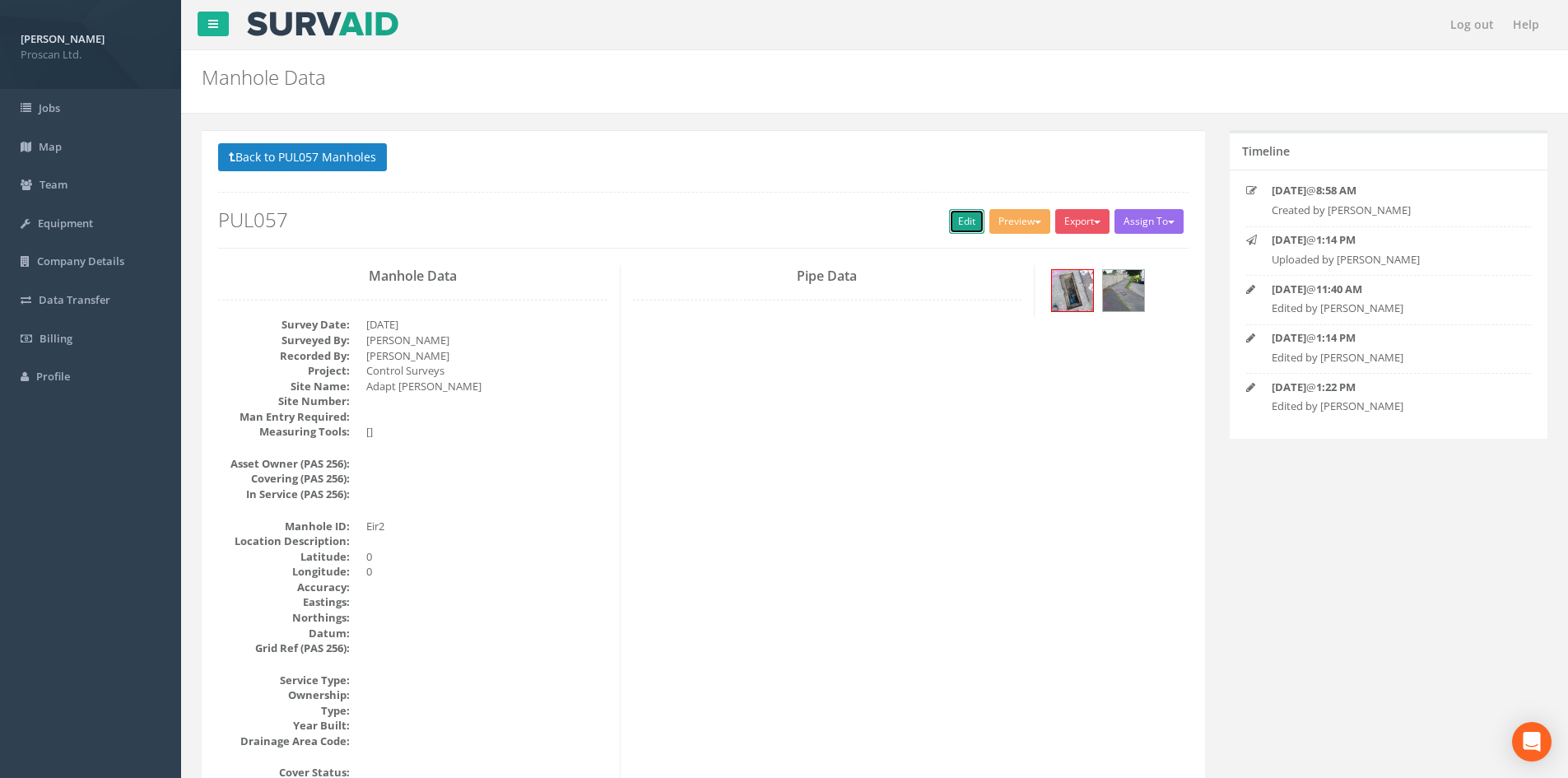 click on "Edit" at bounding box center [966, 221] 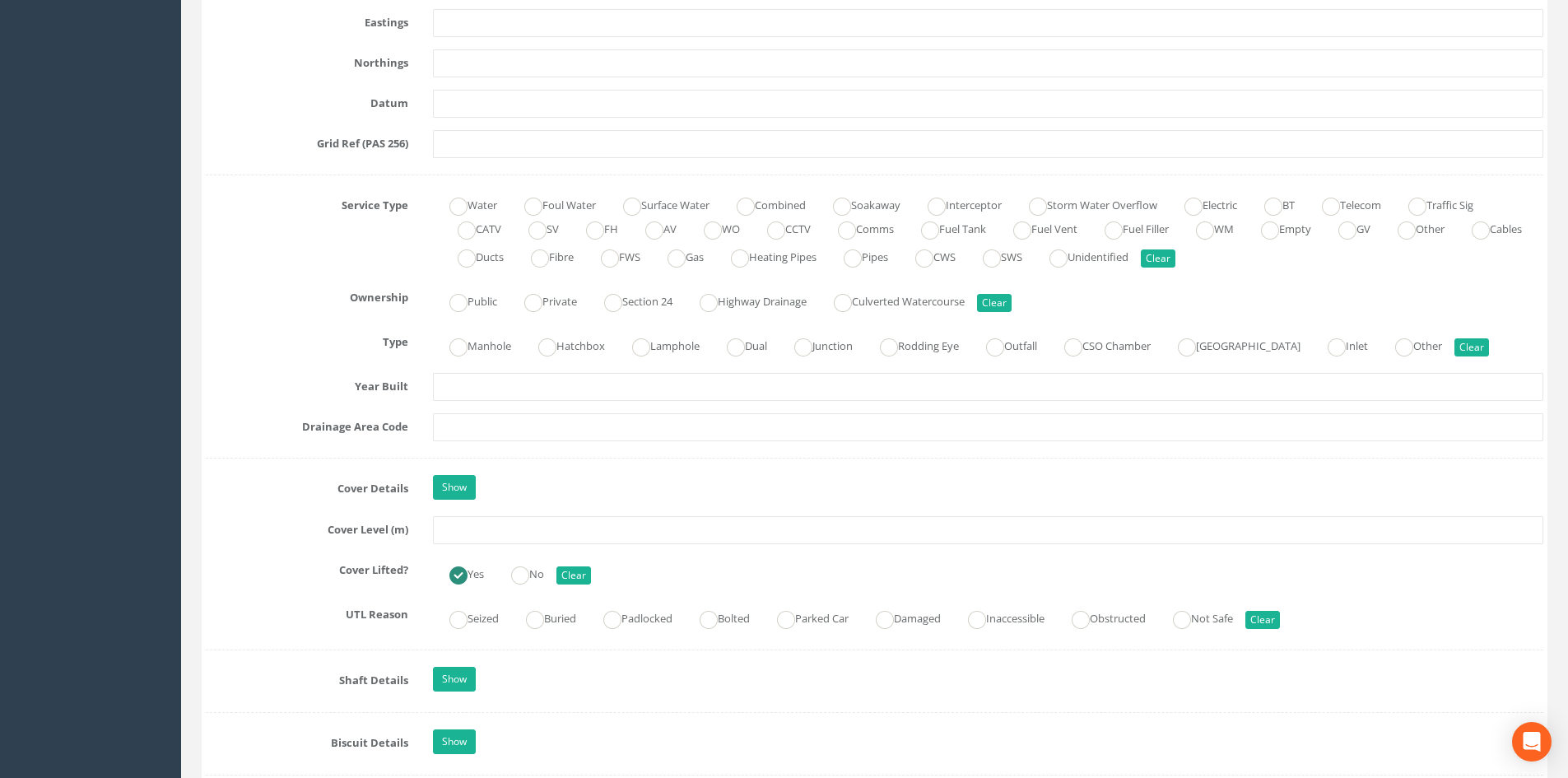 scroll, scrollTop: 1097, scrollLeft: 0, axis: vertical 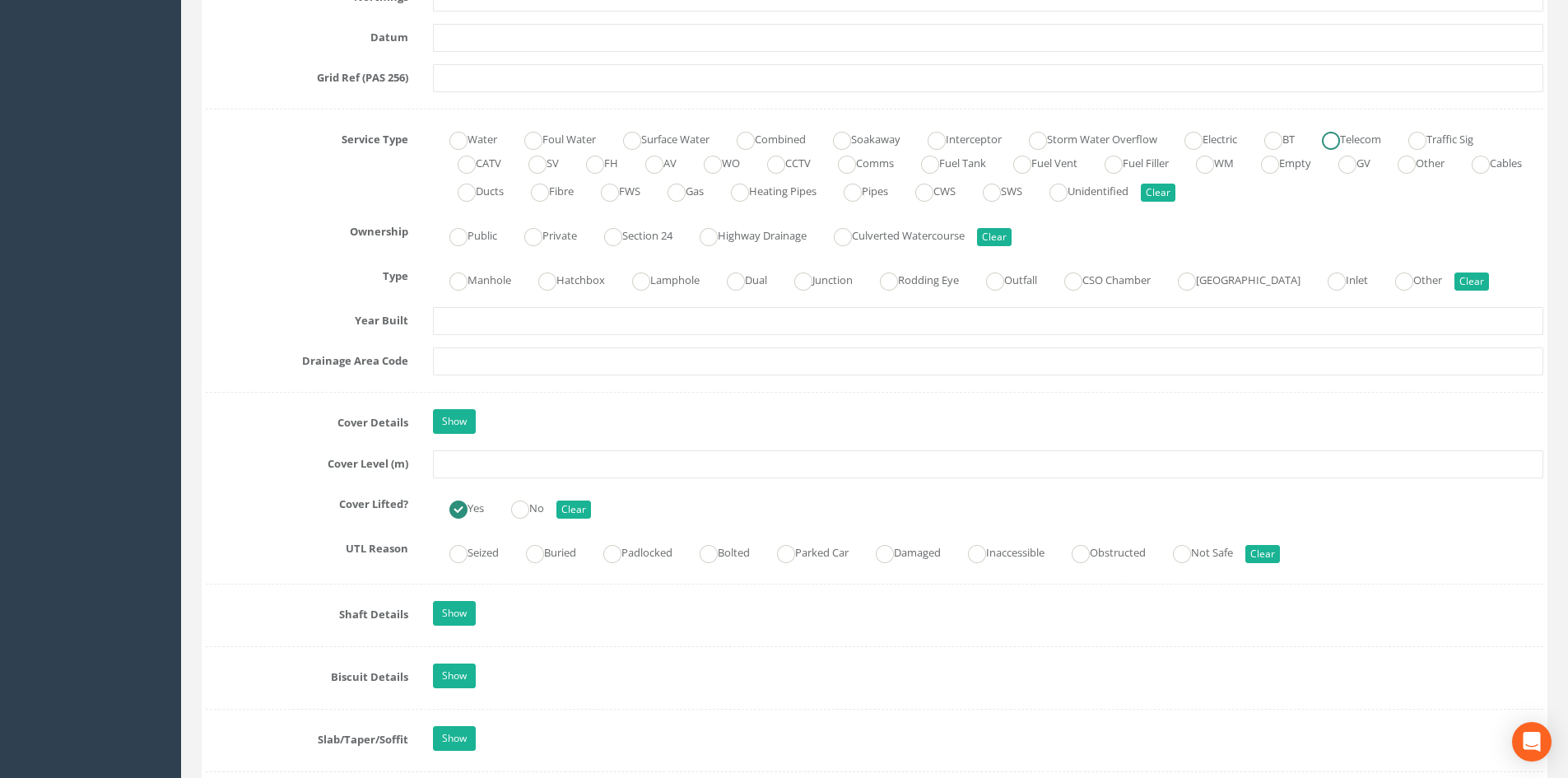 click on "Telecom" at bounding box center (1343, 137) 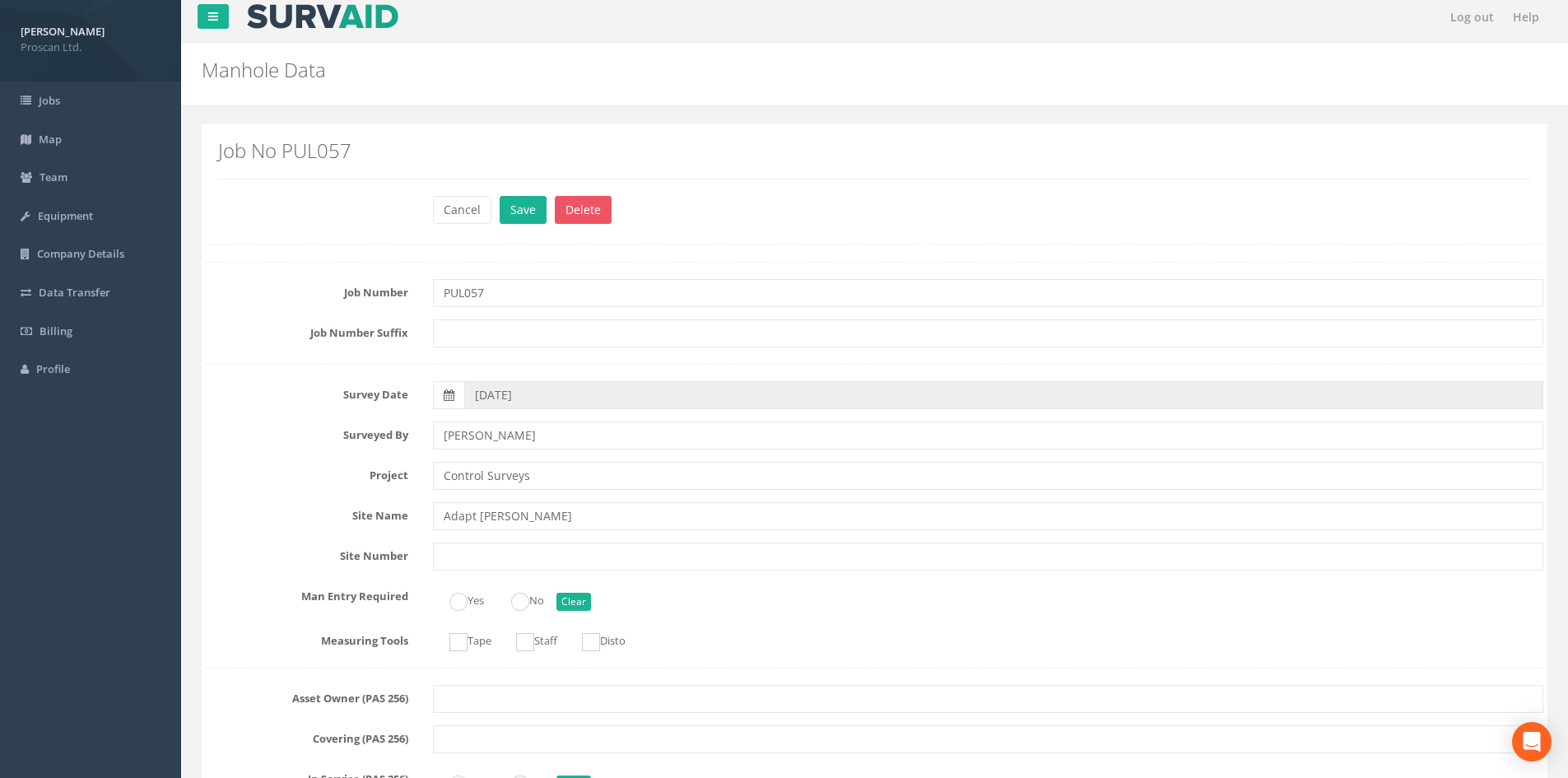scroll, scrollTop: 0, scrollLeft: 0, axis: both 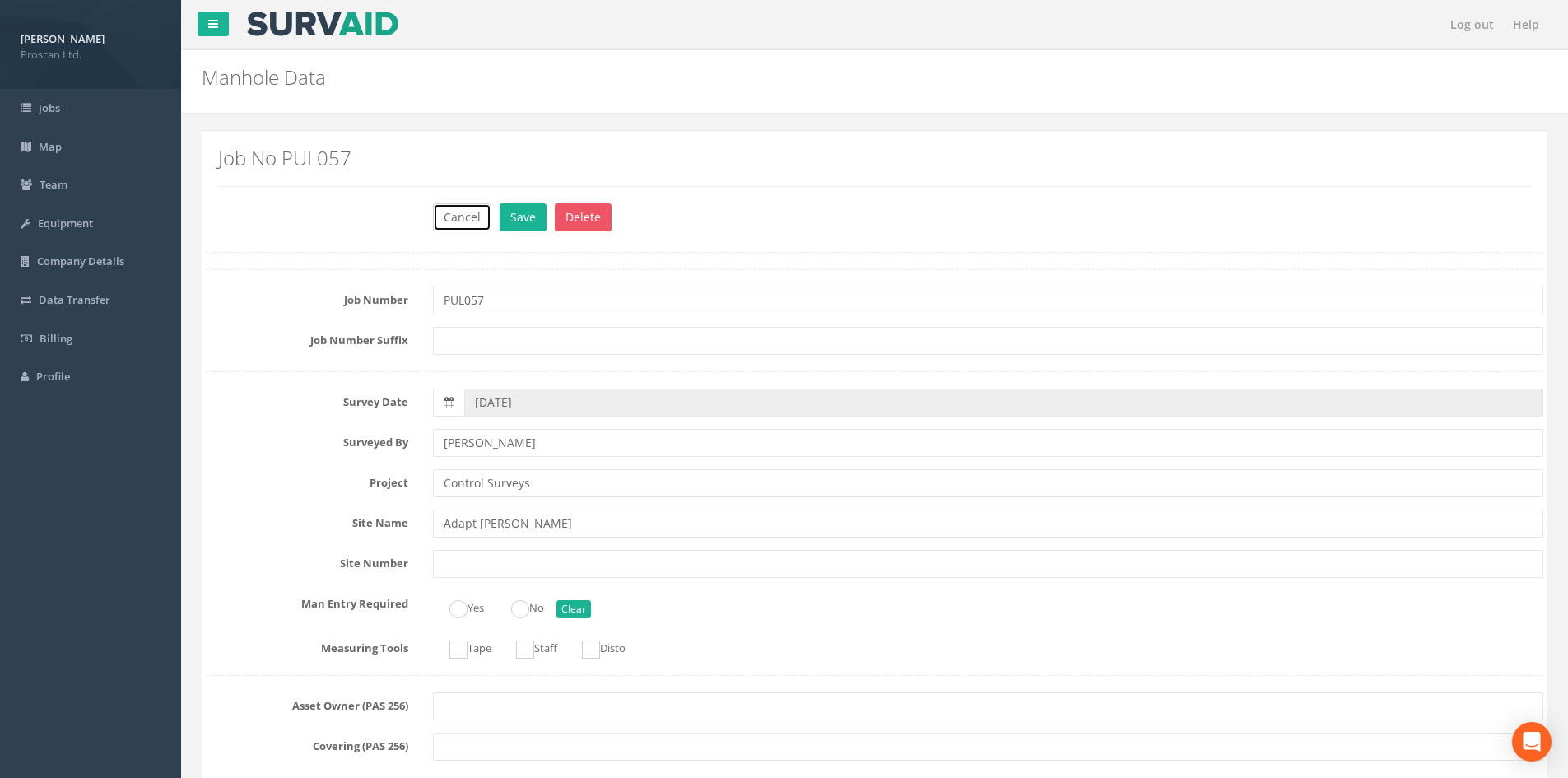 click on "Cancel" at bounding box center [462, 217] 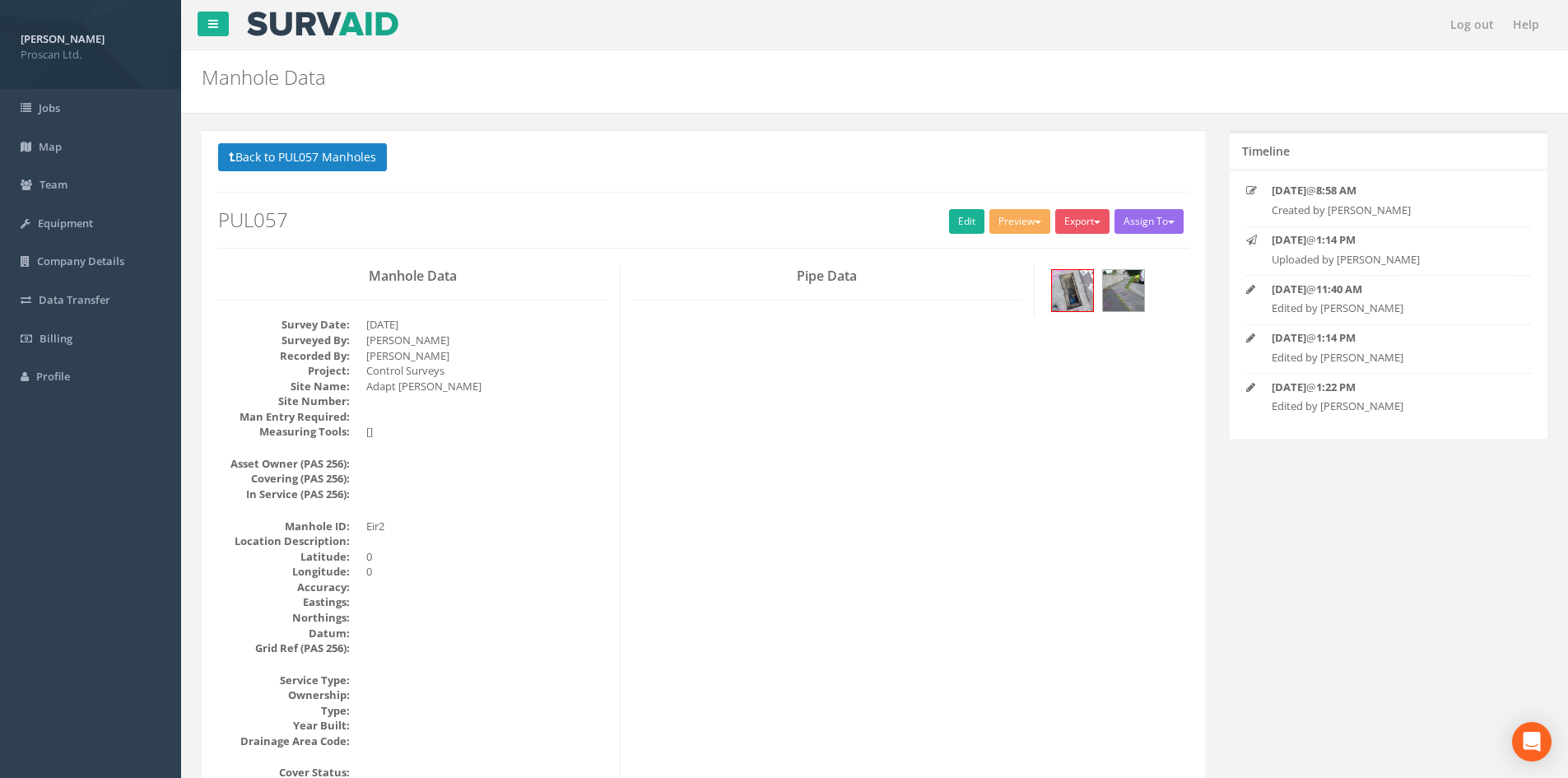 click on "Back to PUL057 Manholes       Back to Map           Assign To            No Companies Added          Export            Heathrow   United Utilities       SurvAid IC   SurvAid Manhole            Preview            Heathrow   United Utilities       SurvAid IC   SurvAid Manhole         Edit   PUL057                                                Manhole Data       Survey Date:  [DATE]  Surveyed By:  [PERSON_NAME][GEOGRAPHIC_DATA]   Recorded By:  [PERSON_NAME]   Project:  Control Surveys  Site Name:  Adapt [PERSON_NAME]  Site Number:    Man Entry Required:    Measuring Tools:  []      Asset Owner (PAS 256):    Covering (PAS 256):    In Service (PAS 256):        Manhole ID:  Eir2  Location Description:    [GEOGRAPHIC_DATA]  Accuracy:    Eastings:    Northings:    Datum:    Grid Ref (PAS 256):        Service Type:    Ownership:    Type:    Year Built:    Drainage Area Code:        Cover Status:    Cover Lifted?:  Yes  UTL Reason:    No of Covers (PAS 256):    Cover Shape (PAS 256):    Cover Material:" at bounding box center (703, 1386) 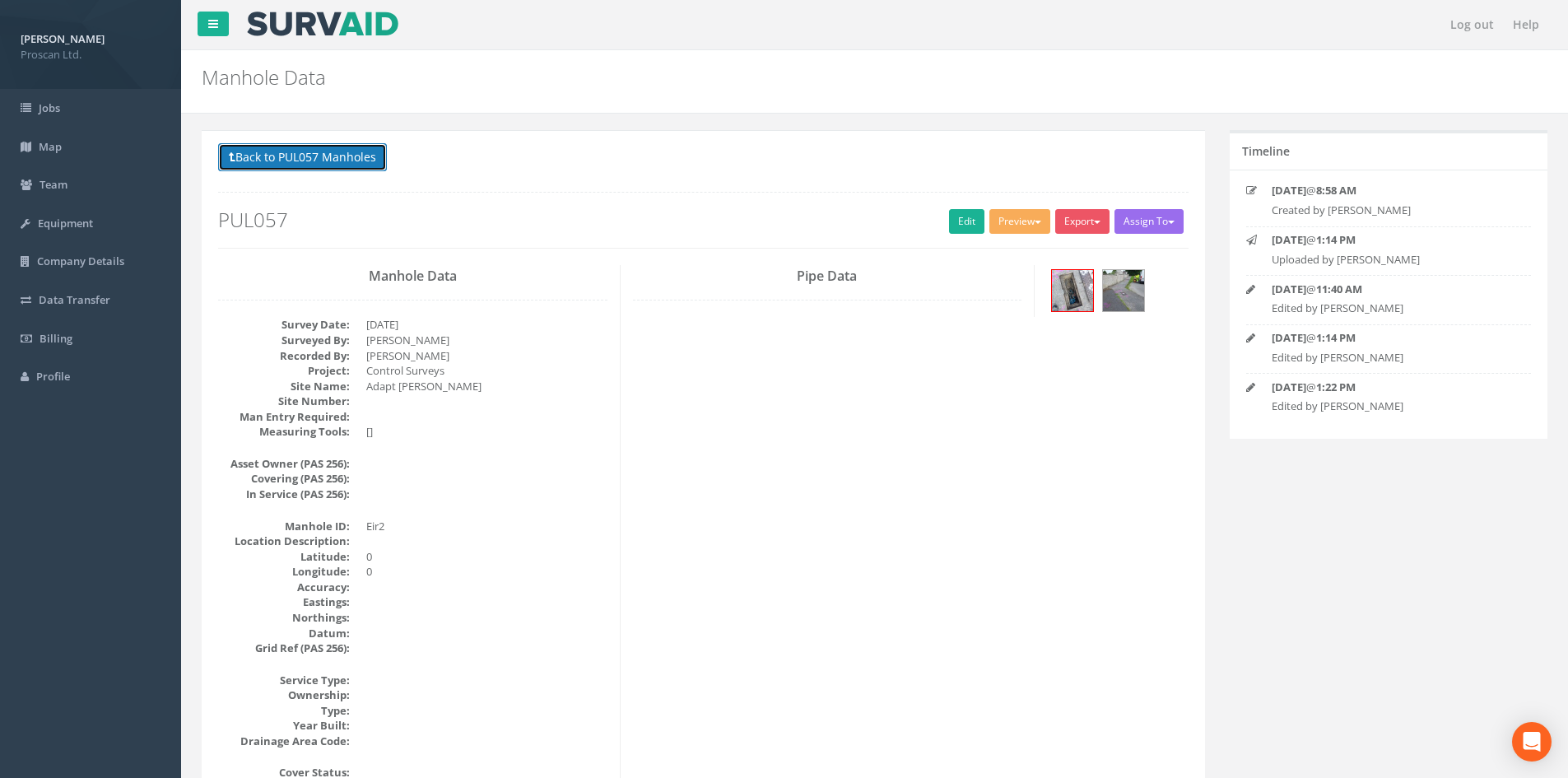 click on "Back to PUL057 Manholes" at bounding box center (302, 157) 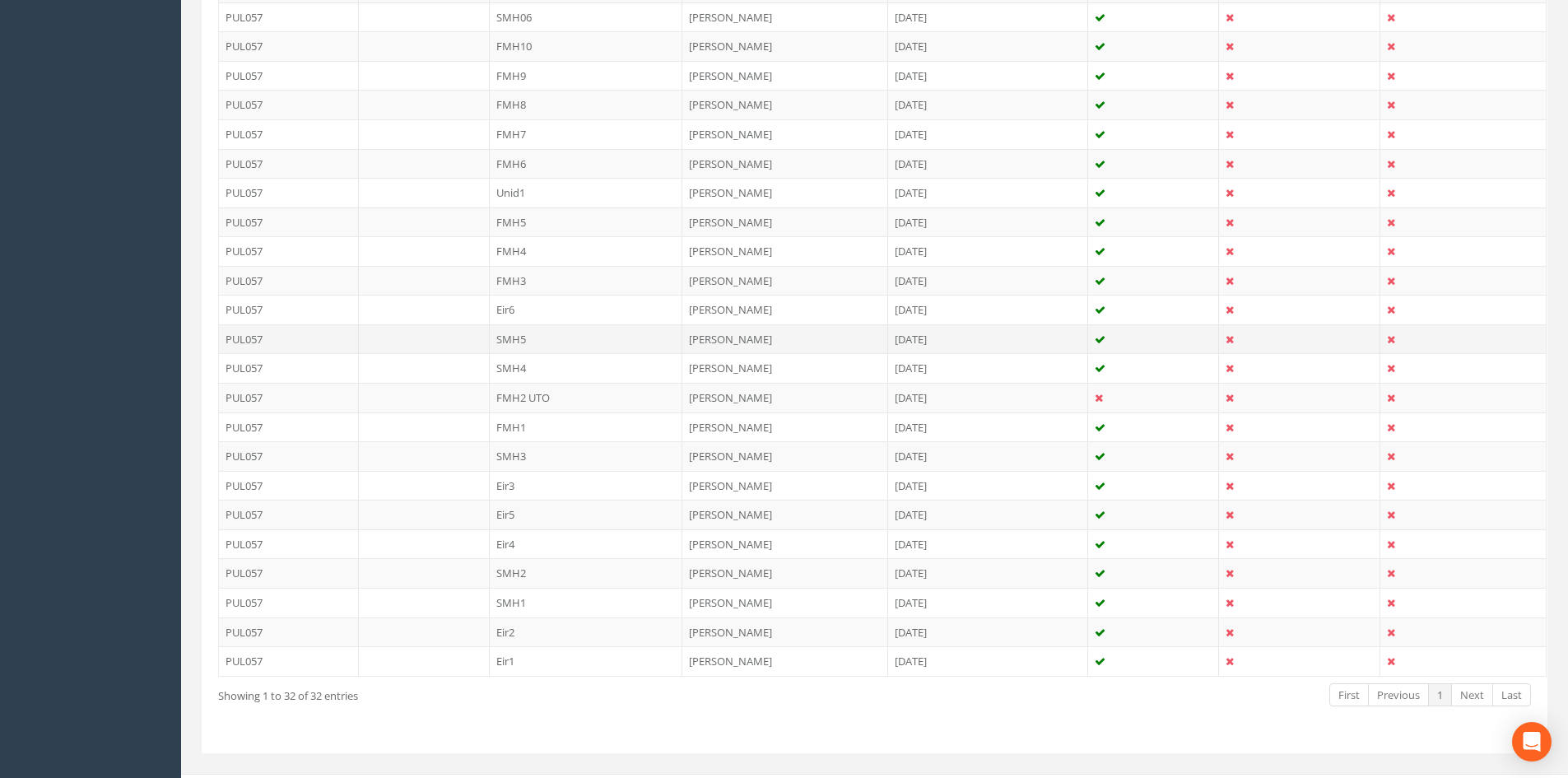 scroll, scrollTop: 785, scrollLeft: 0, axis: vertical 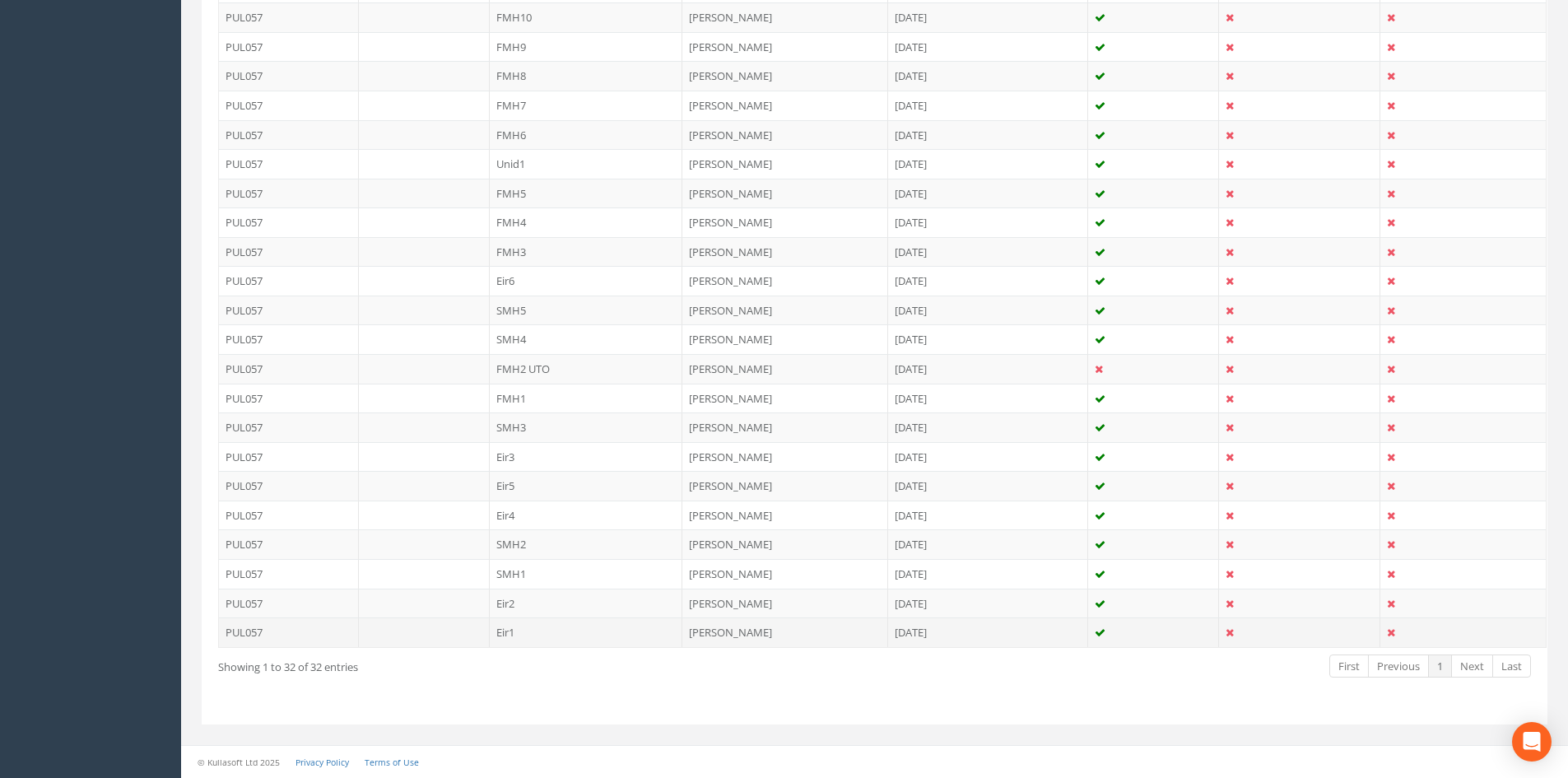 click on "Eir1" at bounding box center (586, 632) 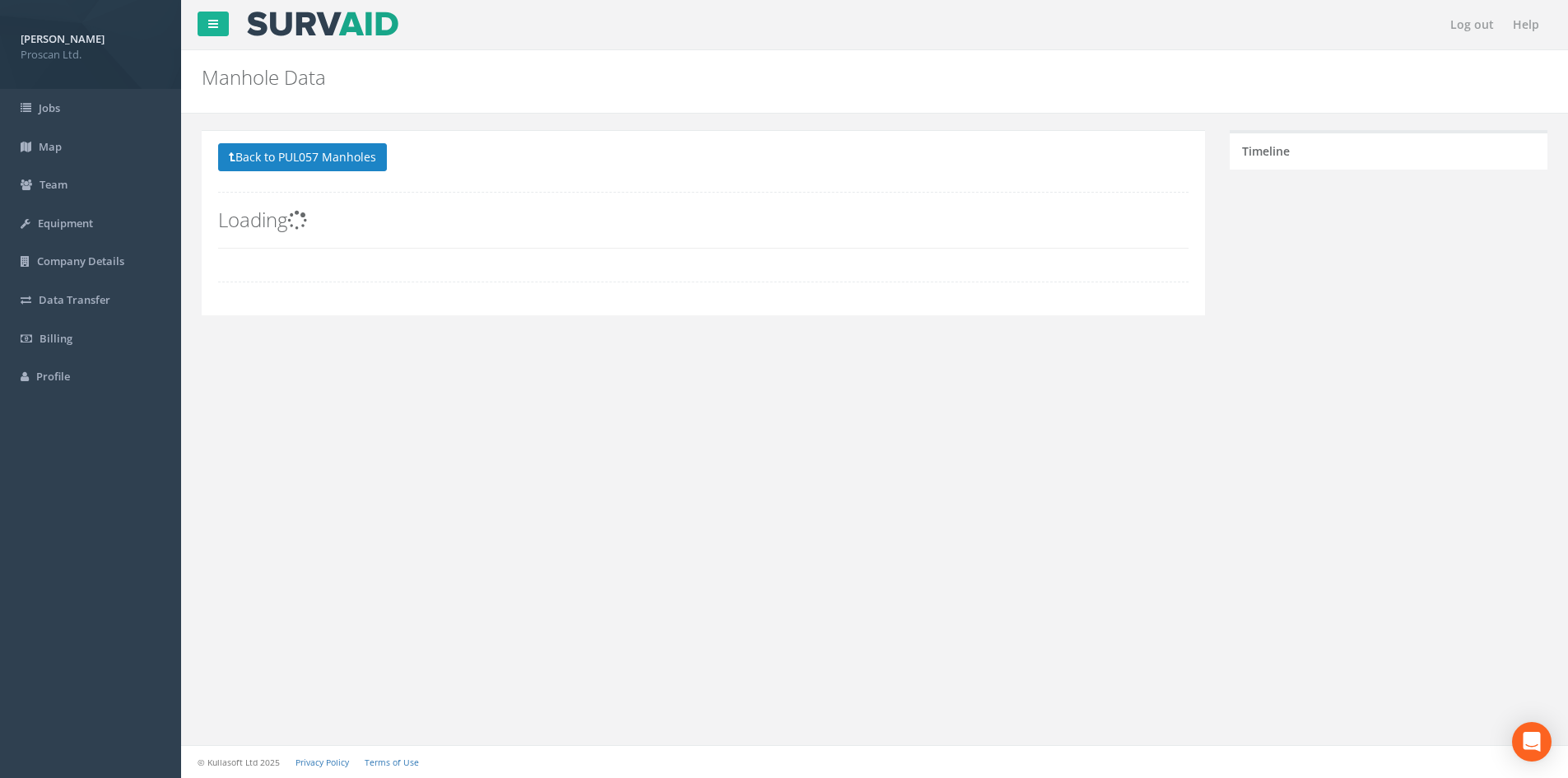scroll, scrollTop: 0, scrollLeft: 0, axis: both 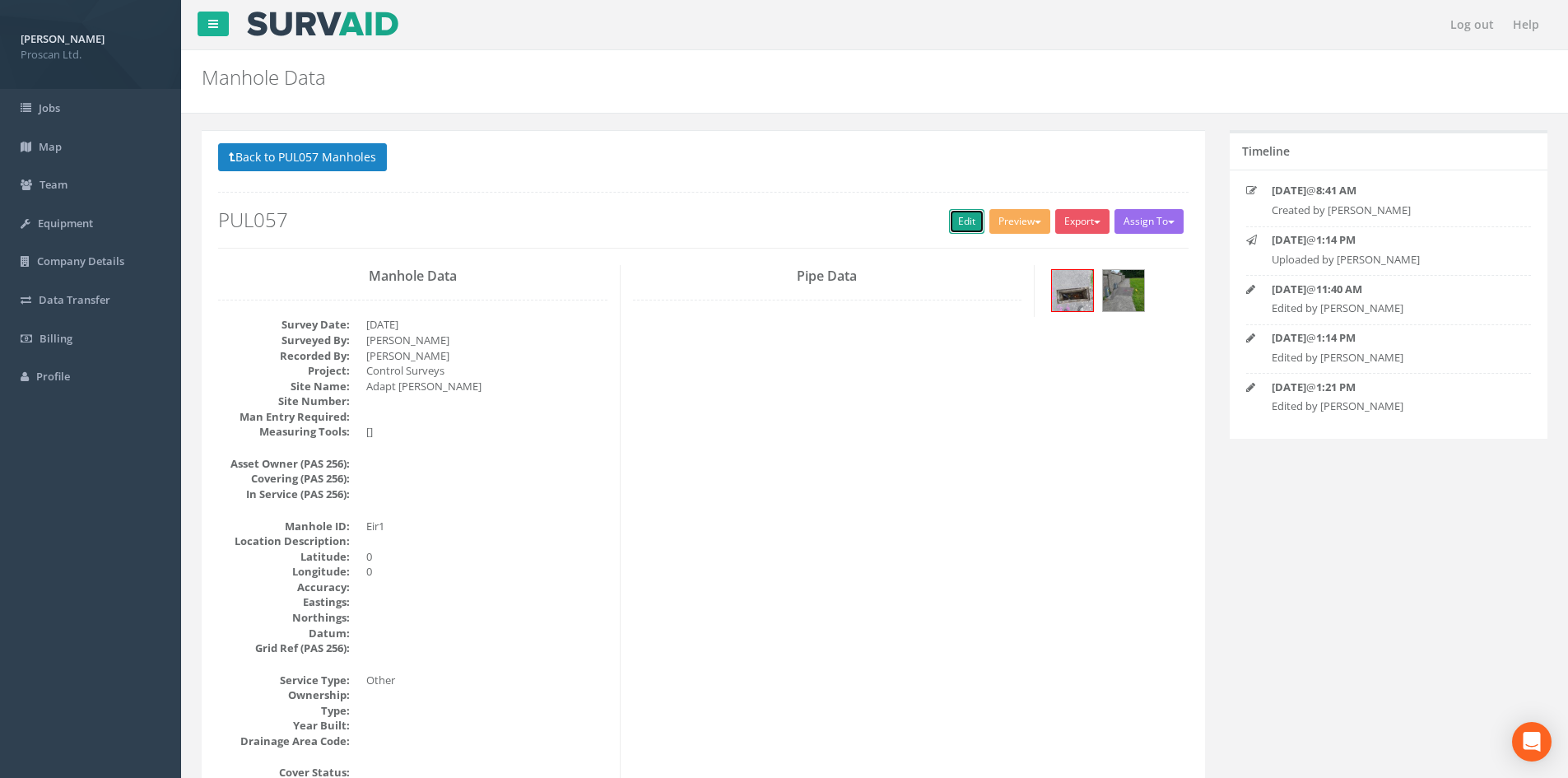 click on "Edit" at bounding box center (966, 221) 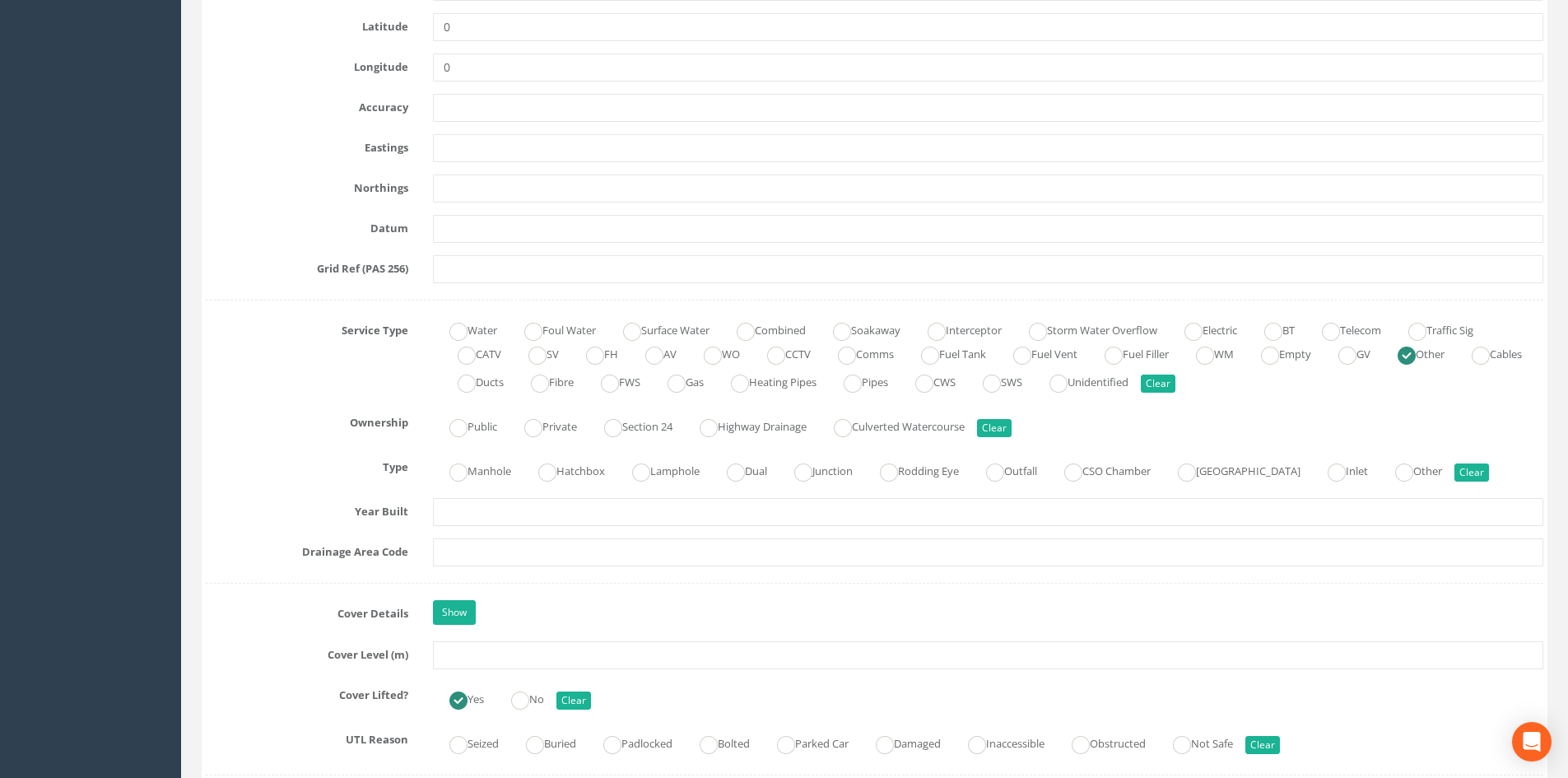 scroll, scrollTop: 988, scrollLeft: 0, axis: vertical 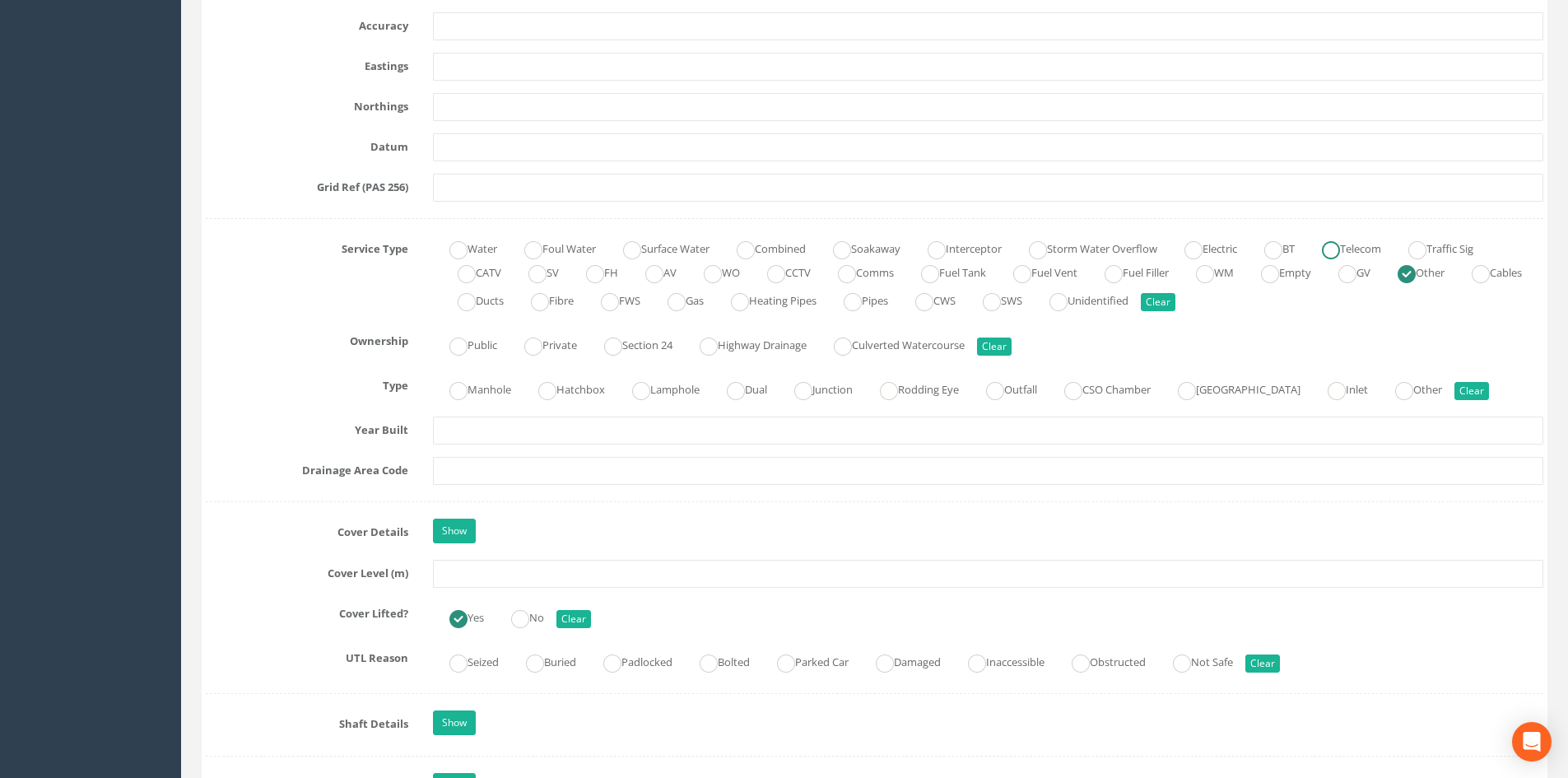 click on "Telecom" at bounding box center [1343, 247] 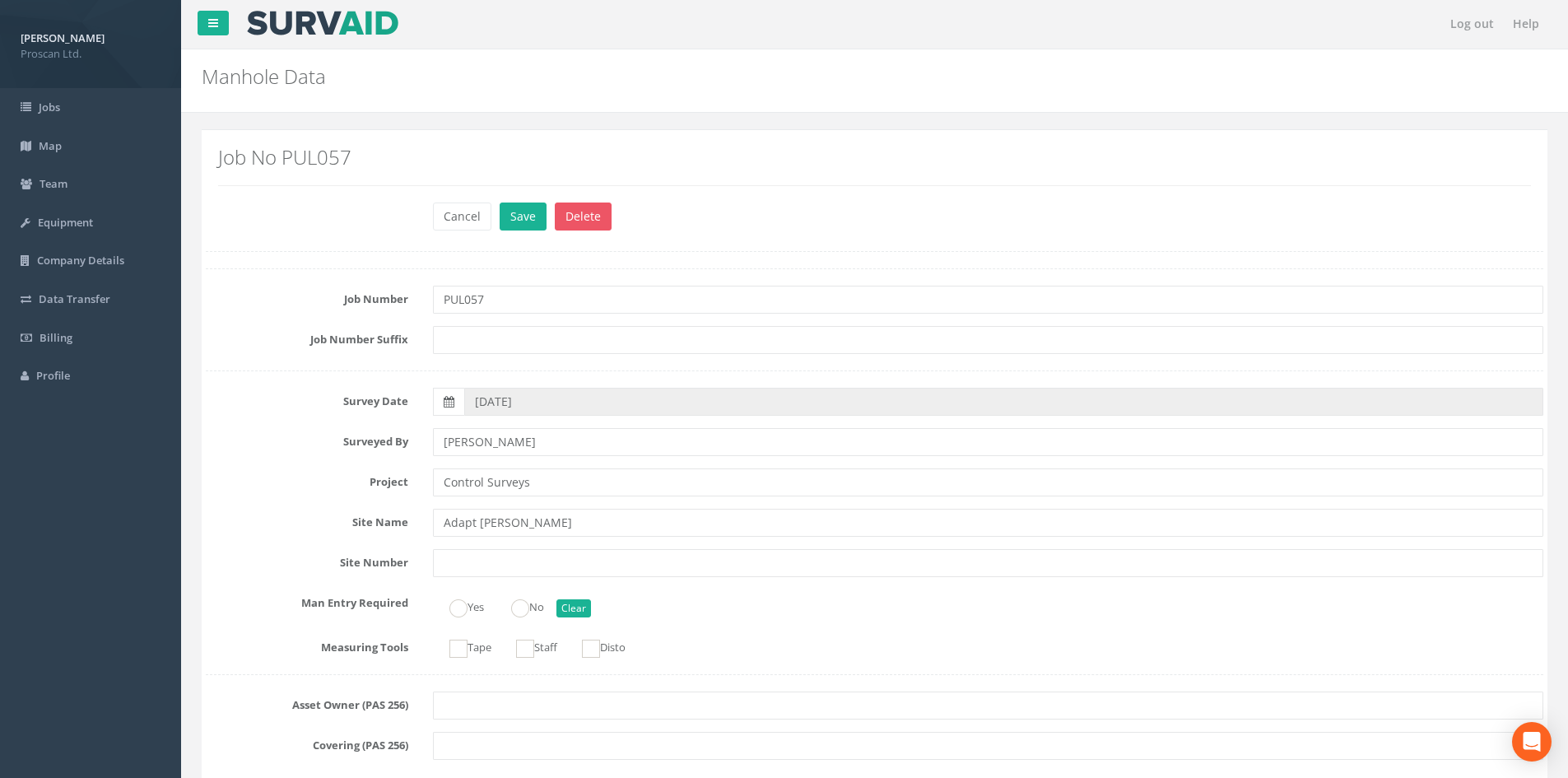 scroll, scrollTop: 0, scrollLeft: 0, axis: both 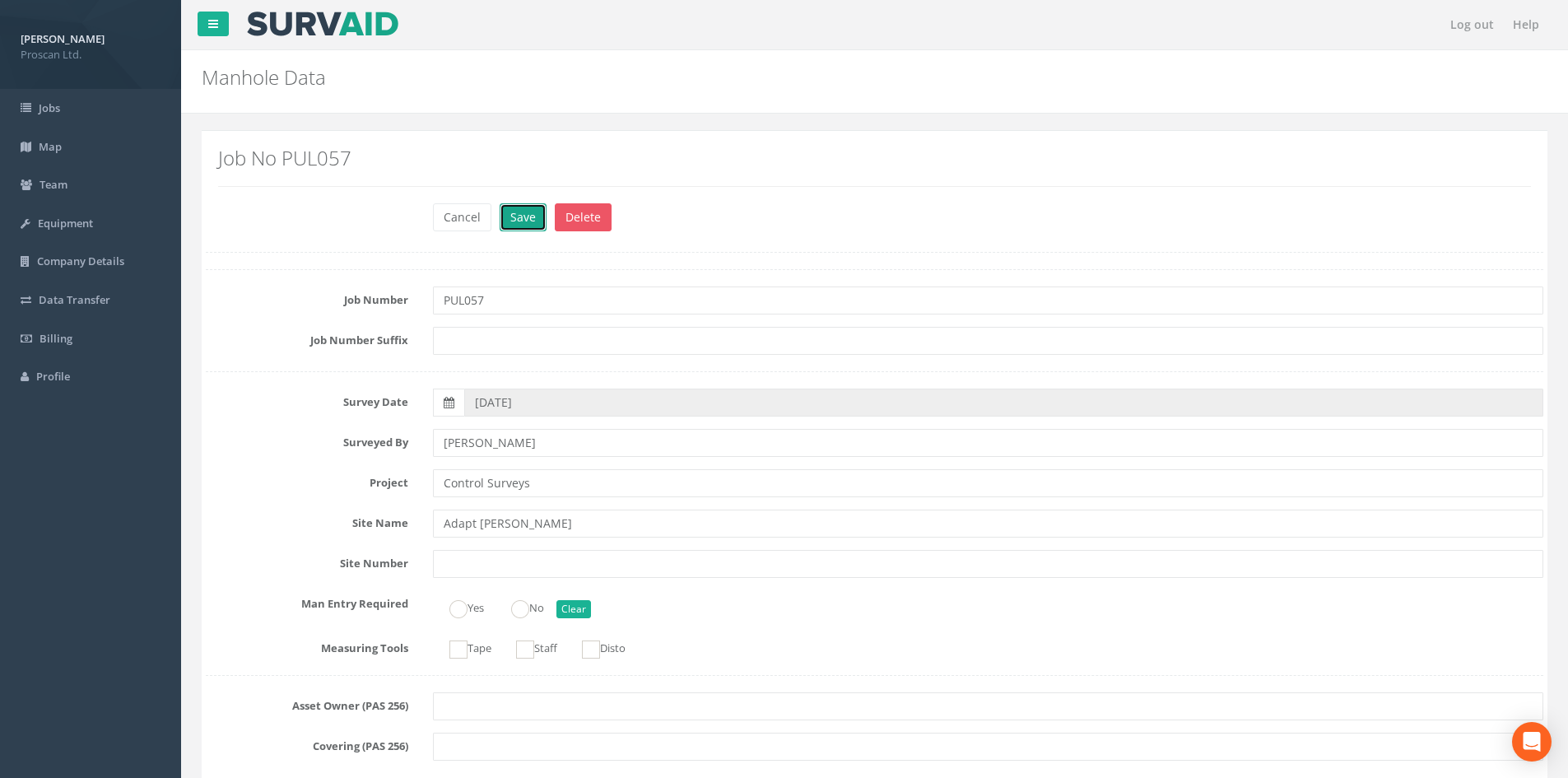 click on "Save" at bounding box center [523, 217] 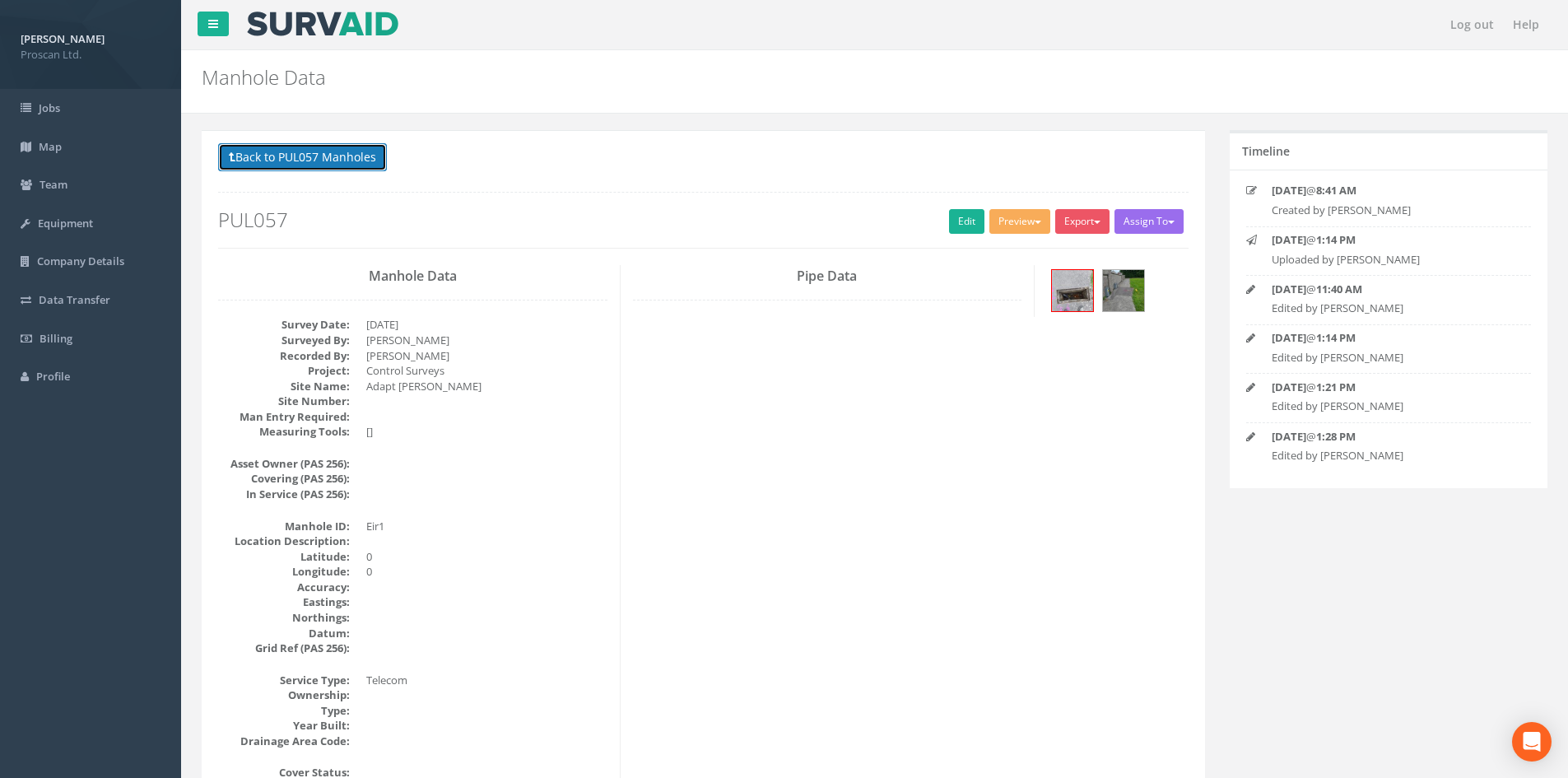 click on "Back to PUL057 Manholes" at bounding box center (302, 157) 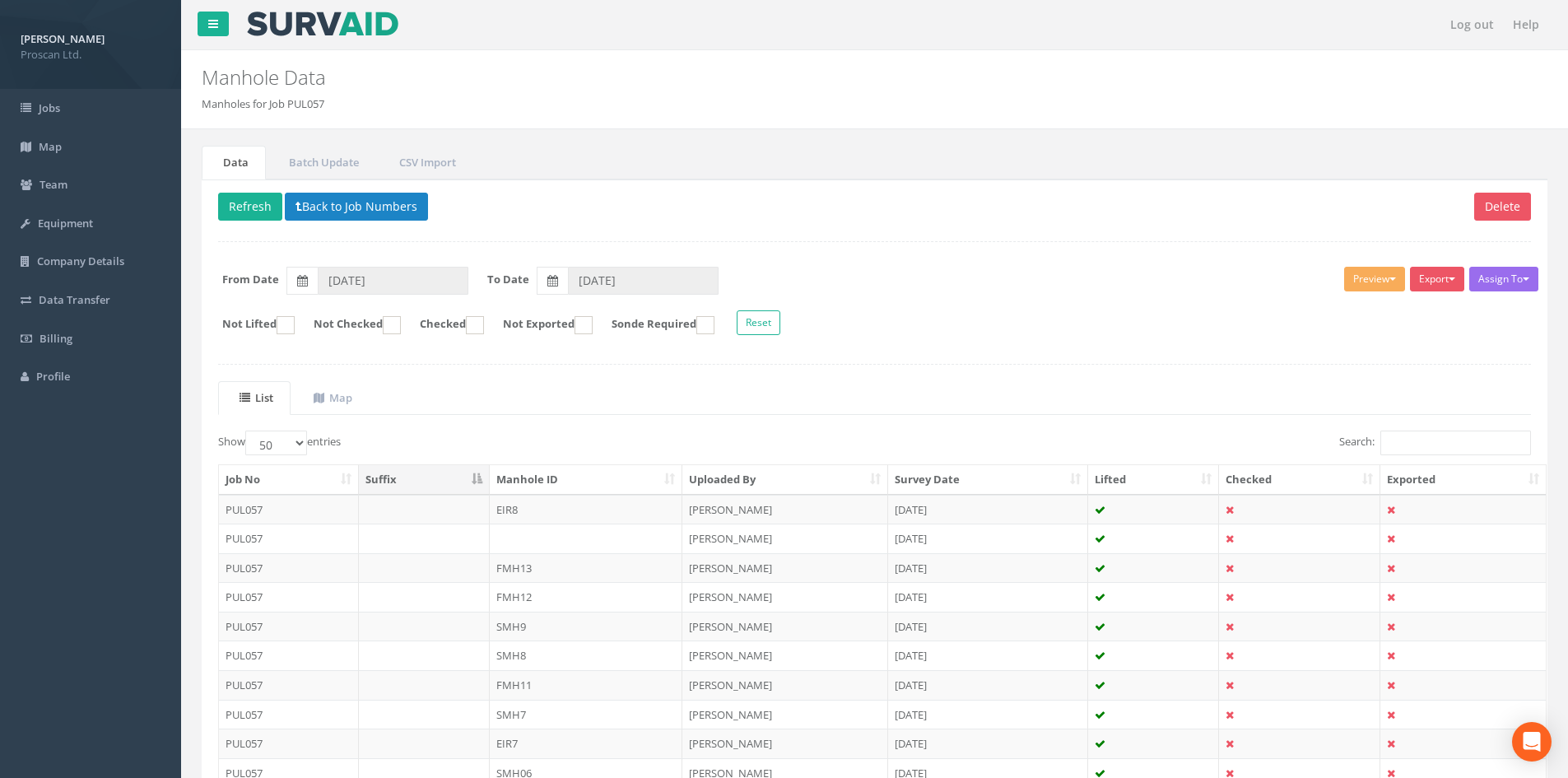 scroll, scrollTop: 785, scrollLeft: 0, axis: vertical 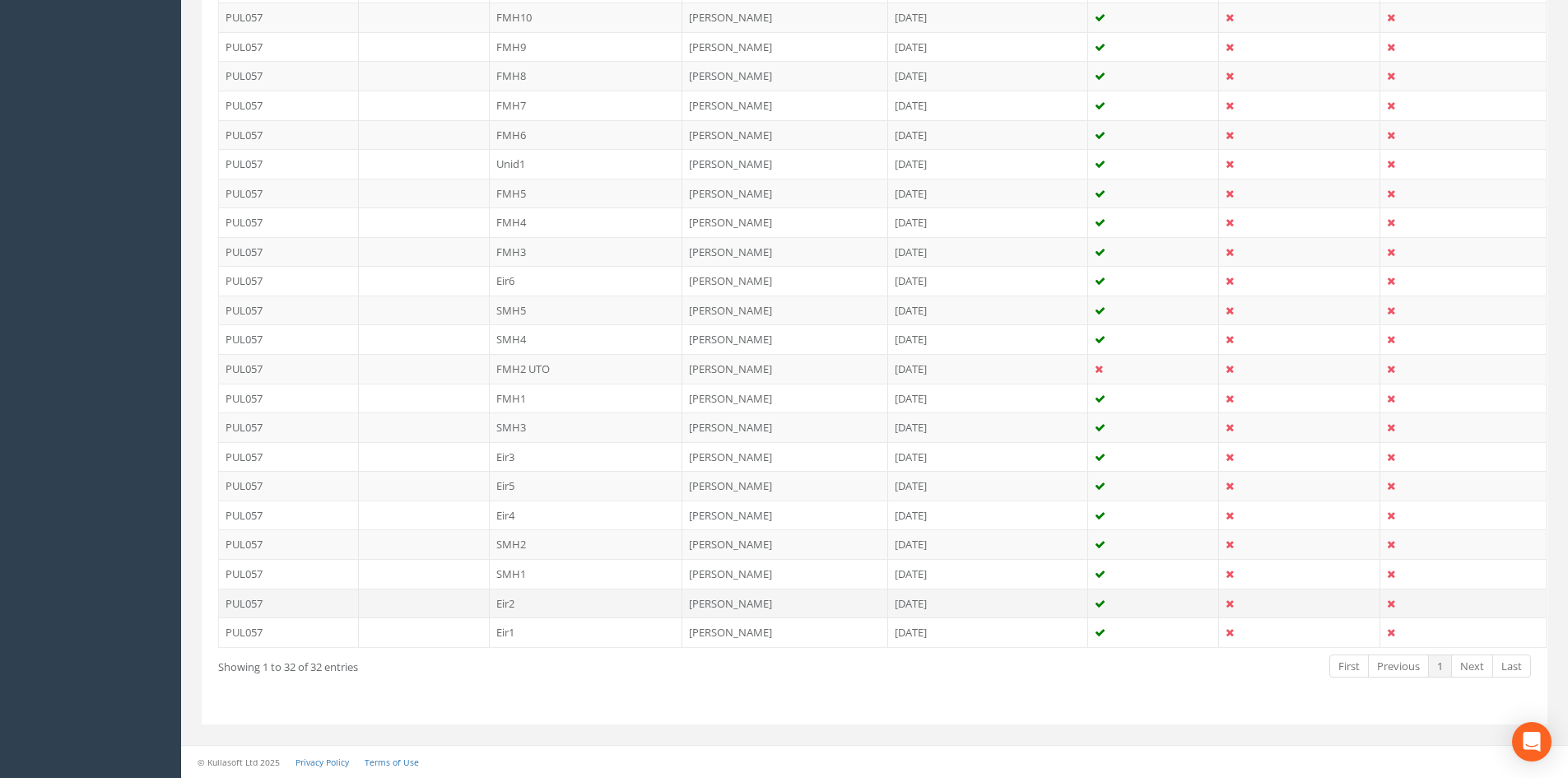 click on "Eir2" at bounding box center (586, 603) 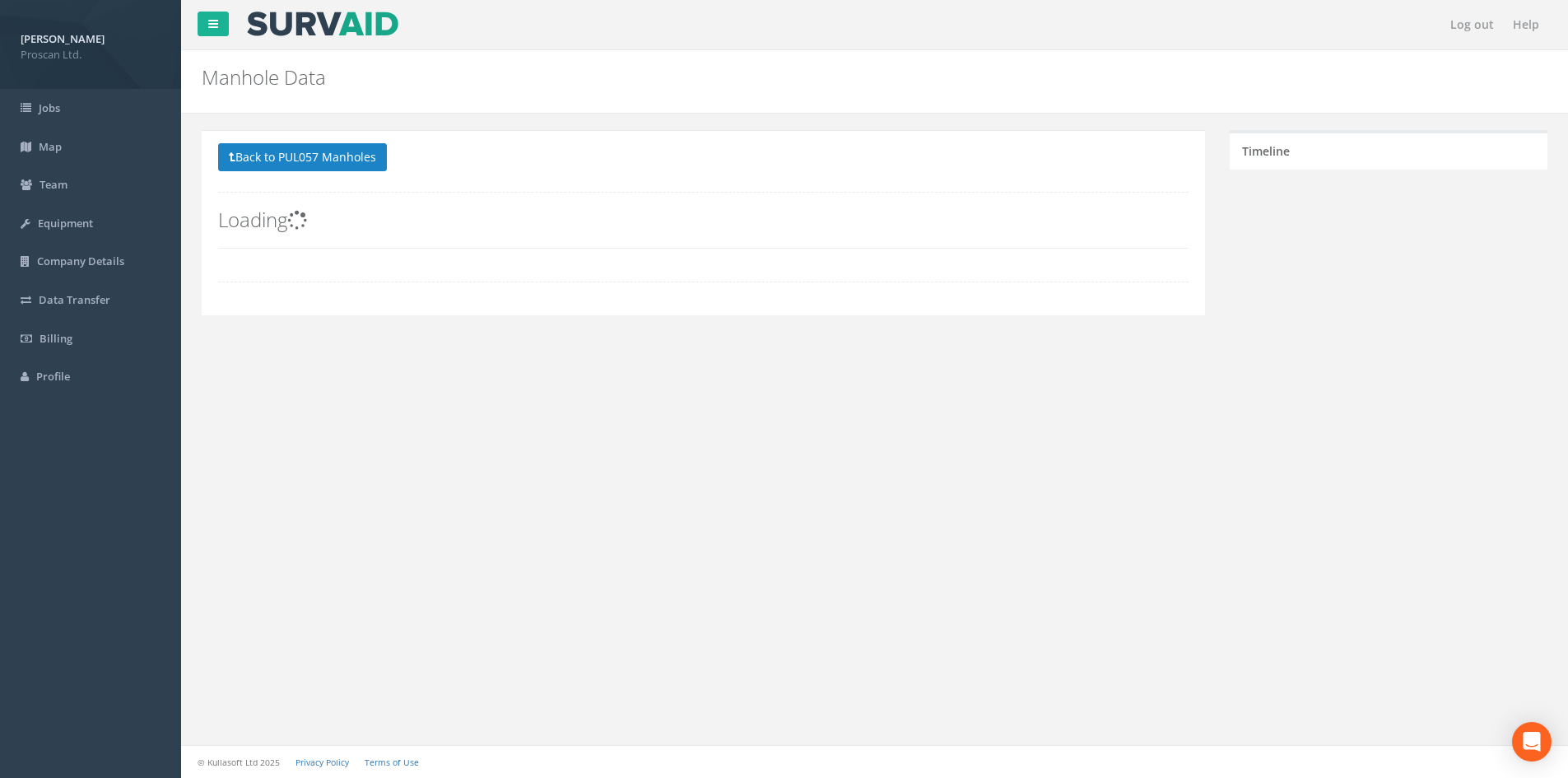 scroll, scrollTop: 0, scrollLeft: 0, axis: both 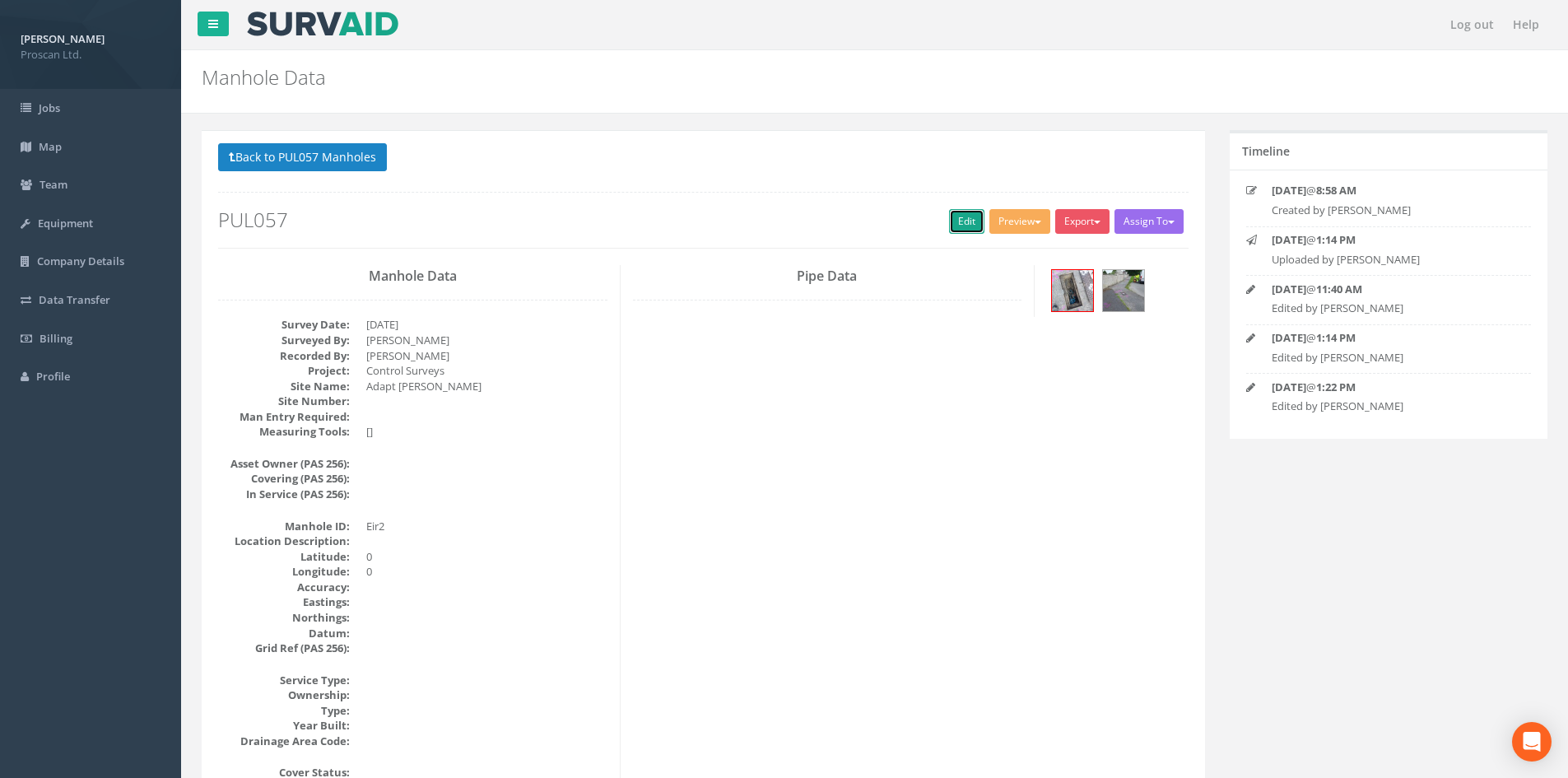 click on "Edit" at bounding box center (966, 221) 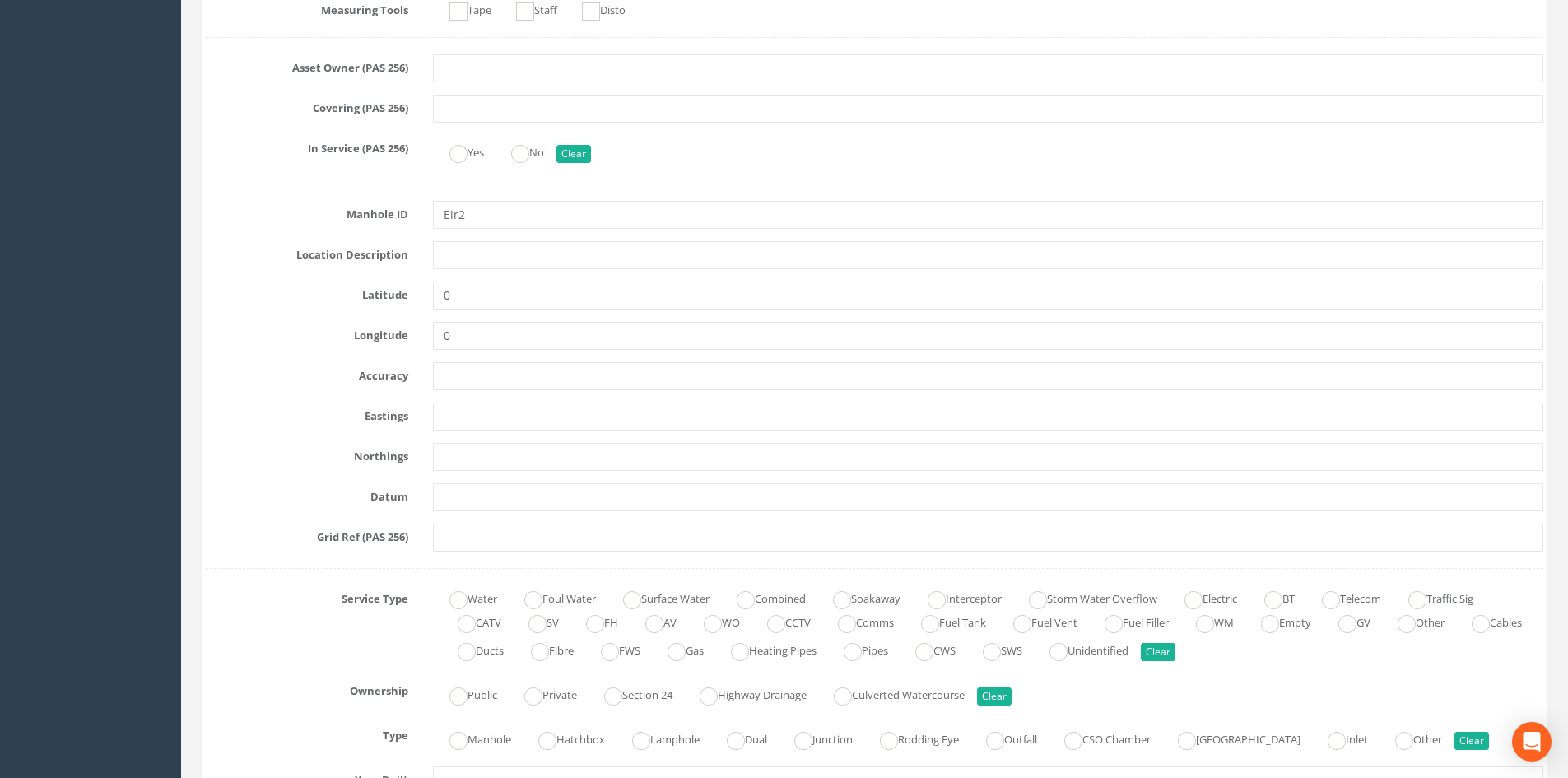 scroll, scrollTop: 659, scrollLeft: 0, axis: vertical 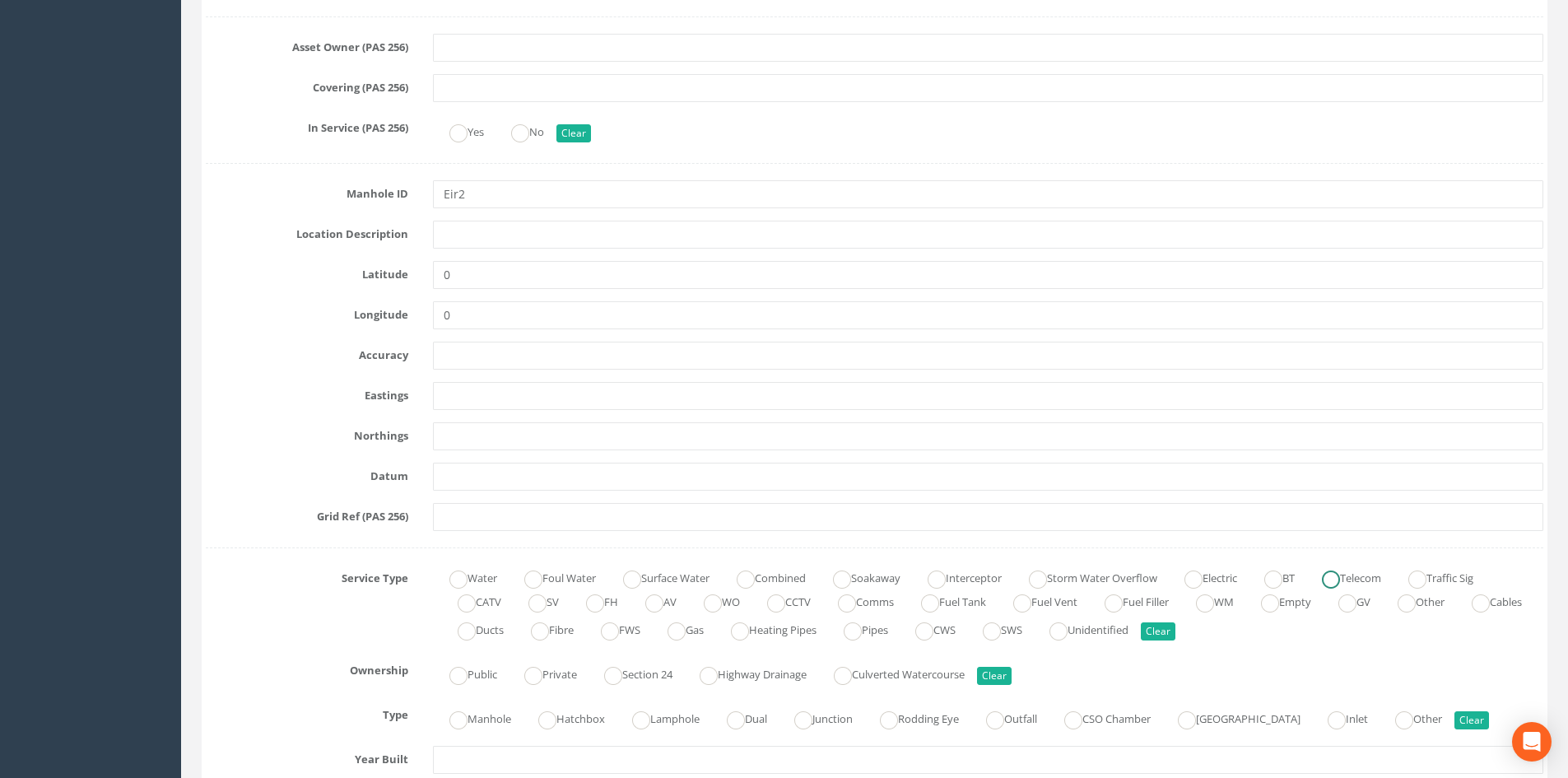 click on "Telecom" at bounding box center [1343, 576] 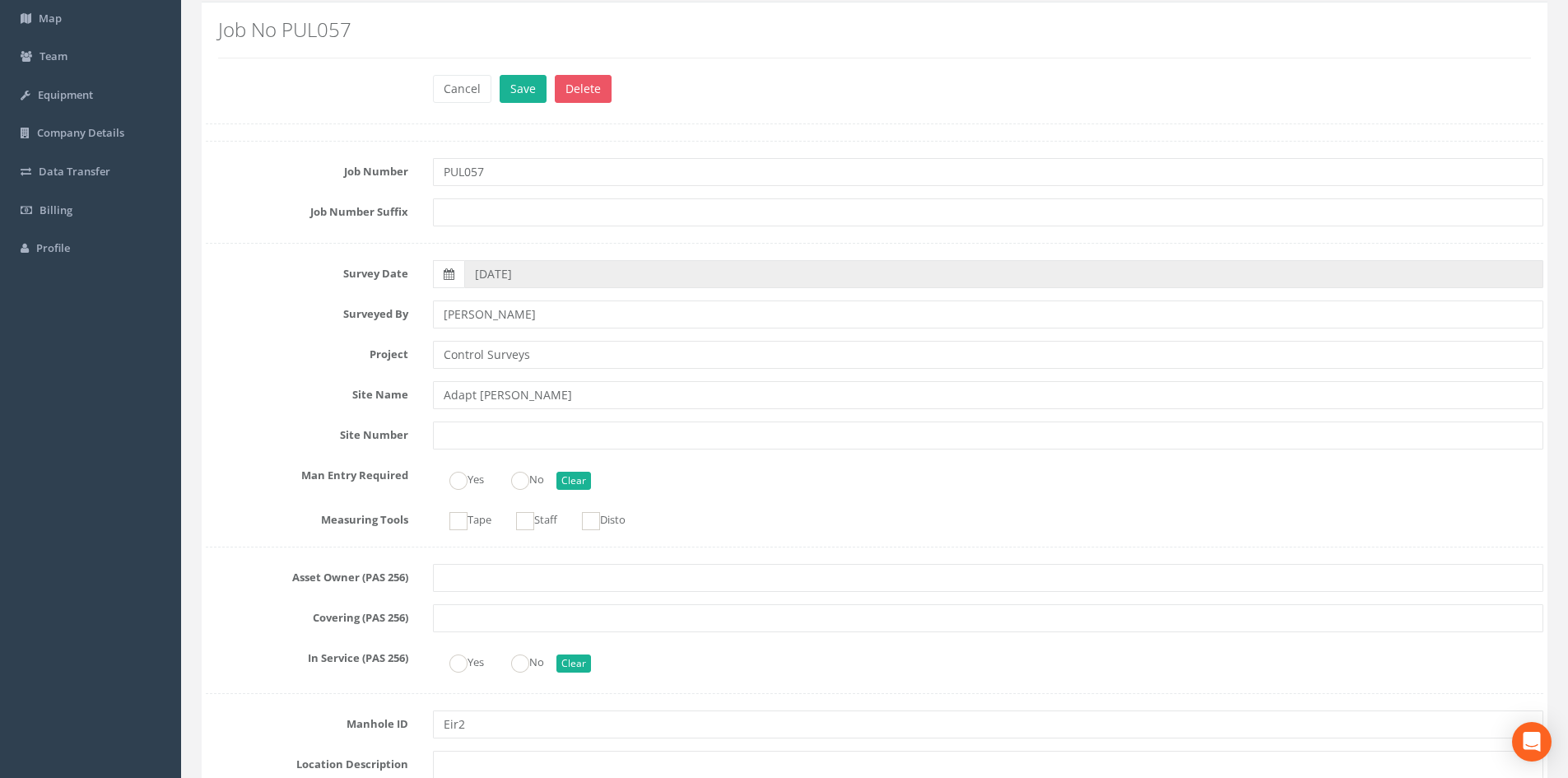 scroll, scrollTop: 109, scrollLeft: 0, axis: vertical 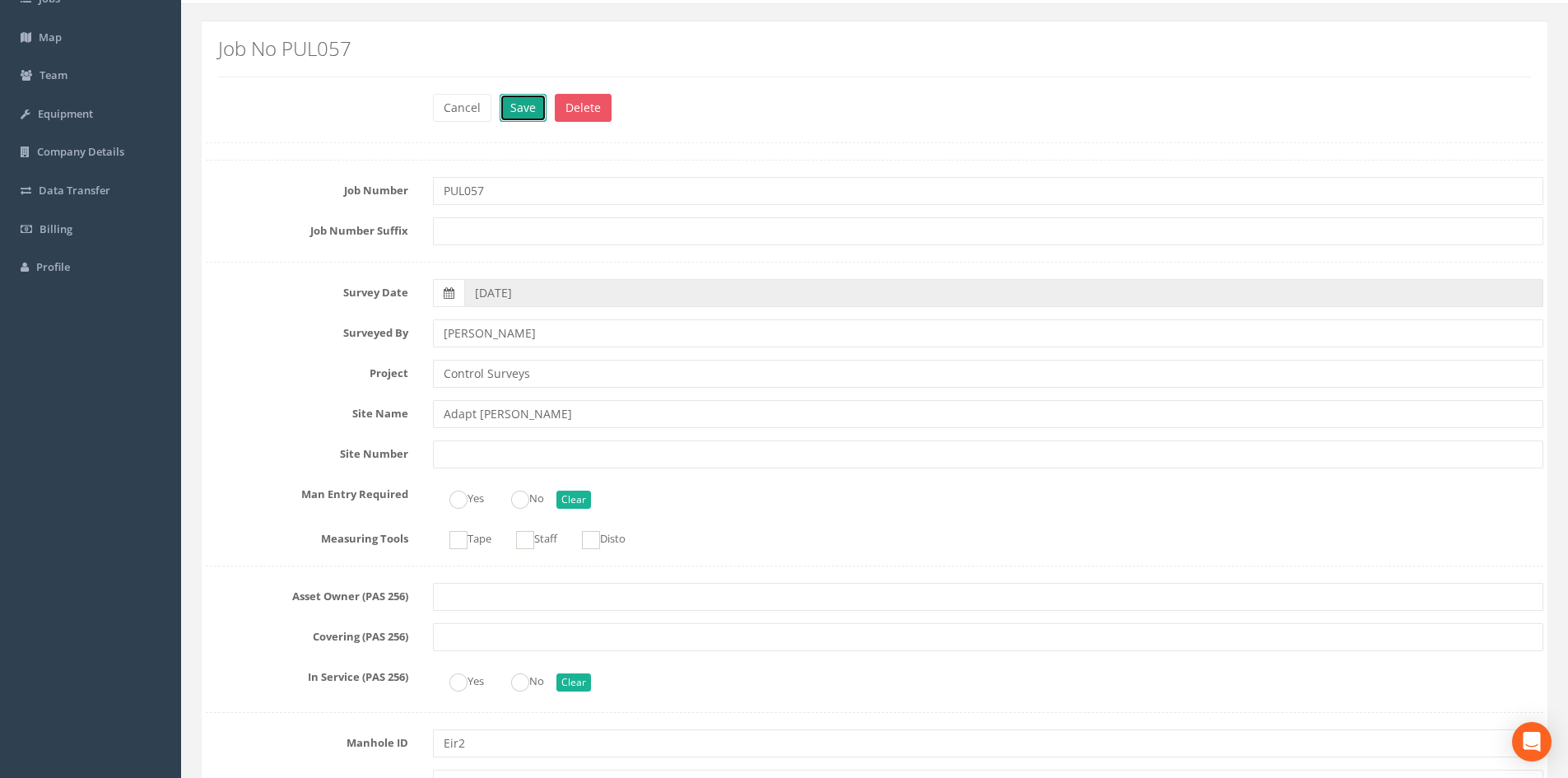 click on "Save" at bounding box center (523, 108) 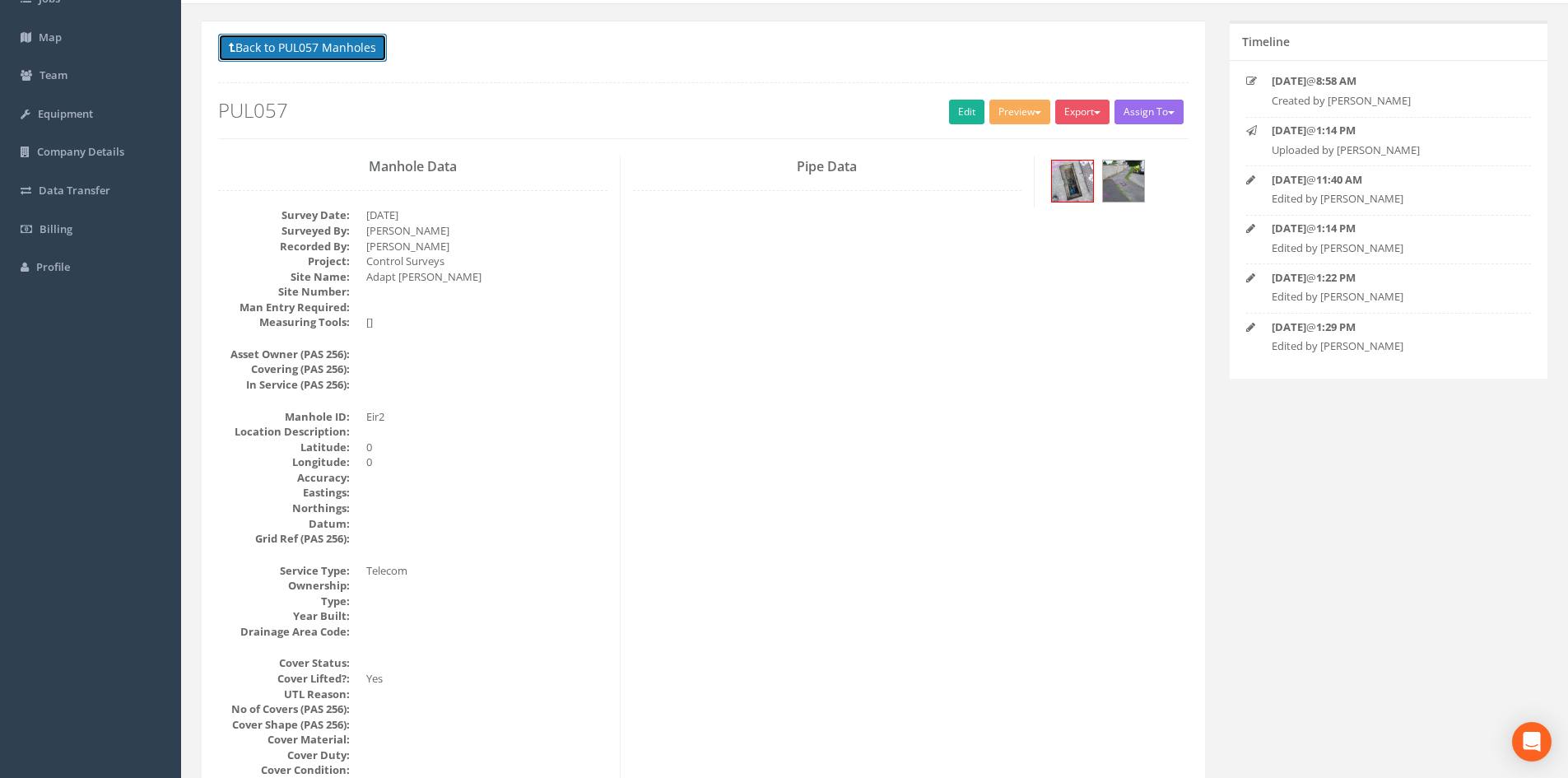 click on "Back to PUL057 Manholes" at bounding box center [302, 48] 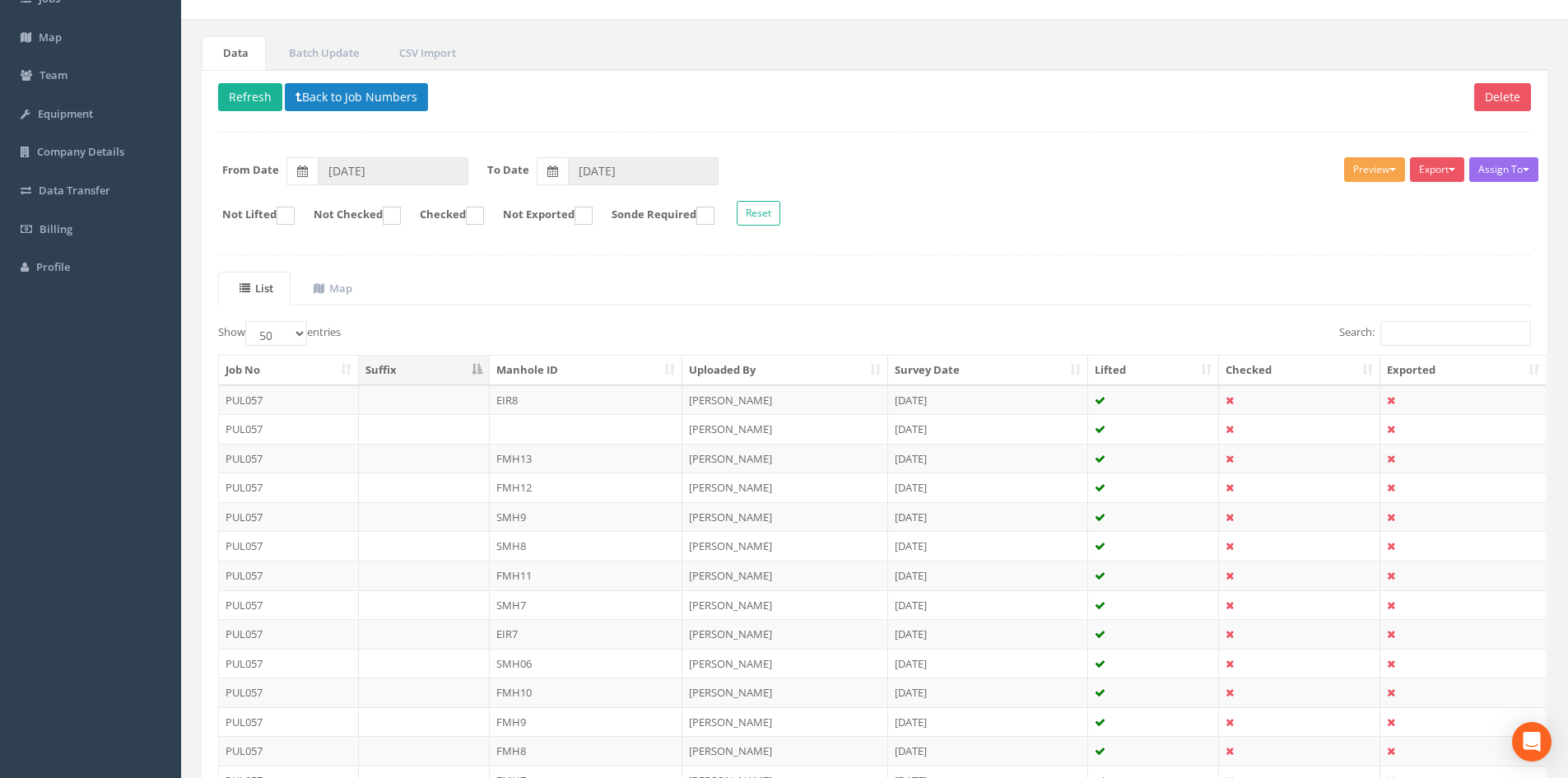 click at bounding box center (1393, 170) 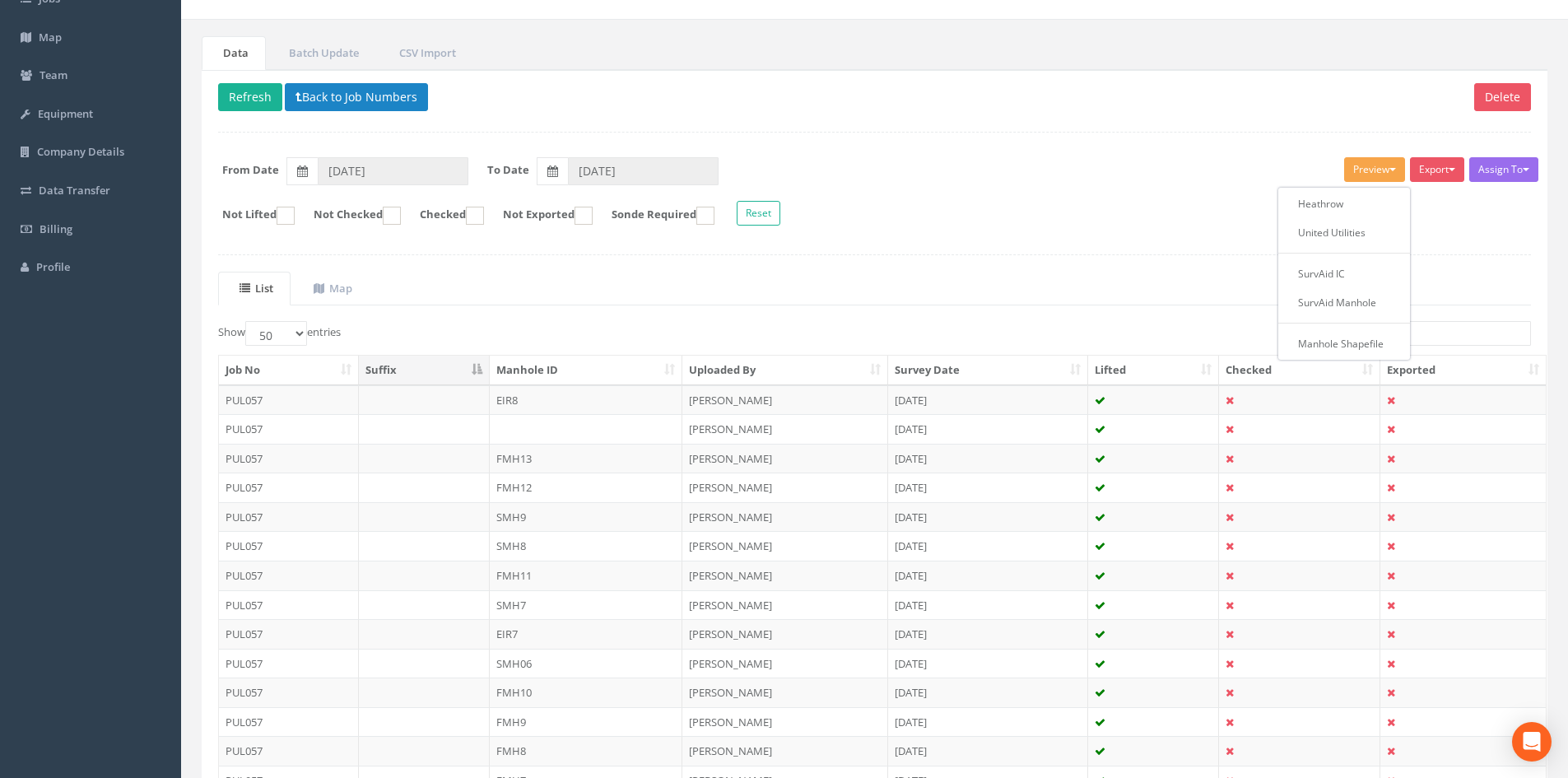 click on "Assign To            No Companies Added          Export            Heathrow   United Utilities       SurvAid IC   SurvAid Manhole       All Images             CSV File: MH + IC CSV File: MH Only CSV File: IC Only CSV File: Chamber Only             Manhole Shapefile            Preview            Heathrow   United Utilities       SurvAid IC   SurvAid Manhole               Manhole Shapefile               From Date       [DATE]         To Date       [DATE]              Not Lifted             Not Checked             Checked             Not Exported             Sonde Required             Reset" at bounding box center (874, 193) 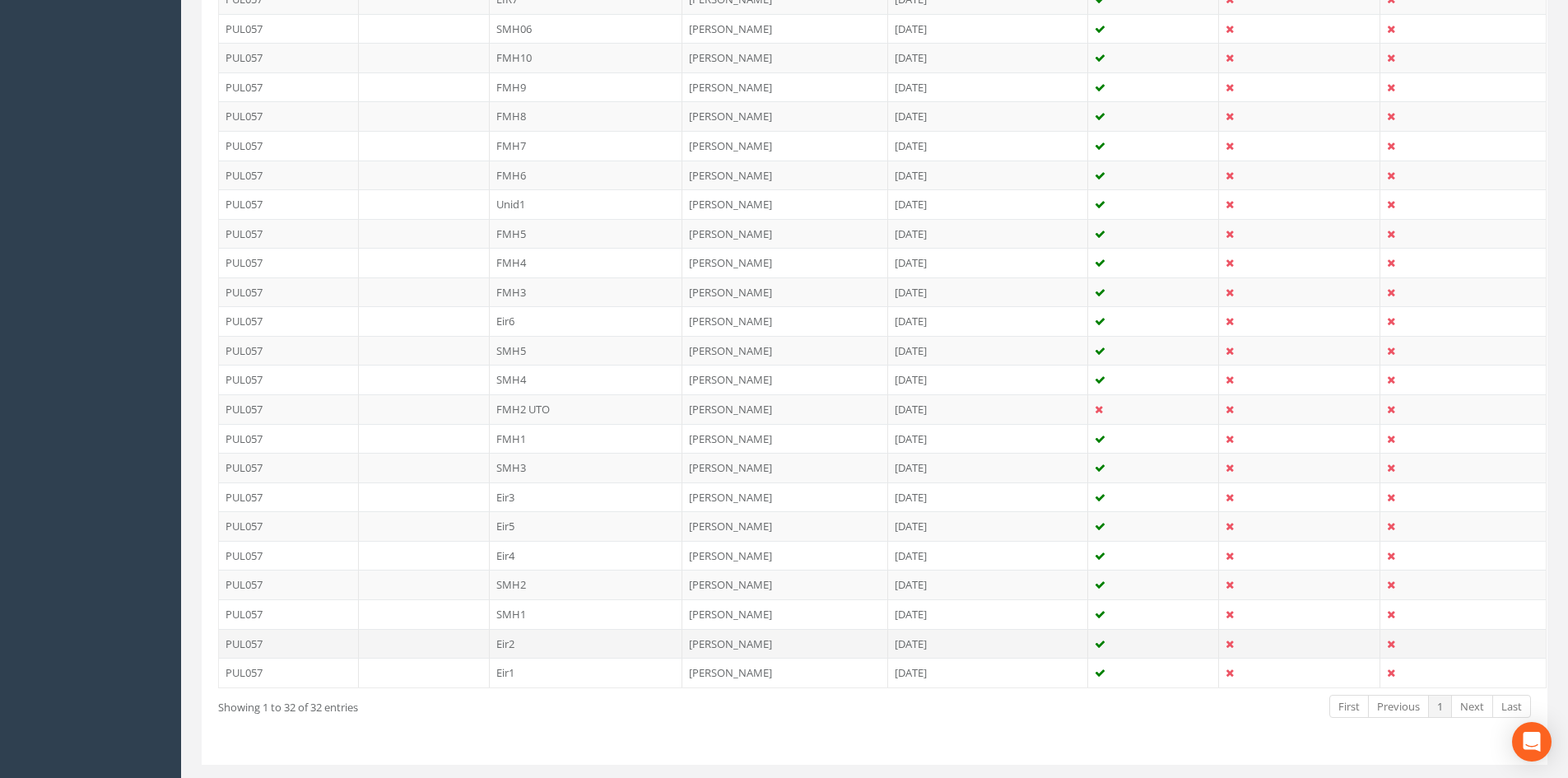 scroll, scrollTop: 785, scrollLeft: 0, axis: vertical 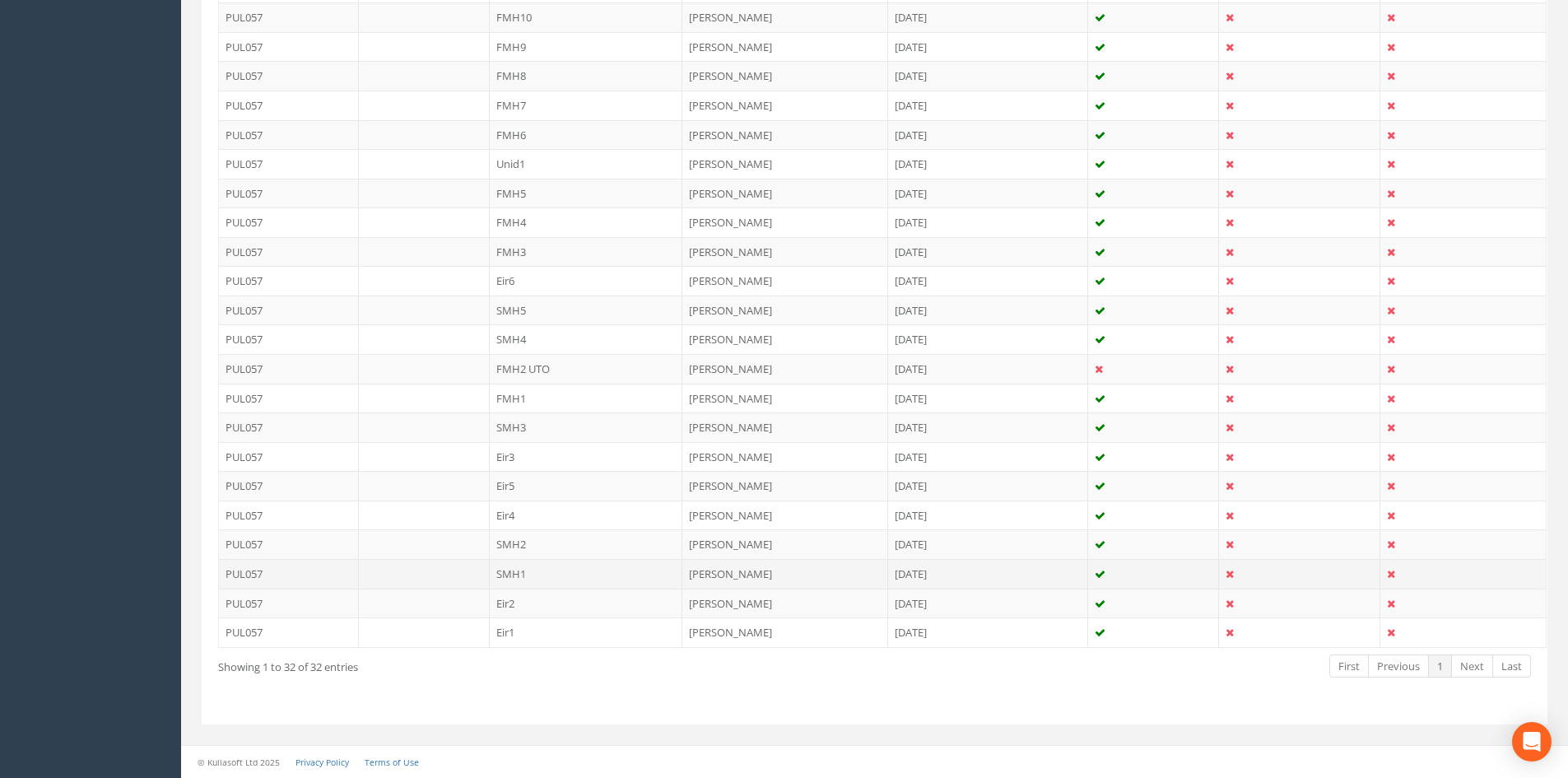 click on "SMH1" at bounding box center [586, 574] 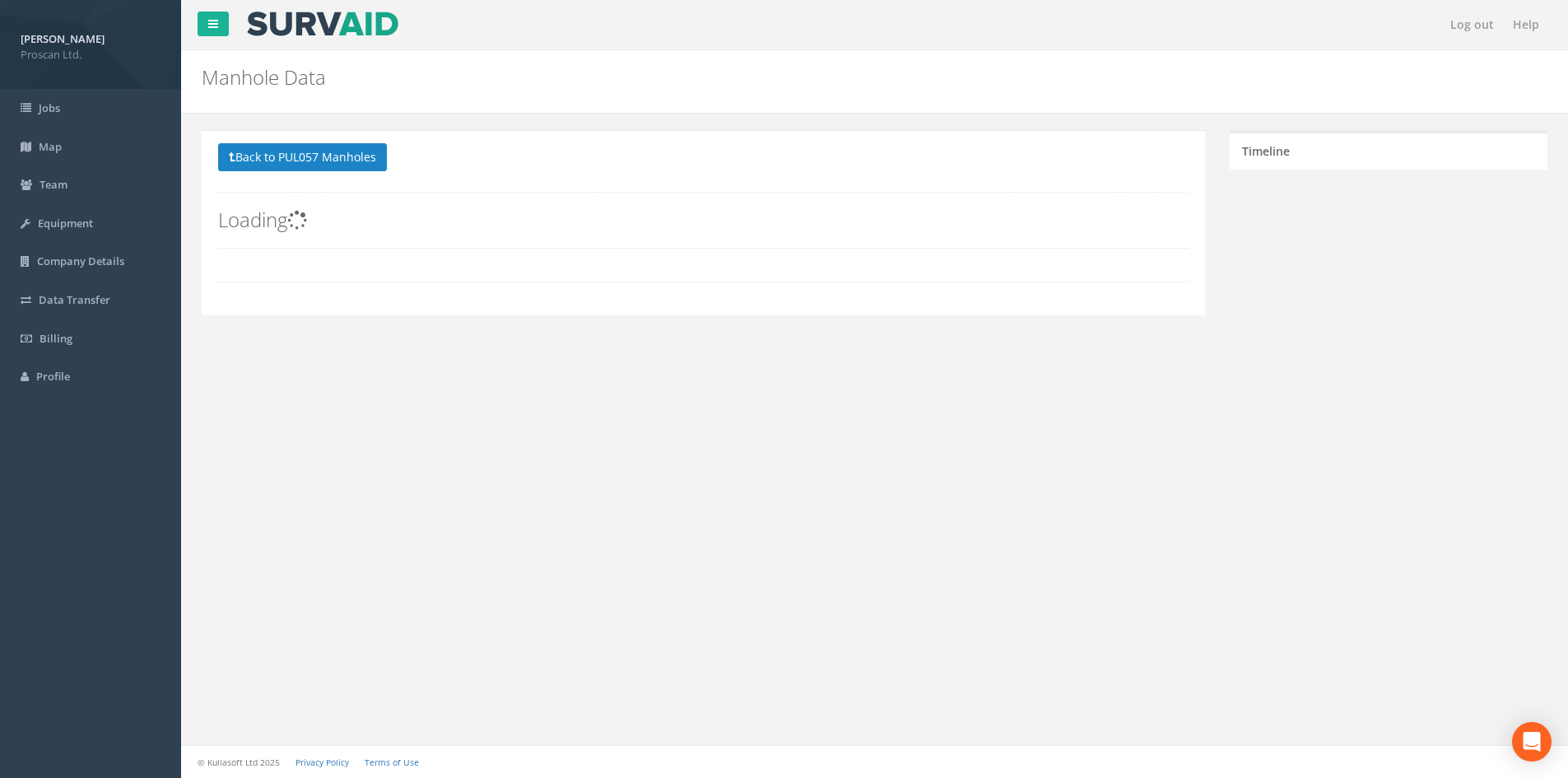 scroll, scrollTop: 0, scrollLeft: 0, axis: both 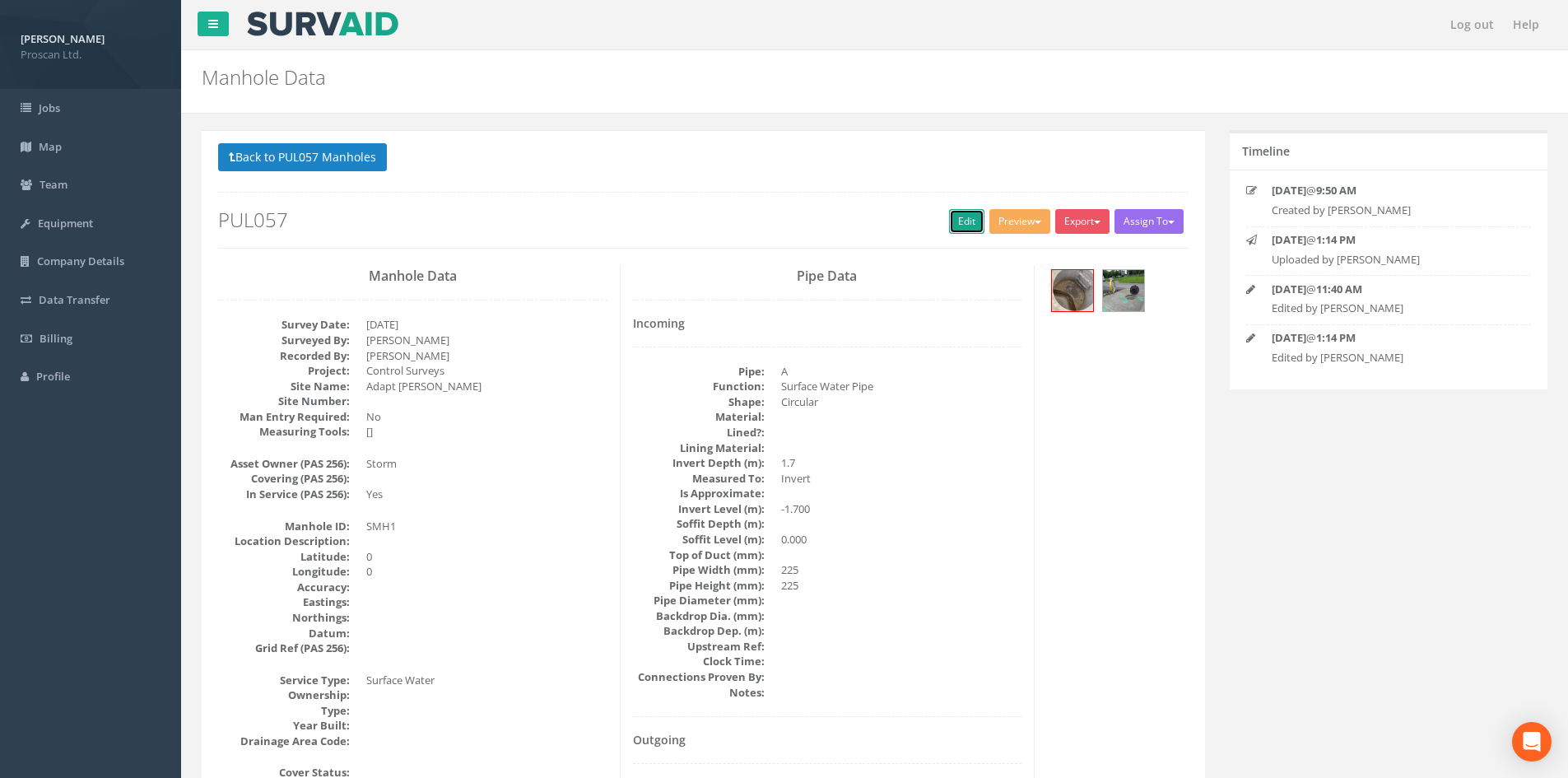 click on "Edit" at bounding box center (966, 221) 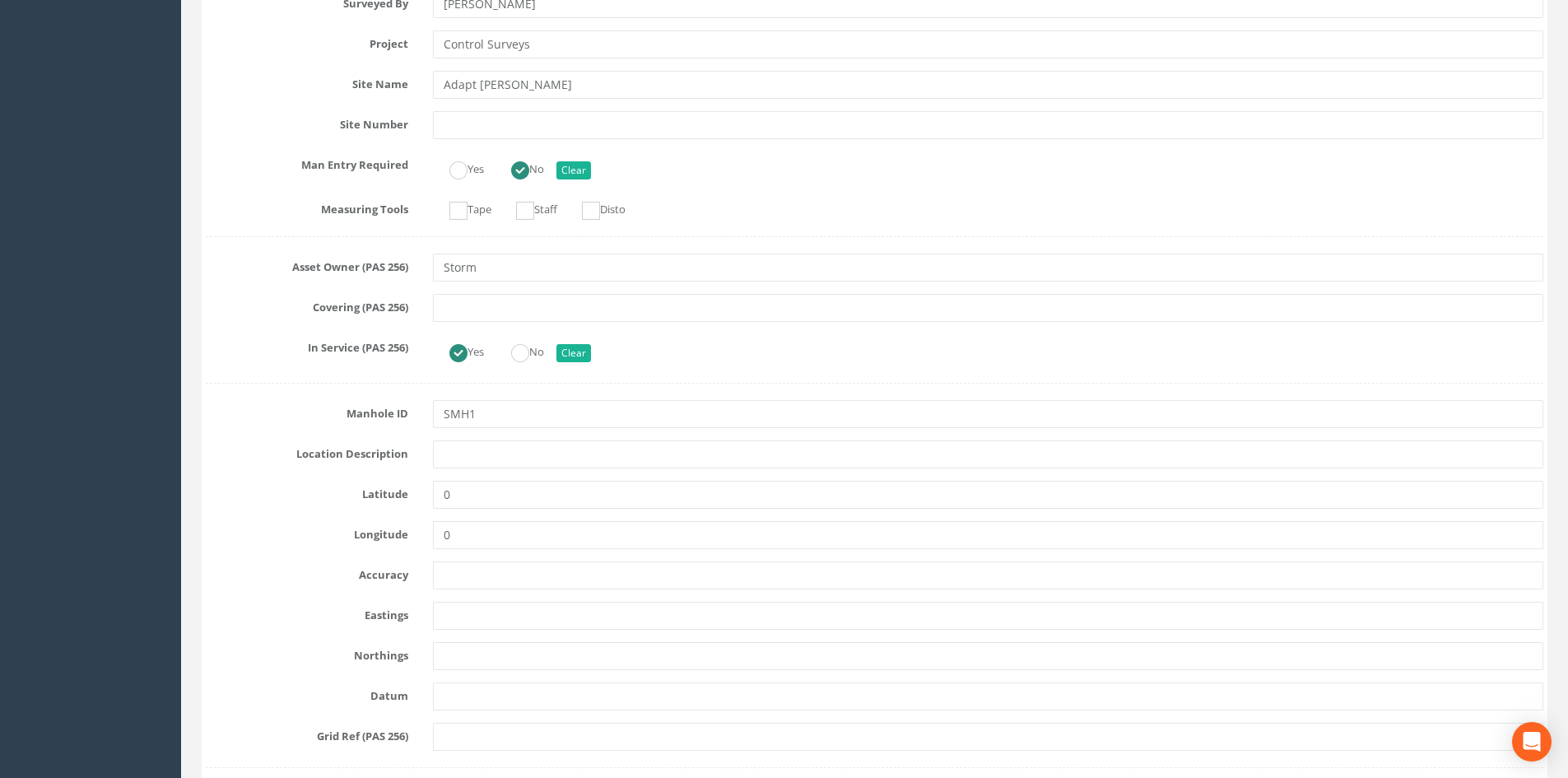 scroll, scrollTop: 0, scrollLeft: 0, axis: both 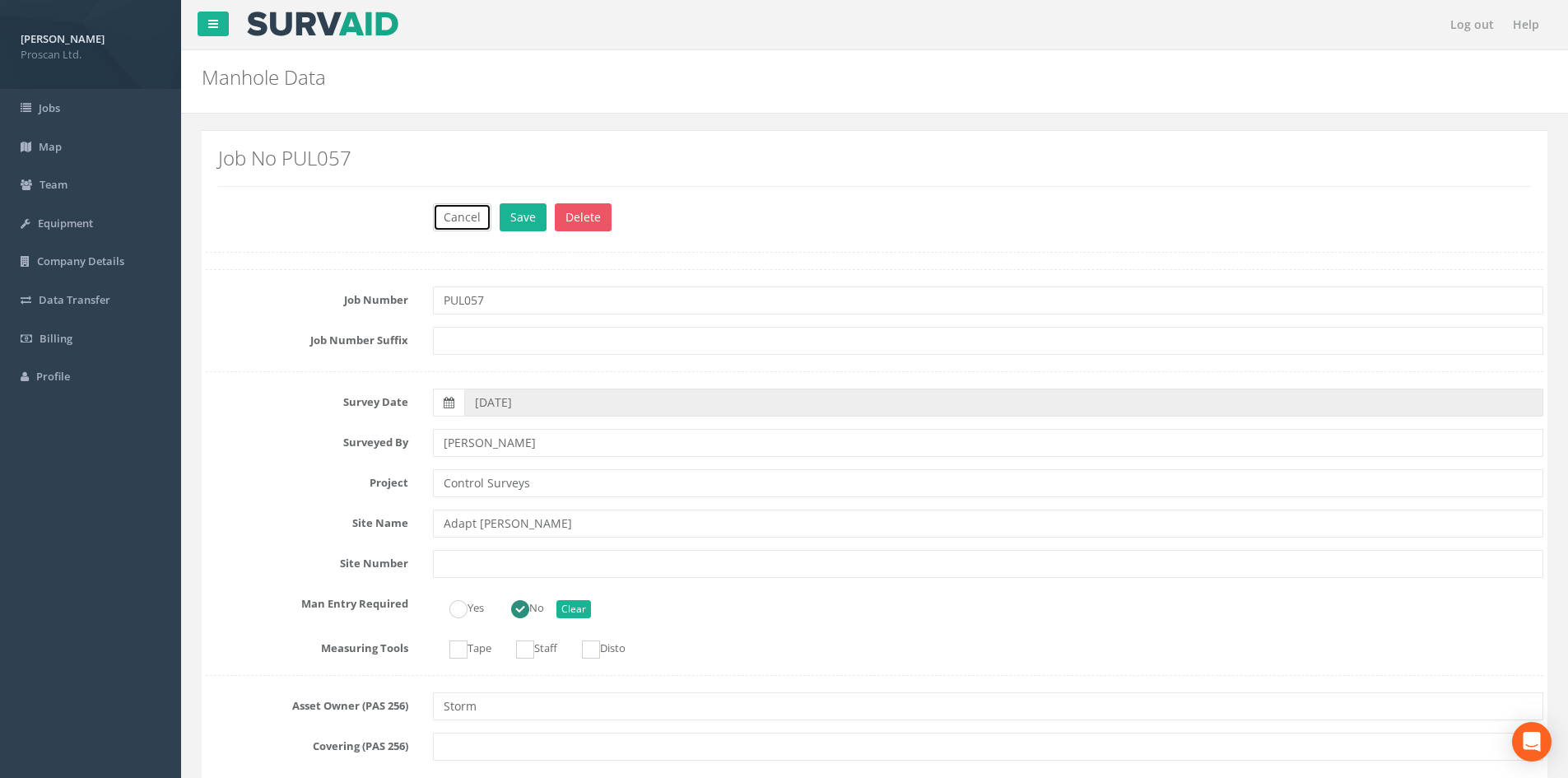 click on "Cancel" at bounding box center (462, 217) 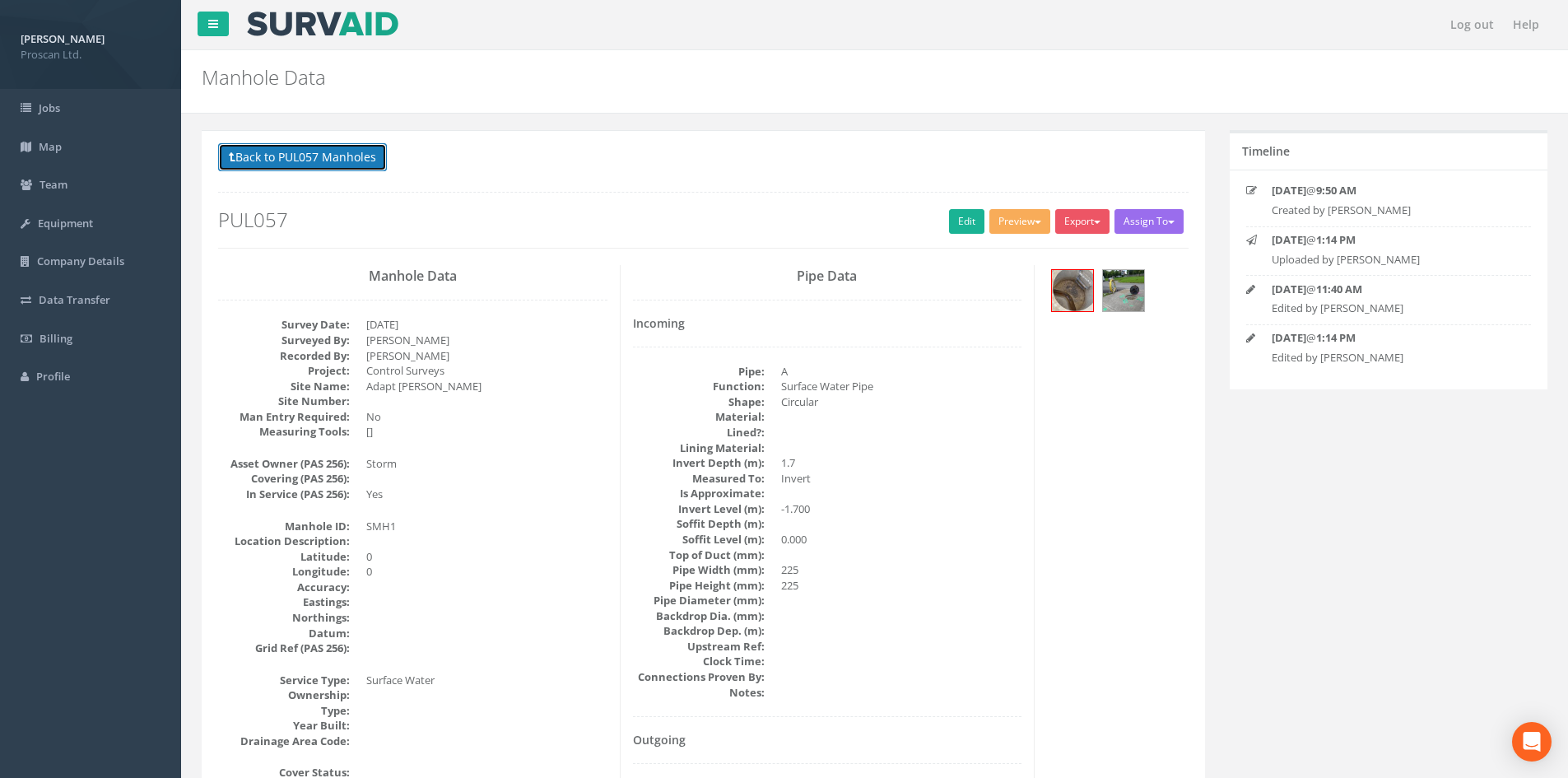 click on "Back to PUL057 Manholes" at bounding box center [302, 157] 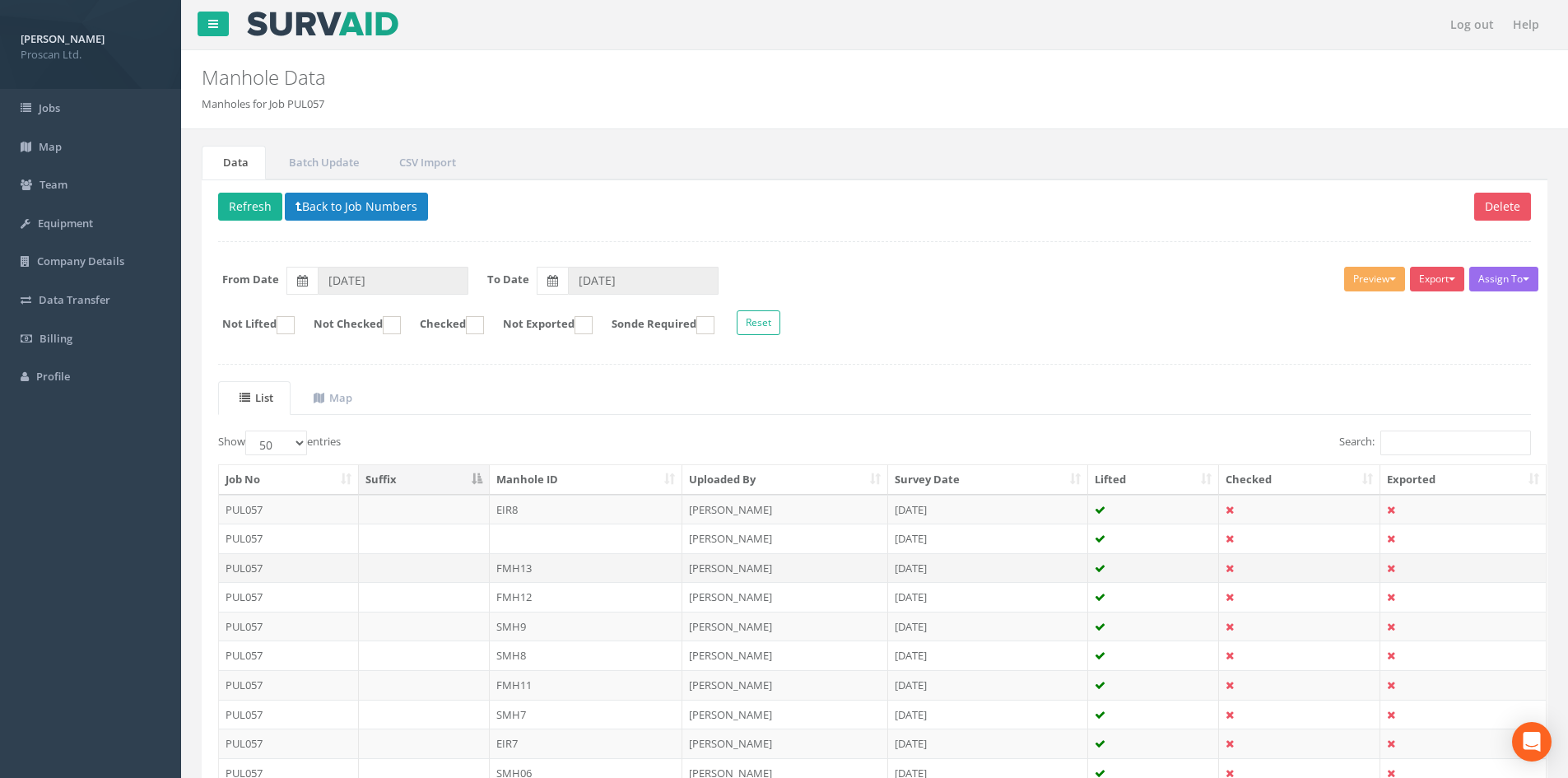 click on "FMH13" at bounding box center [586, 568] 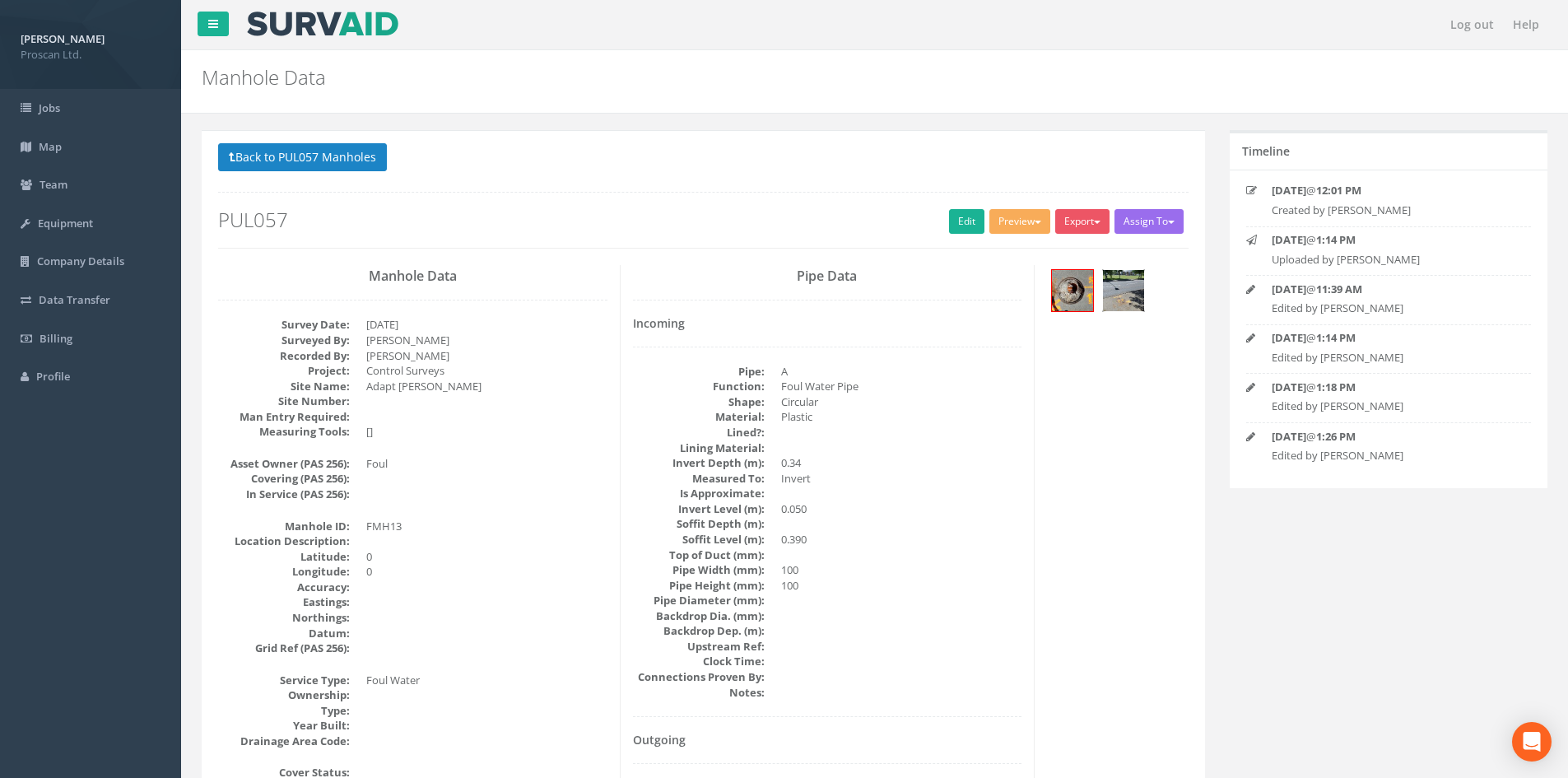 click at bounding box center (1124, 291) 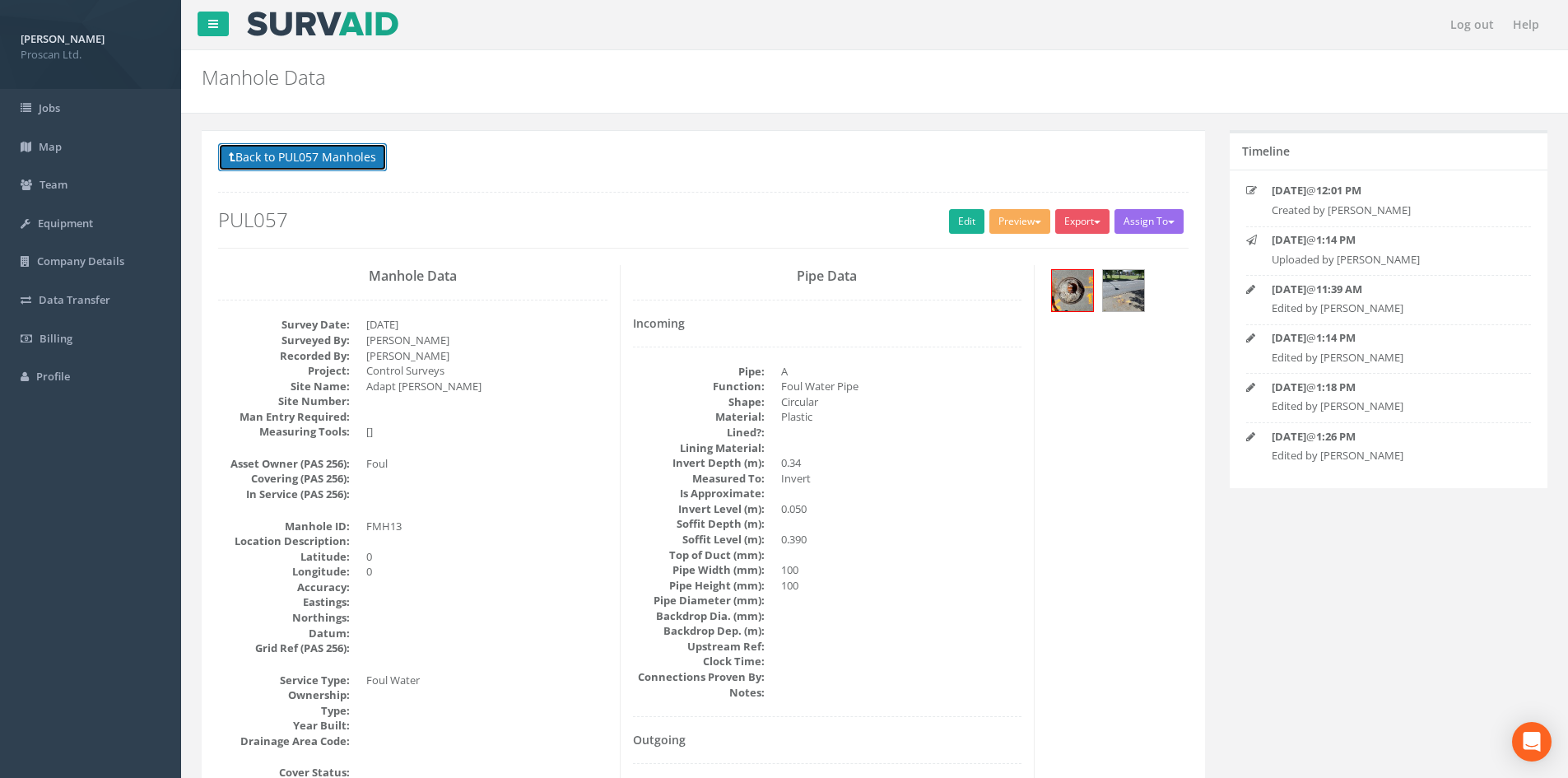 click on "Back to PUL057 Manholes" at bounding box center (302, 157) 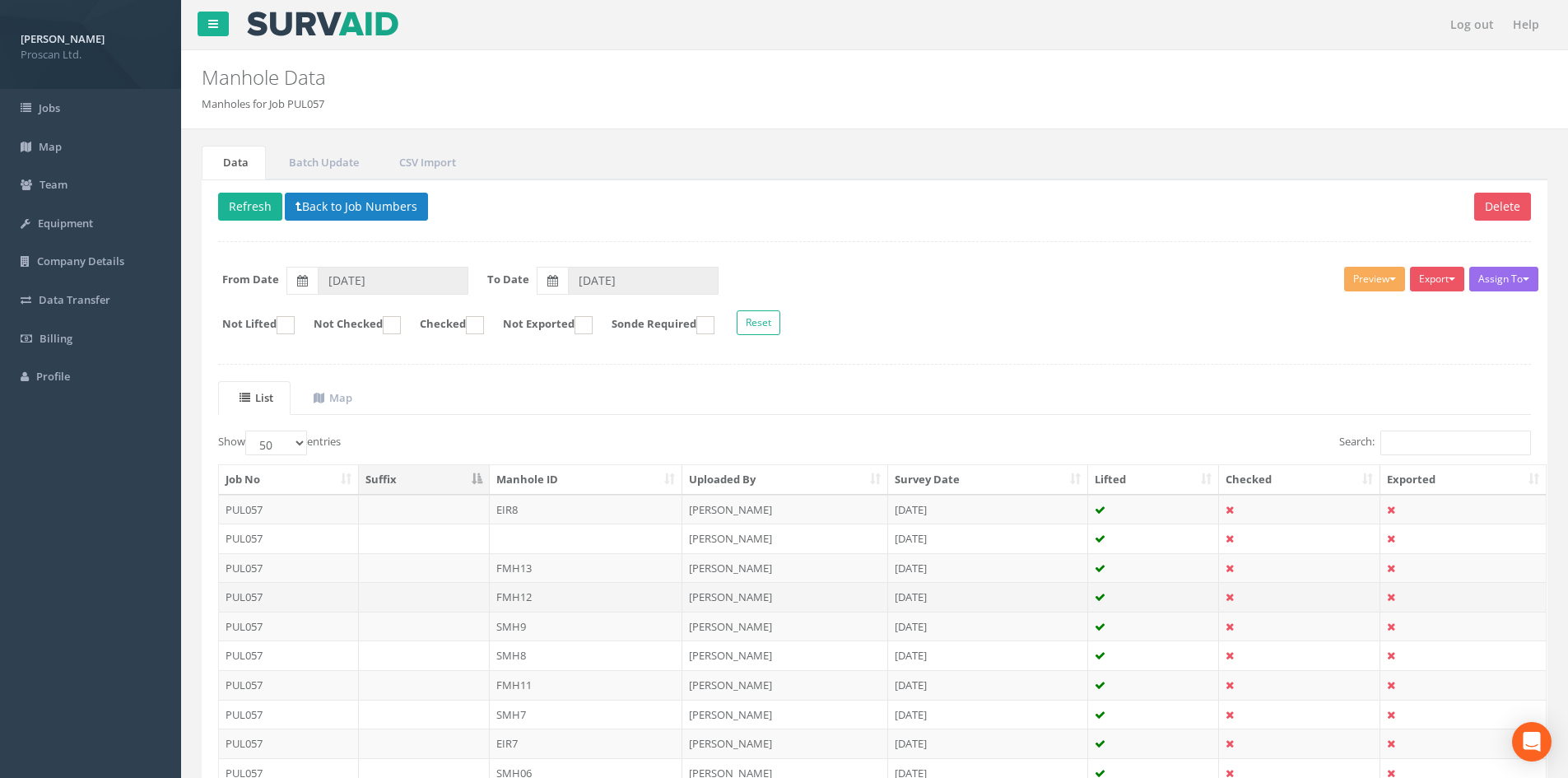 click on "FMH12" at bounding box center (586, 597) 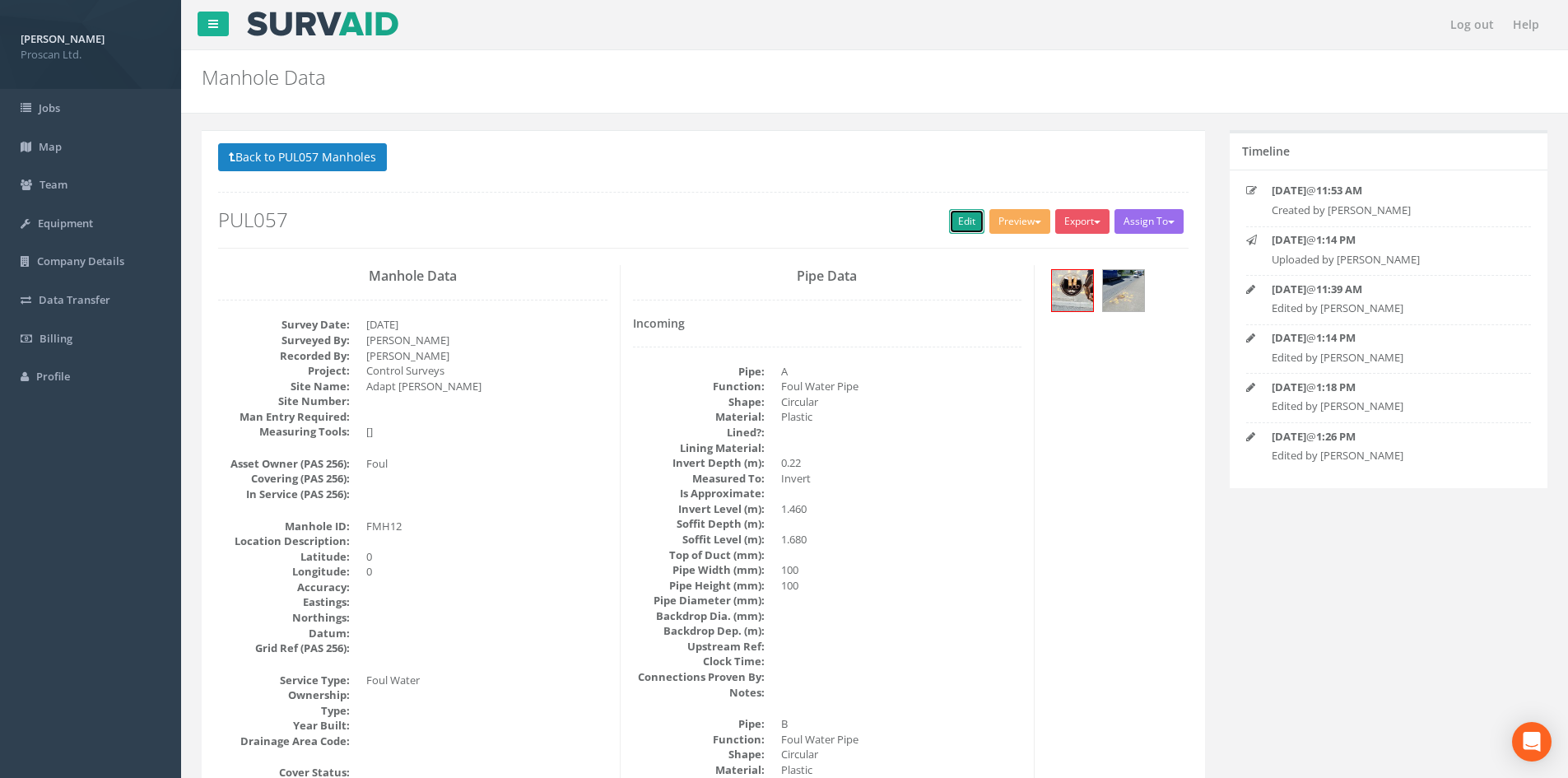 click on "Edit" at bounding box center (966, 221) 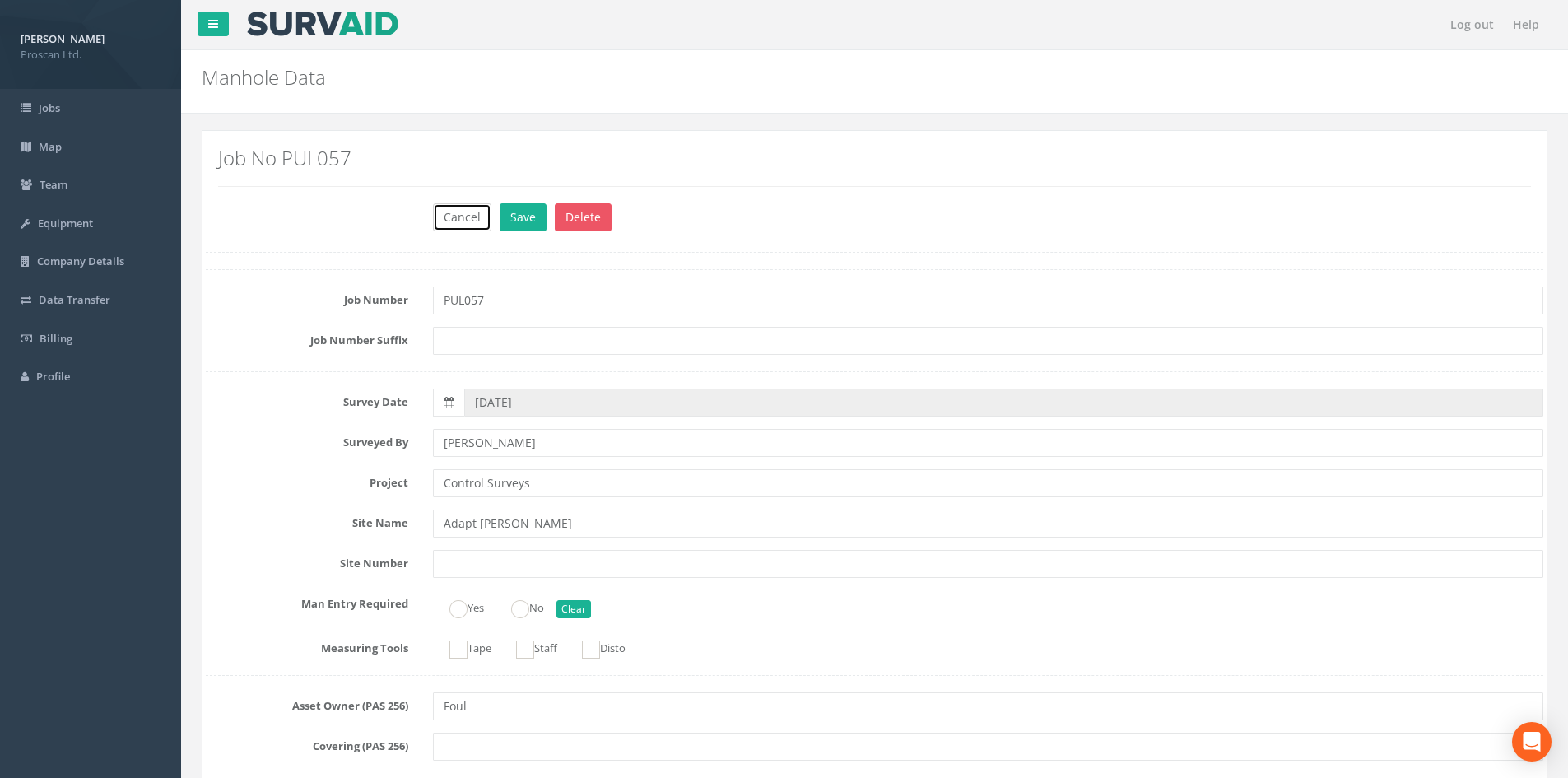 click on "Cancel" at bounding box center [462, 217] 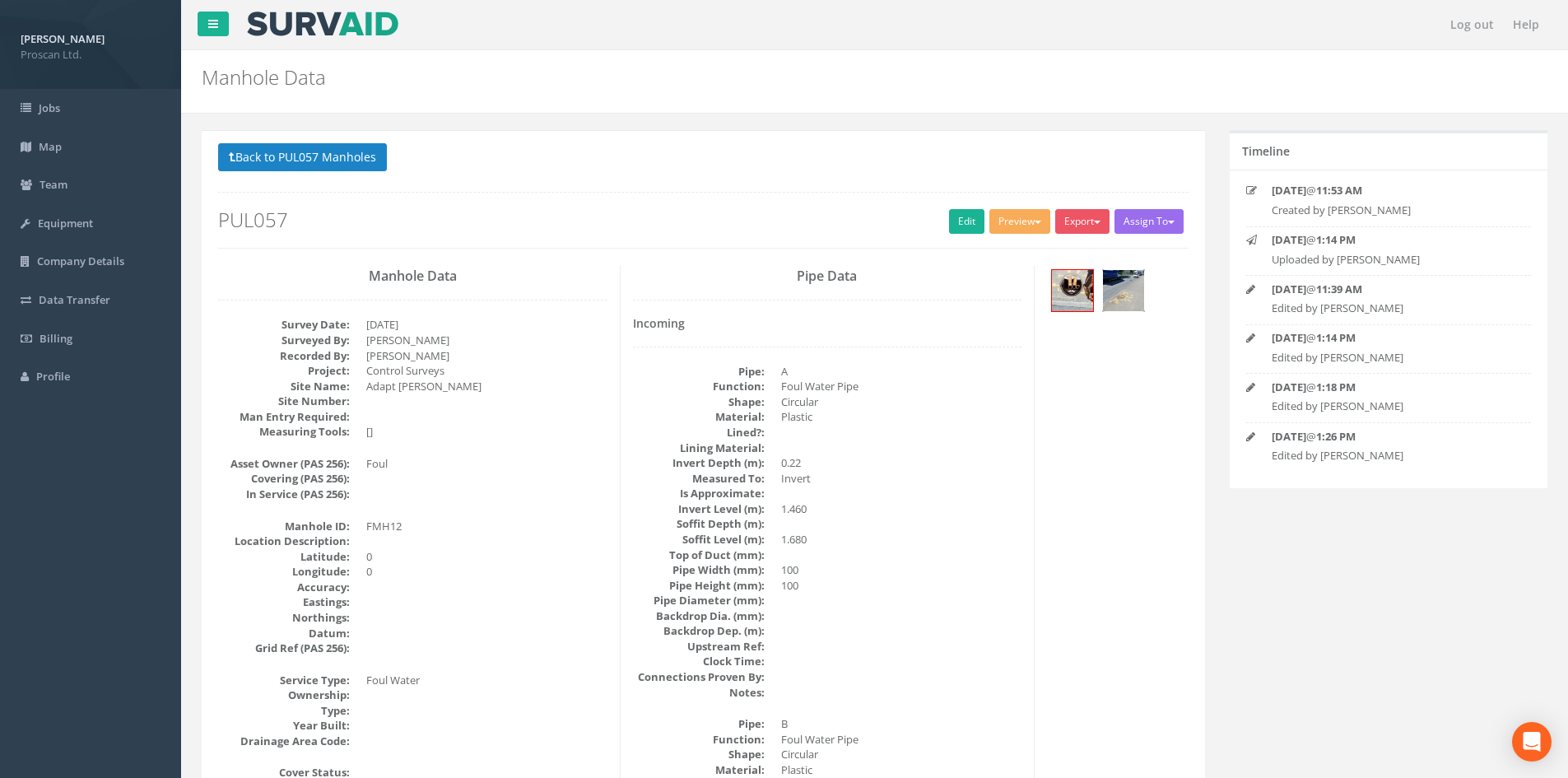 click at bounding box center [1124, 291] 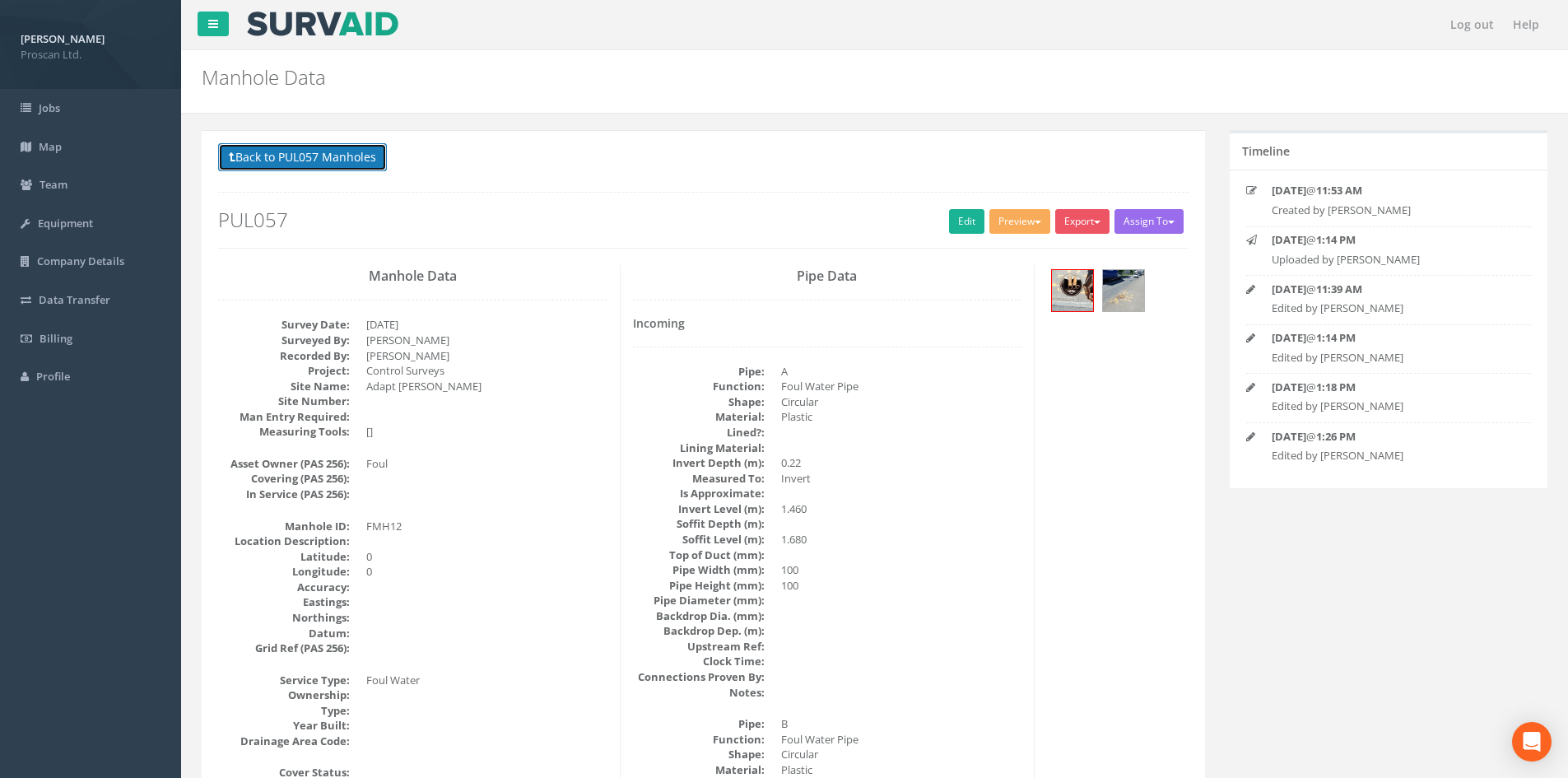 click on "Back to PUL057 Manholes" at bounding box center [302, 157] 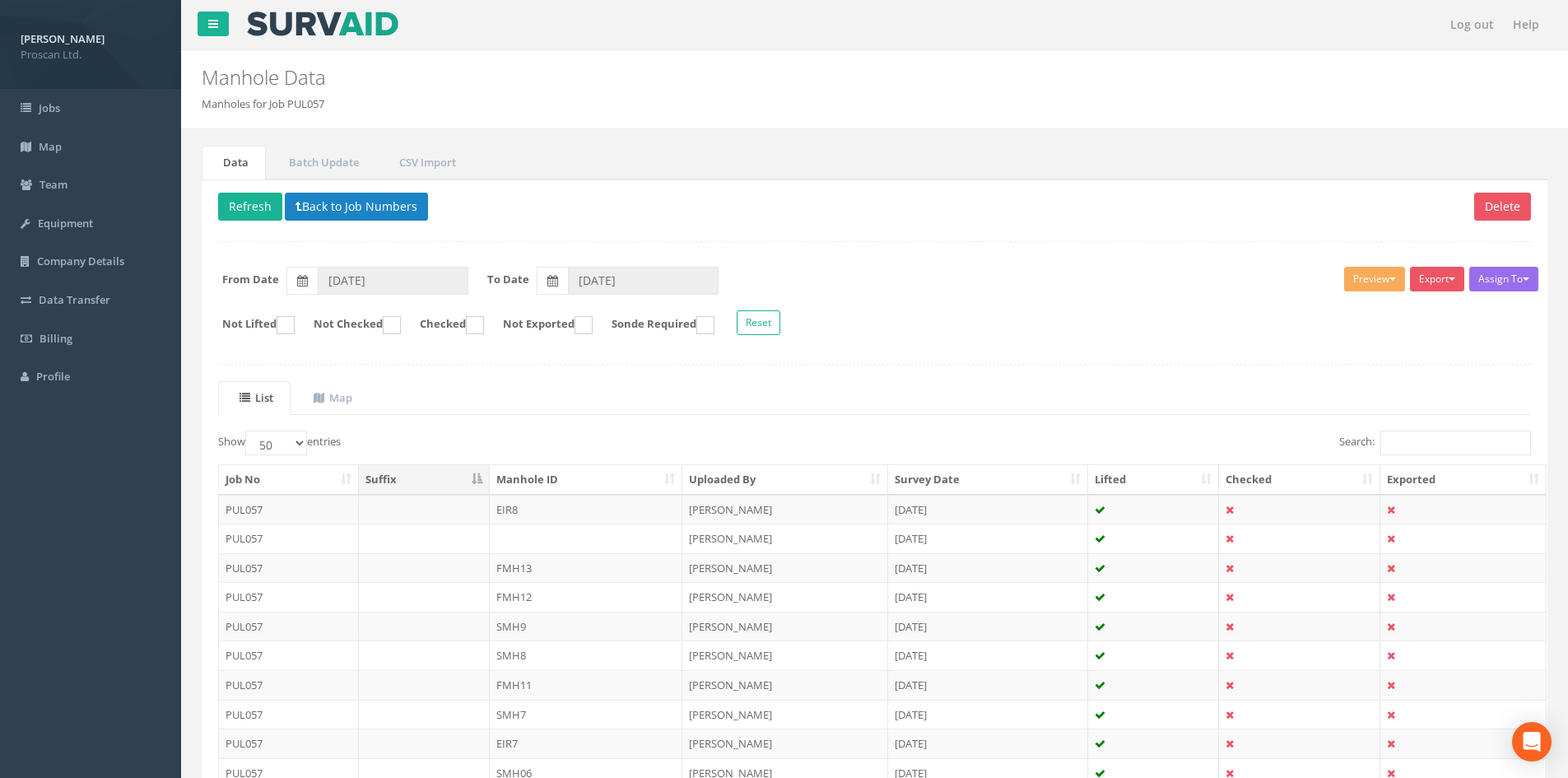 click on "Delete     Refresh         Back to Job Numbers               Assign To            No Companies Added          Export            Heathrow   United Utilities       SurvAid IC   SurvAid Manhole       All Images             CSV File: MH + IC CSV File: MH Only CSV File: IC Only CSV File: Chamber Only             Manhole Shapefile            Preview            Heathrow   United Utilities       SurvAid IC   SurvAid Manhole               Manhole Shapefile               From Date       [DATE]         To Date       [DATE]              Not Lifted             Not Checked             Checked             Not Exported             Sonde Required             Reset
List
Map
Show  10 25 50 100  entries Search:   Job No Suffix Manhole ID Uploaded By Survey Date Lifted Checked Exported PUL057 EIR8 [PERSON_NAME]  [DATE] PUL057 [PERSON_NAME]  [DATE] PUL057 FMH13 [PERSON_NAME]  [DATE] PUL057 FMH12 [PERSON_NAME]  SMH9" at bounding box center (874, 844) 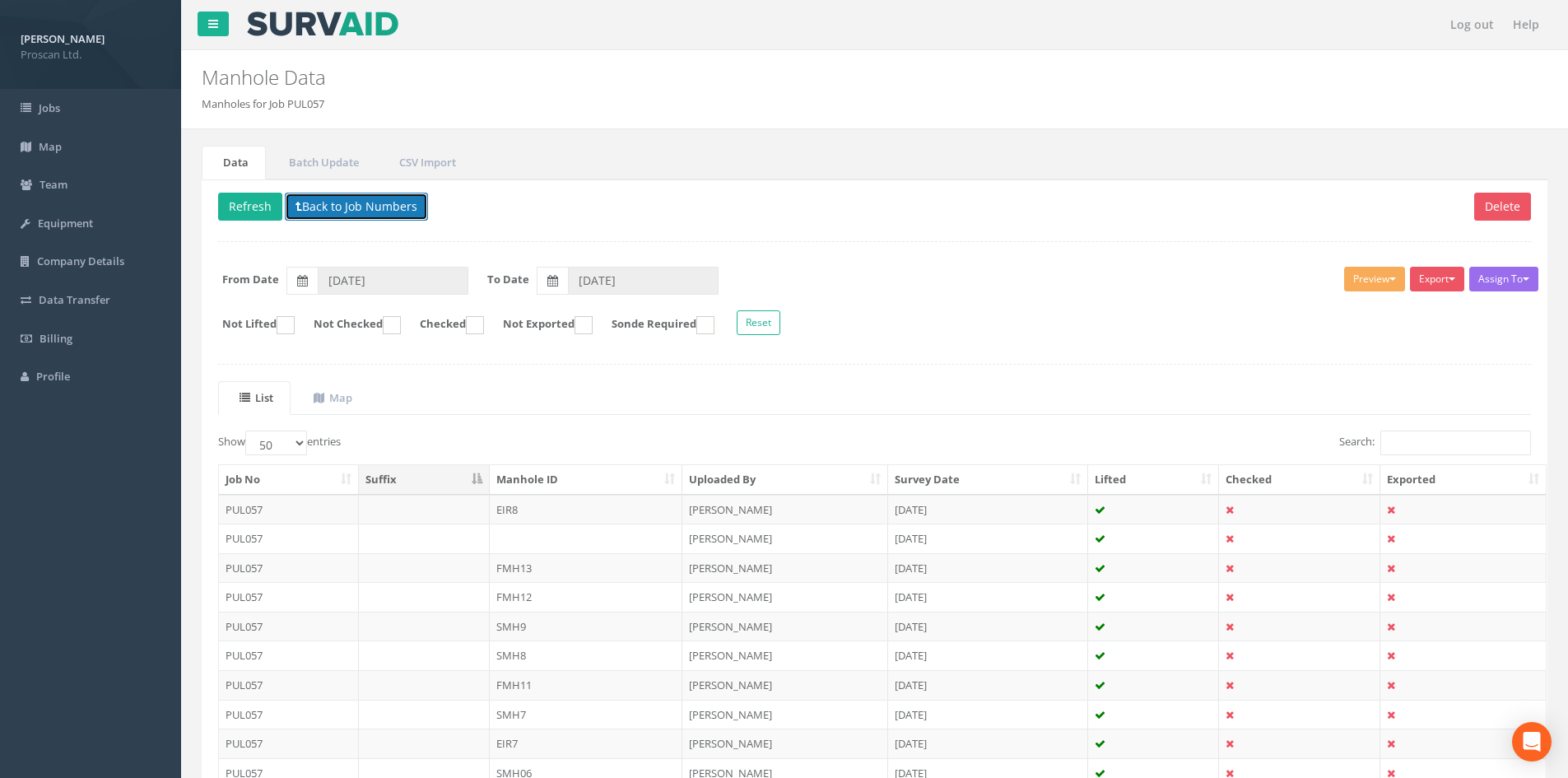 click on "Back to Job Numbers" at bounding box center (356, 207) 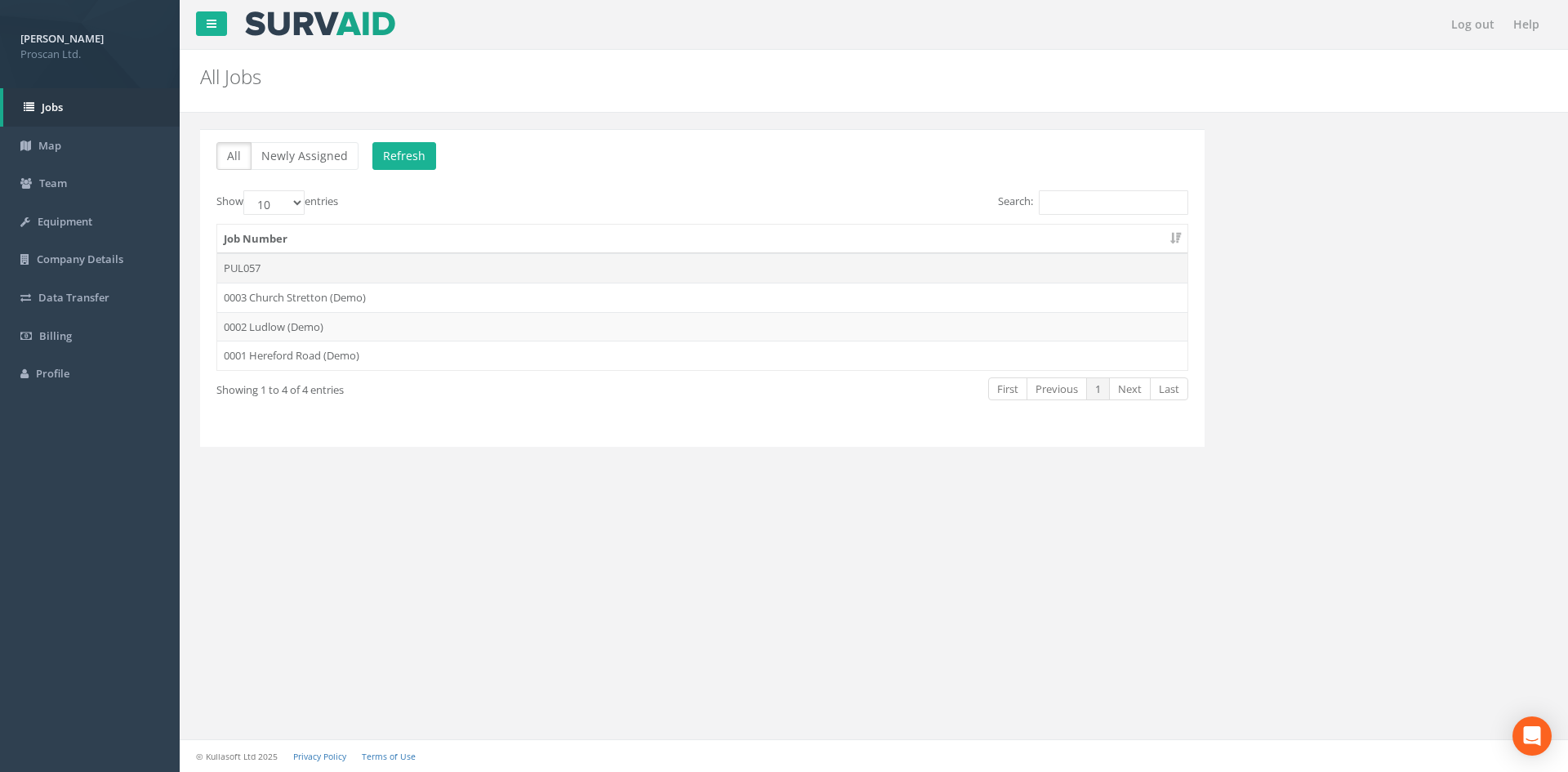 click on "PUL057" at bounding box center [702, 268] 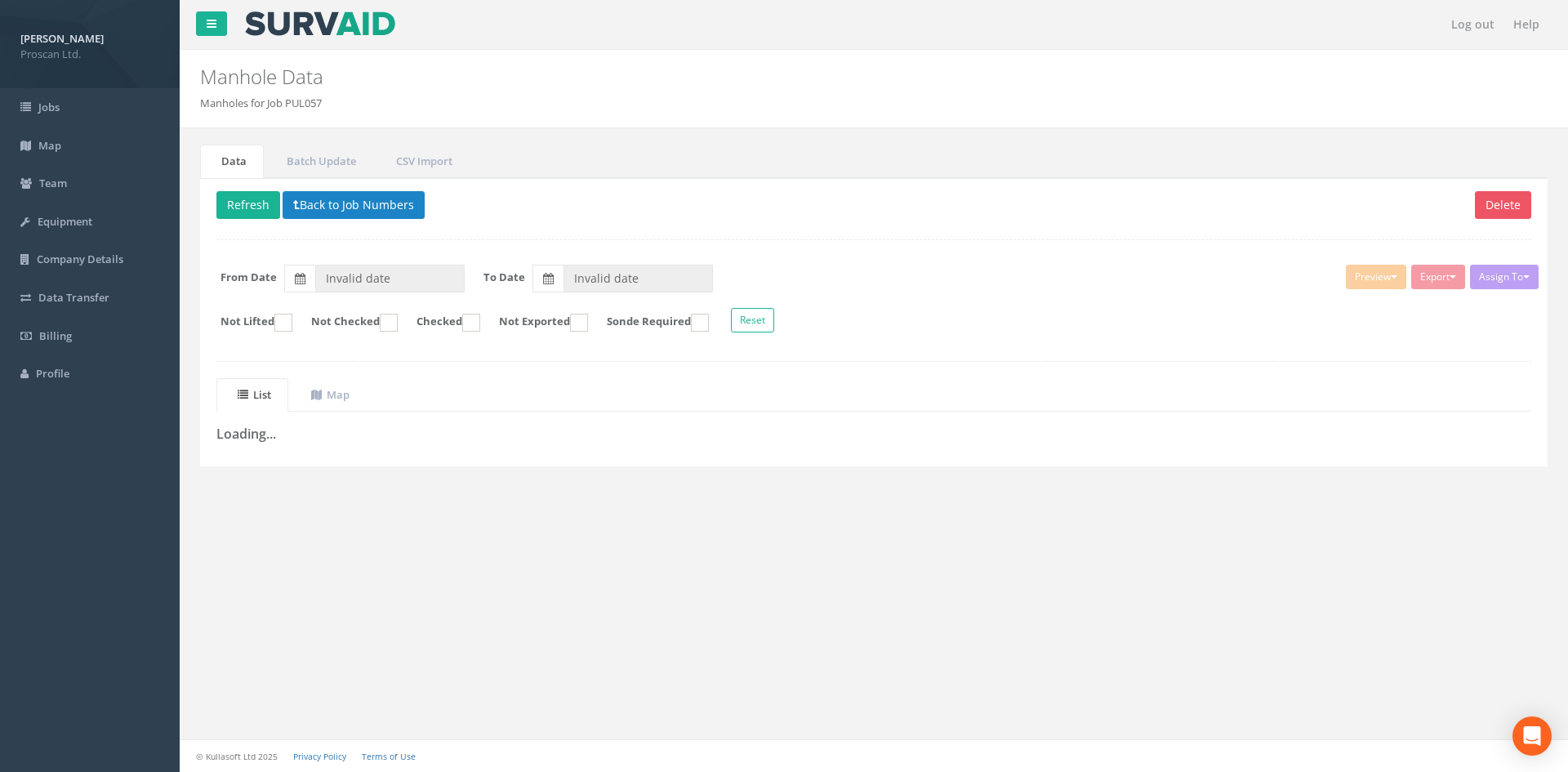 type on "[DATE]" 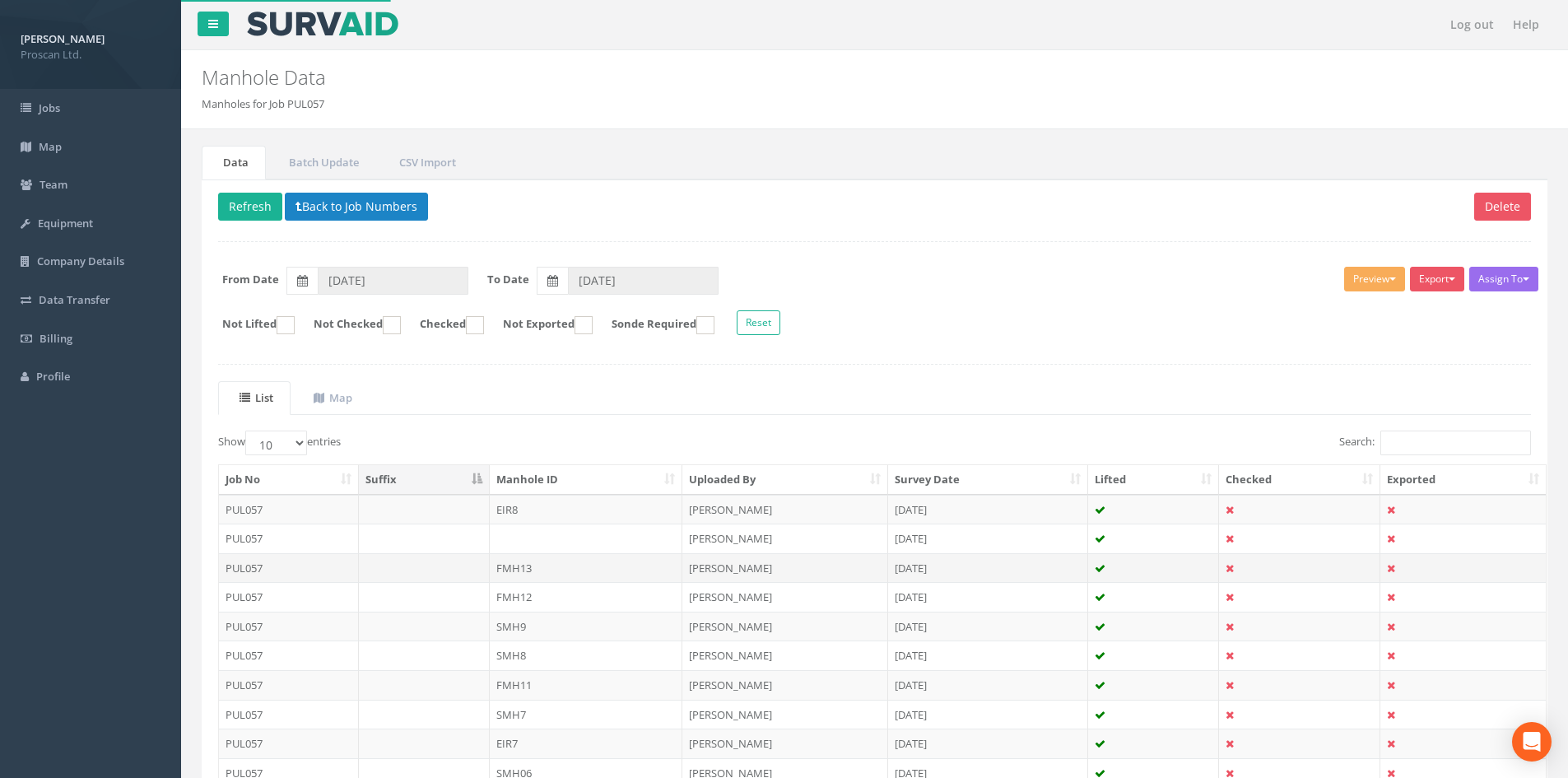 click on "FMH13" at bounding box center [586, 568] 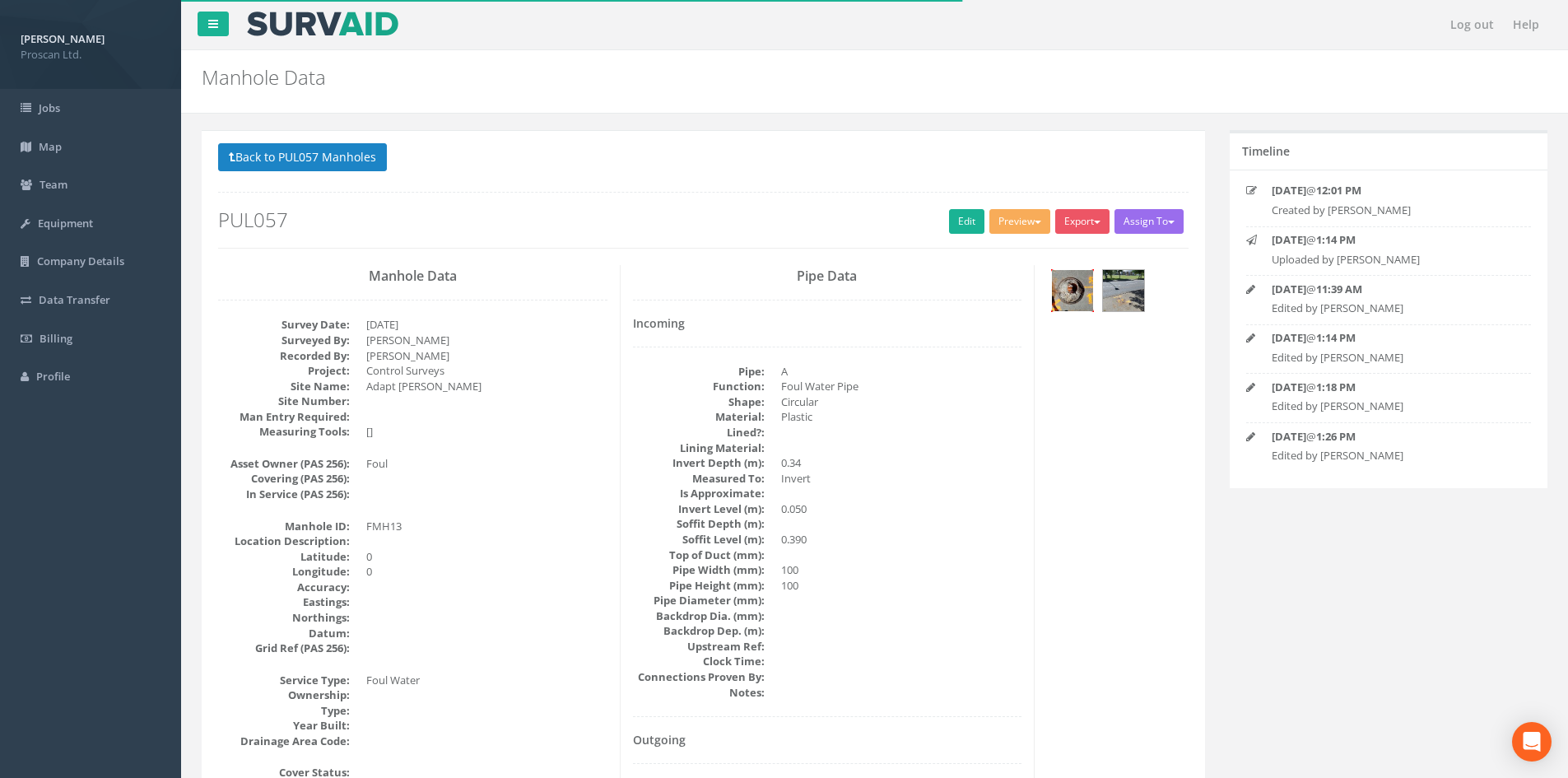 click at bounding box center (1072, 291) 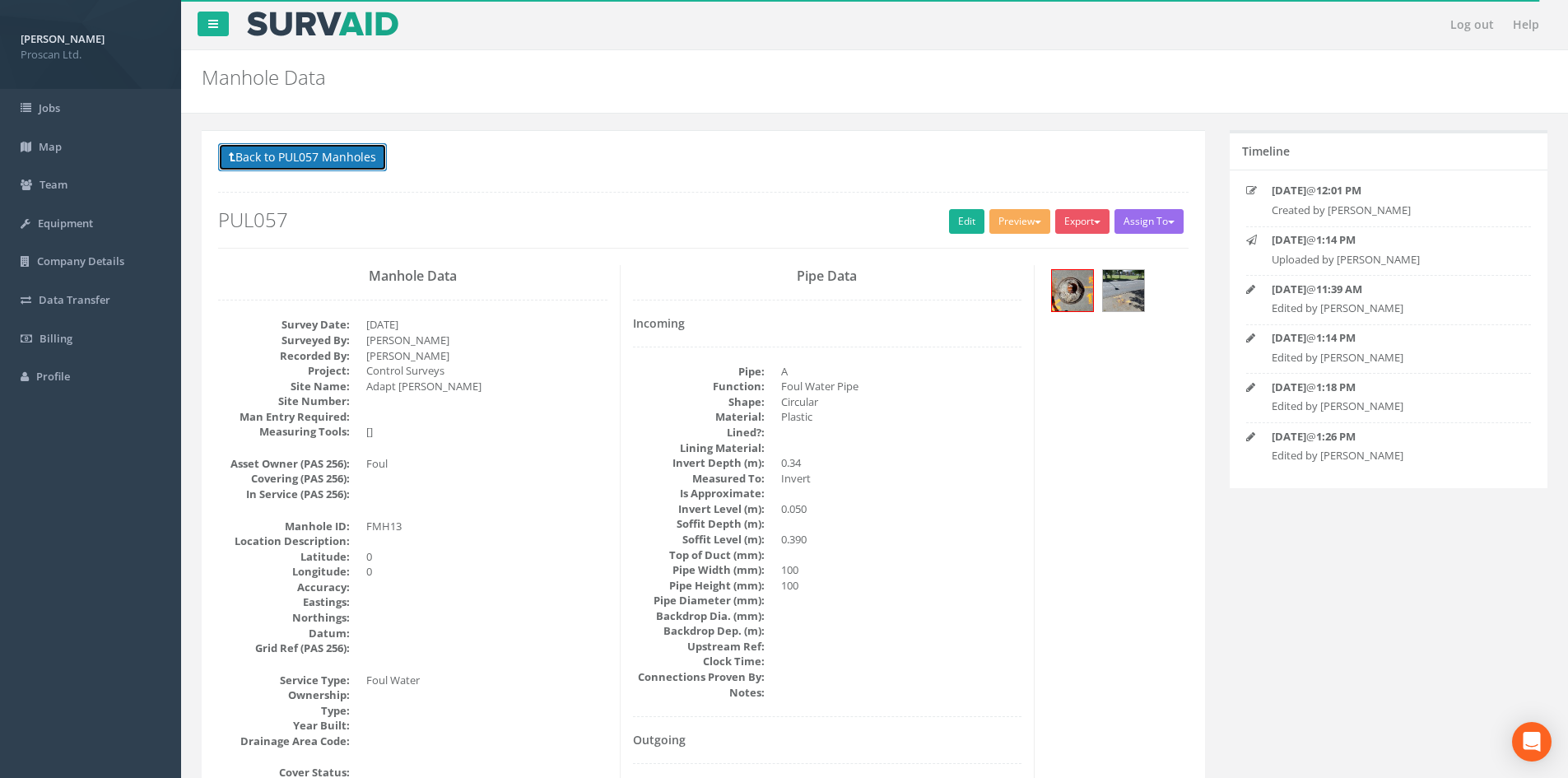 click on "Back to PUL057 Manholes" at bounding box center (302, 157) 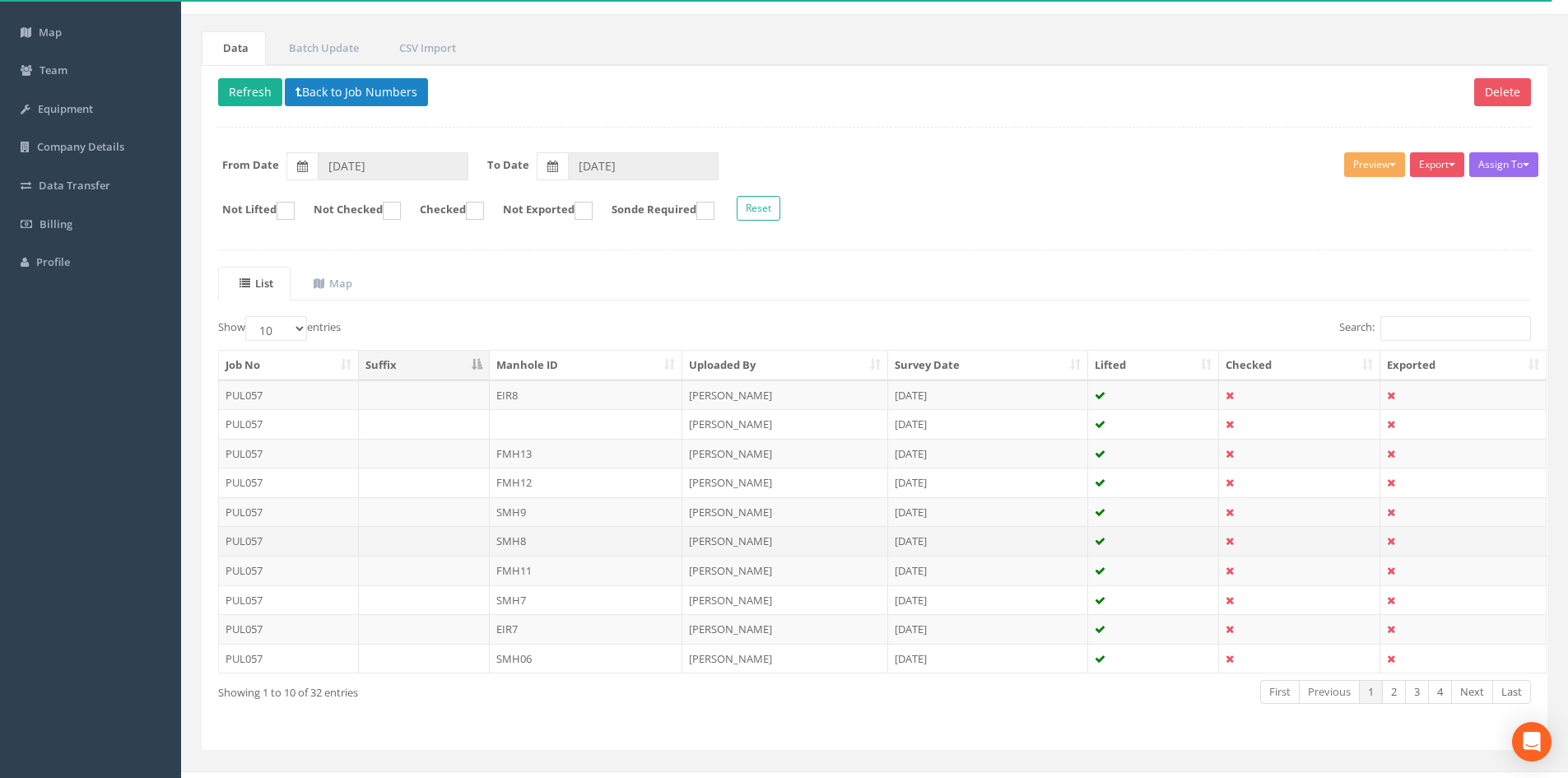 scroll, scrollTop: 140, scrollLeft: 0, axis: vertical 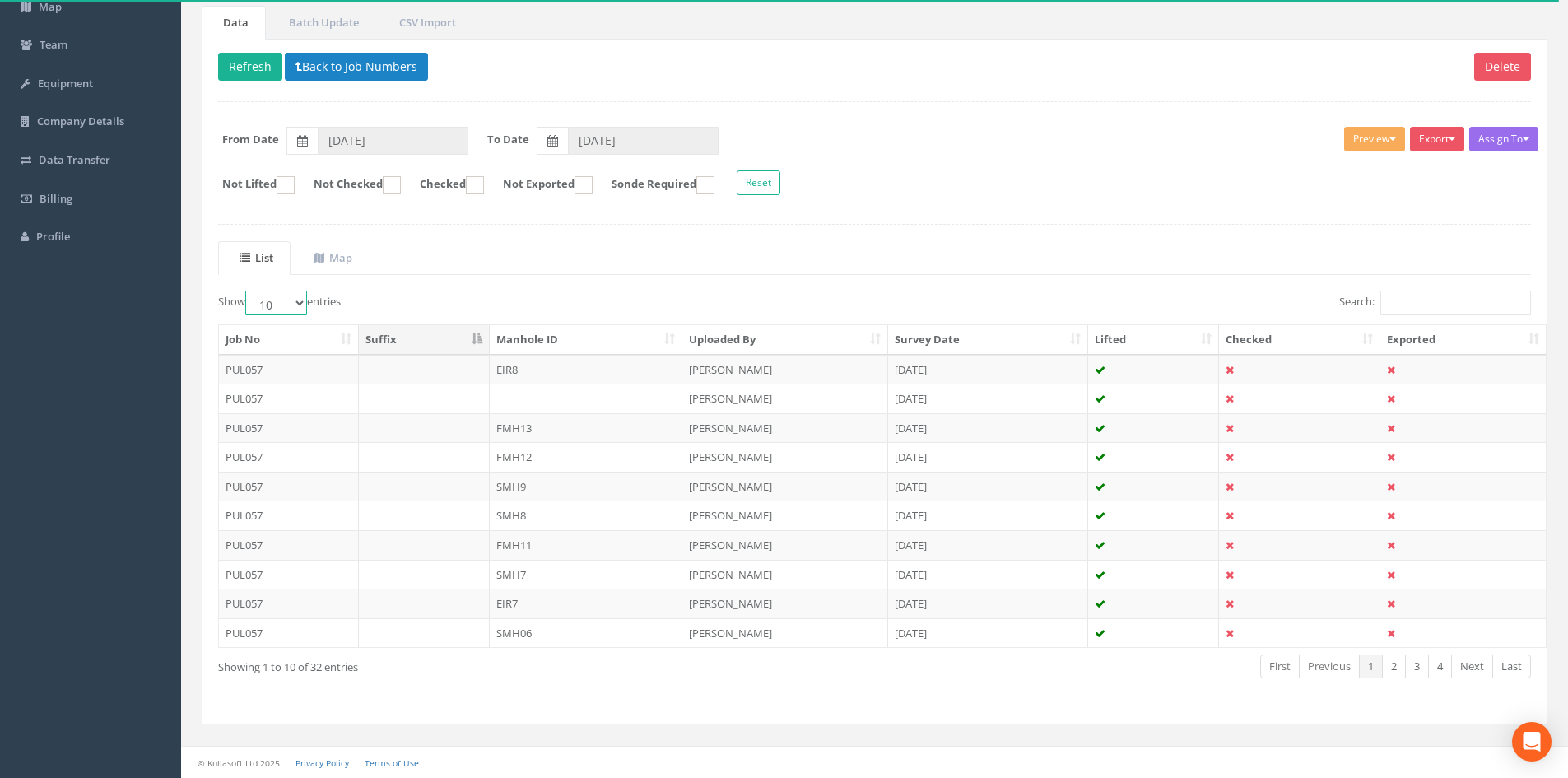 click on "10 25 50 100" at bounding box center (276, 303) 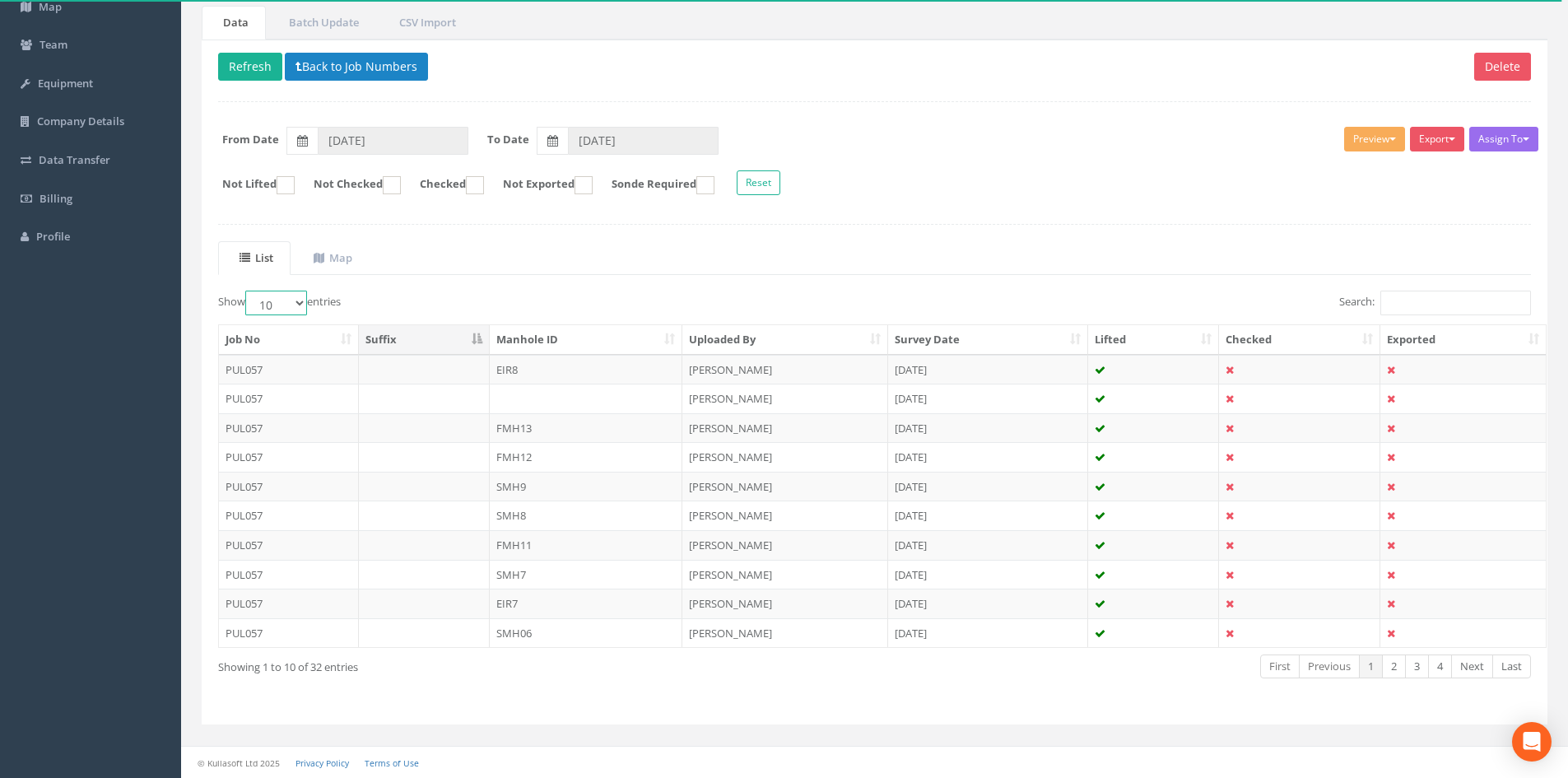 select on "50" 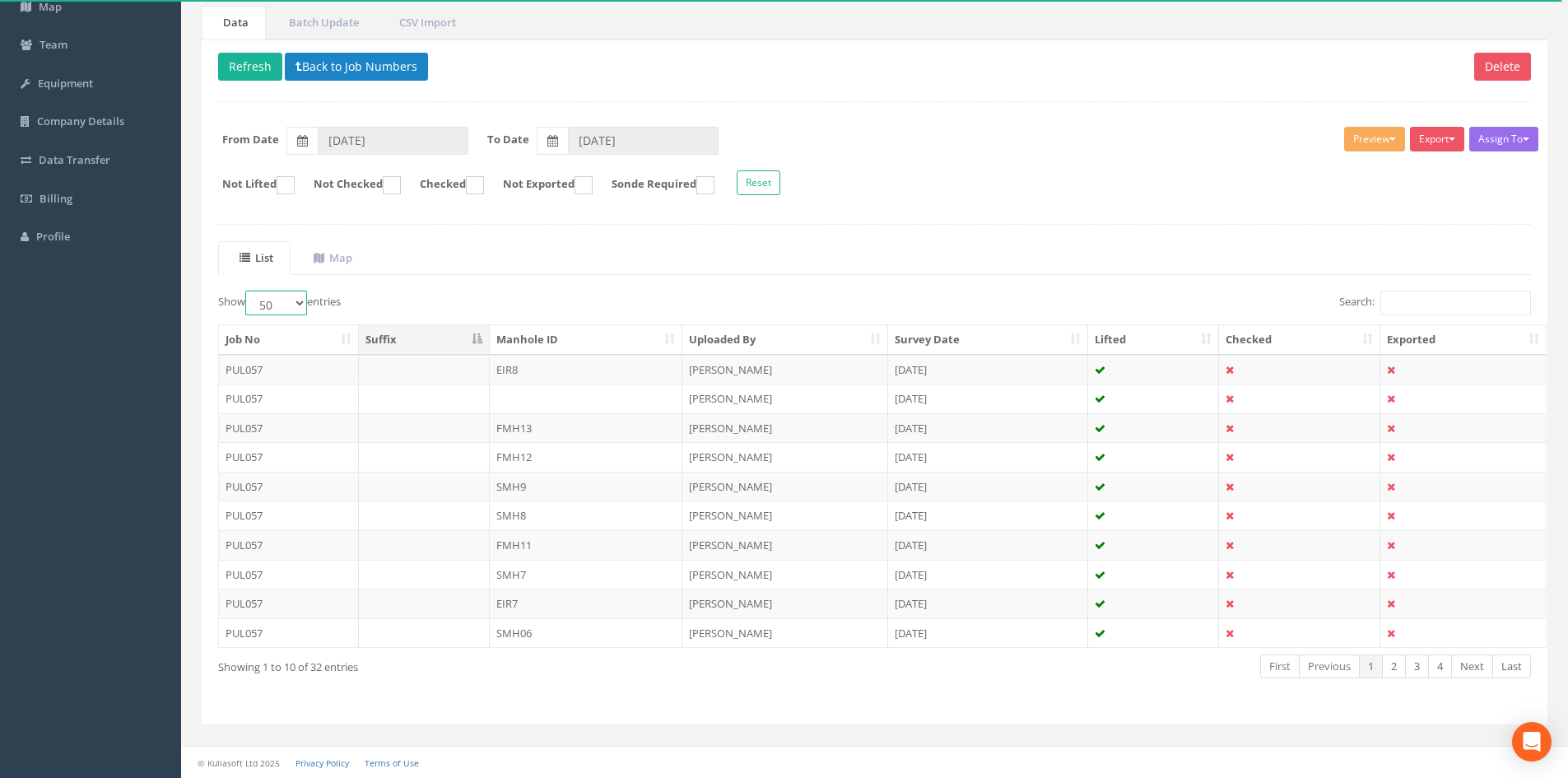 click on "10 25 50 100" at bounding box center (276, 303) 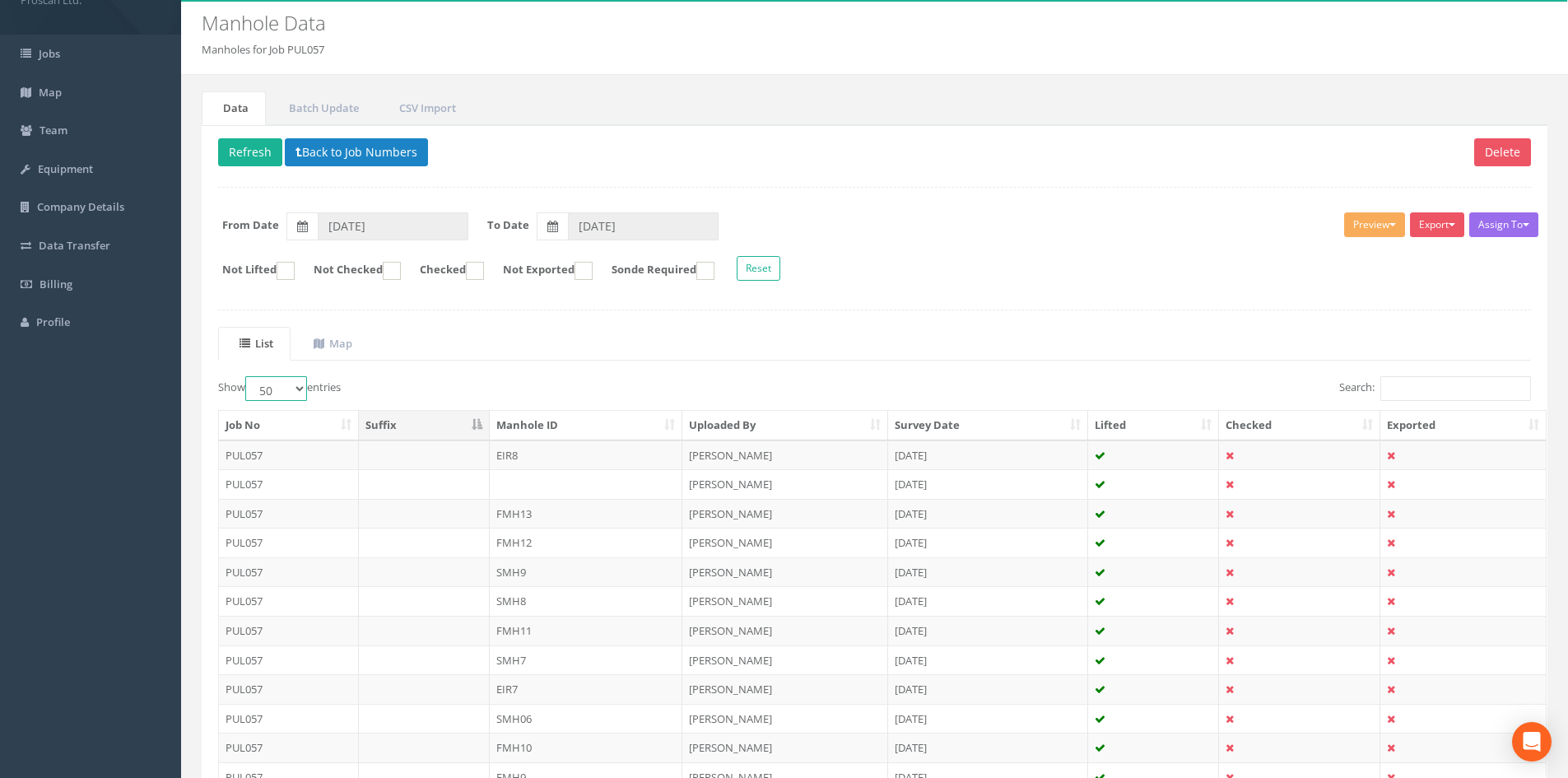 scroll, scrollTop: 126, scrollLeft: 0, axis: vertical 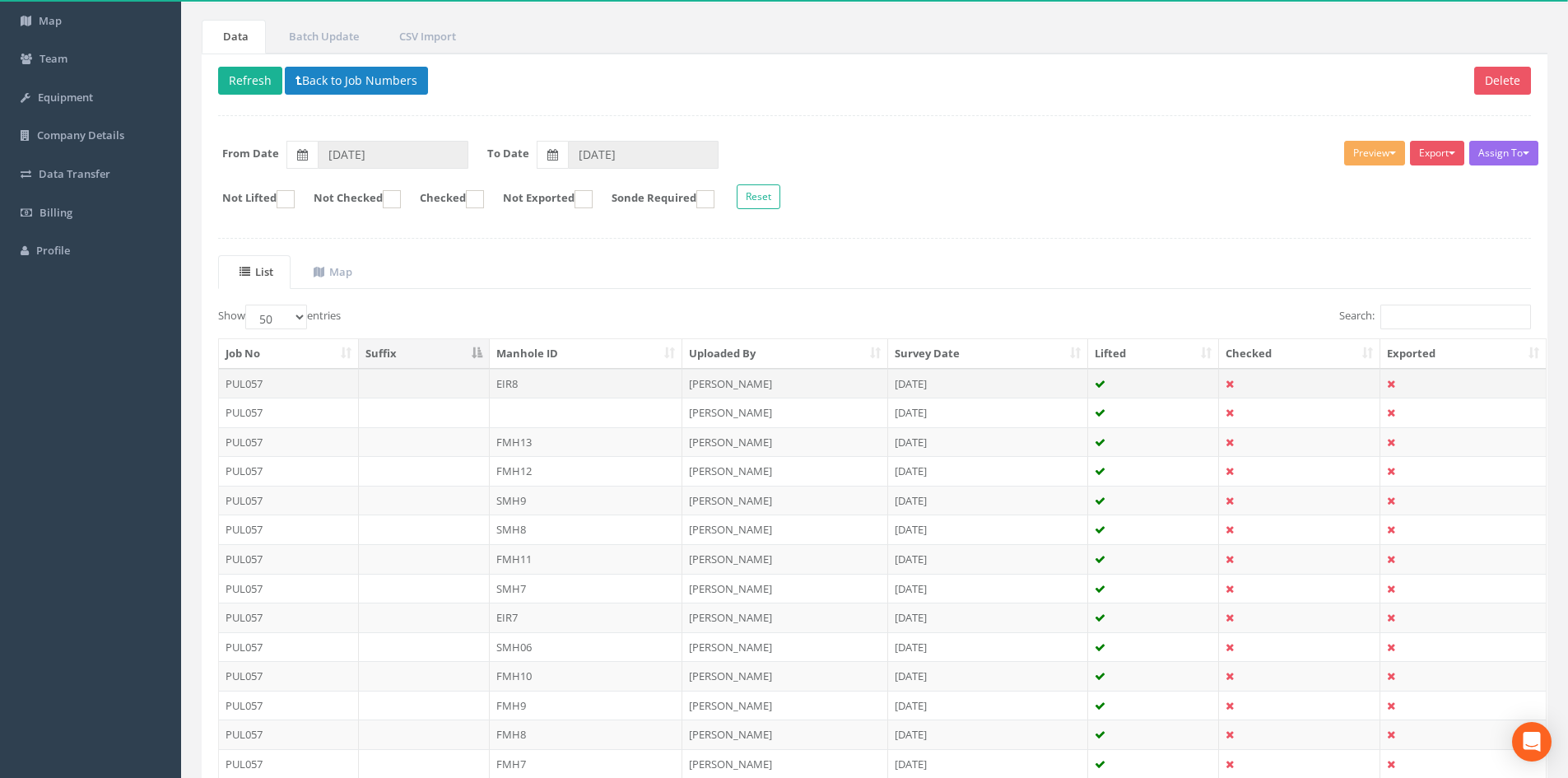 click at bounding box center [424, 384] 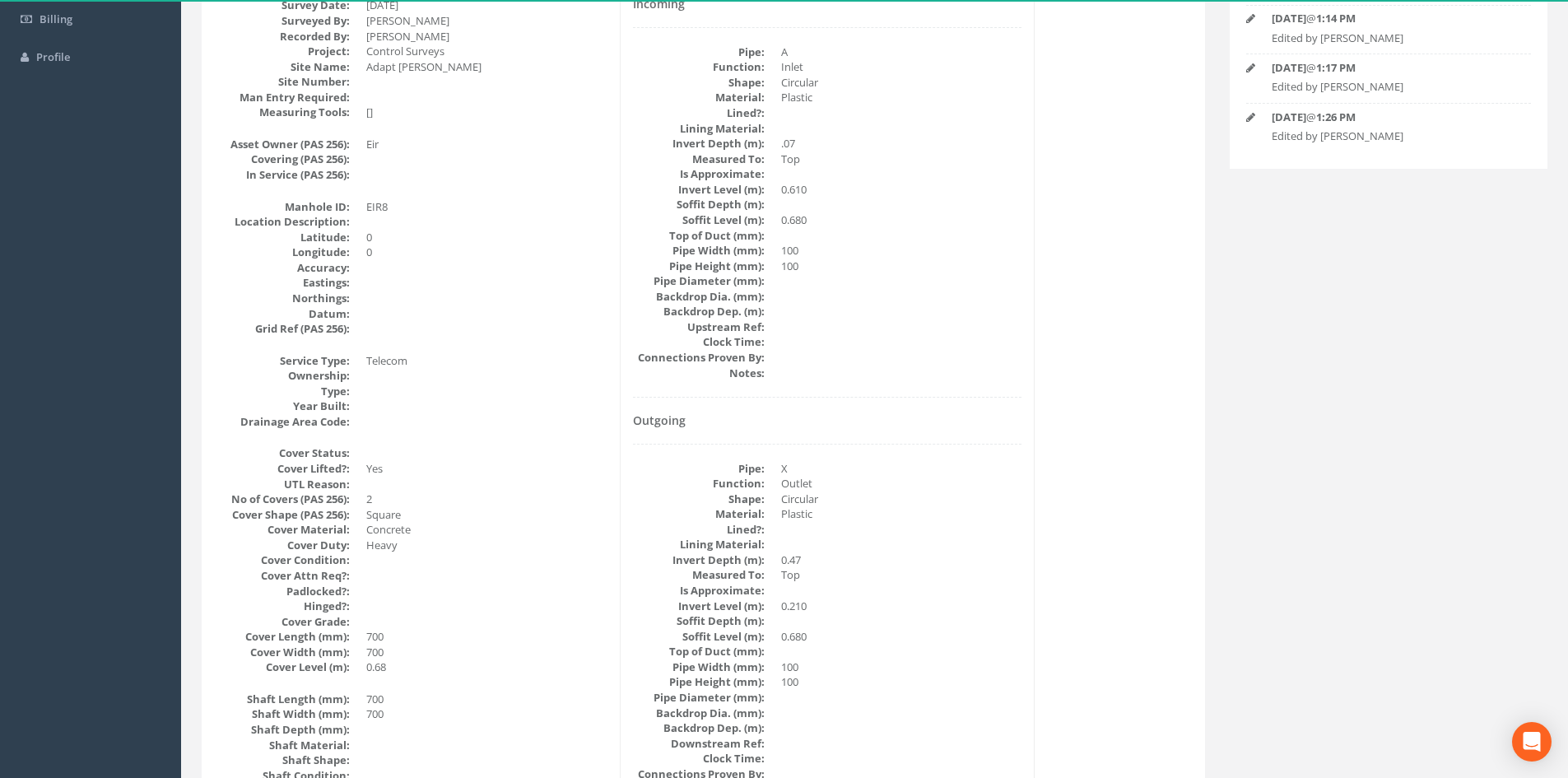 scroll, scrollTop: 0, scrollLeft: 0, axis: both 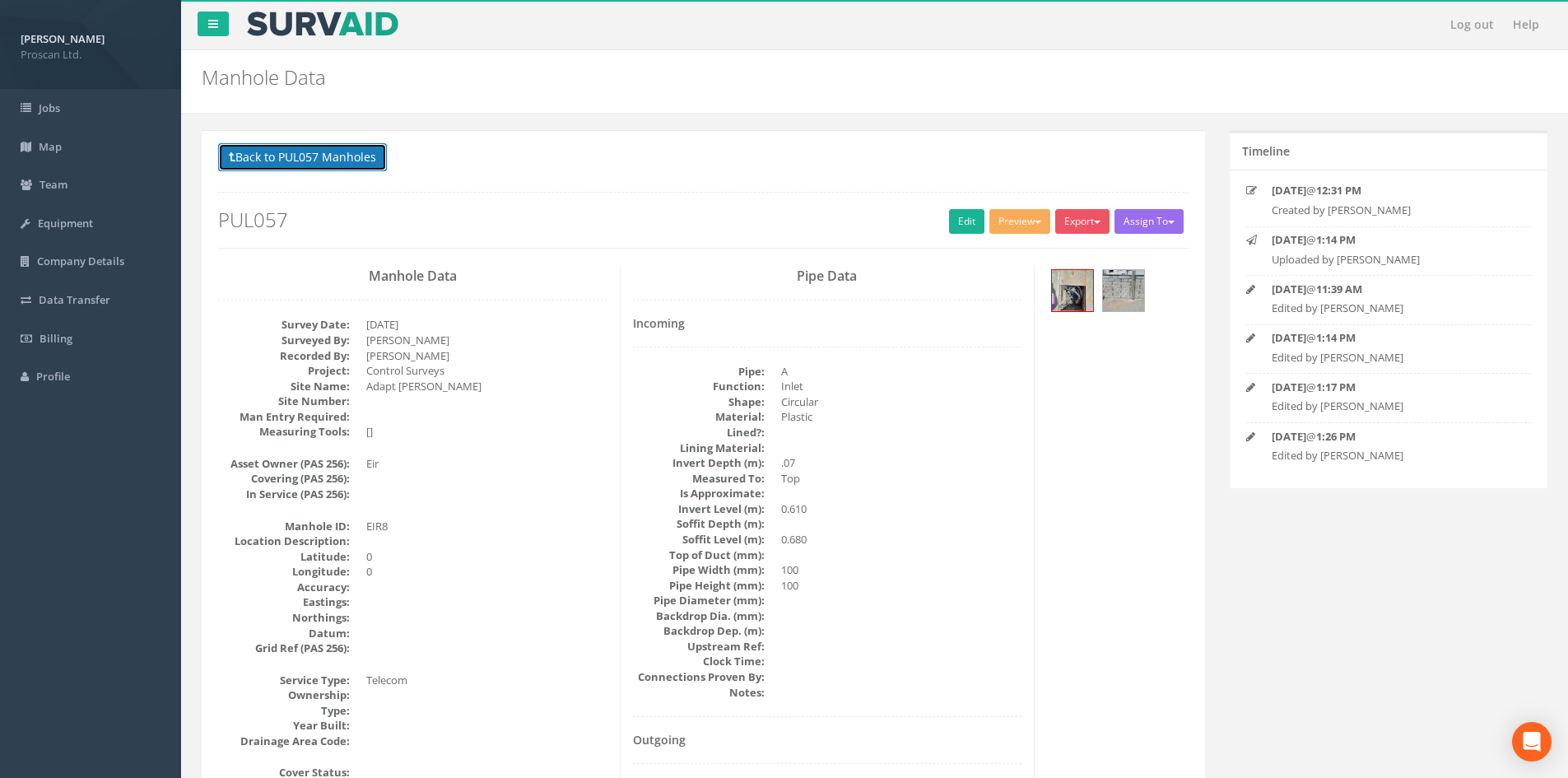 click on "Back to PUL057 Manholes" at bounding box center (302, 157) 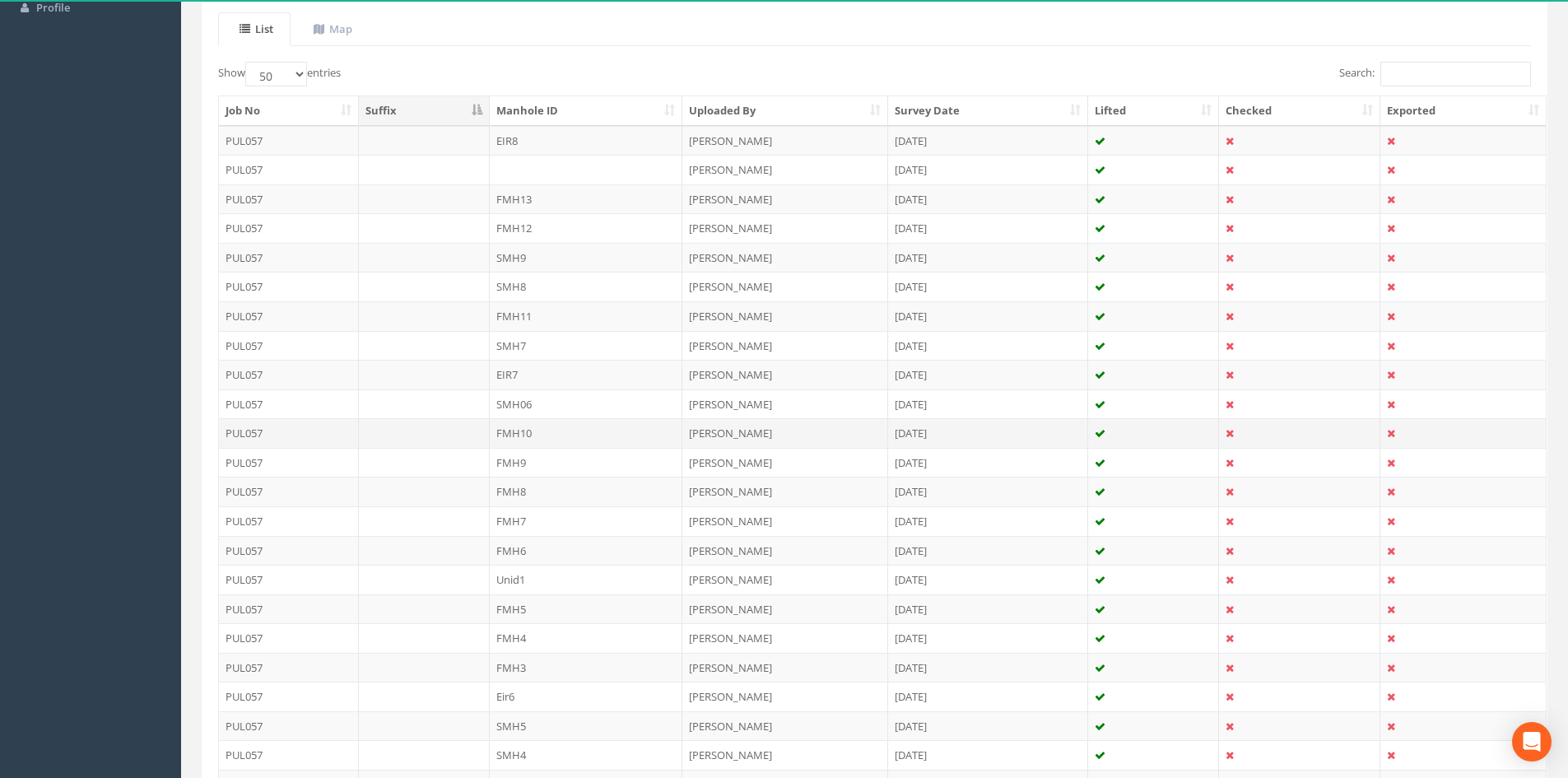 scroll, scrollTop: 329, scrollLeft: 0, axis: vertical 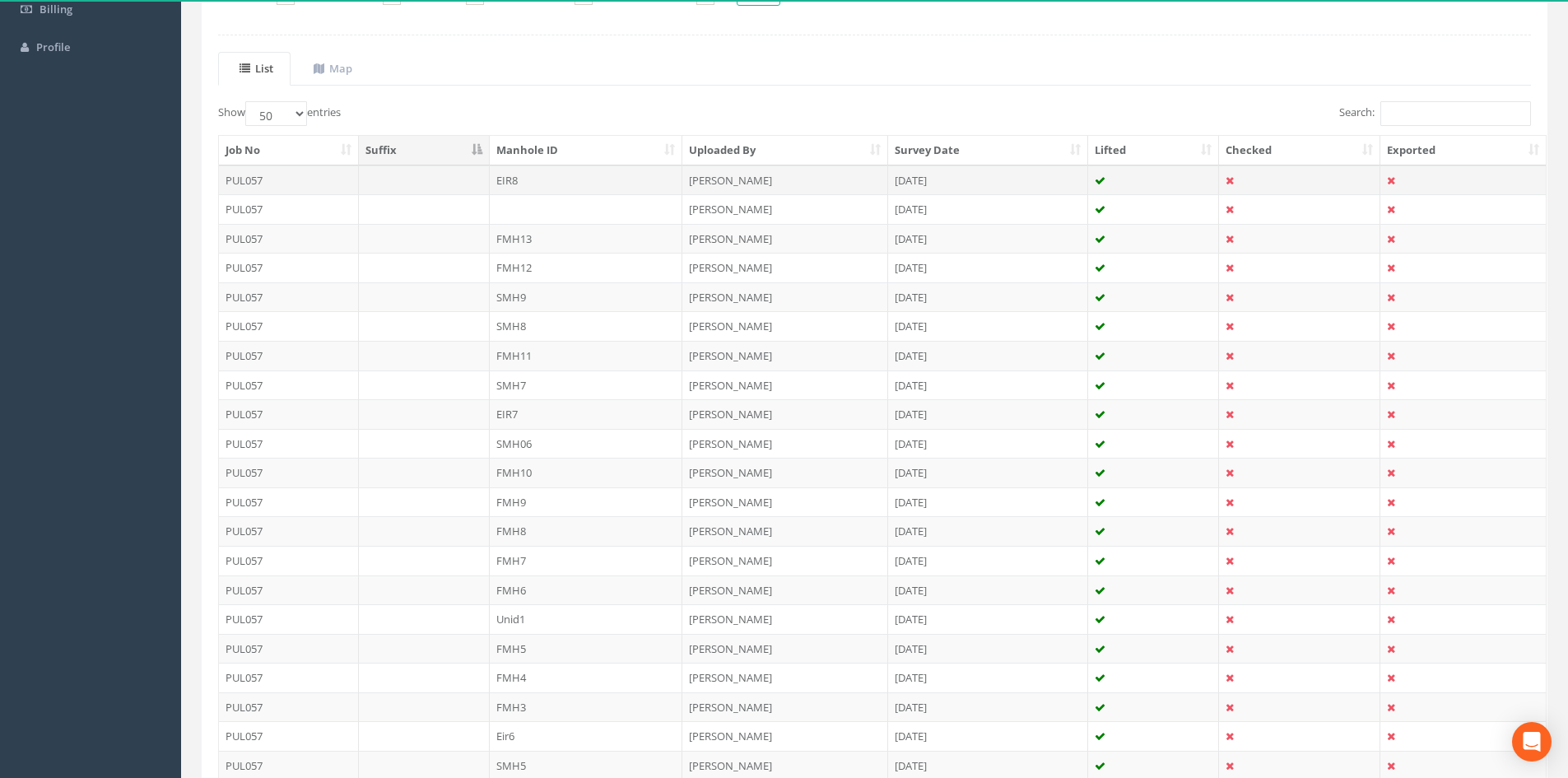 click at bounding box center (1300, 180) 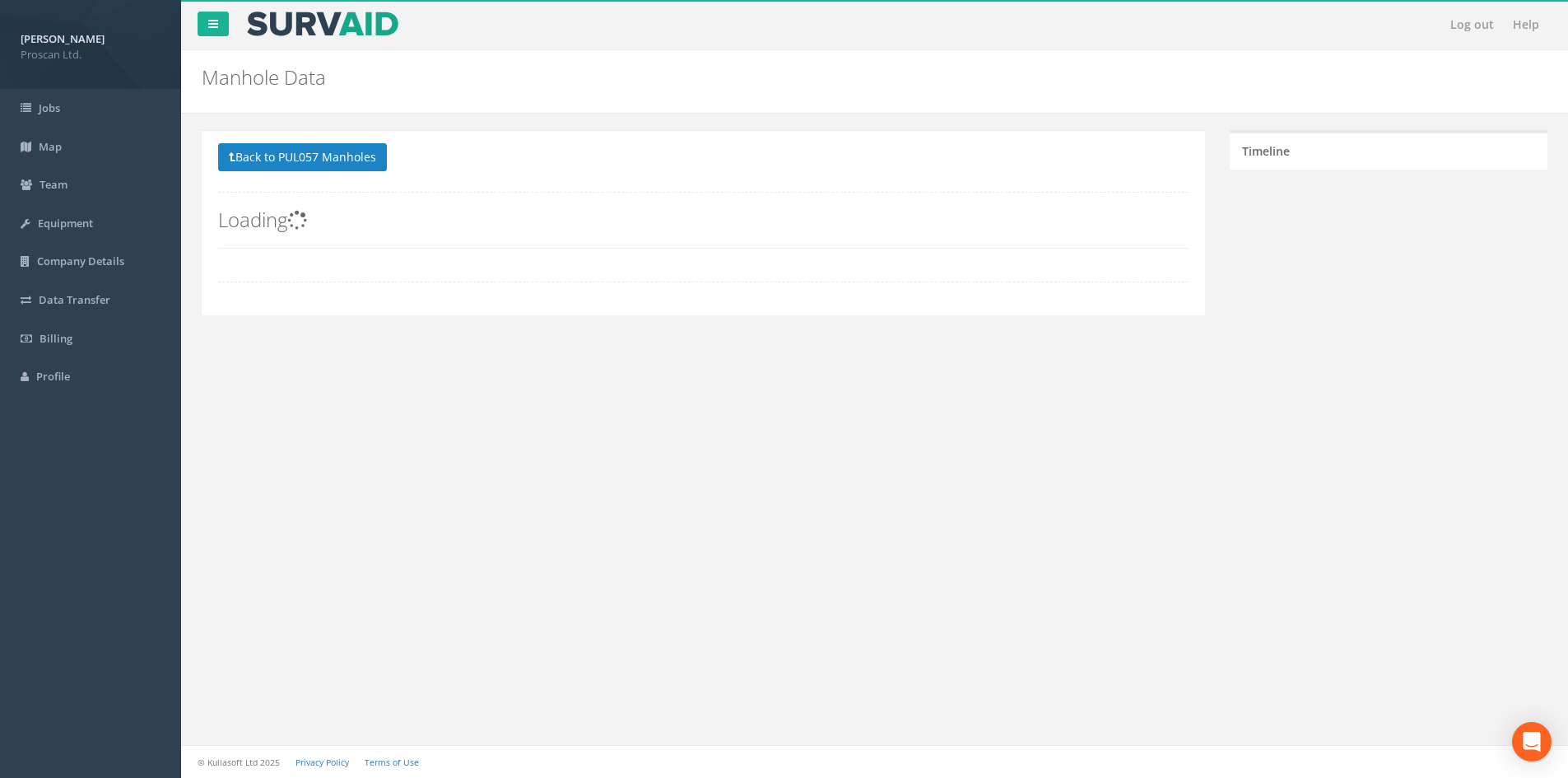 scroll, scrollTop: 0, scrollLeft: 0, axis: both 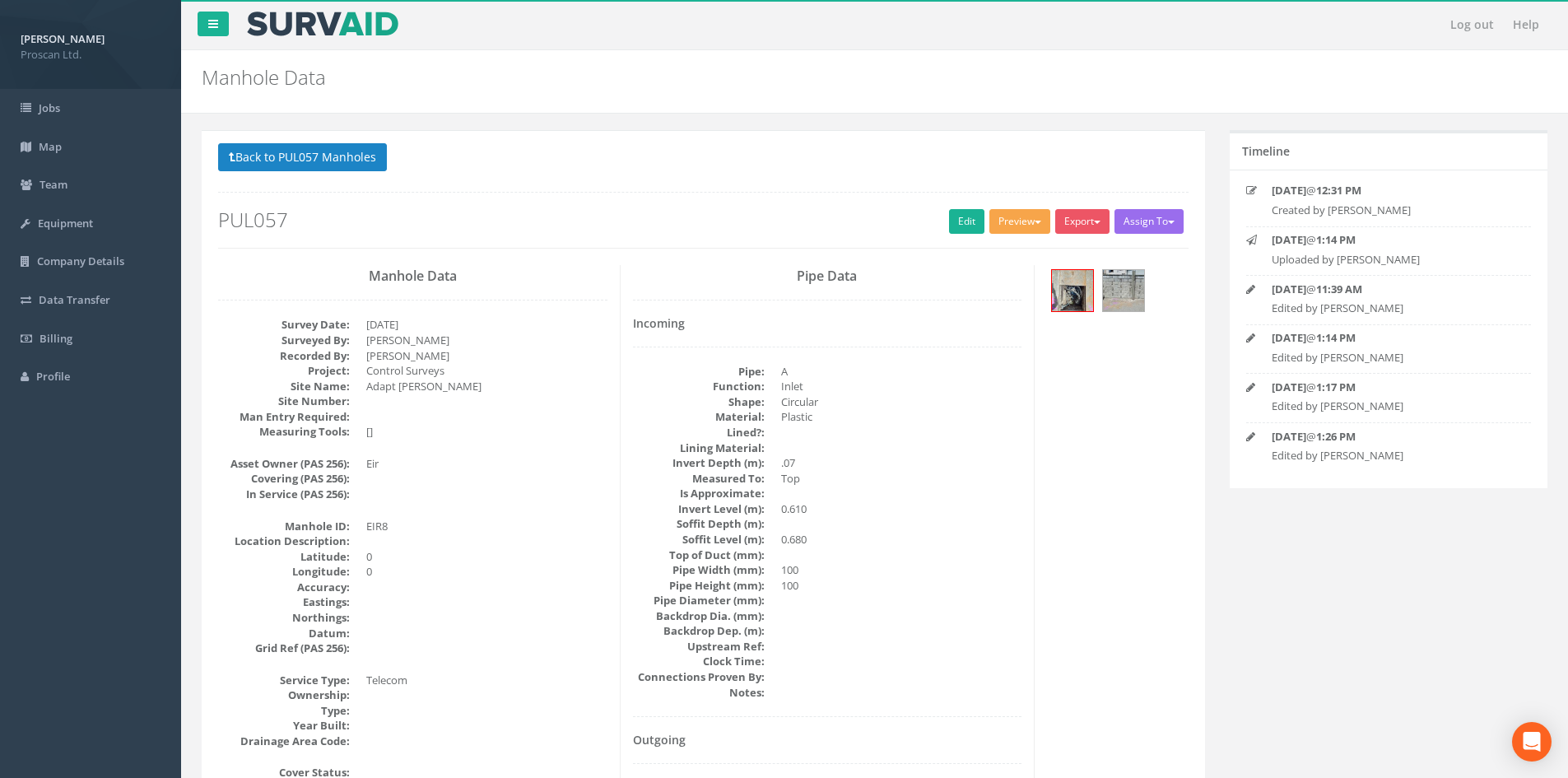 click on "Preview" at bounding box center (1020, 221) 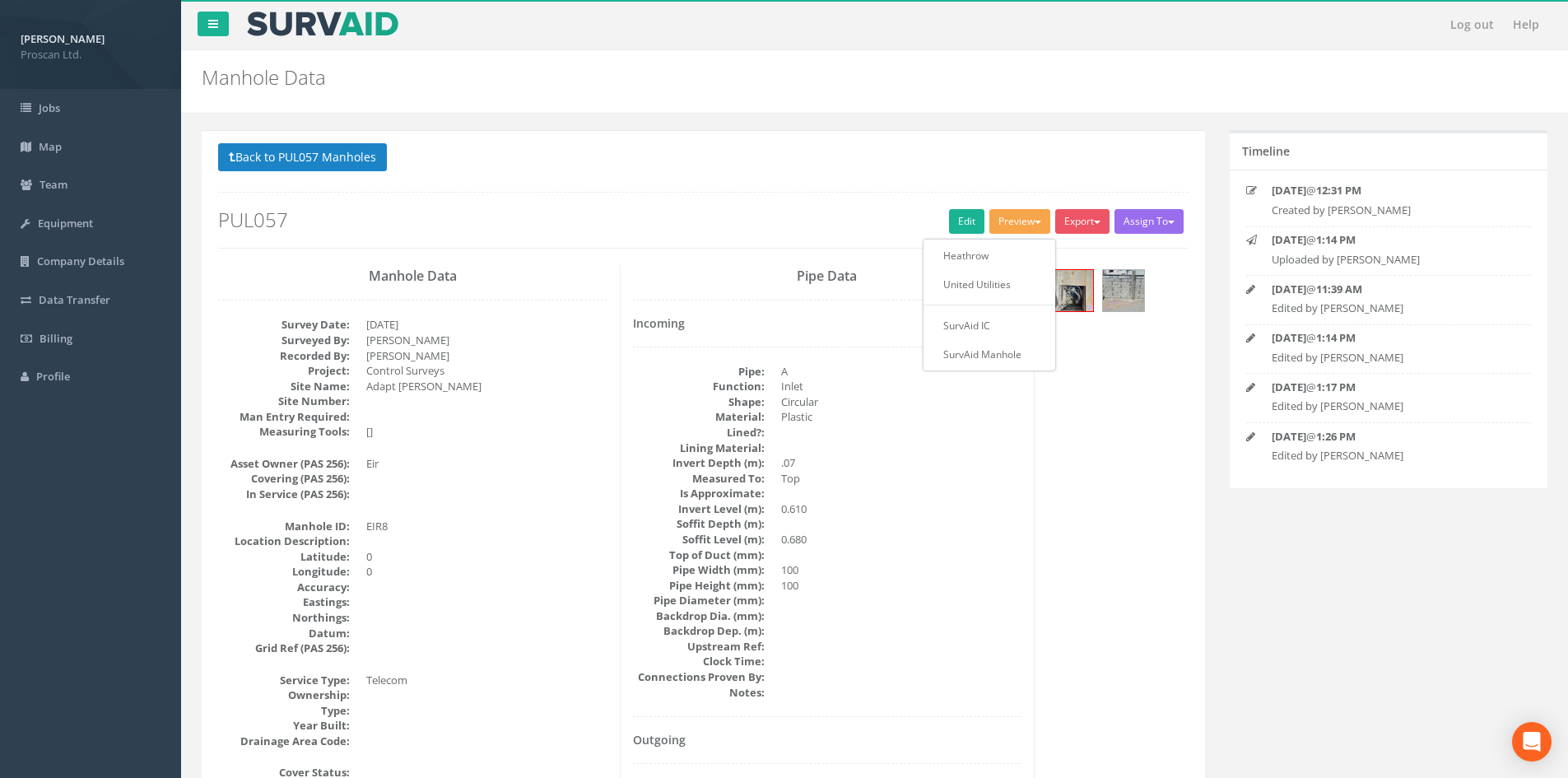 click on "PUL057" at bounding box center [703, 220] 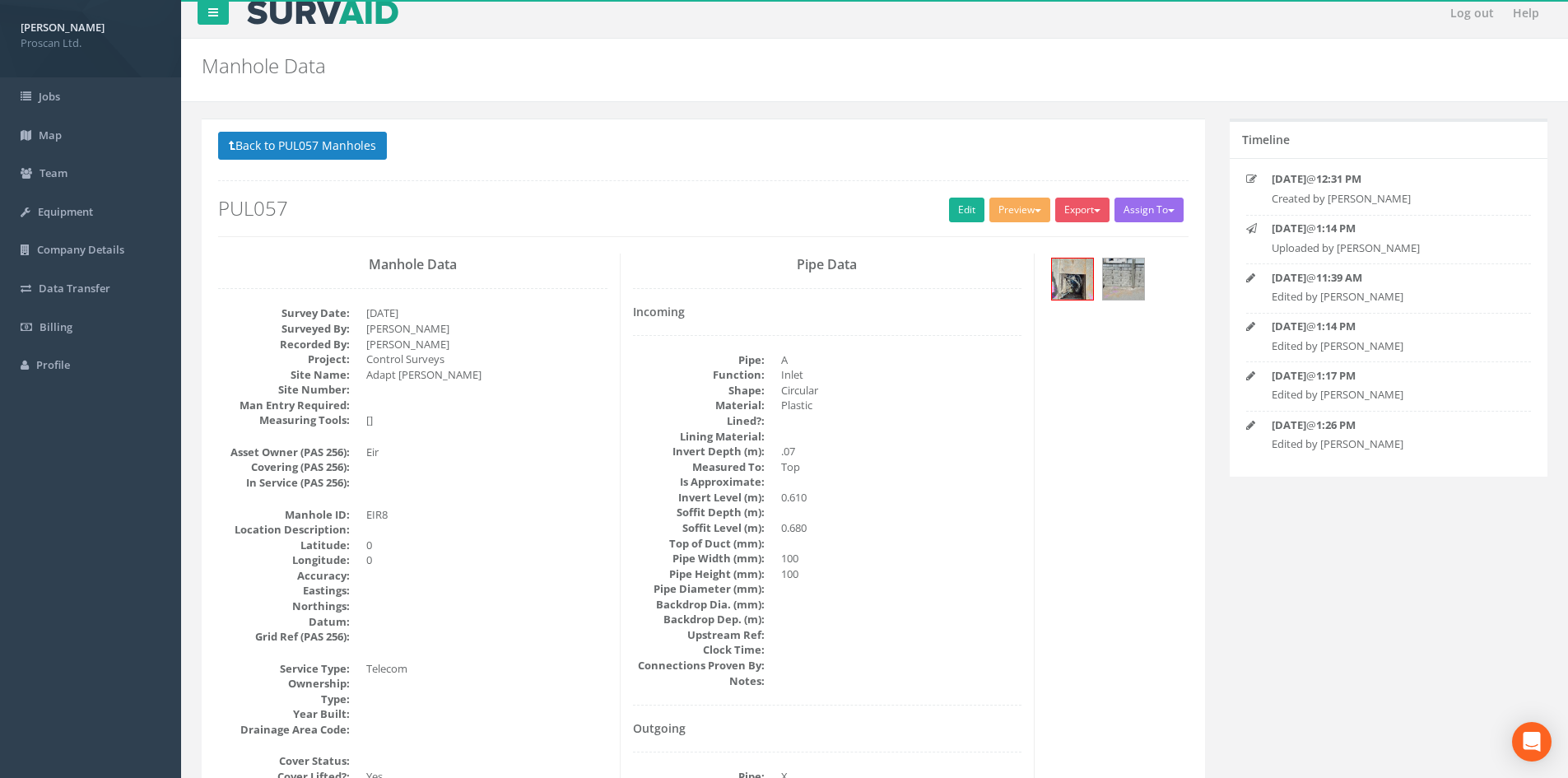 scroll, scrollTop: 0, scrollLeft: 0, axis: both 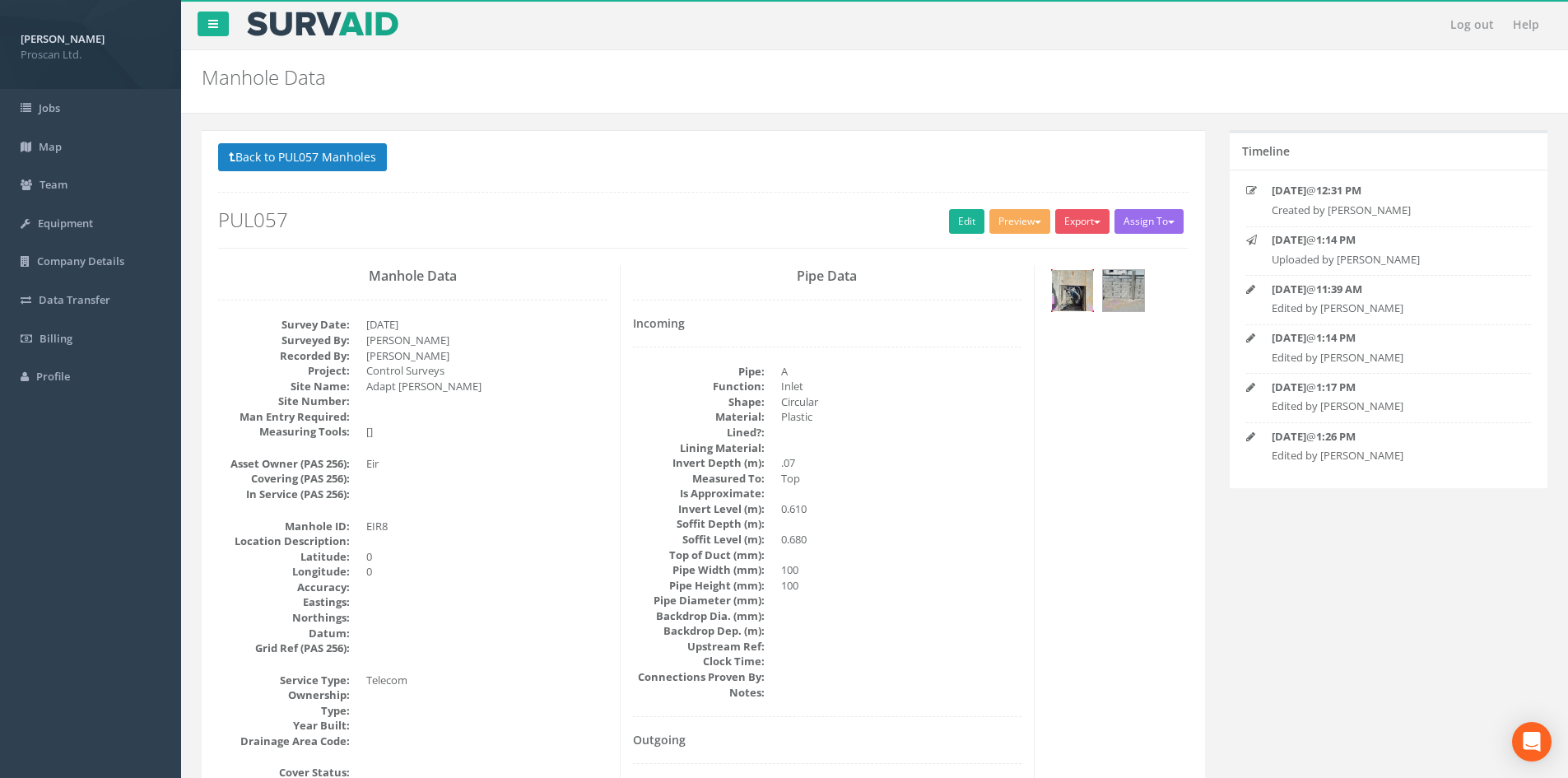 click at bounding box center (1072, 291) 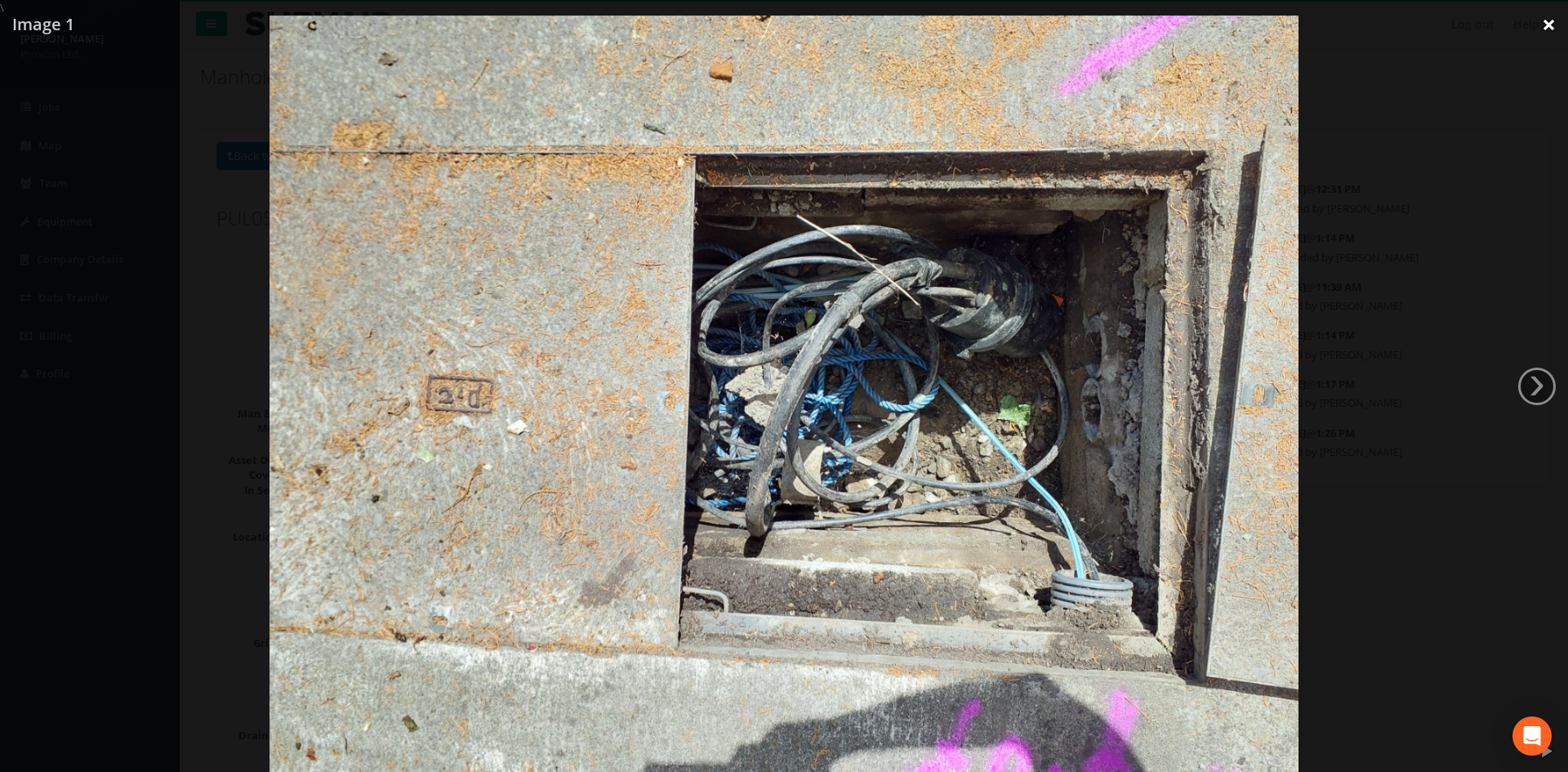 click on "×" at bounding box center (1548, 25) 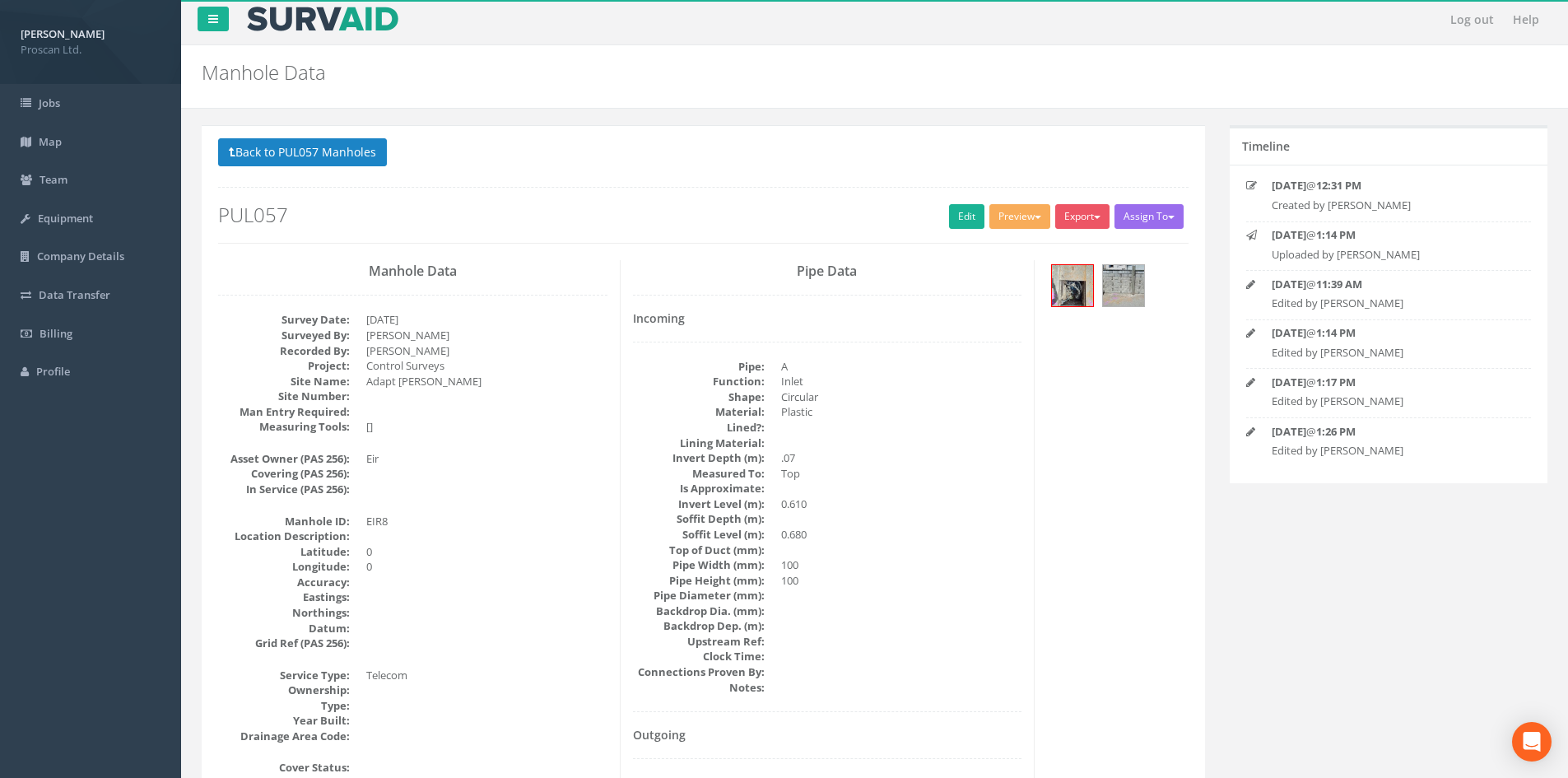 scroll, scrollTop: 0, scrollLeft: 0, axis: both 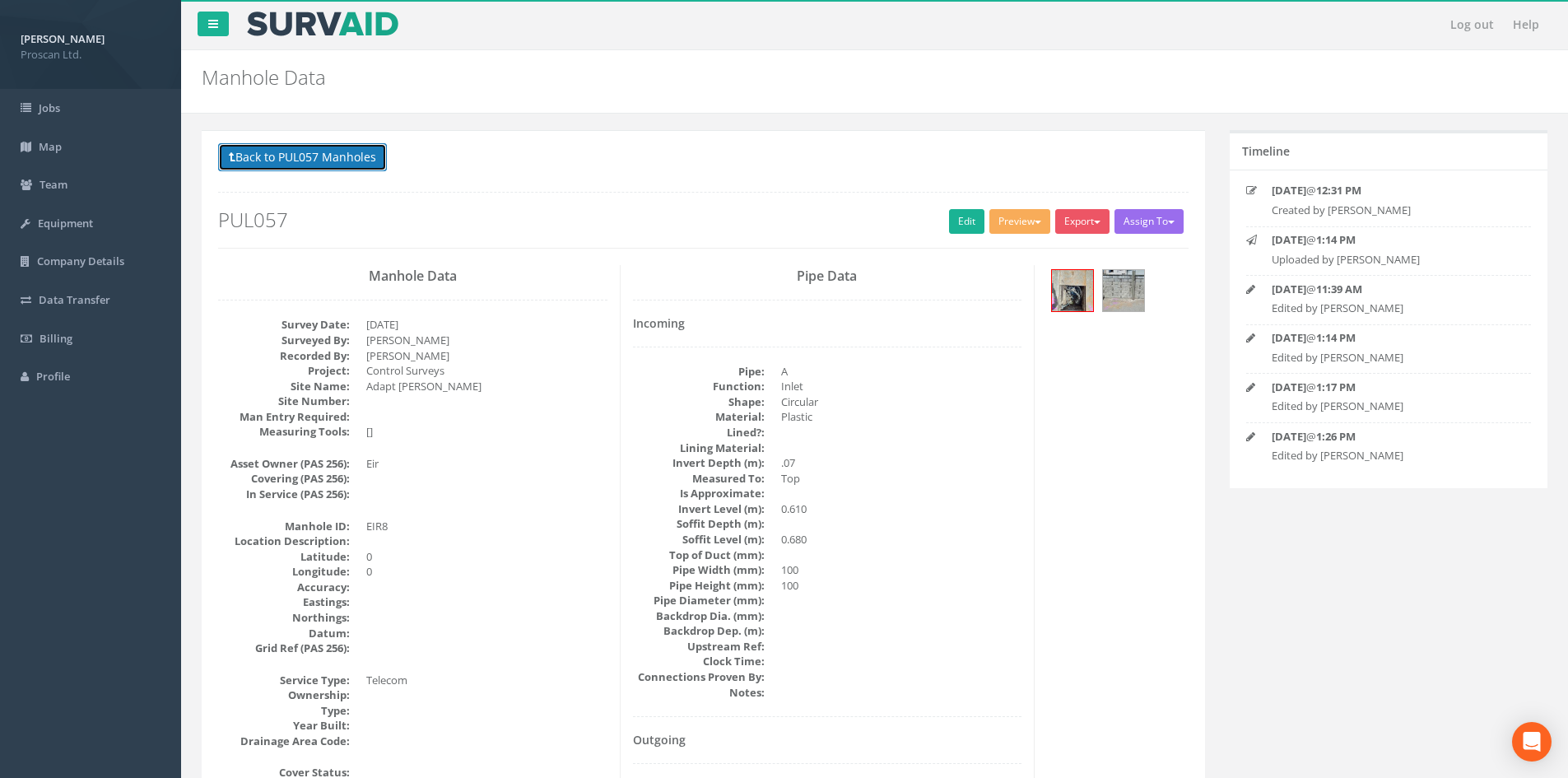 click on "Back to PUL057 Manholes" at bounding box center [302, 157] 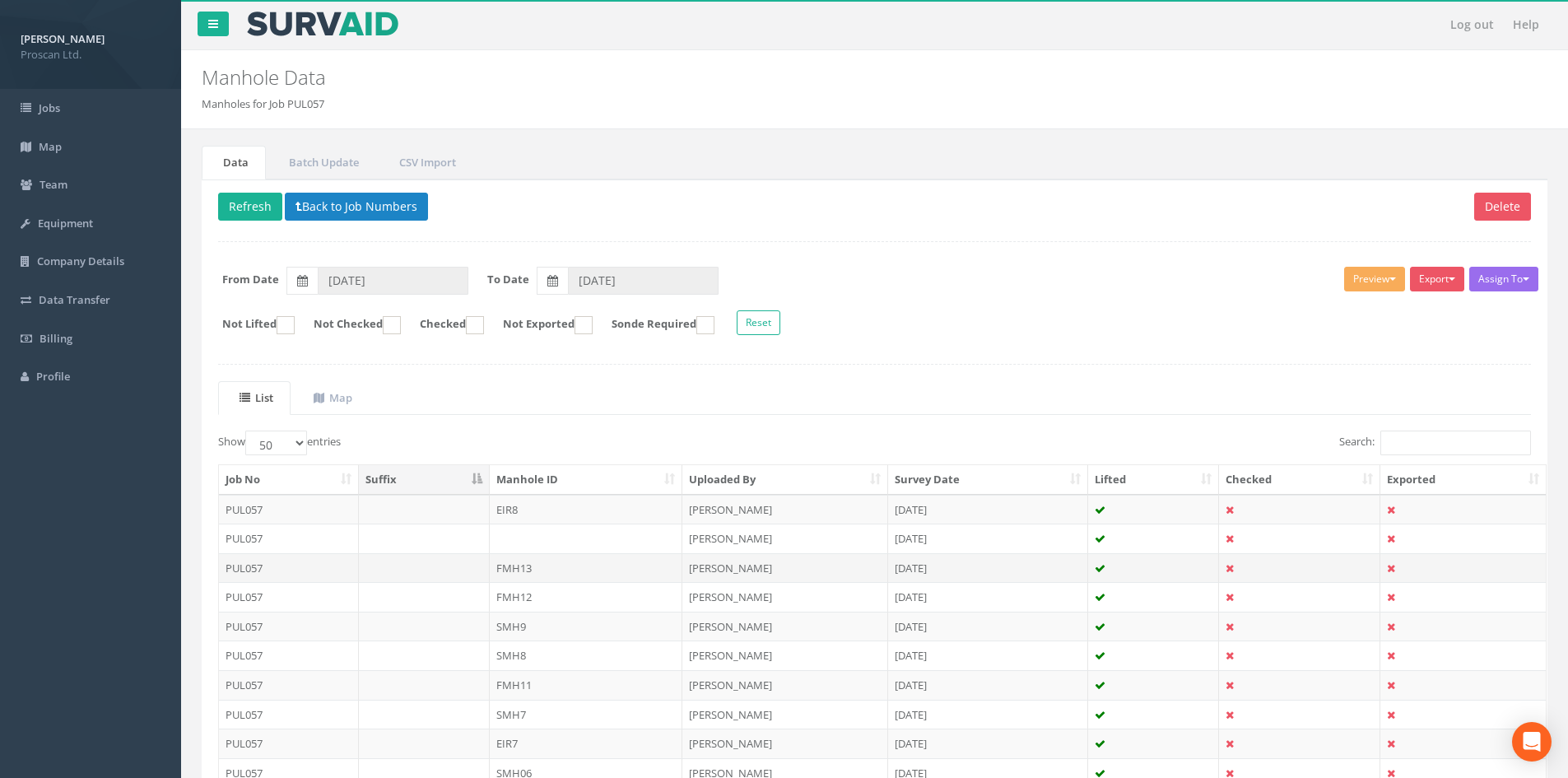 drag, startPoint x: 747, startPoint y: 540, endPoint x: 613, endPoint y: 563, distance: 135.95955 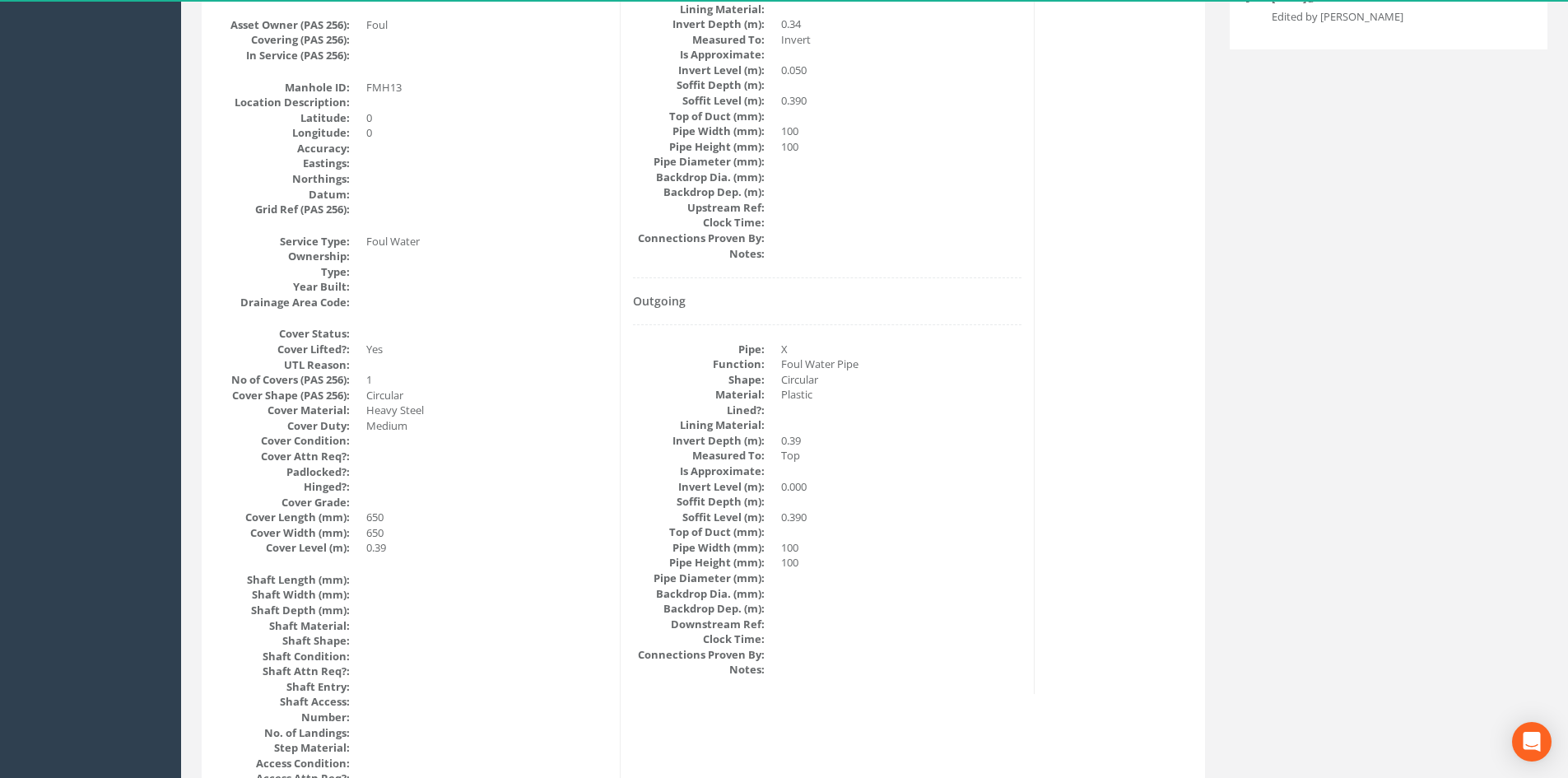 scroll, scrollTop: 0, scrollLeft: 0, axis: both 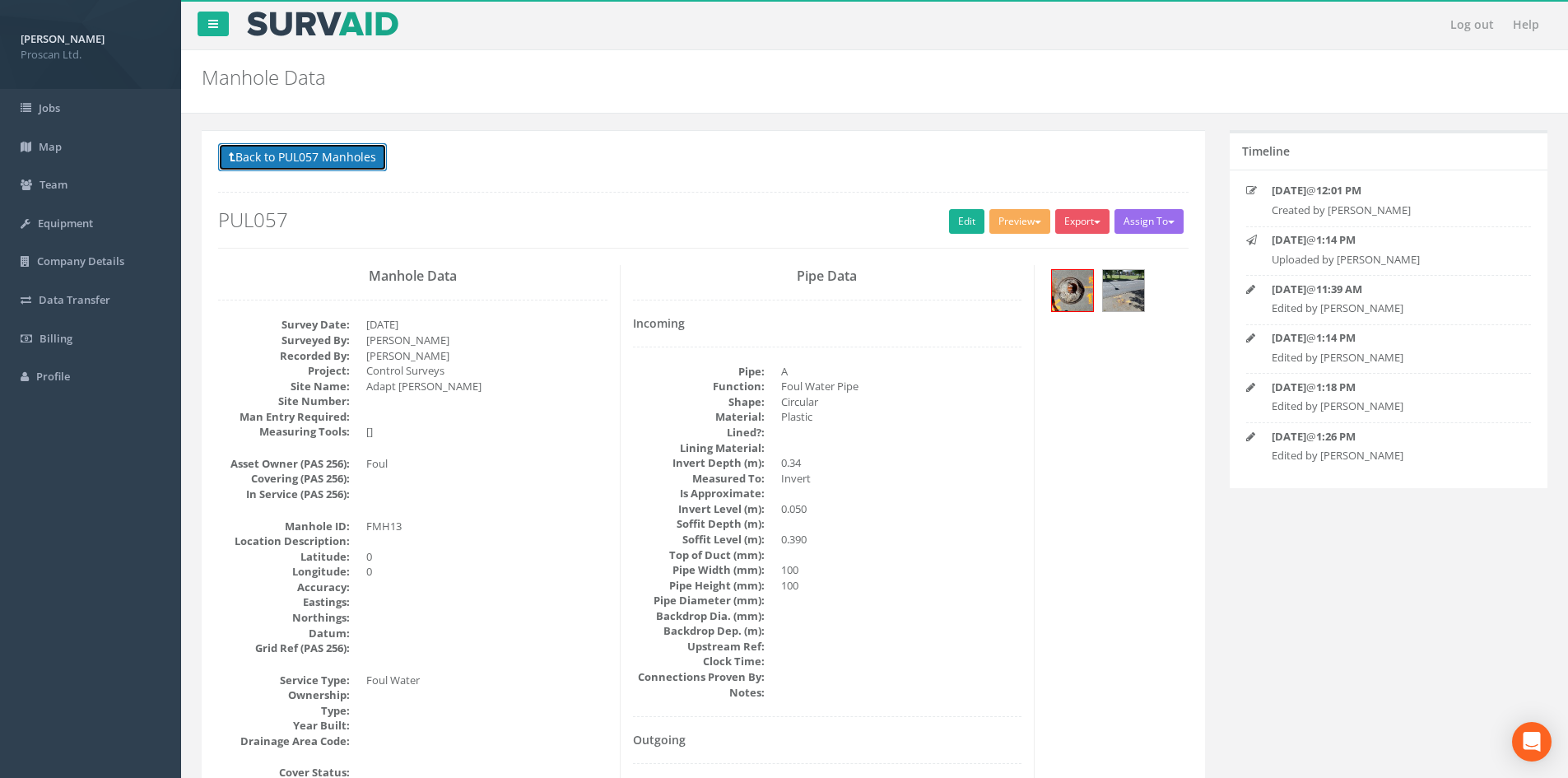 click on "Back to PUL057 Manholes" at bounding box center (302, 157) 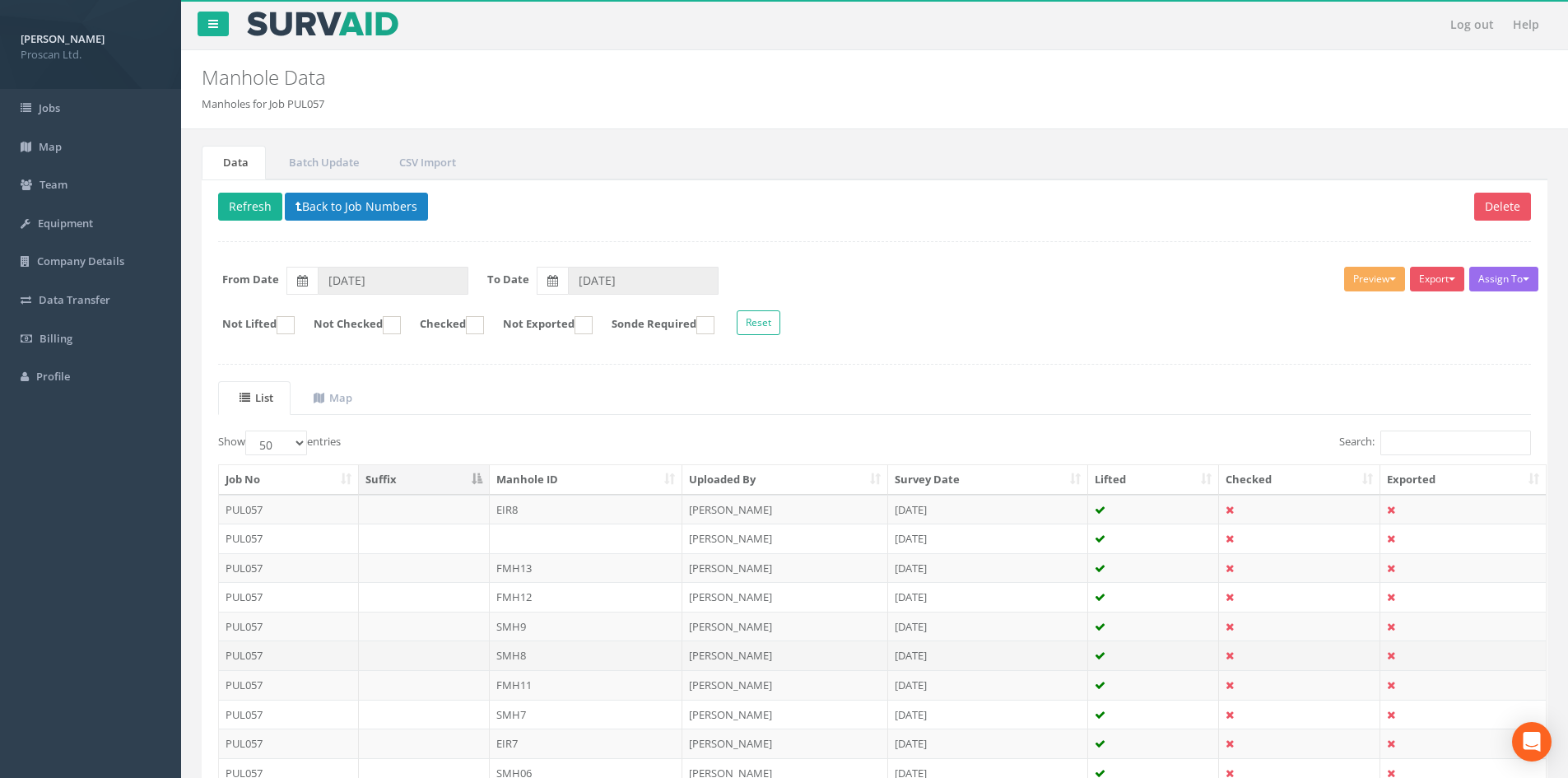 click on "SMH8" at bounding box center [586, 655] 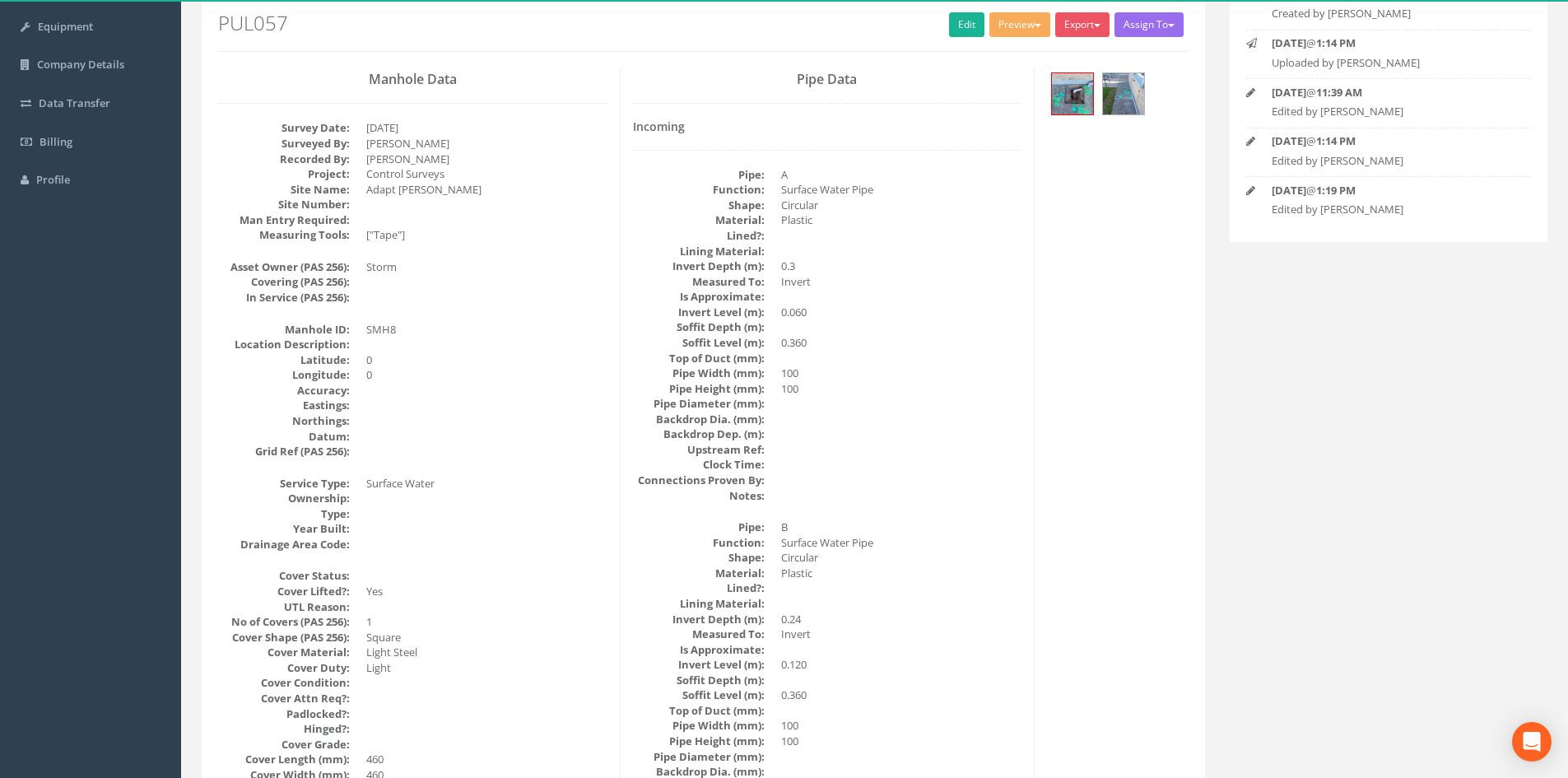 scroll, scrollTop: 52, scrollLeft: 0, axis: vertical 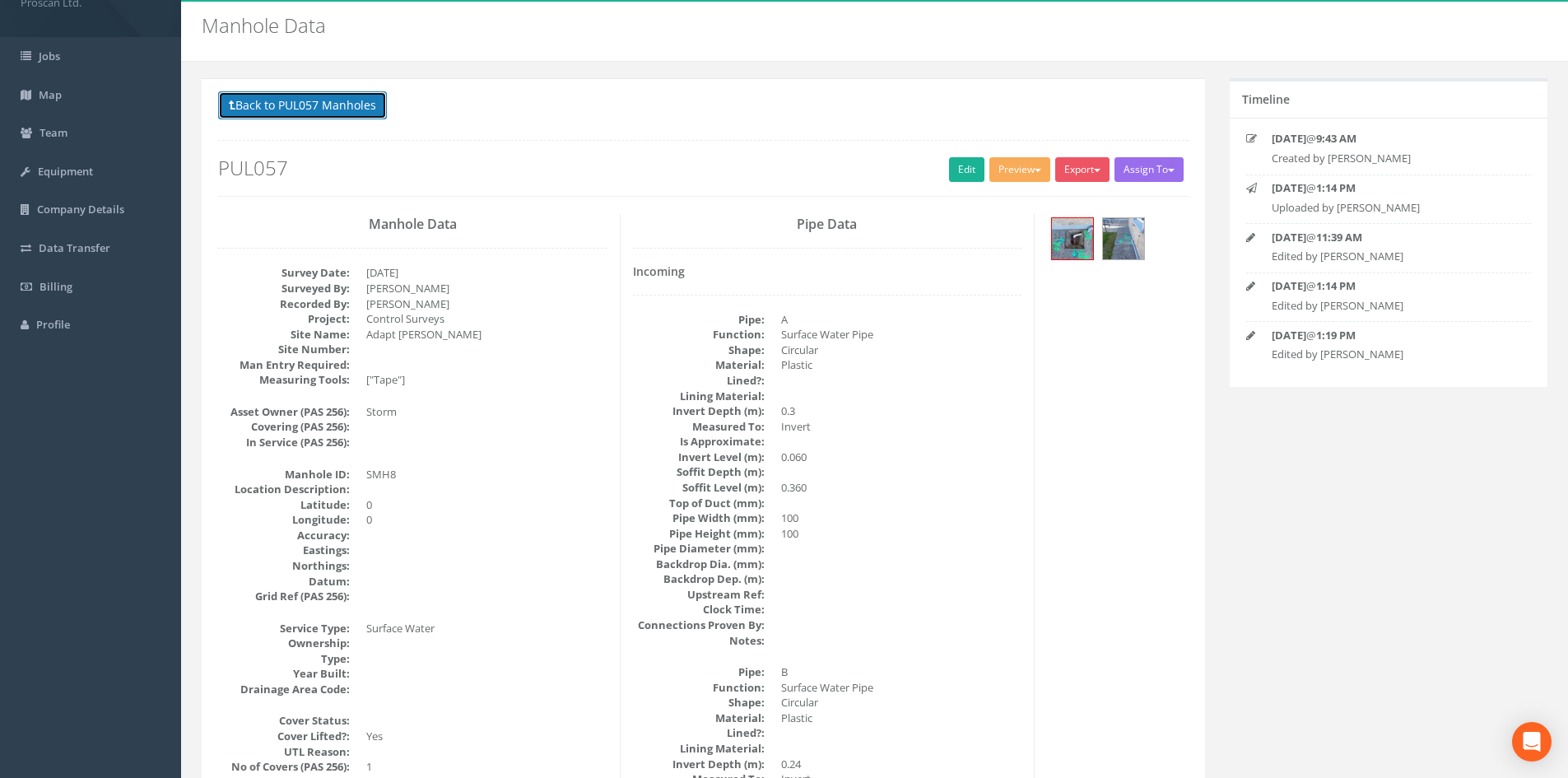 click on "Back to PUL057 Manholes" at bounding box center (302, 105) 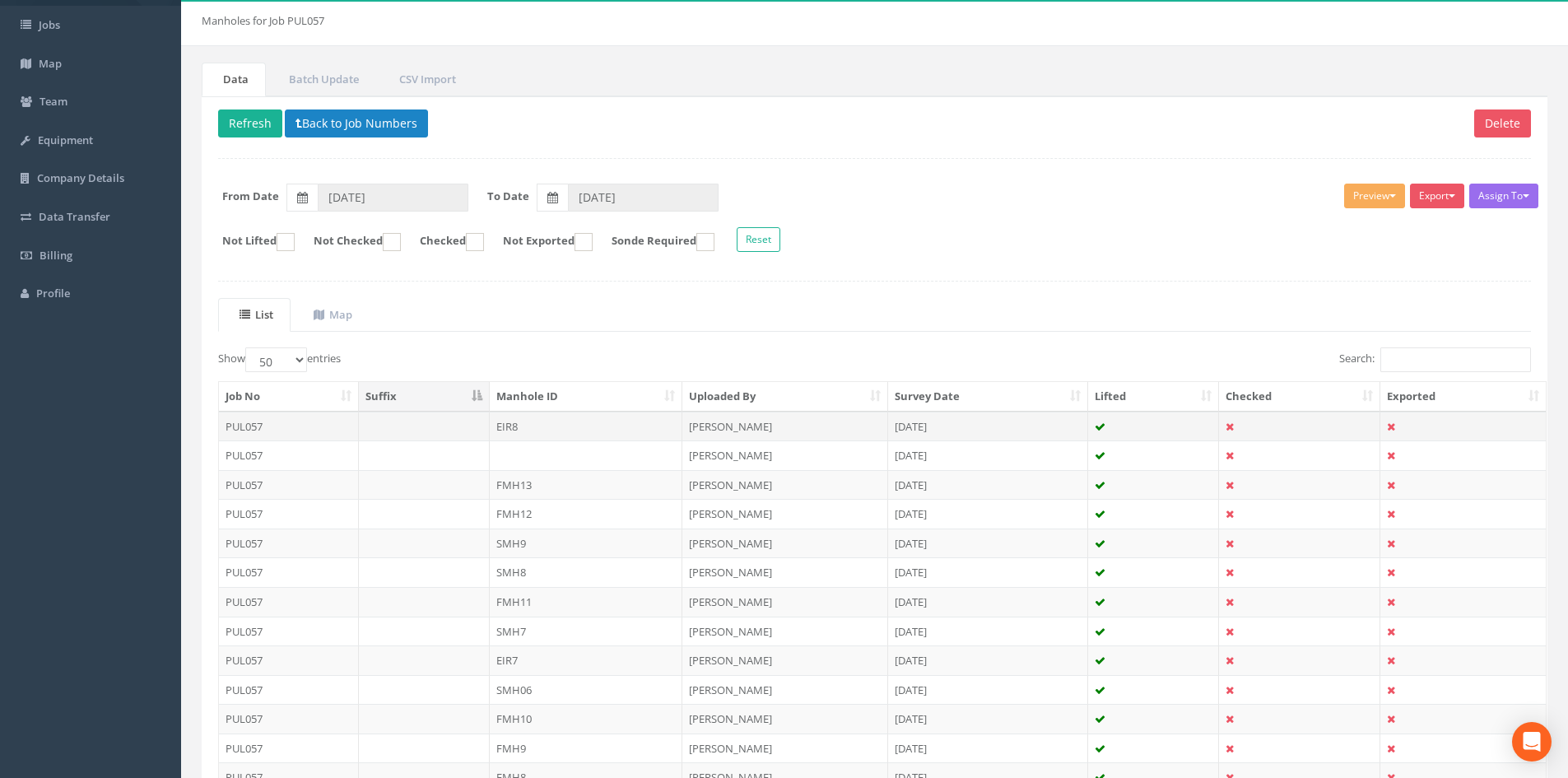 scroll, scrollTop: 0, scrollLeft: 0, axis: both 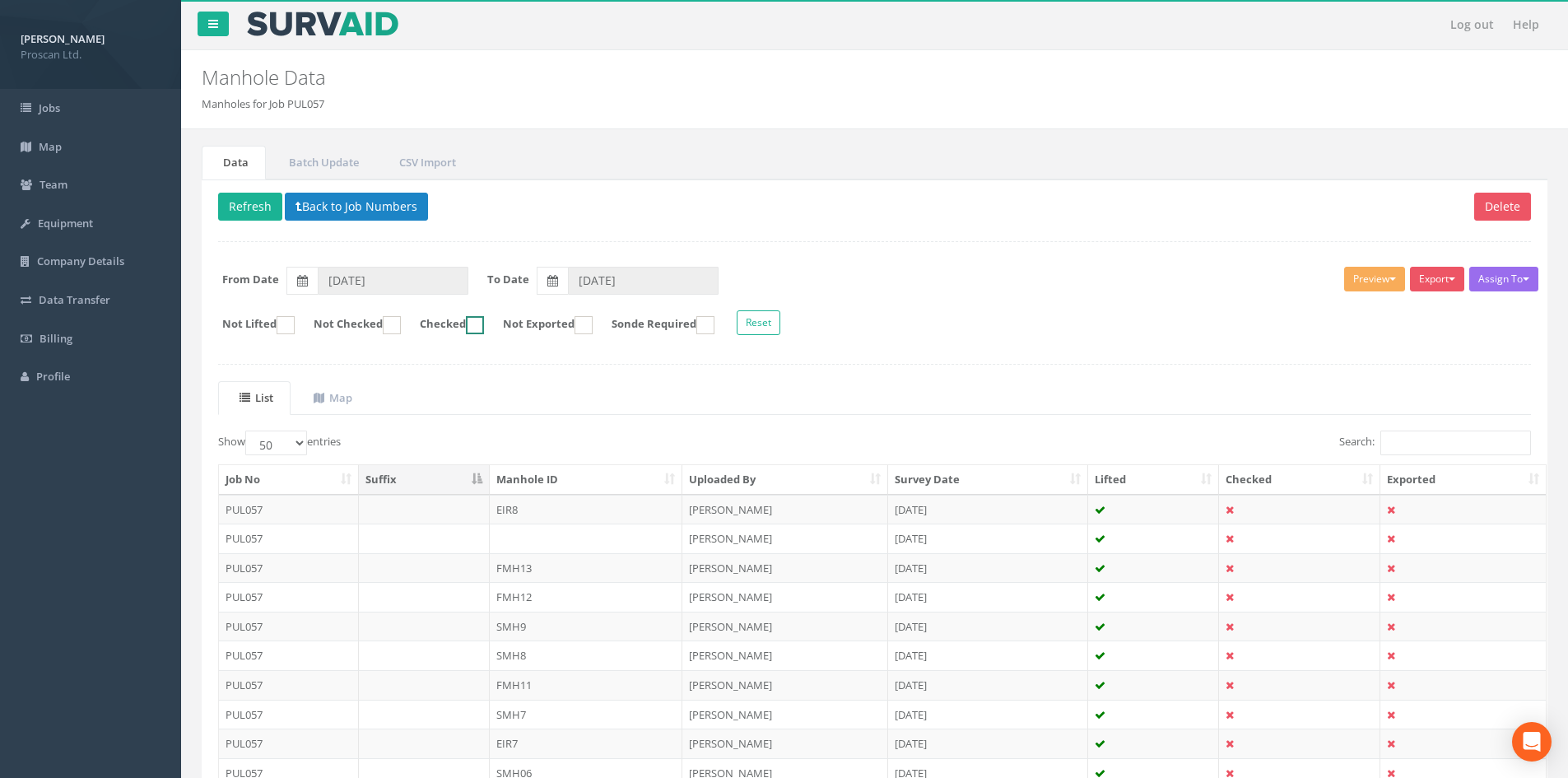click at bounding box center (475, 325) 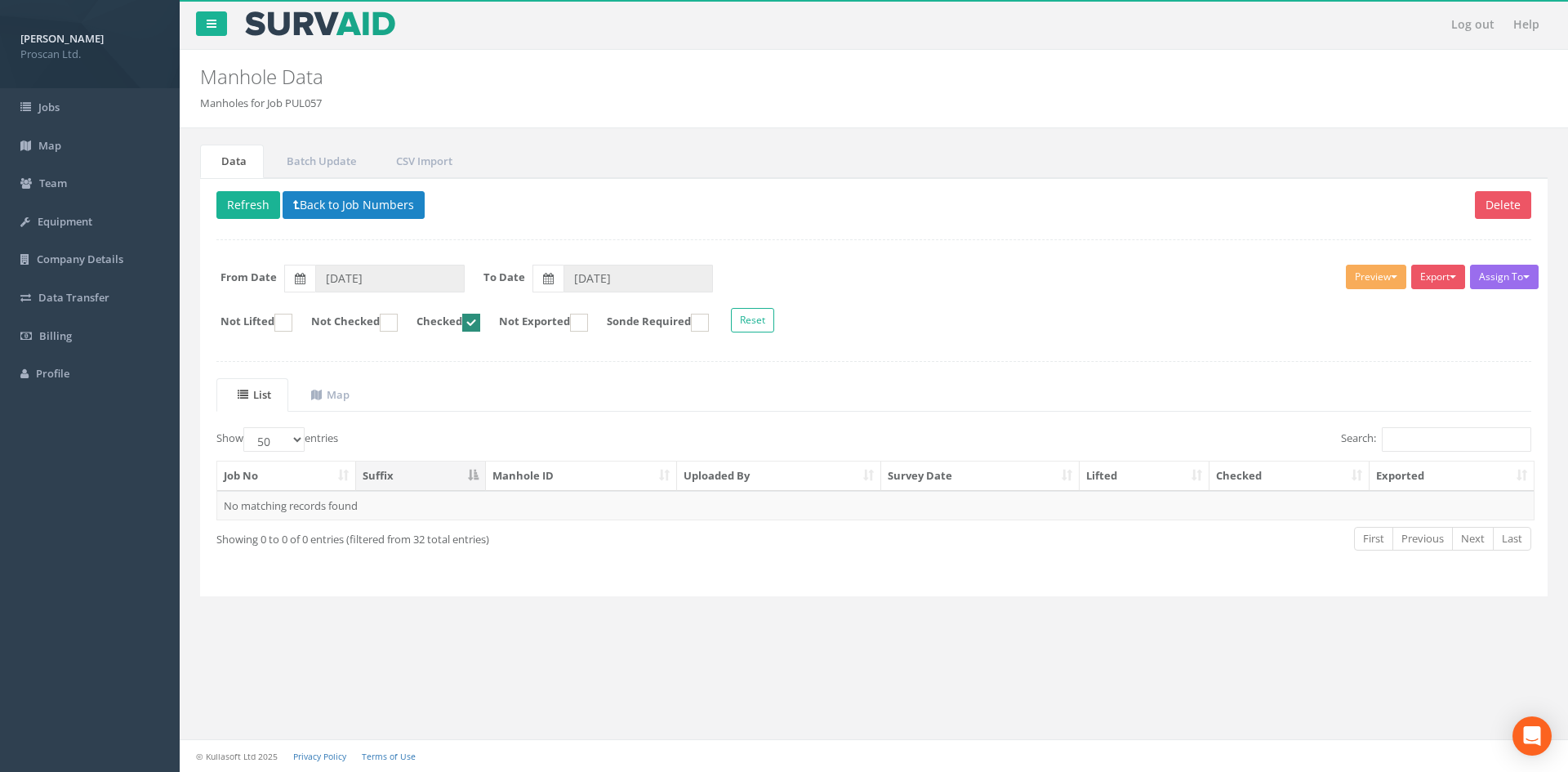 click at bounding box center (471, 323) 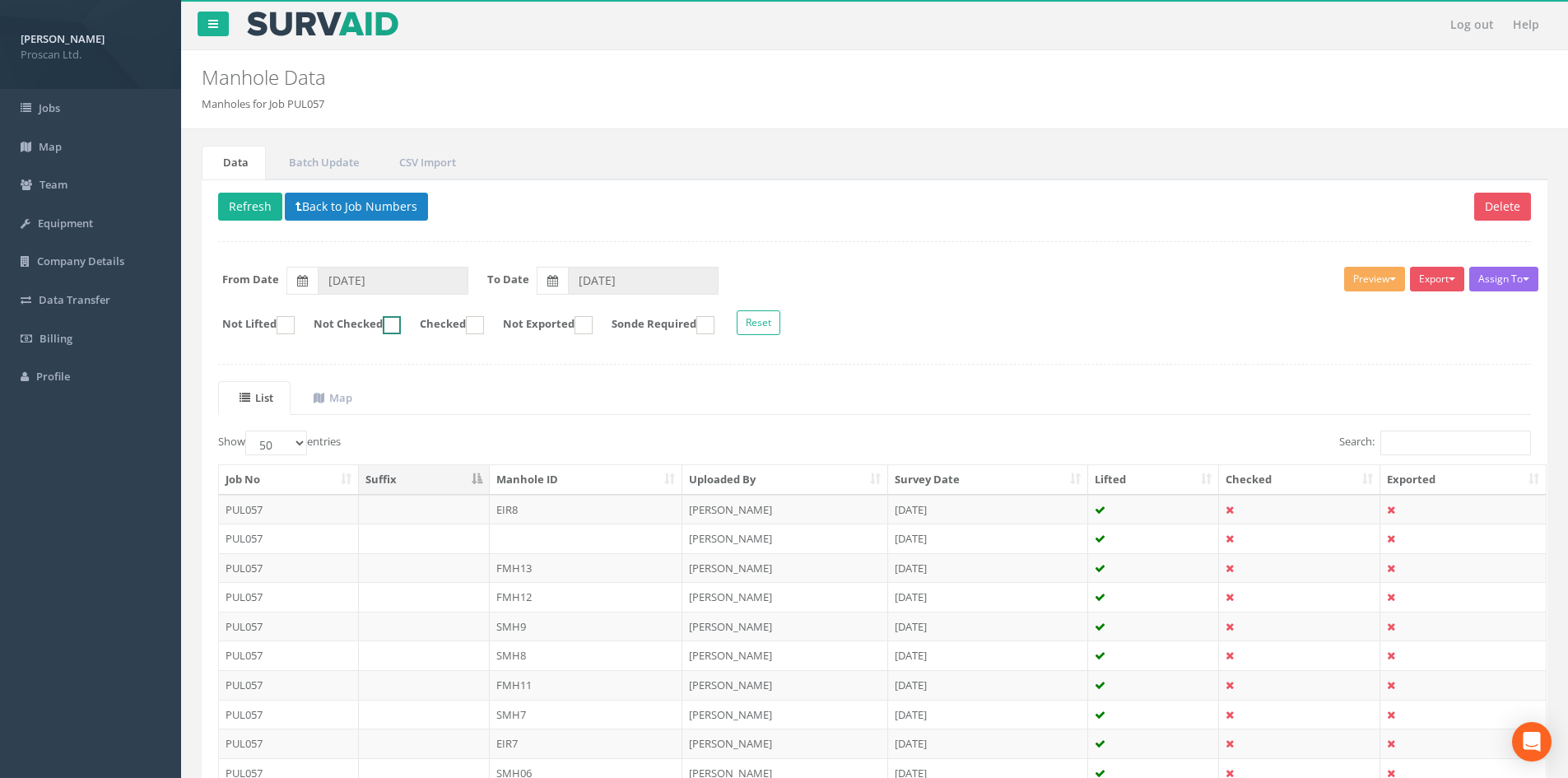 click at bounding box center [392, 325] 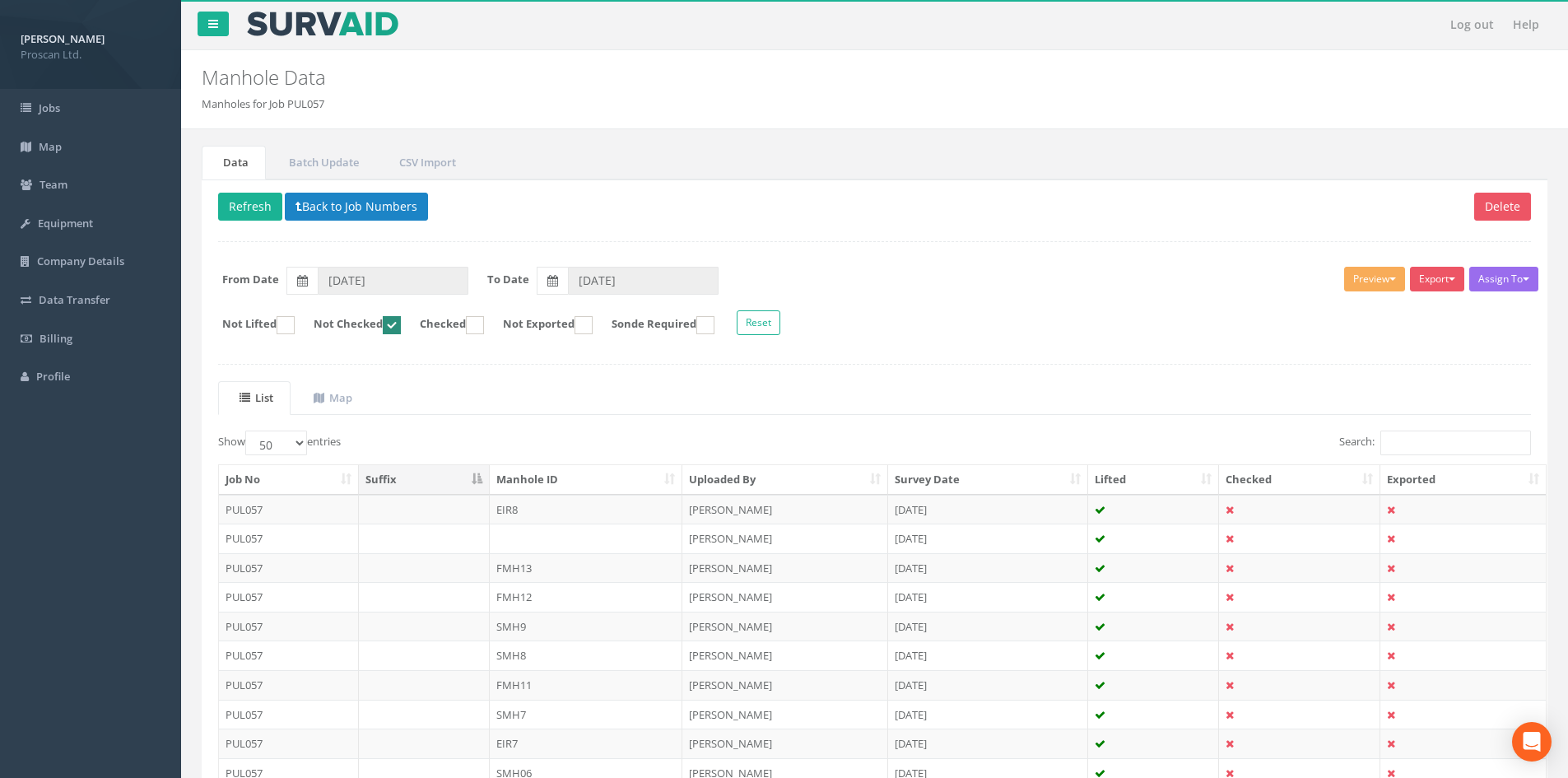 click at bounding box center (392, 325) 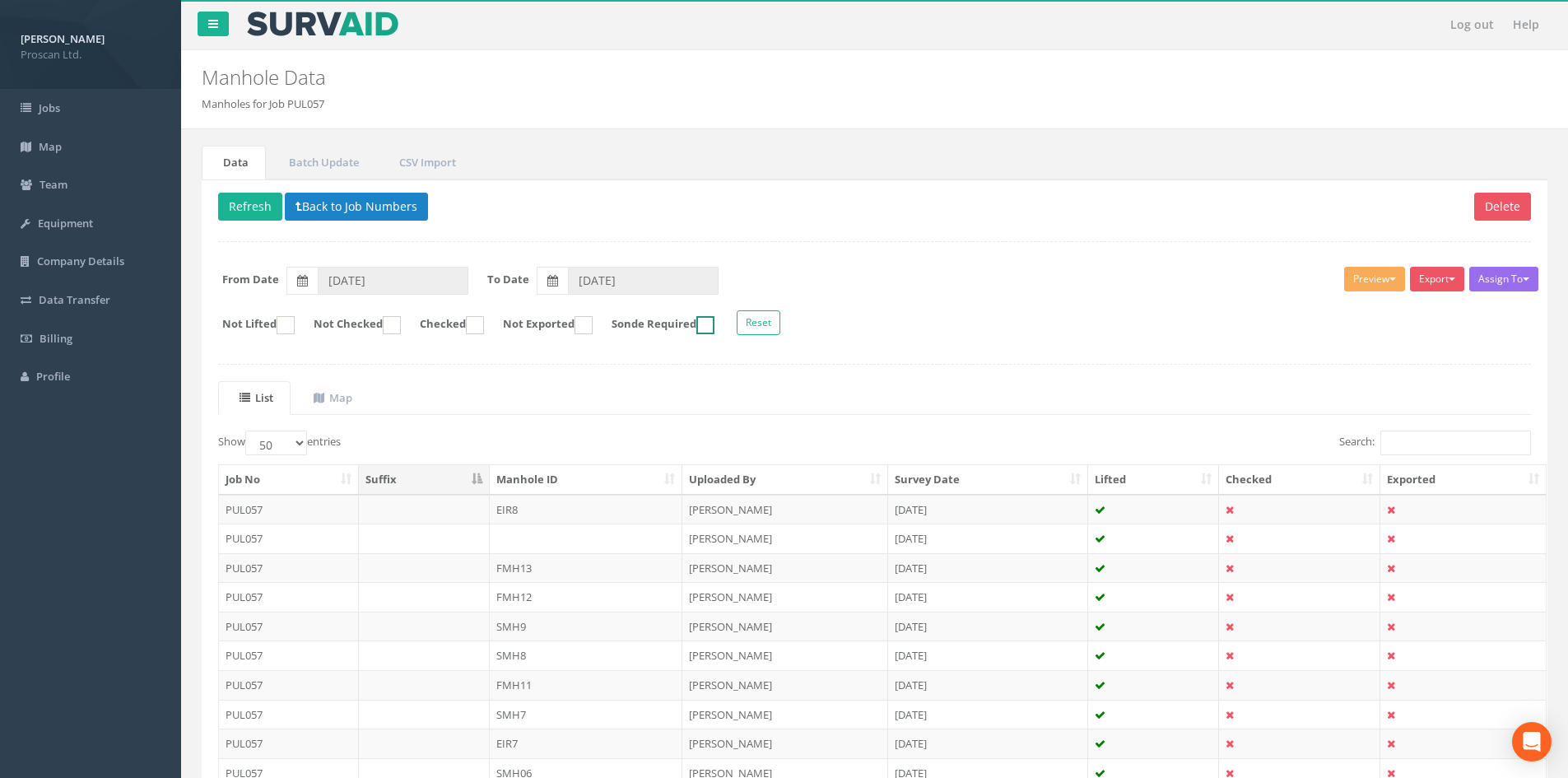 click on "Sonde Required" at bounding box center [654, 325] 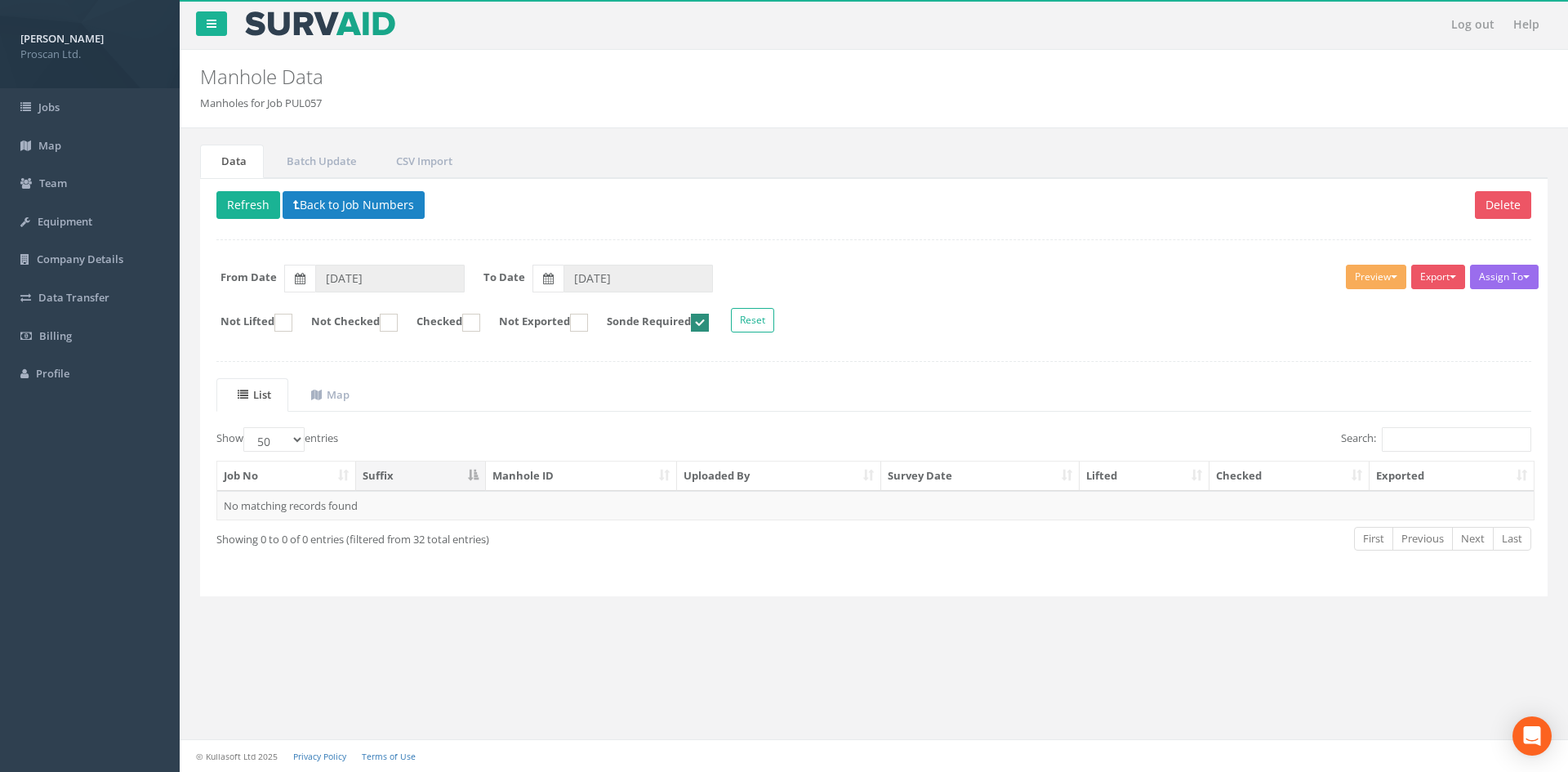 click on "Sonde Required" at bounding box center [649, 323] 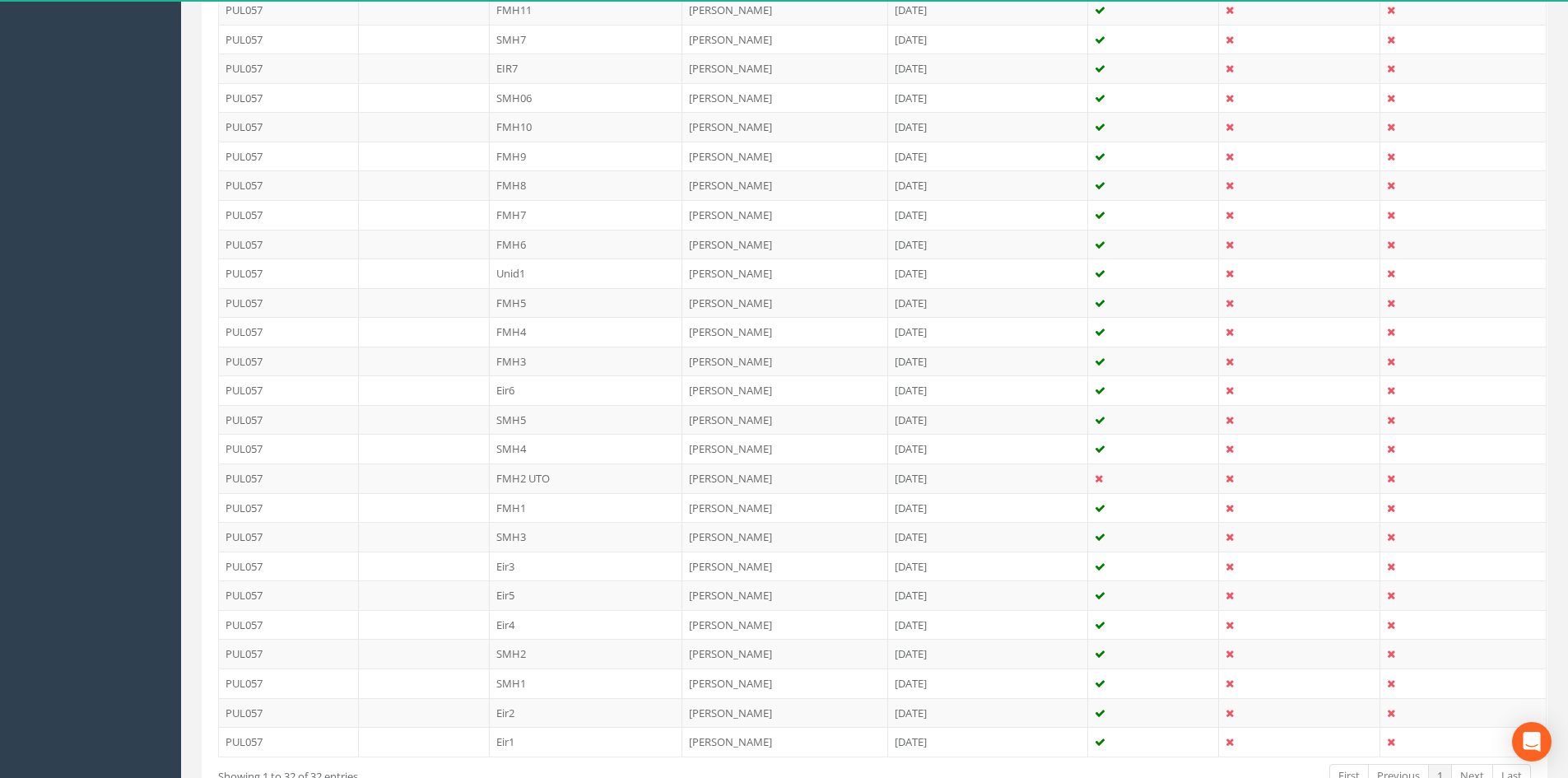 scroll, scrollTop: 785, scrollLeft: 0, axis: vertical 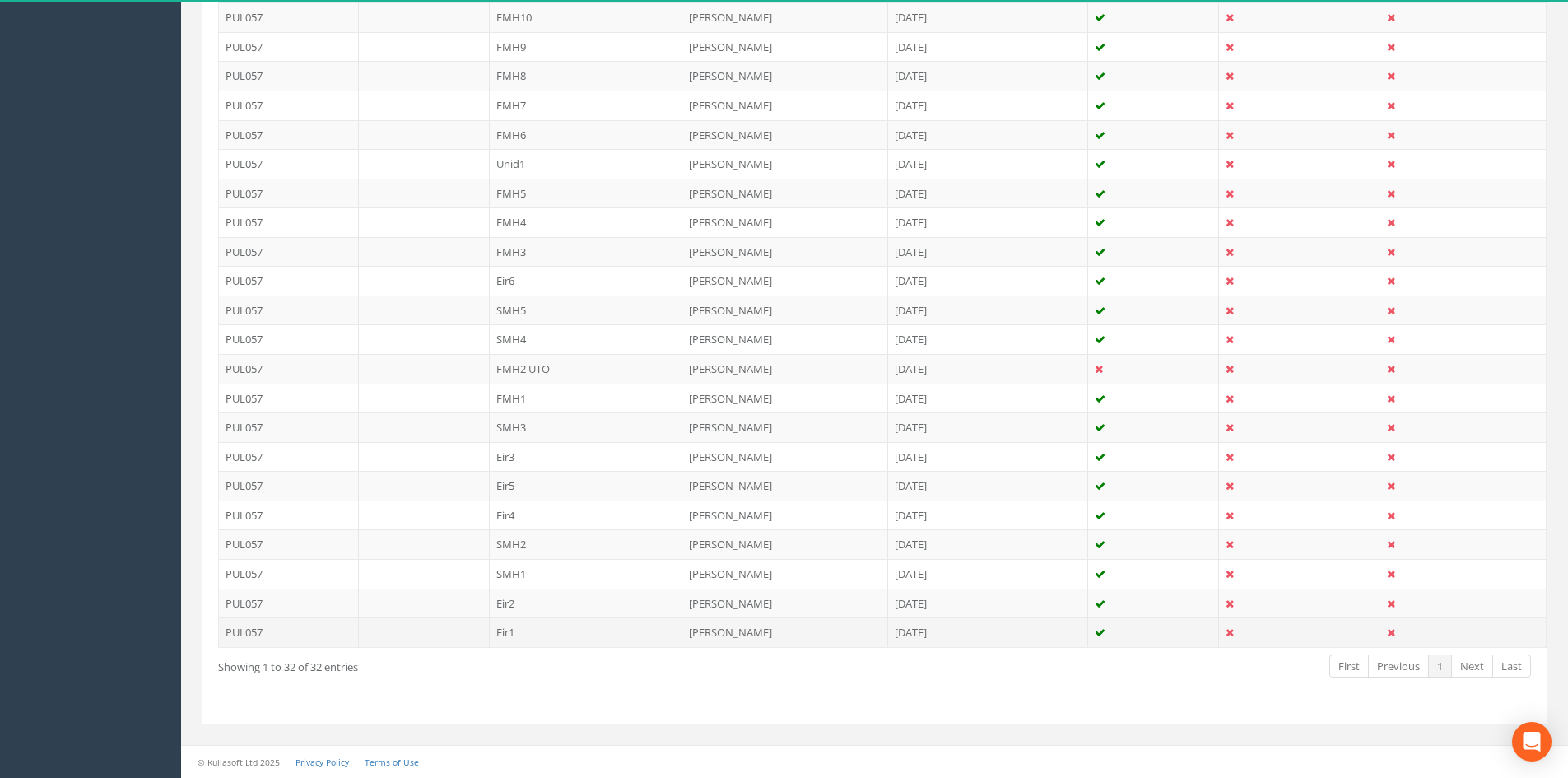 click on "[DATE]" at bounding box center [988, 632] 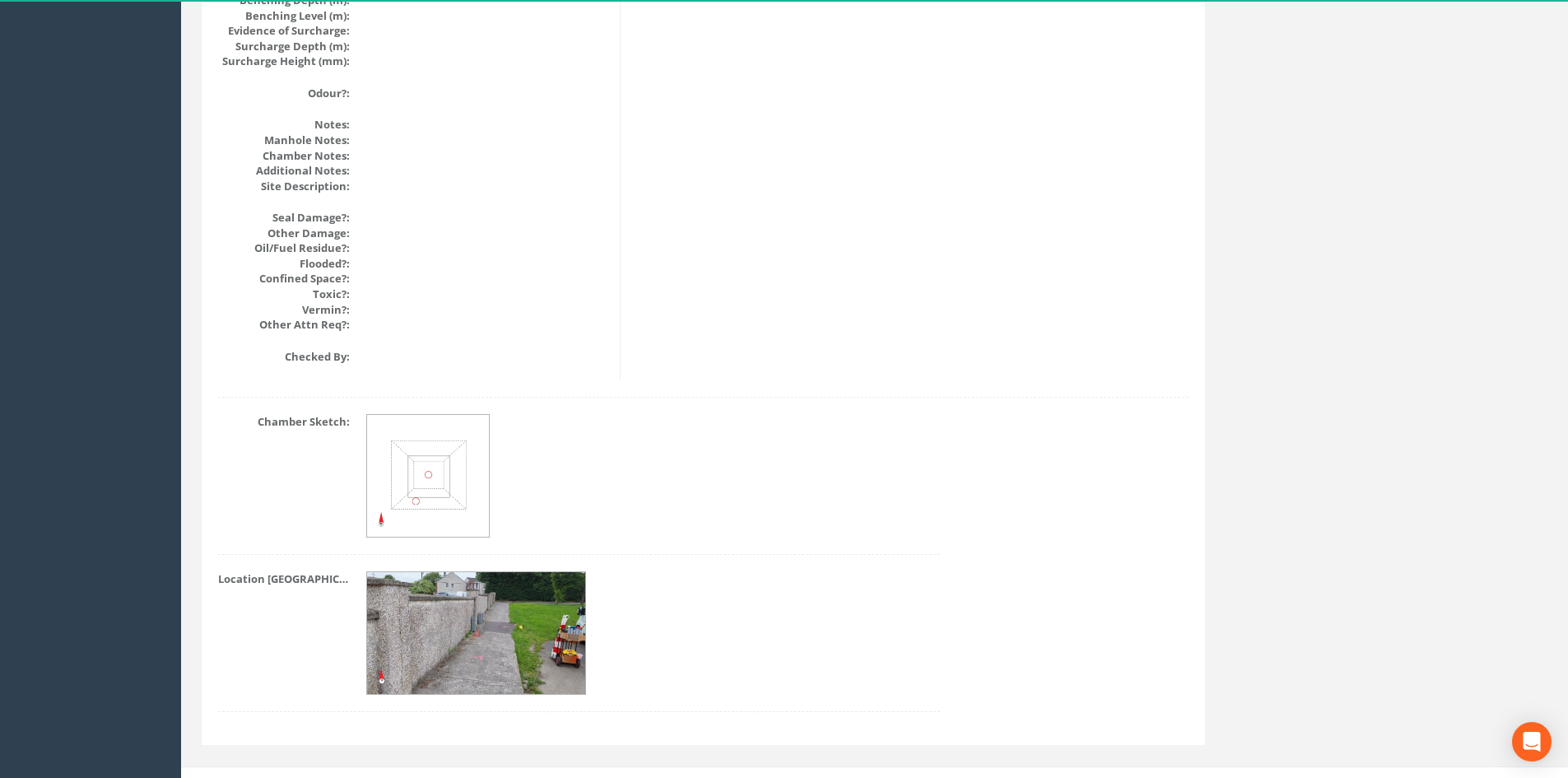 scroll, scrollTop: 1918, scrollLeft: 0, axis: vertical 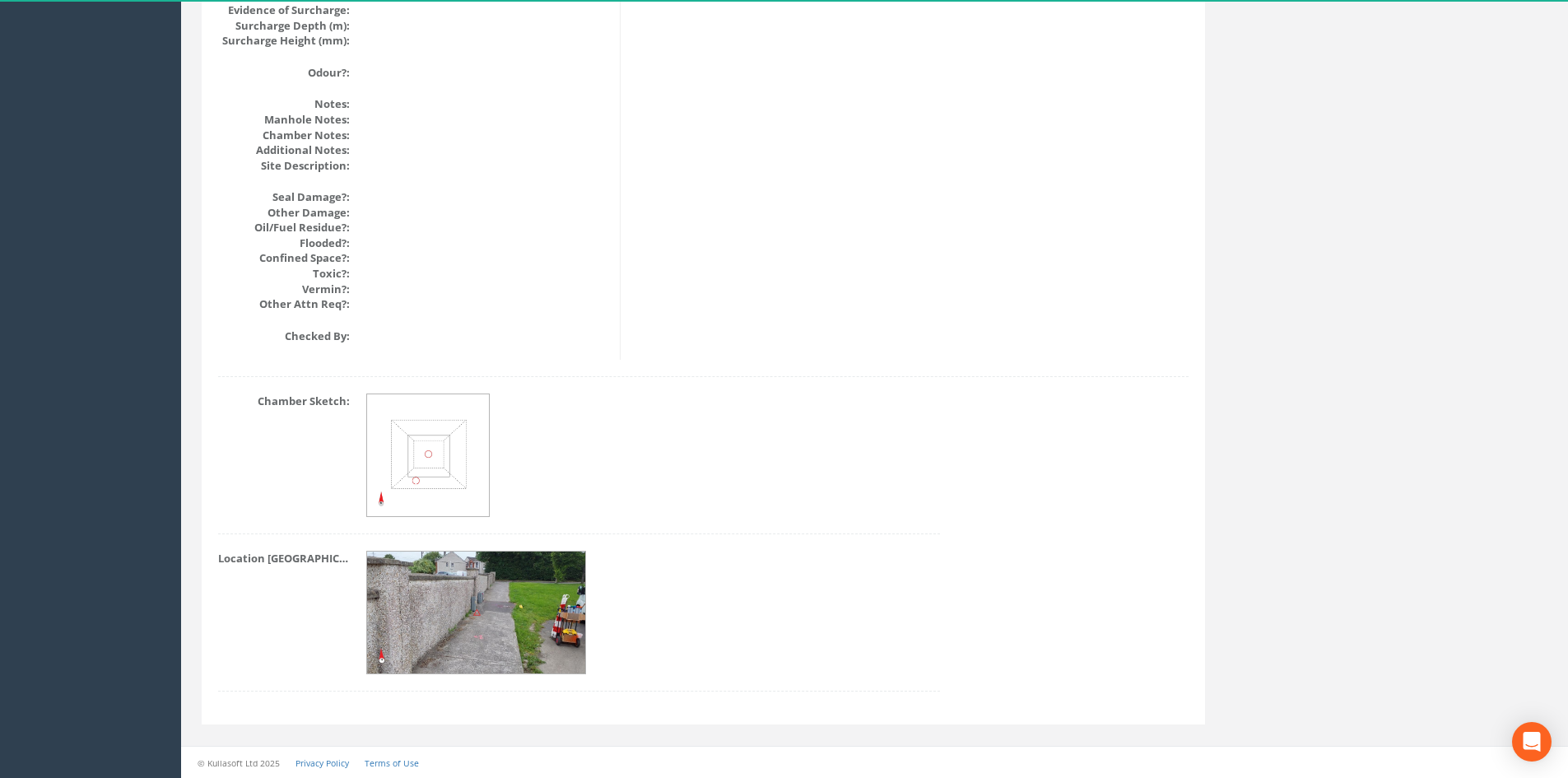 click at bounding box center (429, 456) 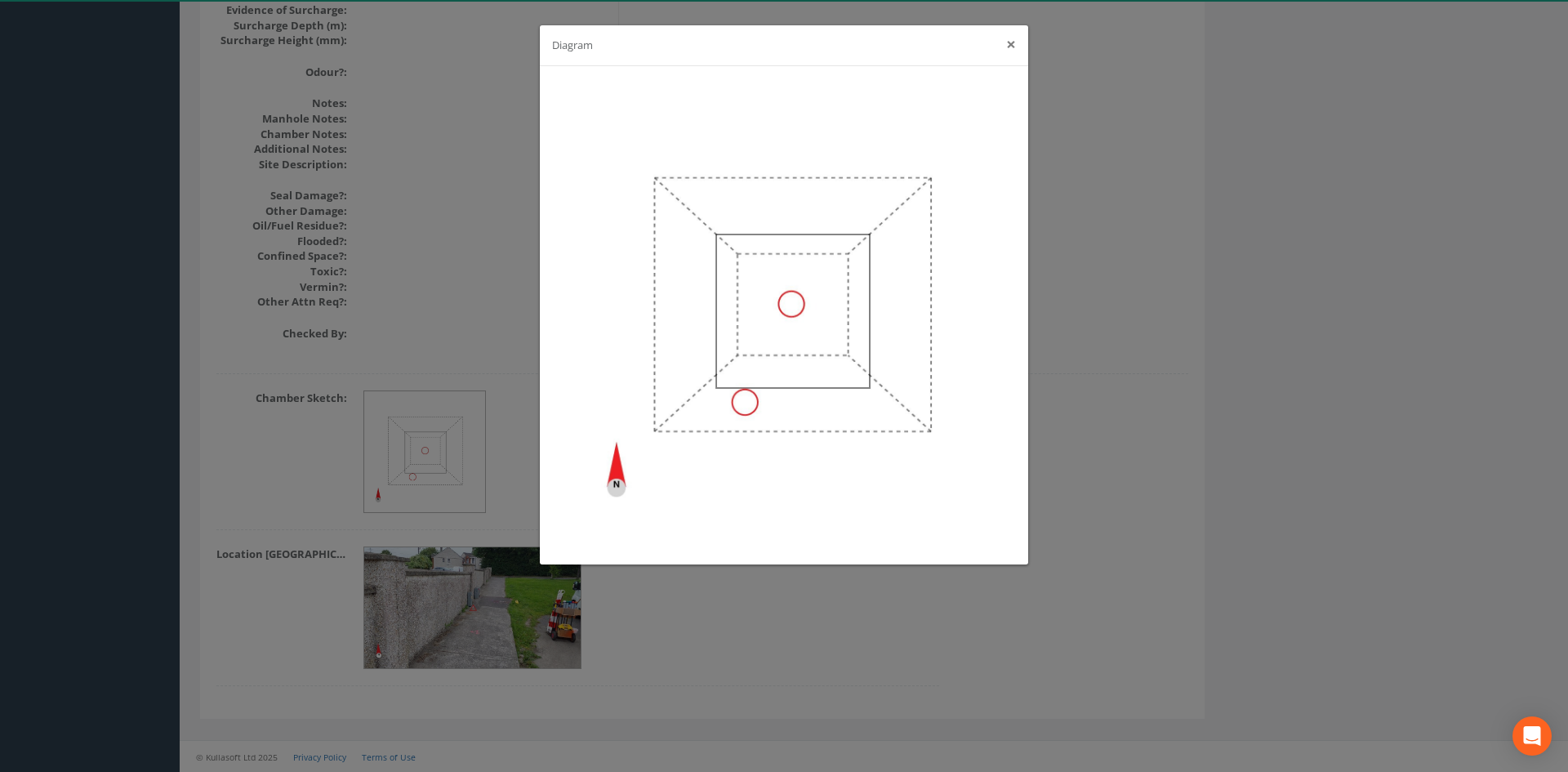 click on "×" at bounding box center [1011, 44] 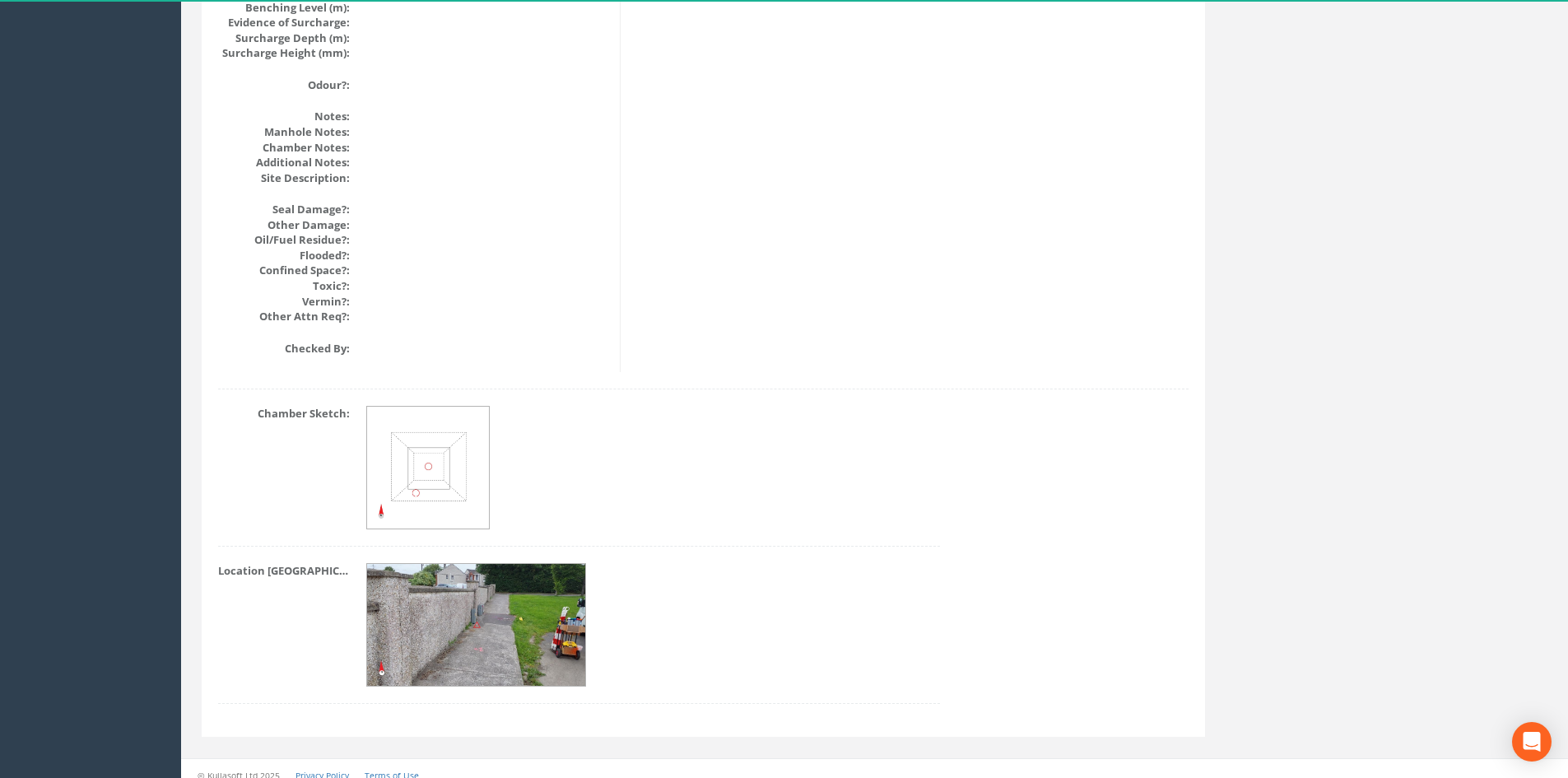 scroll, scrollTop: 1918, scrollLeft: 0, axis: vertical 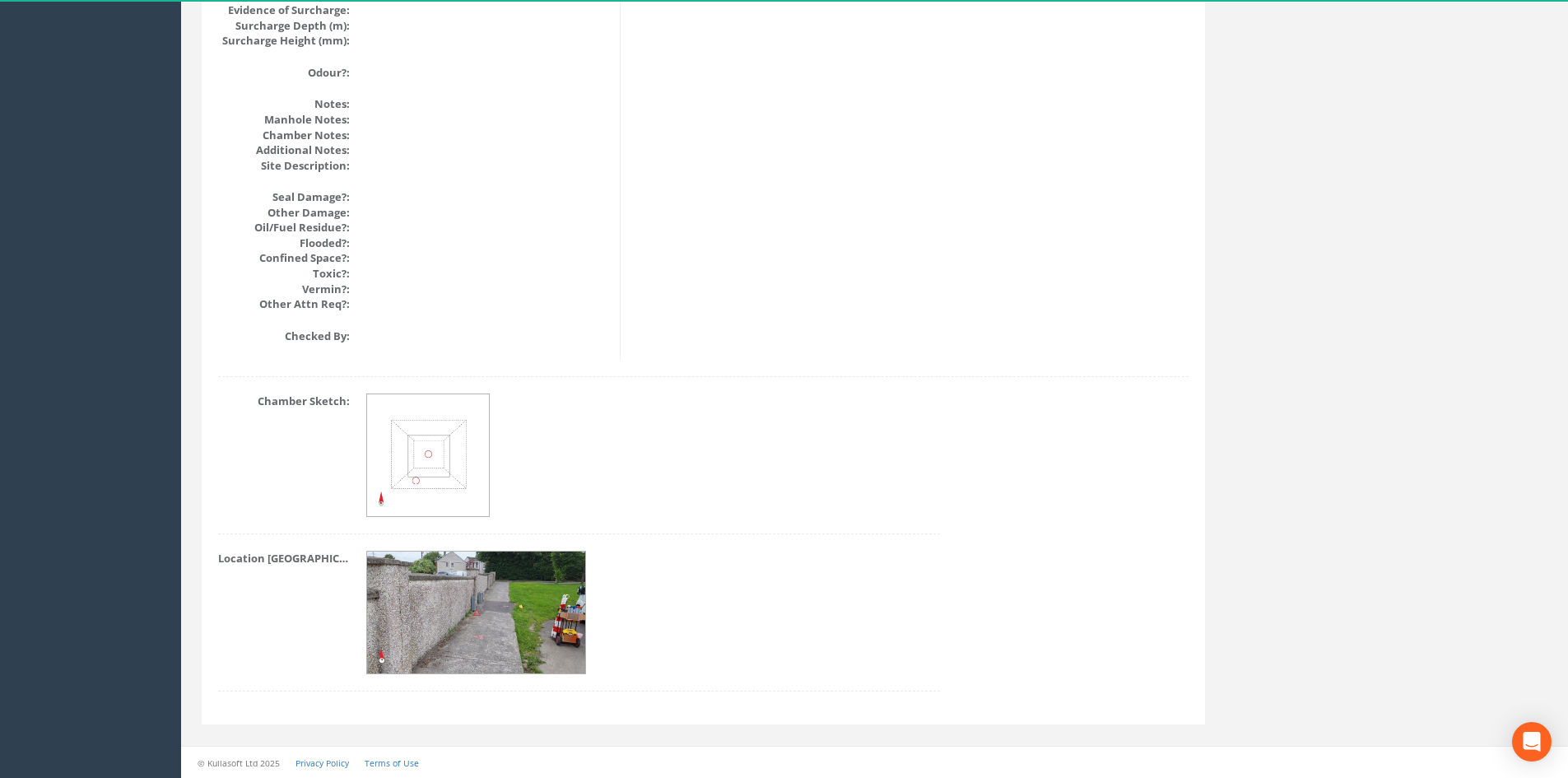 click at bounding box center (477, 613) 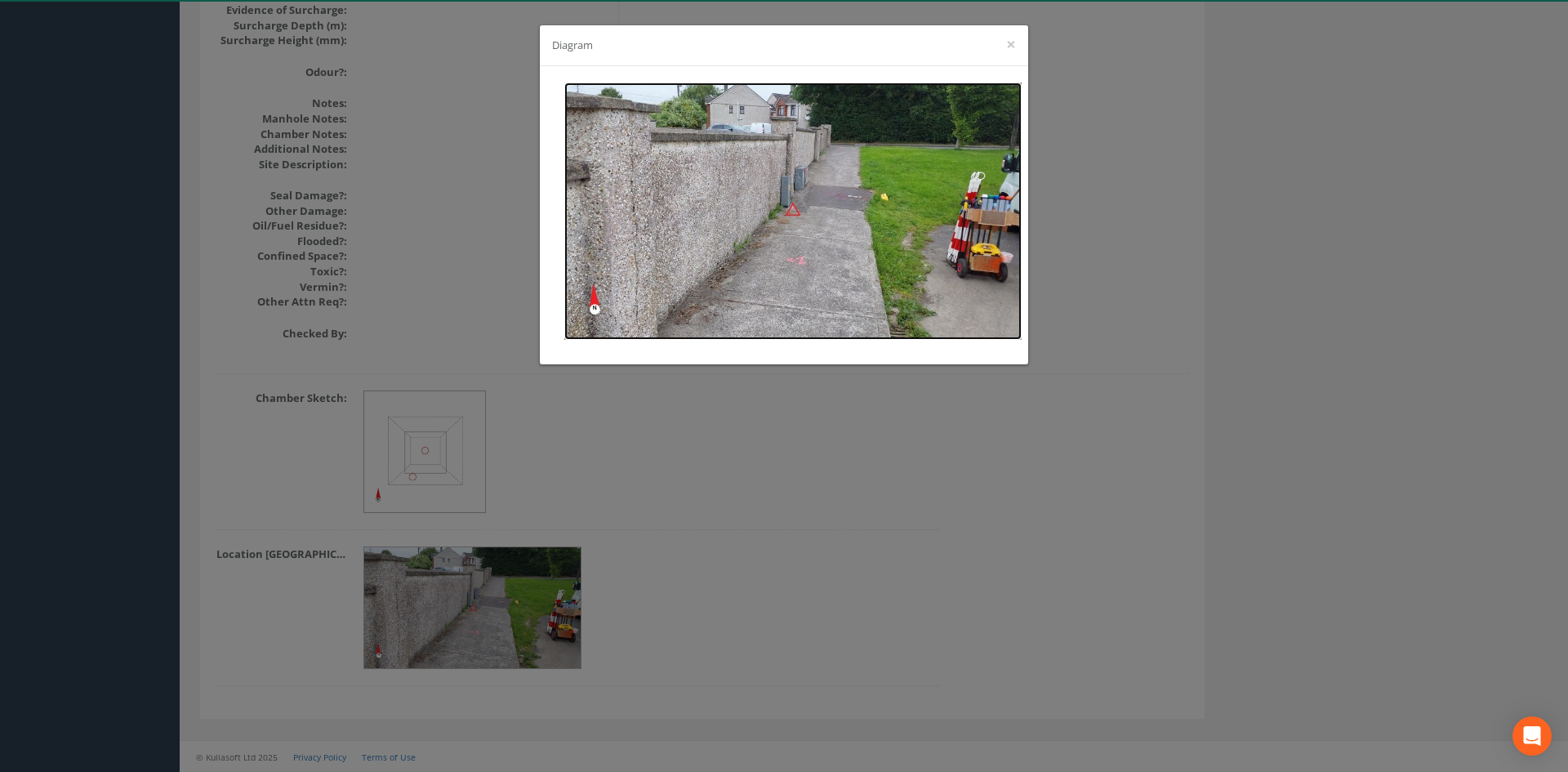 click at bounding box center [793, 211] 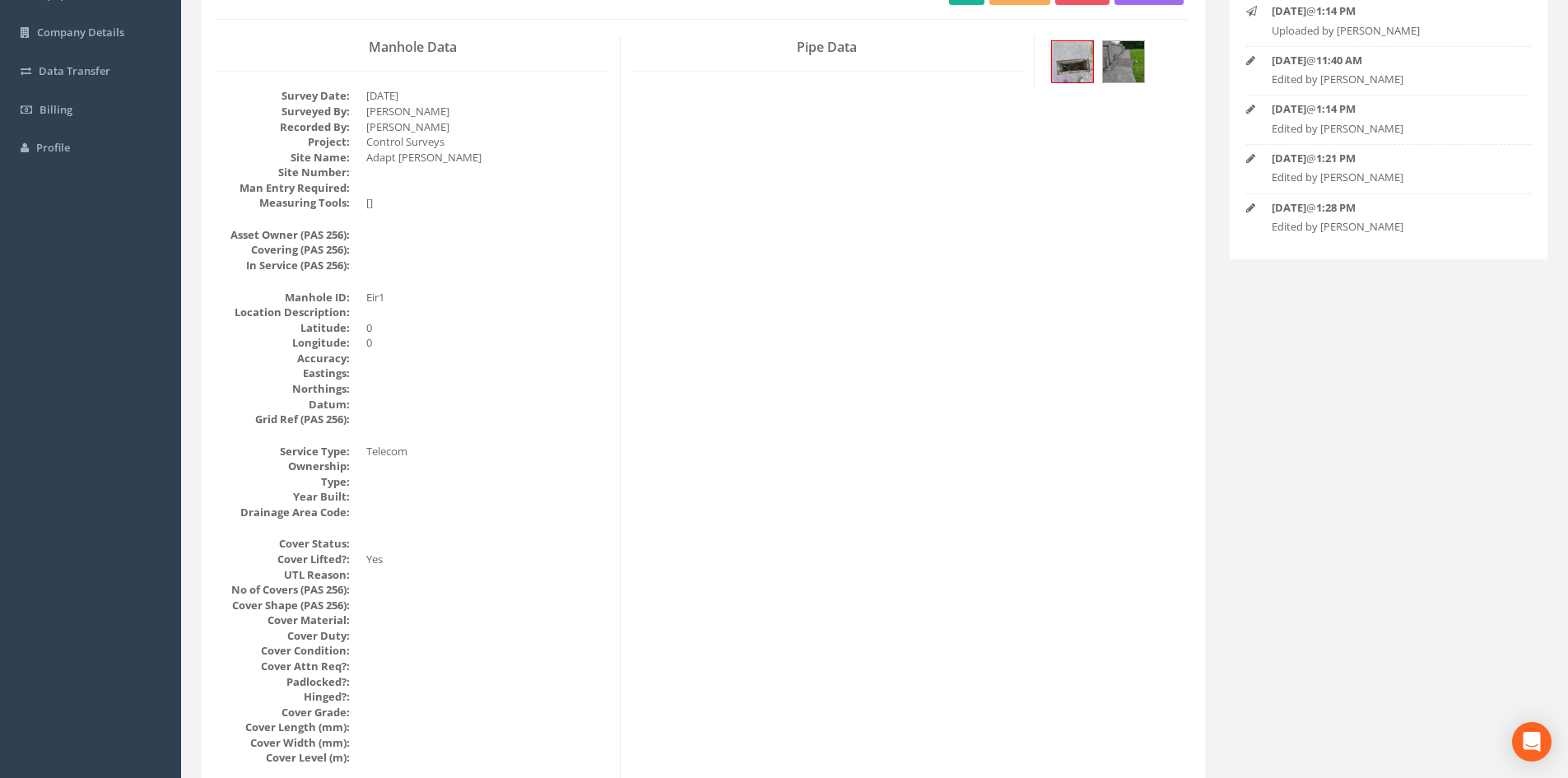scroll, scrollTop: 0, scrollLeft: 0, axis: both 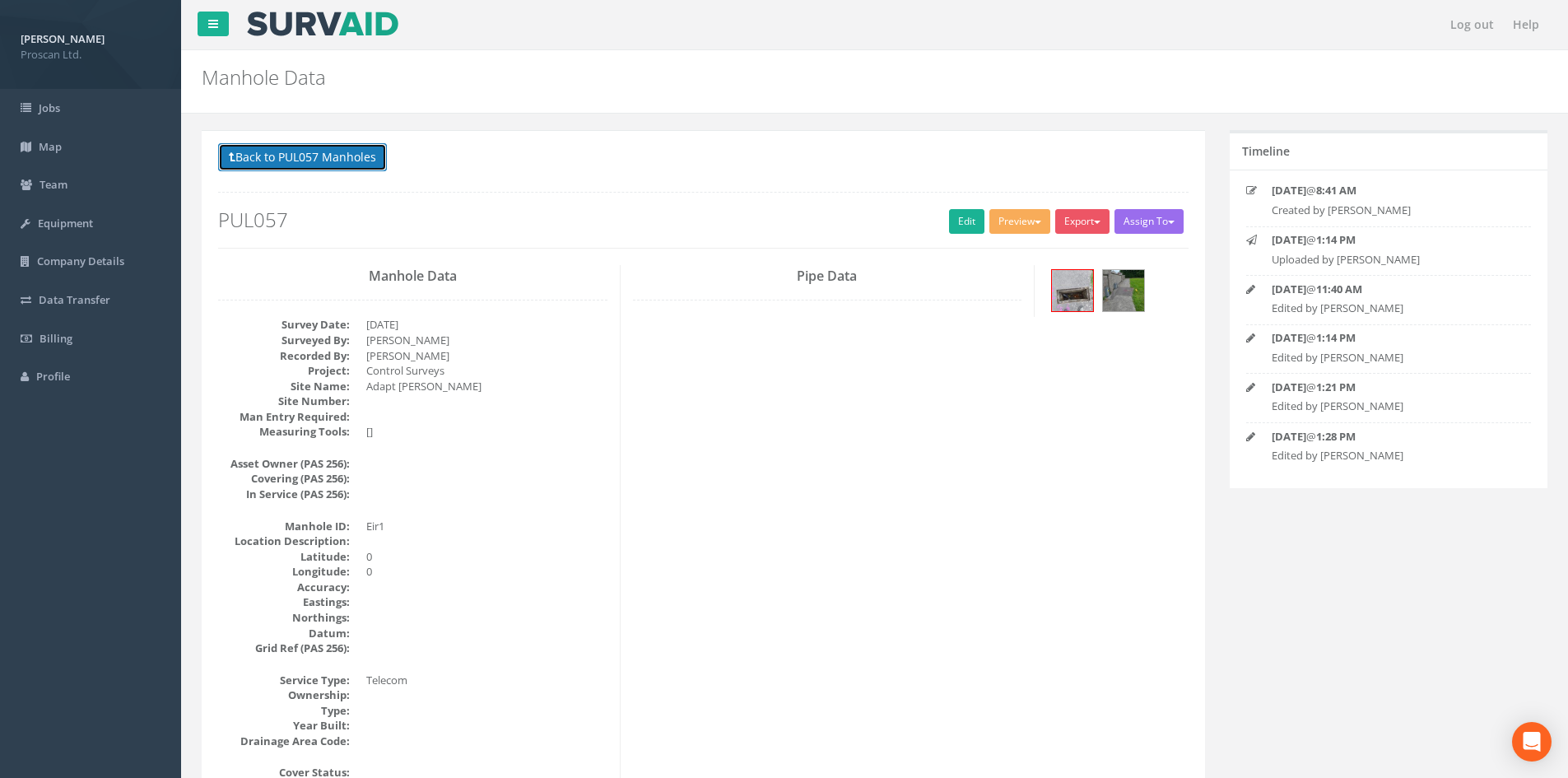 click on "Back to PUL057 Manholes" at bounding box center (302, 157) 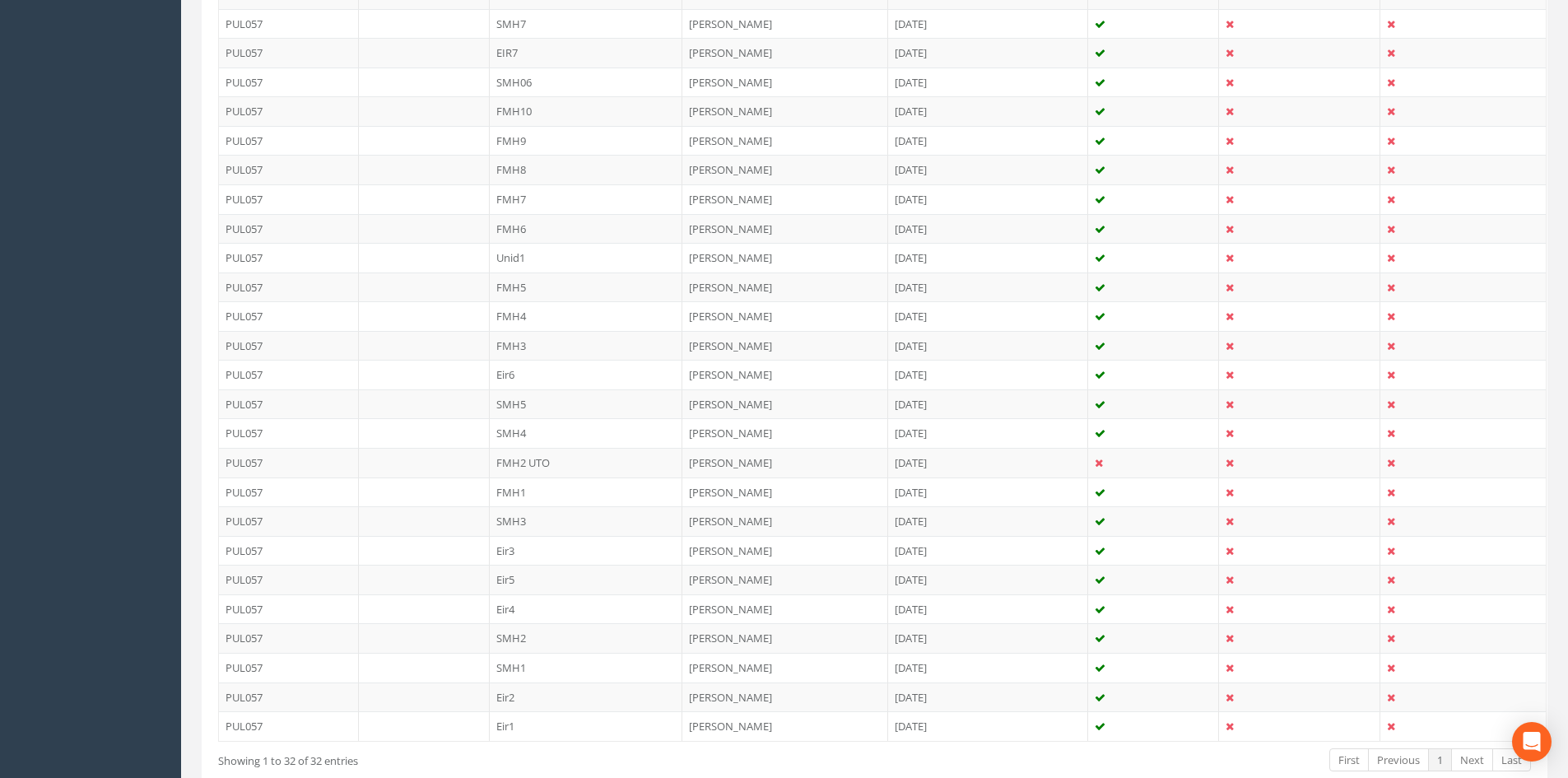 scroll, scrollTop: 785, scrollLeft: 0, axis: vertical 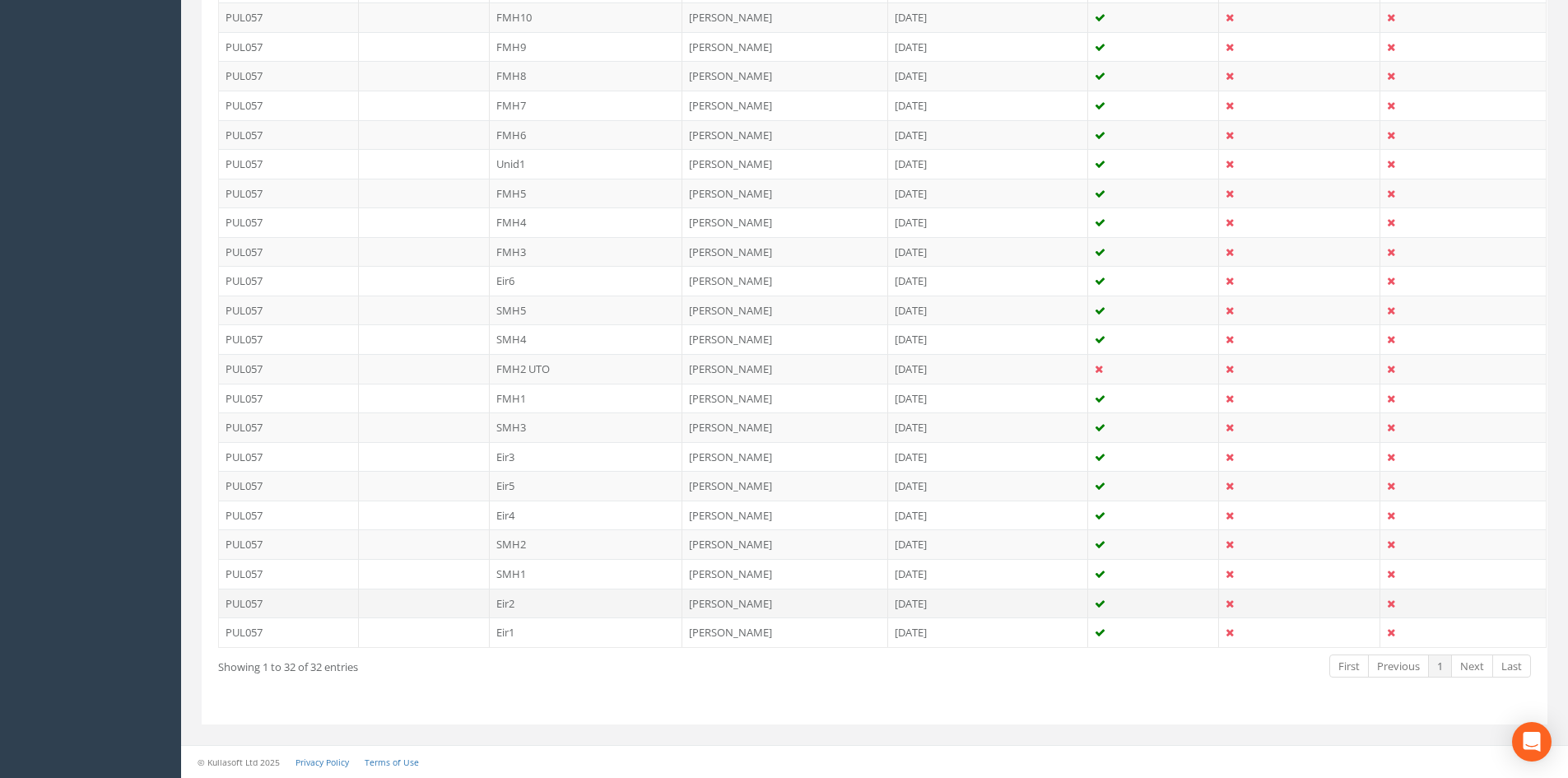 click on "Eir2" at bounding box center [586, 603] 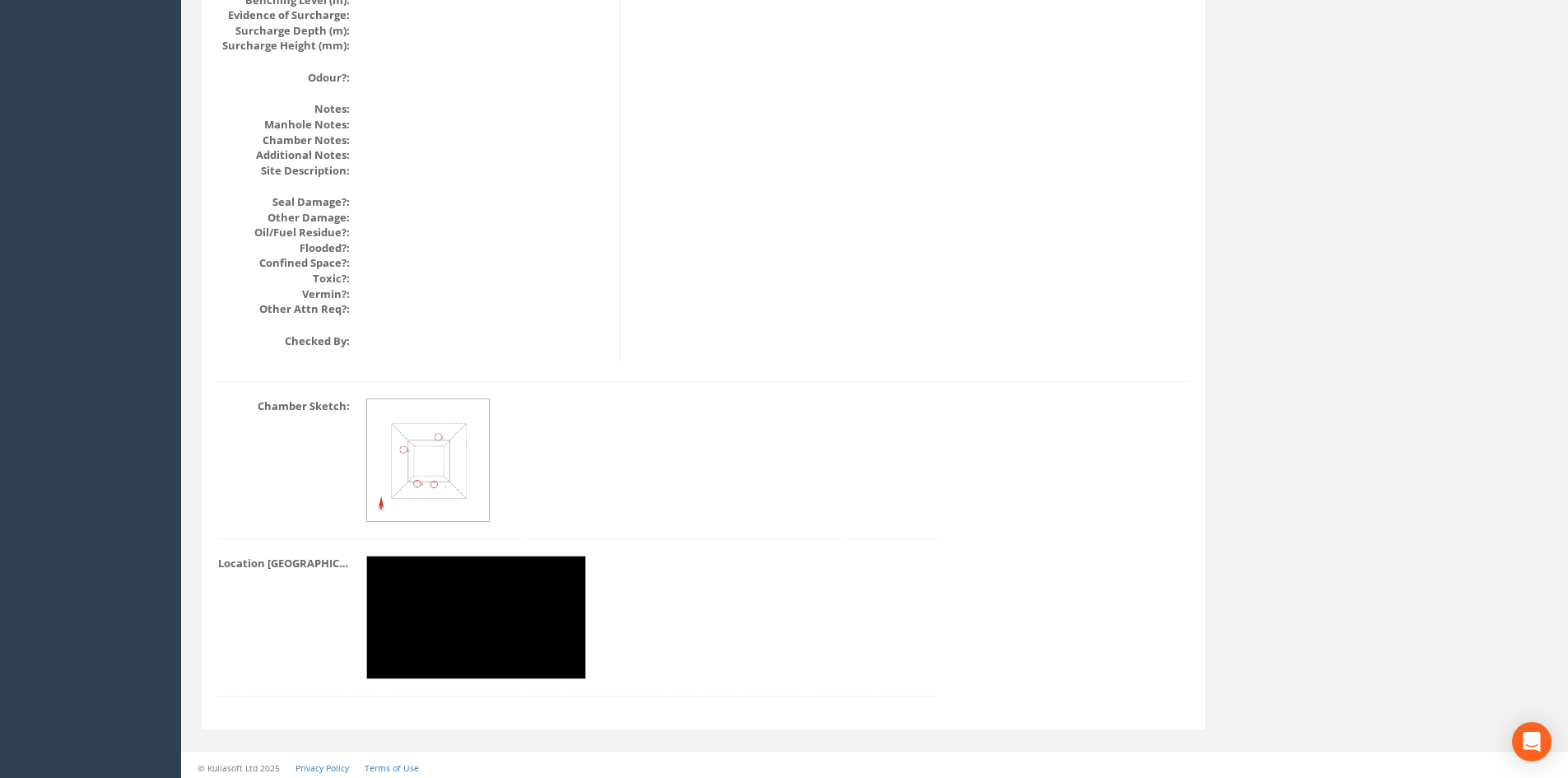 scroll, scrollTop: 1918, scrollLeft: 0, axis: vertical 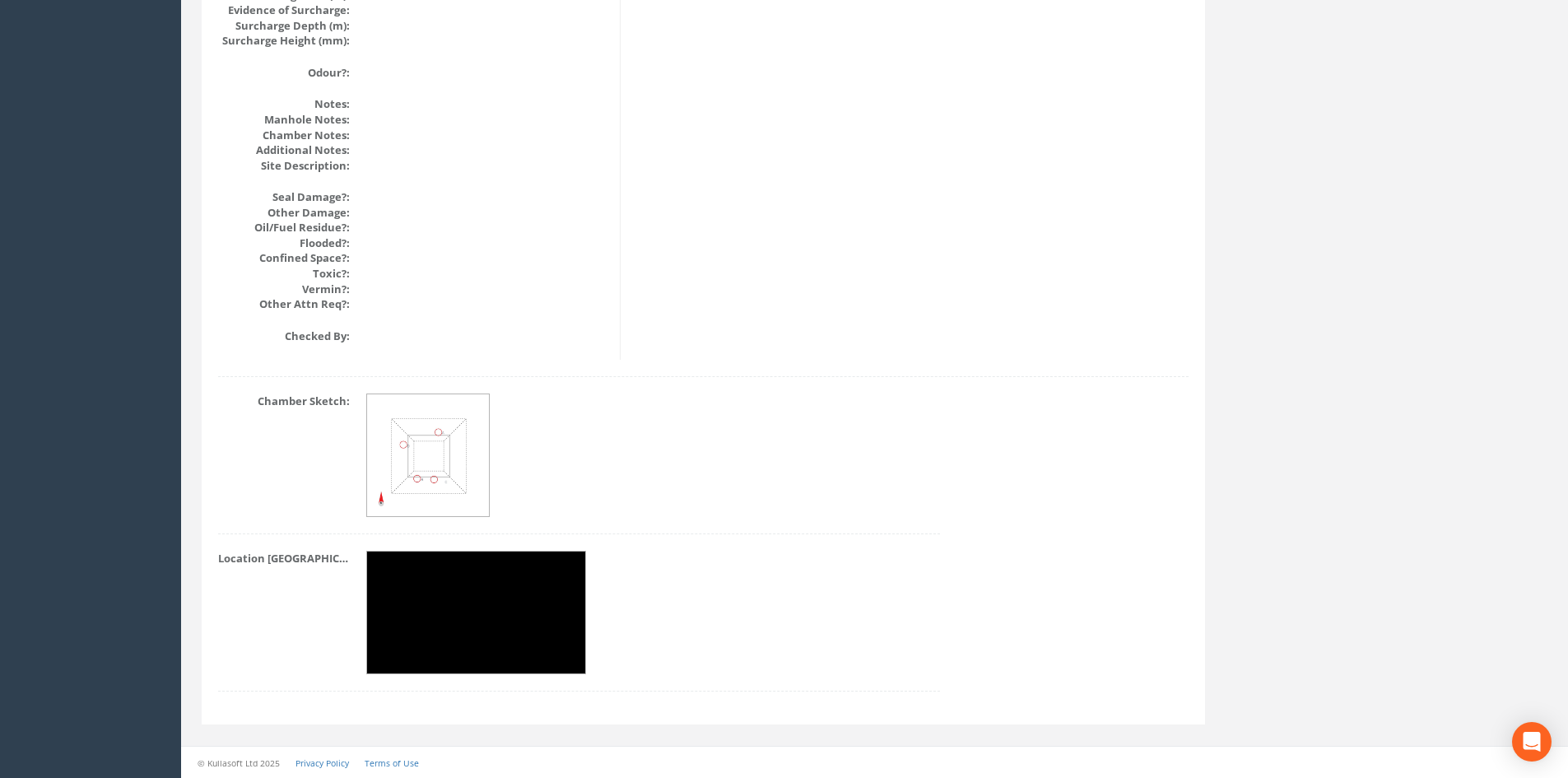 click at bounding box center [429, 456] 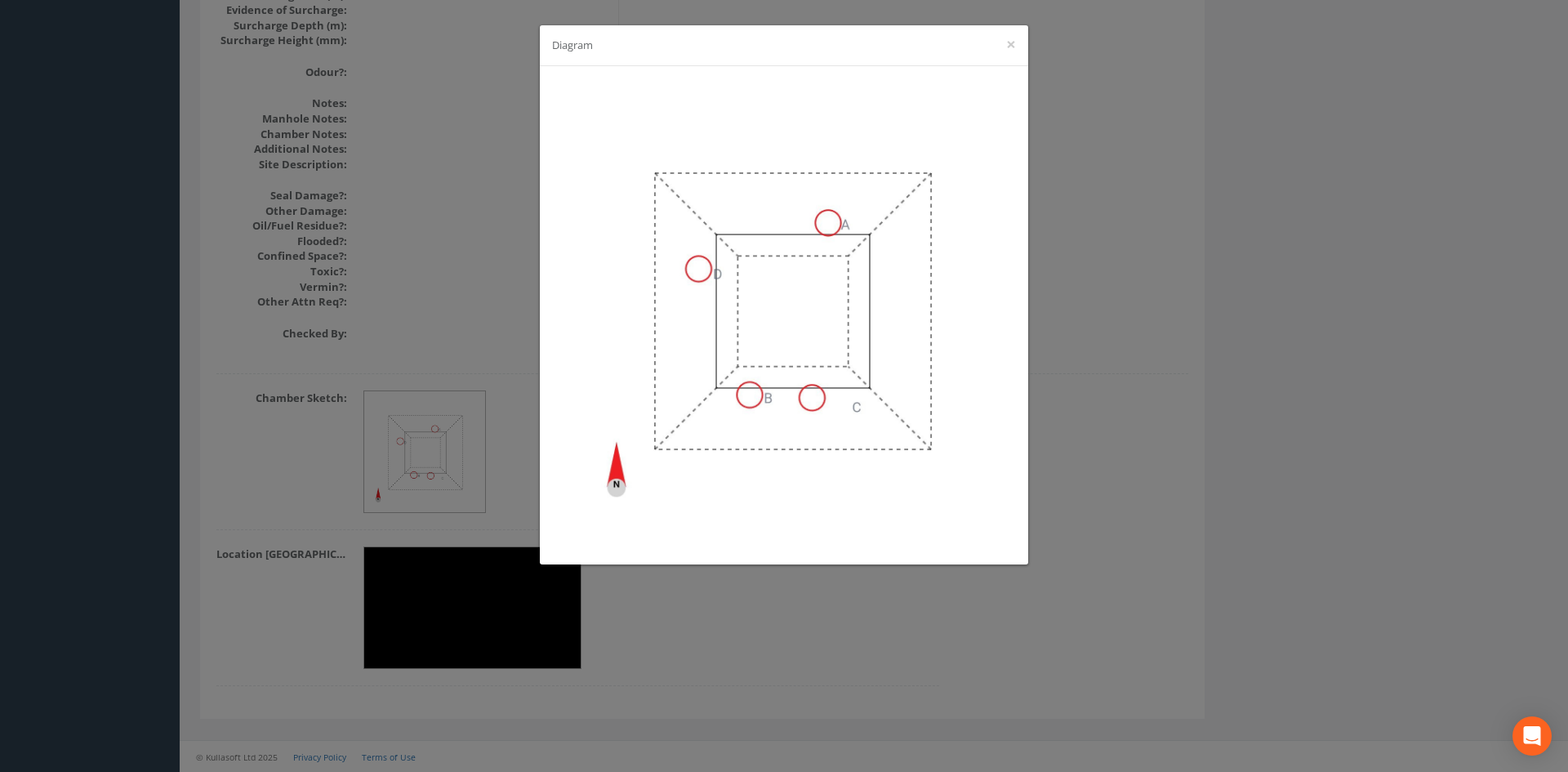 click on "Diagram  ×" at bounding box center [784, 46] 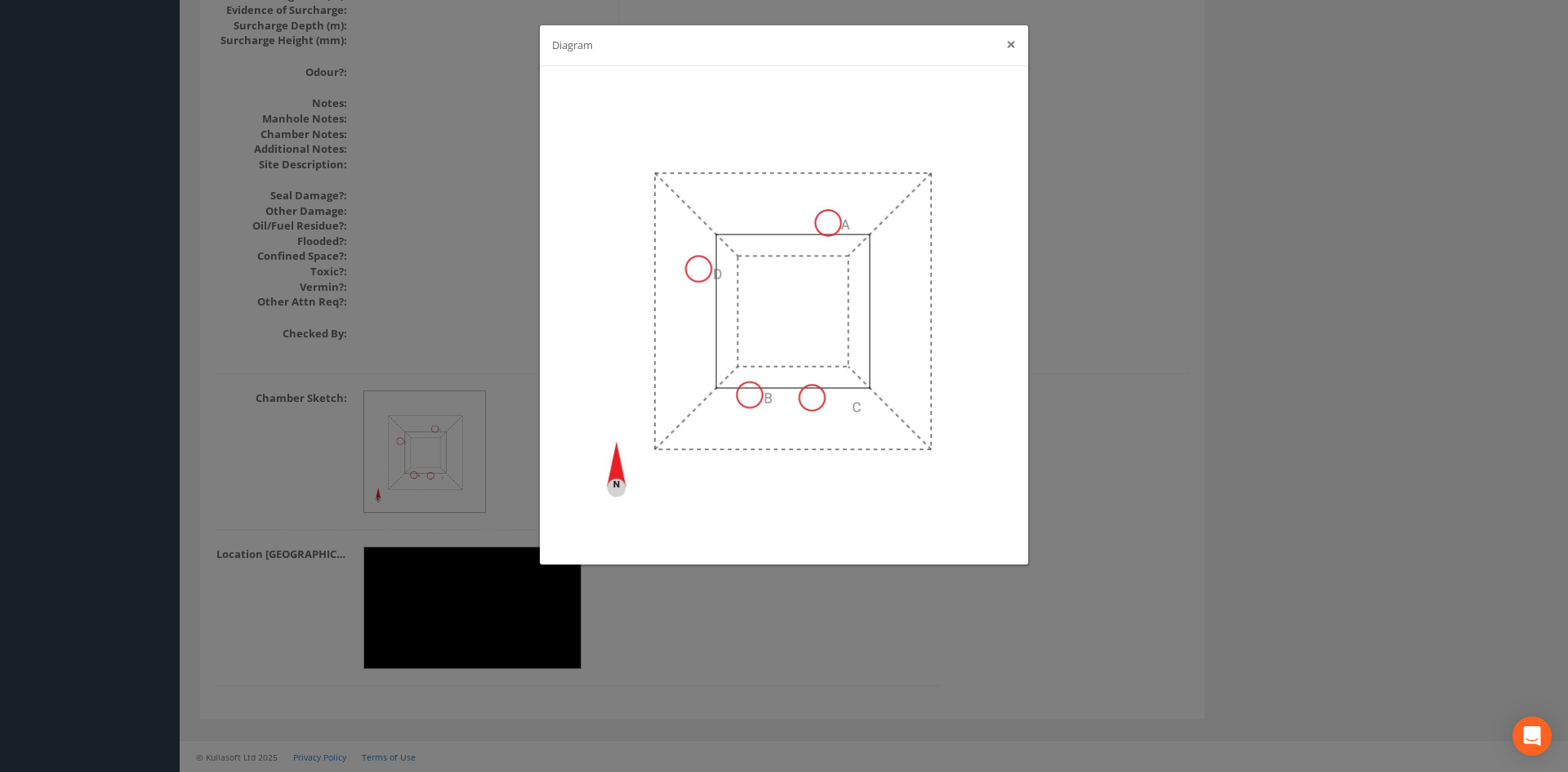 click on "×" at bounding box center (1011, 44) 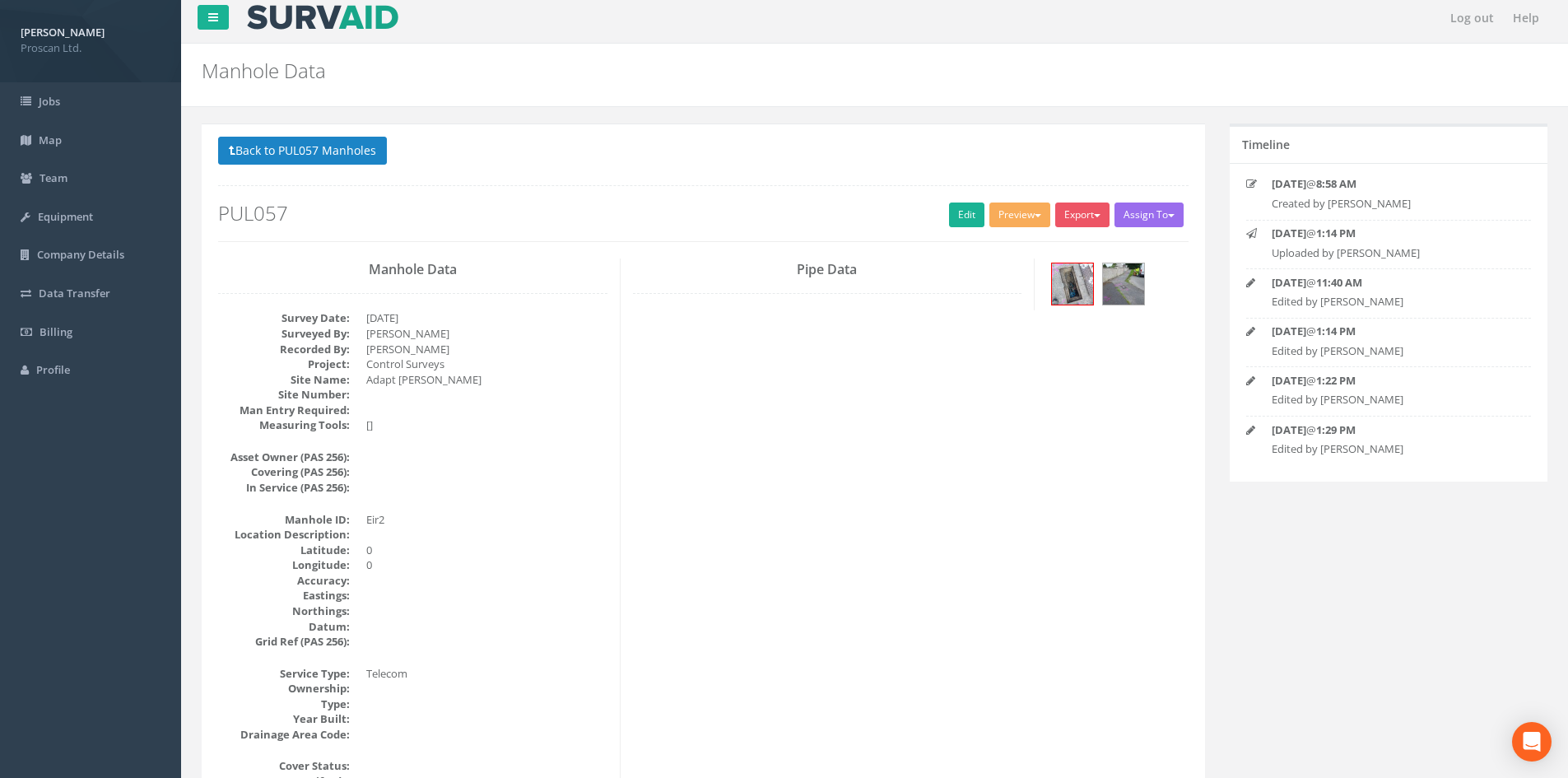 scroll, scrollTop: 0, scrollLeft: 0, axis: both 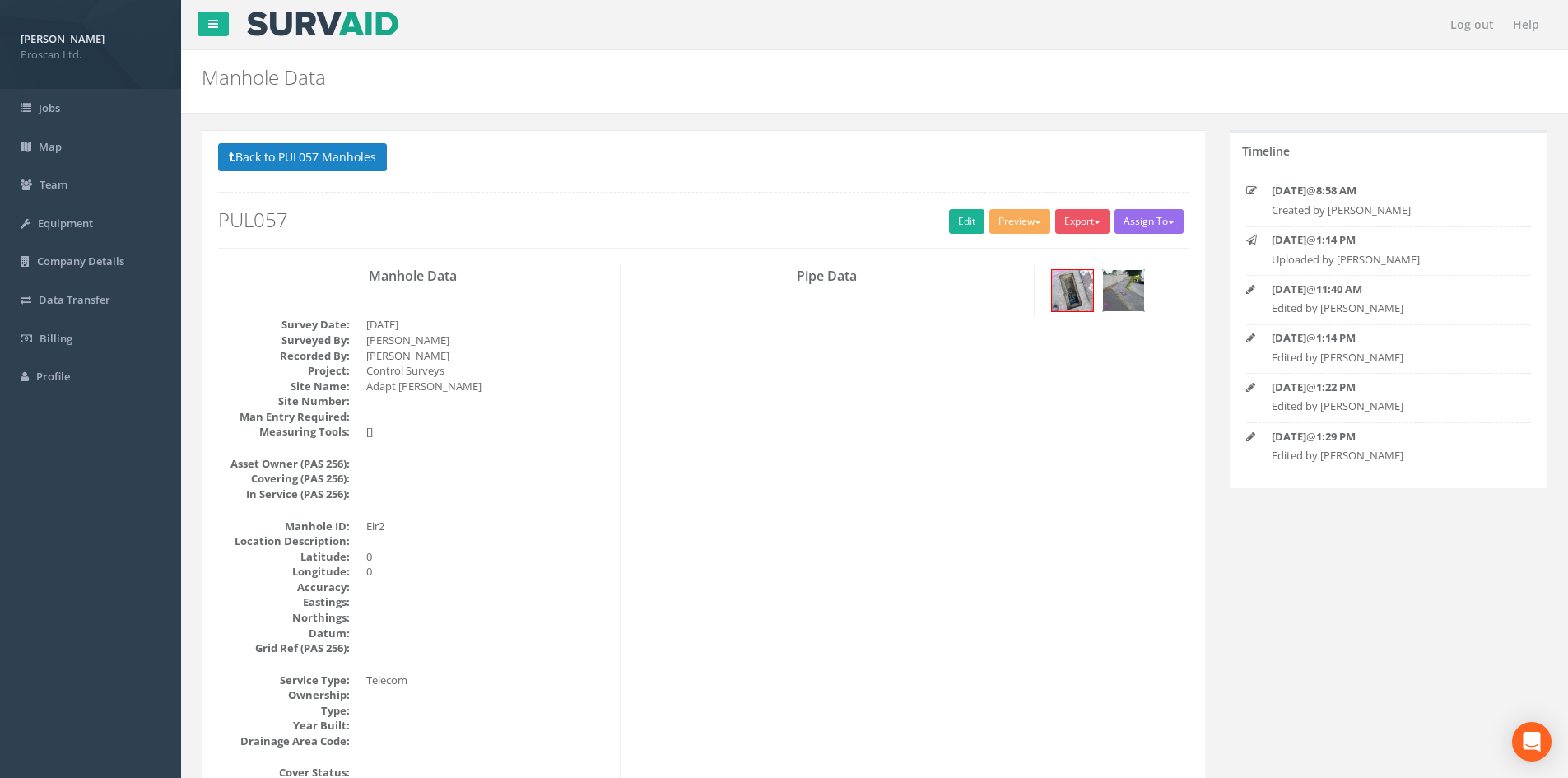click at bounding box center (1124, 291) 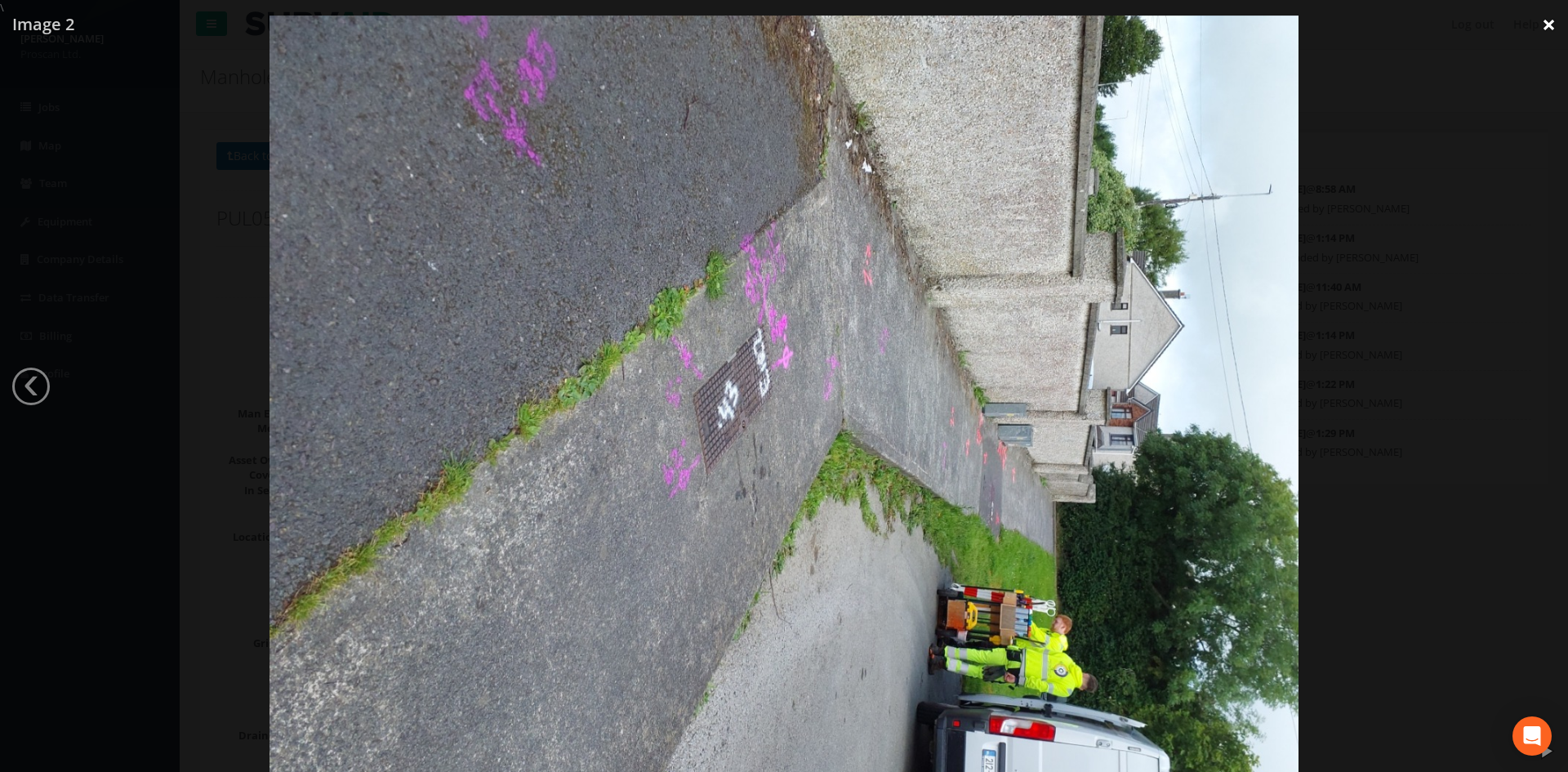 click on "×" at bounding box center (1548, 25) 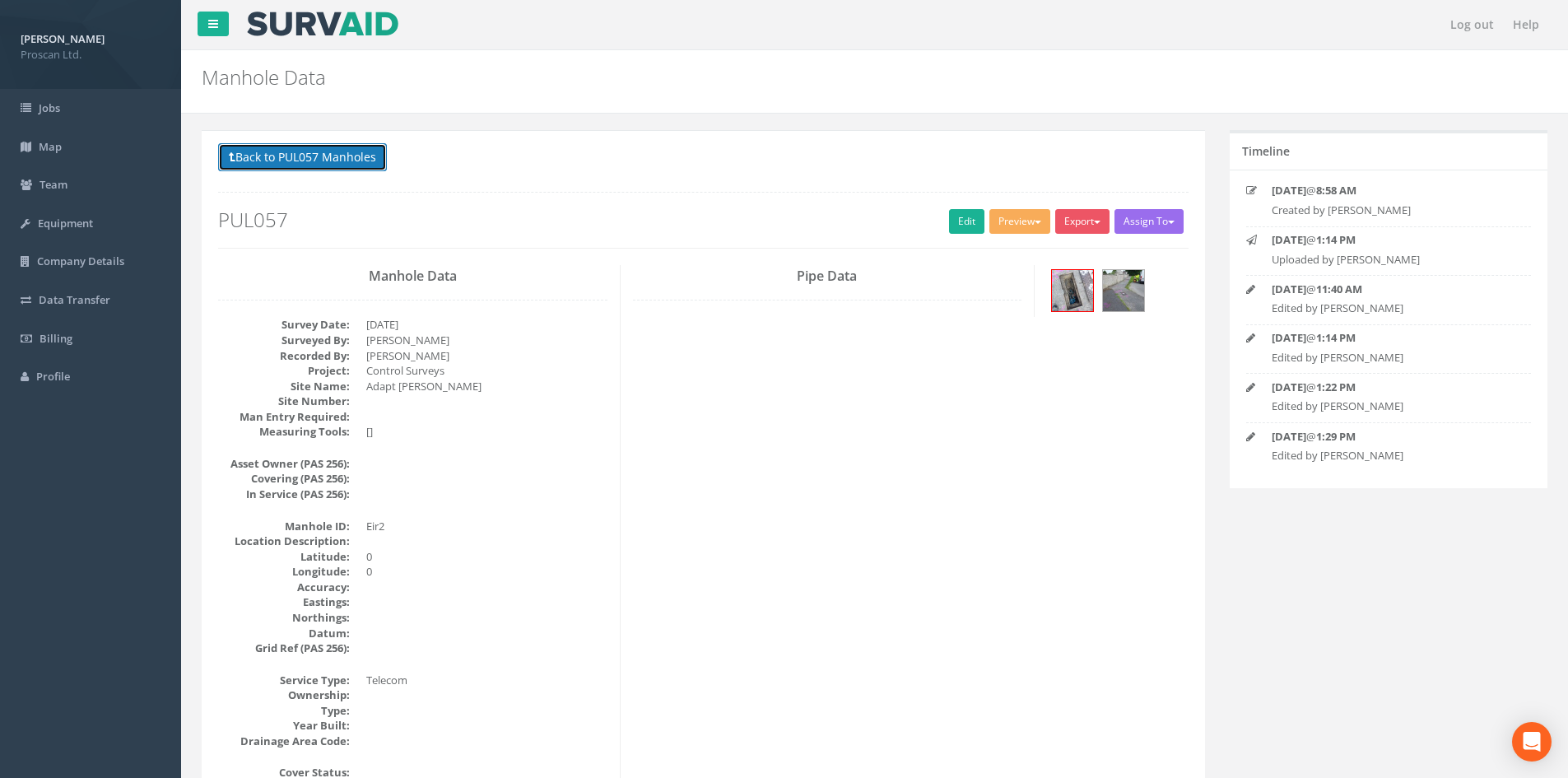 click on "Back to PUL057 Manholes" at bounding box center [302, 157] 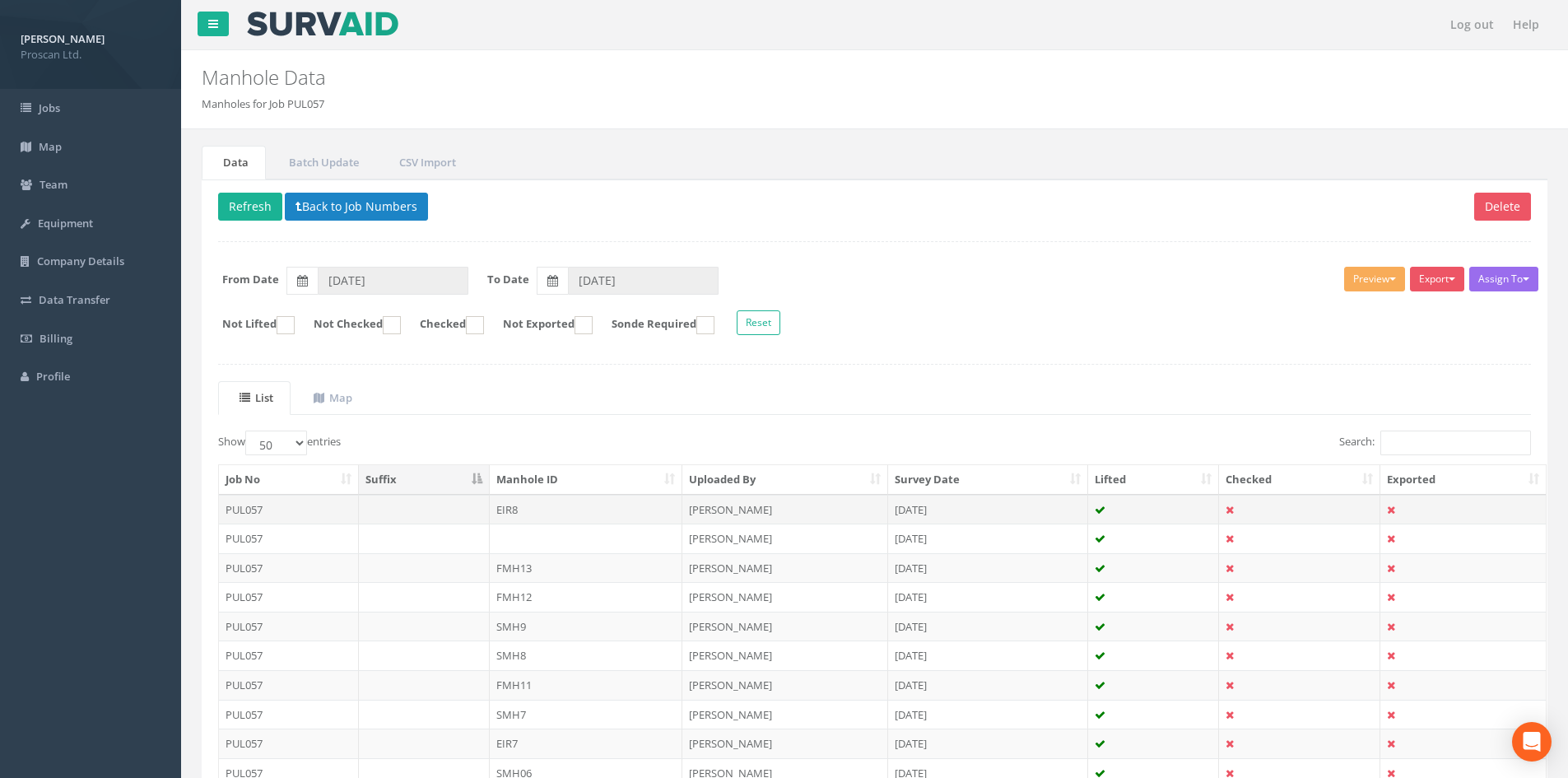 click on "EIR8" at bounding box center (586, 510) 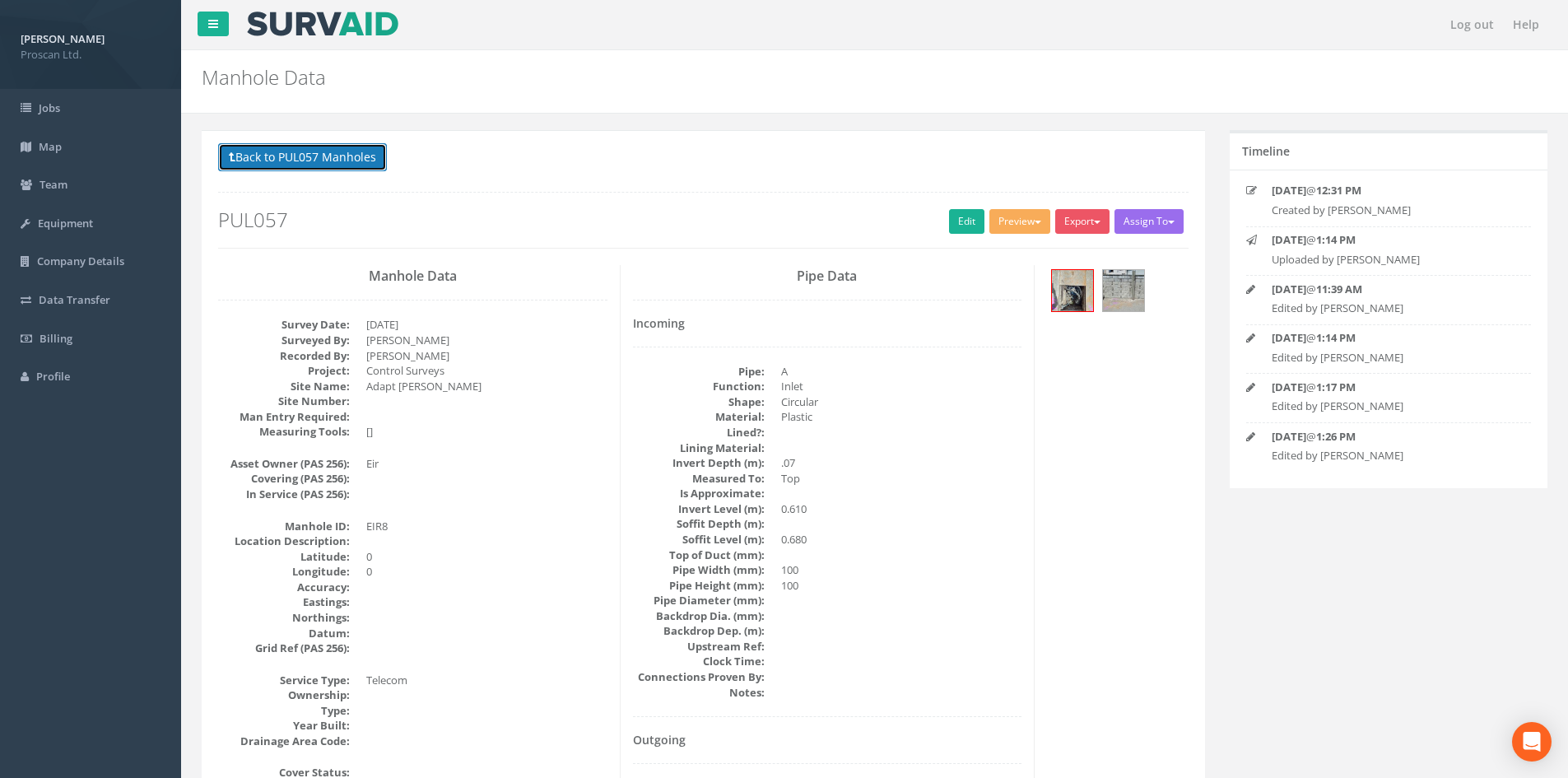 click on "Back to PUL057 Manholes" at bounding box center [302, 157] 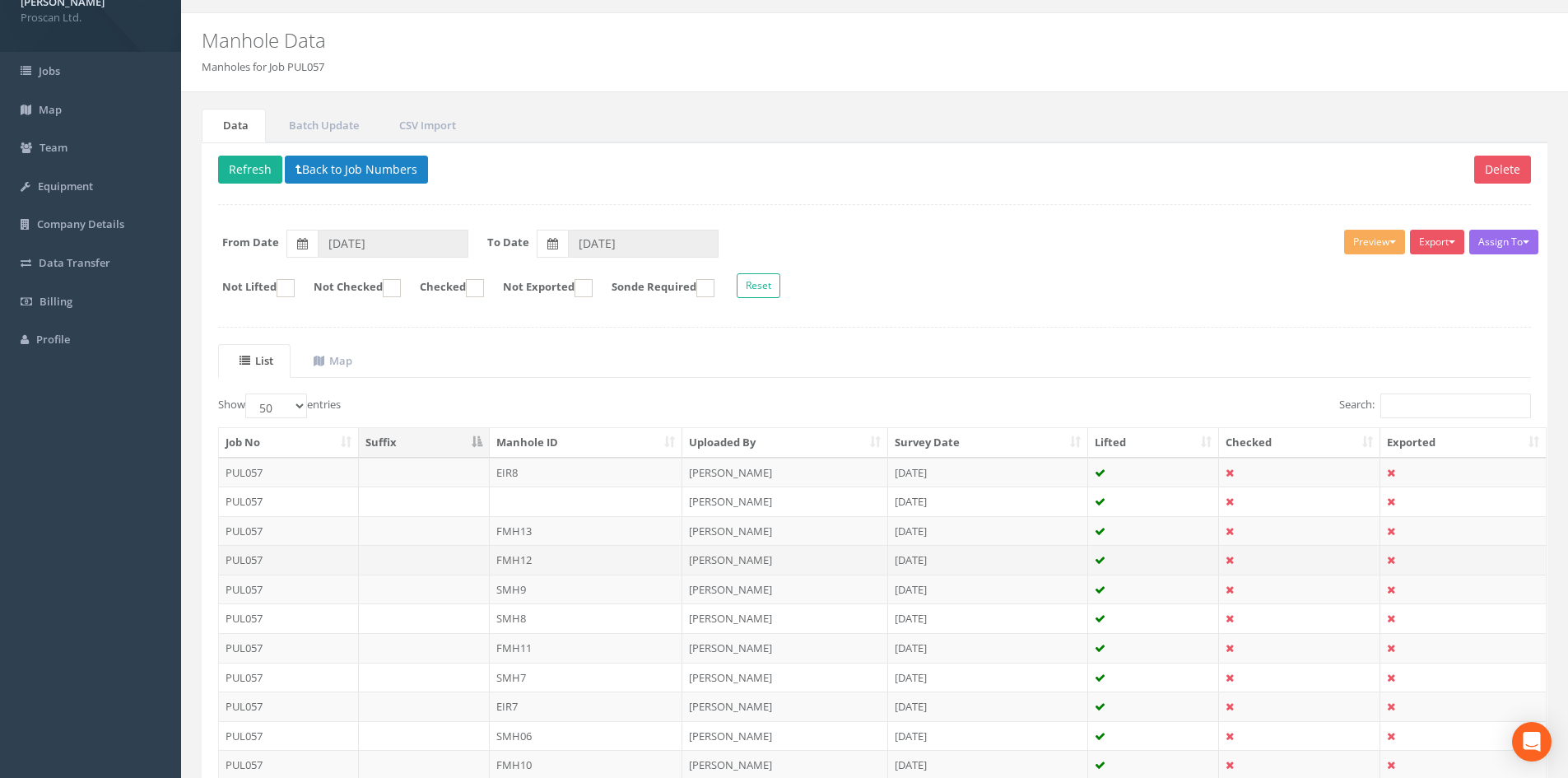 scroll, scrollTop: 220, scrollLeft: 0, axis: vertical 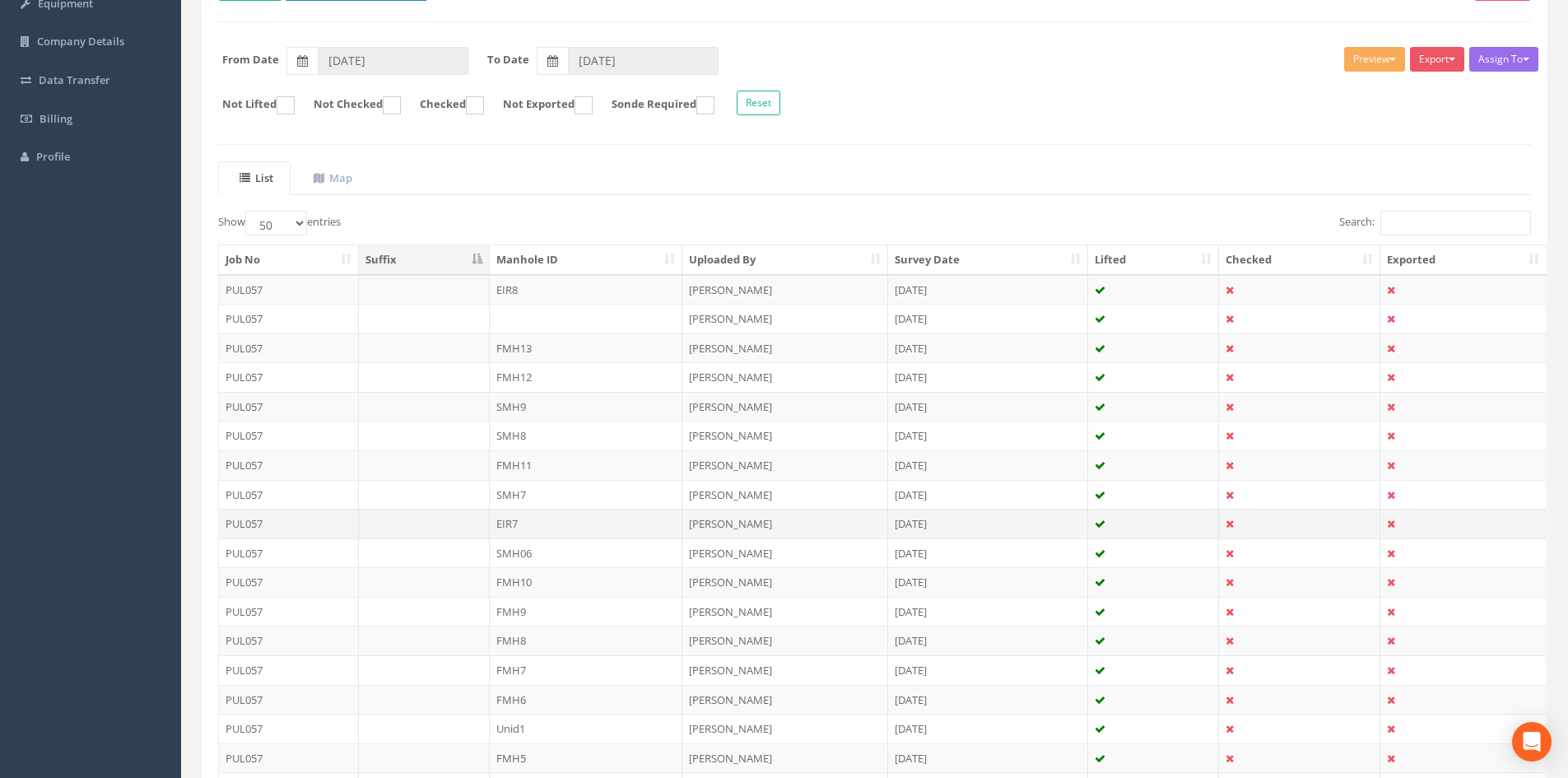 click on "EIR7" at bounding box center (586, 524) 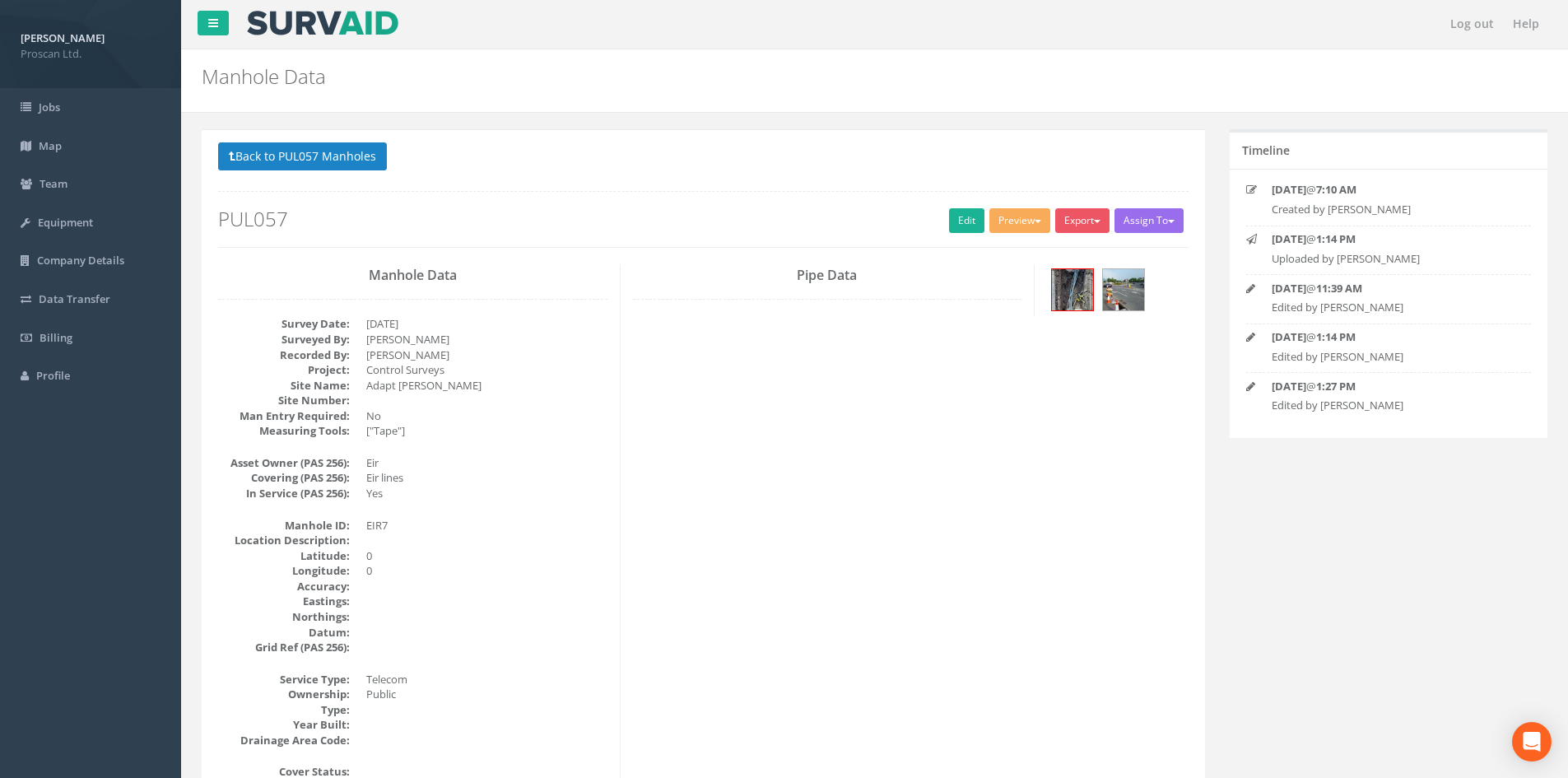 scroll, scrollTop: 0, scrollLeft: 0, axis: both 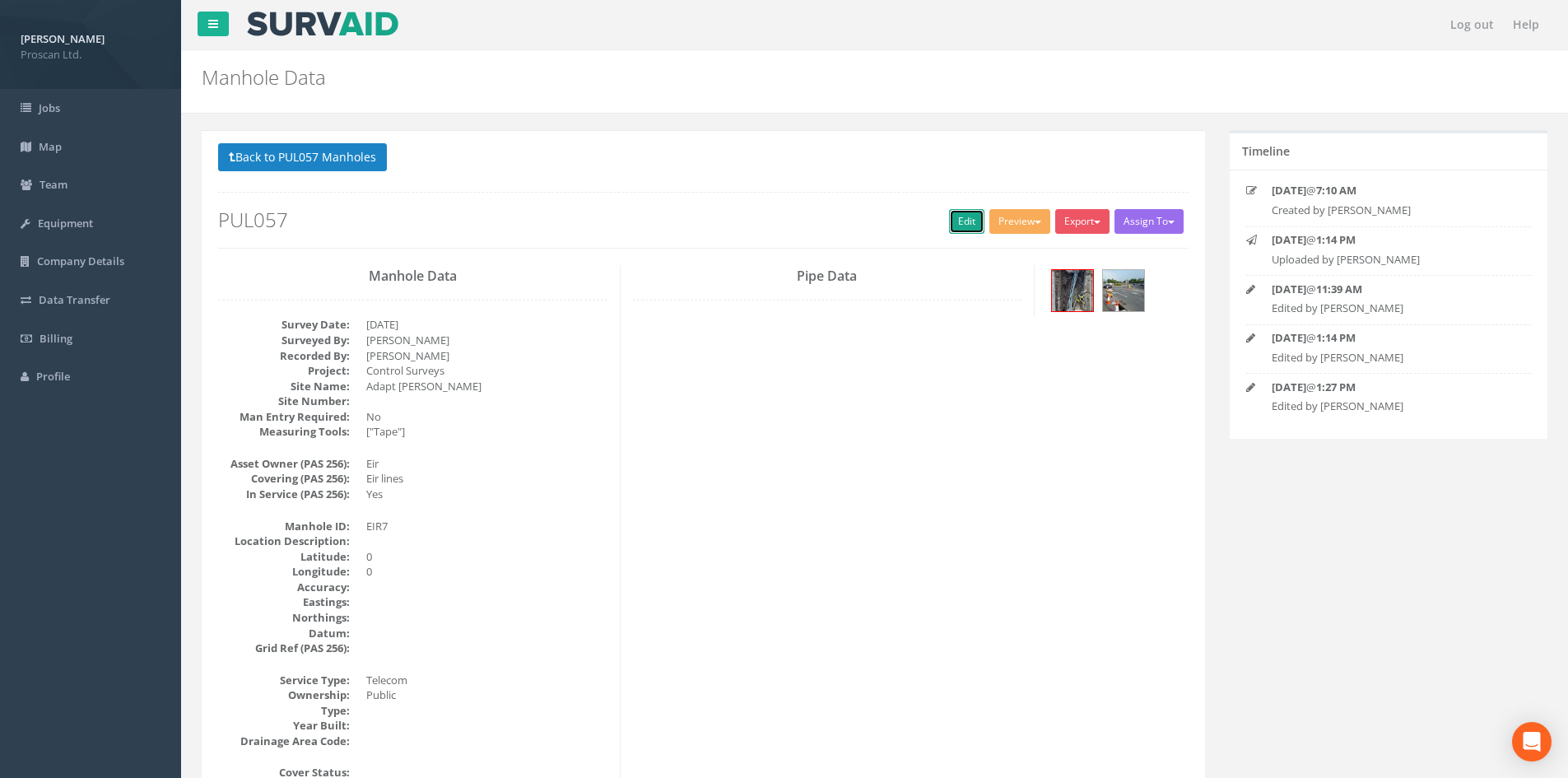 click on "Edit" at bounding box center (966, 221) 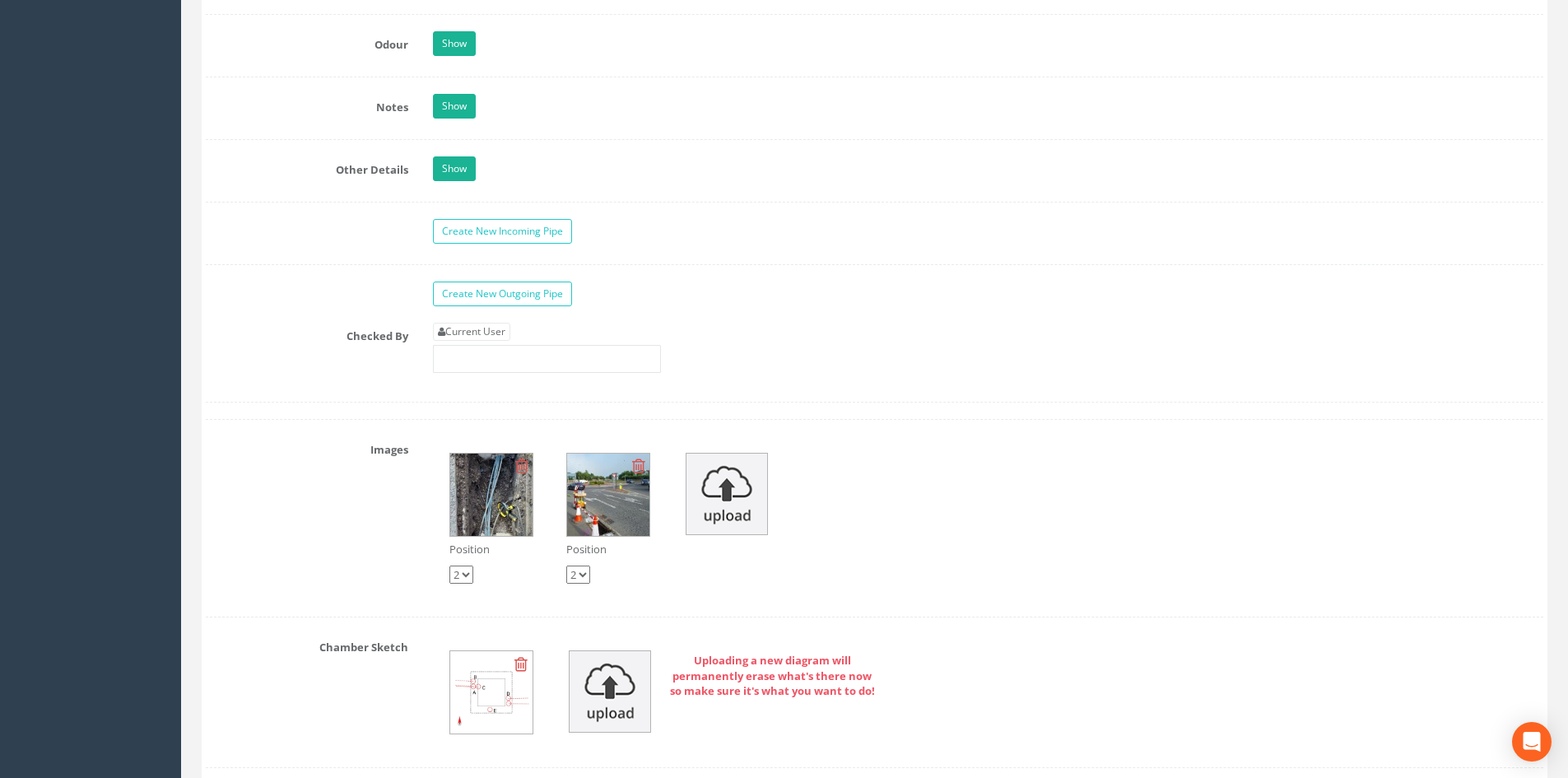 scroll, scrollTop: 2528, scrollLeft: 0, axis: vertical 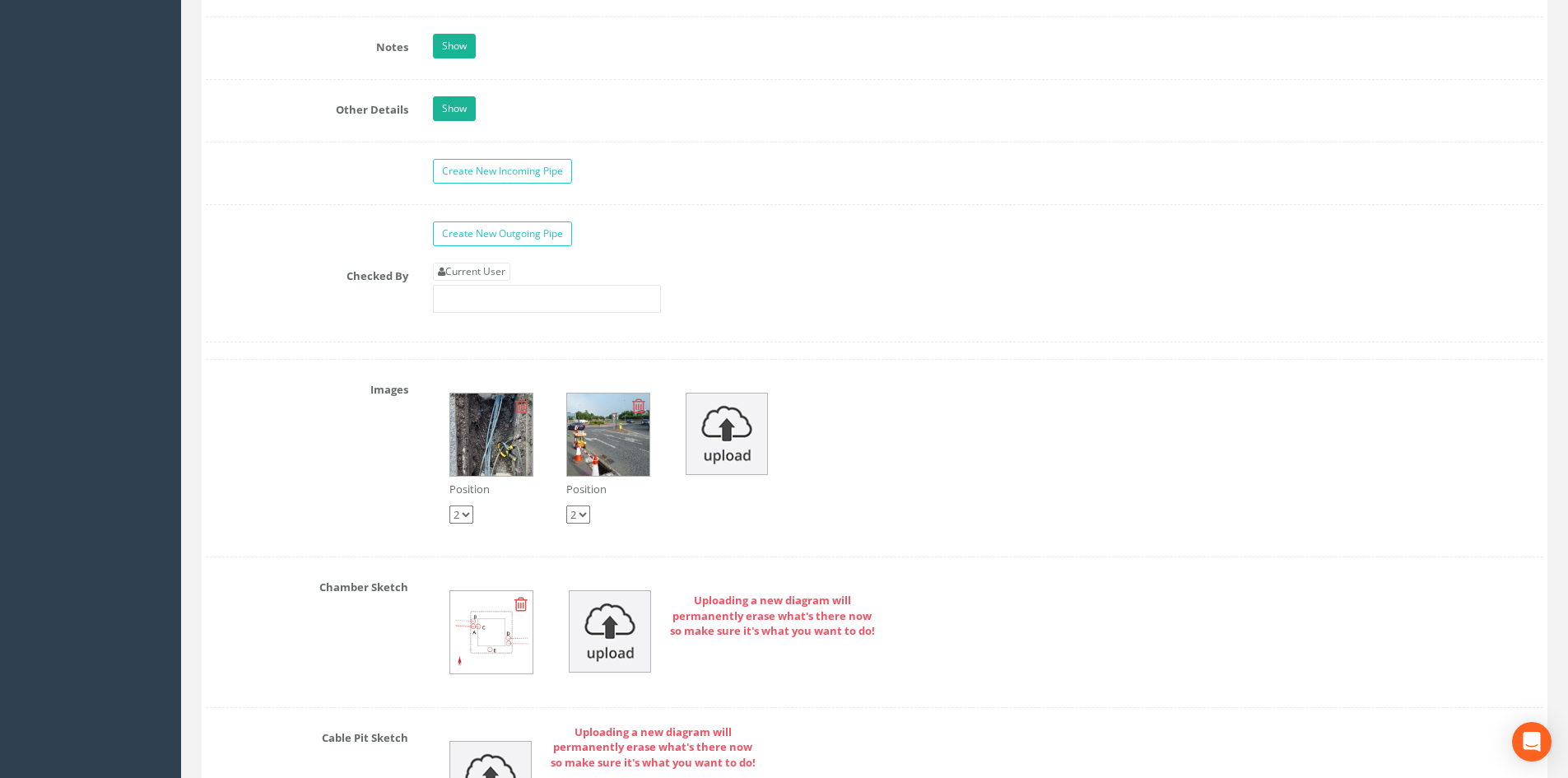 click at bounding box center [491, 632] 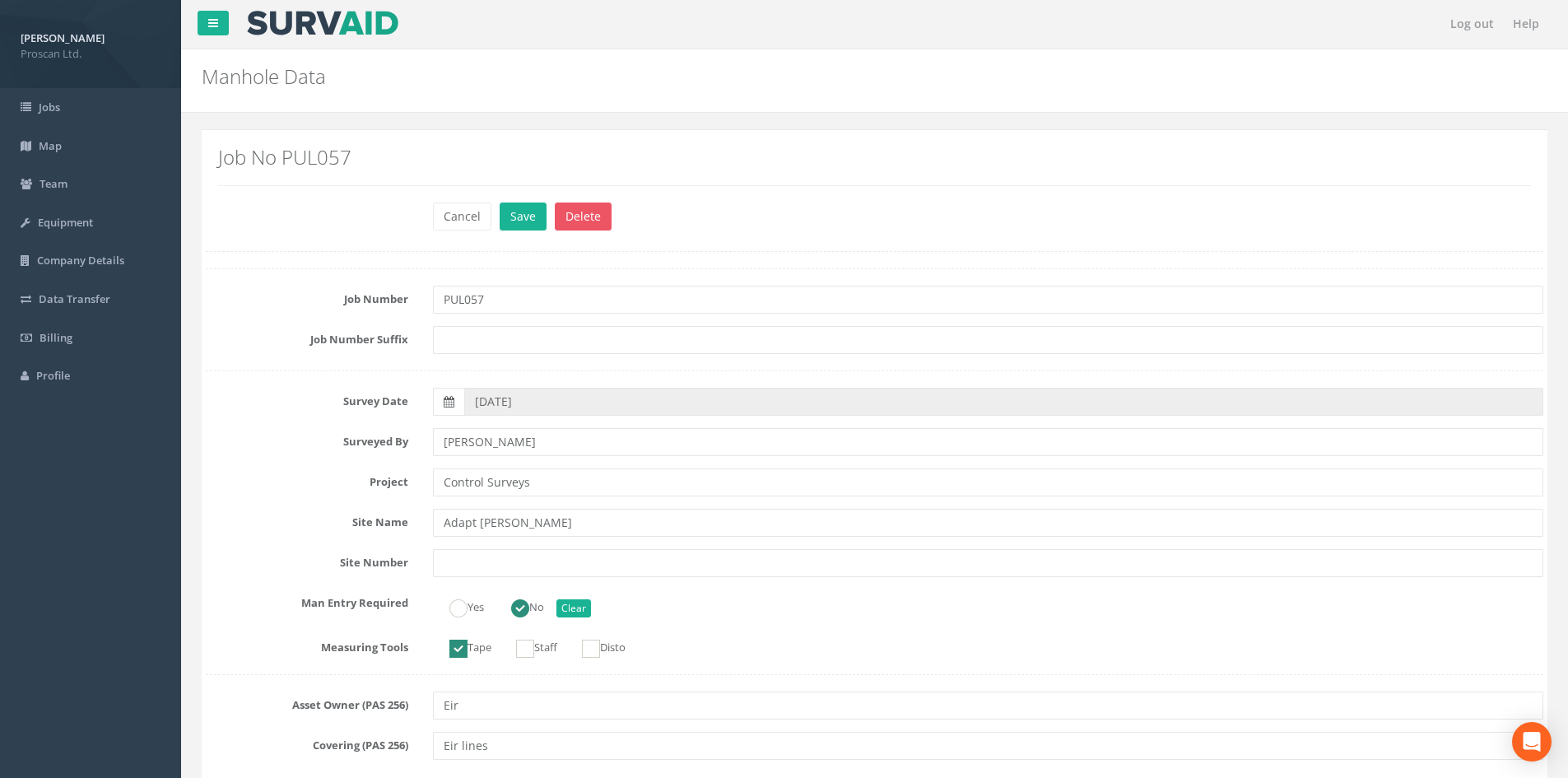 scroll, scrollTop: 0, scrollLeft: 0, axis: both 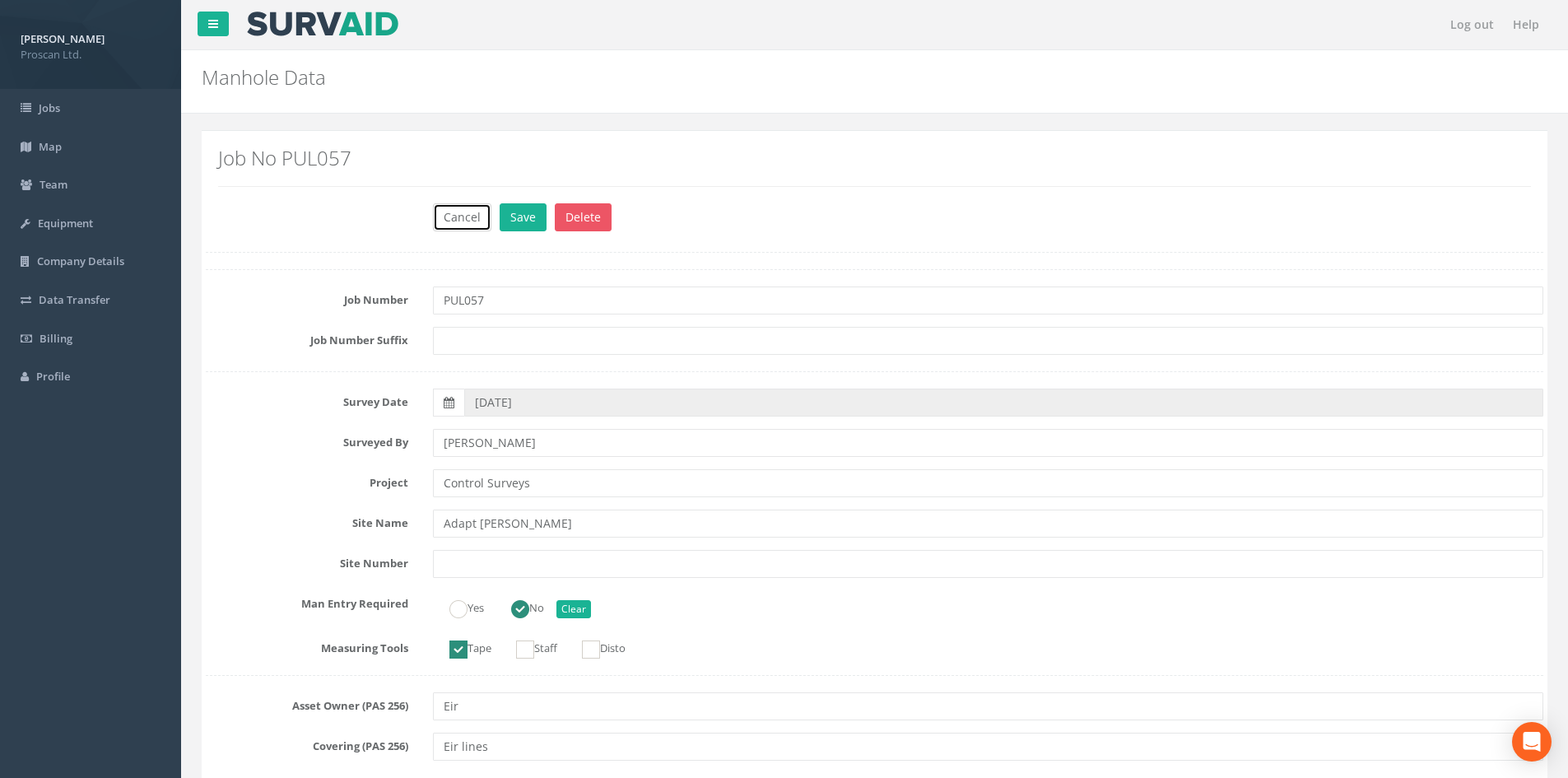 click on "Cancel" at bounding box center [462, 217] 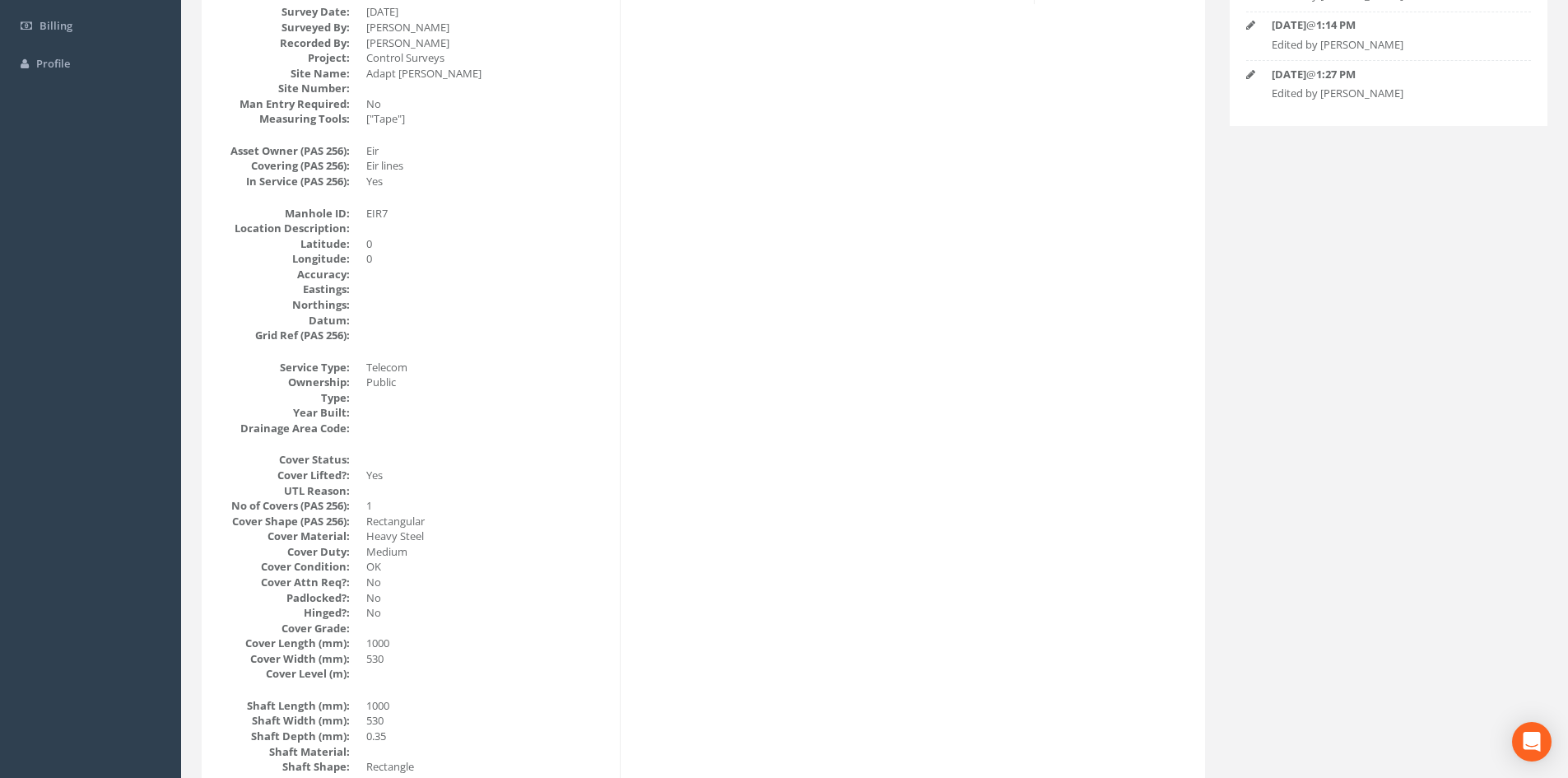 scroll, scrollTop: 0, scrollLeft: 0, axis: both 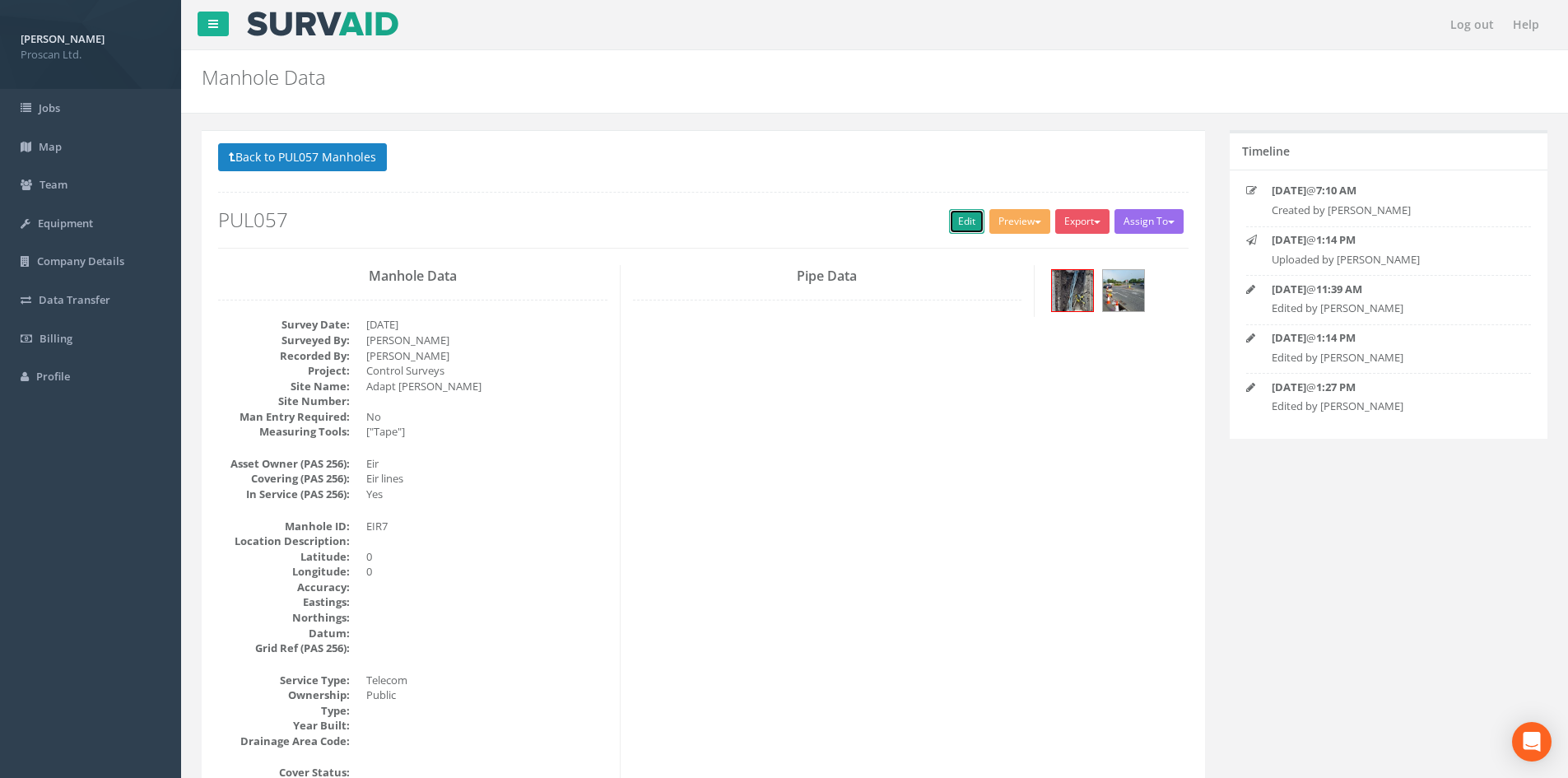 click on "Edit" at bounding box center [966, 221] 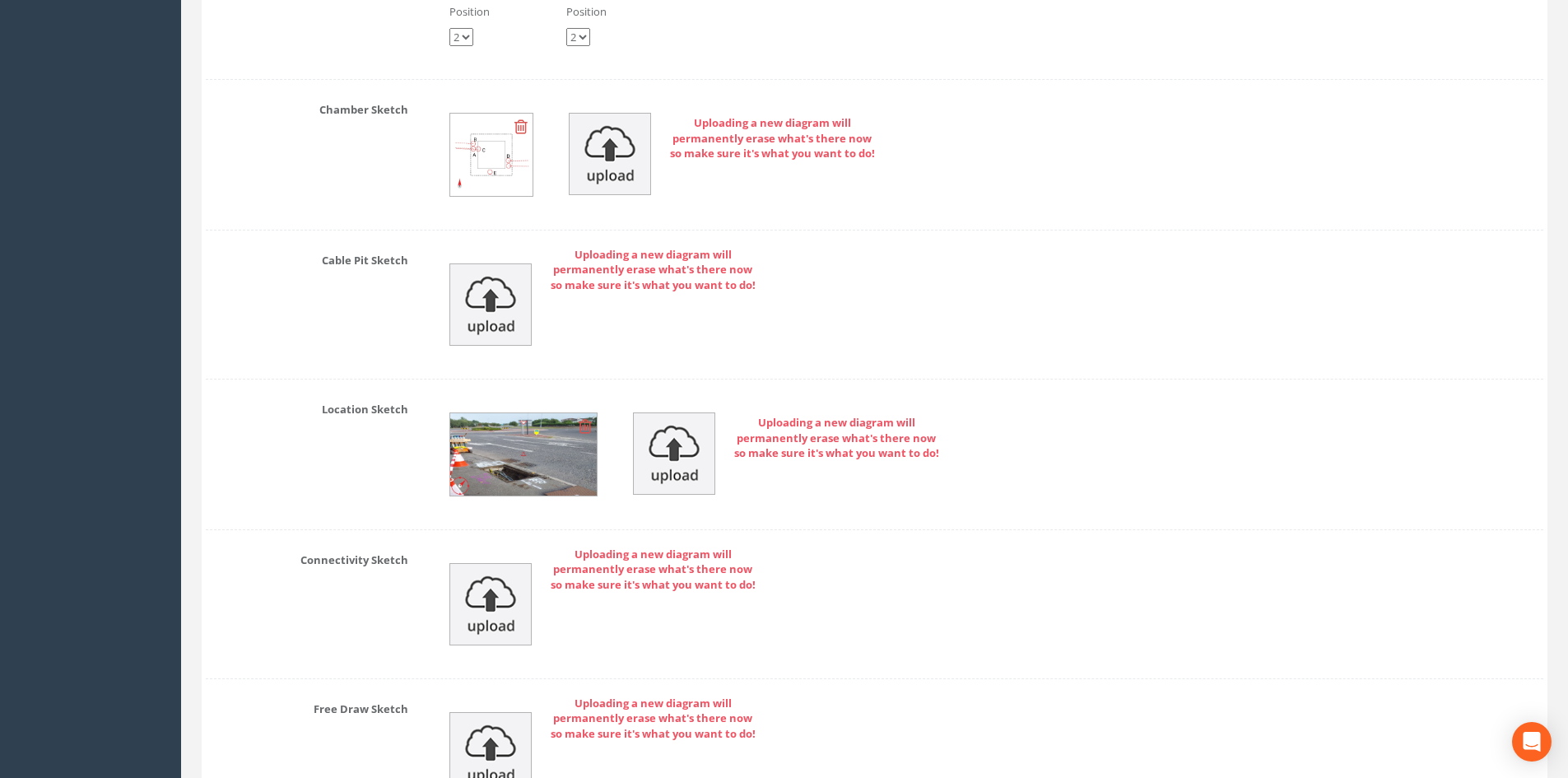 scroll, scrollTop: 2744, scrollLeft: 0, axis: vertical 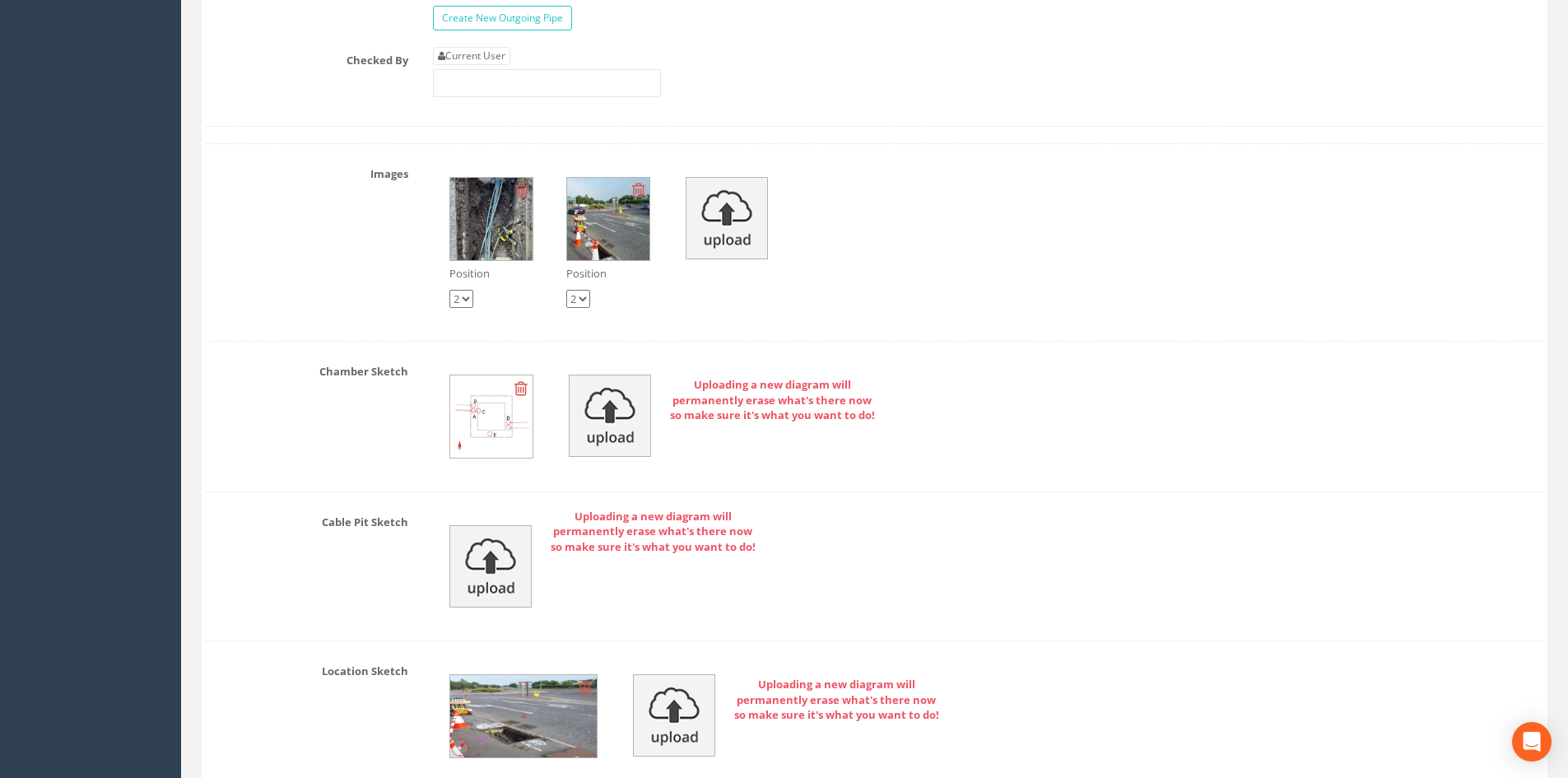 click at bounding box center [491, 417] 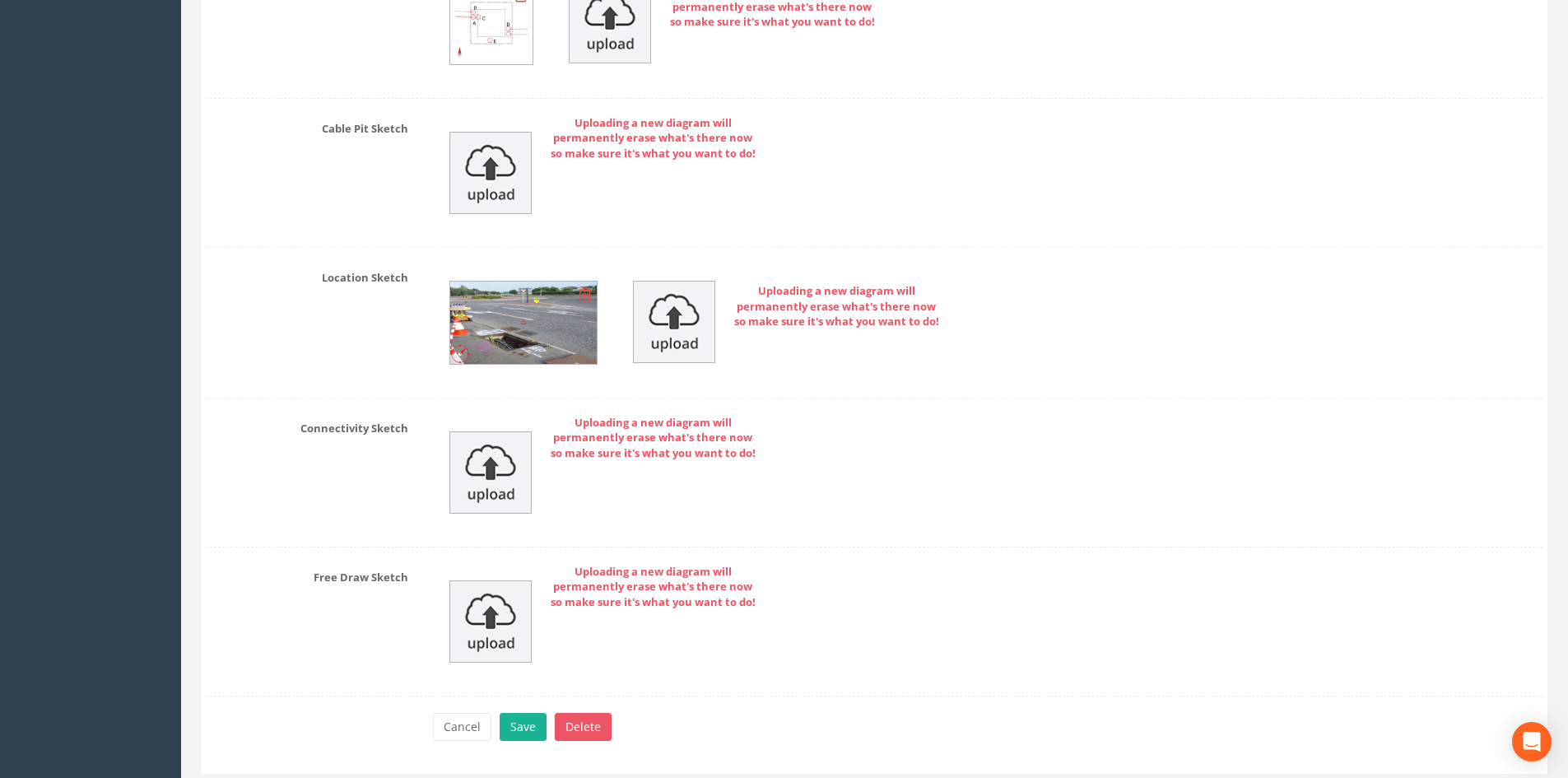 scroll, scrollTop: 3187, scrollLeft: 0, axis: vertical 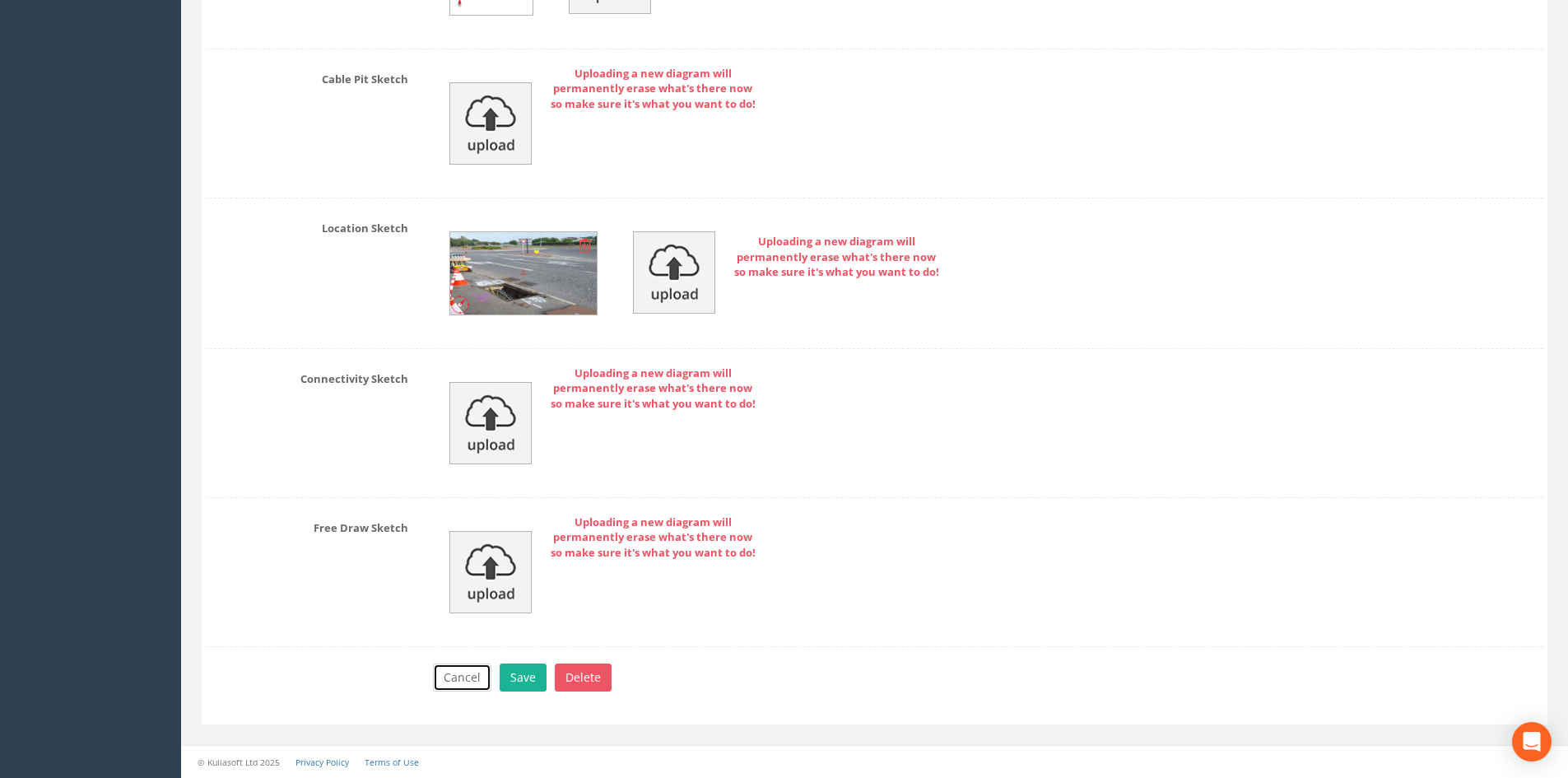 click on "Cancel" at bounding box center [462, 678] 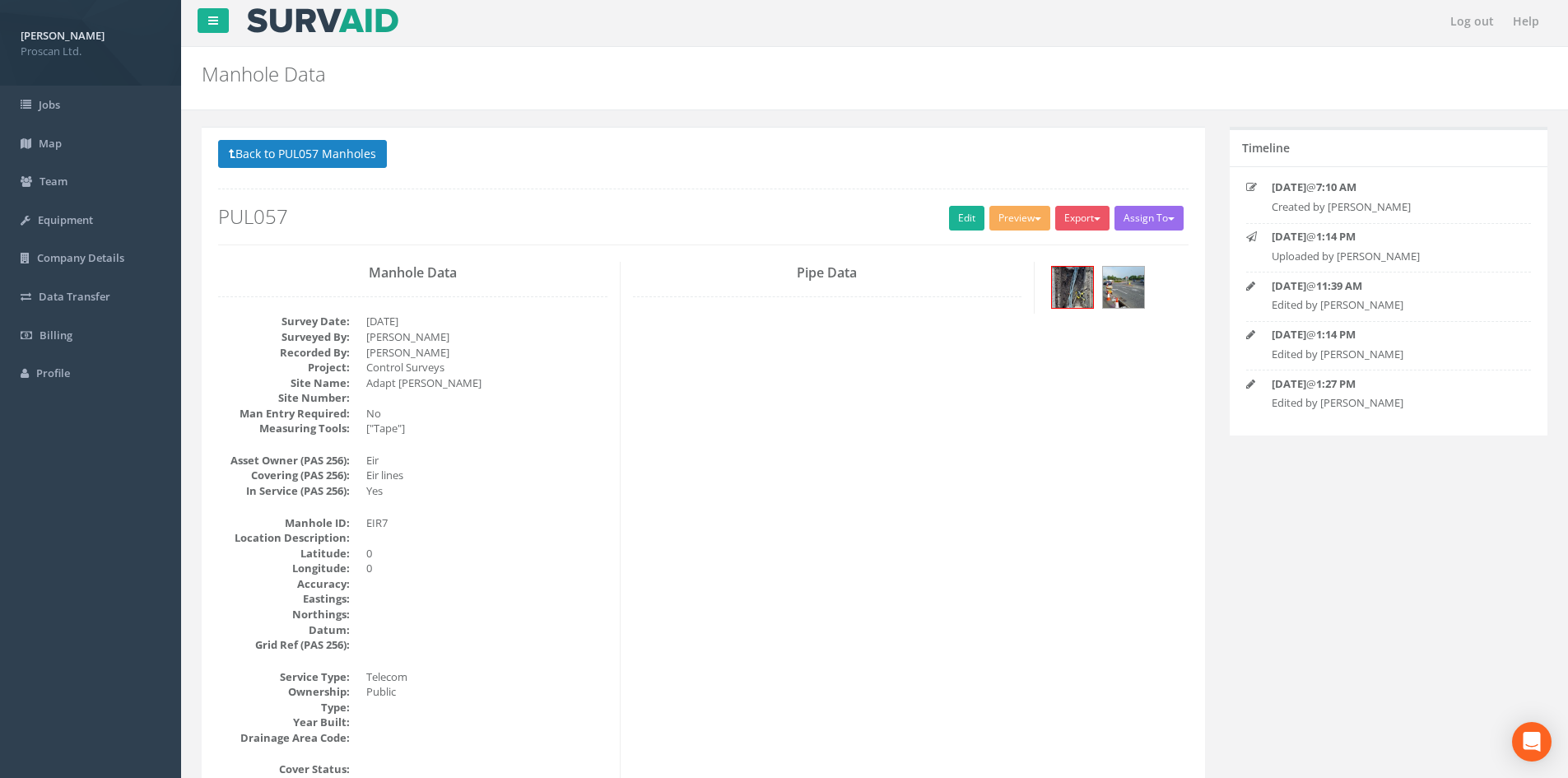 scroll, scrollTop: 0, scrollLeft: 0, axis: both 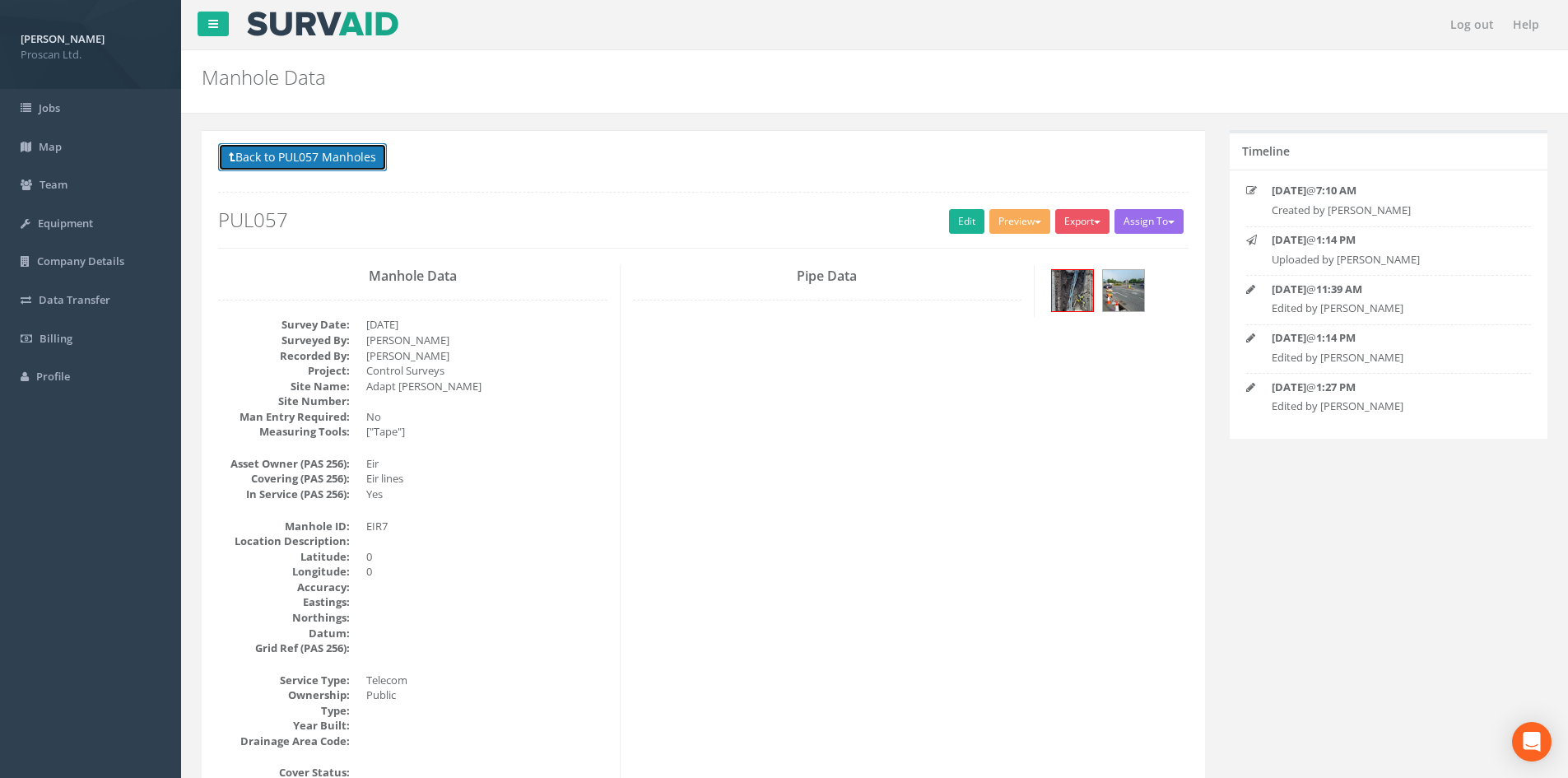 click on "Back to PUL057 Manholes" at bounding box center (302, 157) 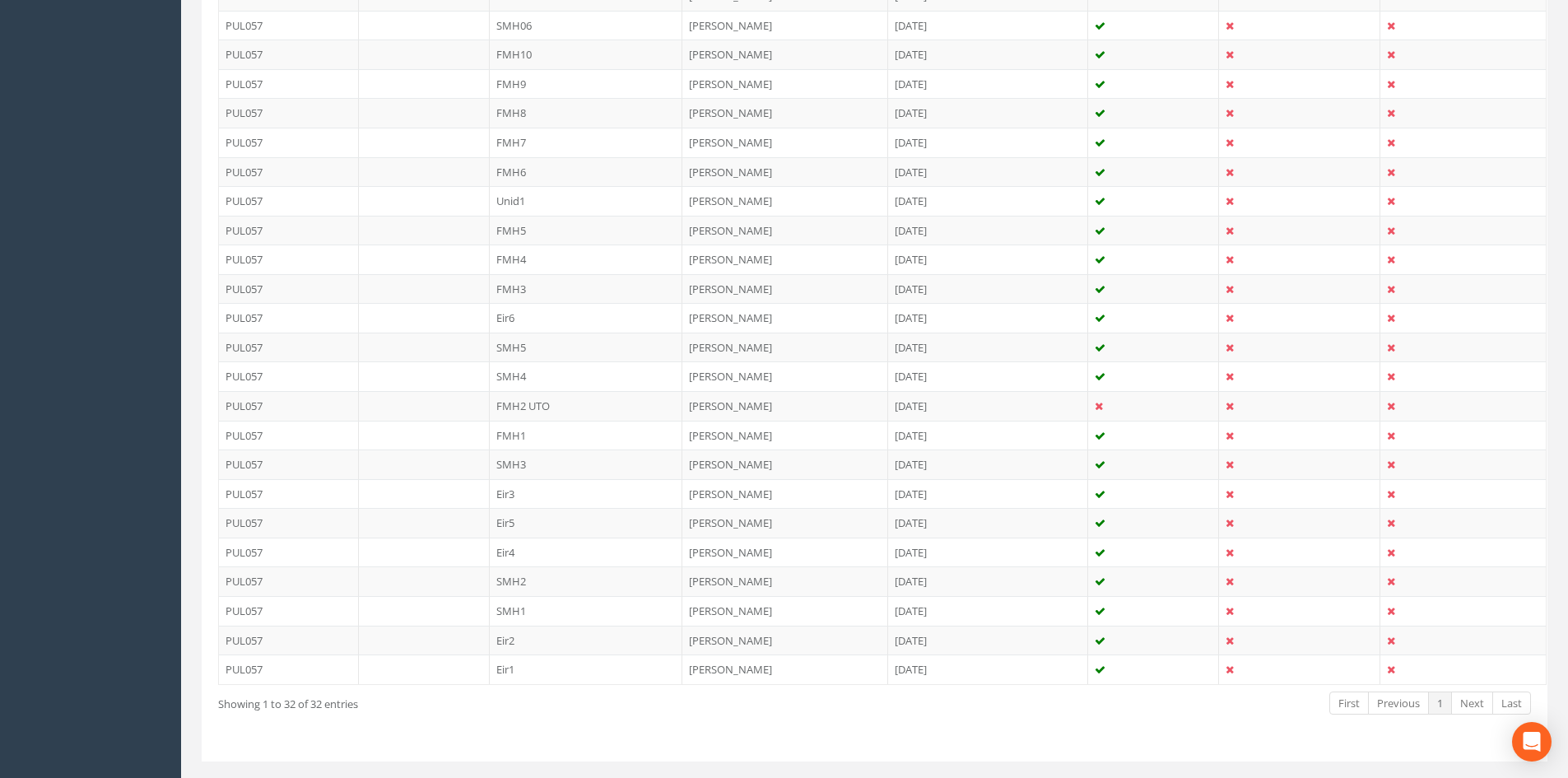 scroll, scrollTop: 785, scrollLeft: 0, axis: vertical 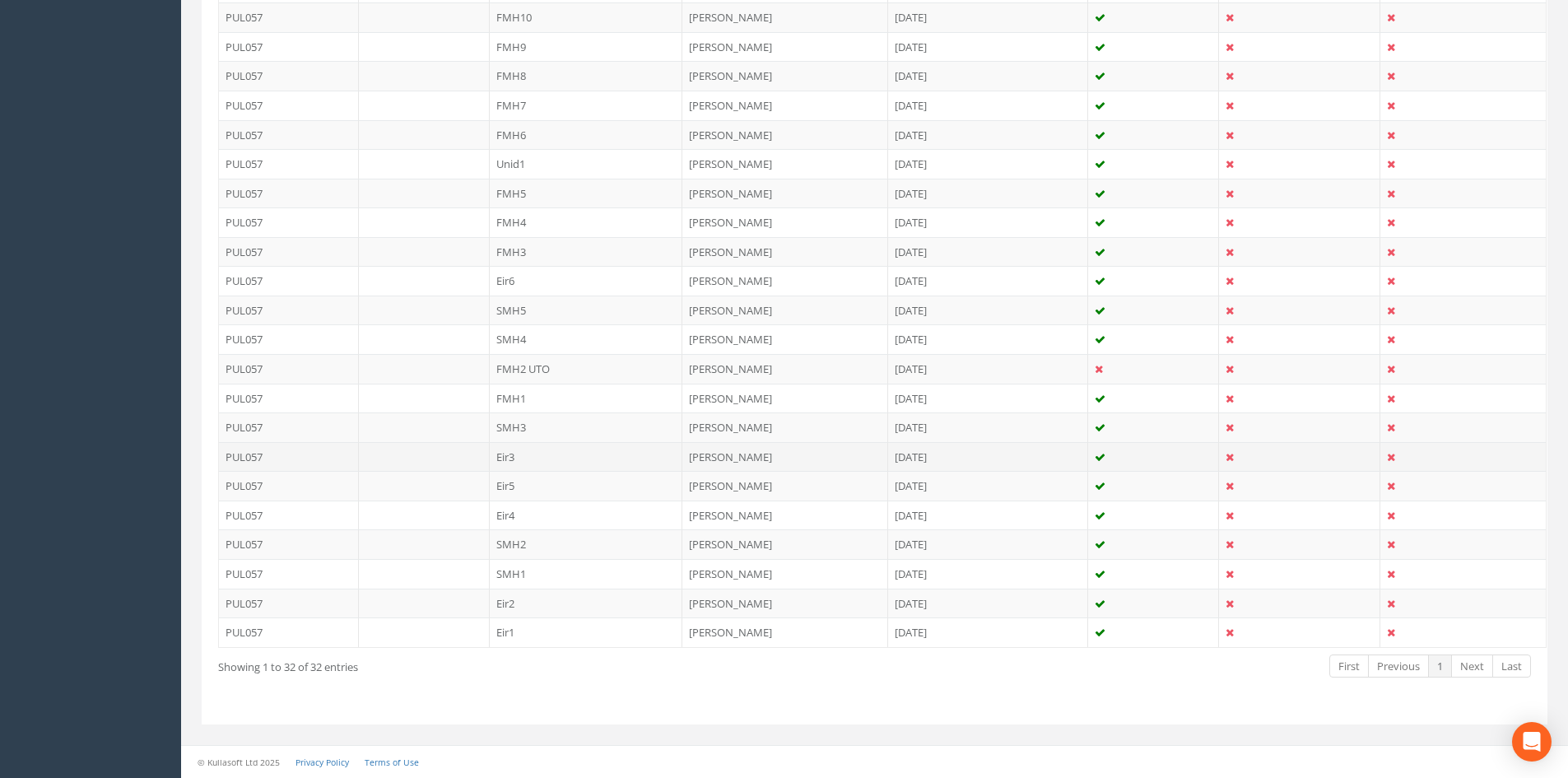 click on "Eir3" at bounding box center [586, 457] 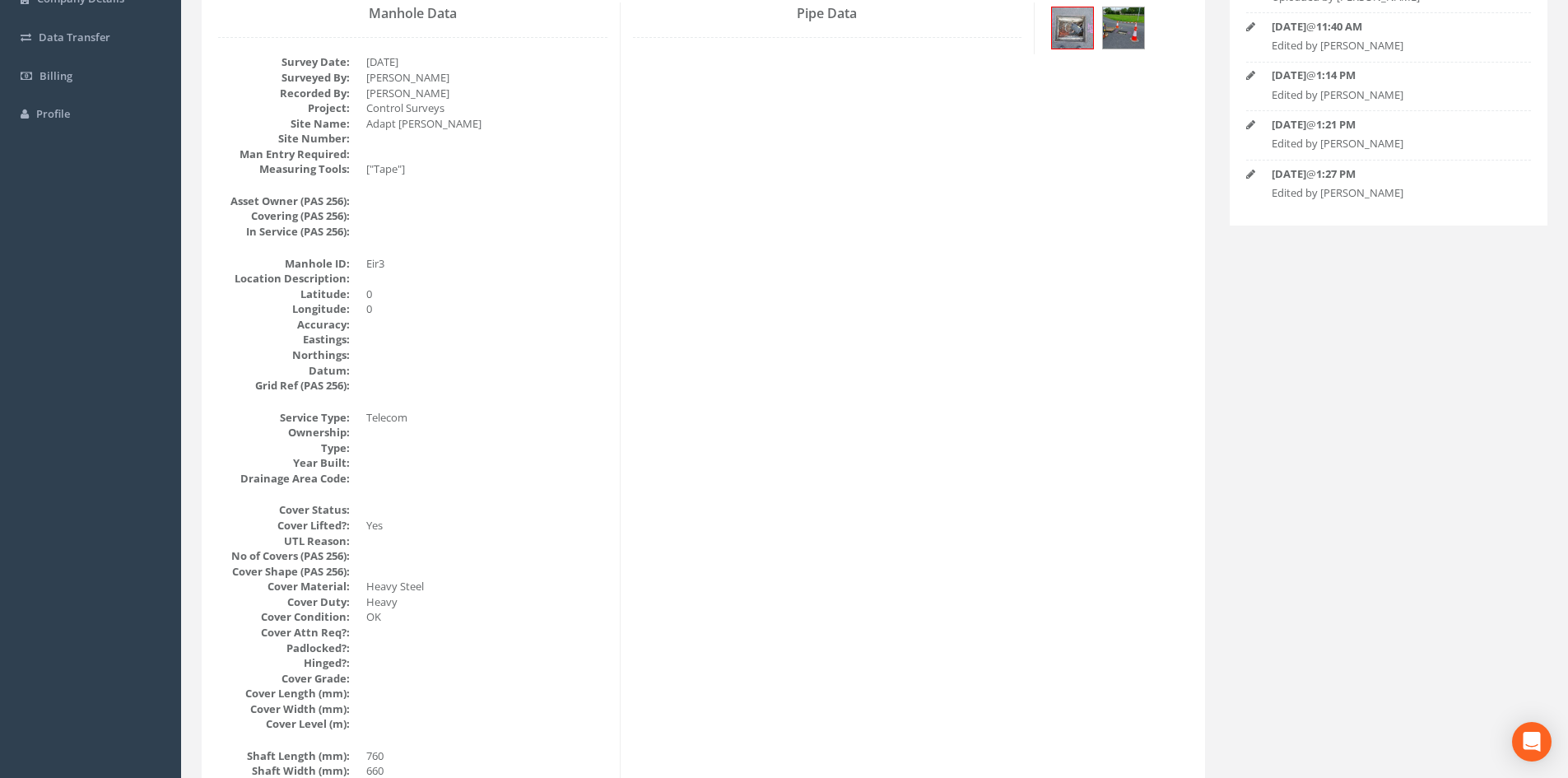 scroll, scrollTop: 0, scrollLeft: 0, axis: both 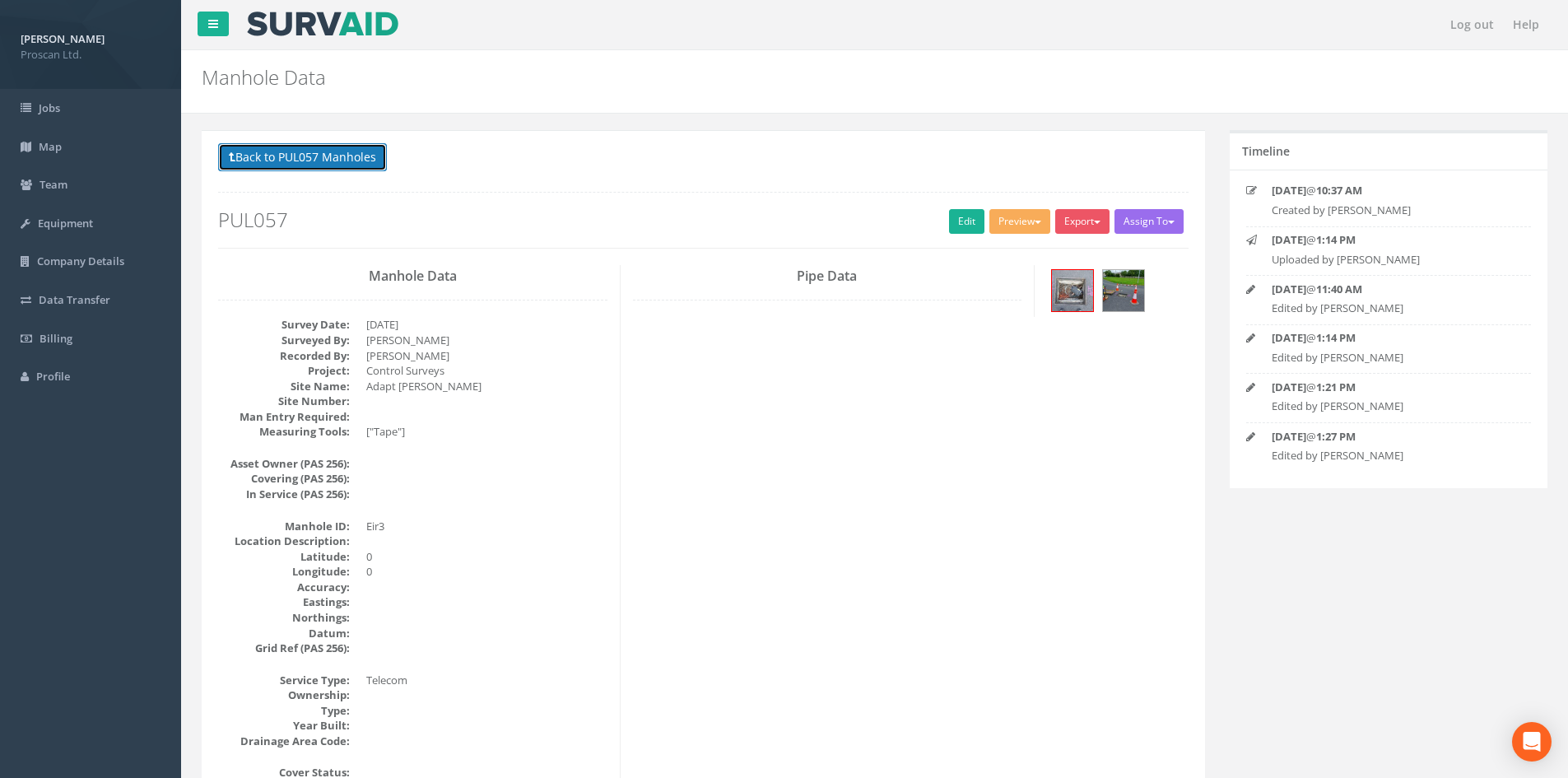click on "Back to PUL057 Manholes" at bounding box center (302, 157) 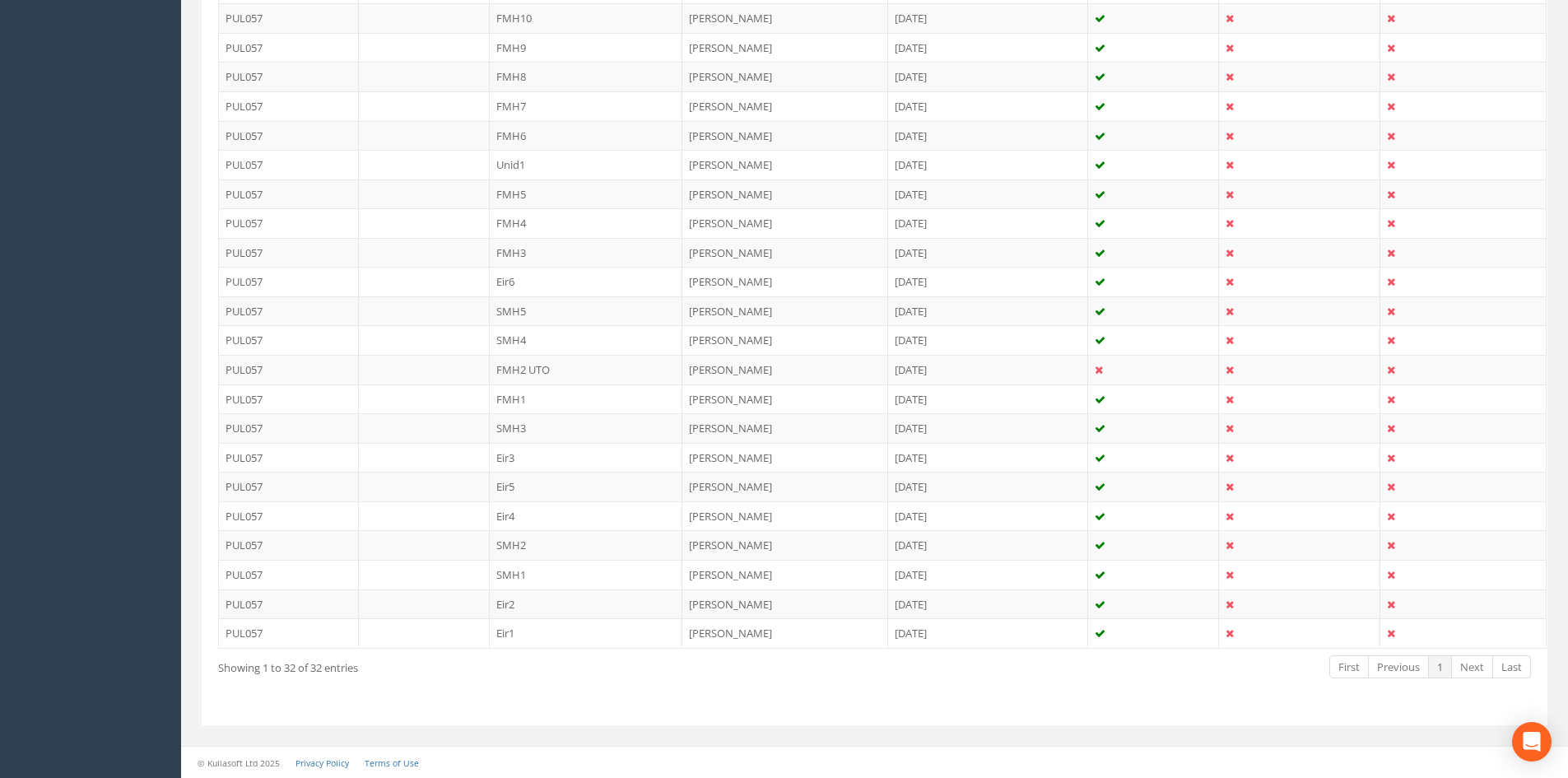 scroll, scrollTop: 785, scrollLeft: 0, axis: vertical 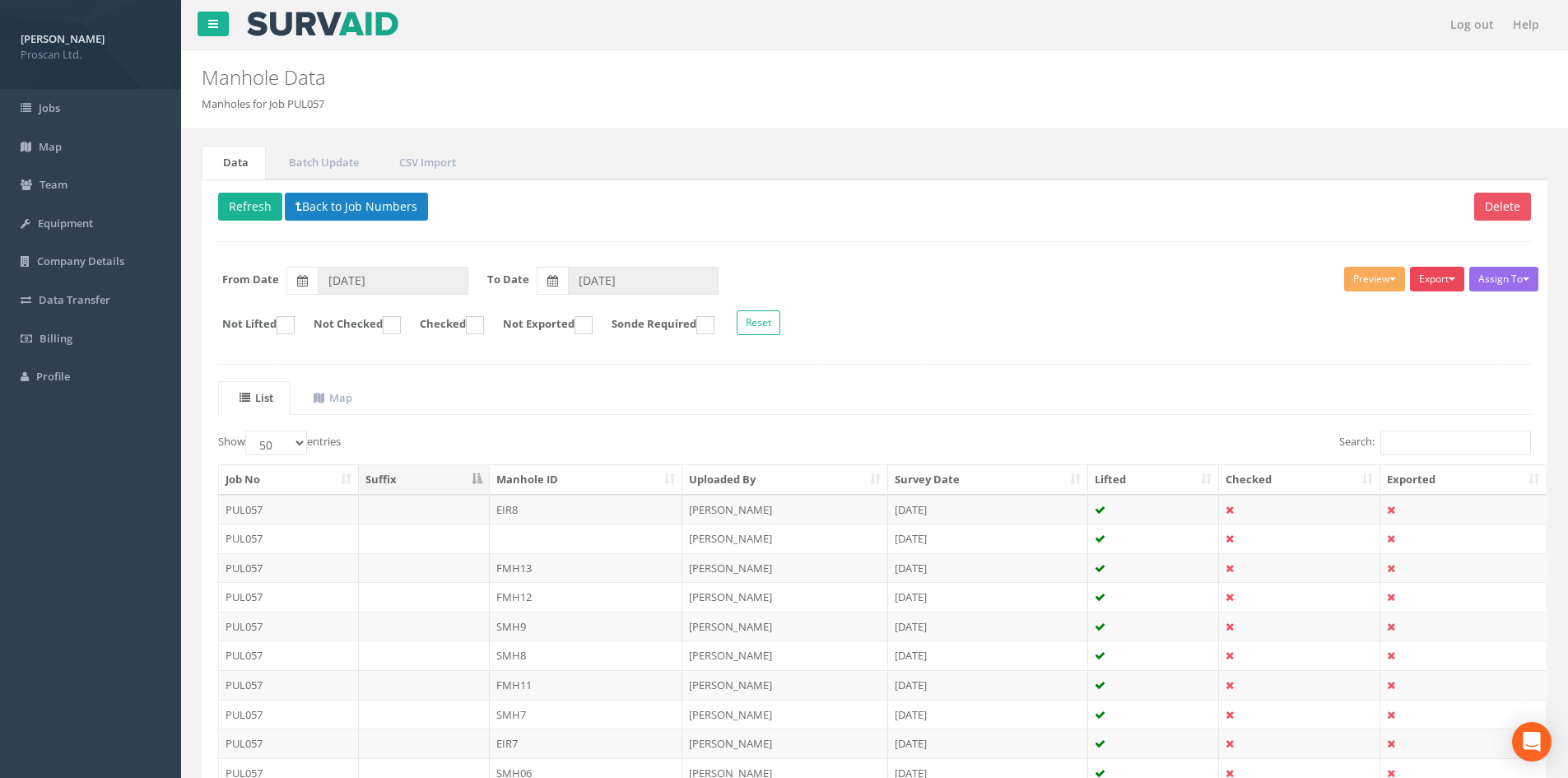 click on "Export" at bounding box center [1437, 279] 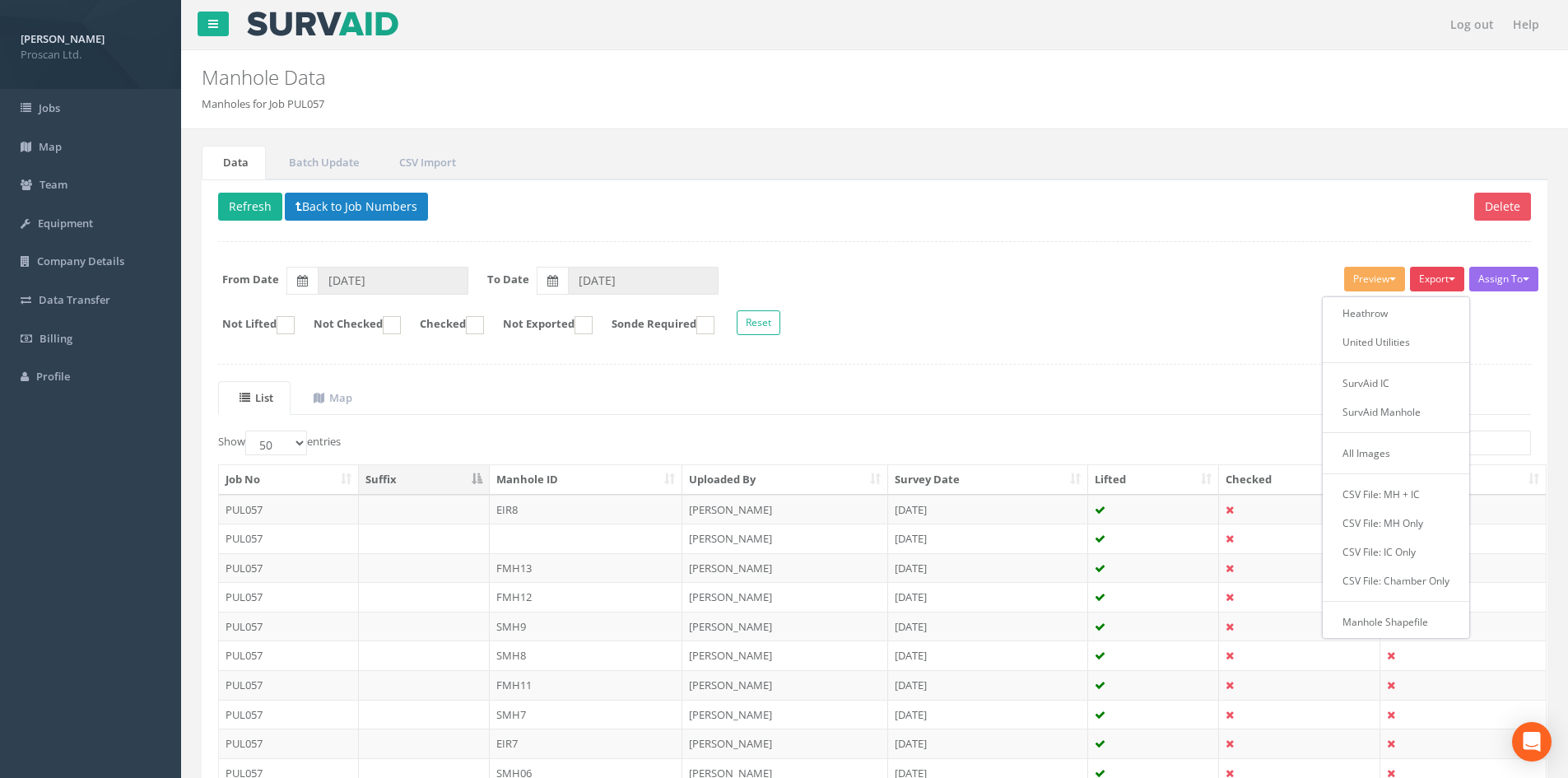 click on "From Date       [DATE]         To Date       [DATE]" at bounding box center [874, 281] 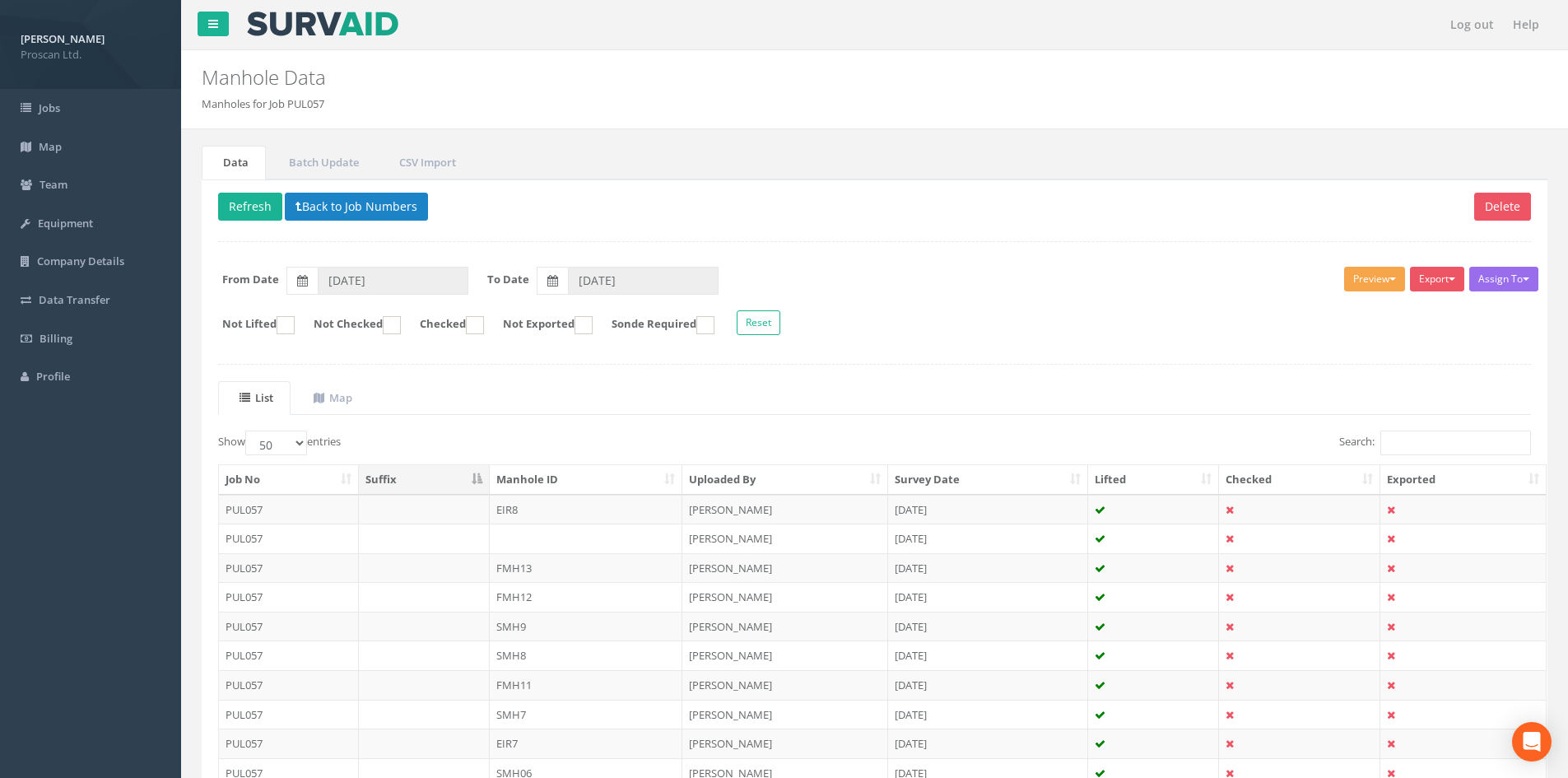 click on "Preview" at bounding box center [1375, 279] 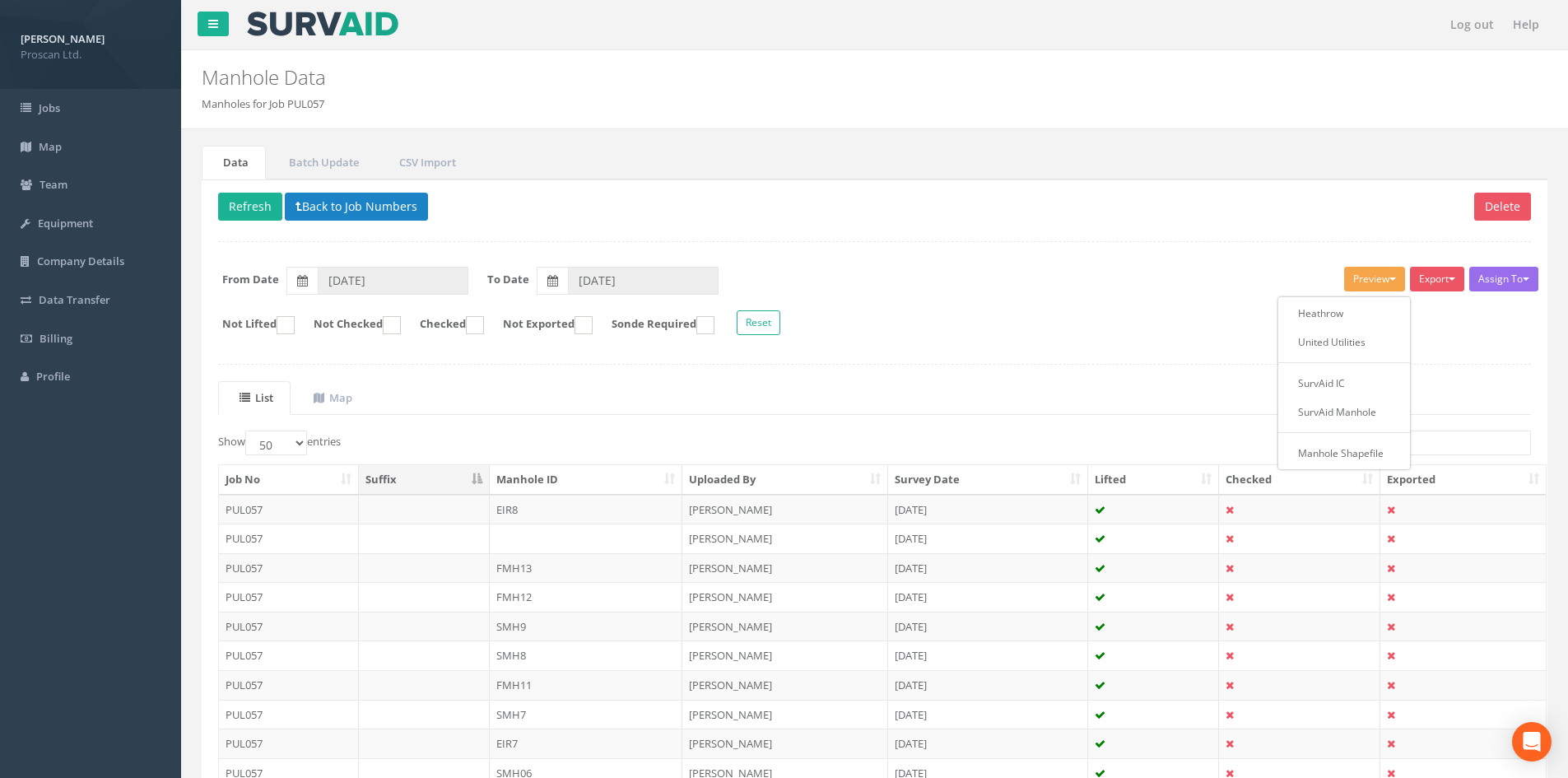click on "From Date       [DATE]         To Date       [DATE]" at bounding box center [874, 281] 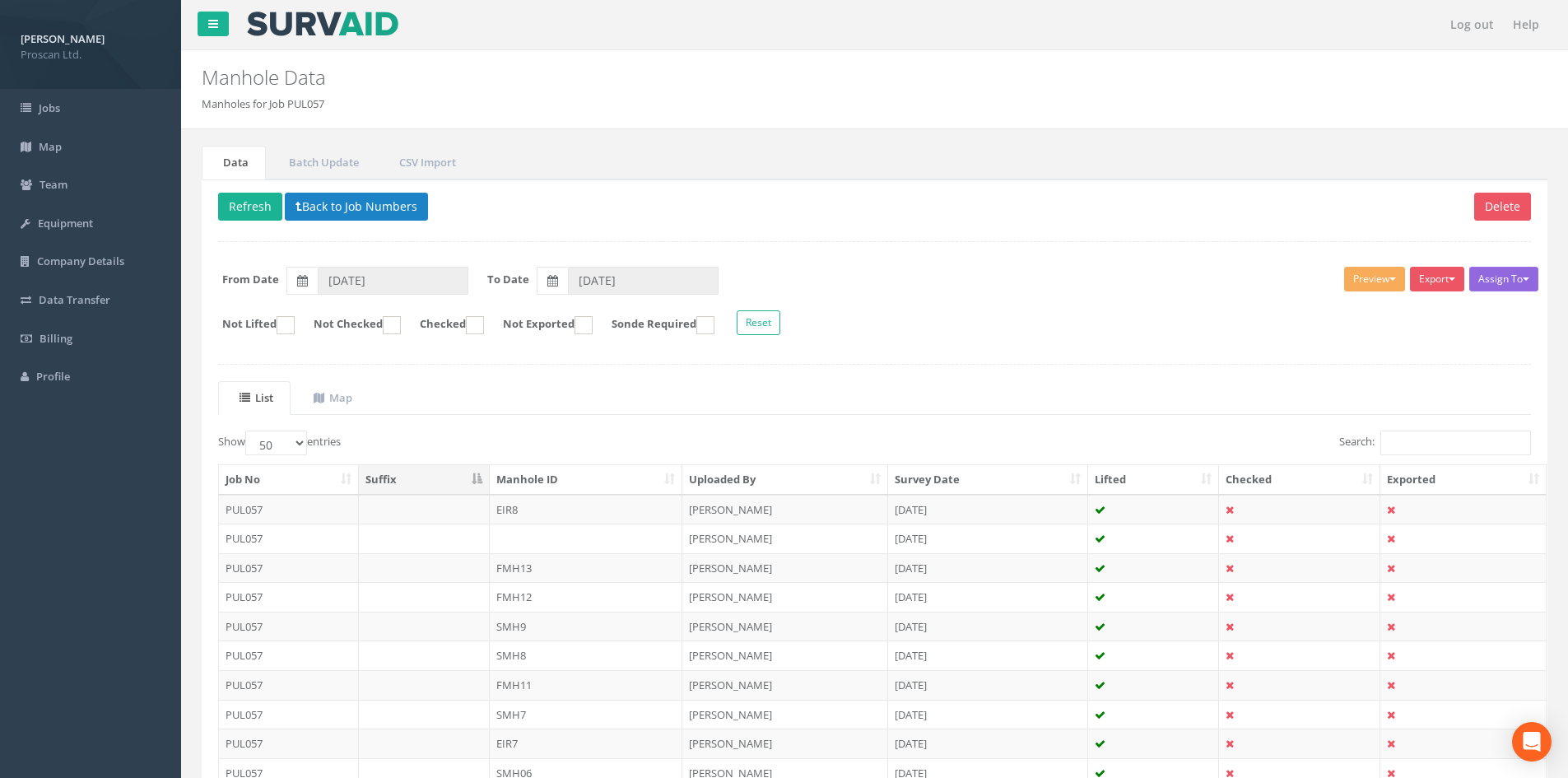 click on "Assign To" at bounding box center (1504, 279) 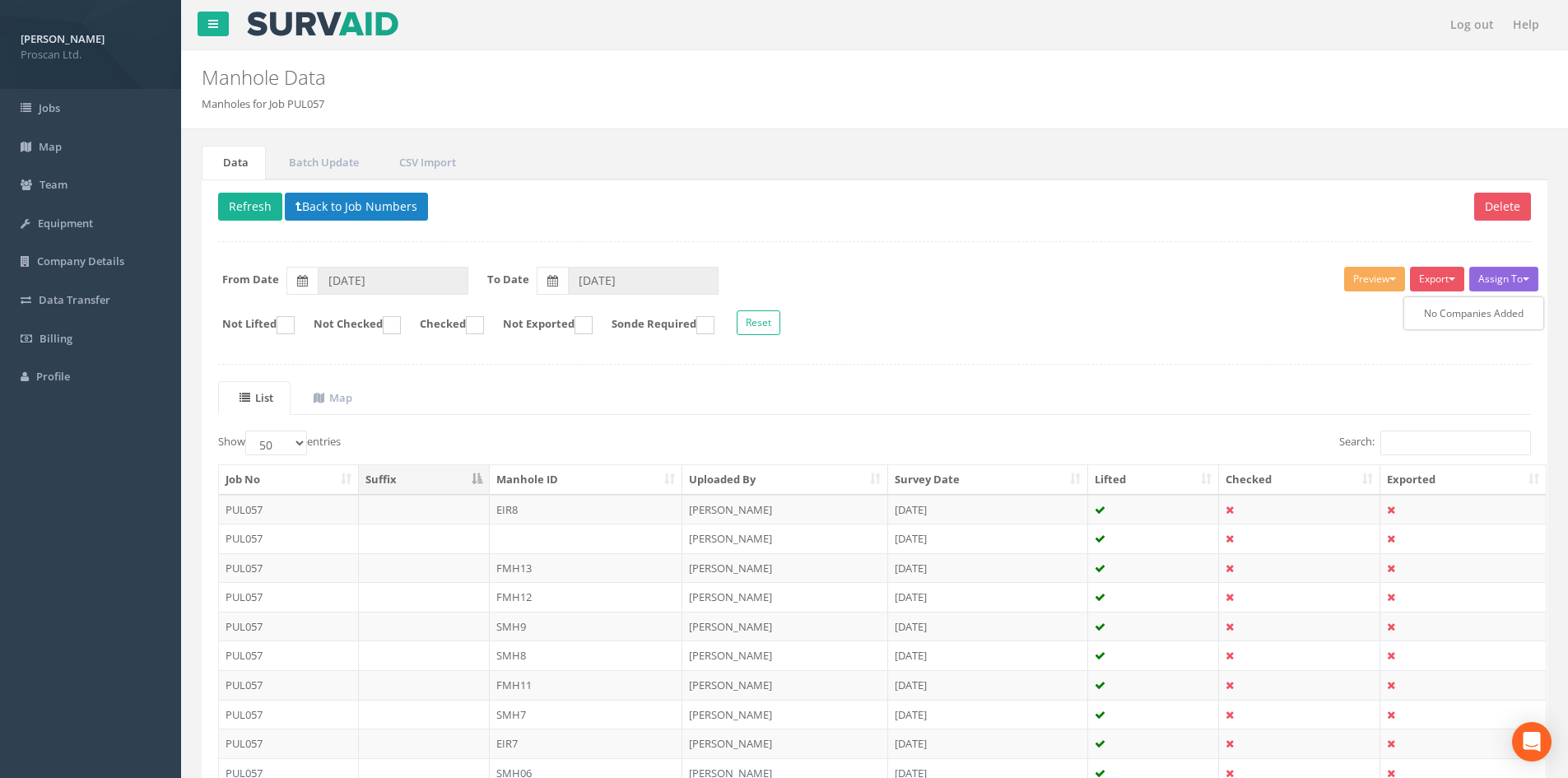 click on "Not Lifted             Not Checked             Checked             Not Exported             Sonde Required             Reset" at bounding box center (874, 324) 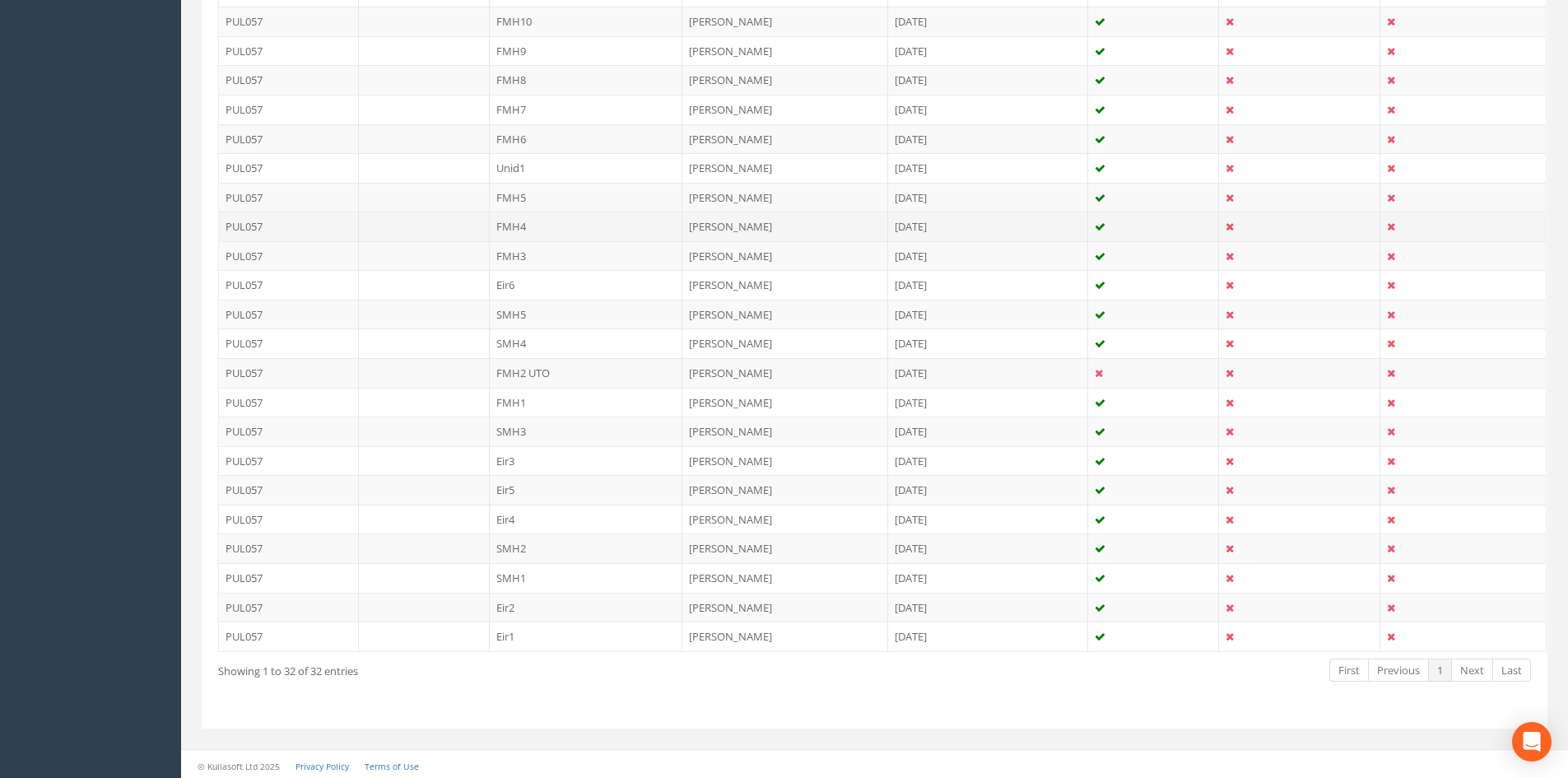 scroll, scrollTop: 785, scrollLeft: 0, axis: vertical 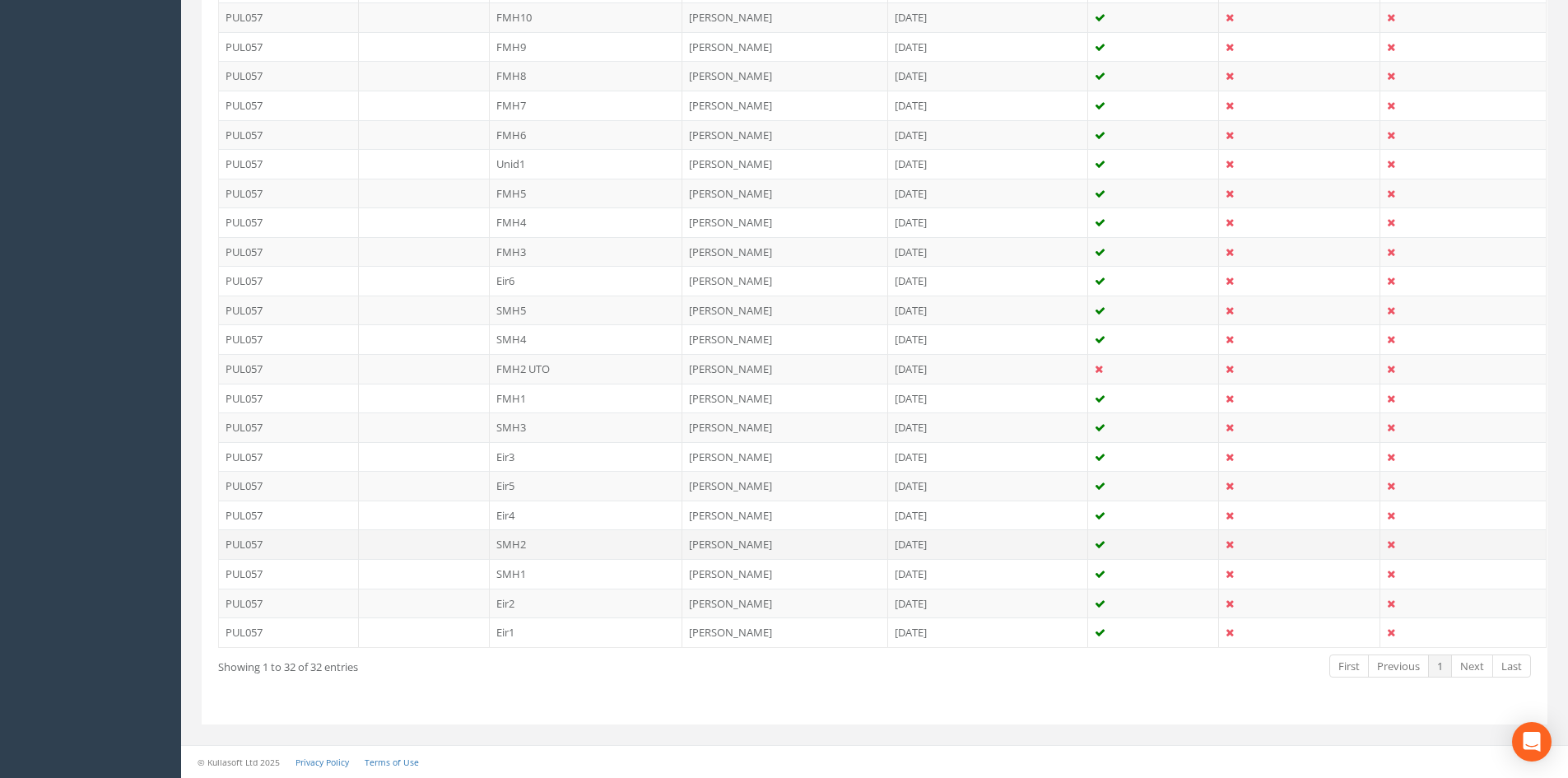 click on "SMH2" at bounding box center (586, 544) 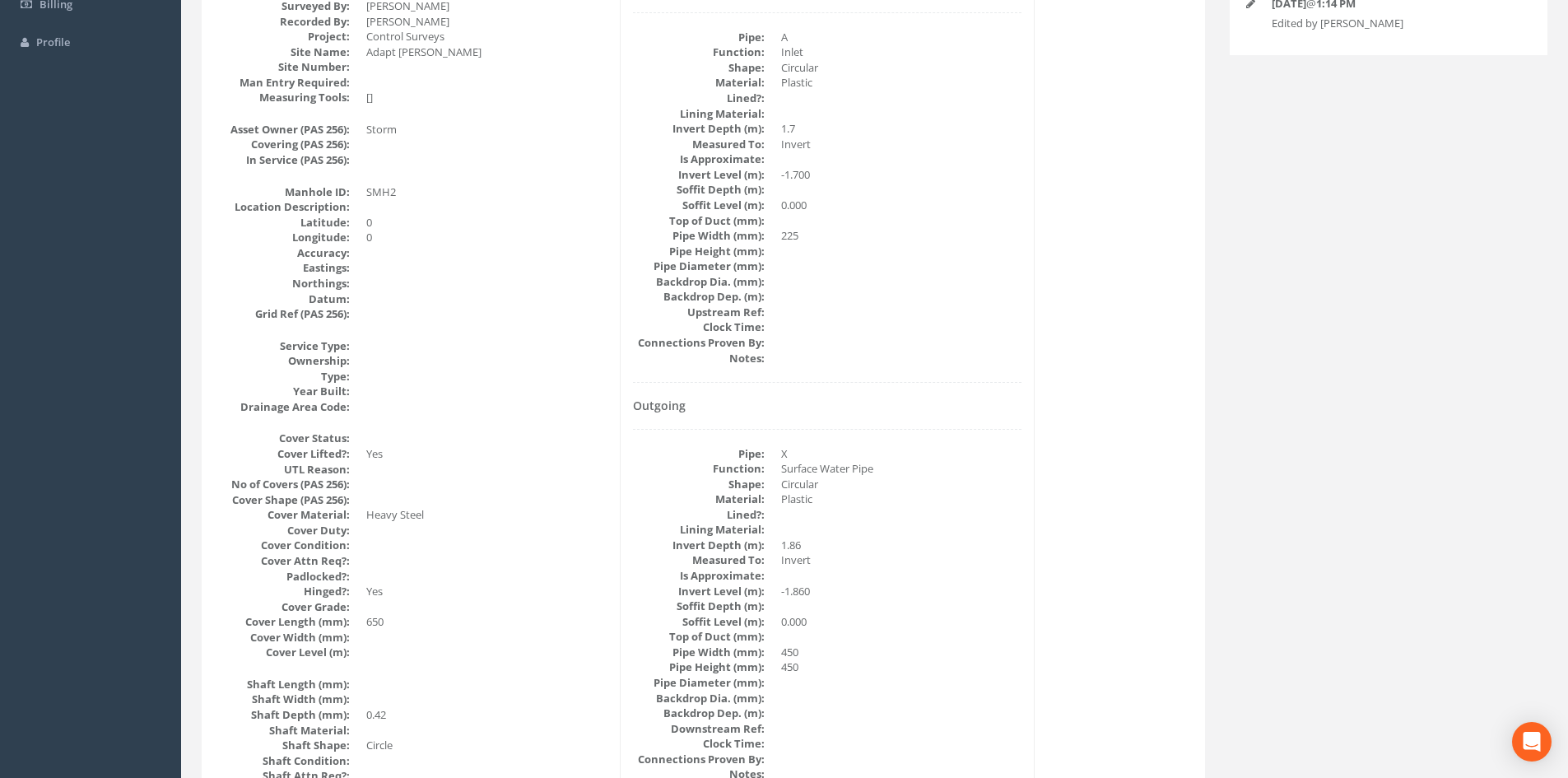 scroll, scrollTop: 5, scrollLeft: 0, axis: vertical 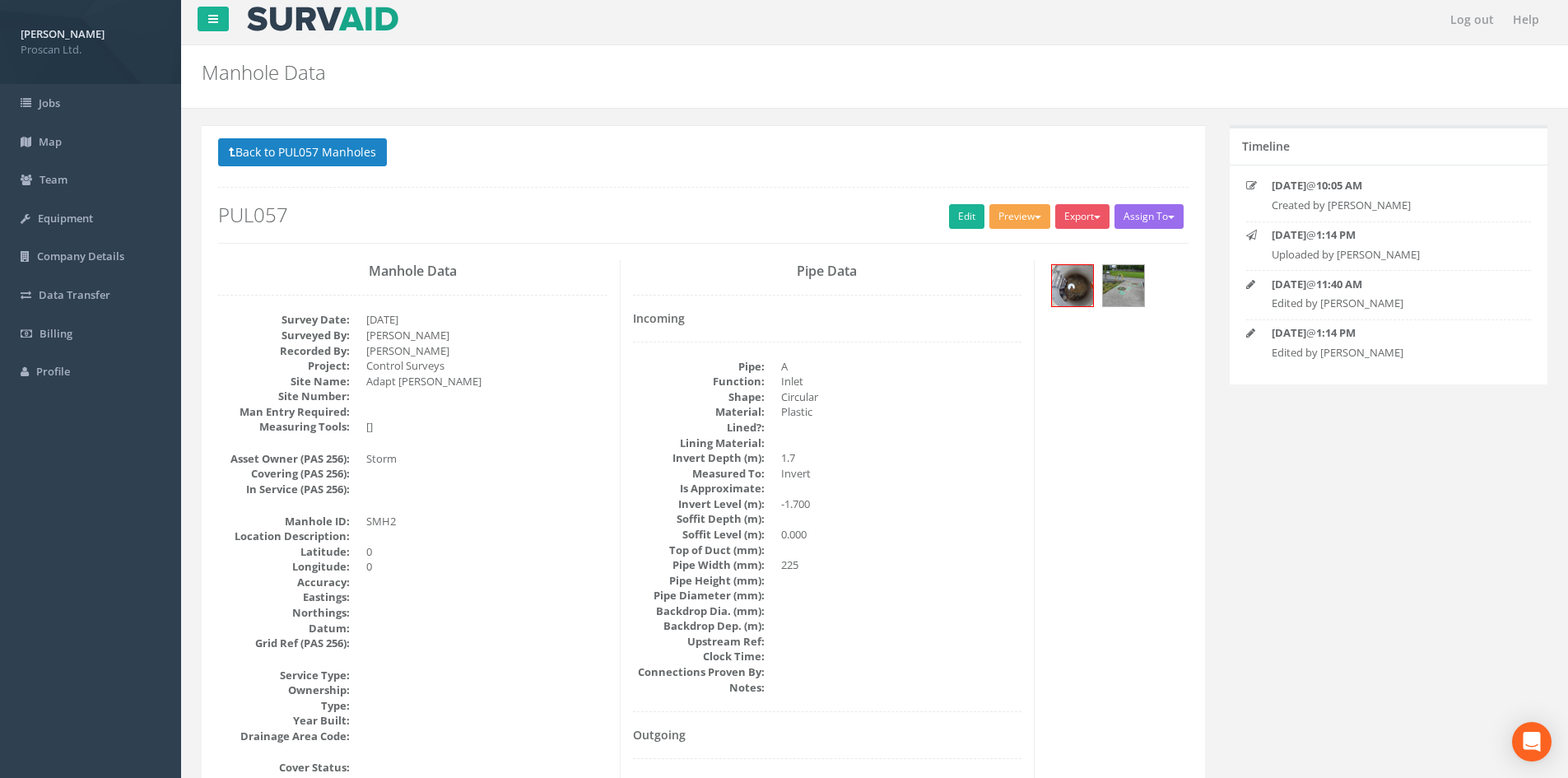 click on "Preview" at bounding box center [1020, 217] 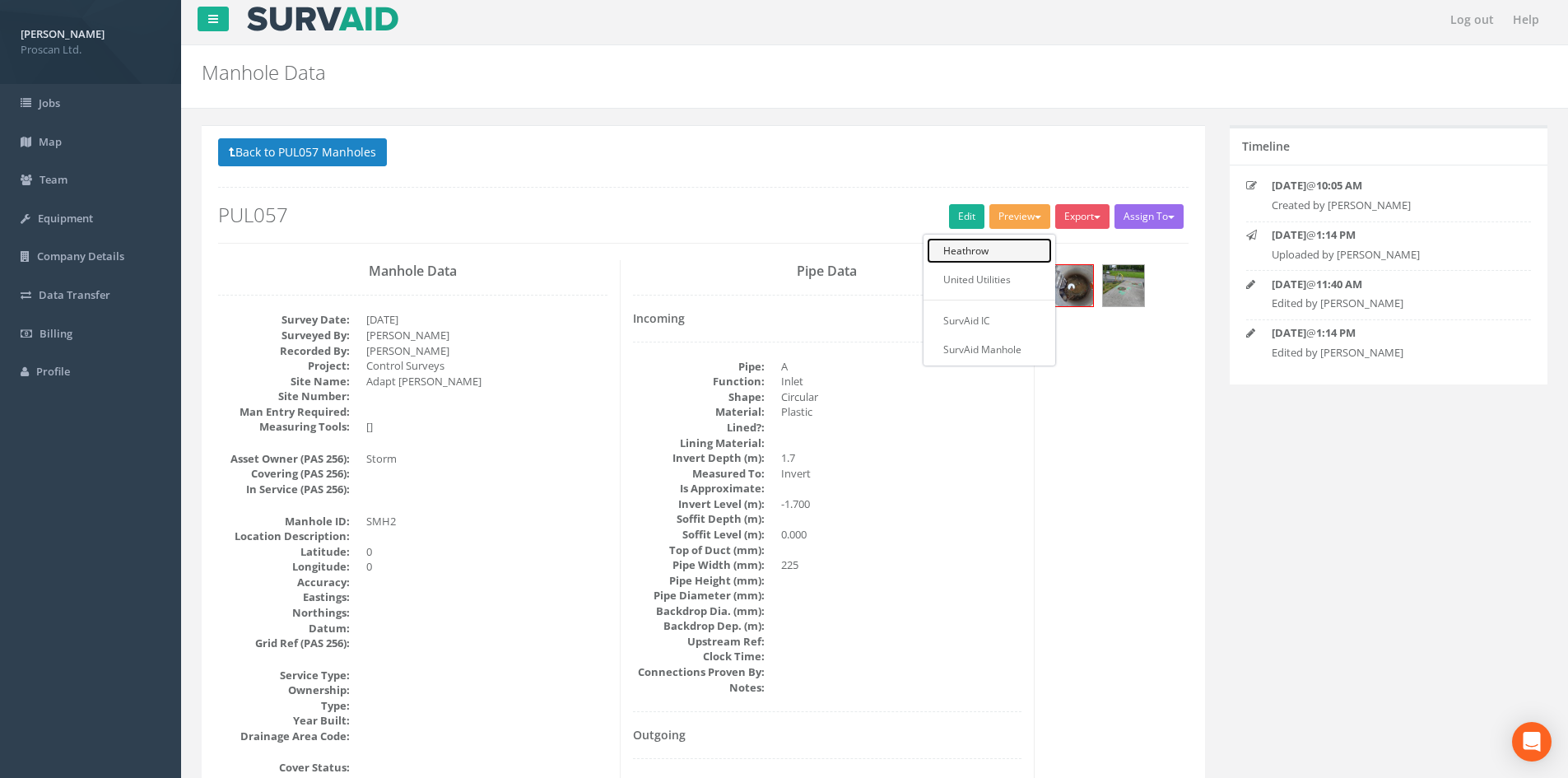 click on "Heathrow" at bounding box center [989, 250] 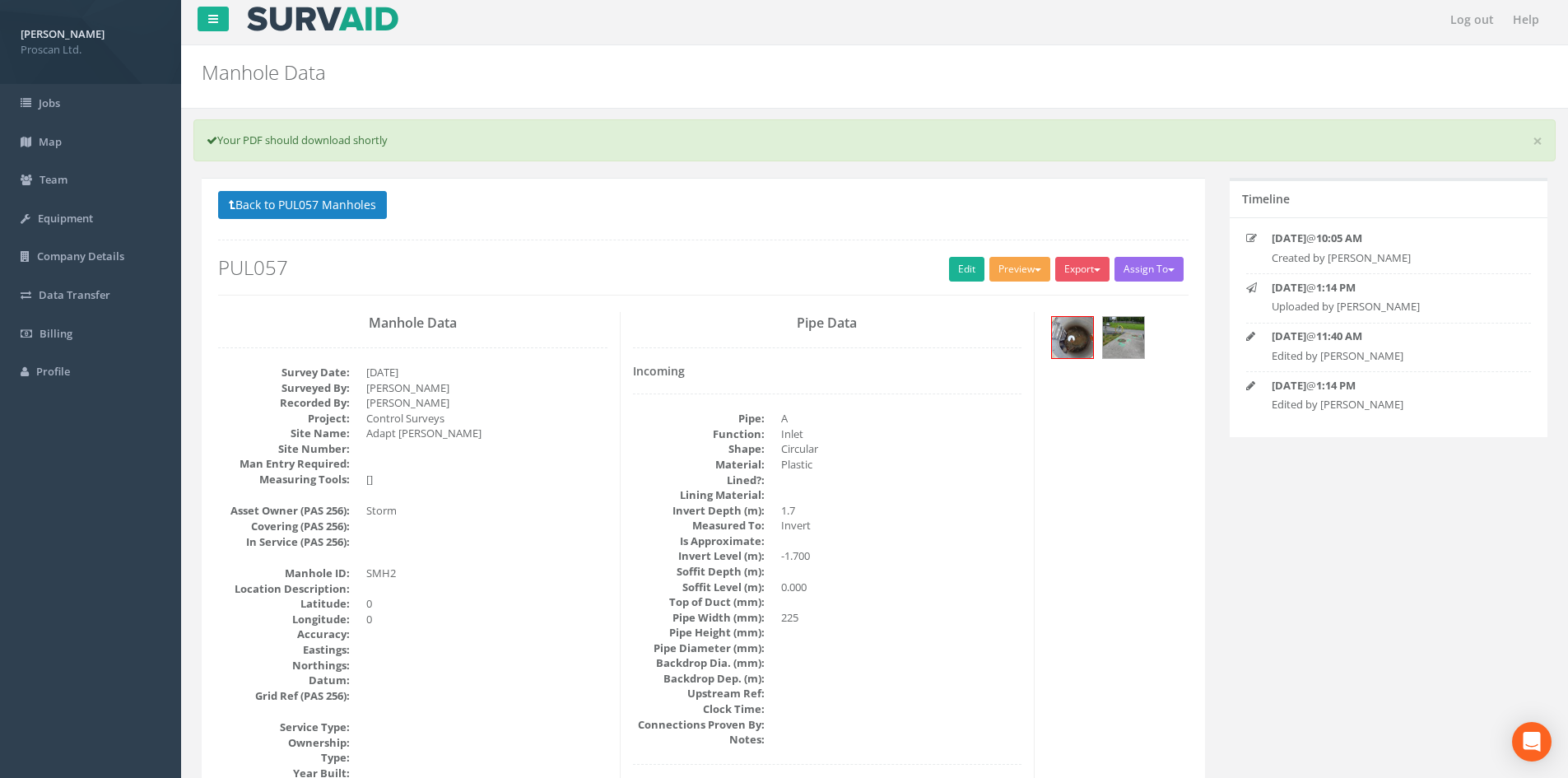 click on "Preview" at bounding box center (1020, 269) 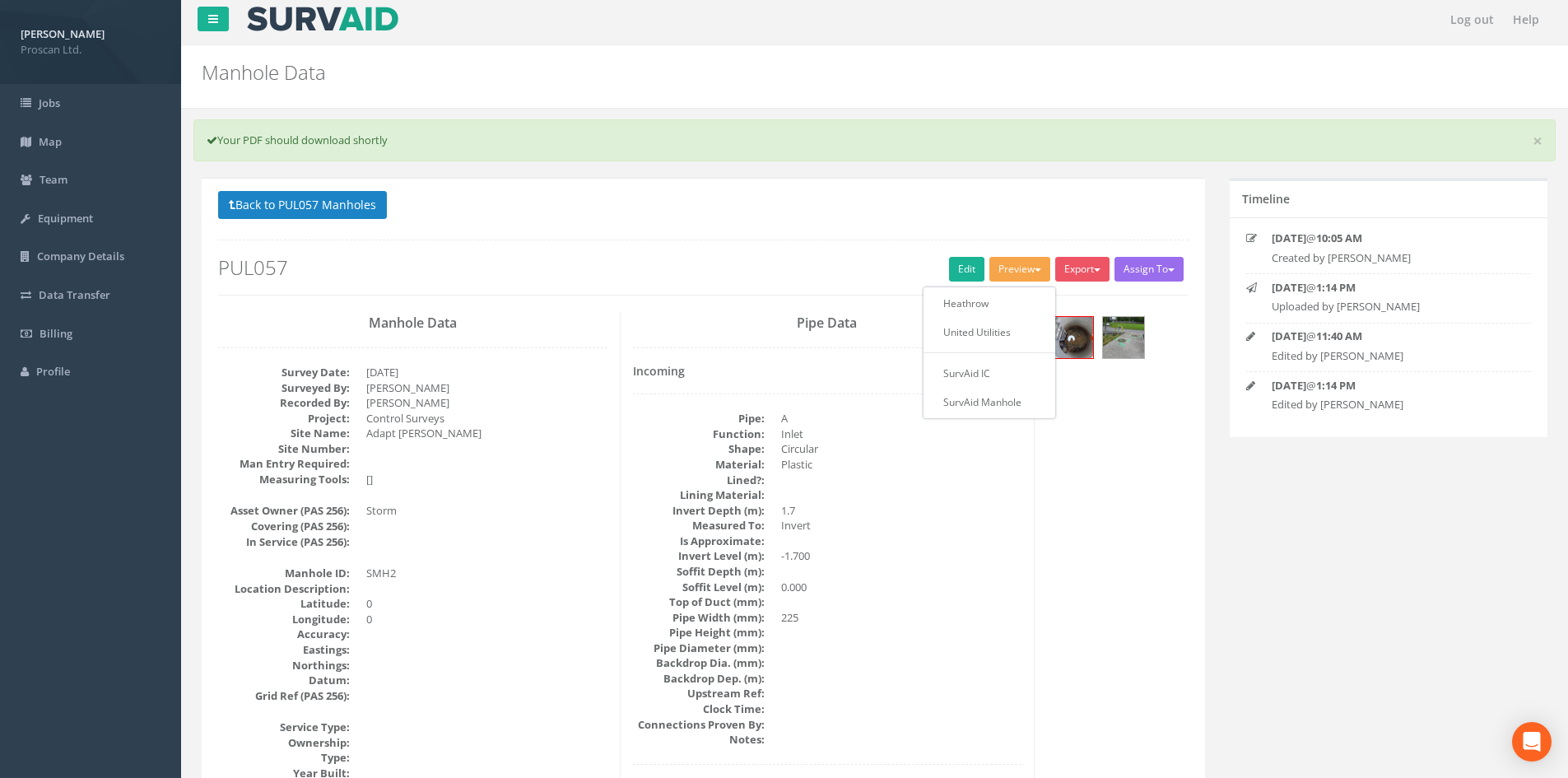 click on "Back to PUL057 Manholes       Back to Map" at bounding box center (703, 207) 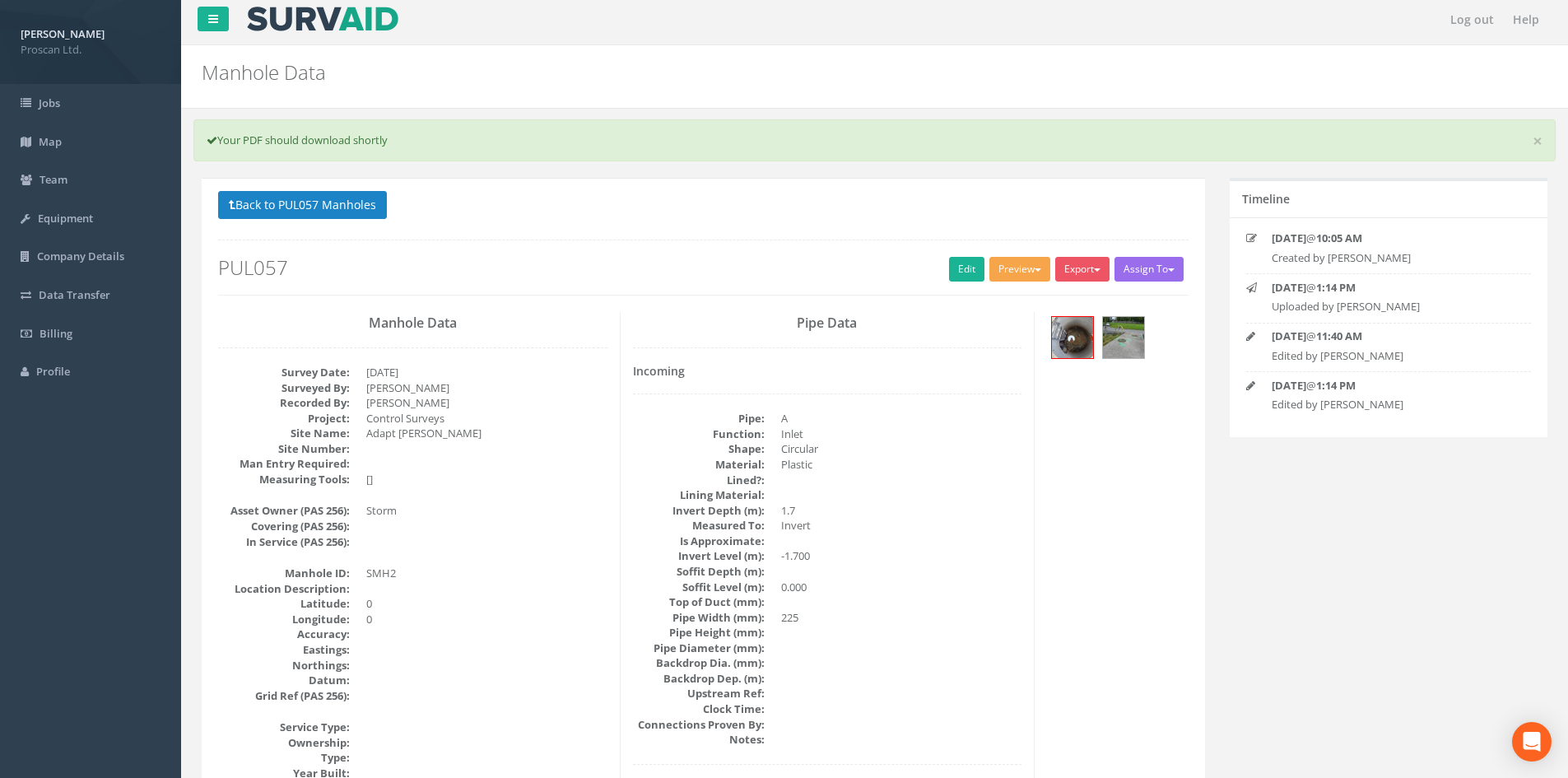click on "Preview" at bounding box center (1020, 269) 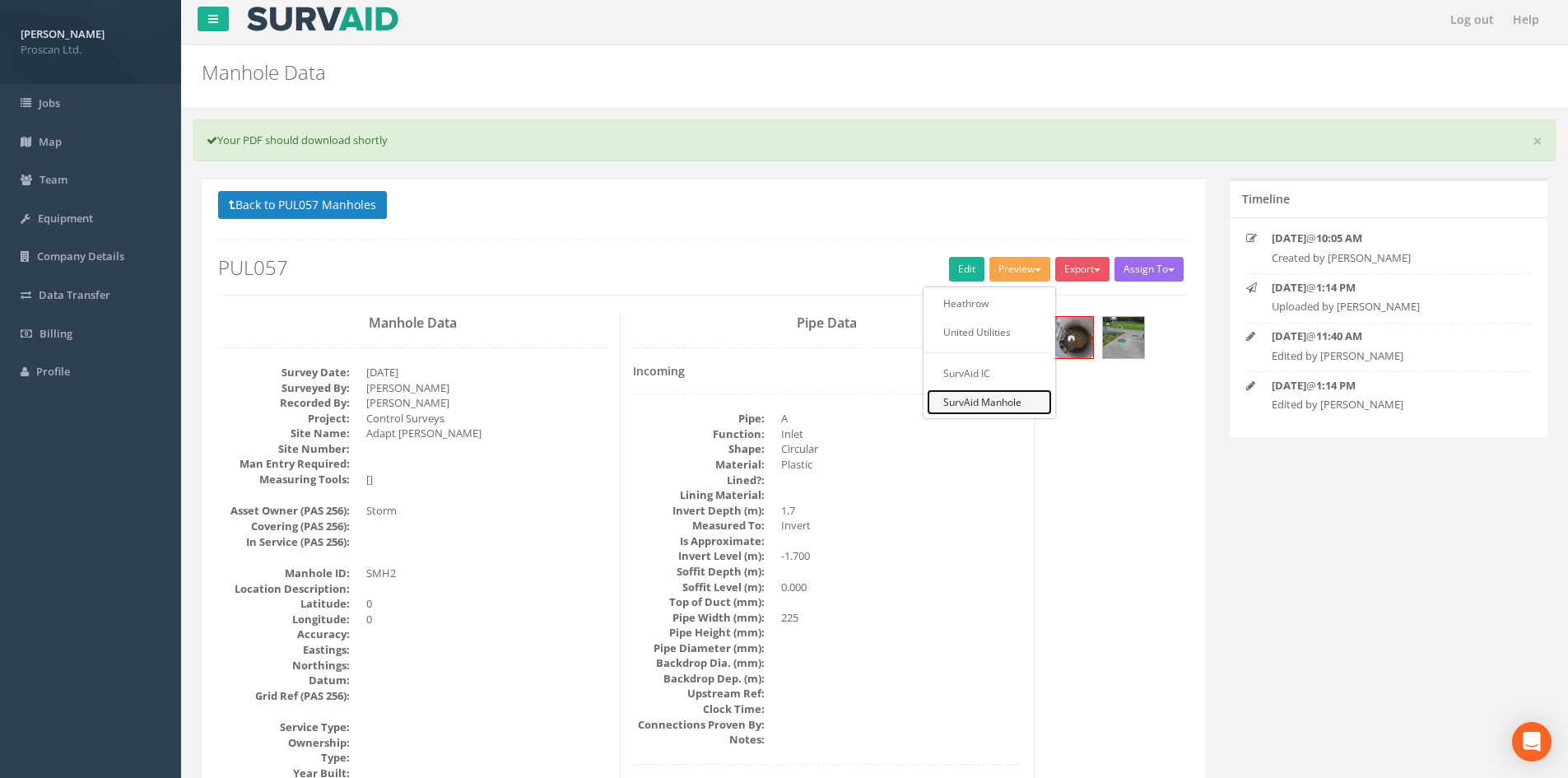 click on "SurvAid Manhole" at bounding box center [989, 402] 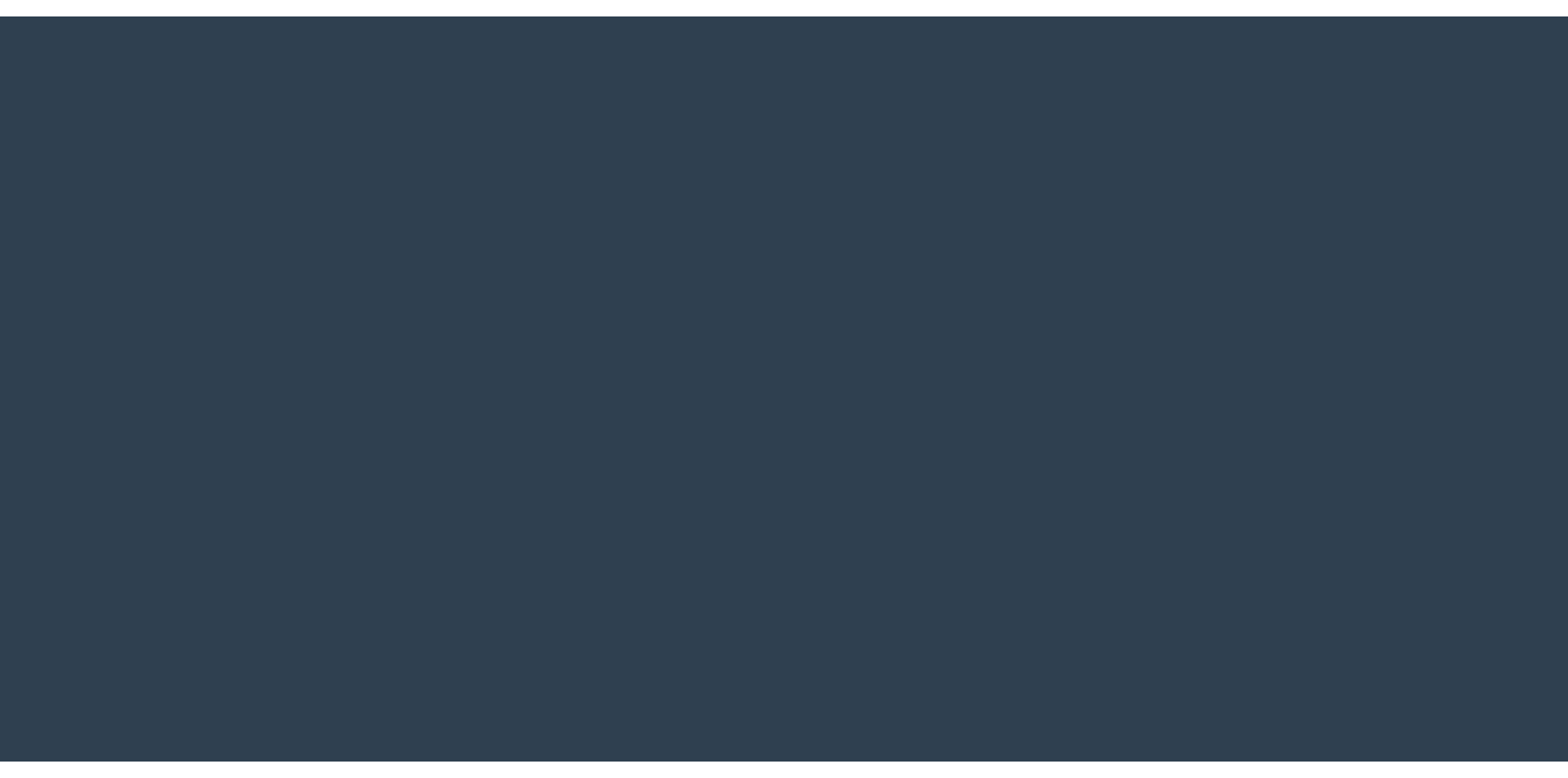 scroll, scrollTop: 0, scrollLeft: 0, axis: both 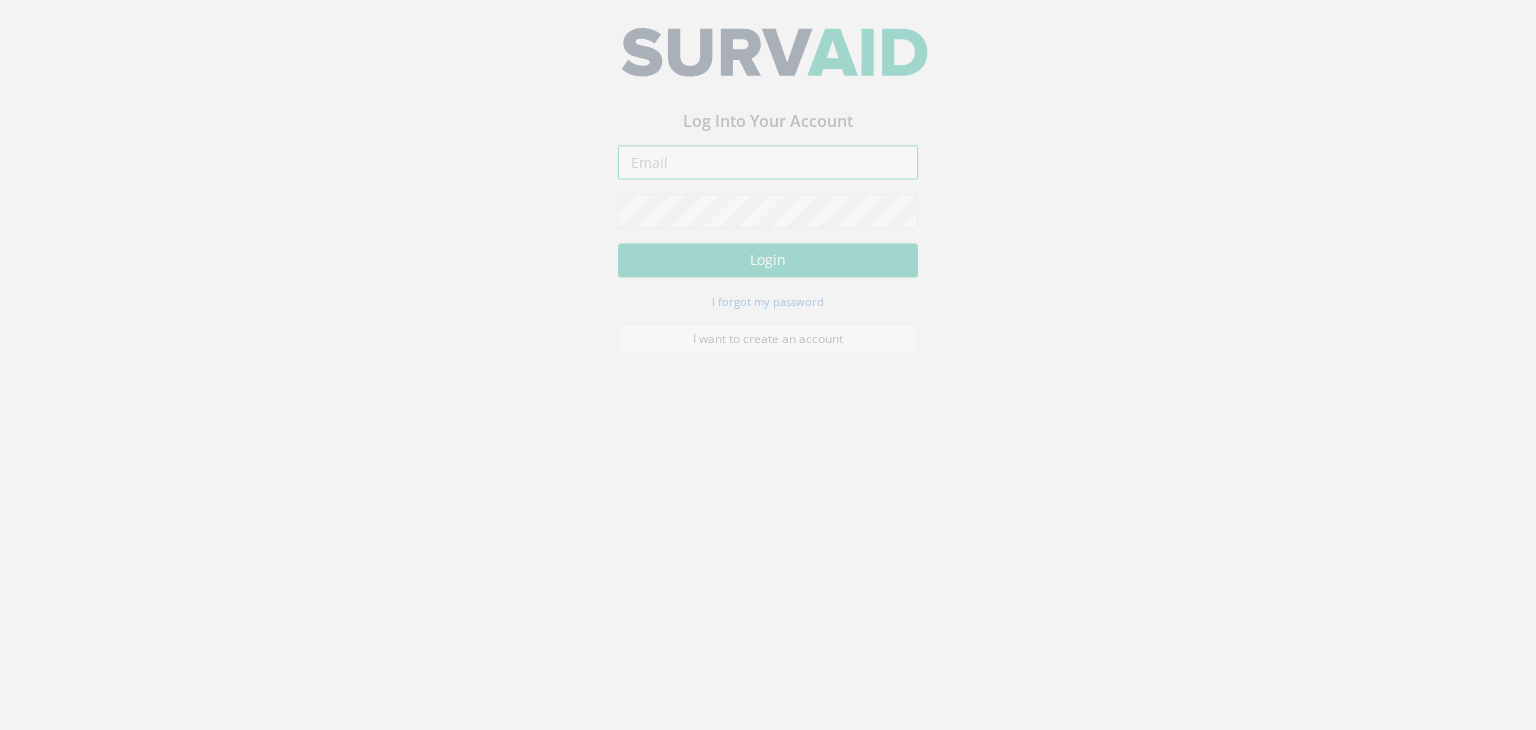 type on "[PERSON_NAME][EMAIL_ADDRESS][DOMAIN_NAME]" 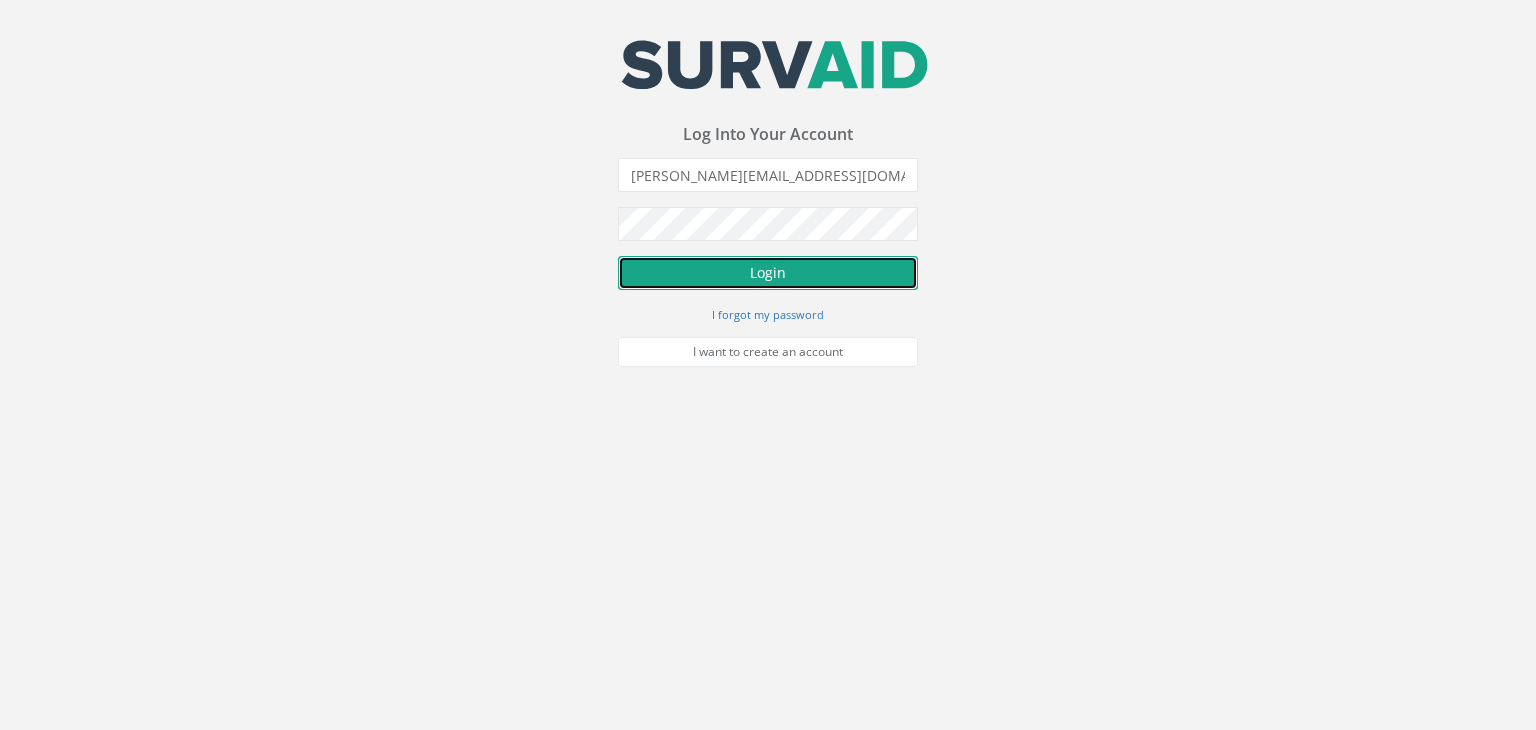 click on "Login" at bounding box center (768, 273) 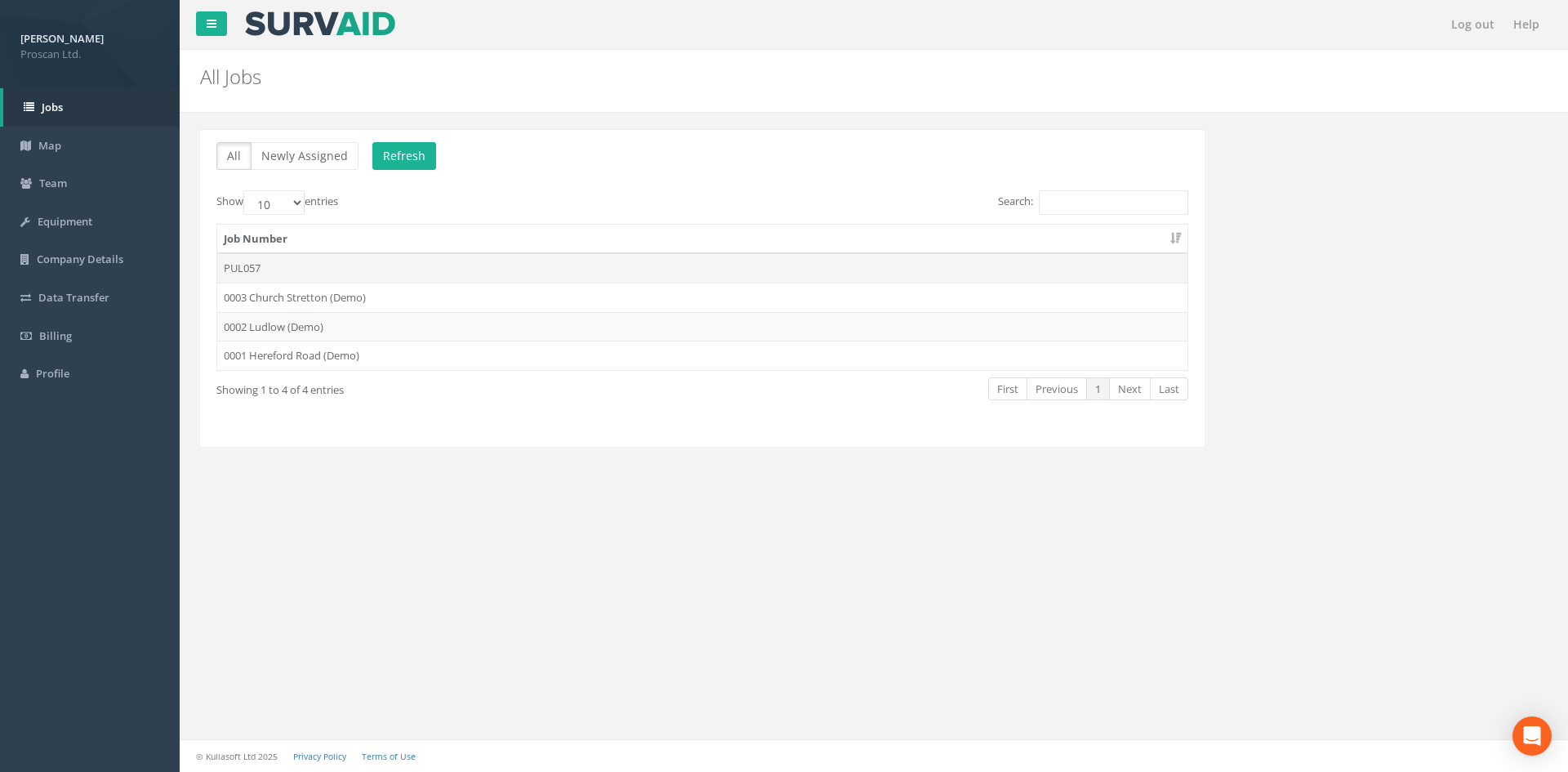 click on "PUL057" at bounding box center (702, 268) 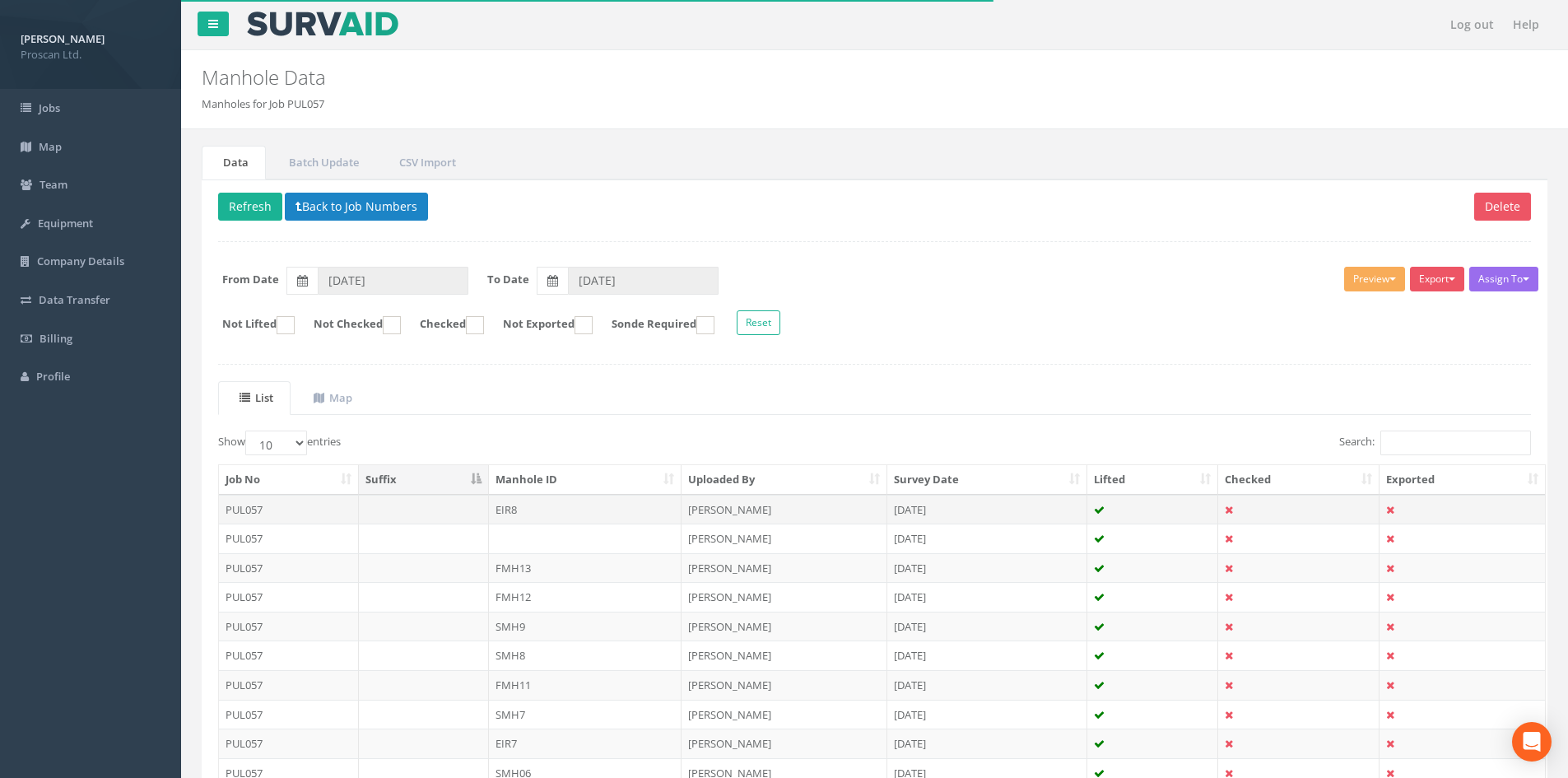 click on "EIR8" at bounding box center [585, 510] 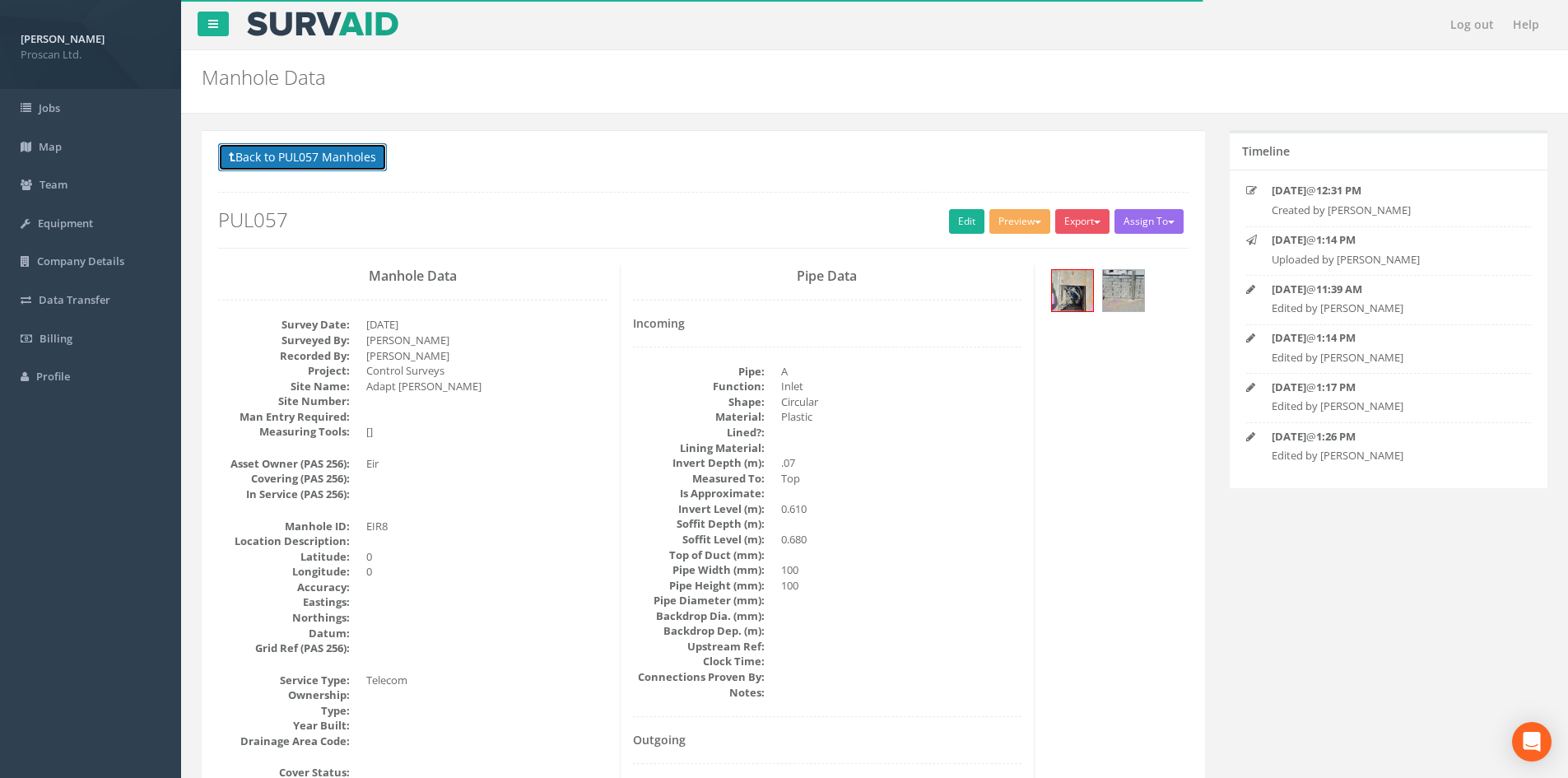 click on "Back to PUL057 Manholes" at bounding box center [302, 157] 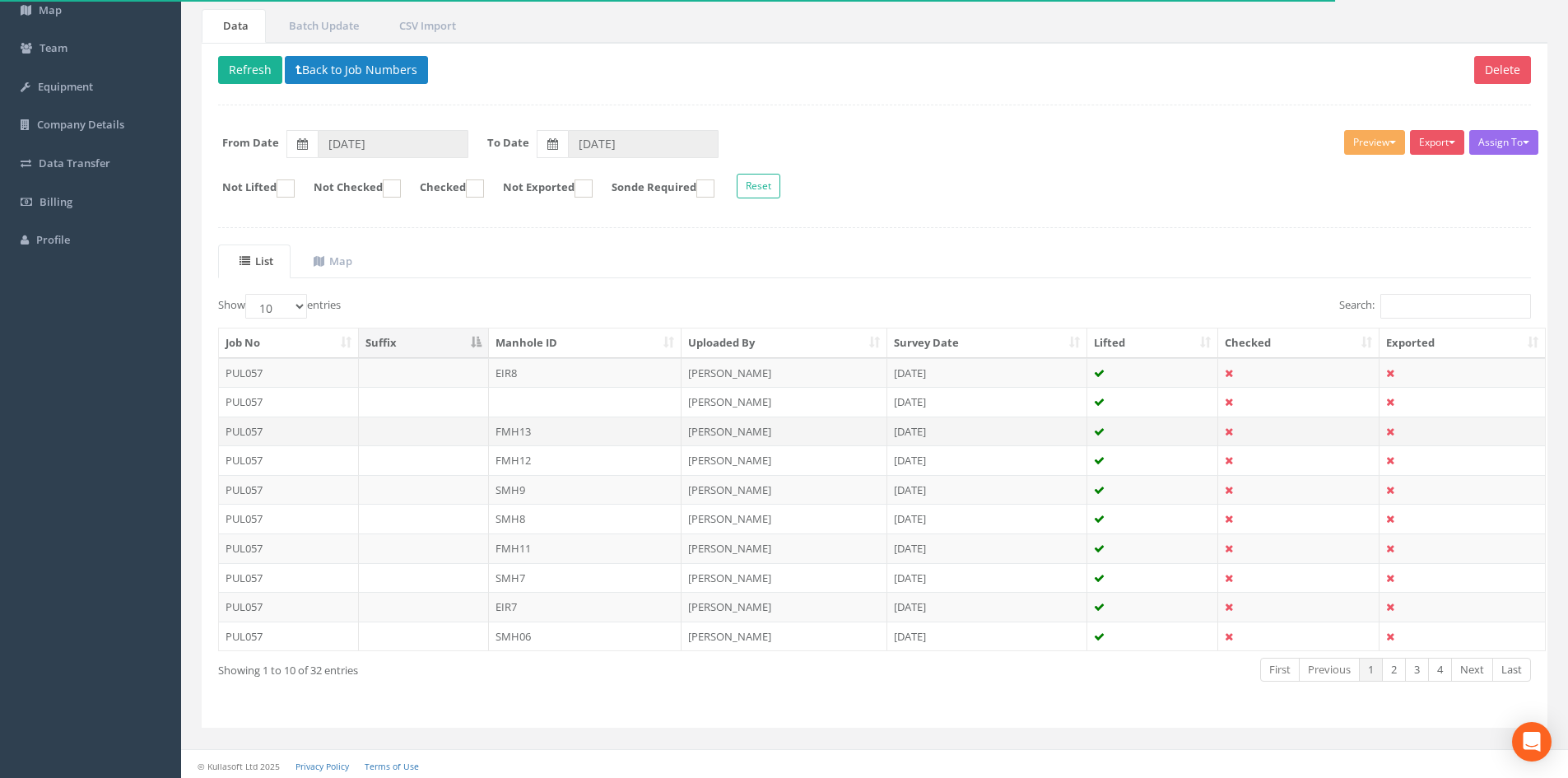 scroll, scrollTop: 140, scrollLeft: 0, axis: vertical 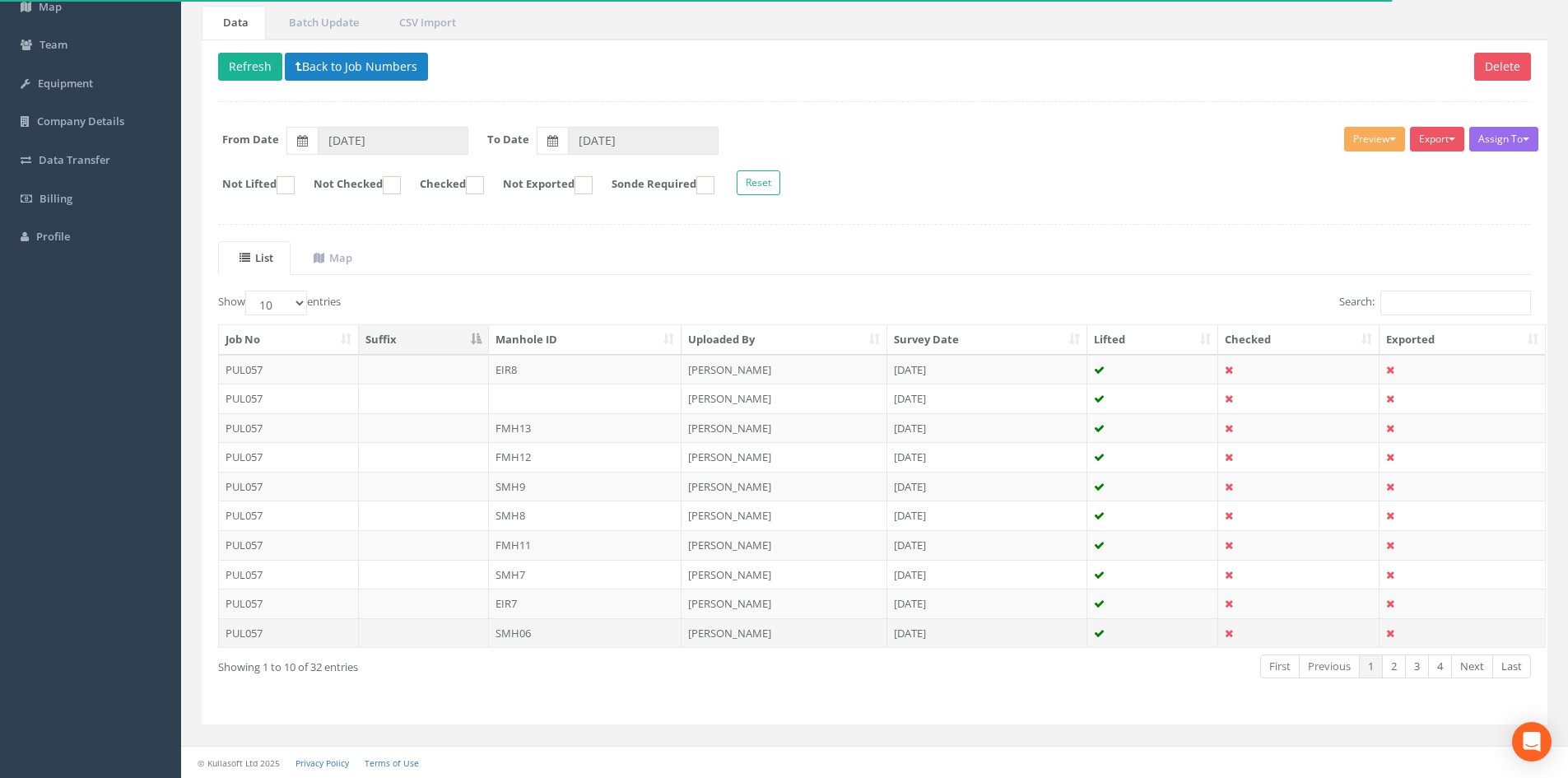 click on "SMH06" at bounding box center (585, 633) 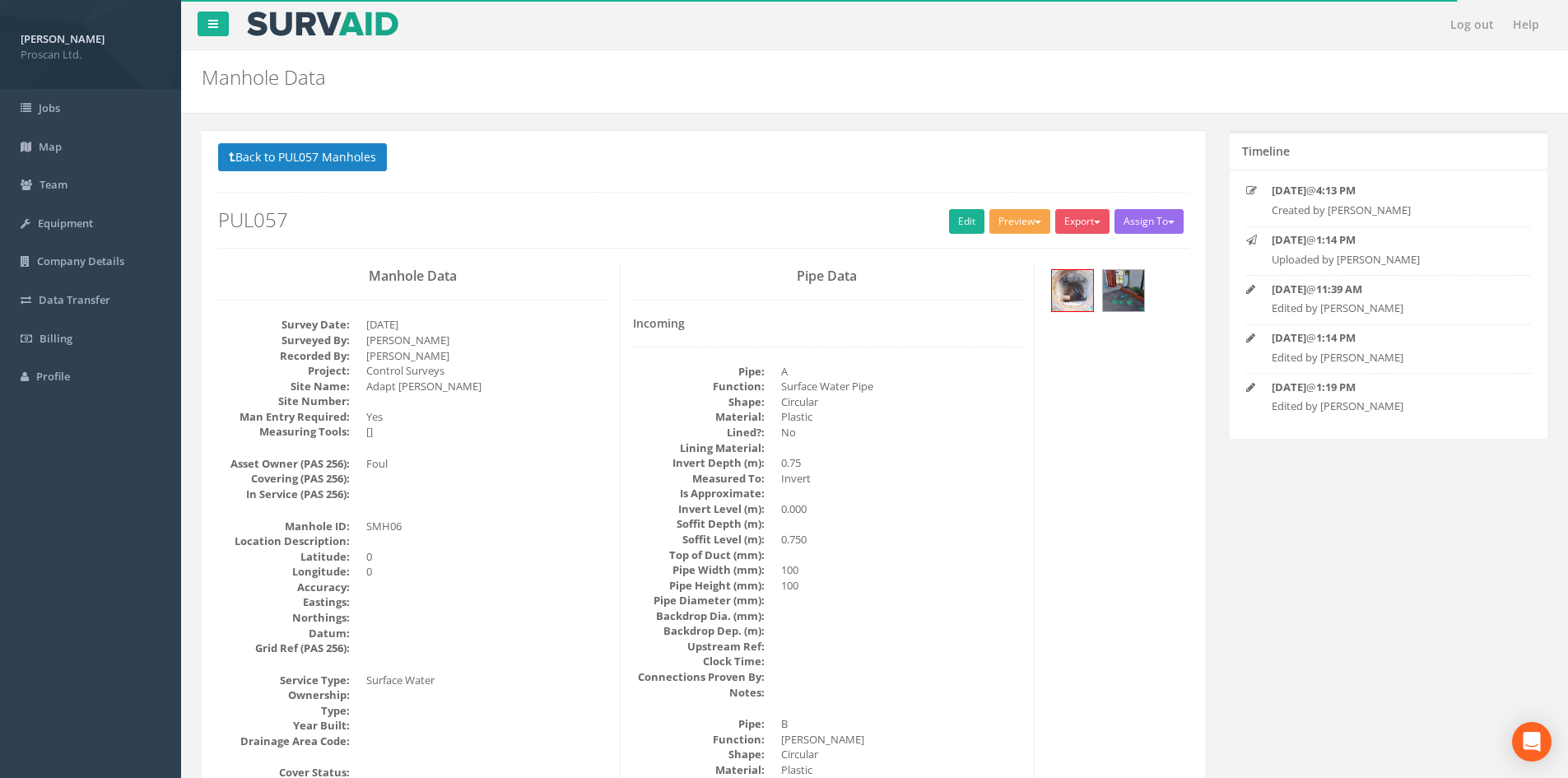 click on "Preview" at bounding box center [1020, 221] 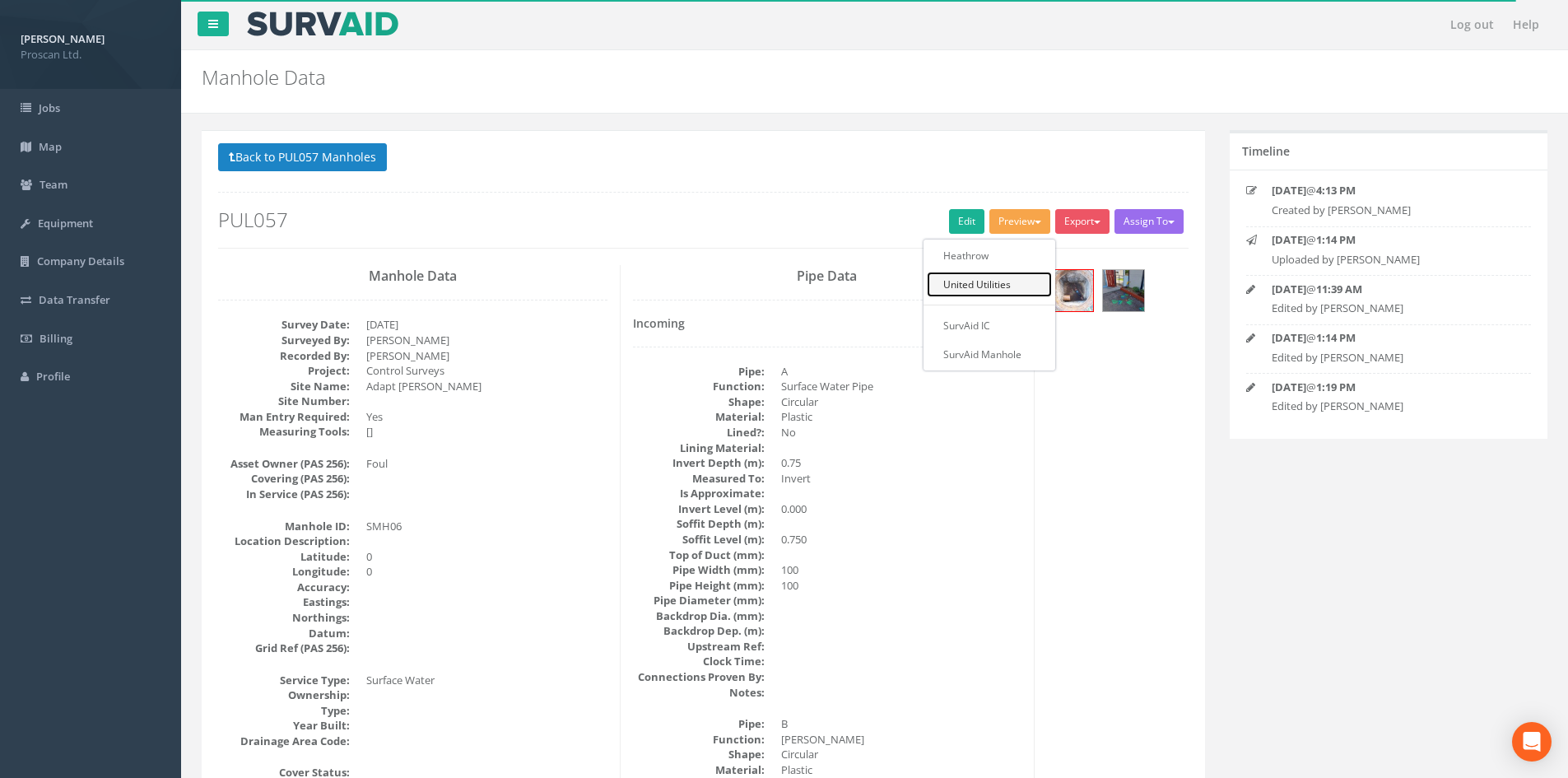 click on "United Utilities" at bounding box center (989, 284) 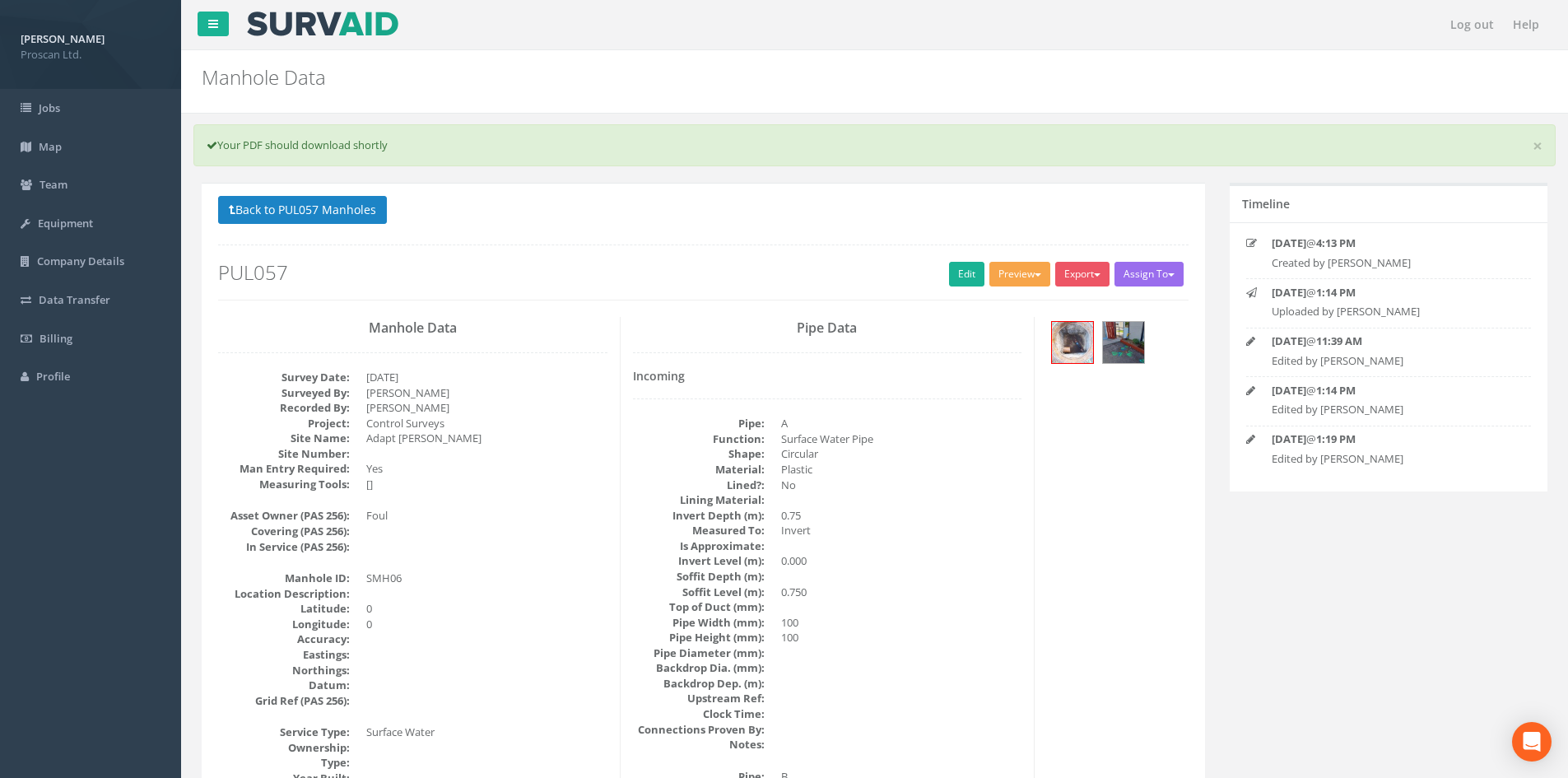 click on "Preview" at bounding box center (1020, 274) 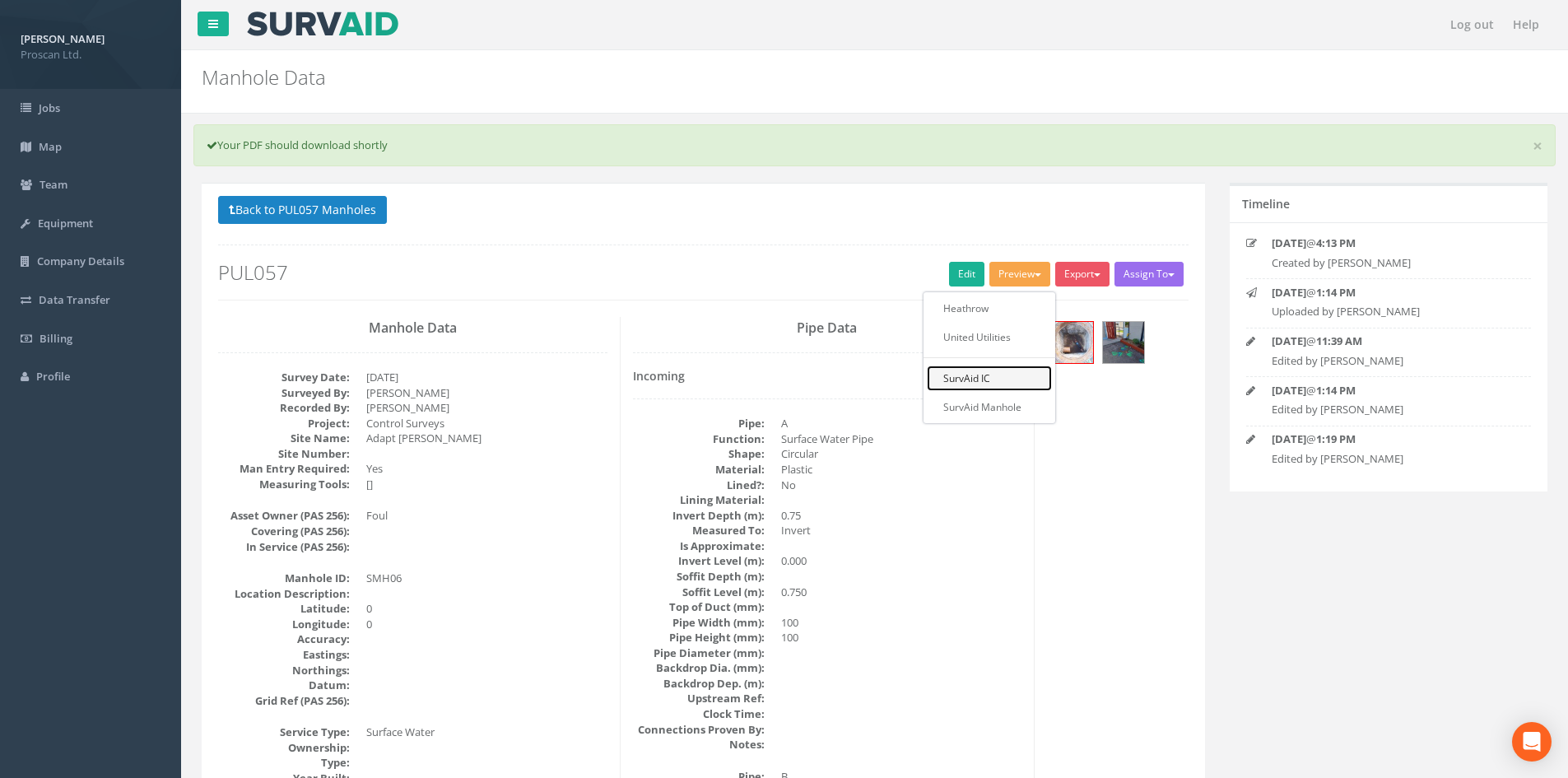 click on "SurvAid IC" at bounding box center (989, 378) 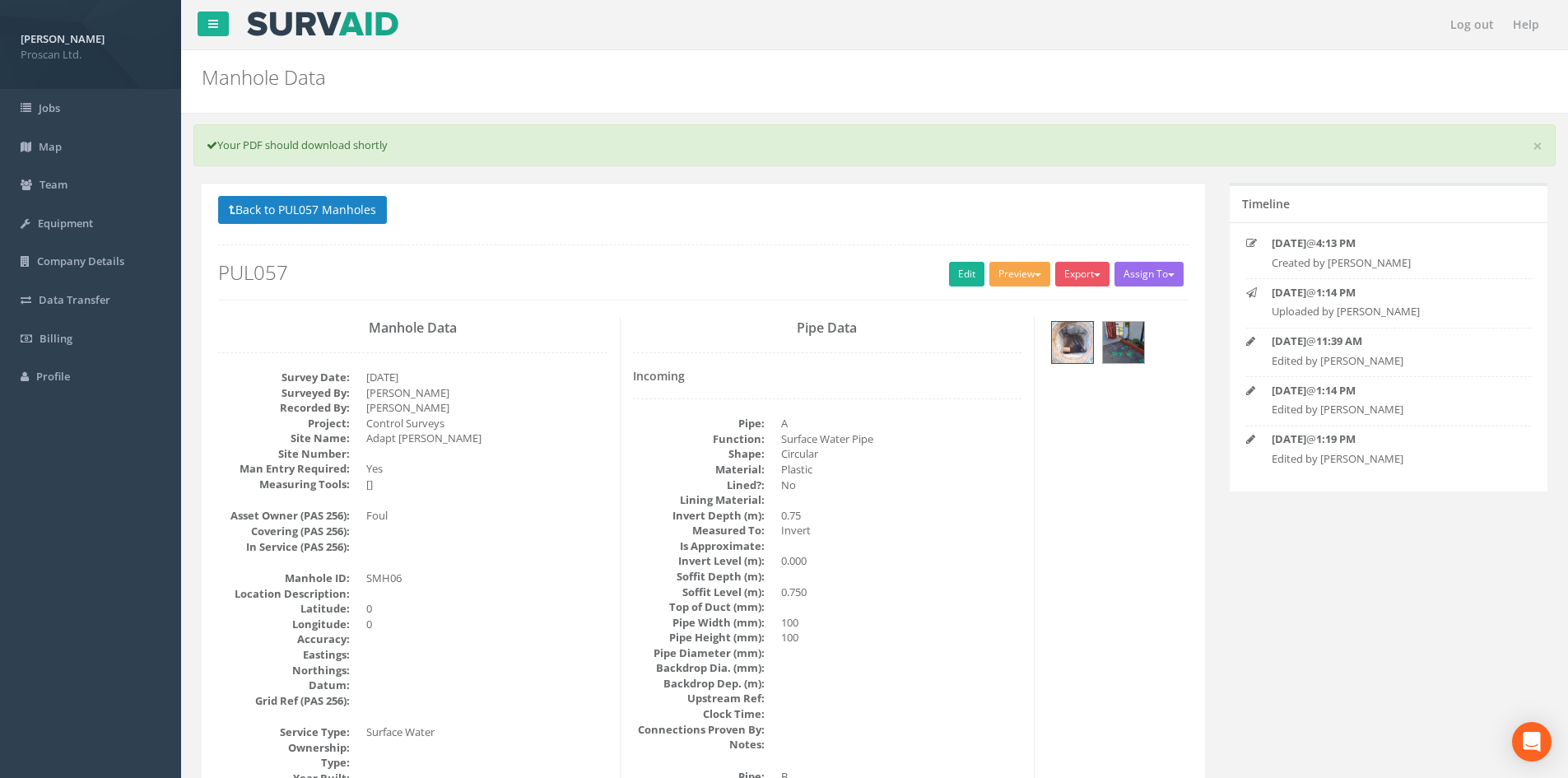 click at bounding box center [1038, 275] 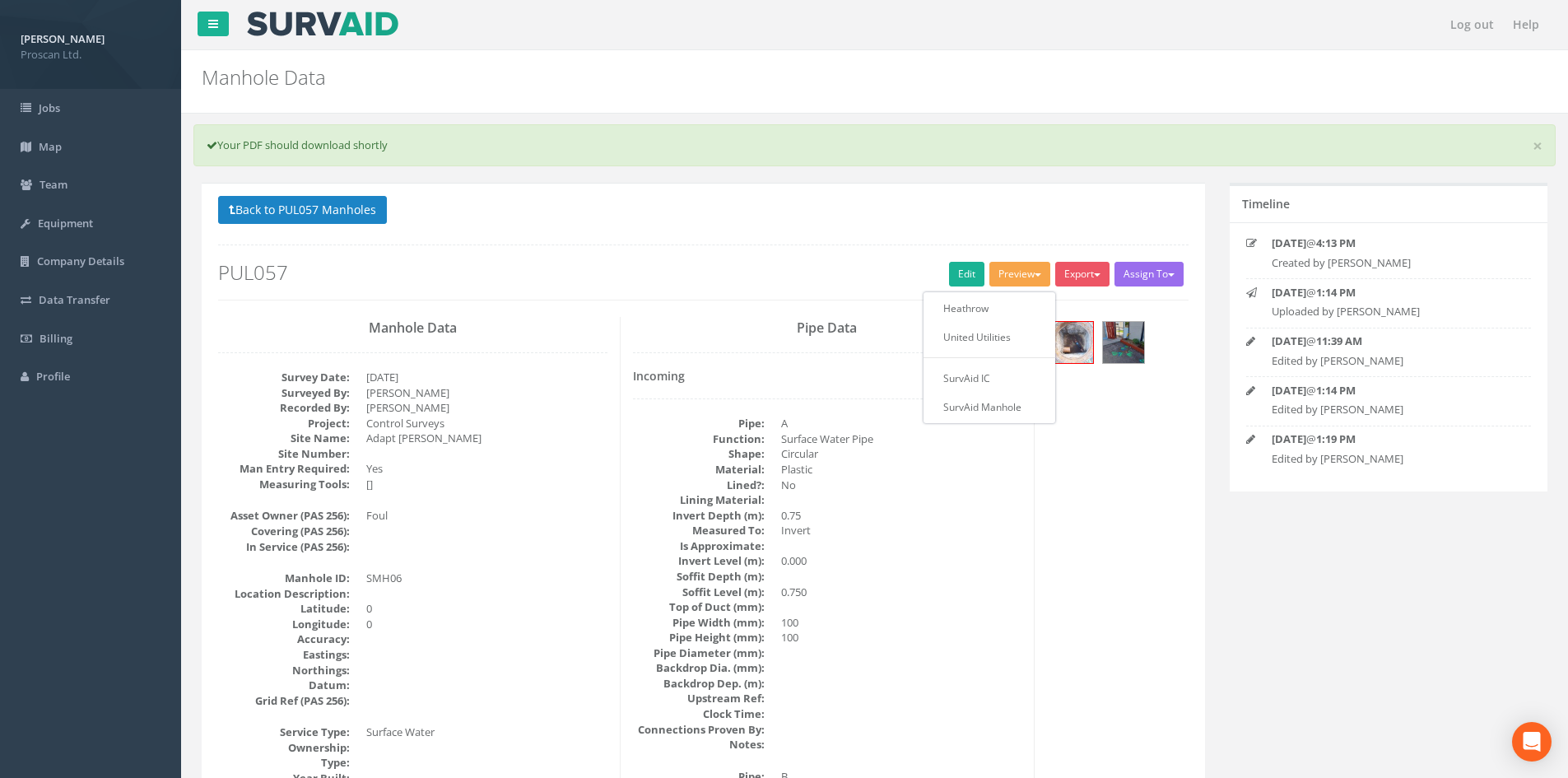 click on "Back to PUL057 Manholes       Back to Map" at bounding box center (703, 212) 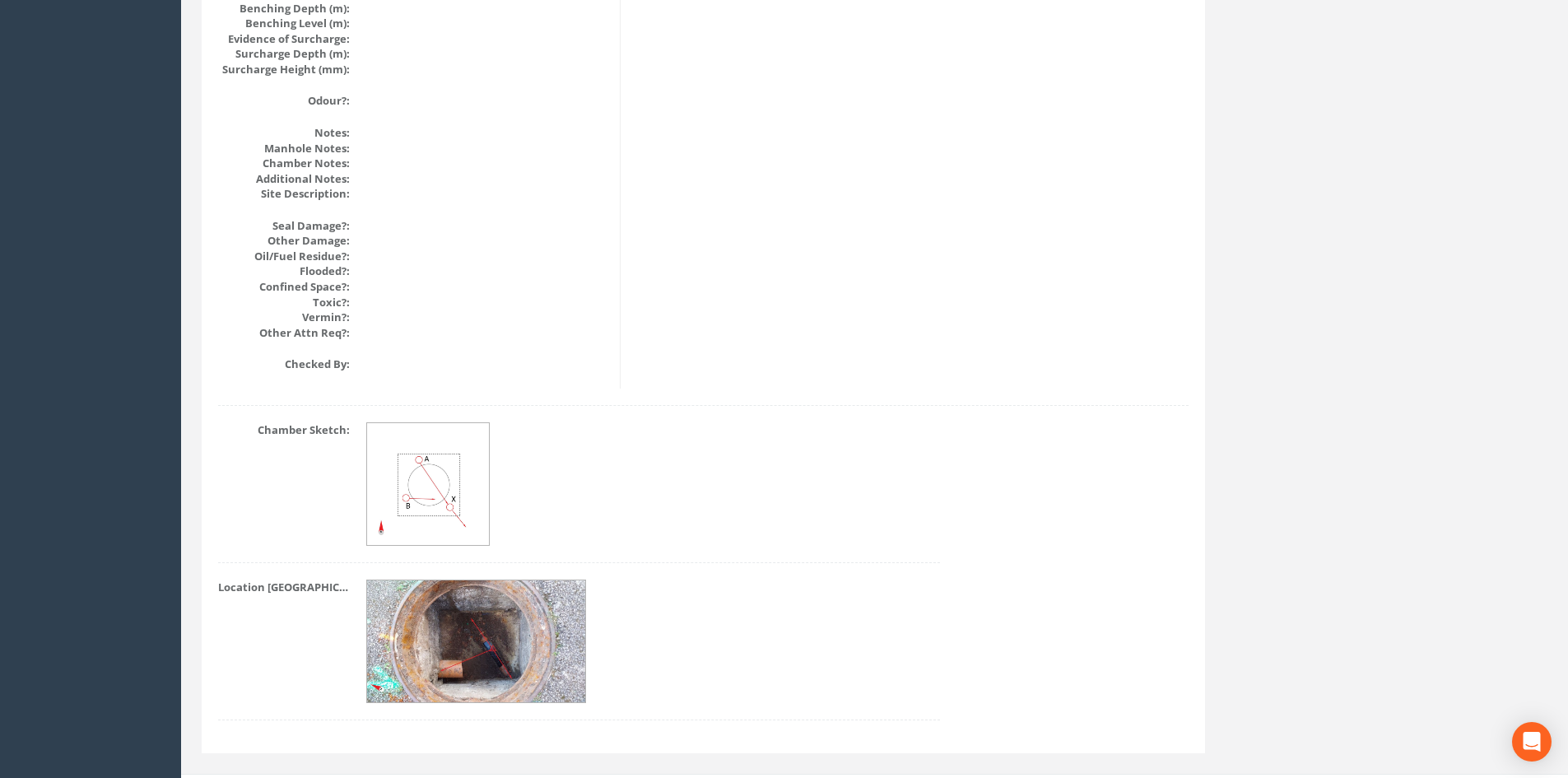 scroll, scrollTop: 1971, scrollLeft: 0, axis: vertical 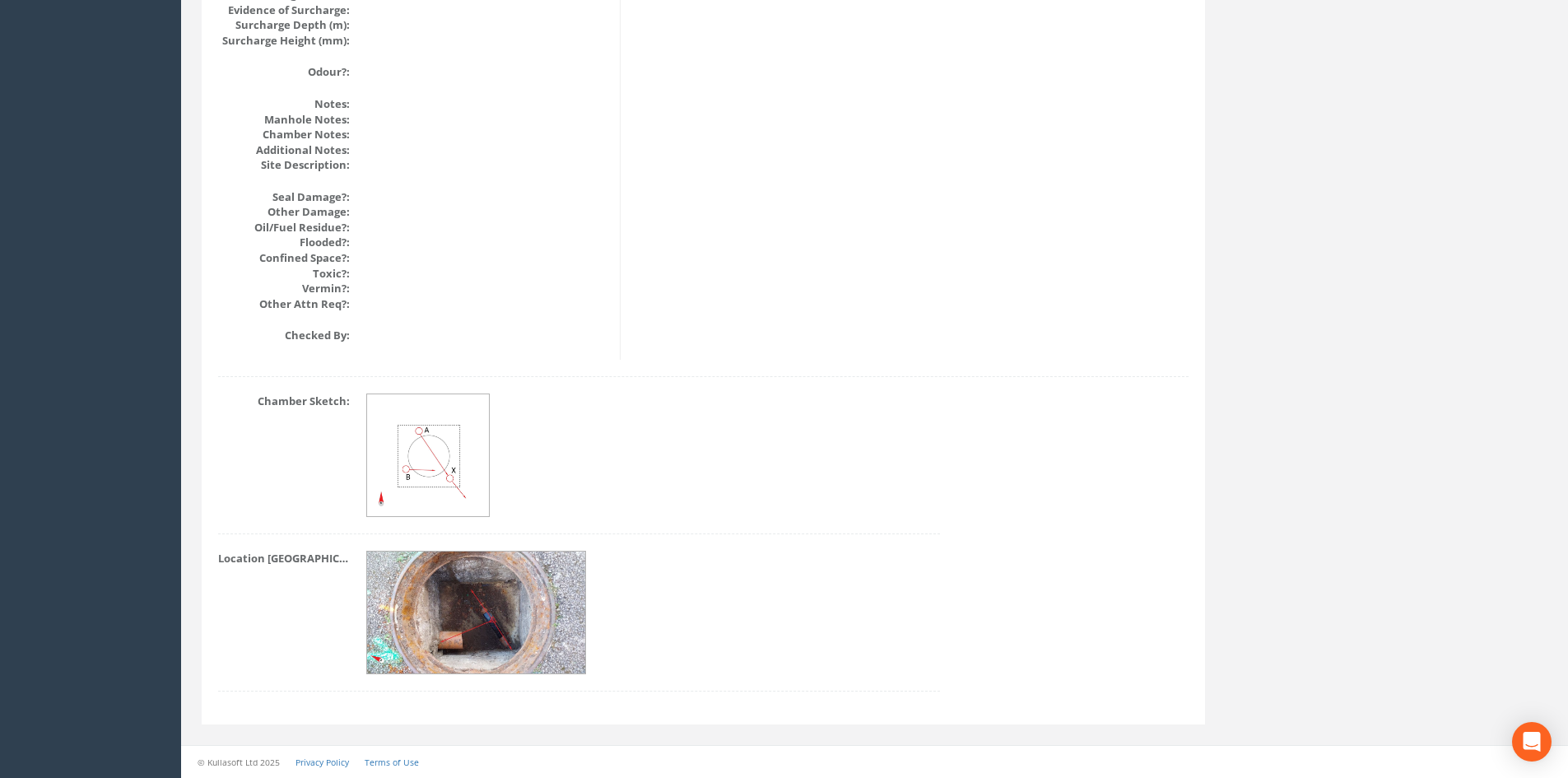 click at bounding box center (477, 613) 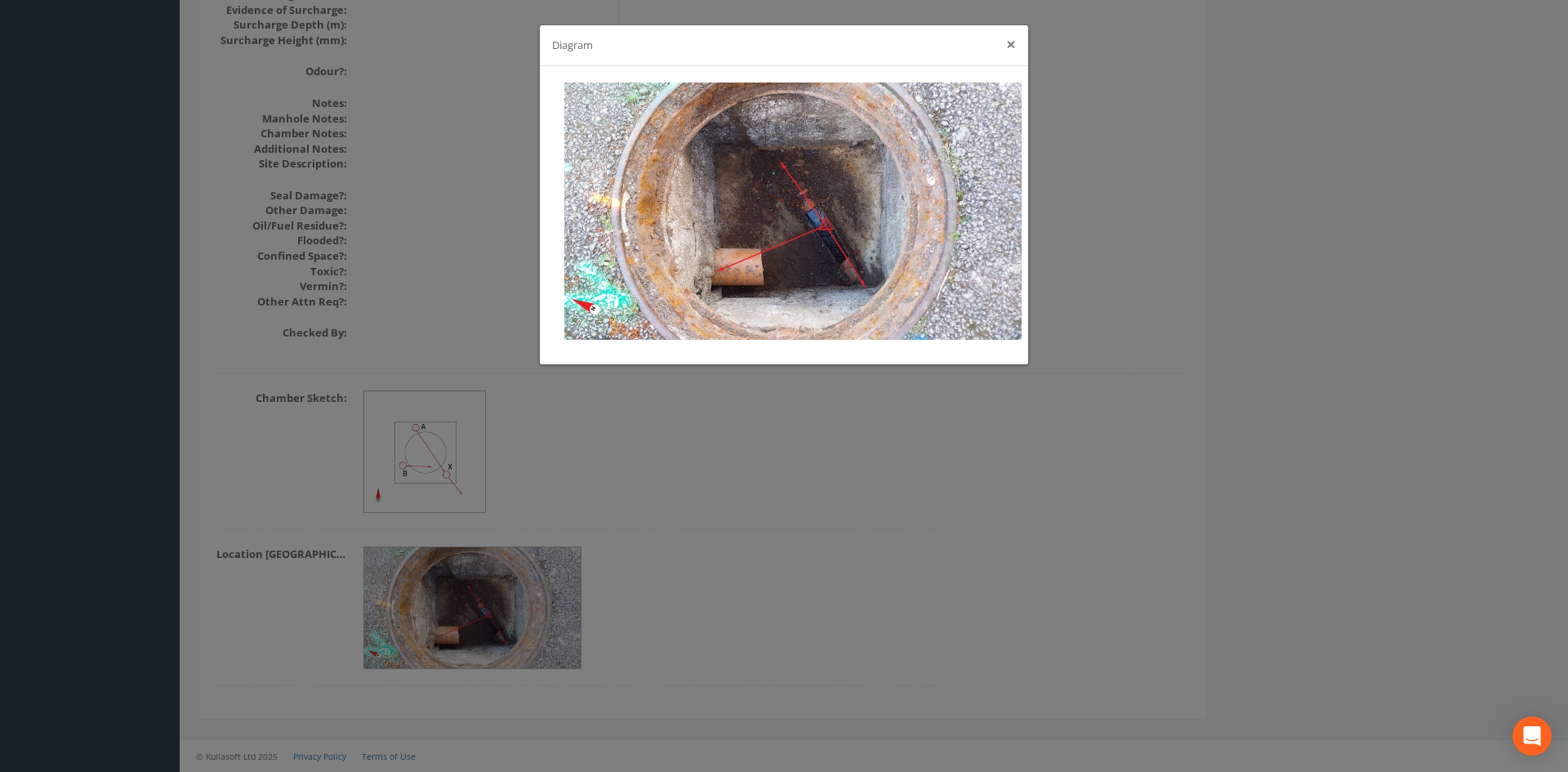 click on "×" at bounding box center (1011, 44) 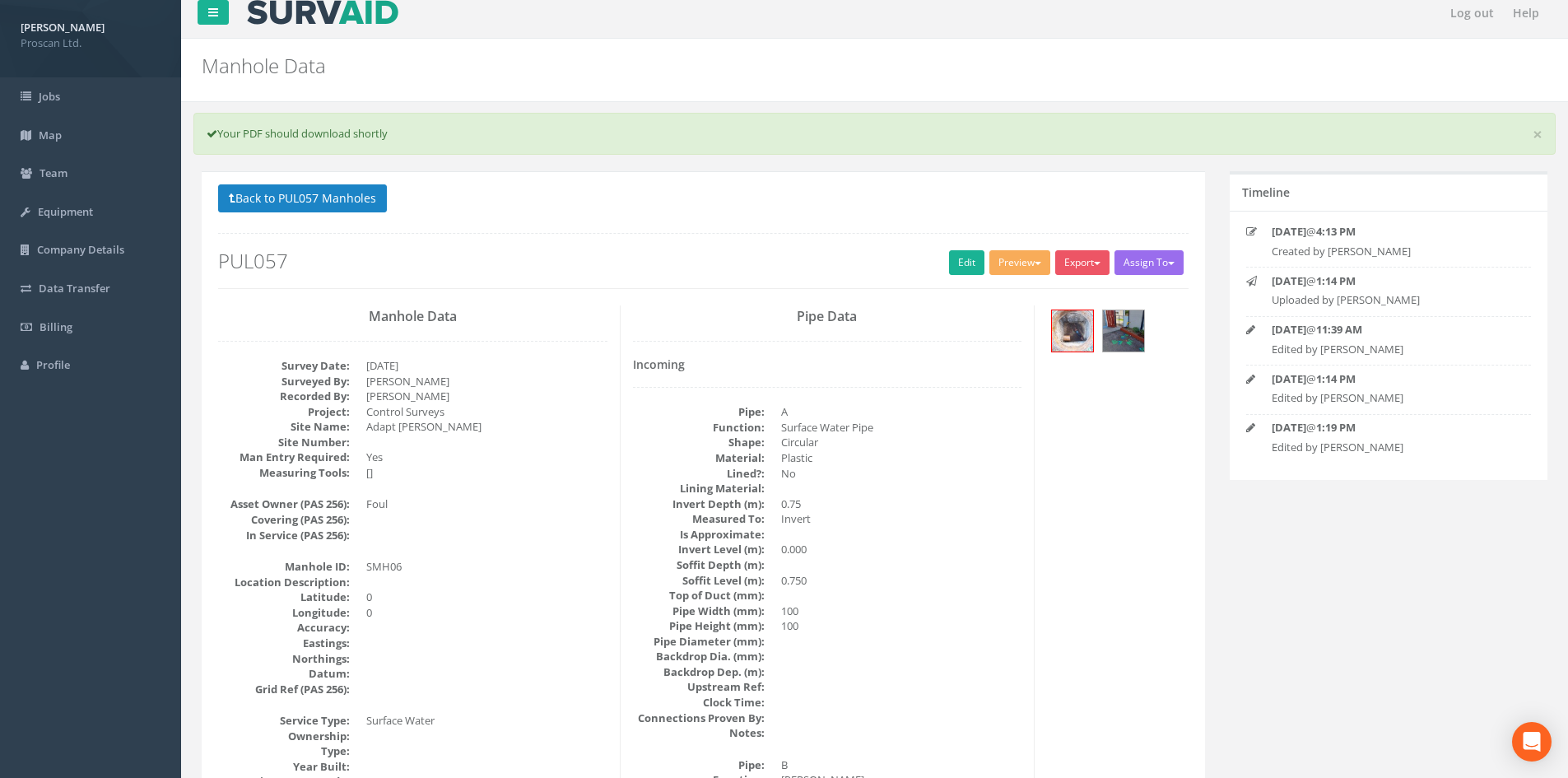 scroll, scrollTop: 0, scrollLeft: 0, axis: both 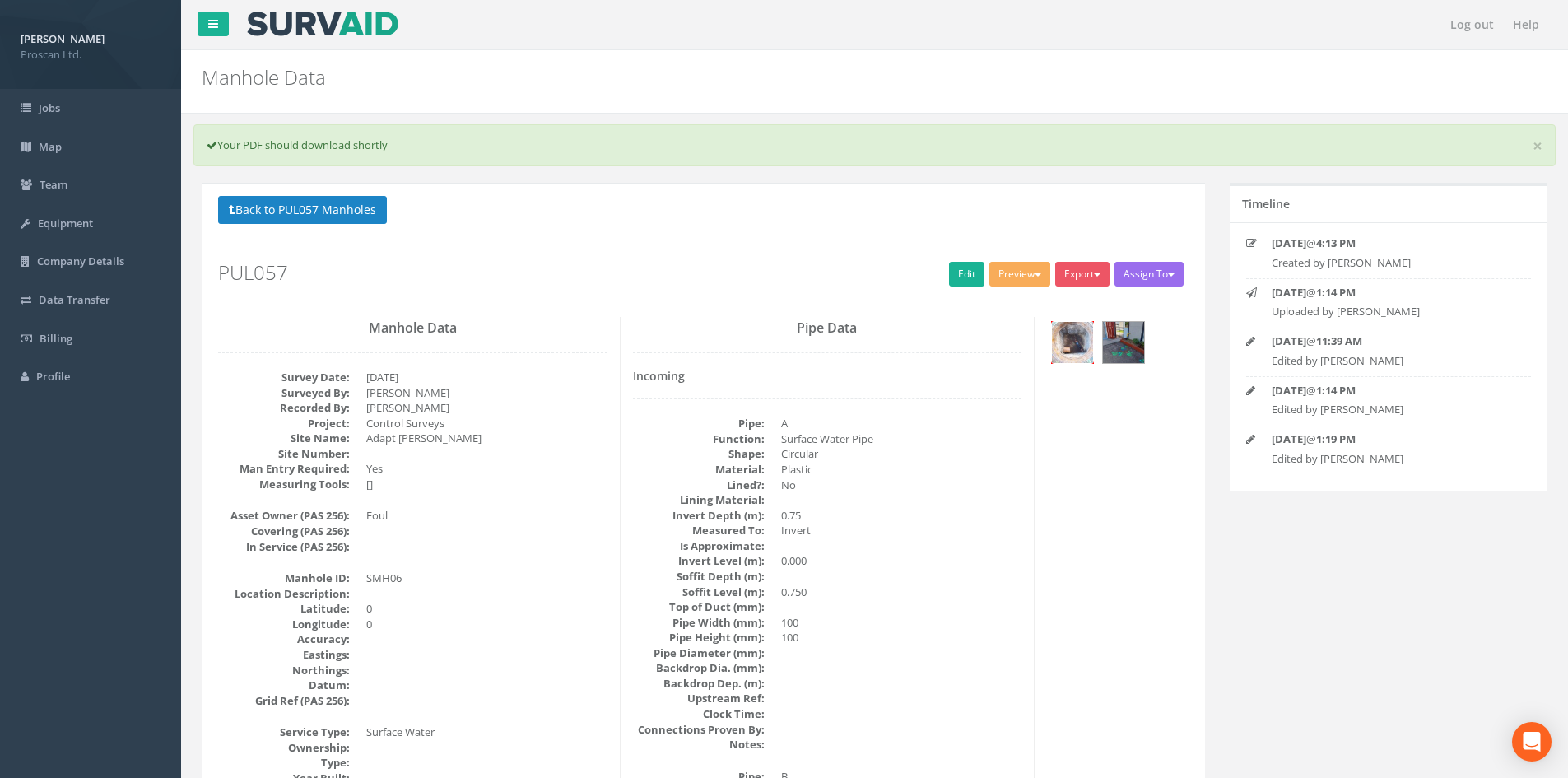 click at bounding box center (1072, 342) 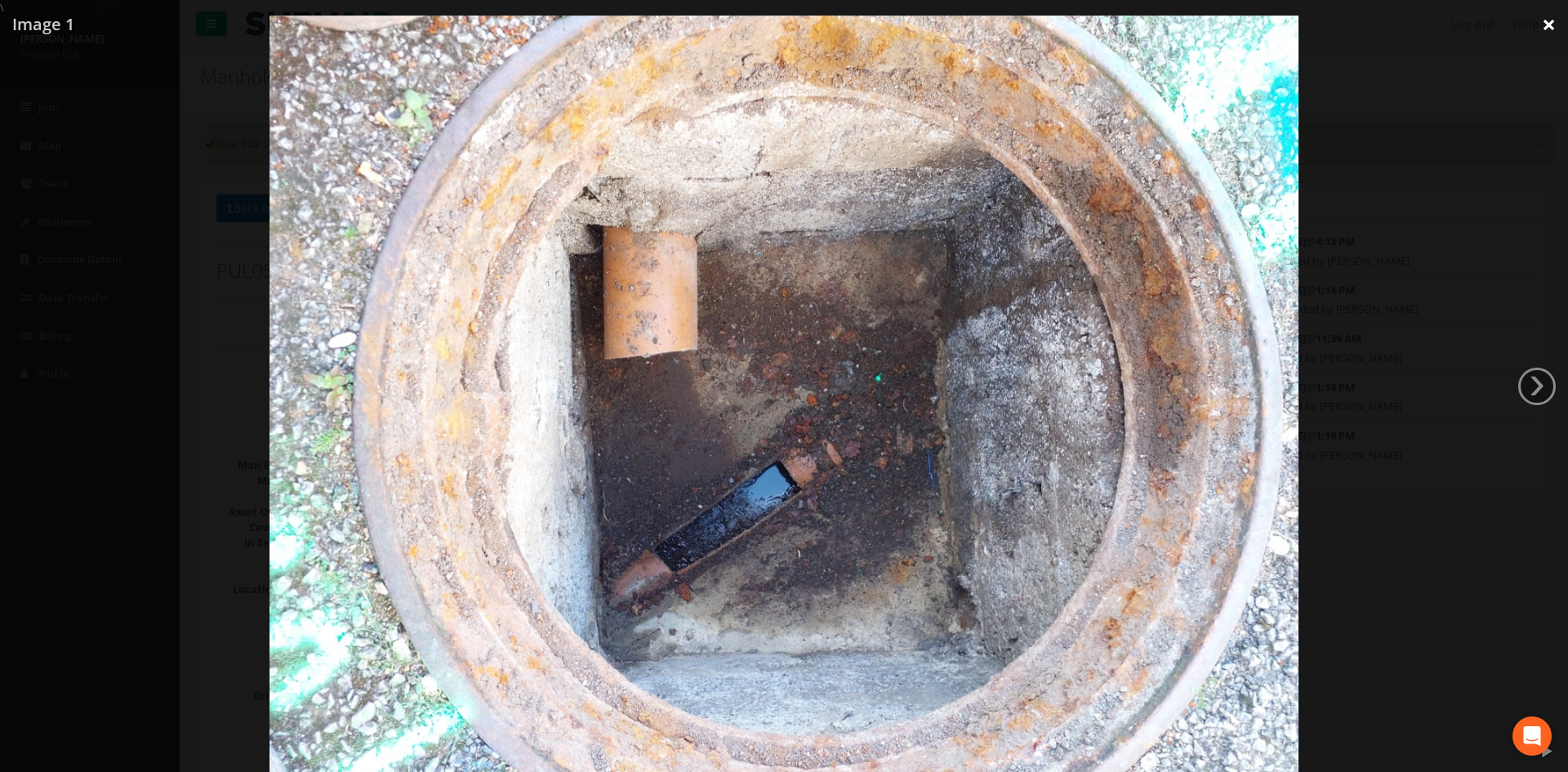 click on "×" at bounding box center (1548, 25) 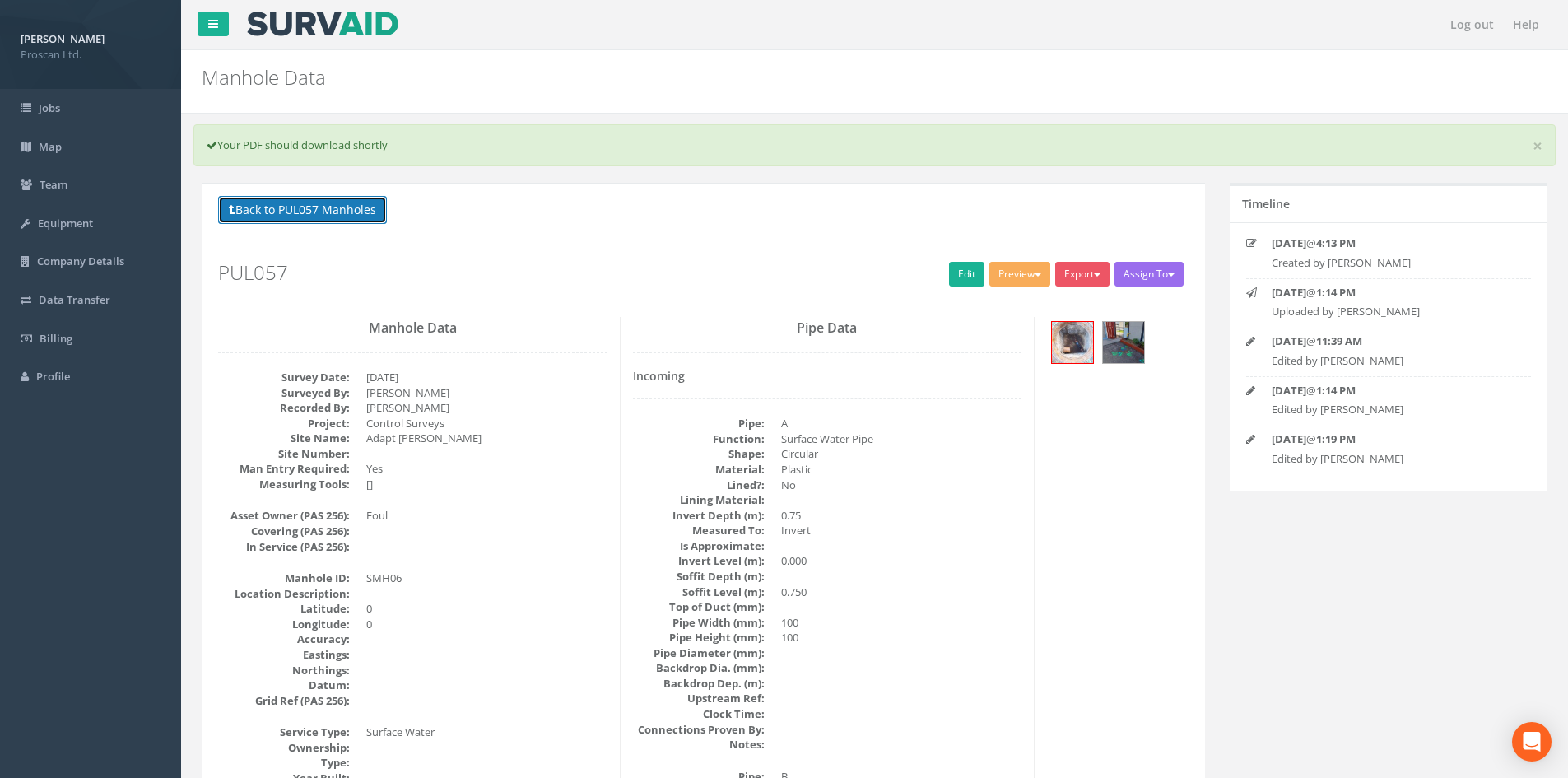 click on "Back to PUL057 Manholes" at bounding box center [302, 210] 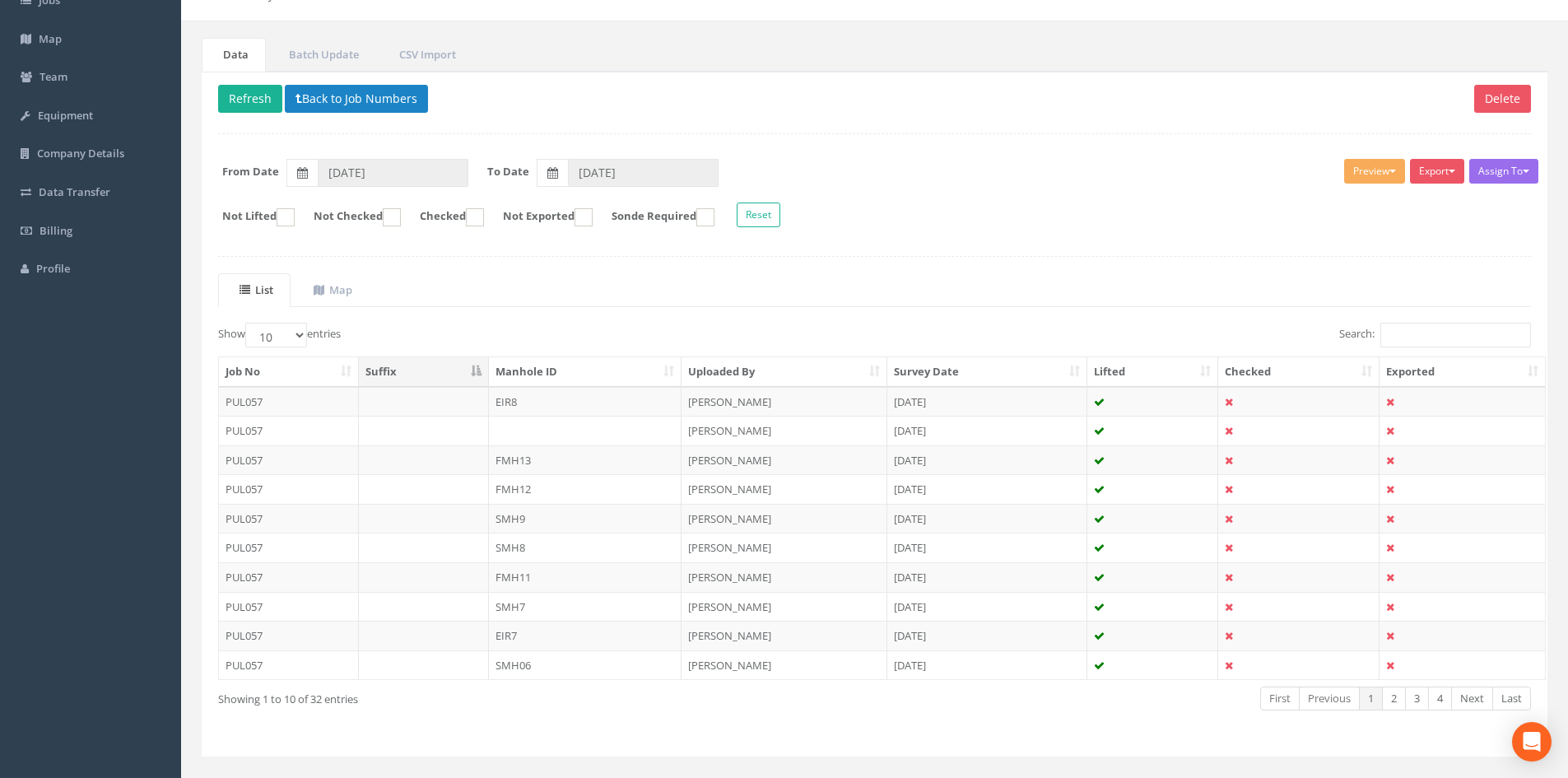 scroll, scrollTop: 109, scrollLeft: 0, axis: vertical 